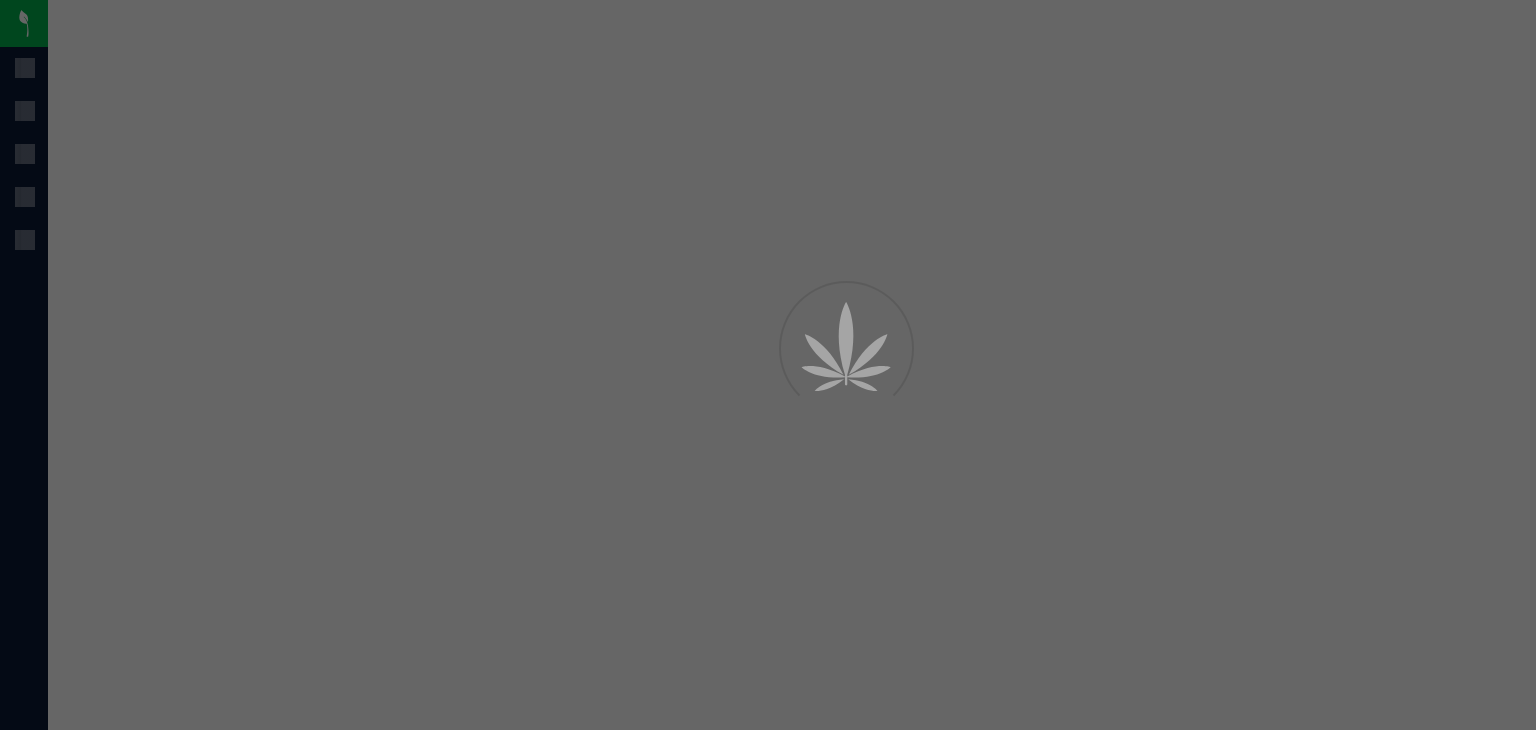scroll, scrollTop: 0, scrollLeft: 0, axis: both 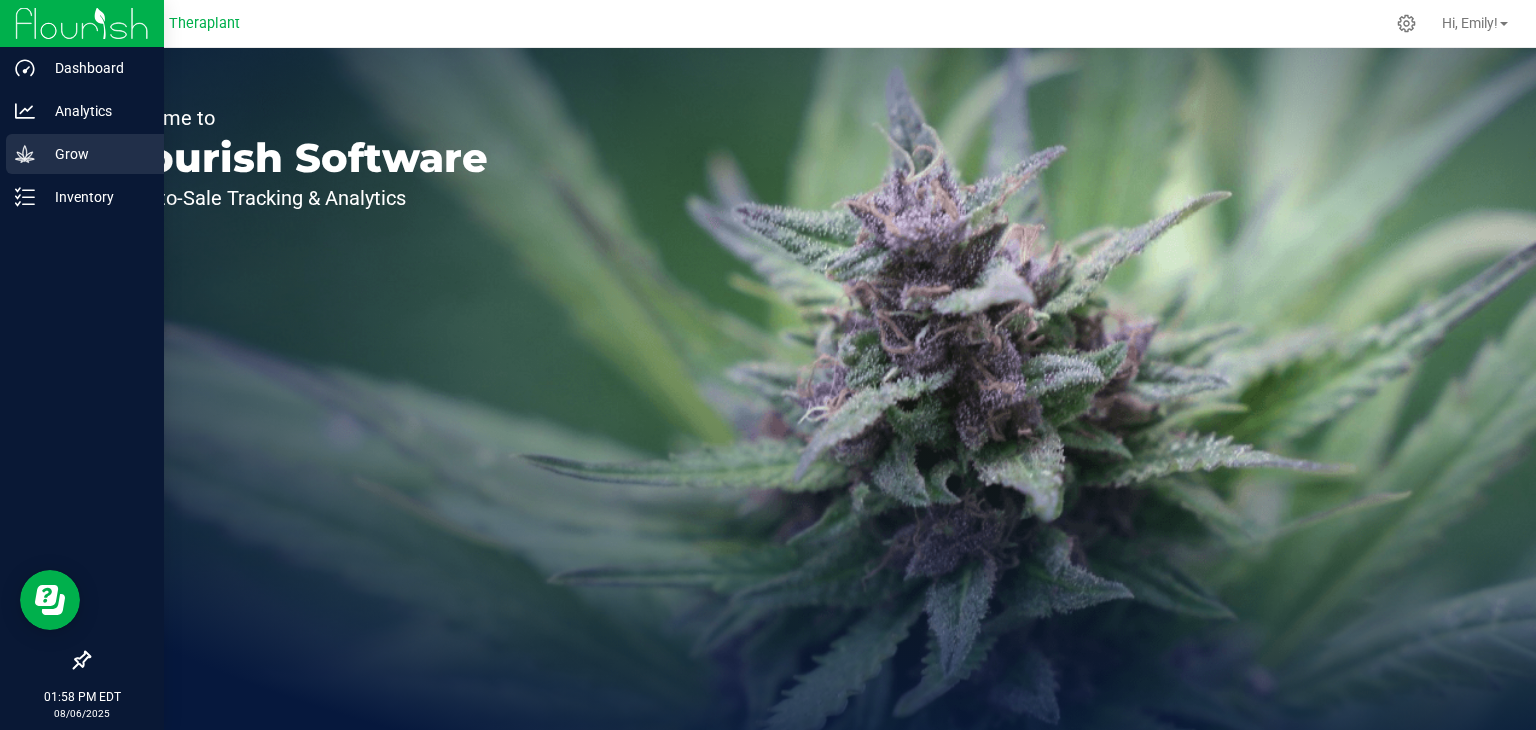 click 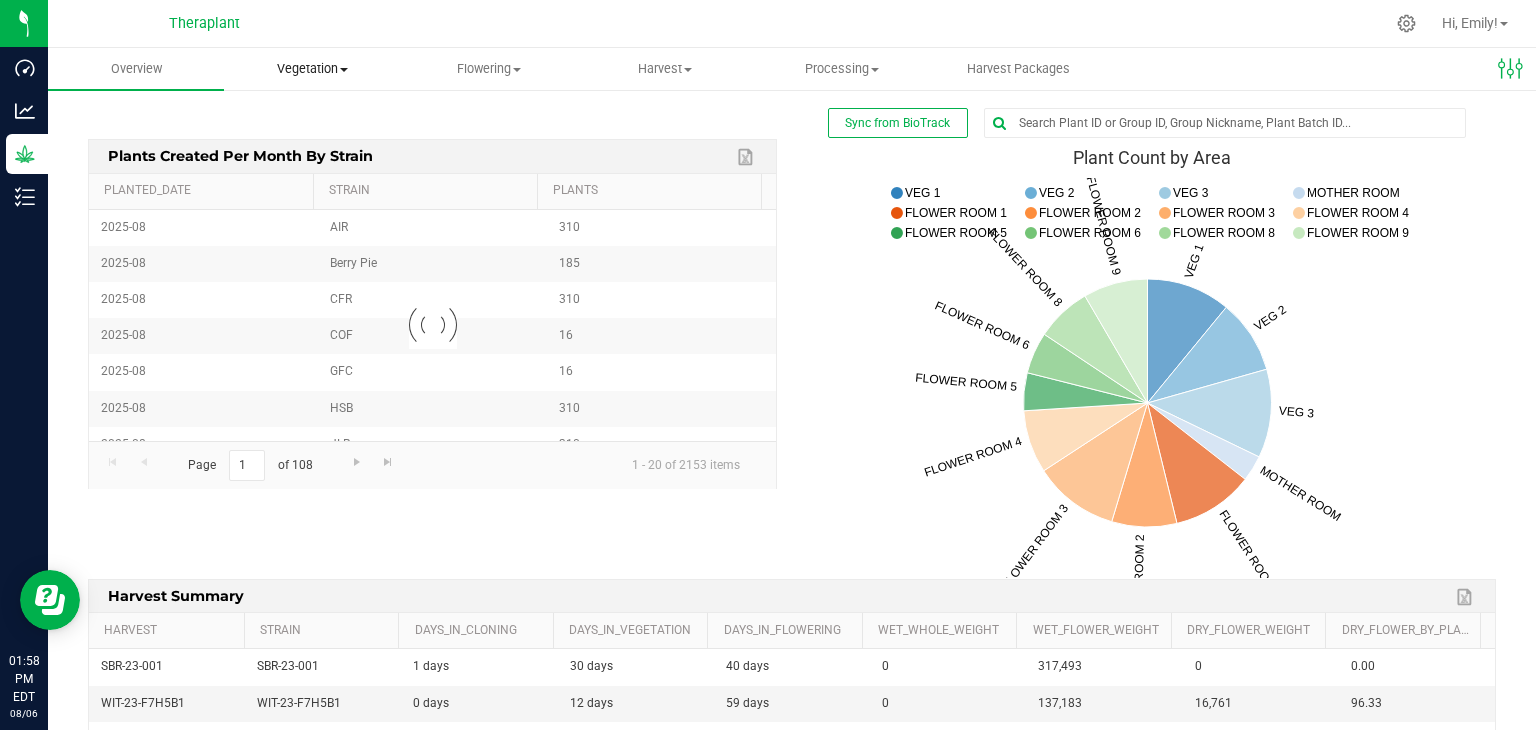 click on "Vegetation" at bounding box center [312, 69] 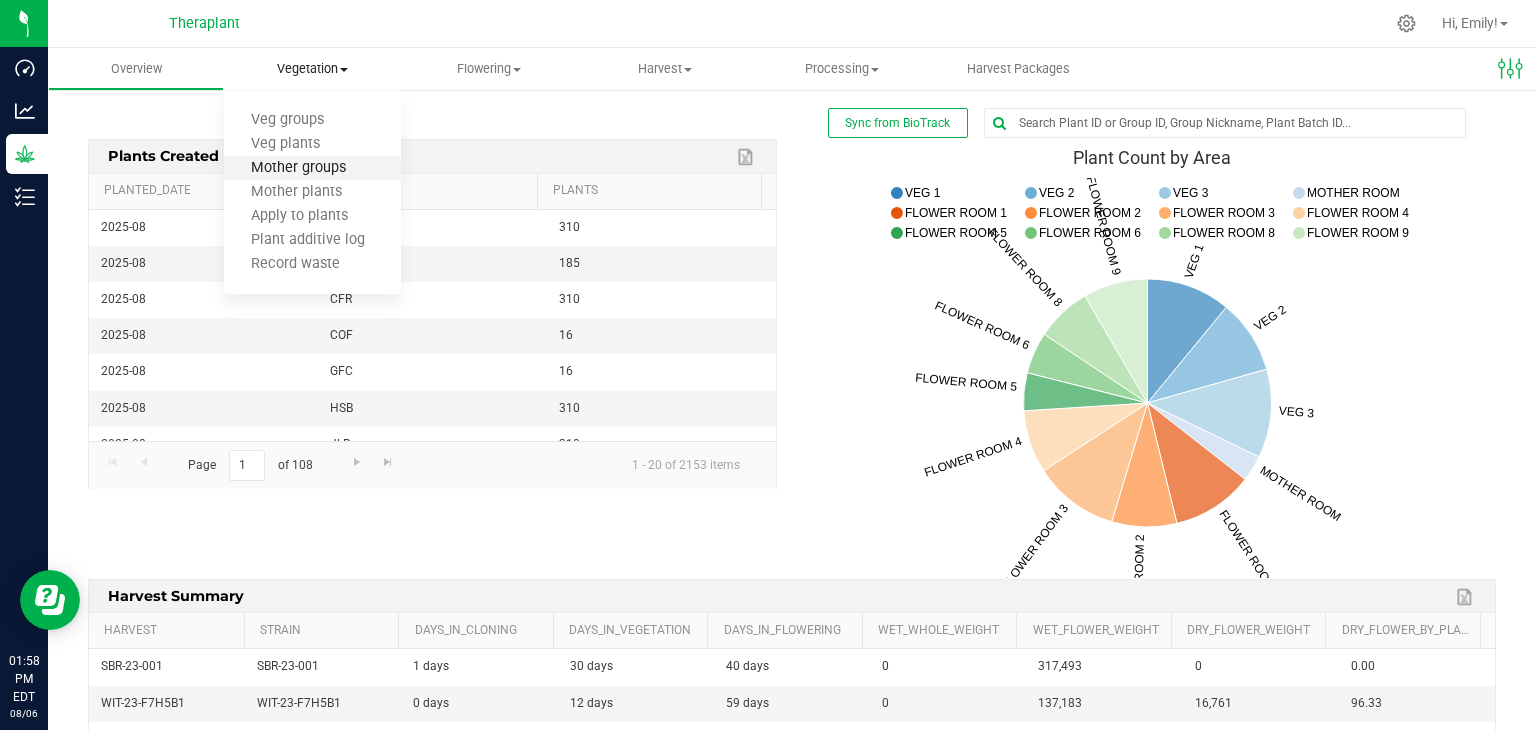 click on "Mother groups" at bounding box center [298, 168] 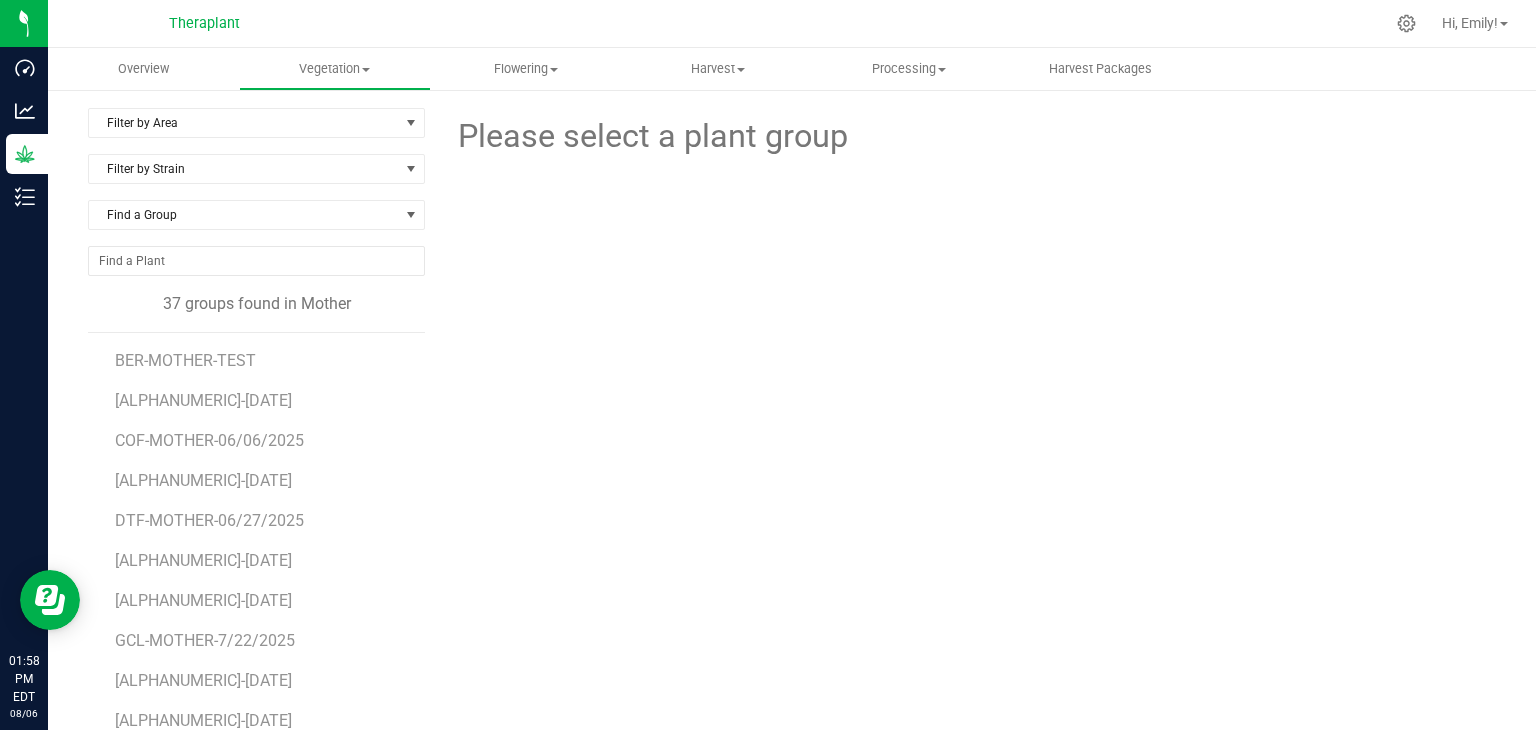 scroll, scrollTop: 300, scrollLeft: 0, axis: vertical 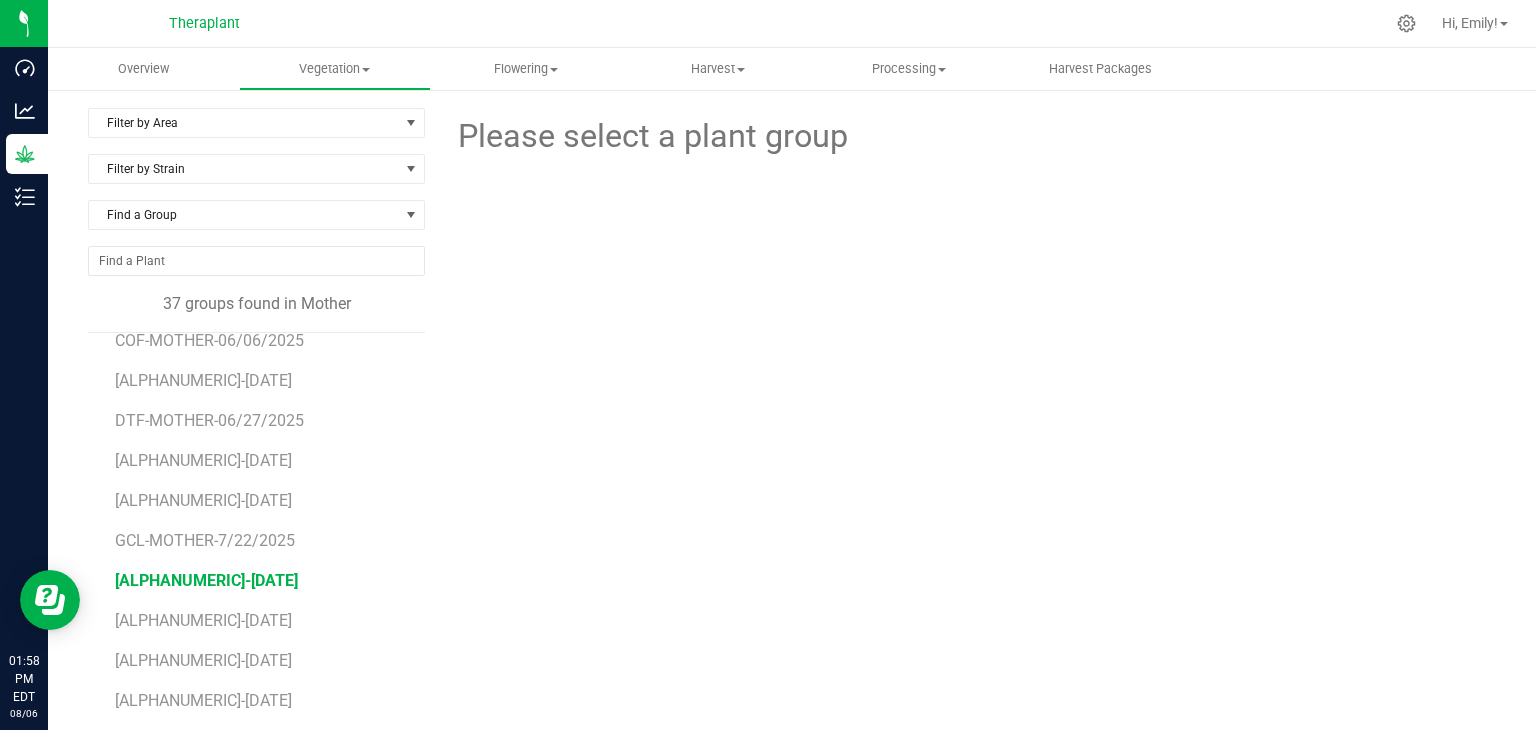 click on "[ALPHANUMERIC]-[DATE]" at bounding box center (206, 580) 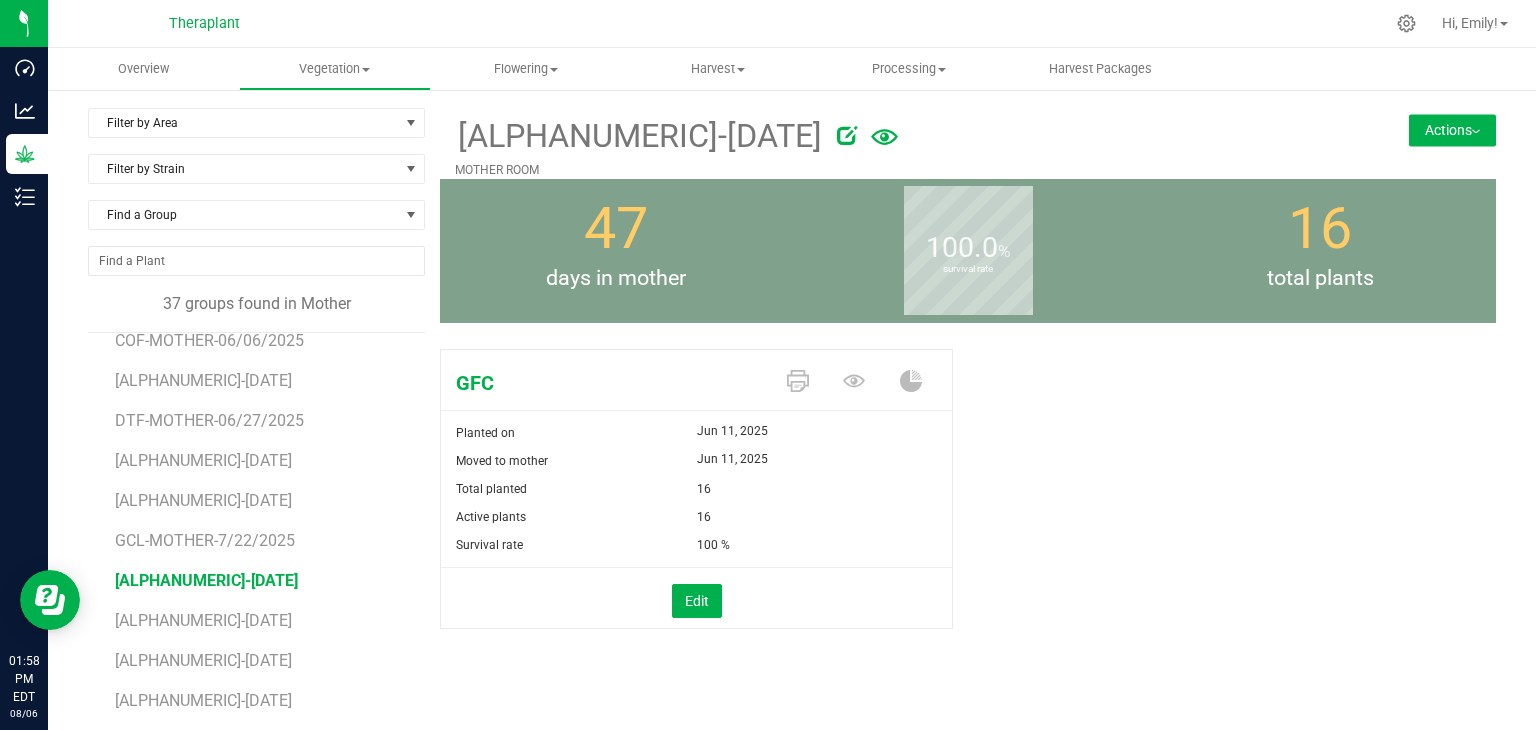 click on "Actions" at bounding box center (1452, 130) 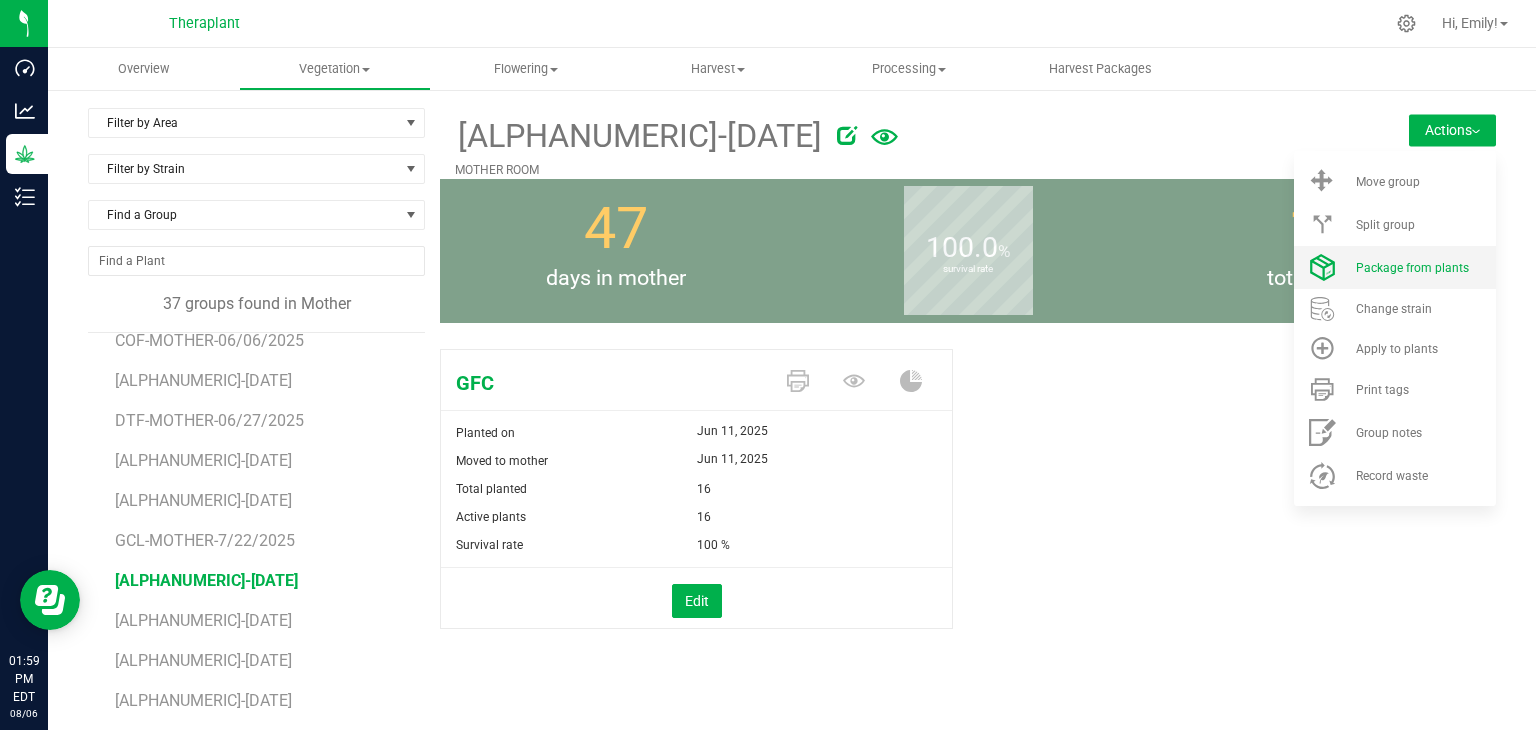 click on "Package from plants" at bounding box center [1395, 267] 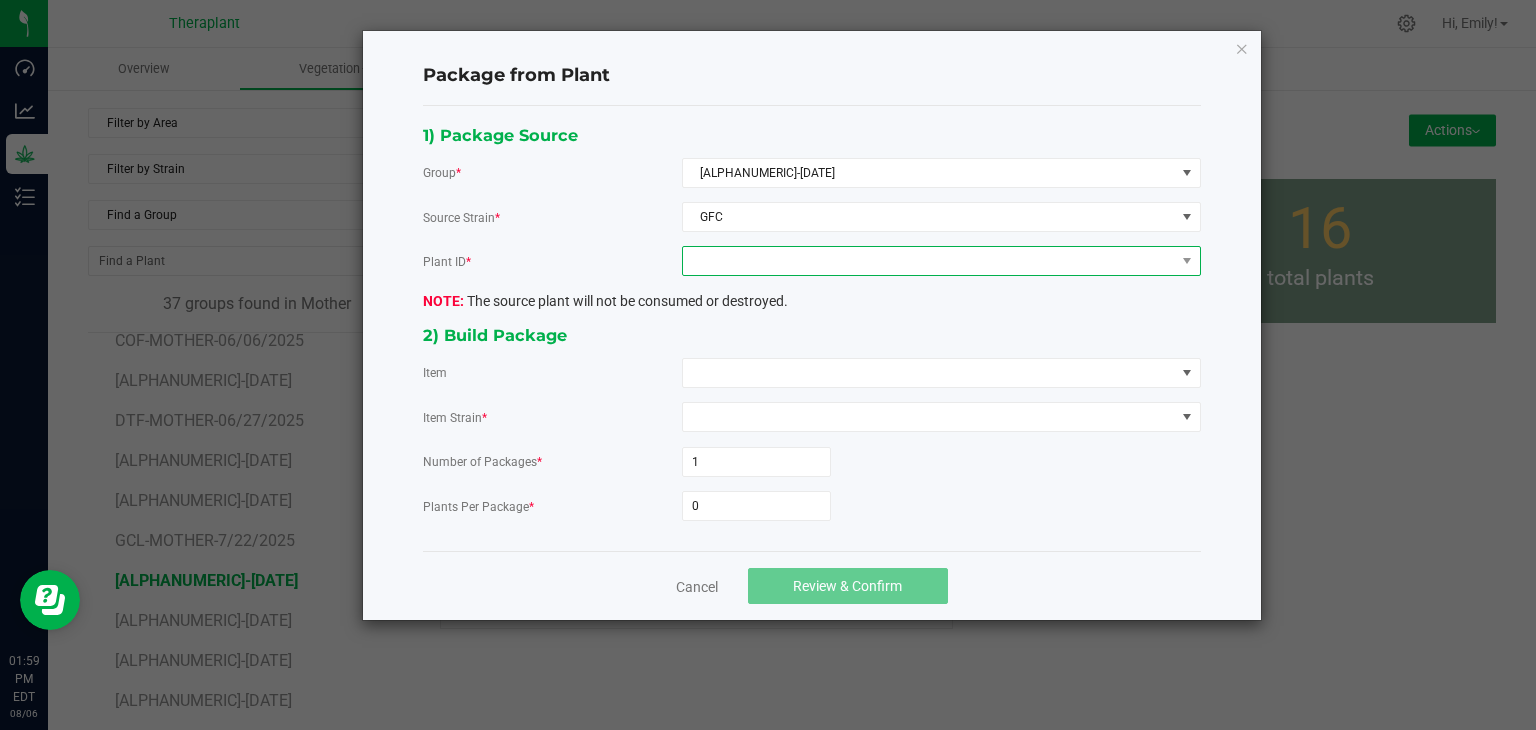 click at bounding box center (929, 261) 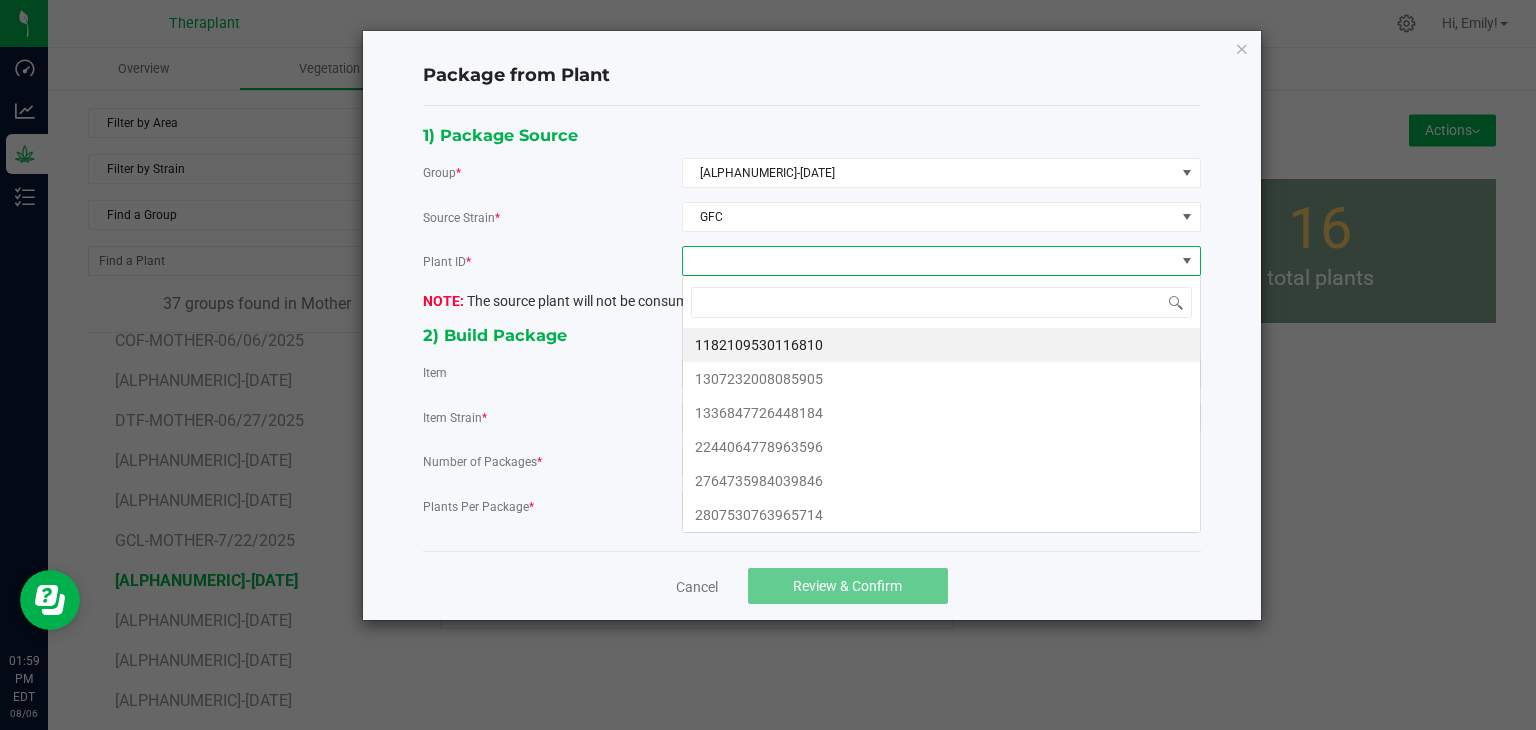 scroll, scrollTop: 99970, scrollLeft: 99480, axis: both 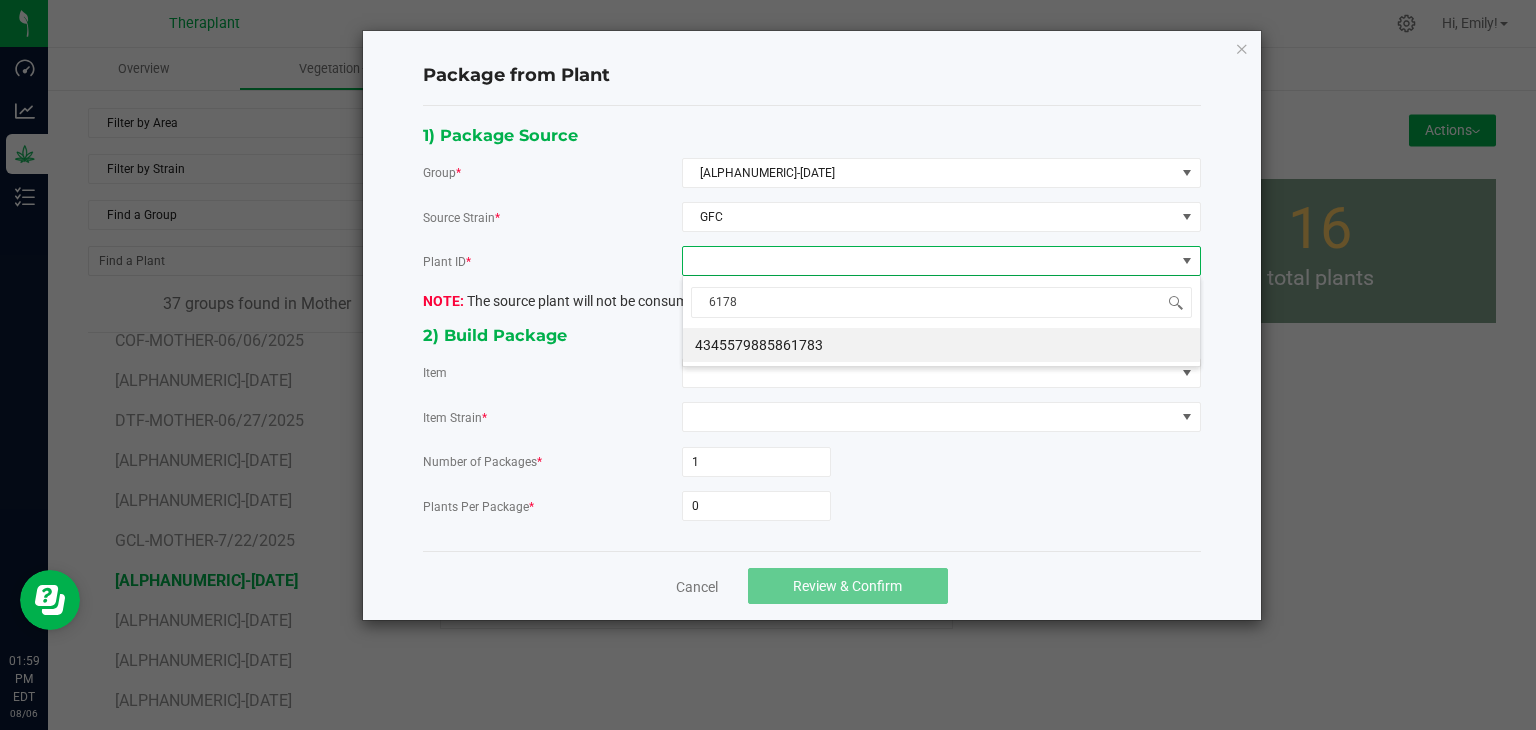 type on "61783" 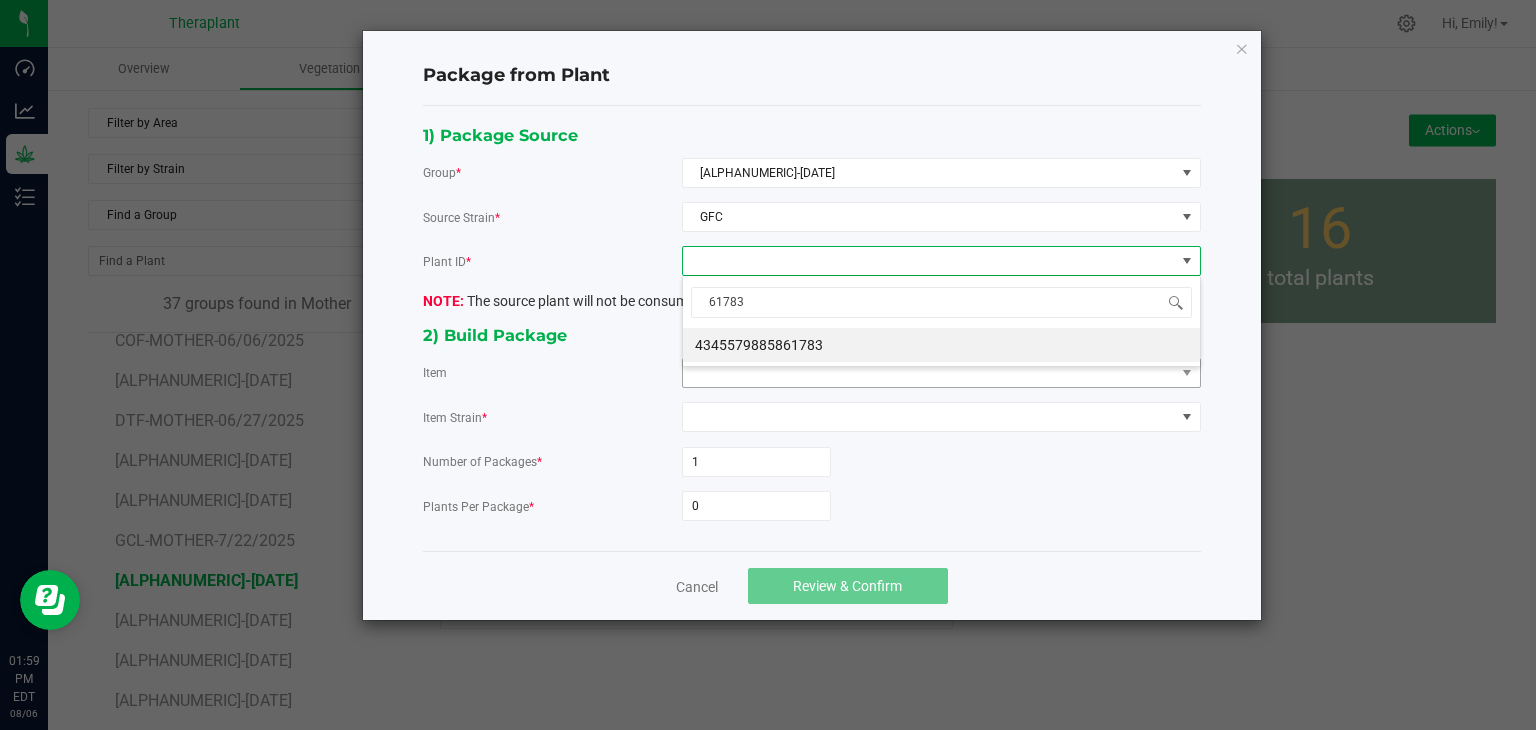 drag, startPoint x: 828, startPoint y: 349, endPoint x: 811, endPoint y: 365, distance: 23.345236 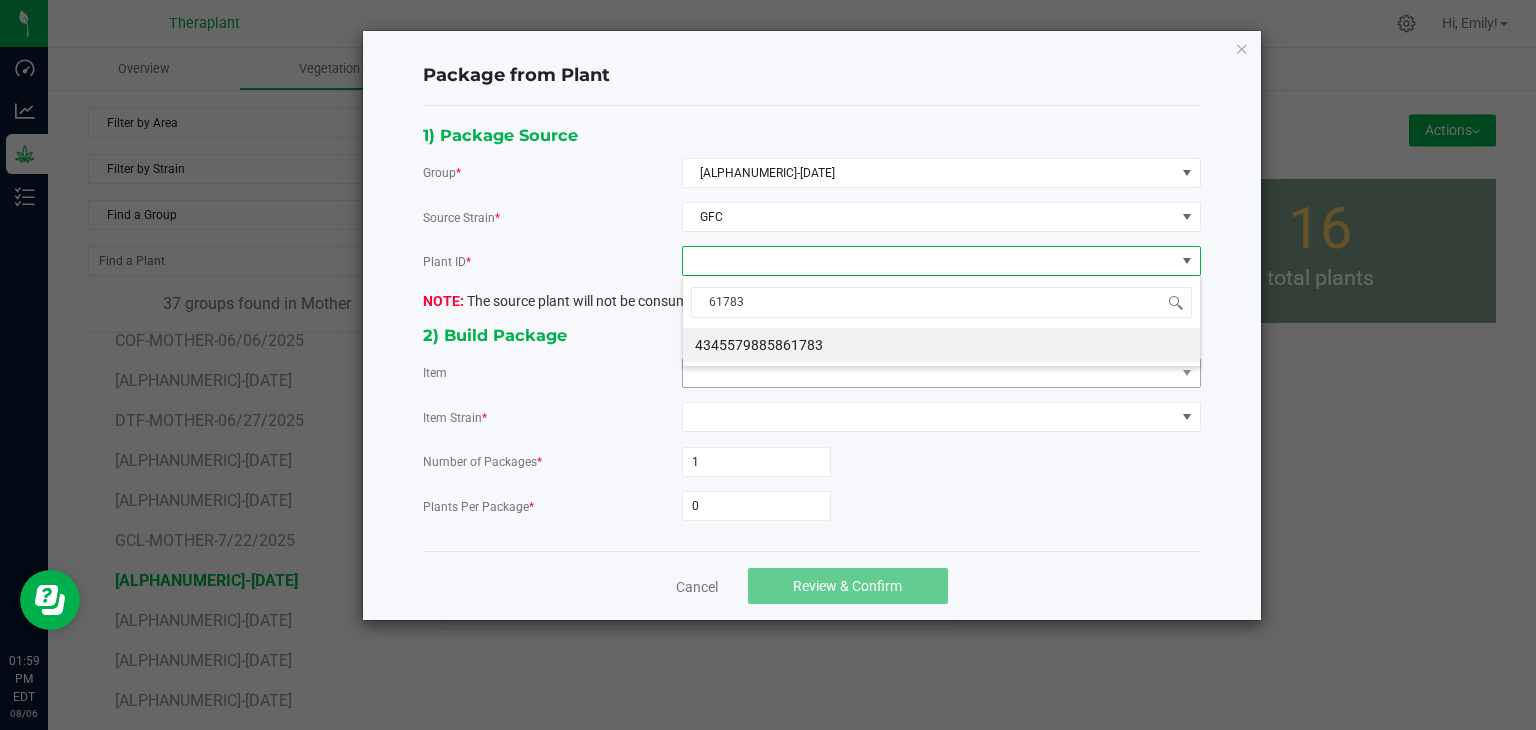 click on "4345579885861783" at bounding box center (941, 345) 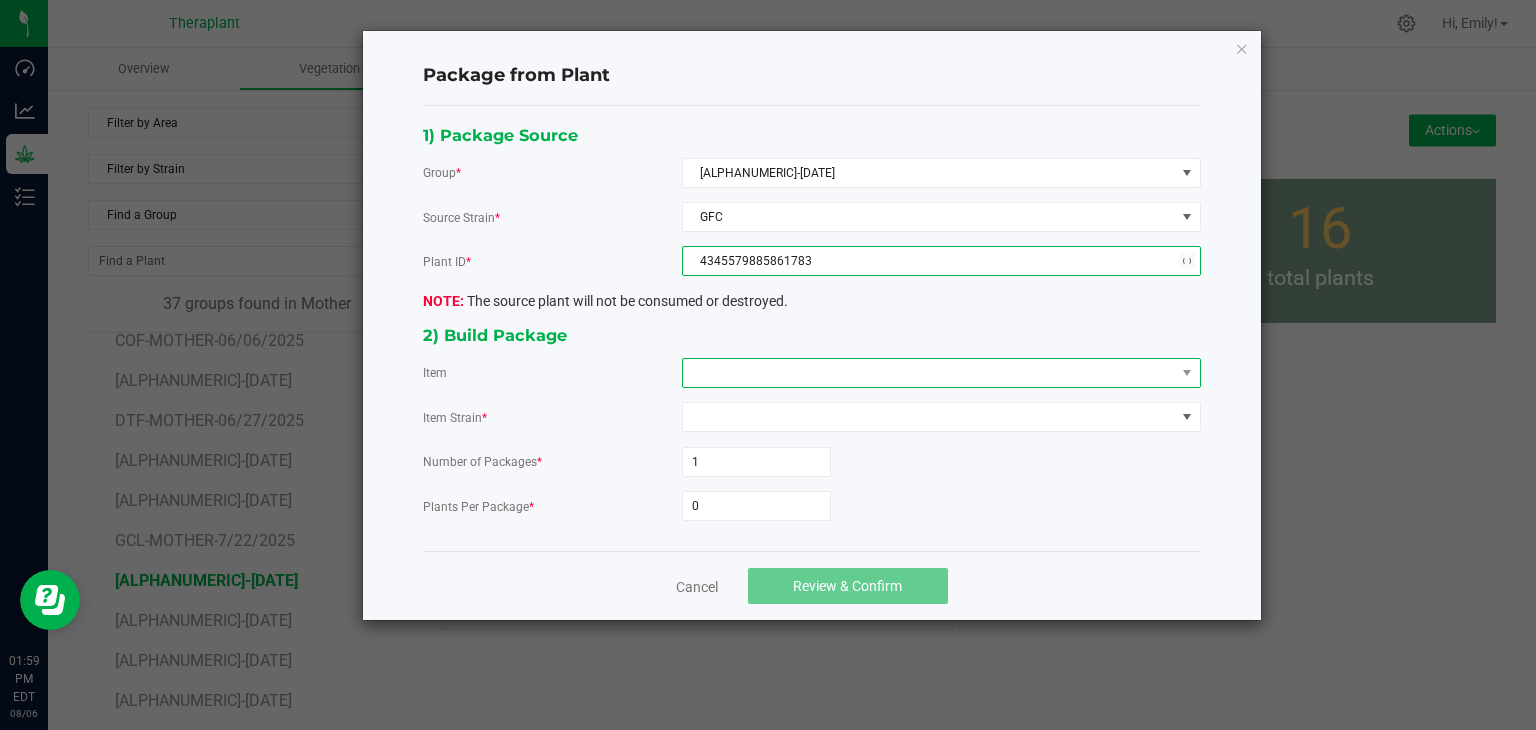 click at bounding box center (929, 373) 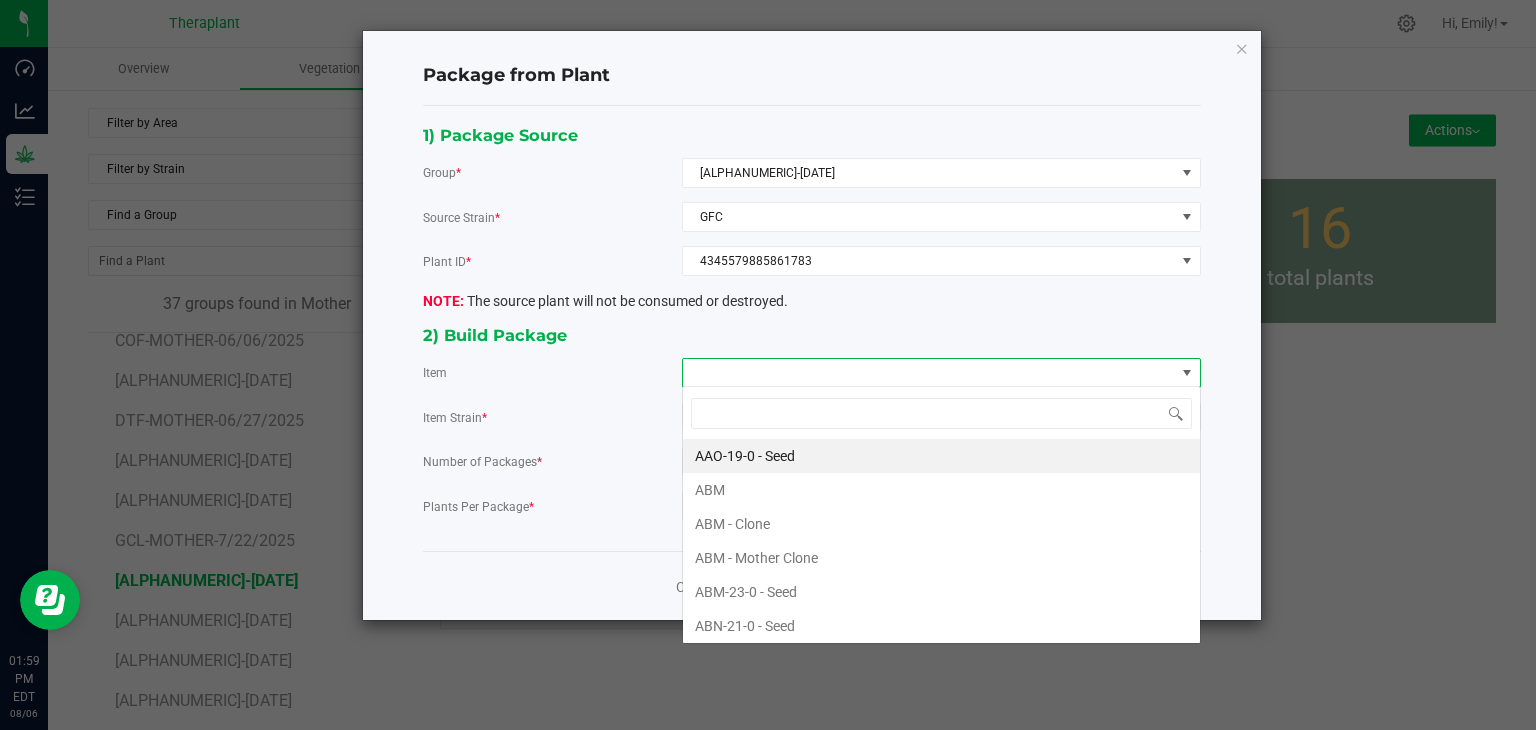 scroll, scrollTop: 99970, scrollLeft: 99480, axis: both 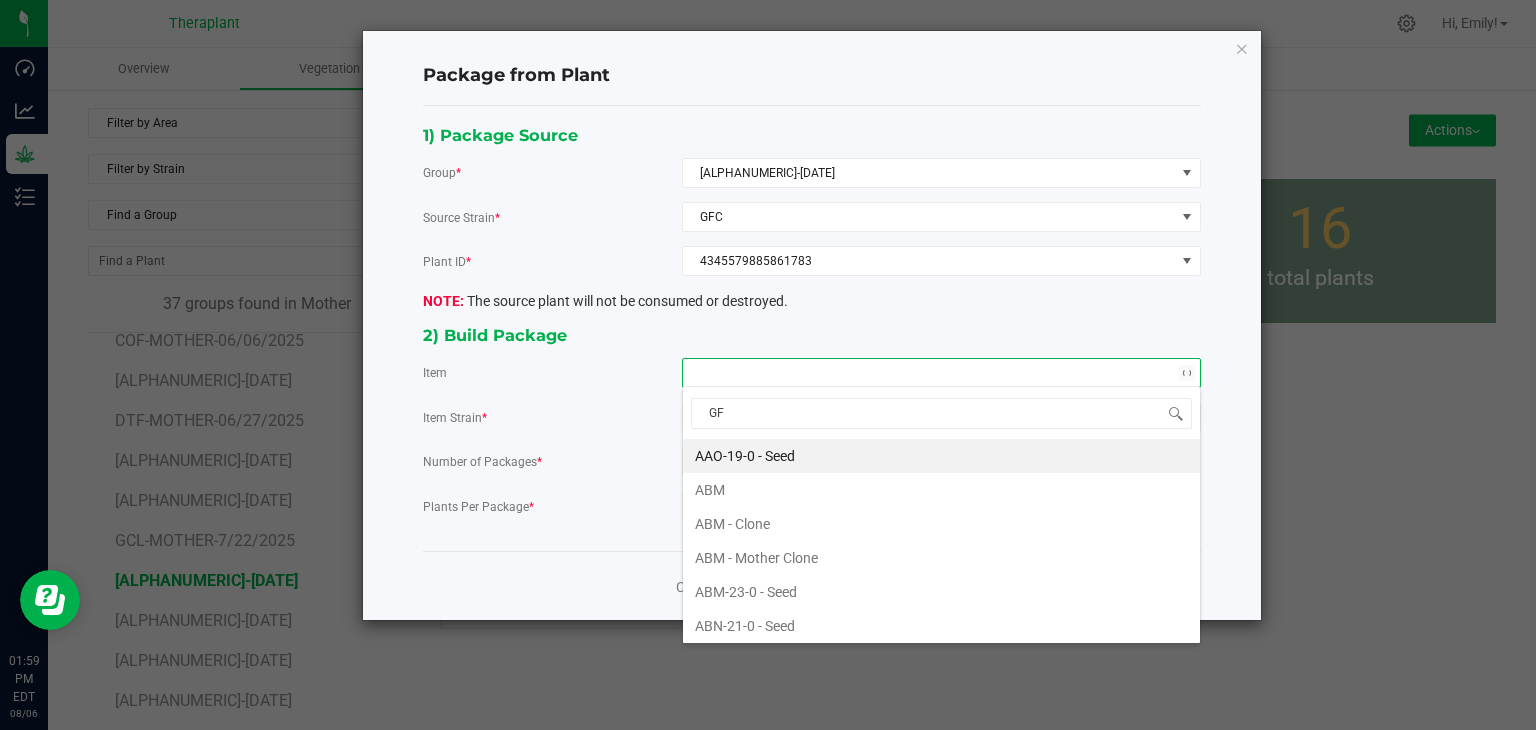 type on "GFC" 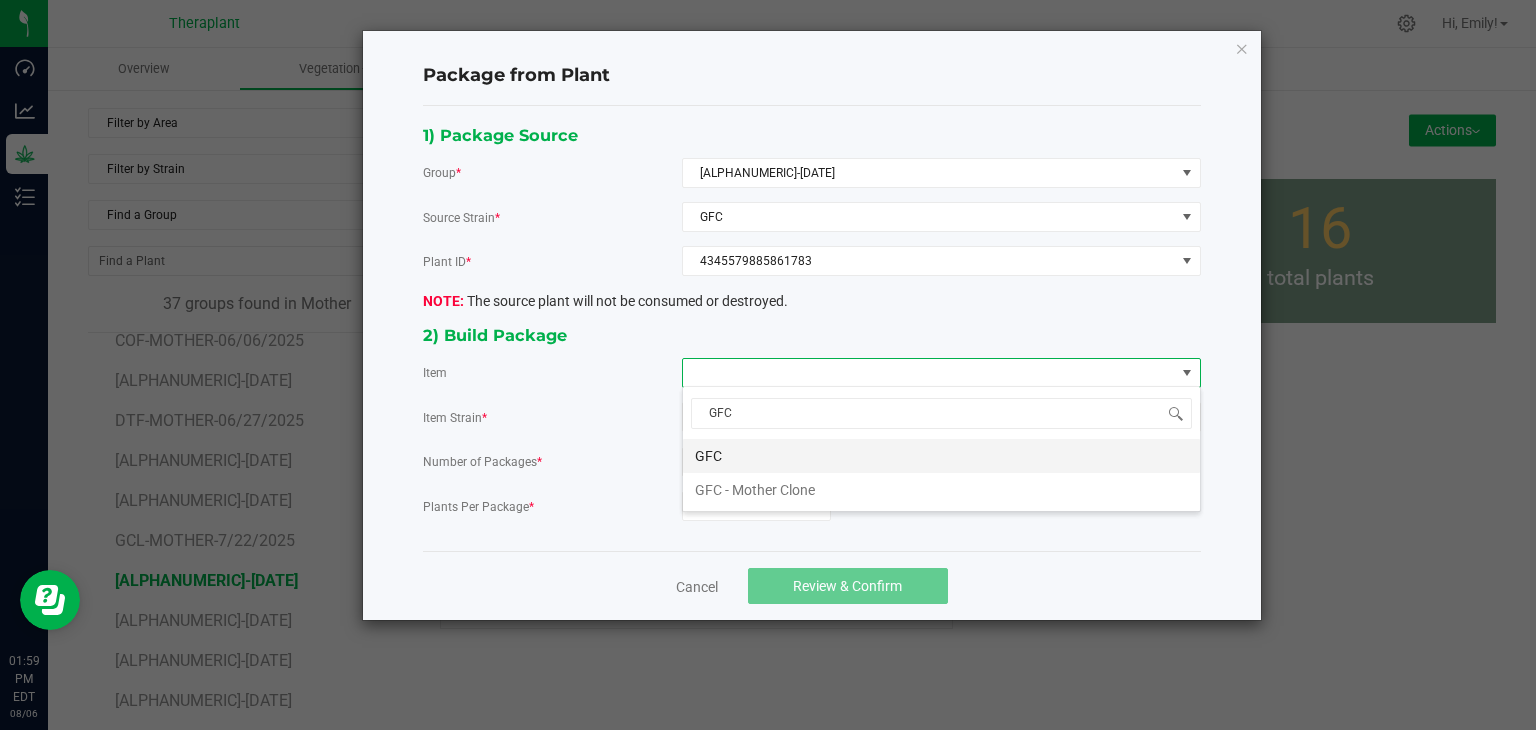 click on "GFC" at bounding box center [941, 456] 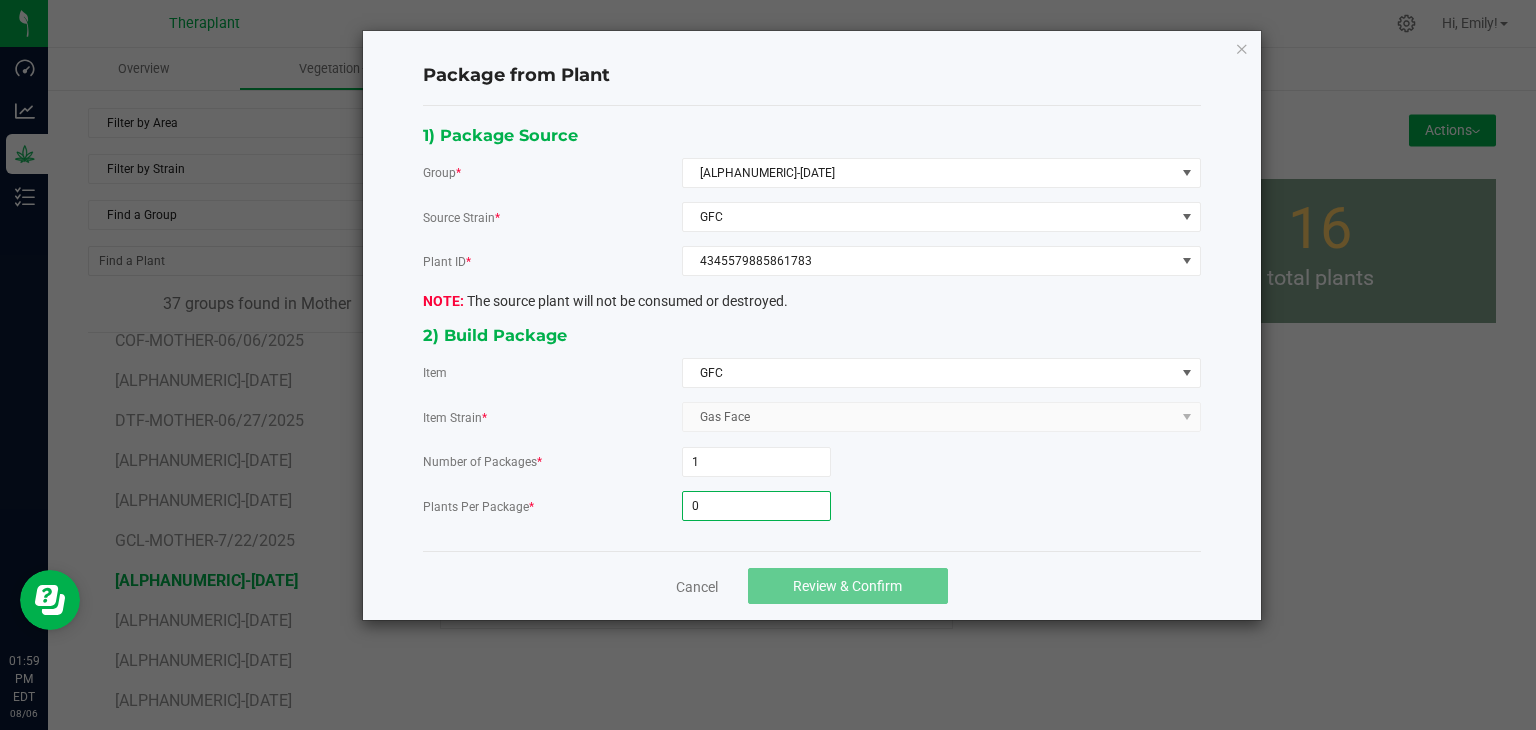 click on "0" at bounding box center [756, 506] 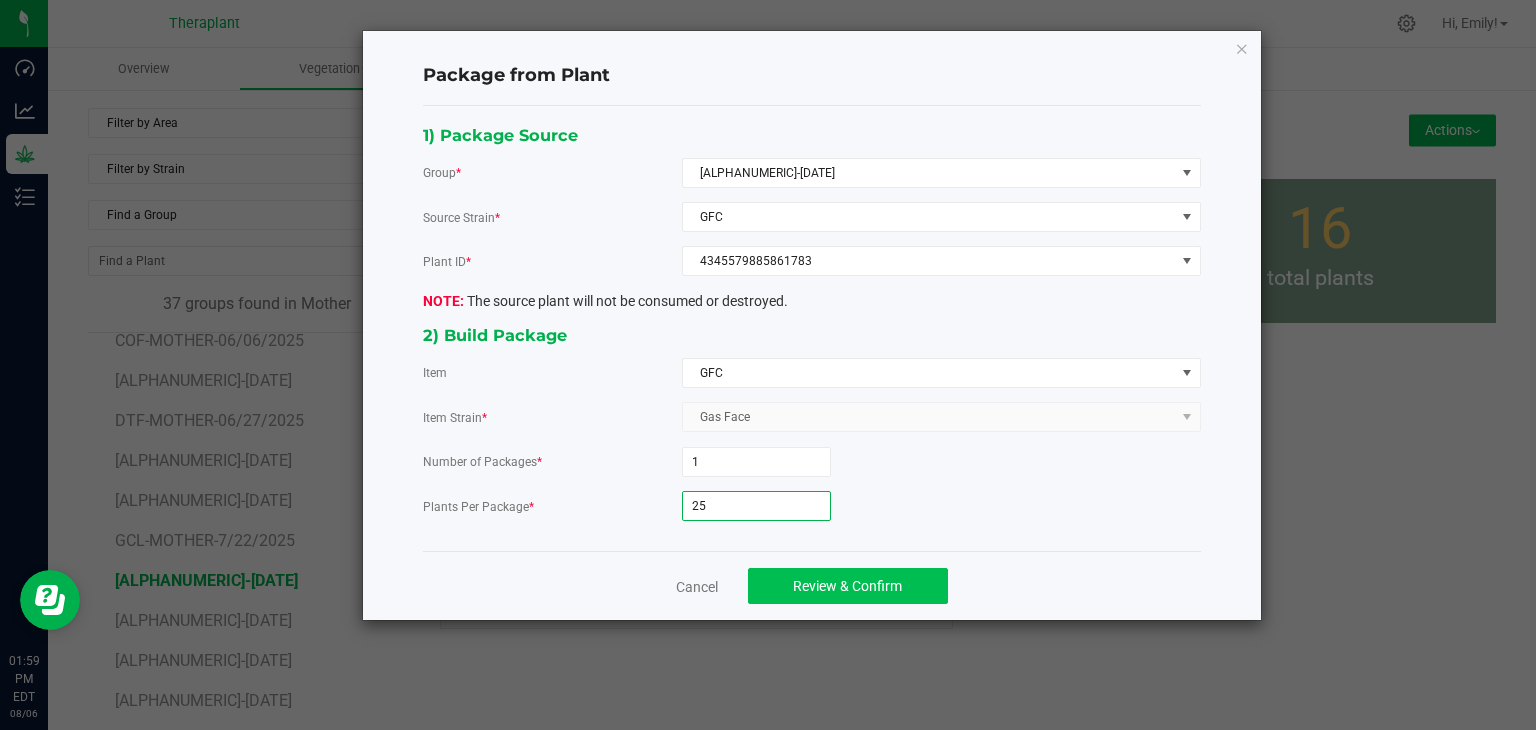 type on "25" 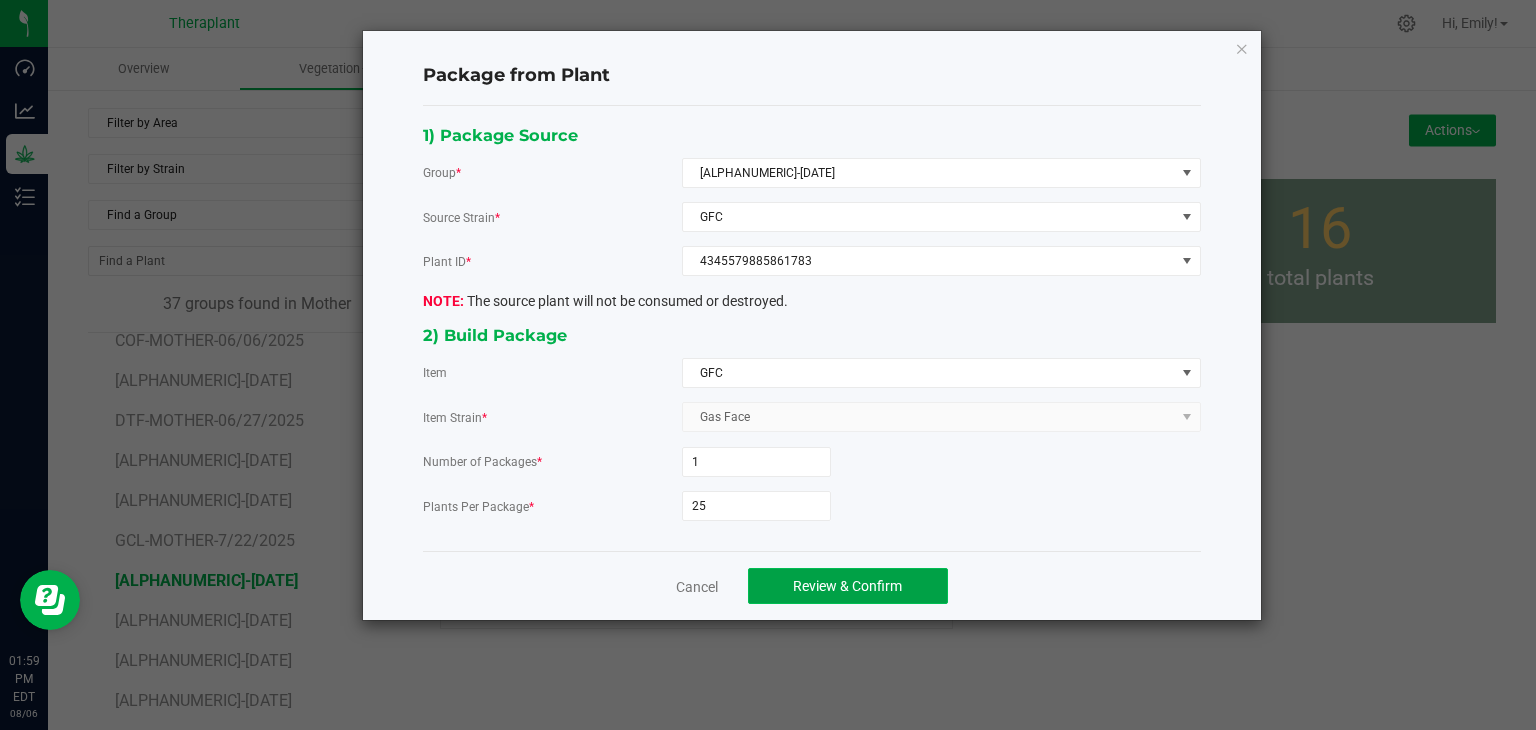click on "Review & Confirm" 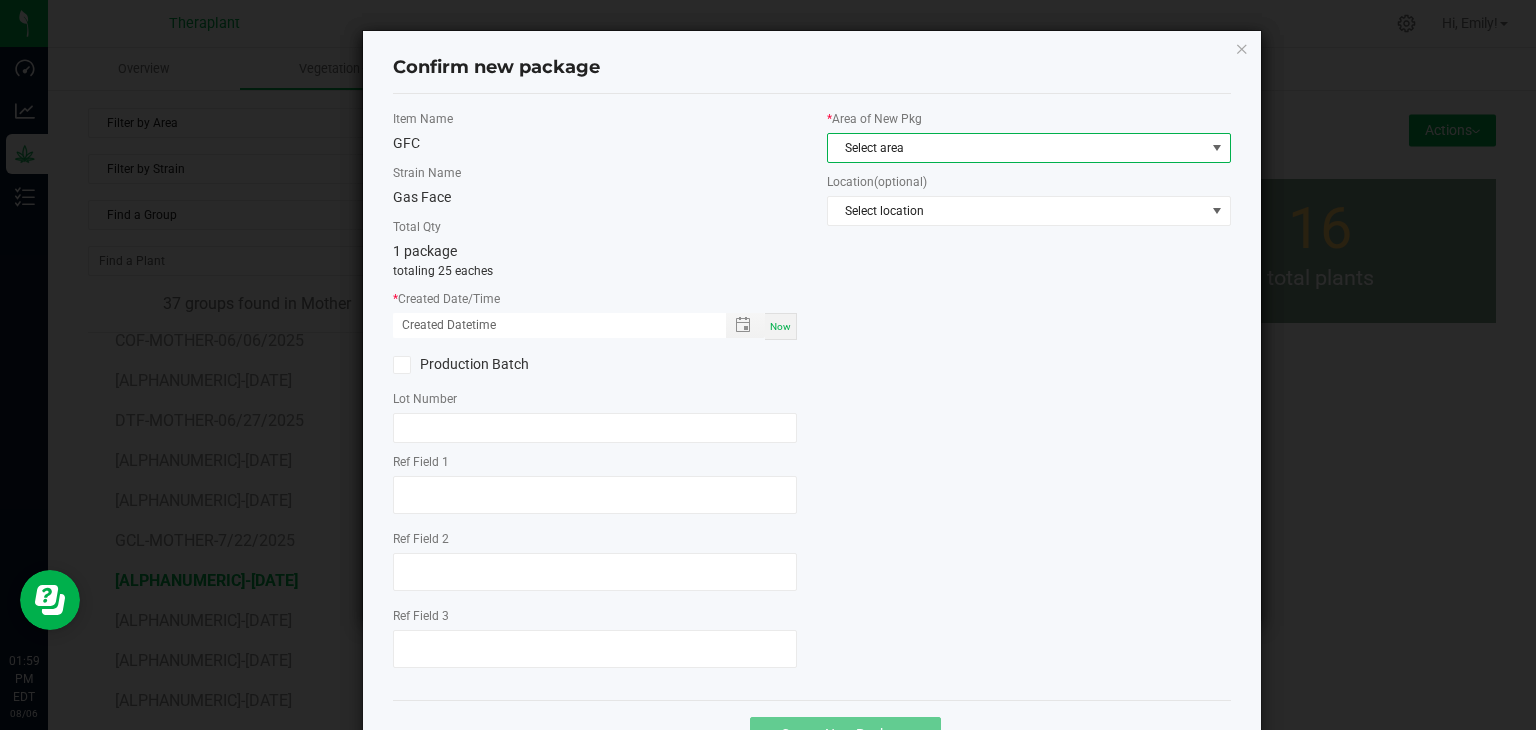 click on "Select area" at bounding box center (1016, 148) 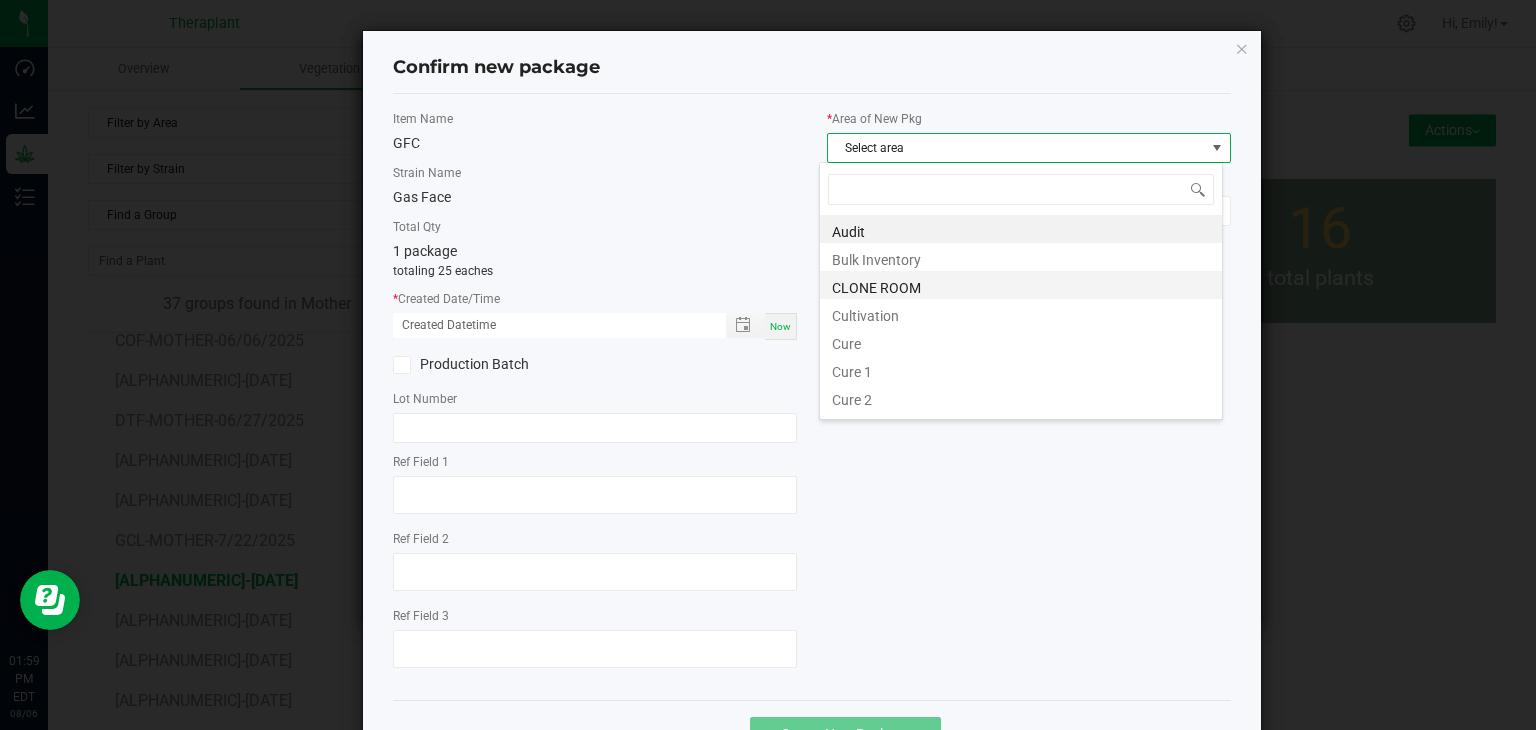 scroll, scrollTop: 99970, scrollLeft: 99596, axis: both 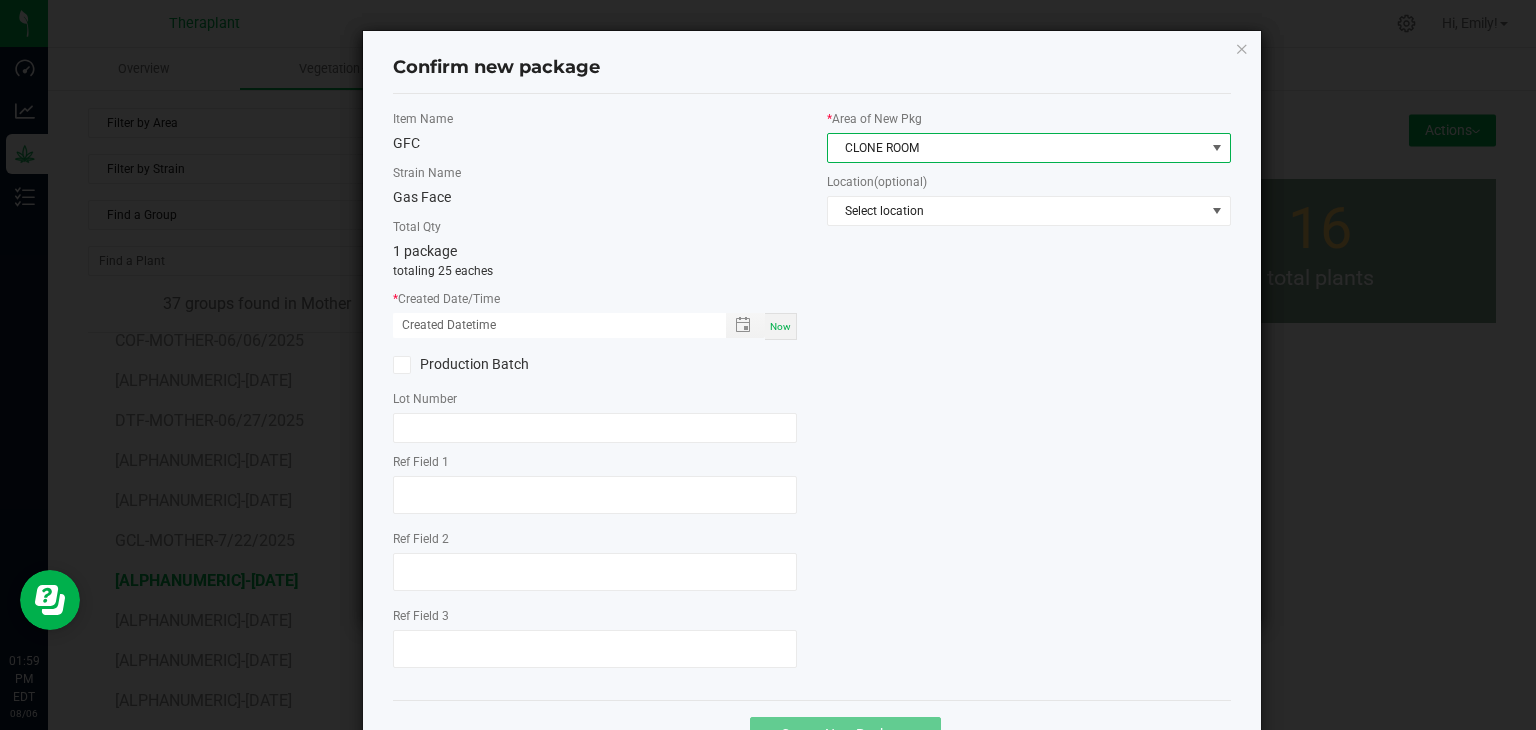 click on "Now" at bounding box center (780, 326) 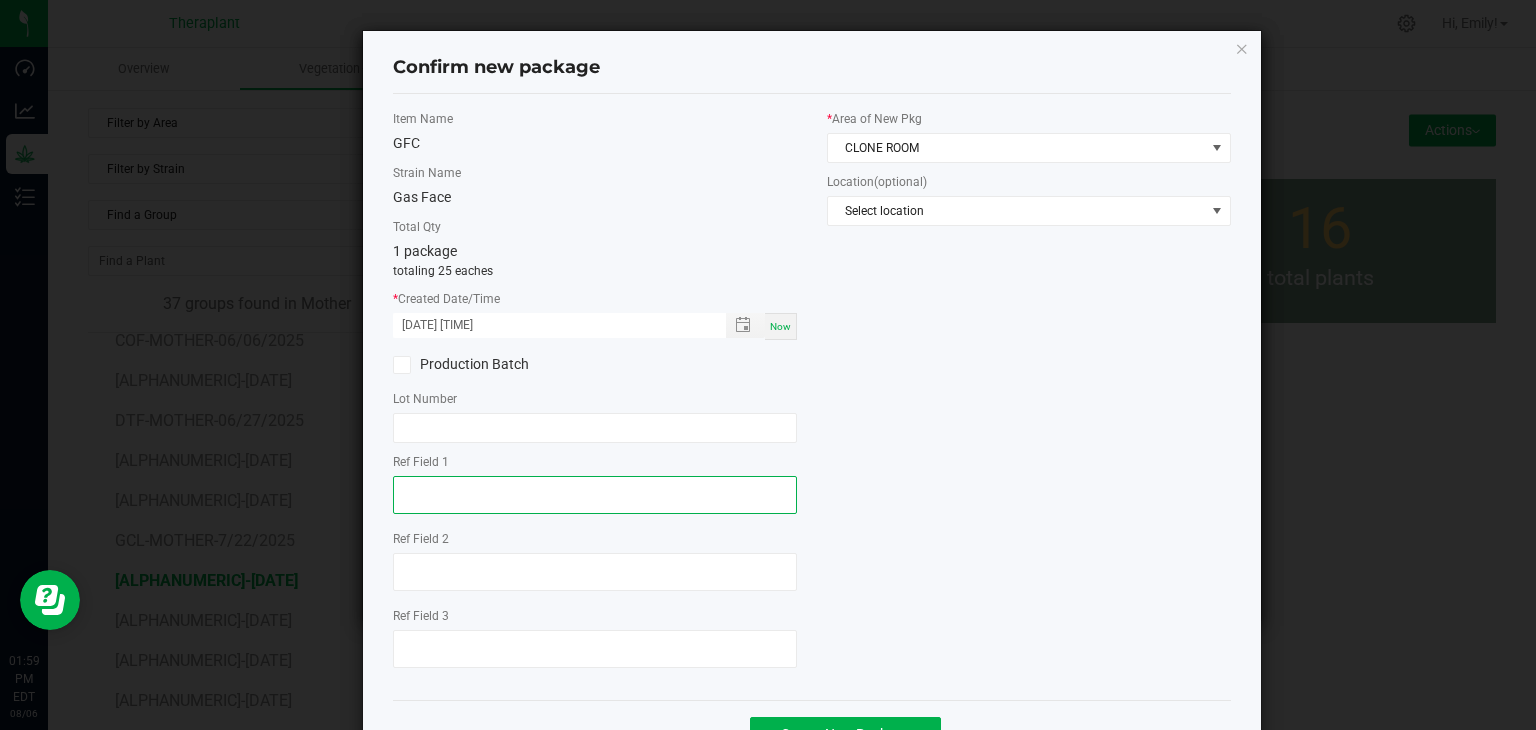 click 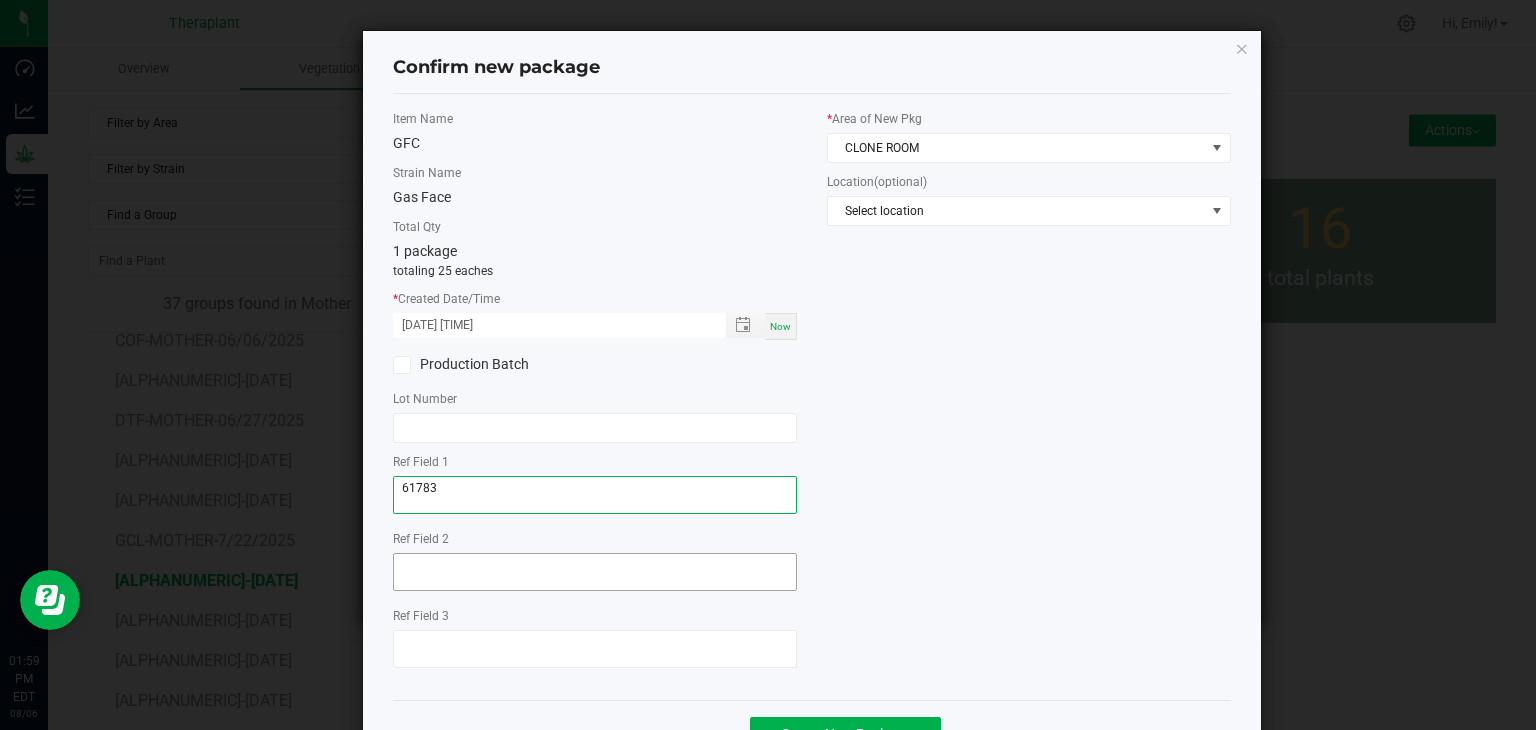type on "61783" 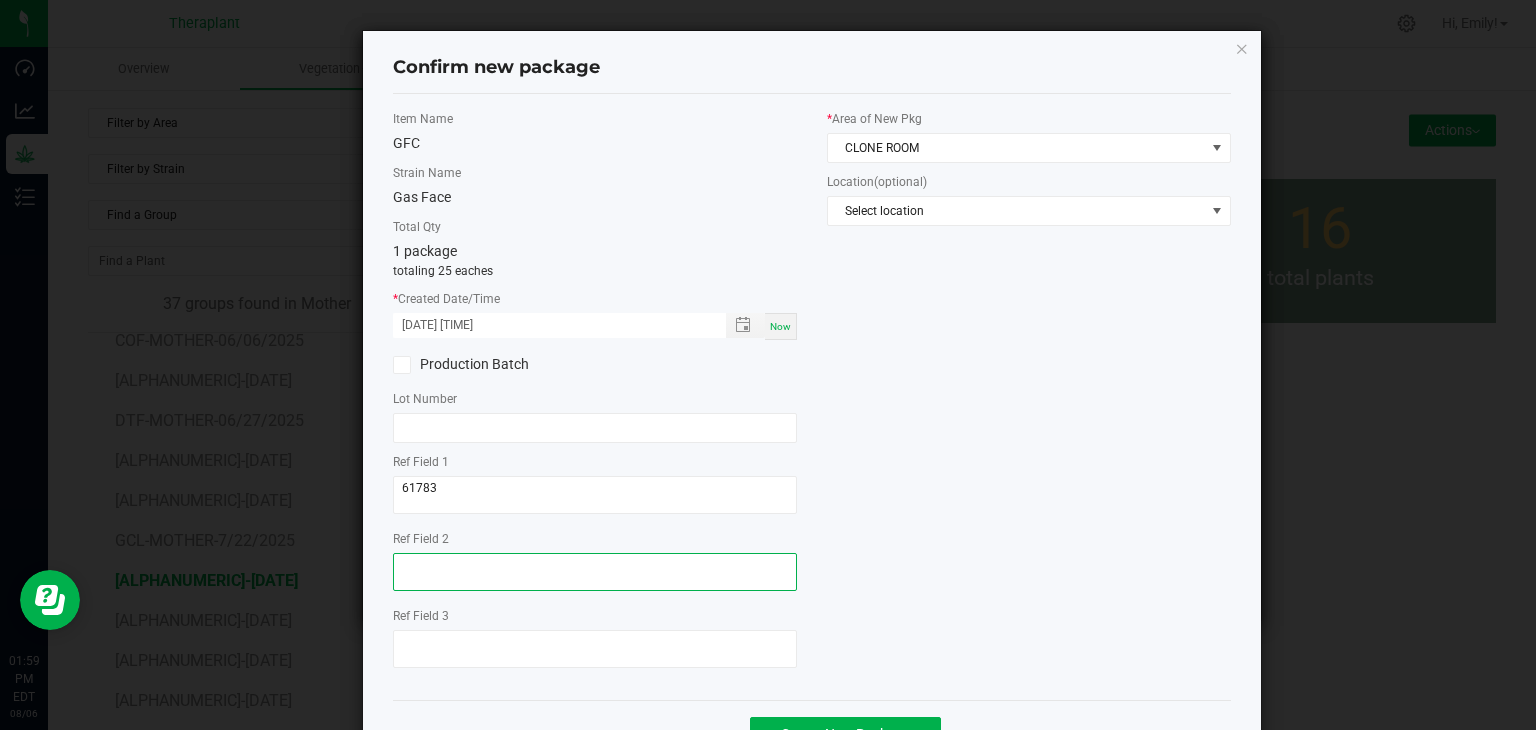 click at bounding box center [595, 572] 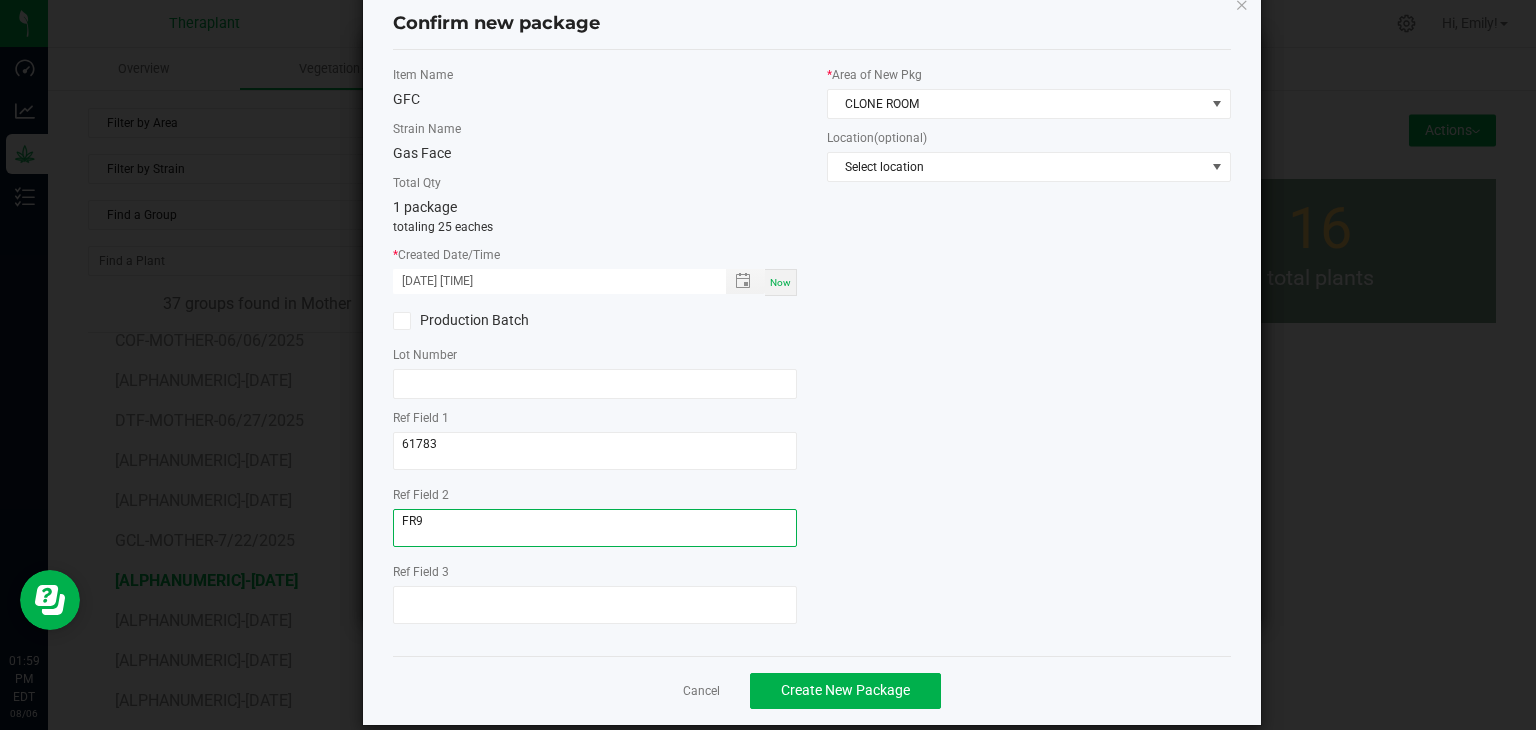 scroll, scrollTop: 69, scrollLeft: 0, axis: vertical 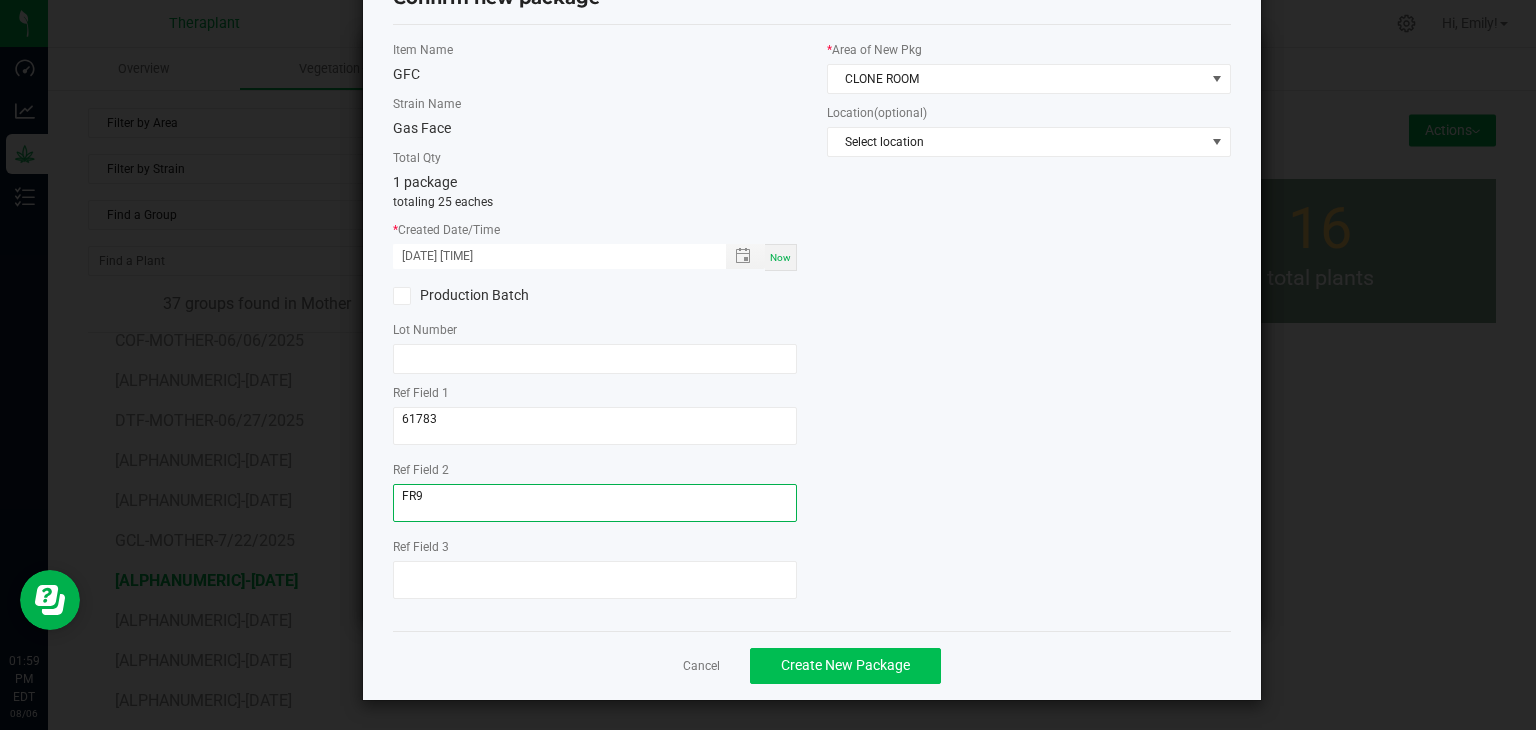 type on "FR9" 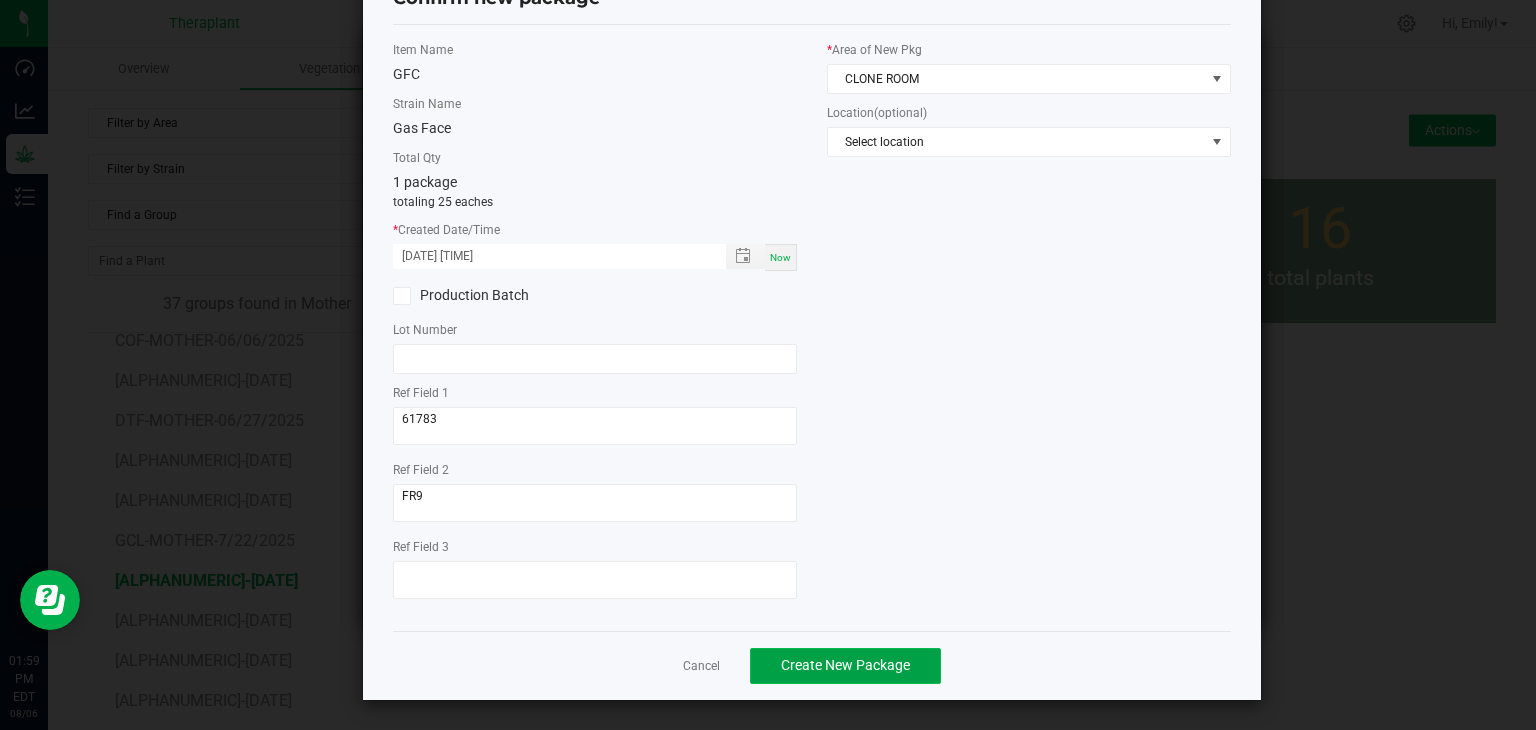 click on "Create New Package" 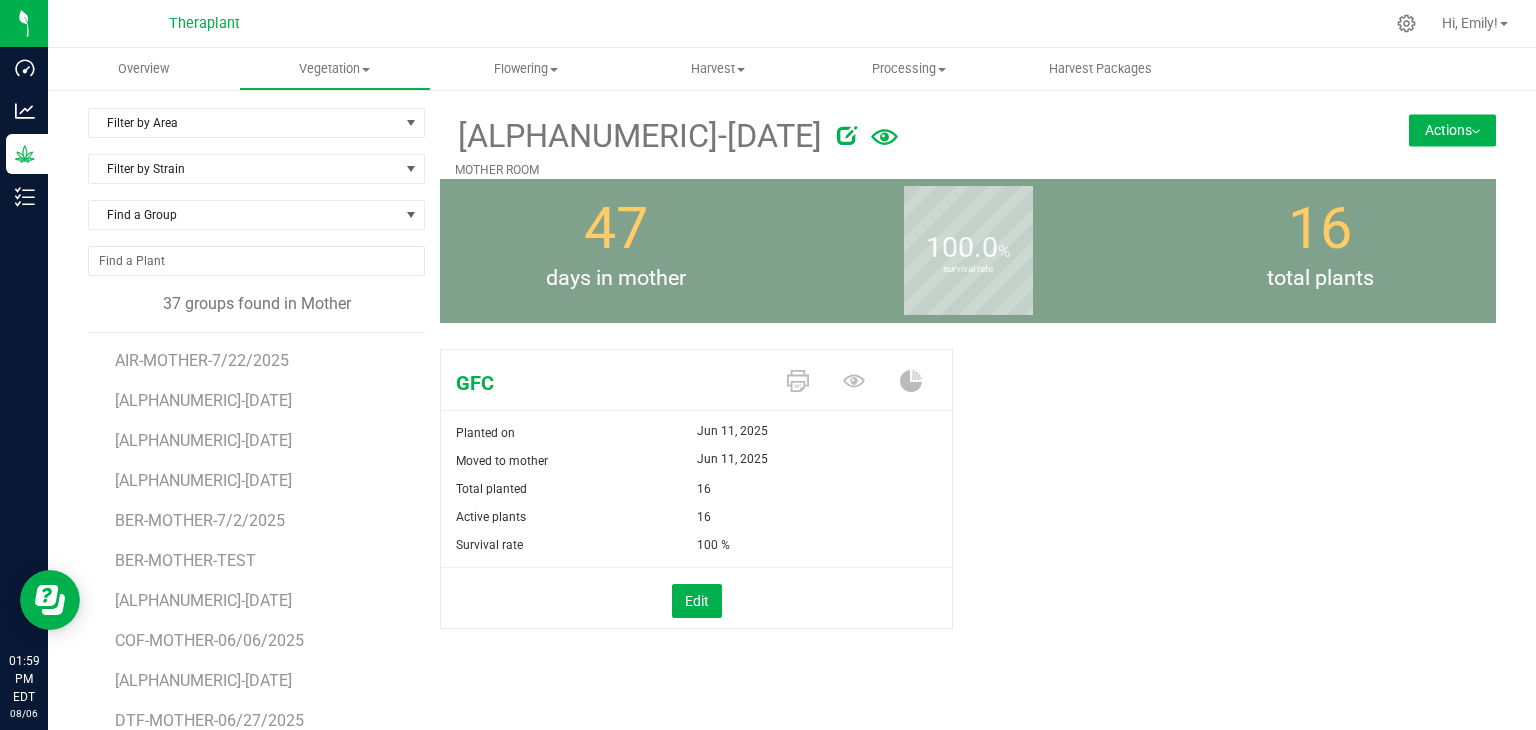 click on "Actions" at bounding box center (1452, 130) 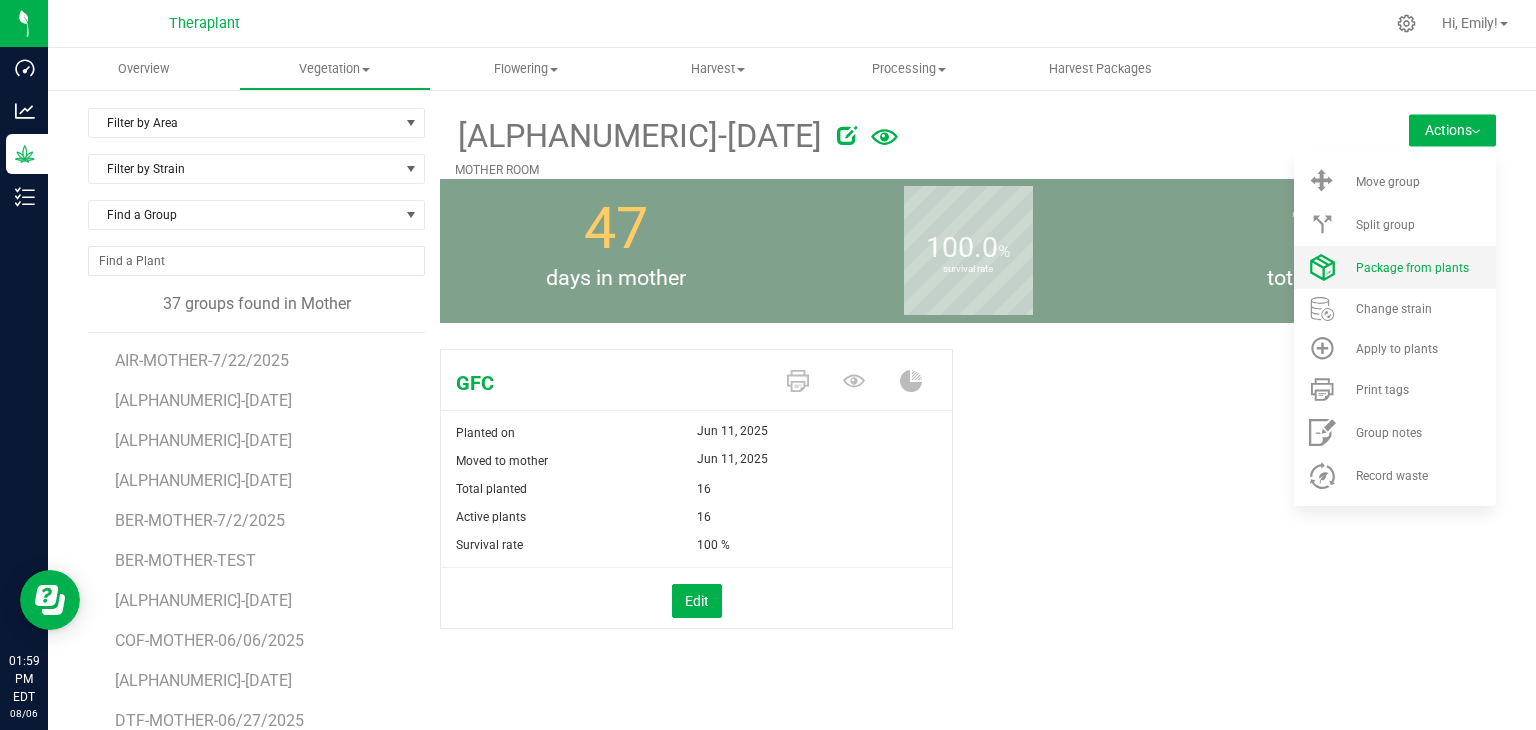 click on "Package from plants" at bounding box center (1395, 267) 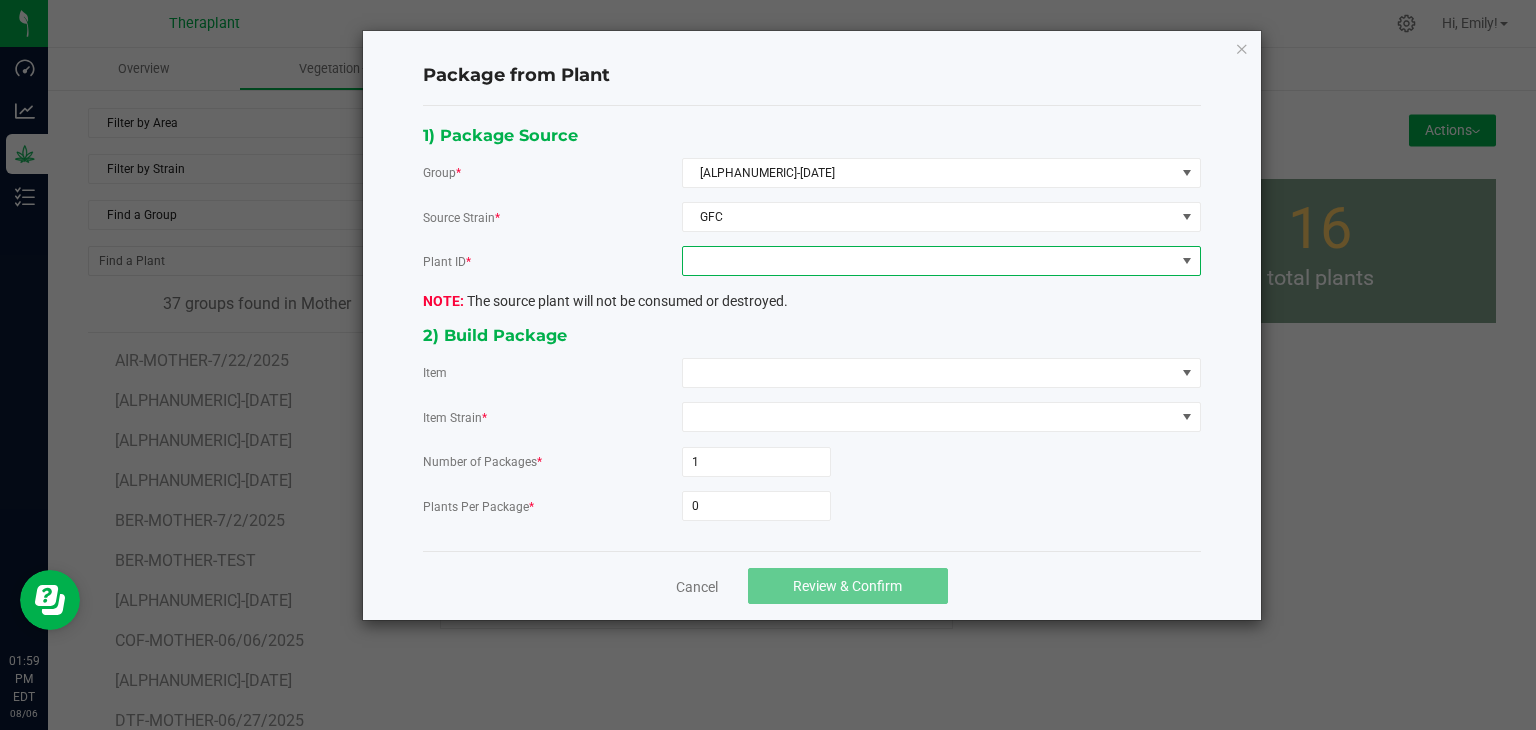 click at bounding box center [929, 261] 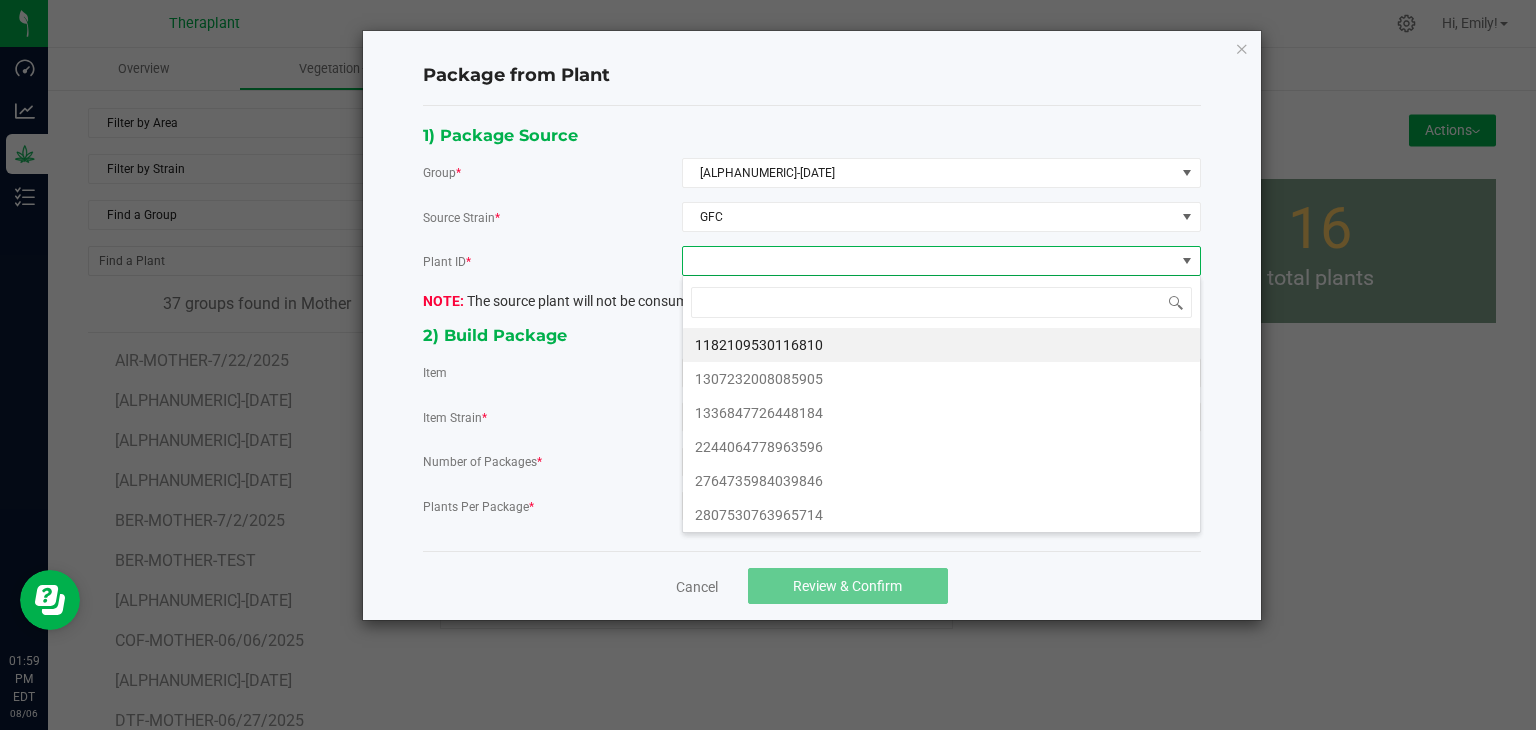 scroll, scrollTop: 99970, scrollLeft: 99480, axis: both 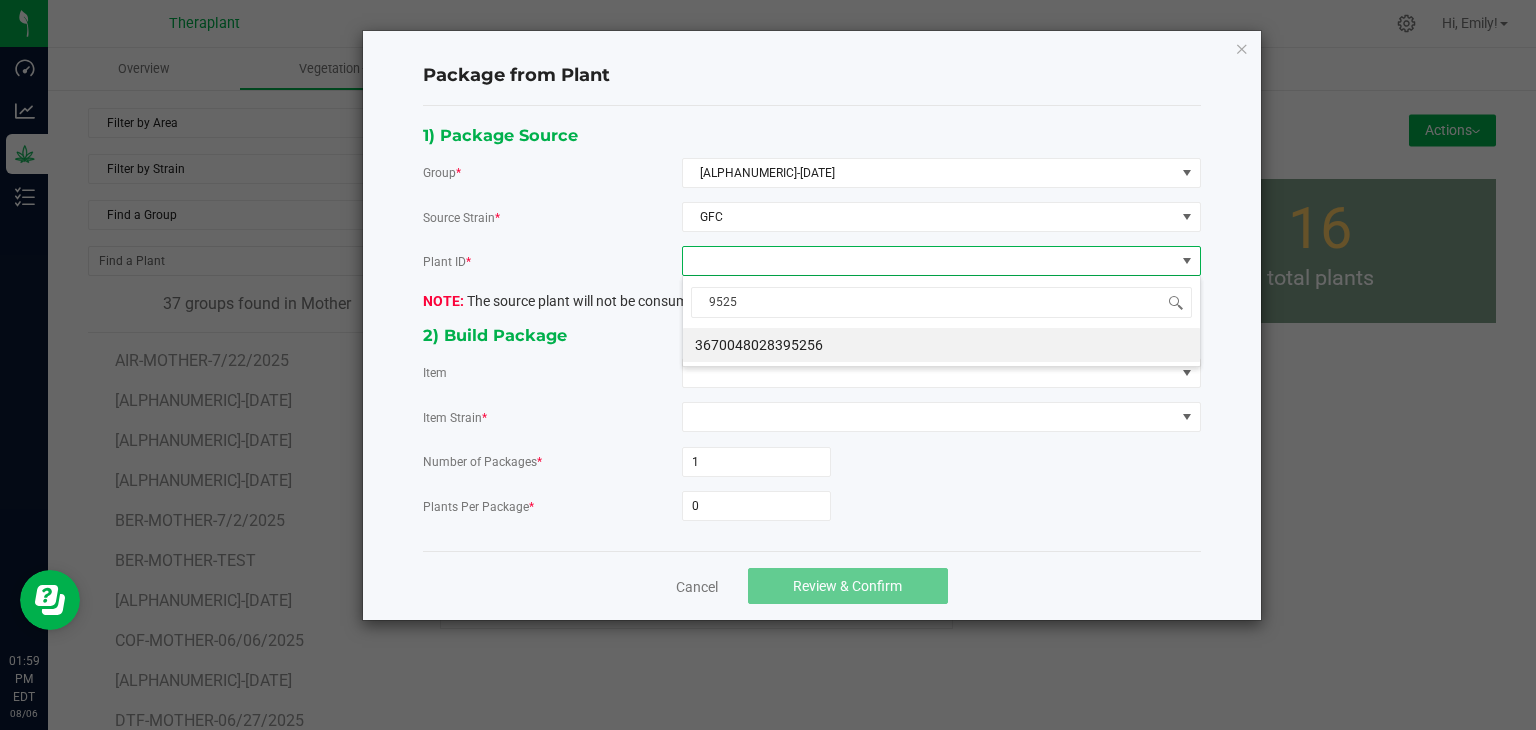 type on "95256" 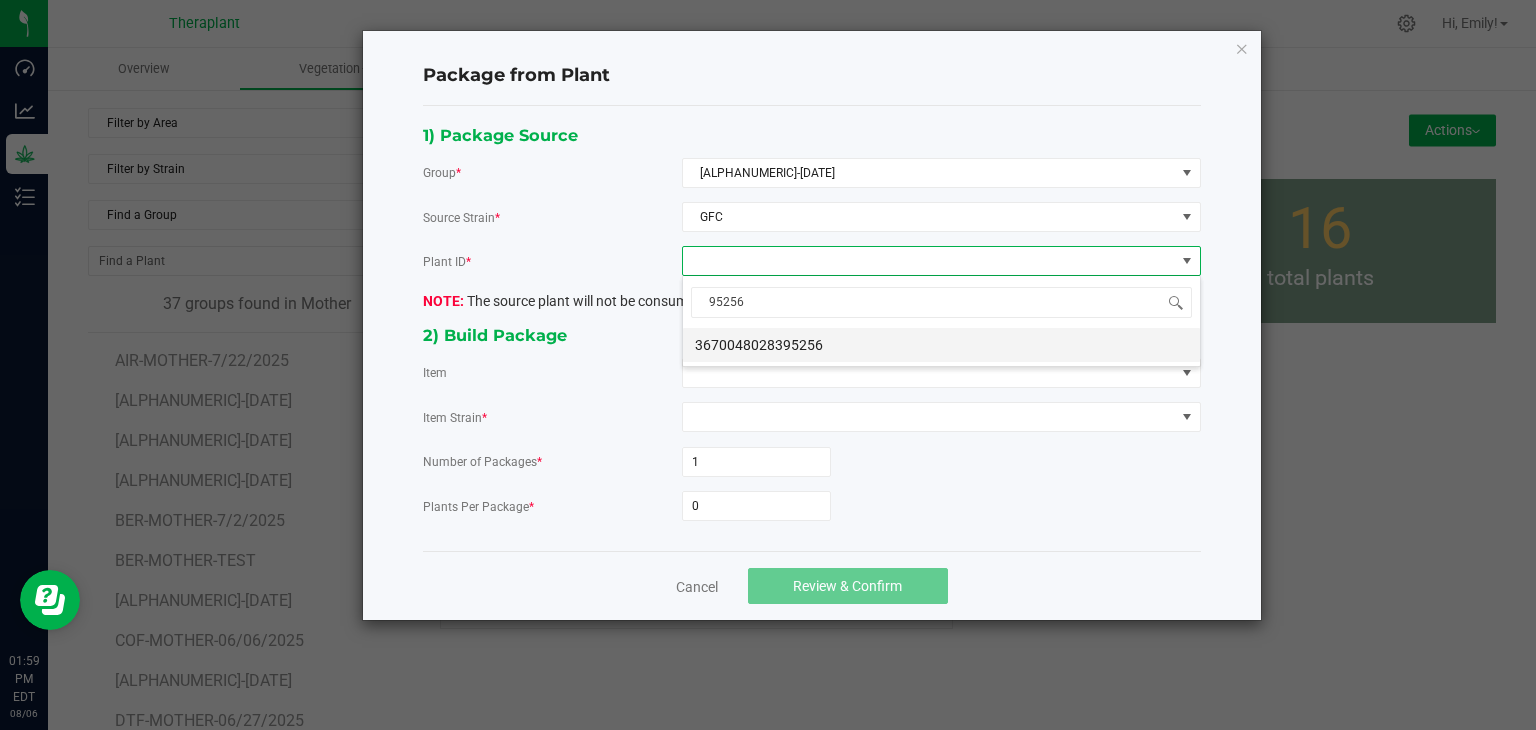 click on "3670048028395256" at bounding box center (941, 345) 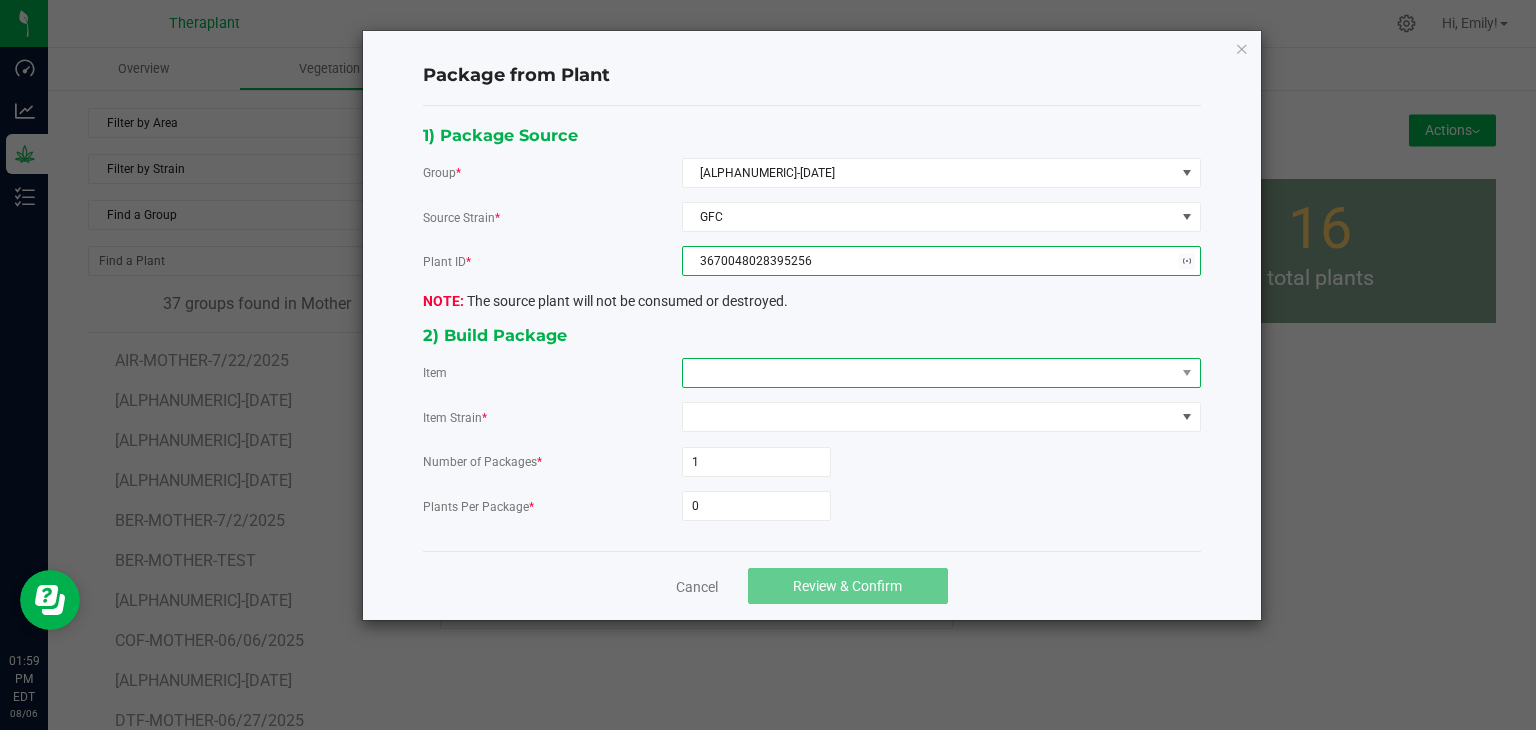 click at bounding box center (929, 373) 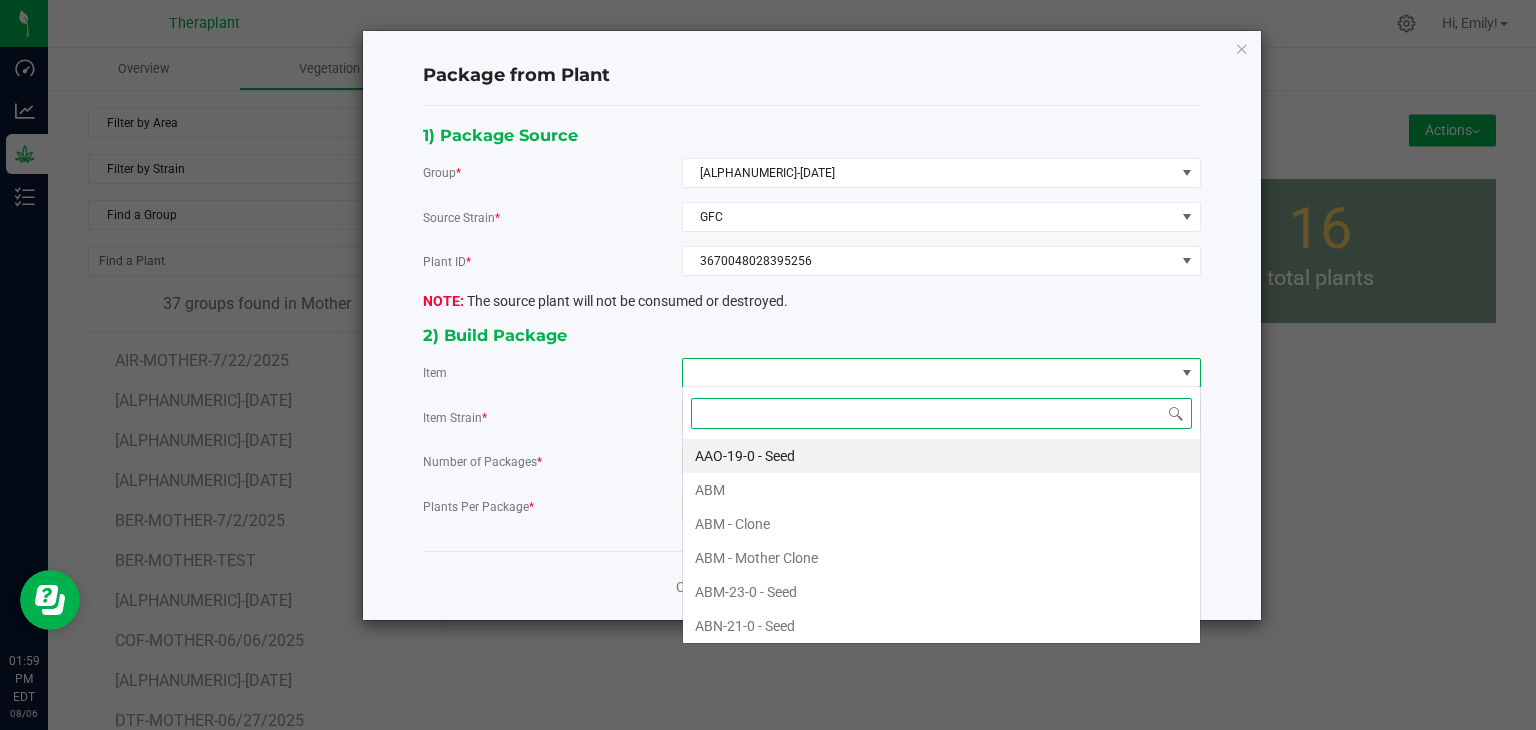 scroll, scrollTop: 99970, scrollLeft: 99480, axis: both 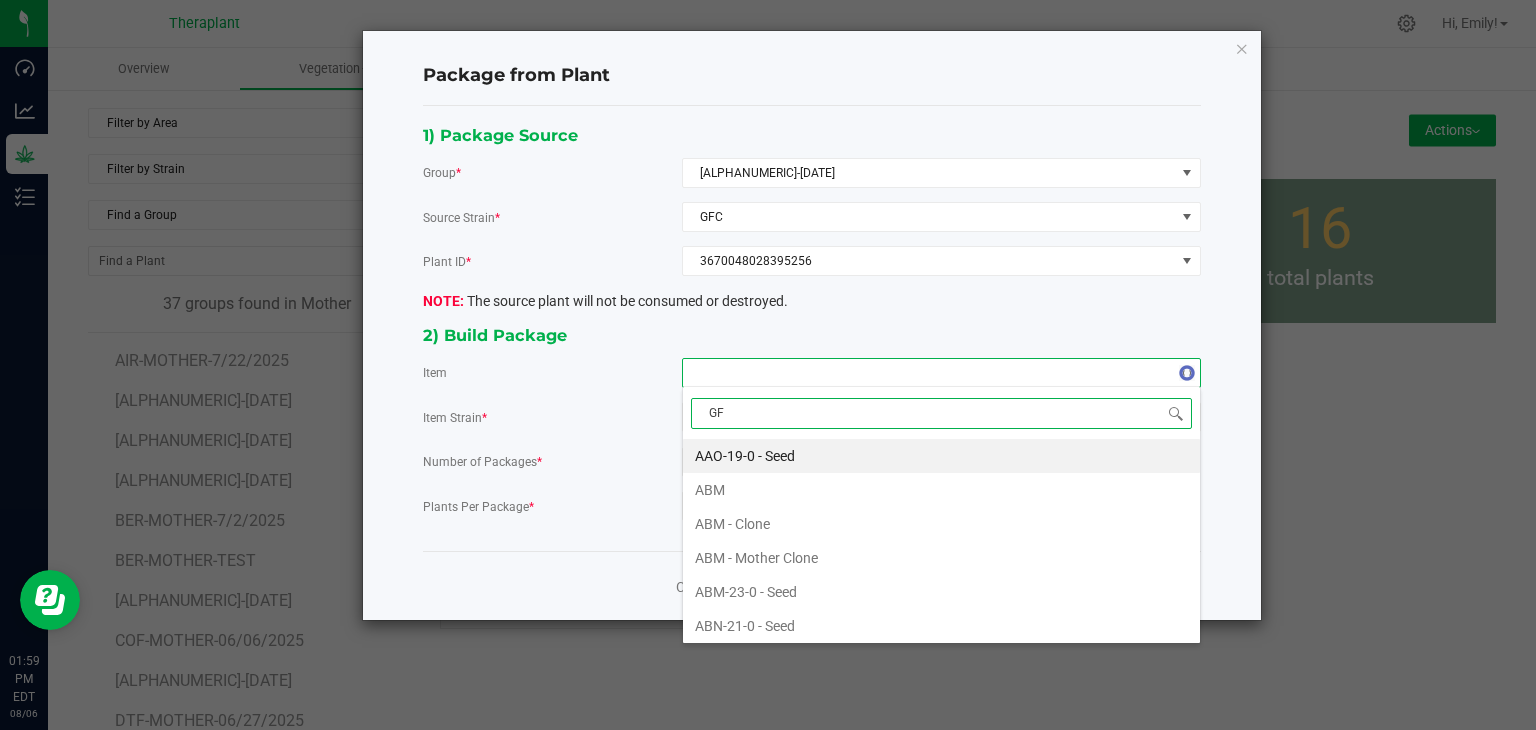 type on "GFC" 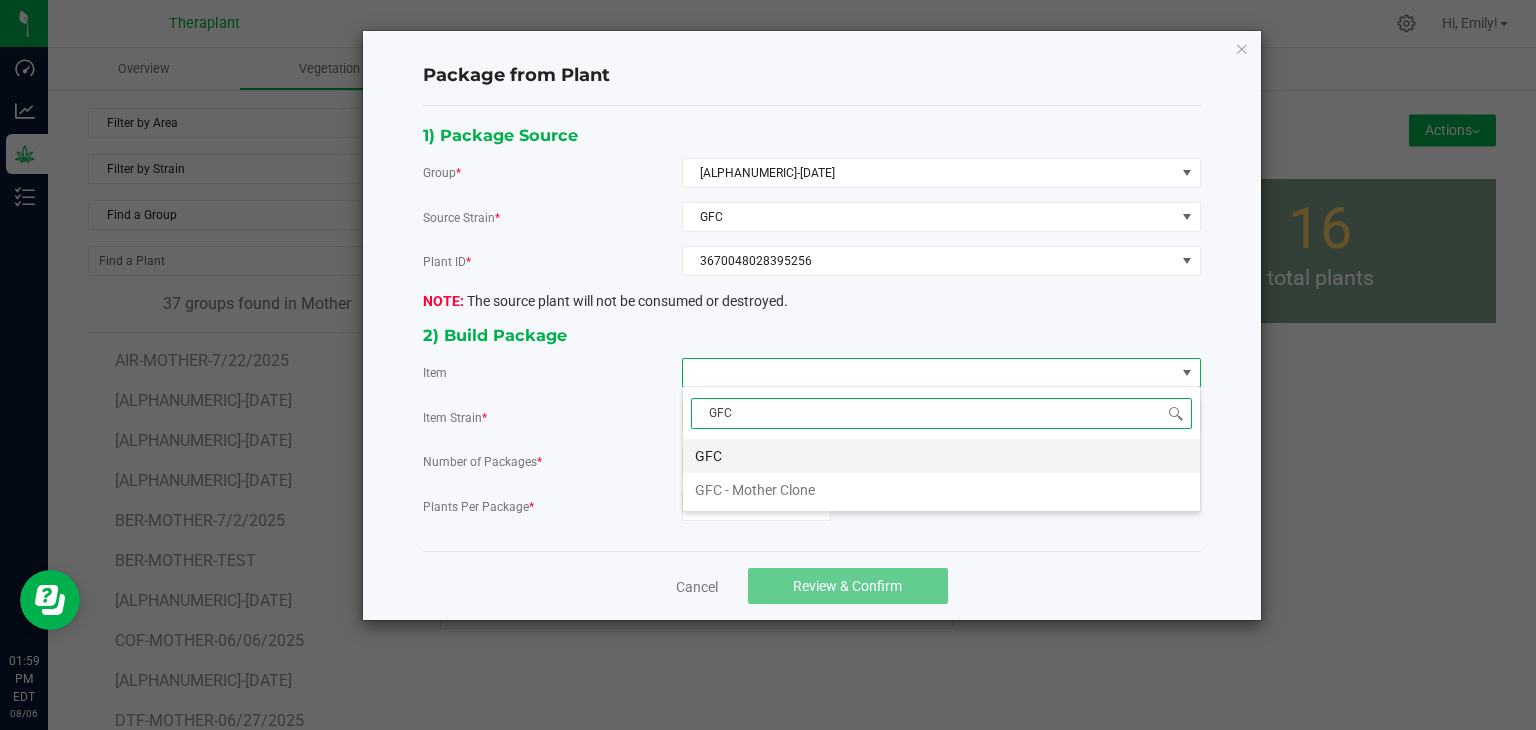 click on "GFC" at bounding box center (941, 456) 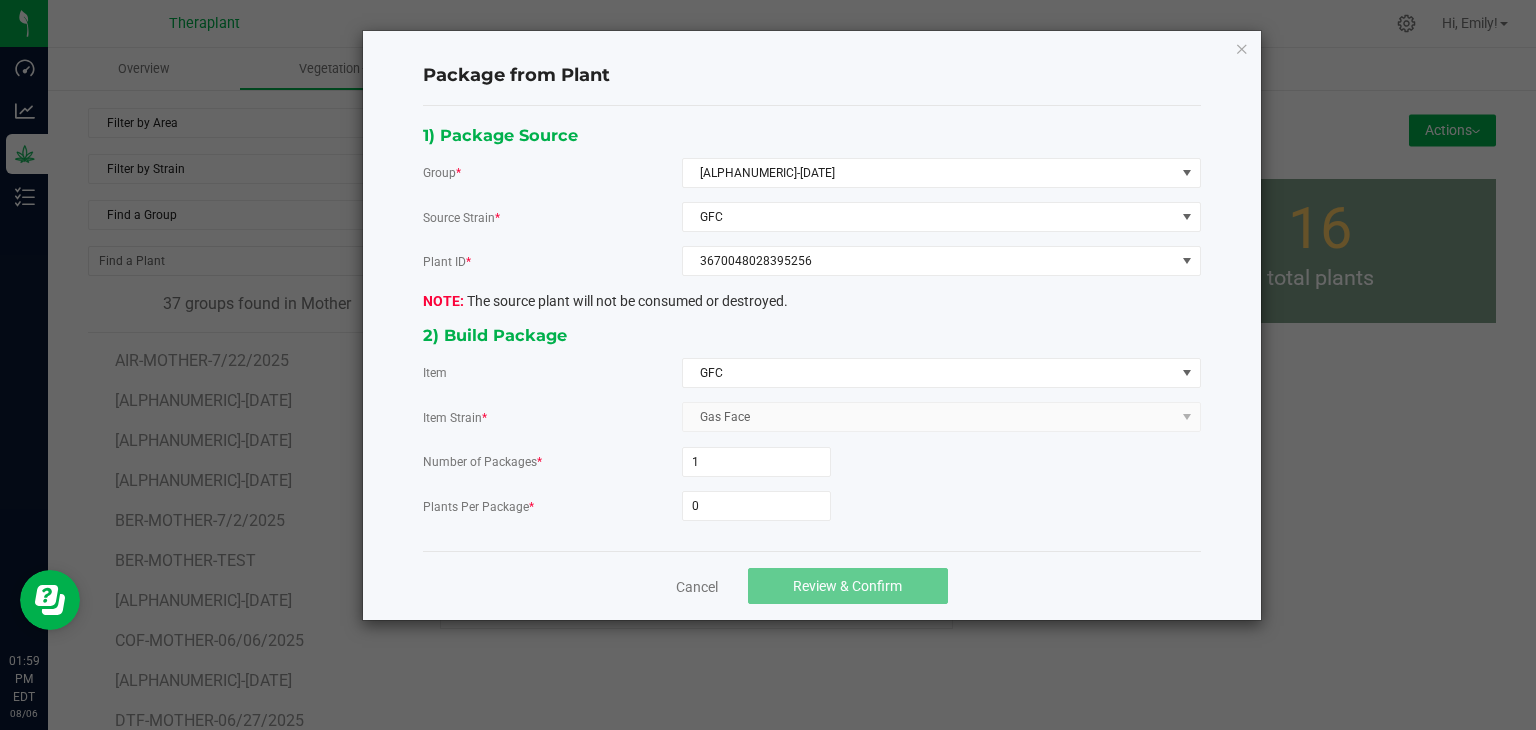 click on "Number of Packages  * 1  Plants Per Package  * 0" 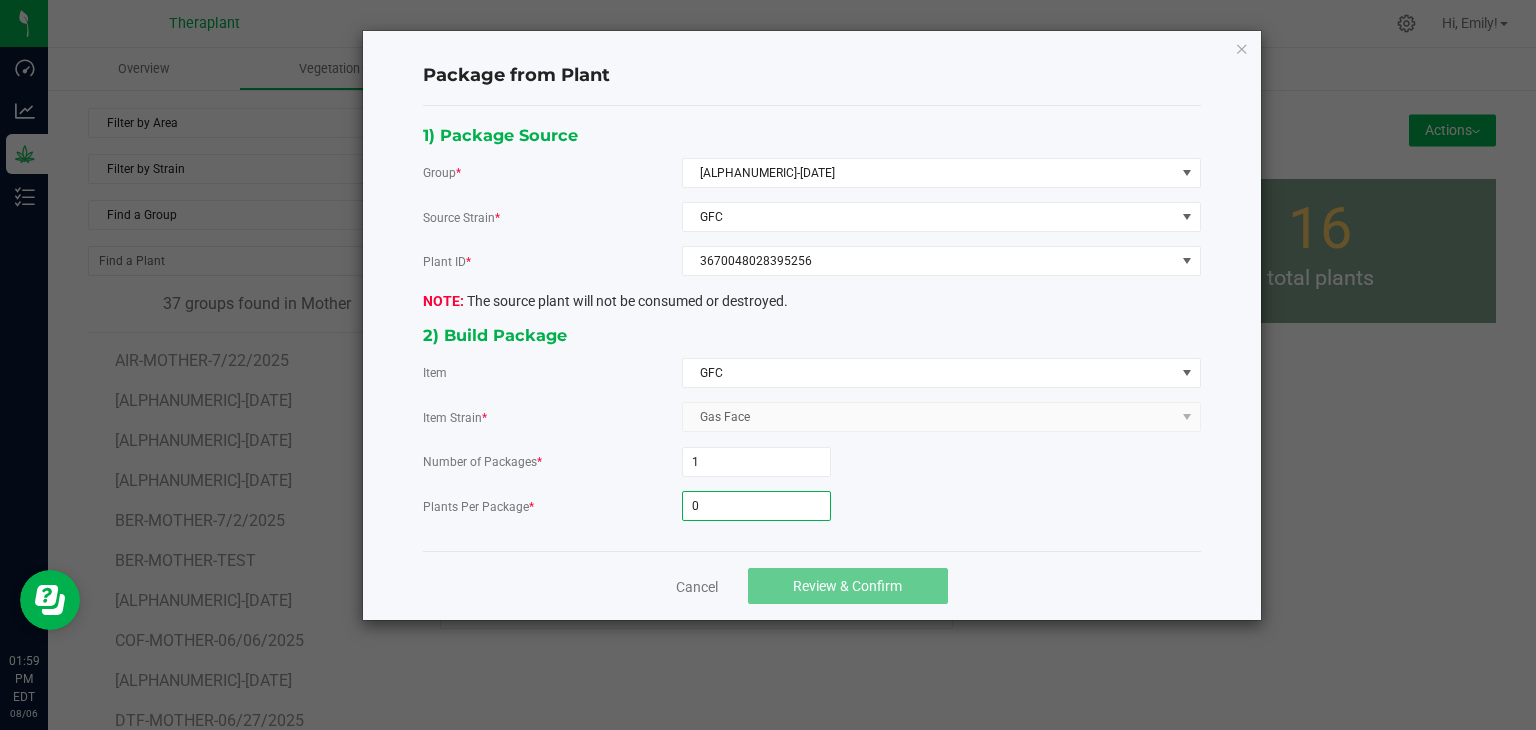 click on "0" at bounding box center (756, 506) 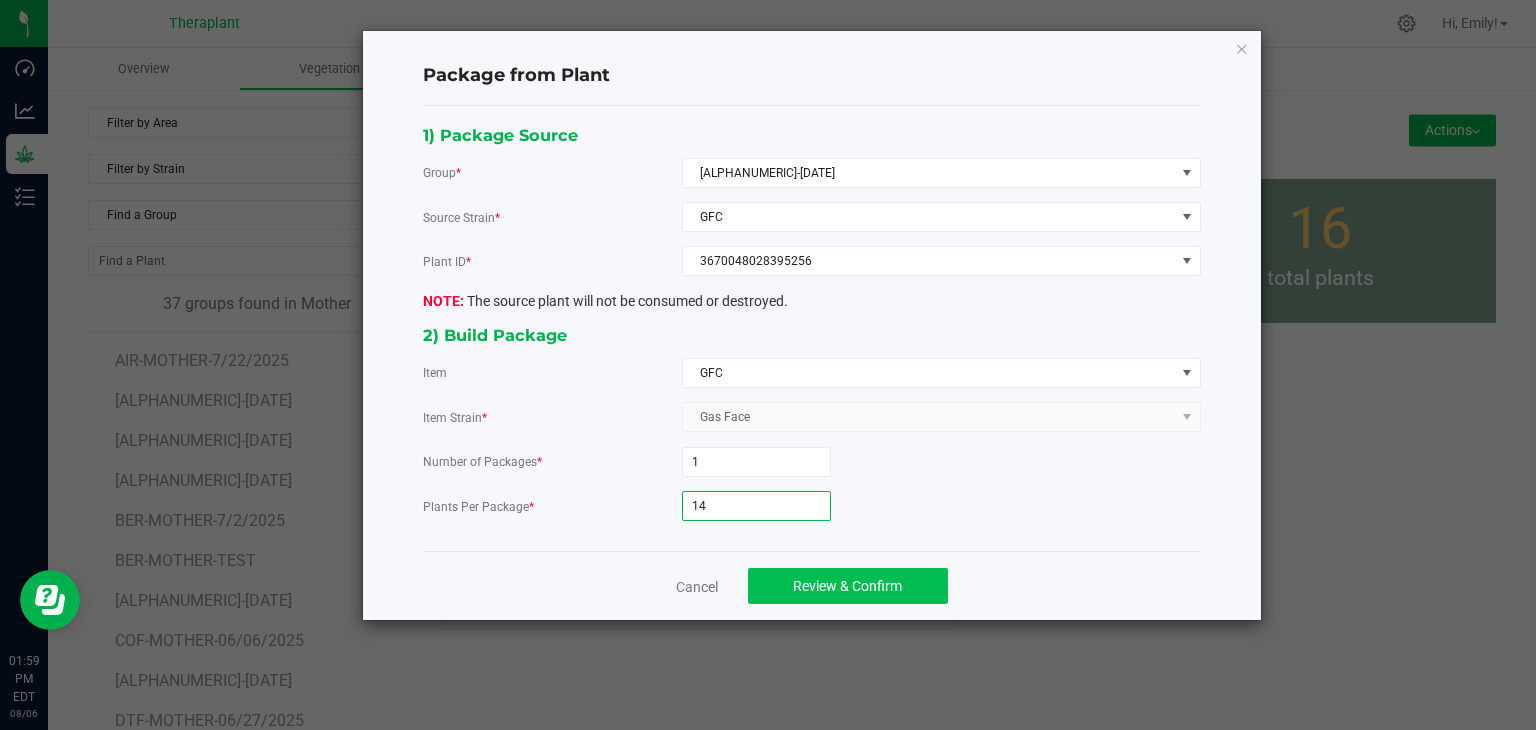 type on "14" 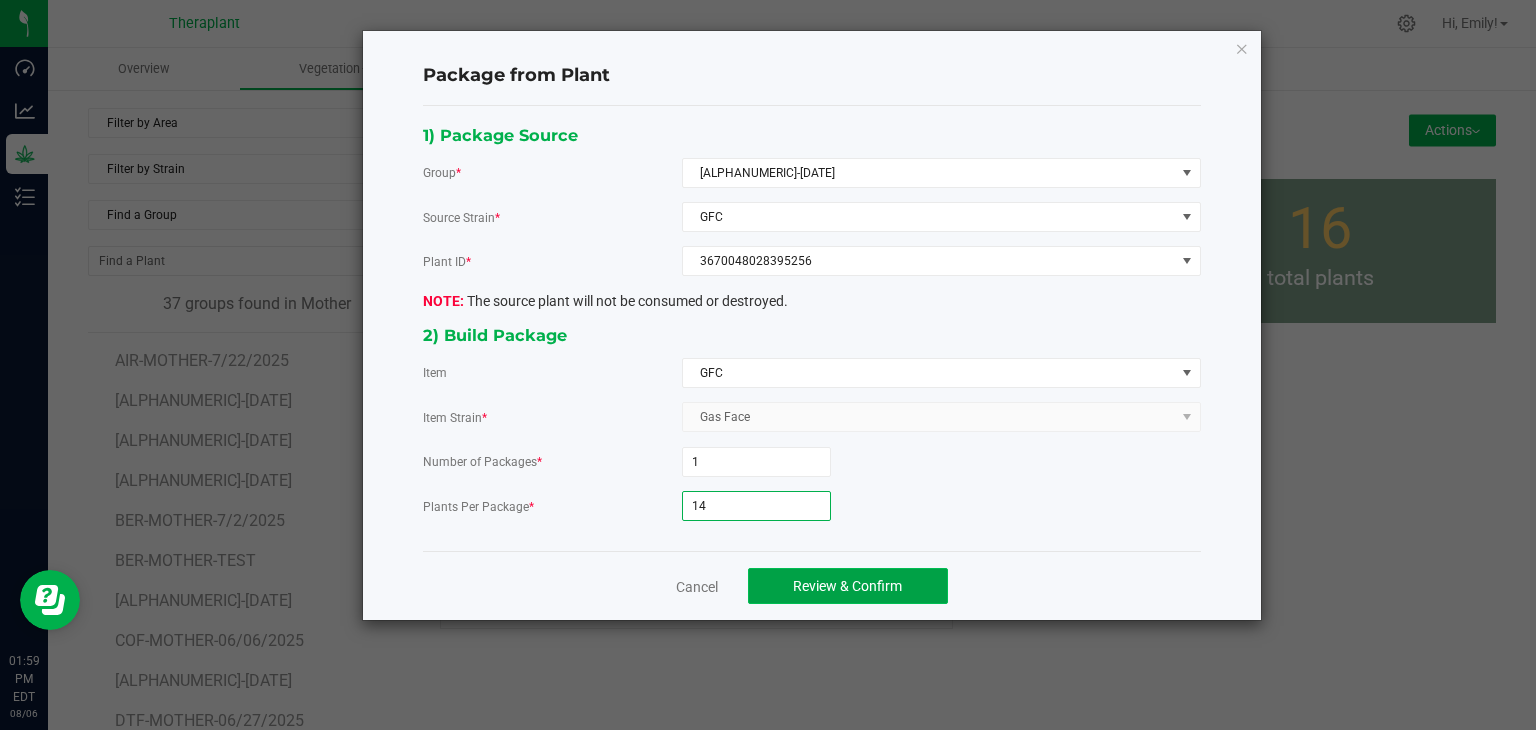 click on "Review & Confirm" 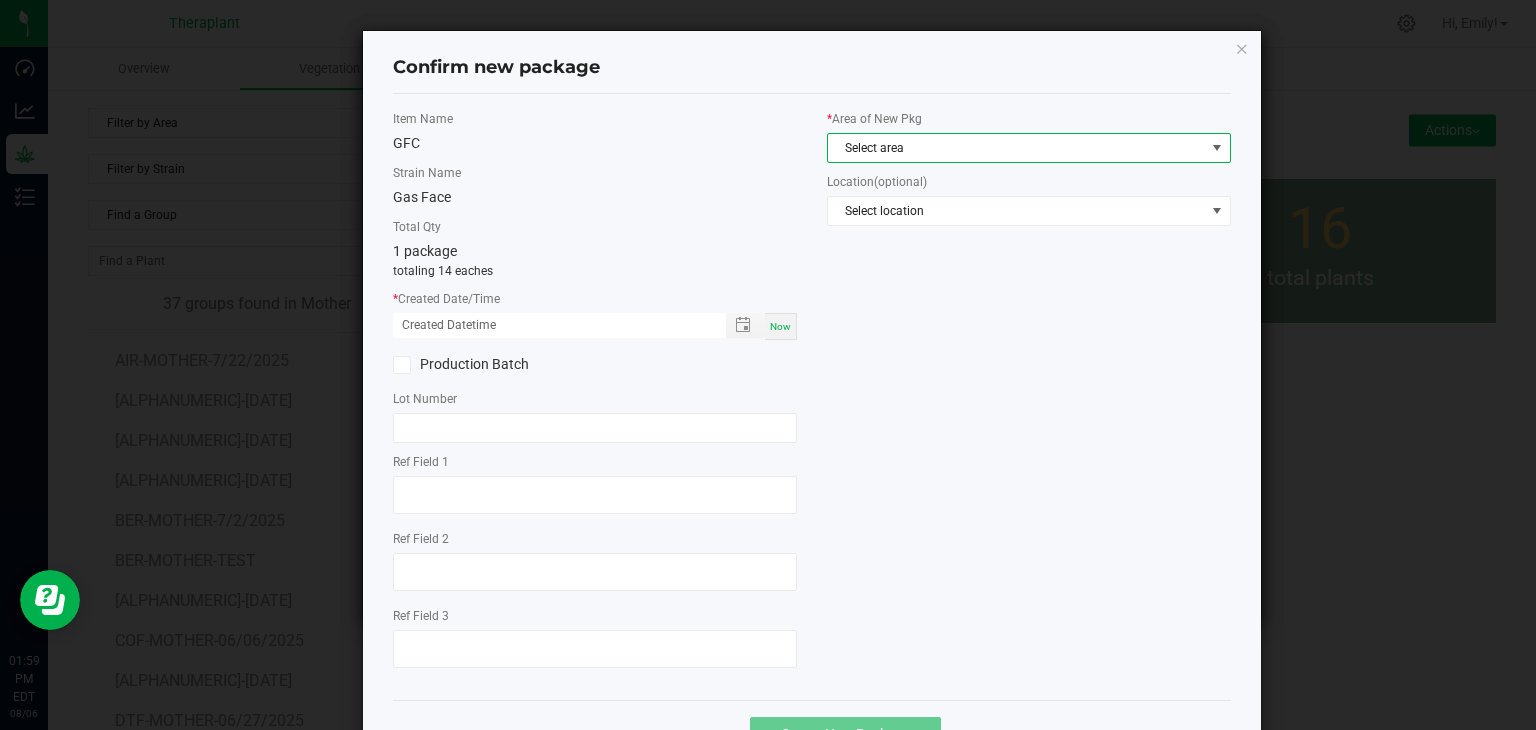 click on "Select area" at bounding box center [1016, 148] 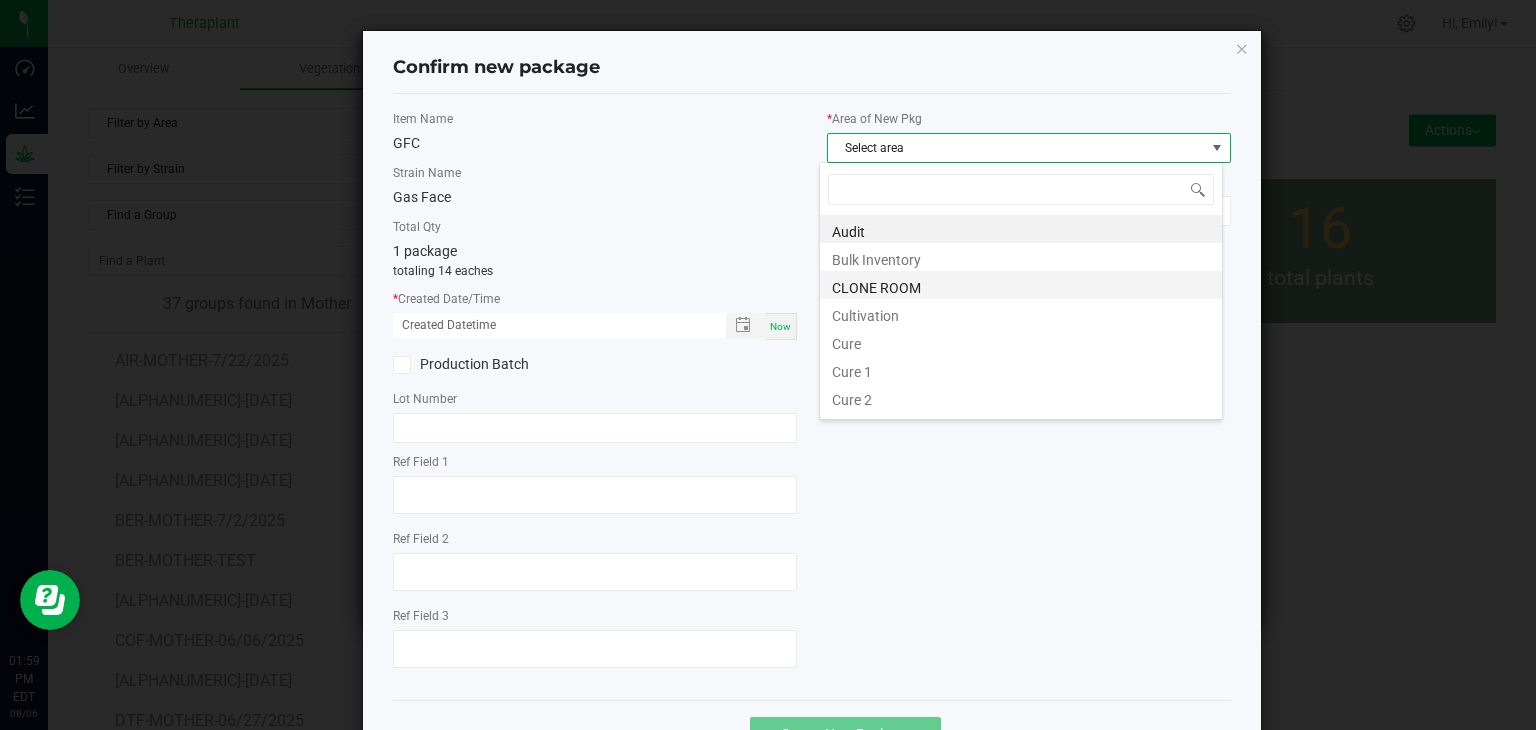 scroll, scrollTop: 99970, scrollLeft: 99596, axis: both 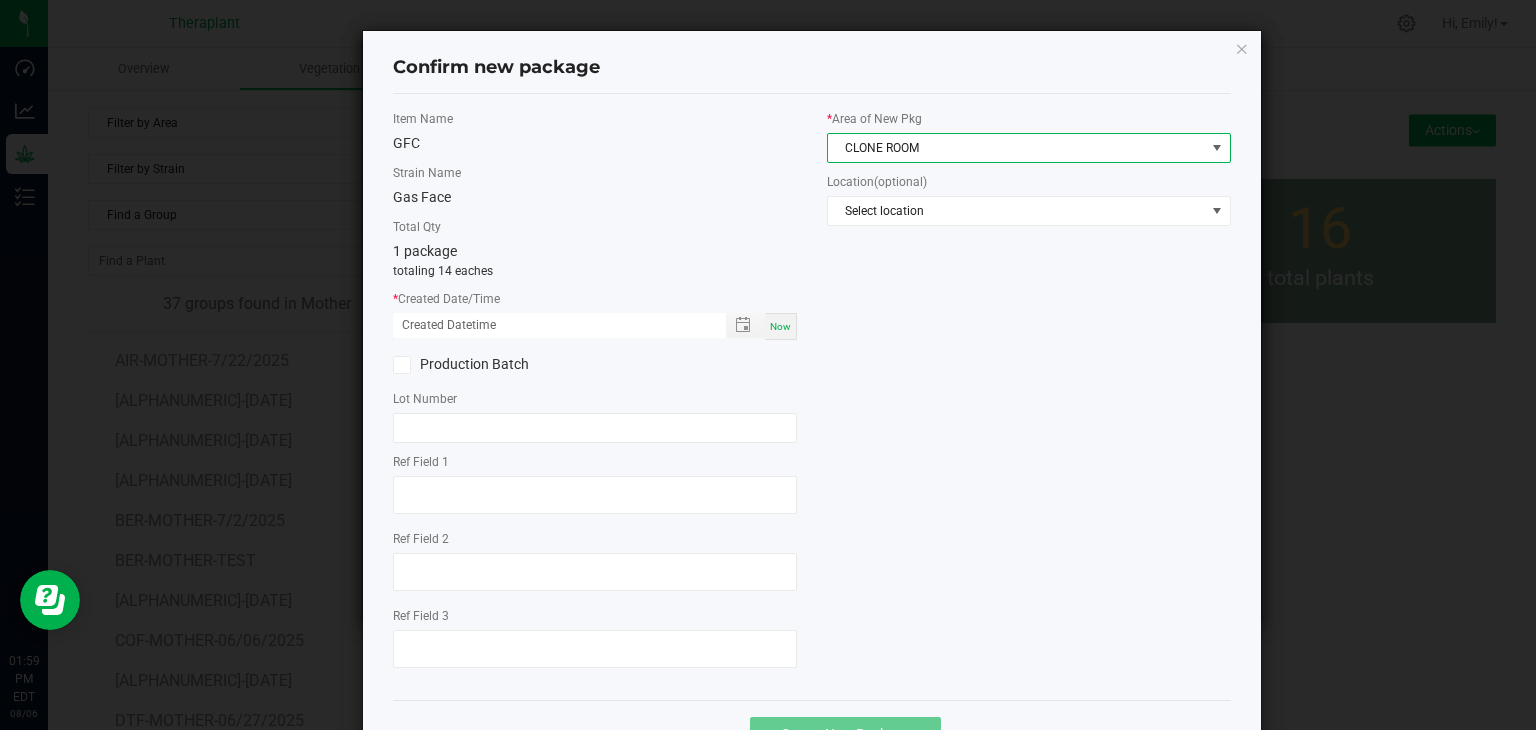 click on "Now" at bounding box center [780, 326] 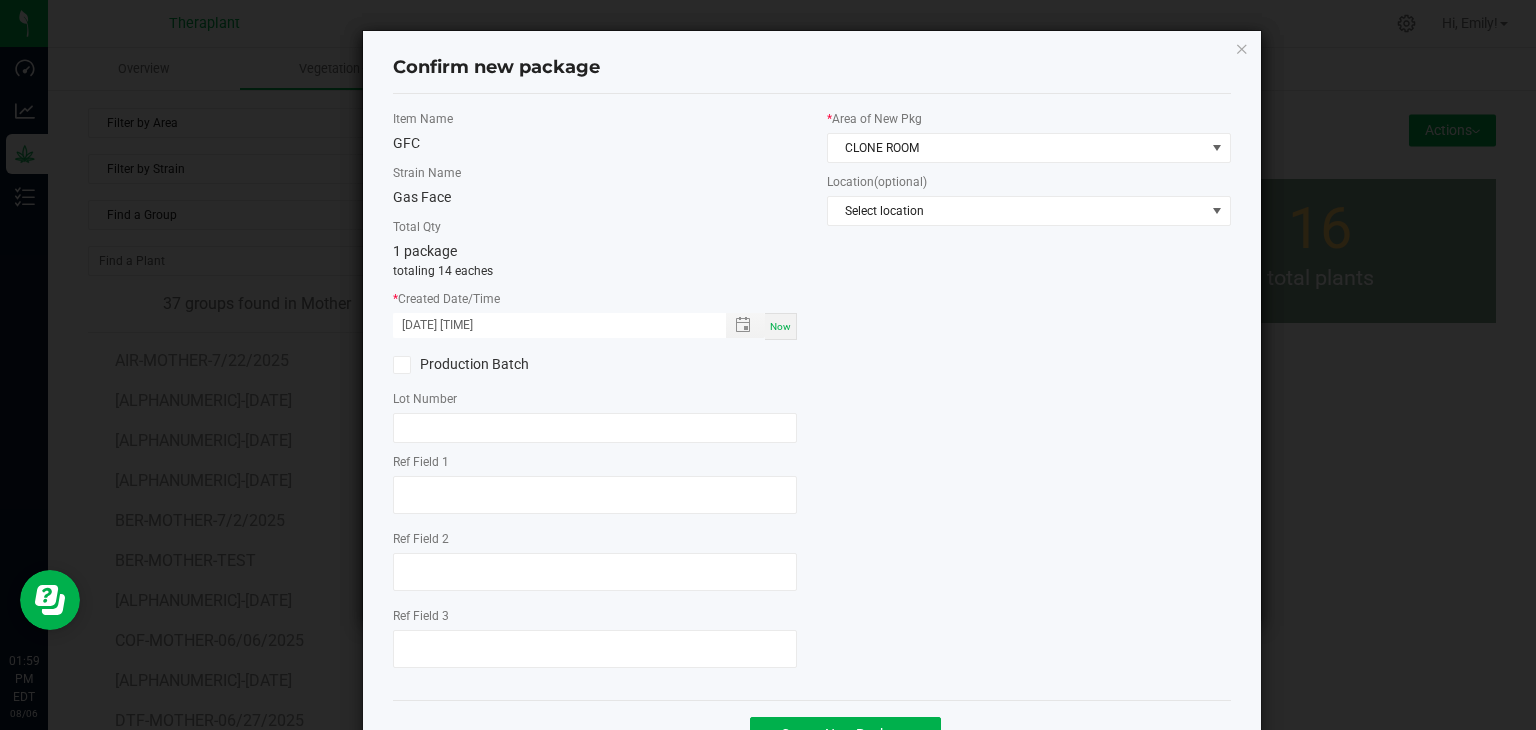 click on "Ref Field 1" 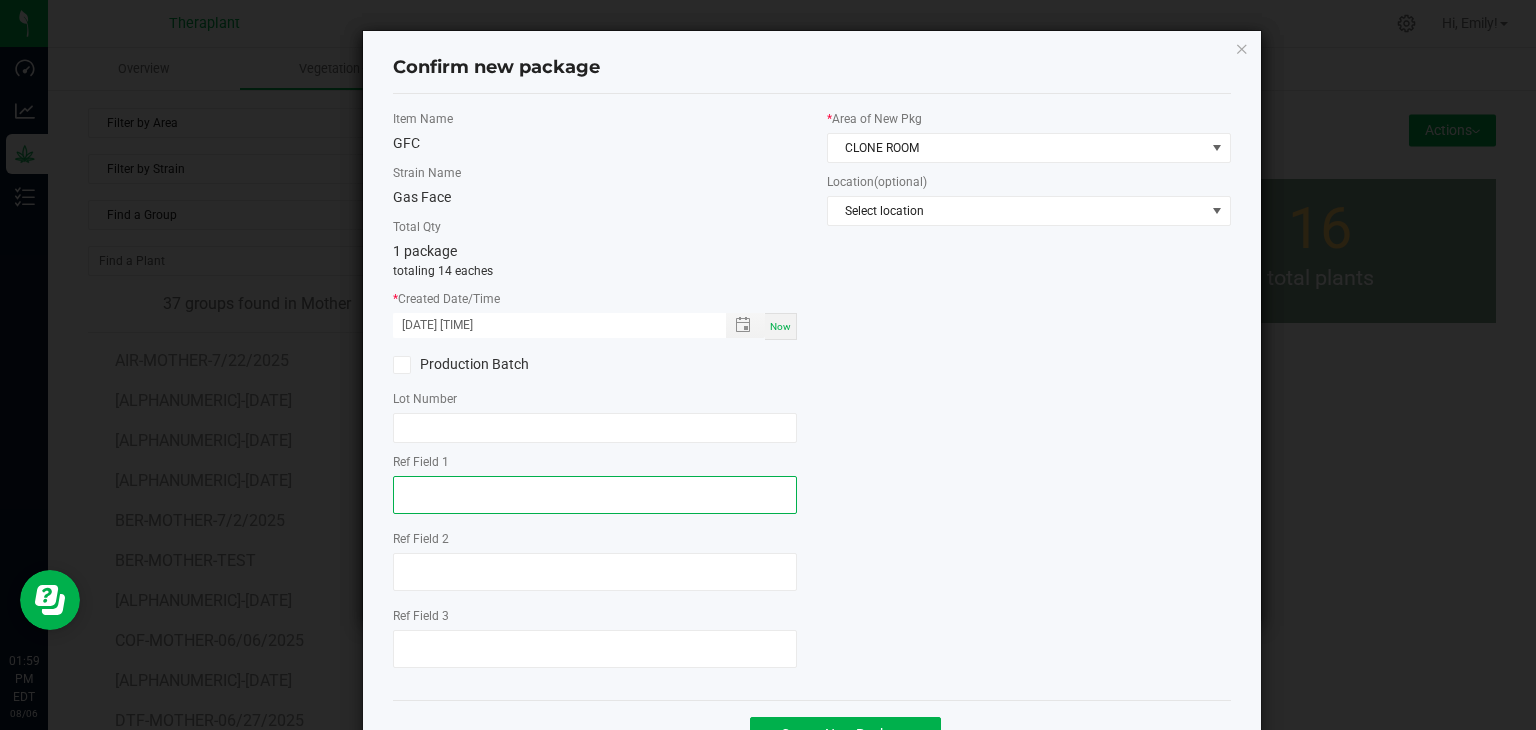 click 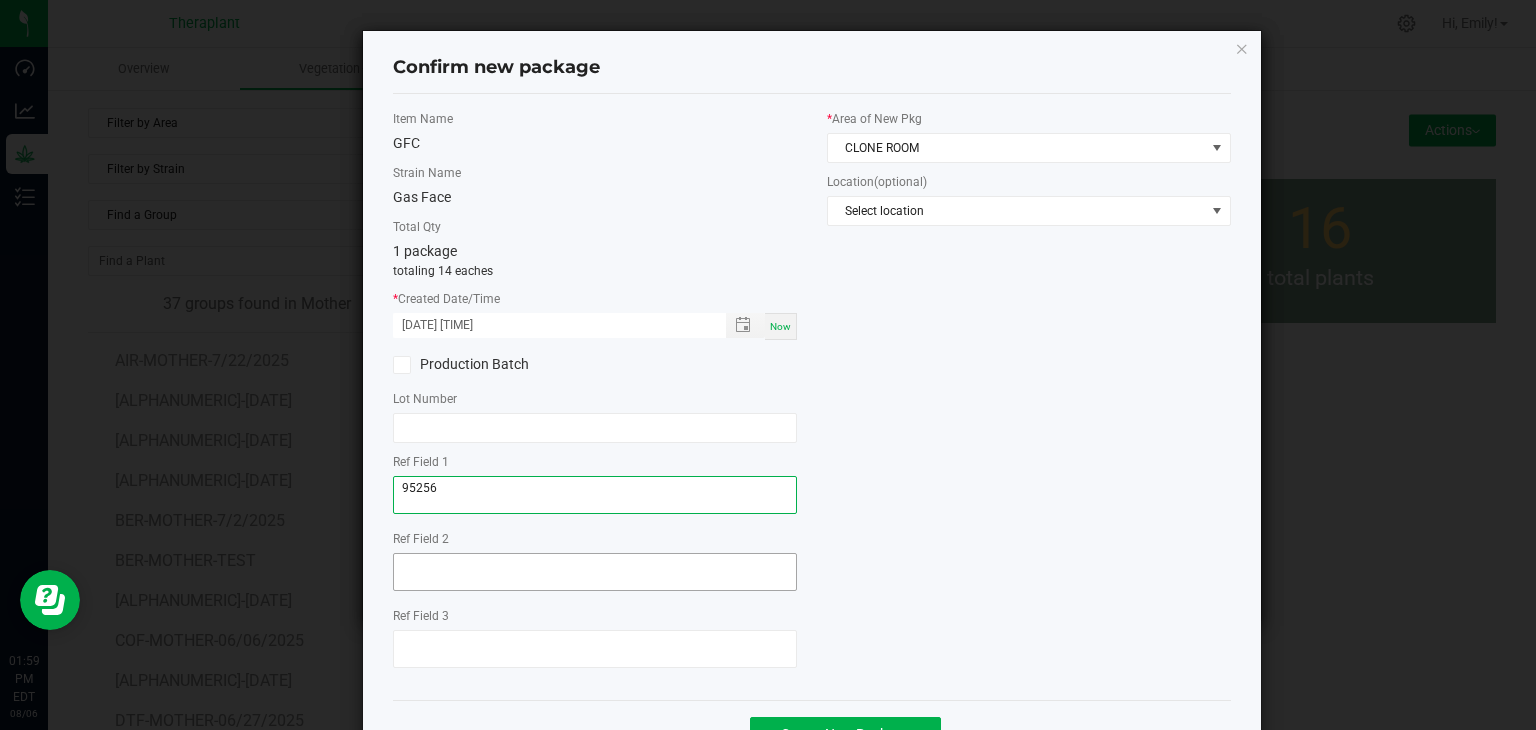 type on "95256" 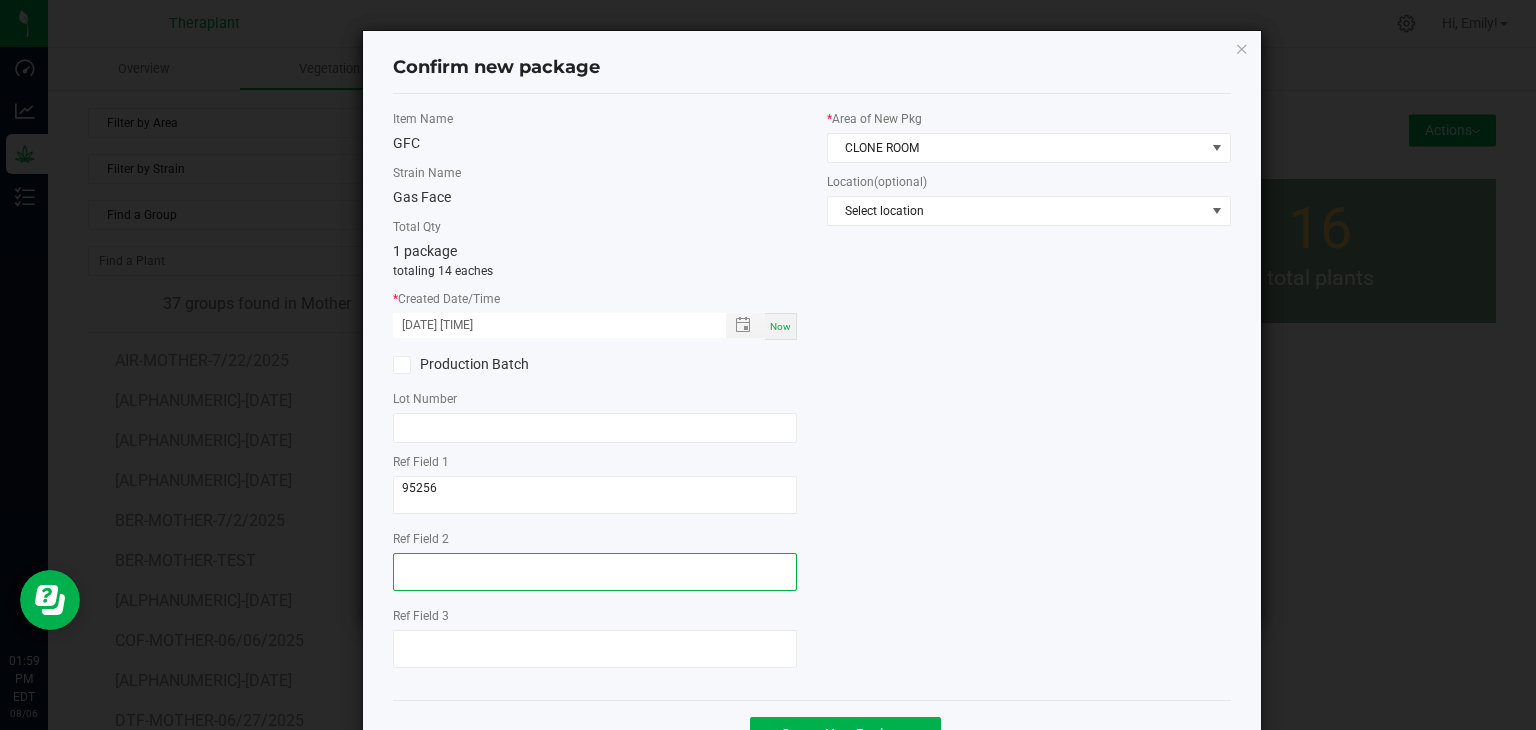 click at bounding box center [595, 572] 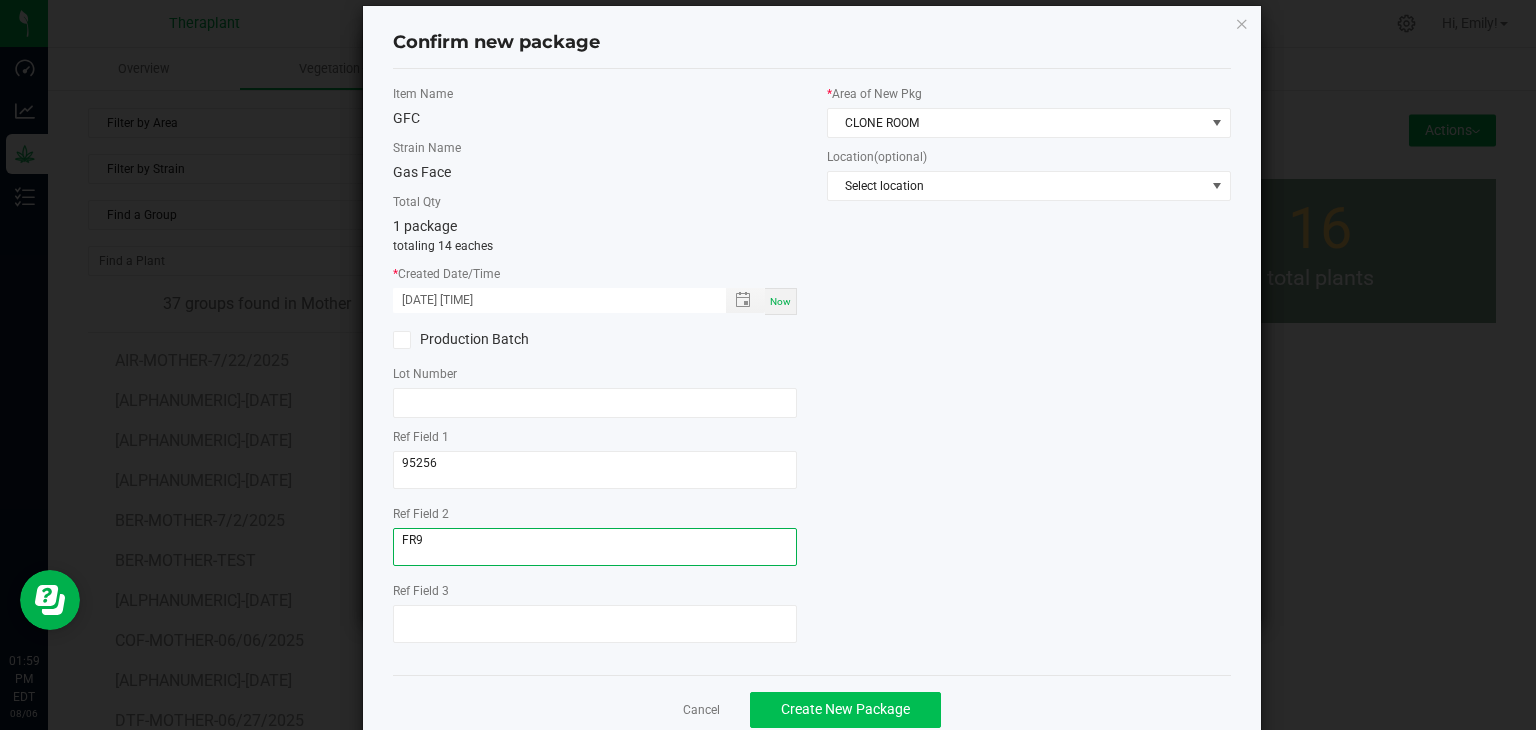 scroll, scrollTop: 69, scrollLeft: 0, axis: vertical 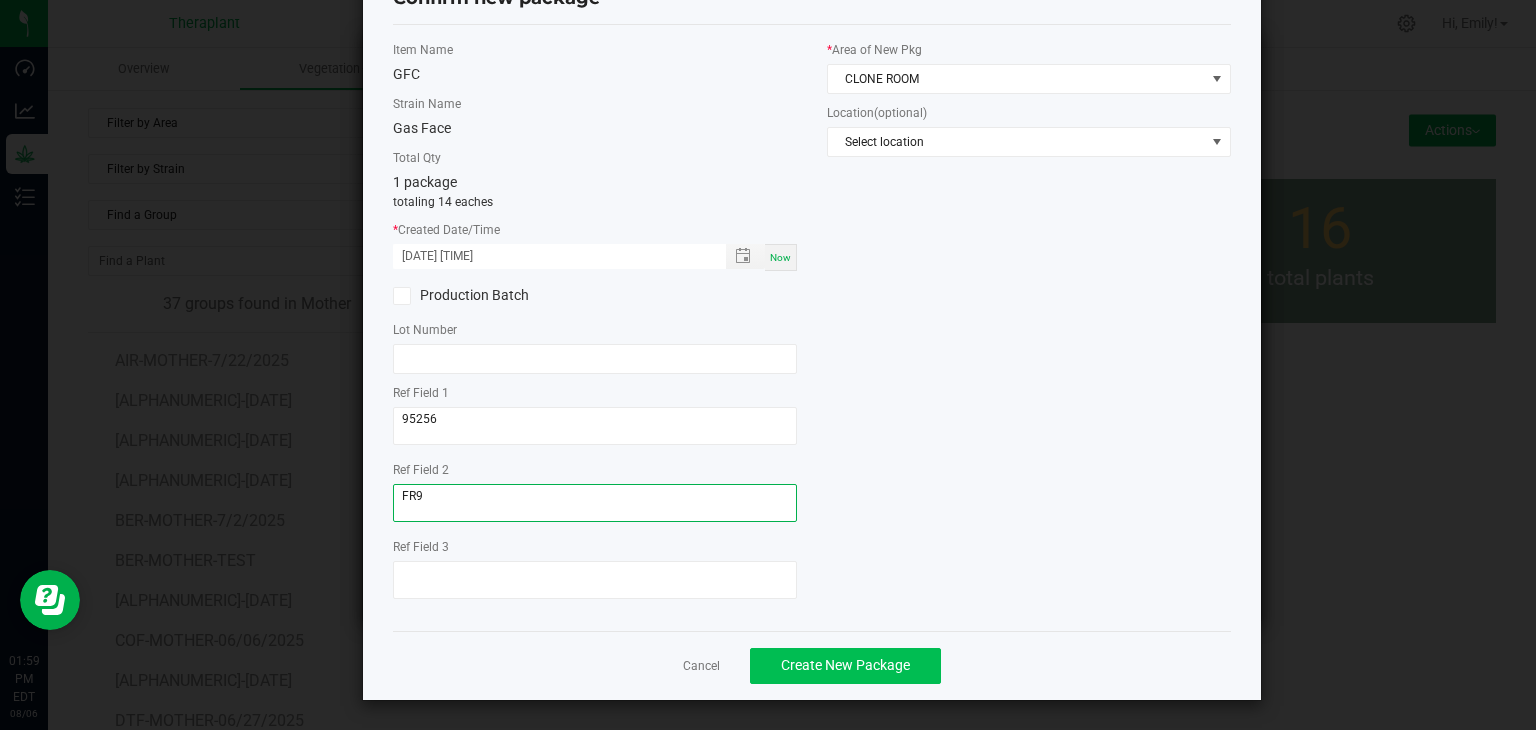 type on "FR9" 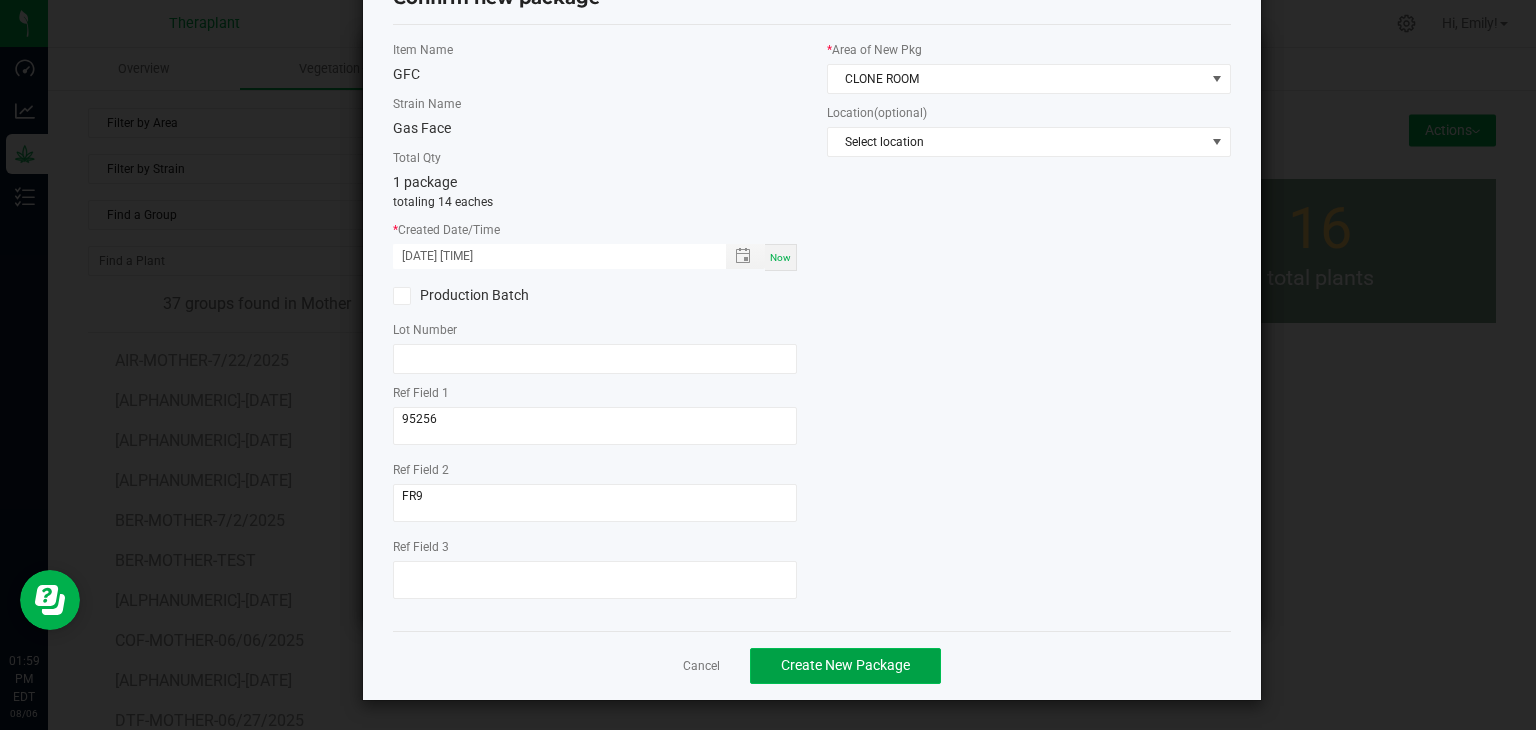 click on "Create New Package" 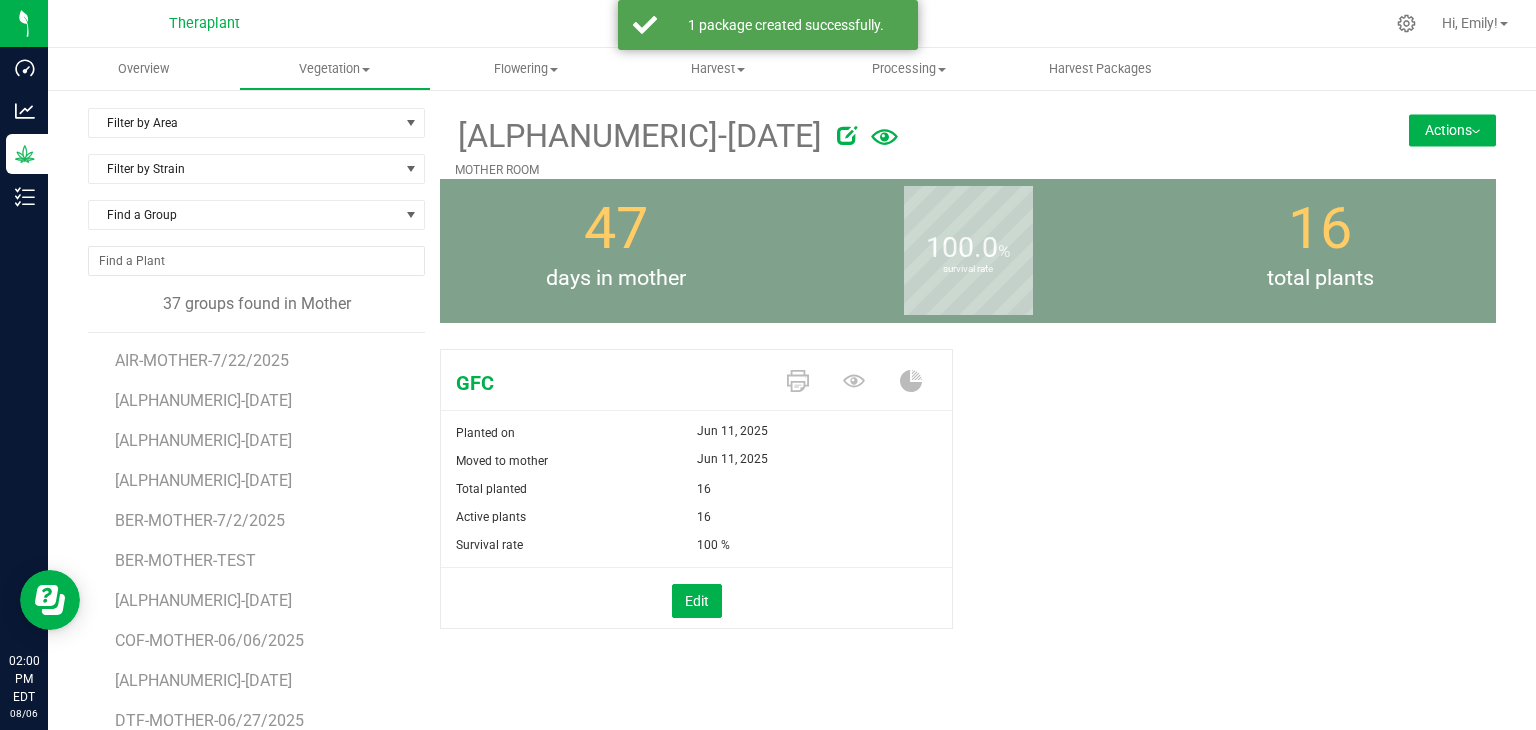 click on "Actions" at bounding box center (1452, 130) 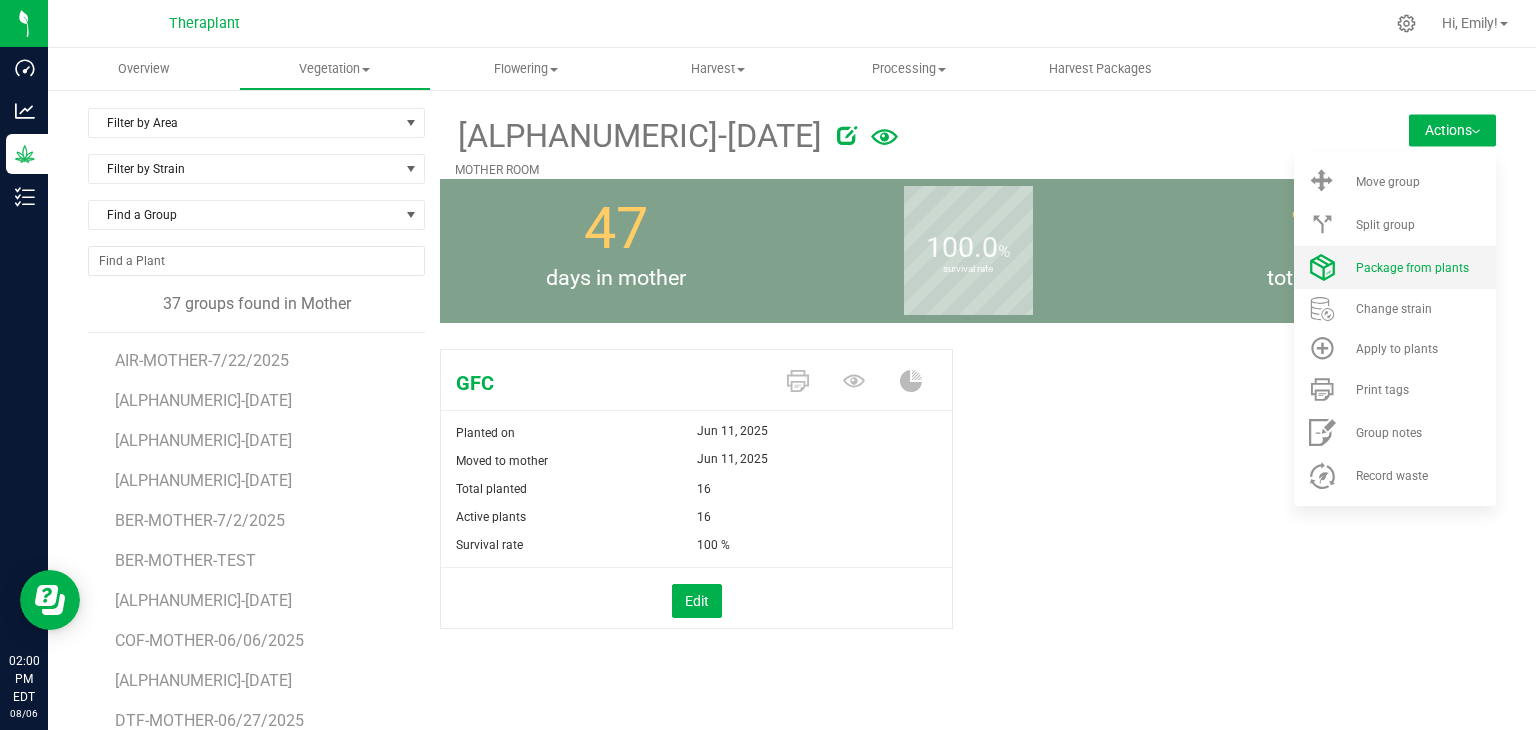 click on "Package from plants" at bounding box center (1395, 267) 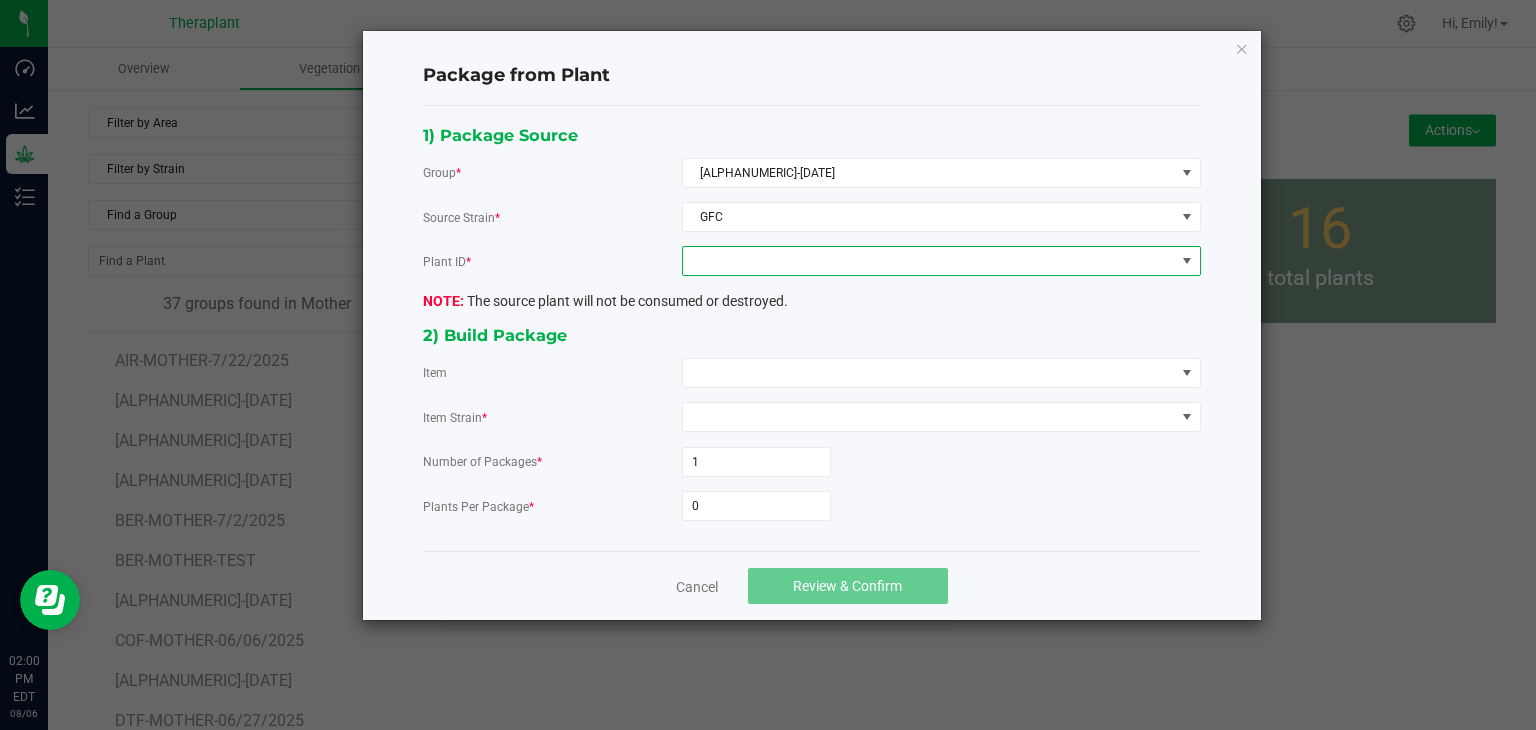 click at bounding box center [929, 261] 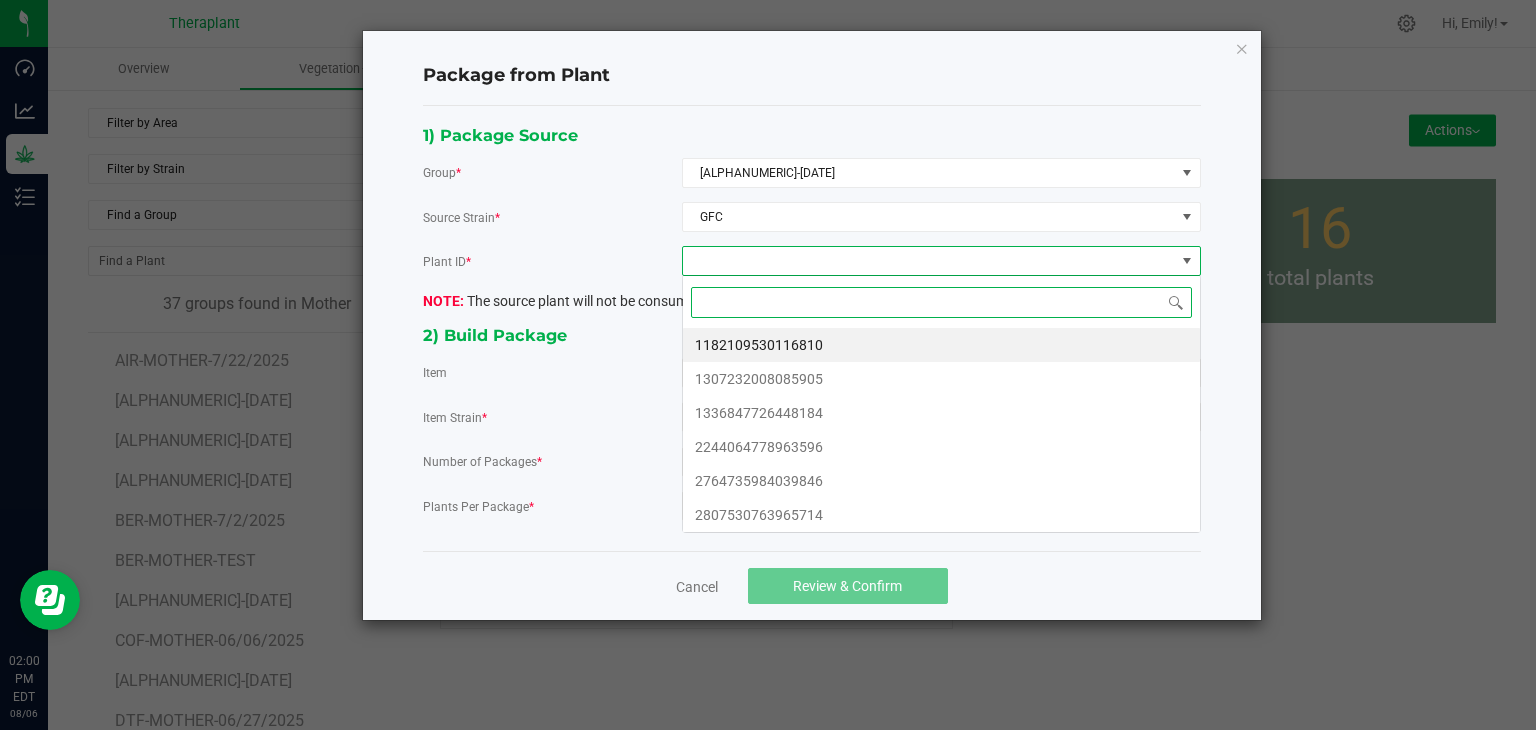 scroll, scrollTop: 99970, scrollLeft: 99480, axis: both 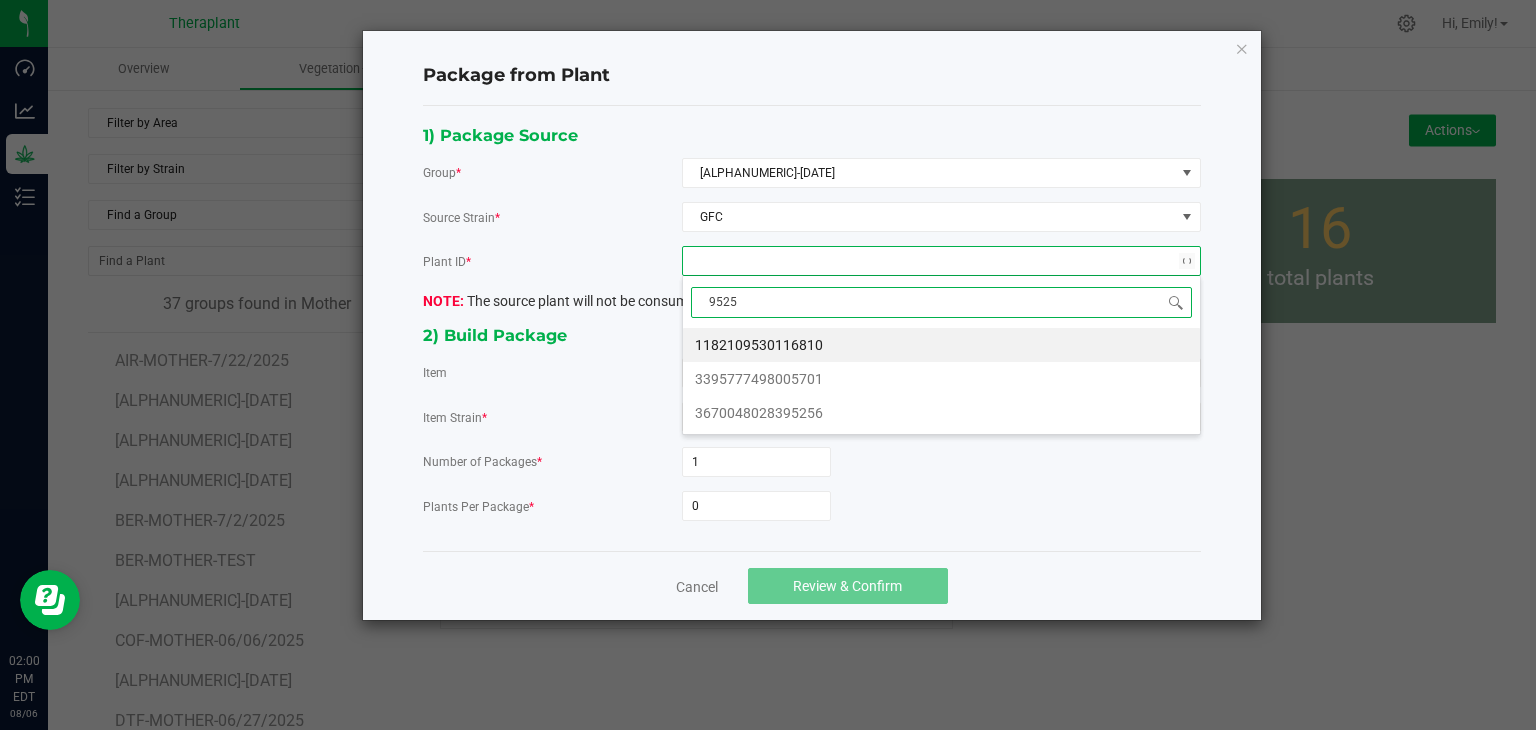 type on "95256" 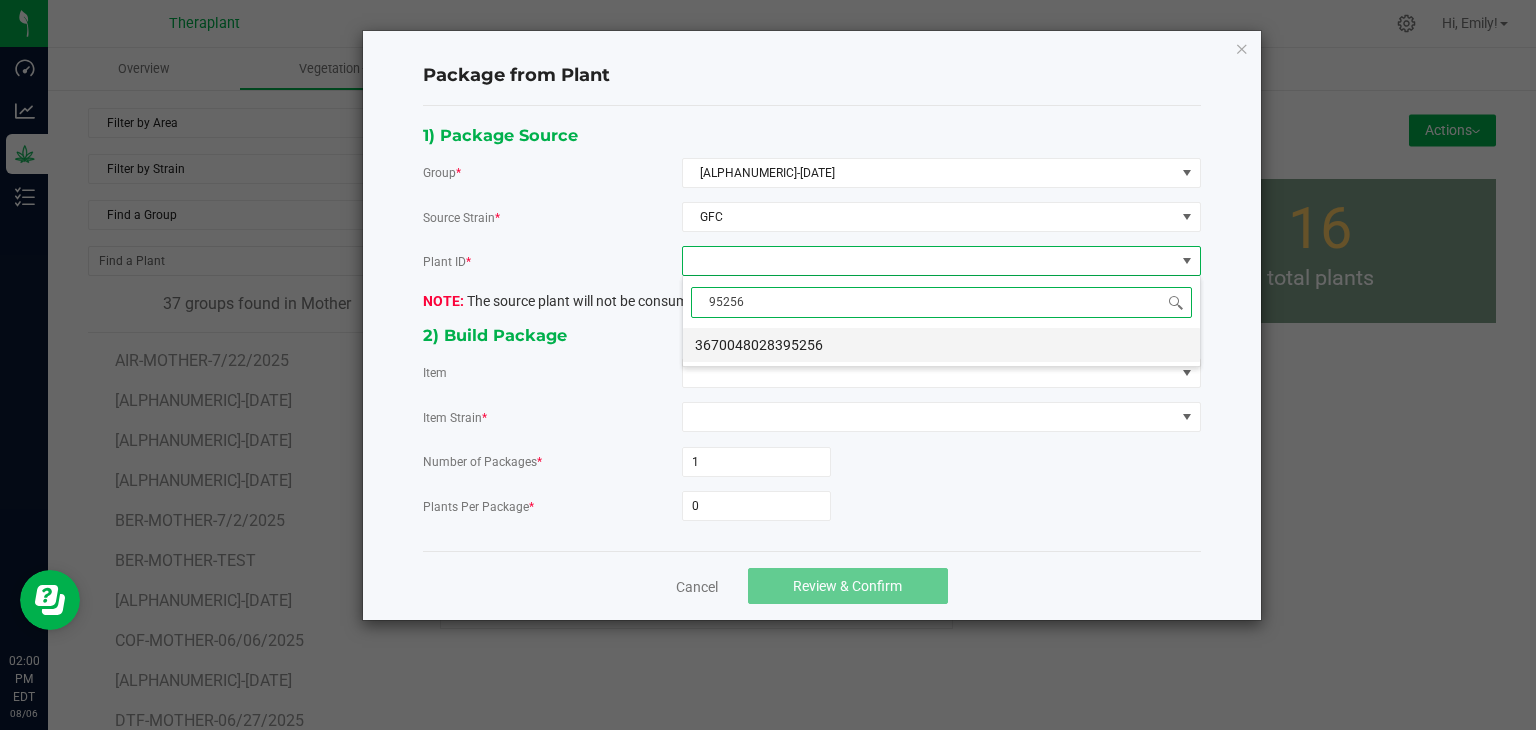 click on "3670048028395256" at bounding box center (941, 345) 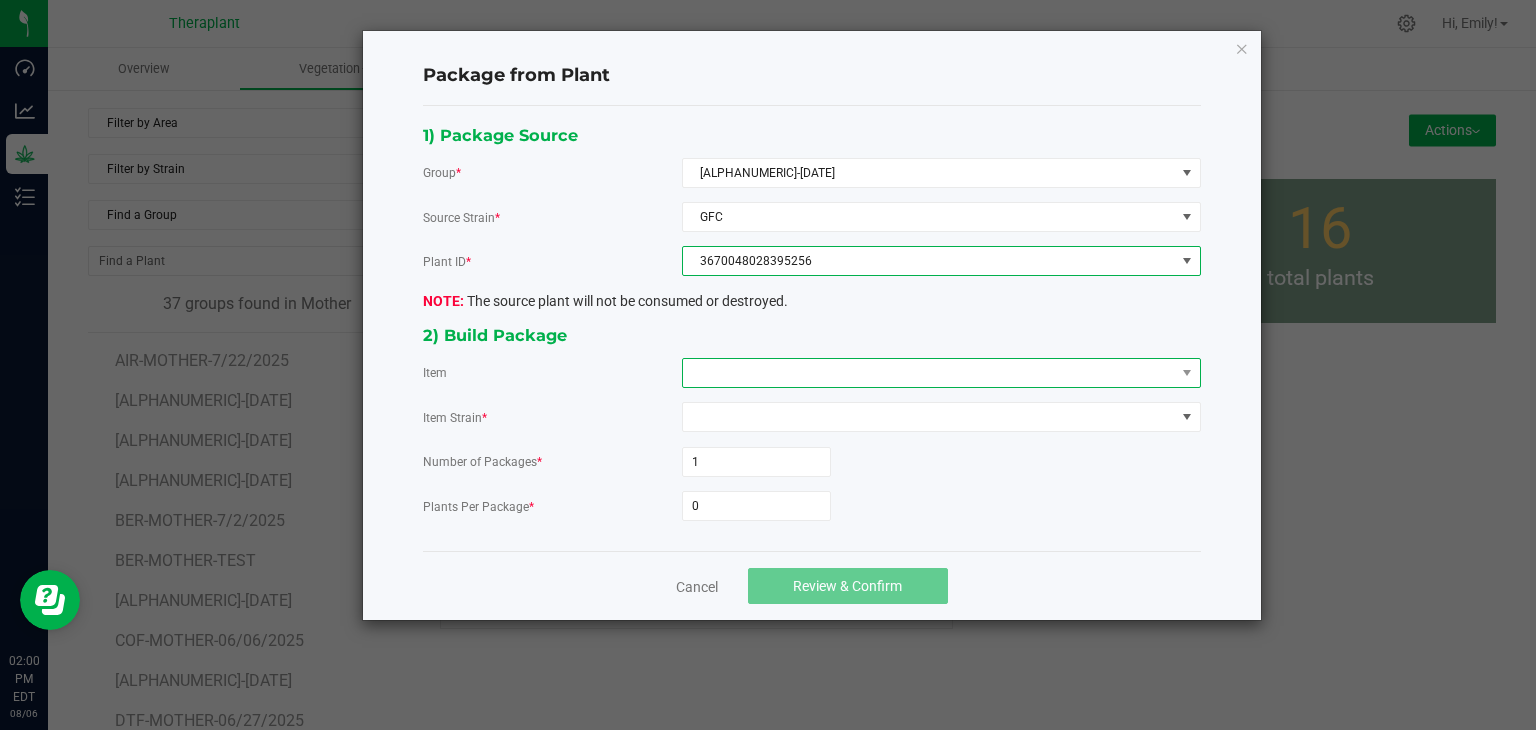 click at bounding box center (929, 373) 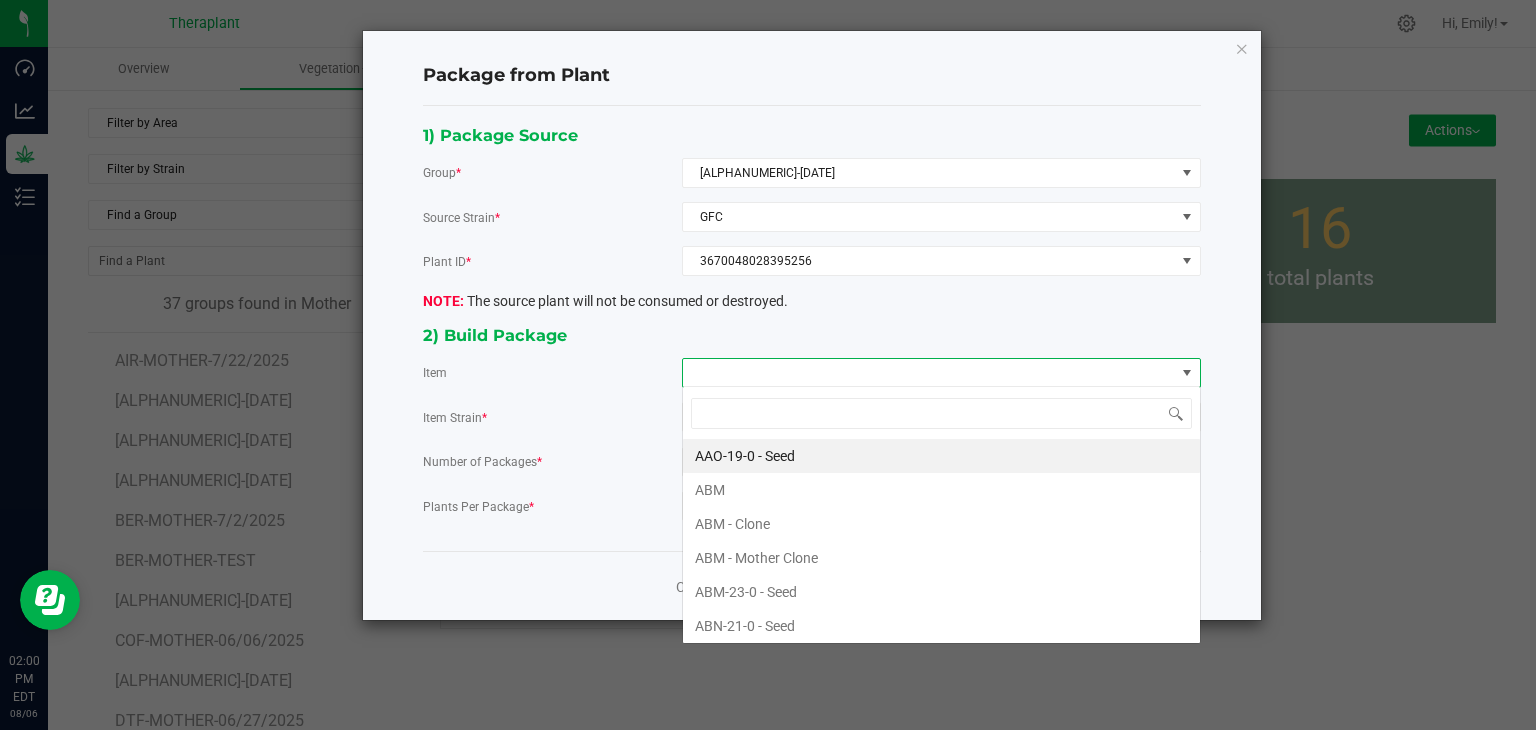 scroll, scrollTop: 99970, scrollLeft: 99480, axis: both 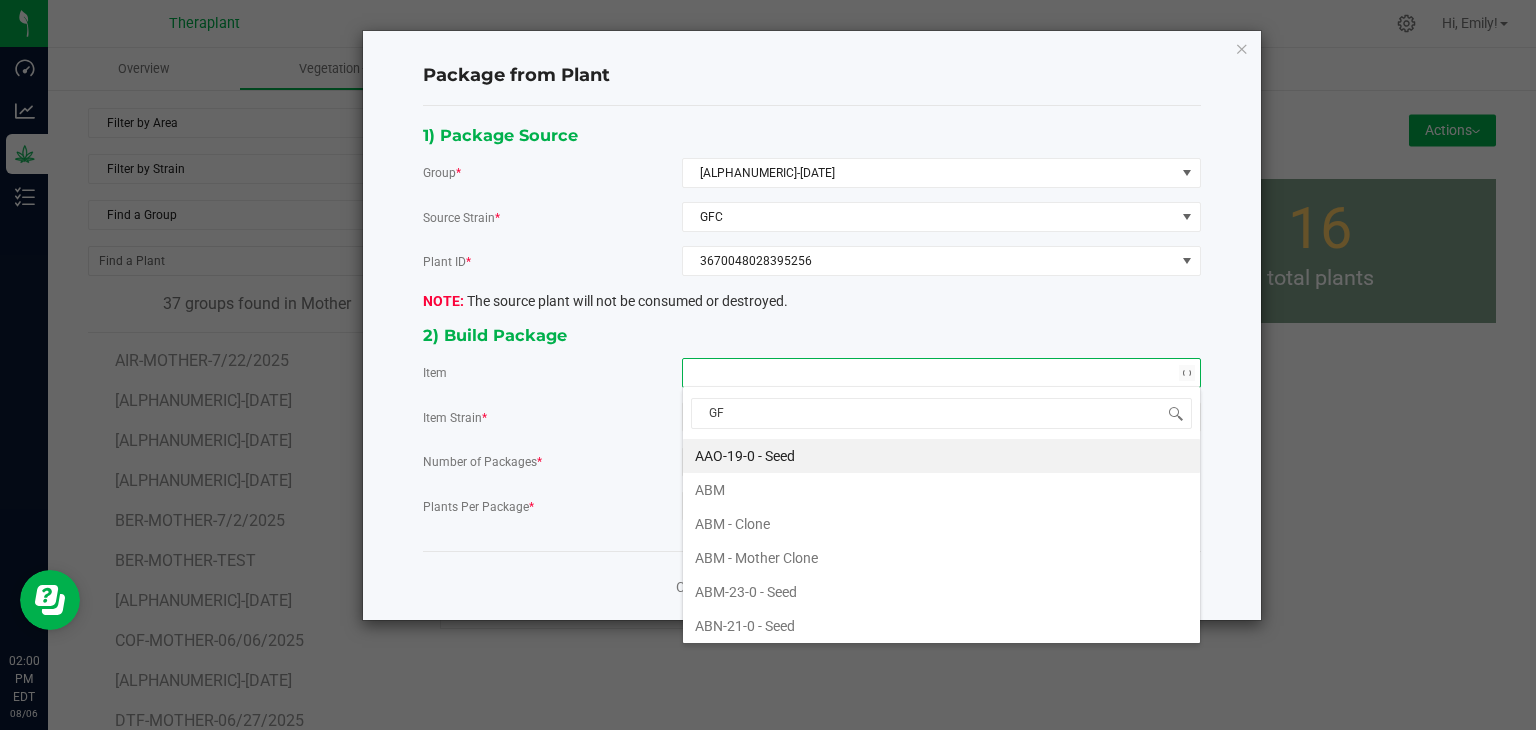 type on "GFC" 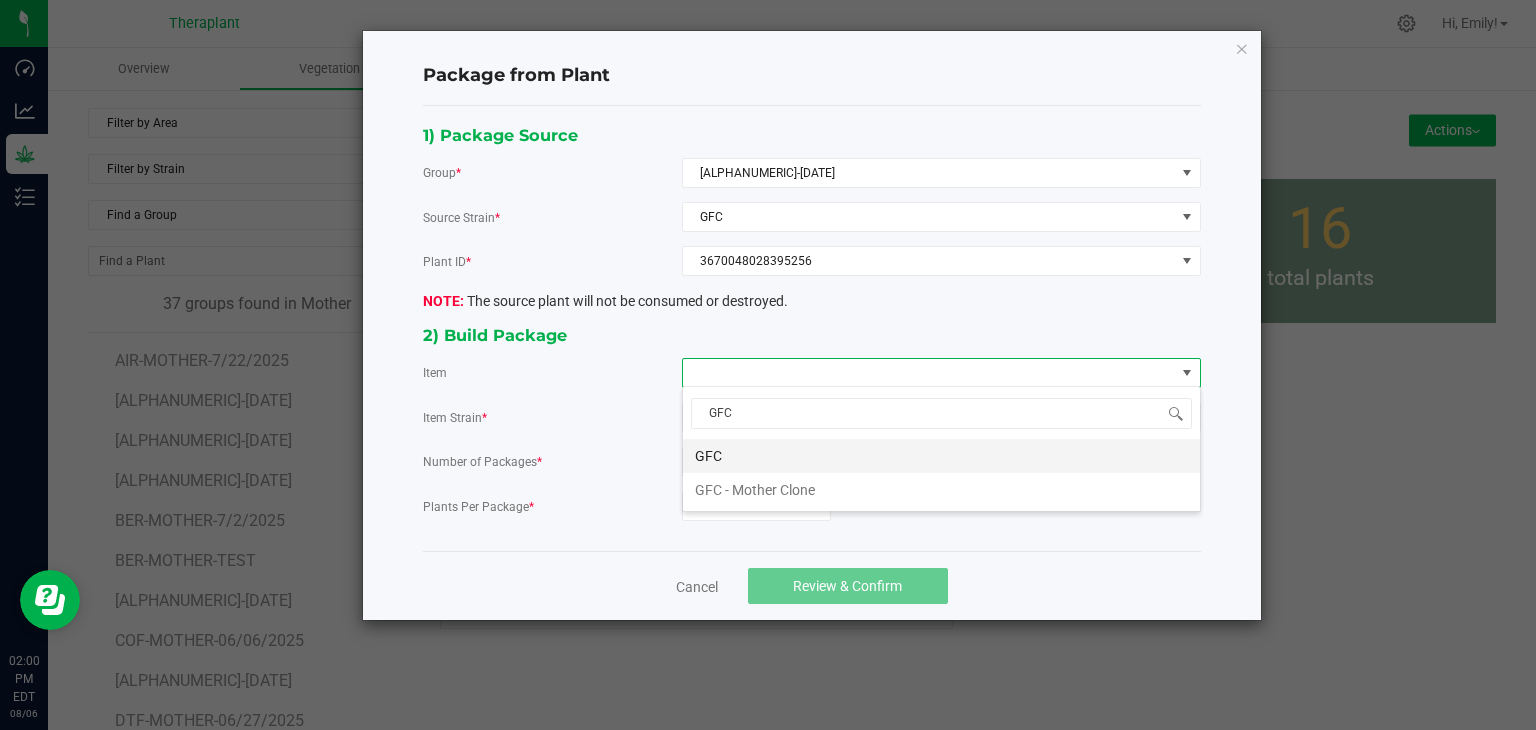 click on "GFC" at bounding box center [941, 456] 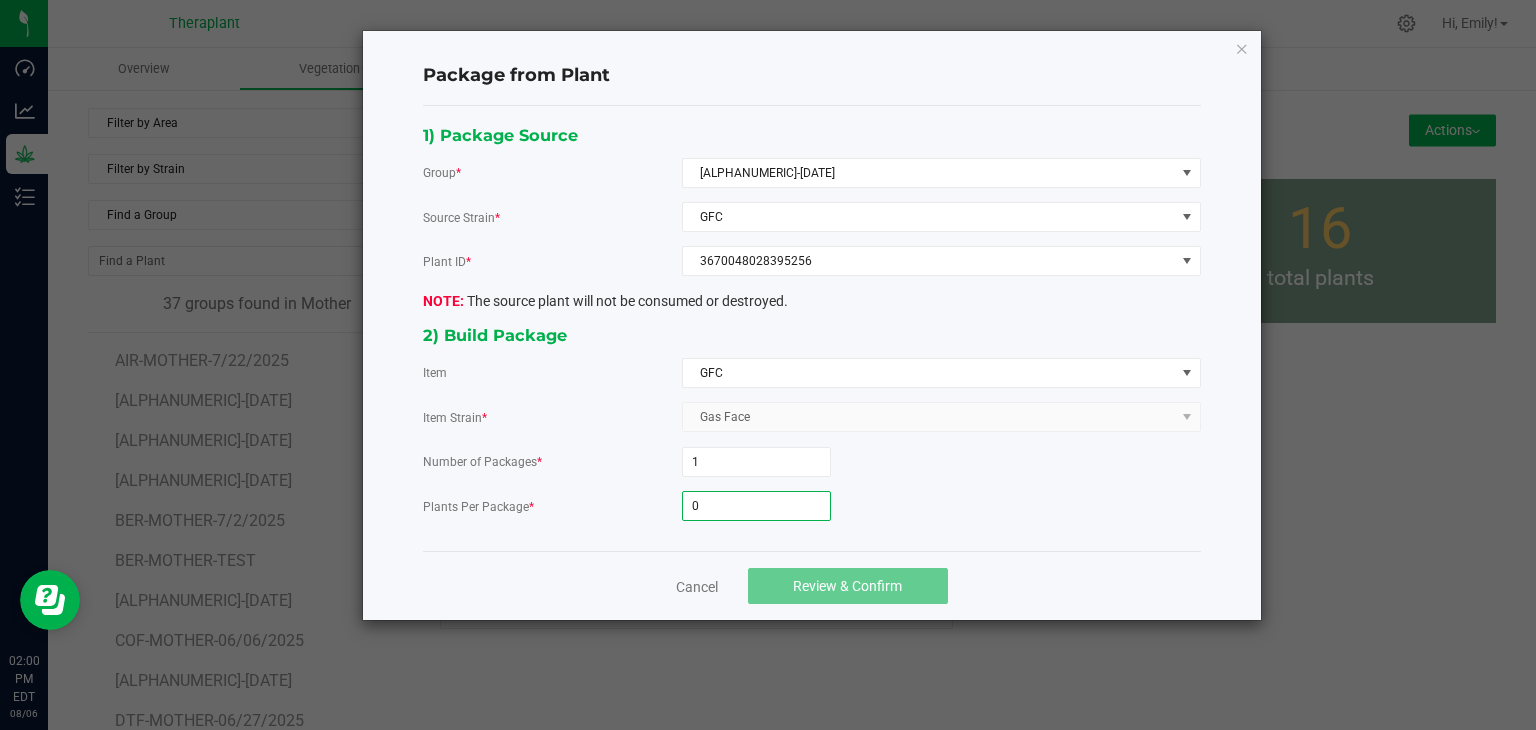 click on "0" at bounding box center (756, 506) 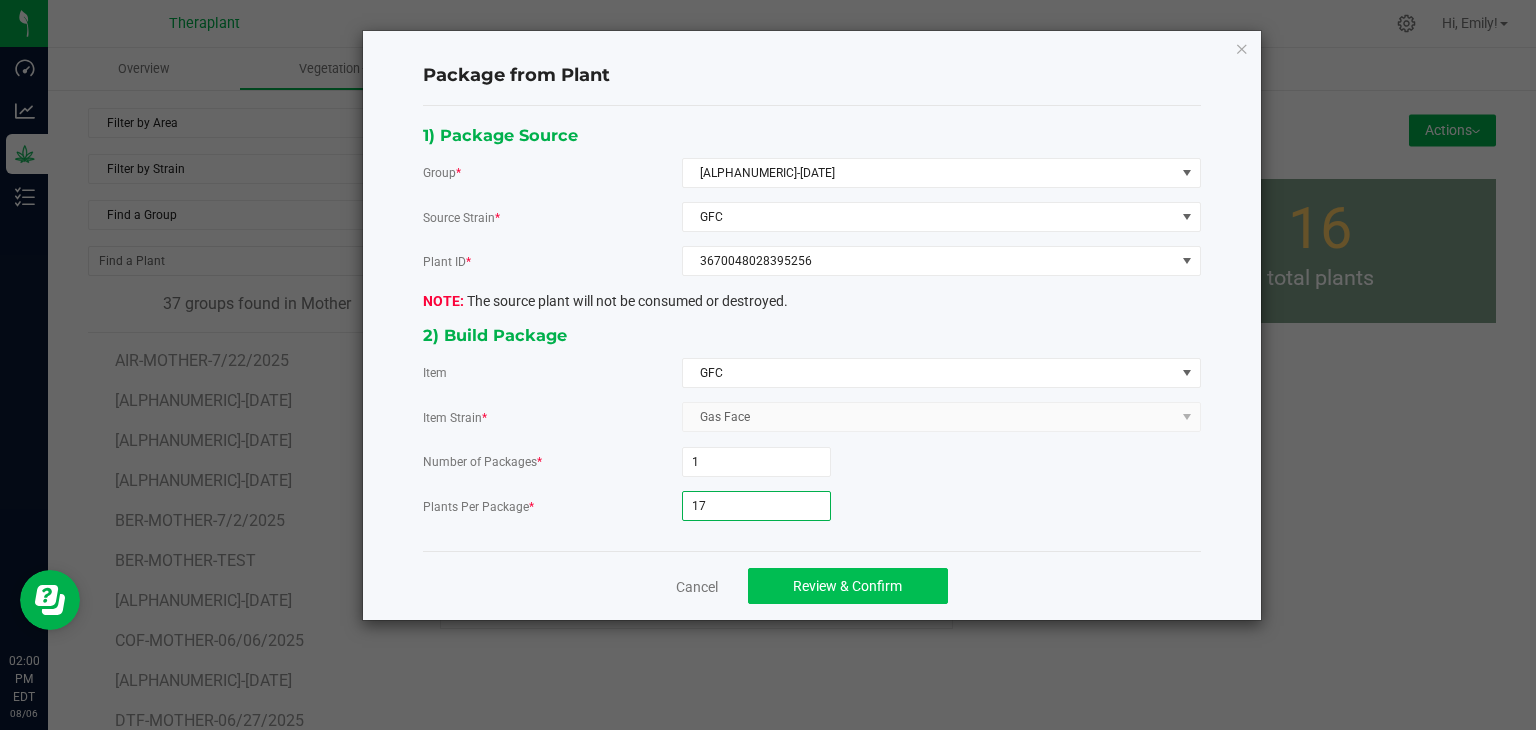 type on "17" 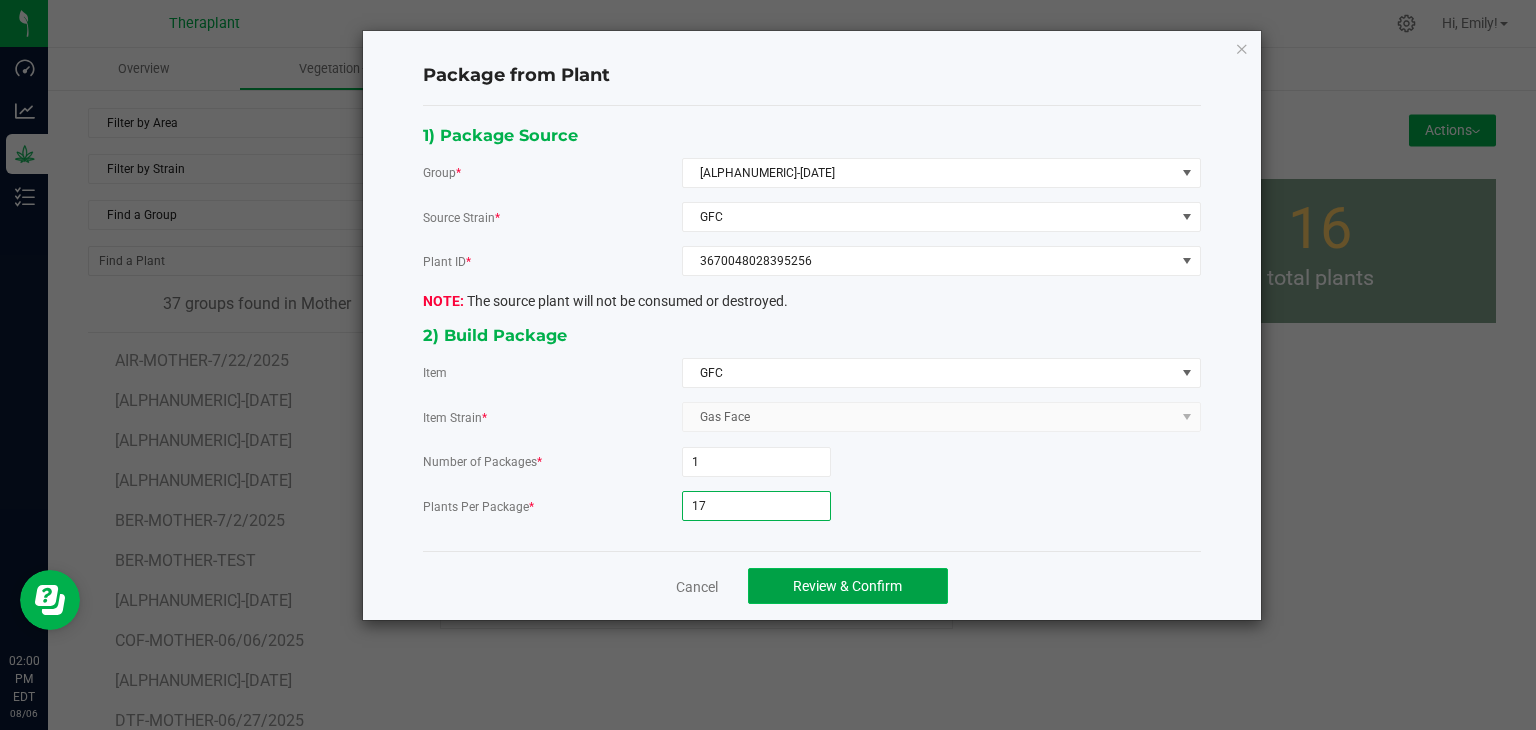 click on "Review & Confirm" 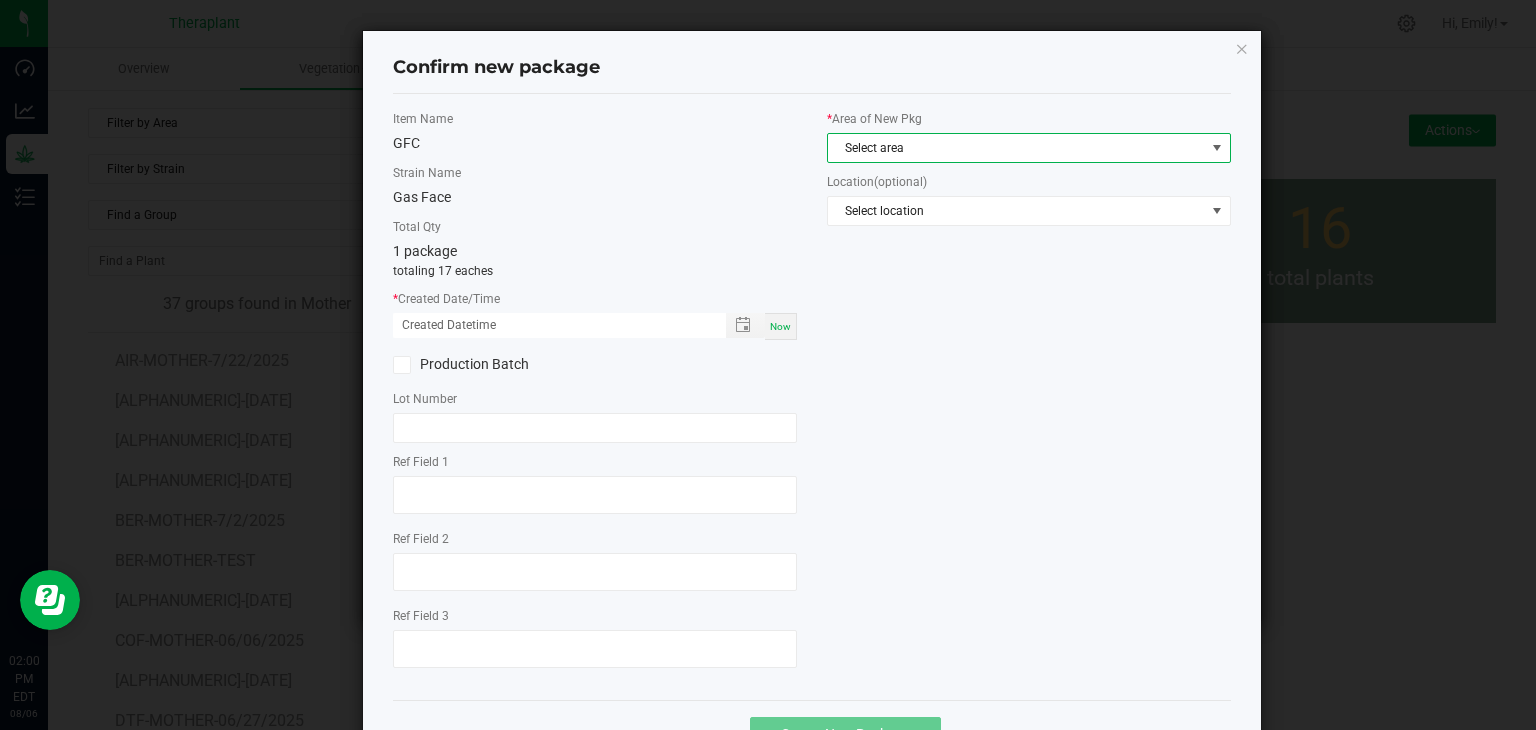 click on "Select area" at bounding box center [1016, 148] 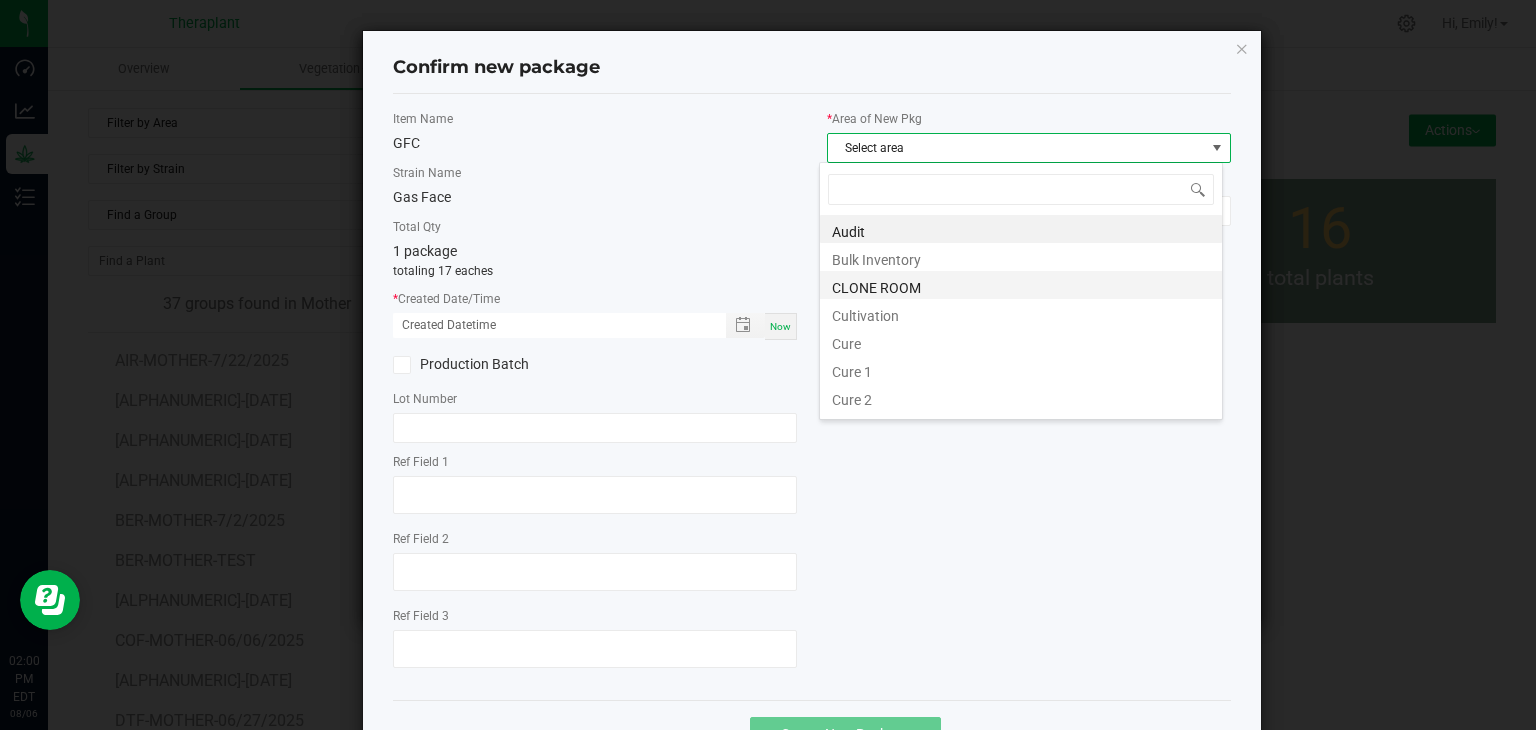 scroll, scrollTop: 99970, scrollLeft: 99596, axis: both 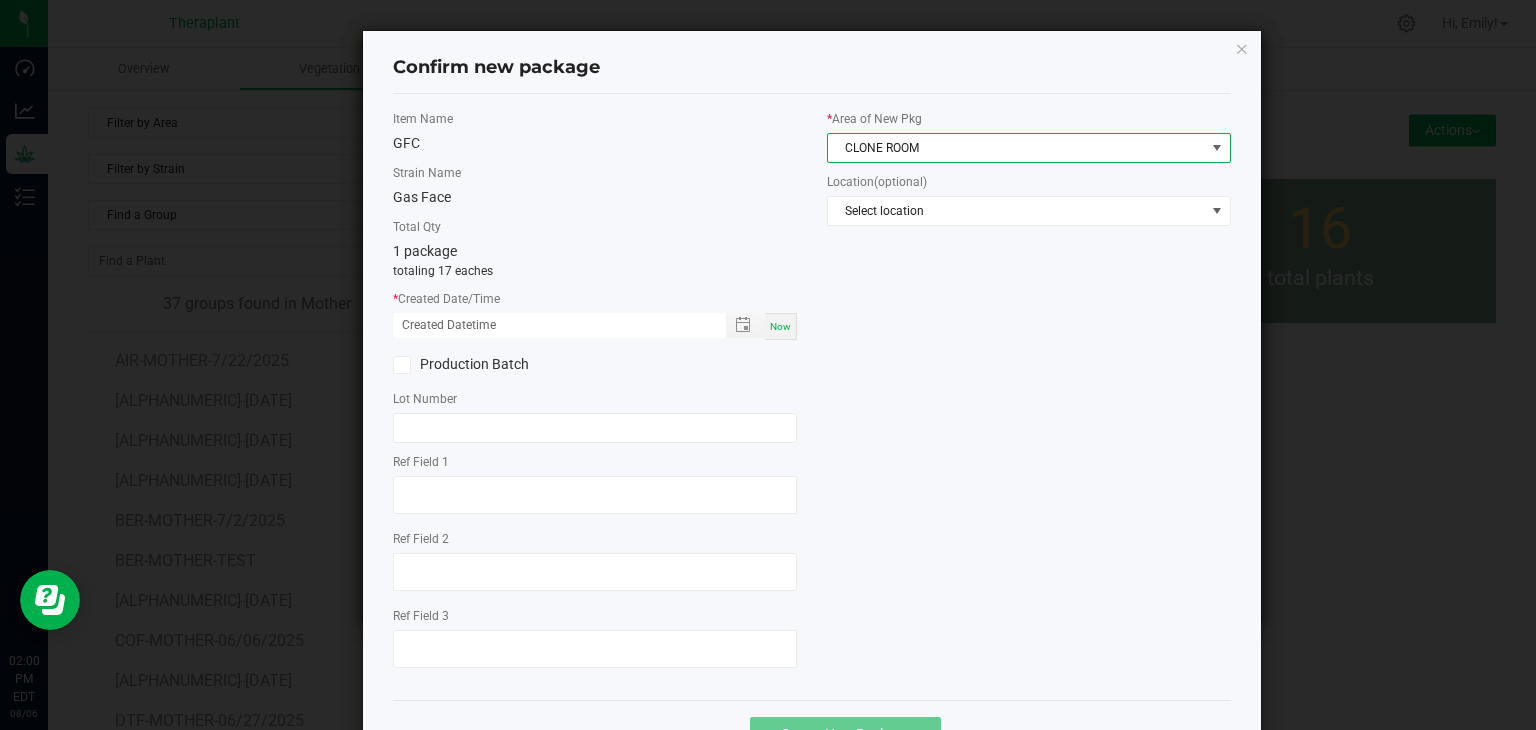click on "Now" at bounding box center [780, 326] 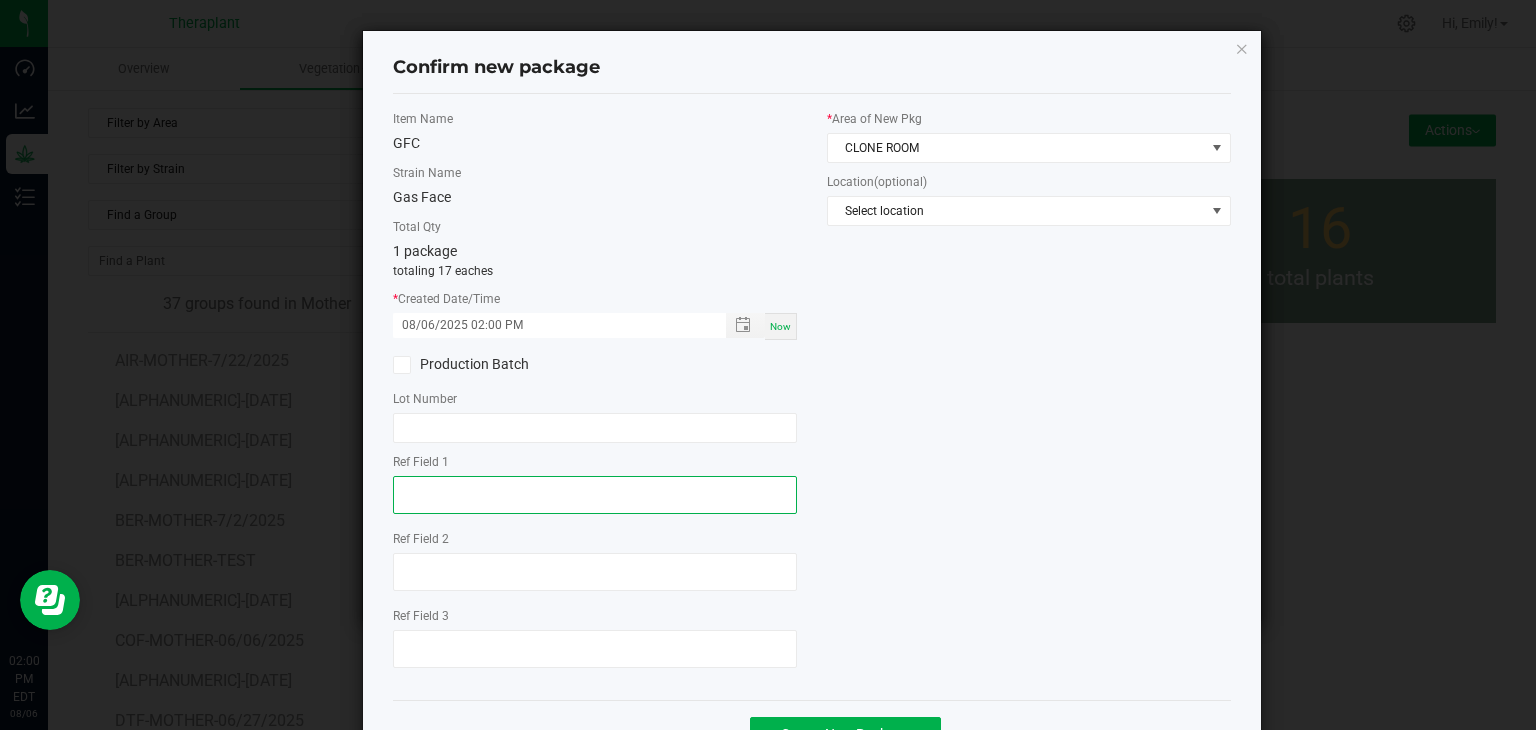 click 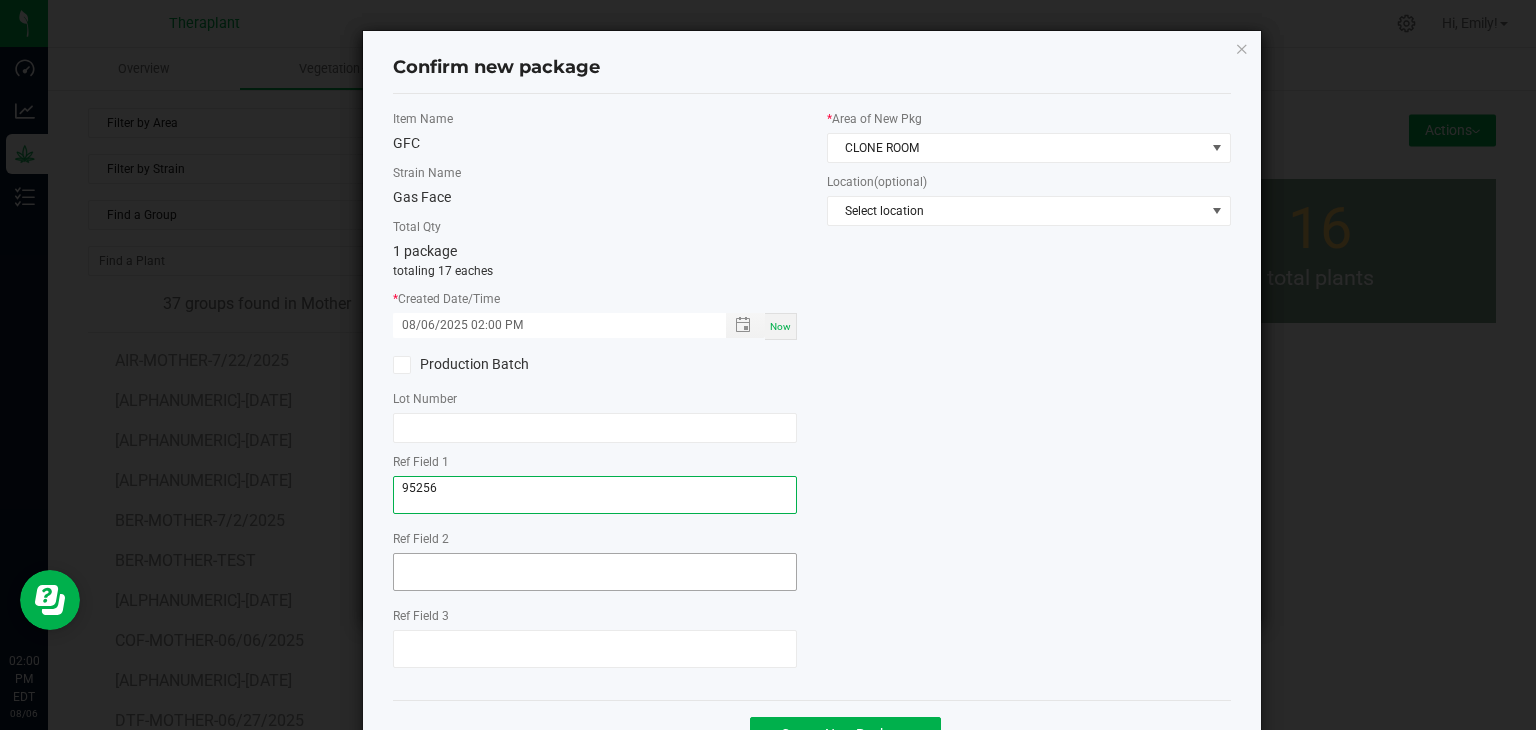 type on "95256" 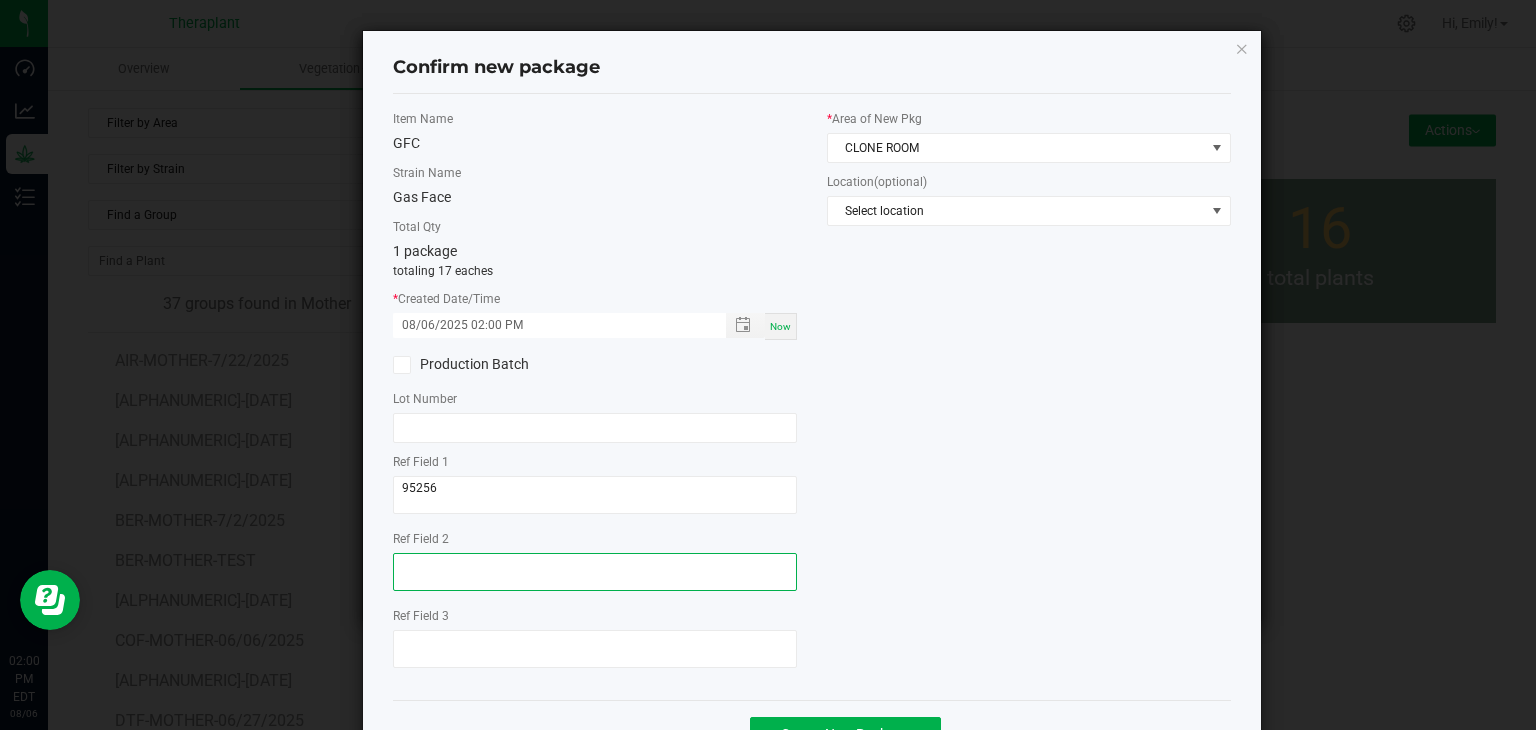 click at bounding box center [595, 572] 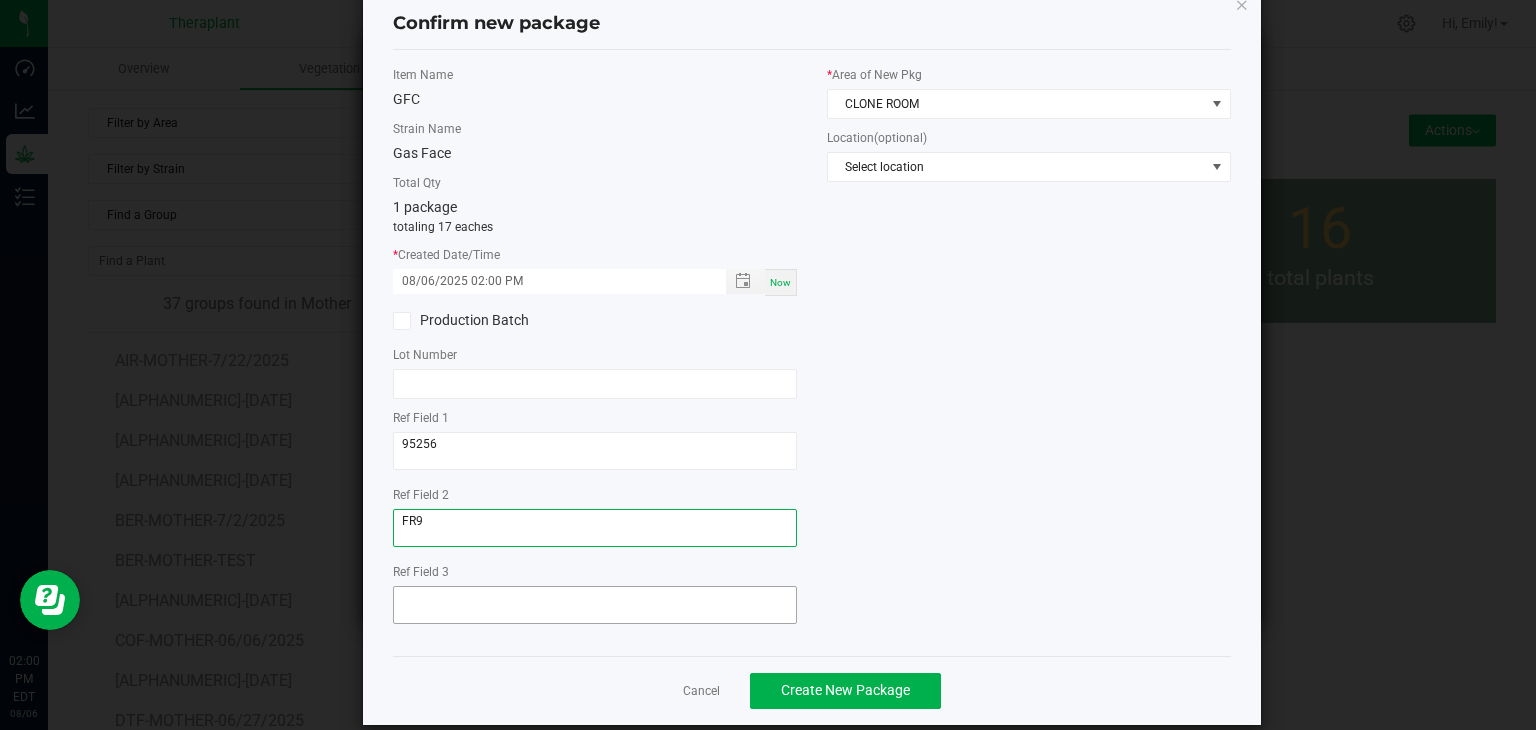 scroll, scrollTop: 69, scrollLeft: 0, axis: vertical 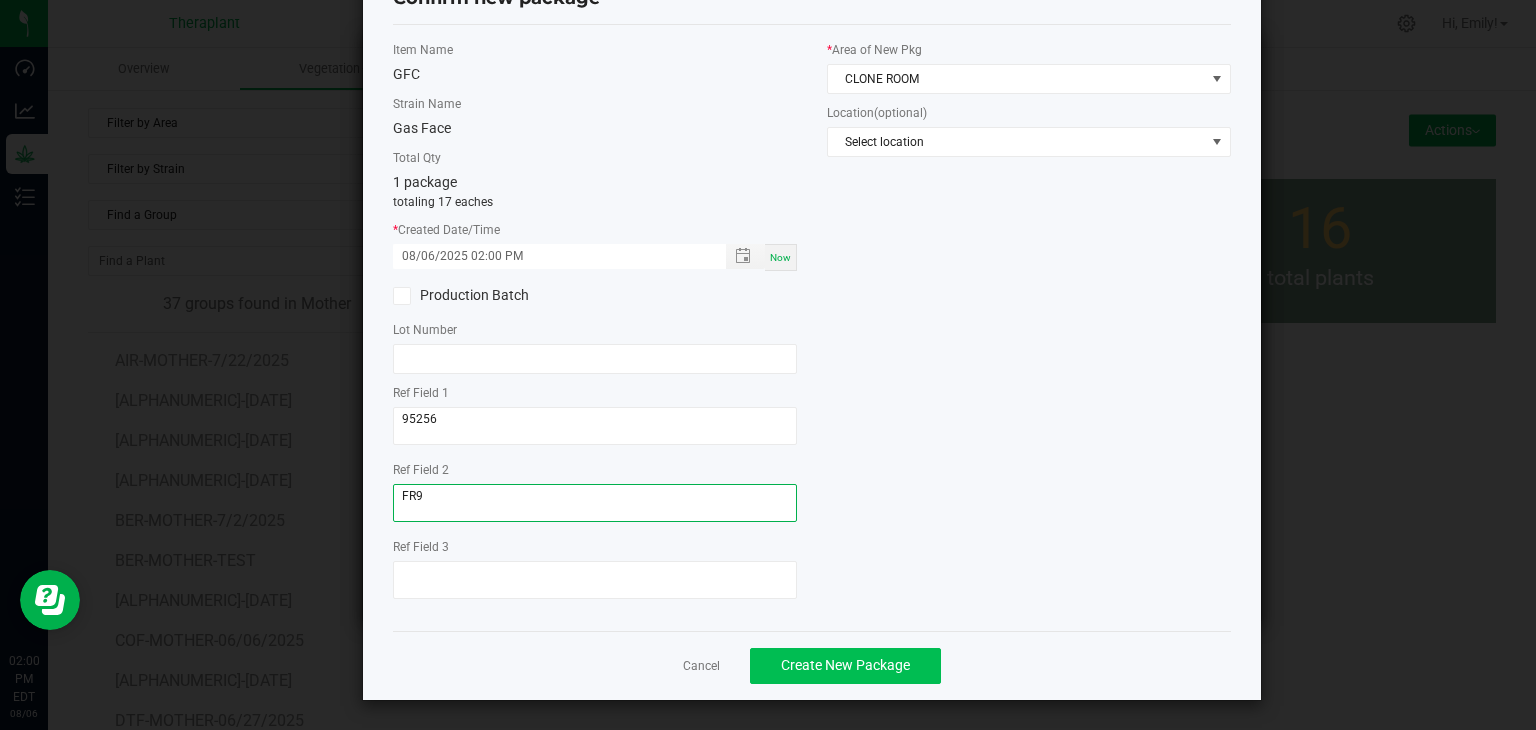 type on "FR9" 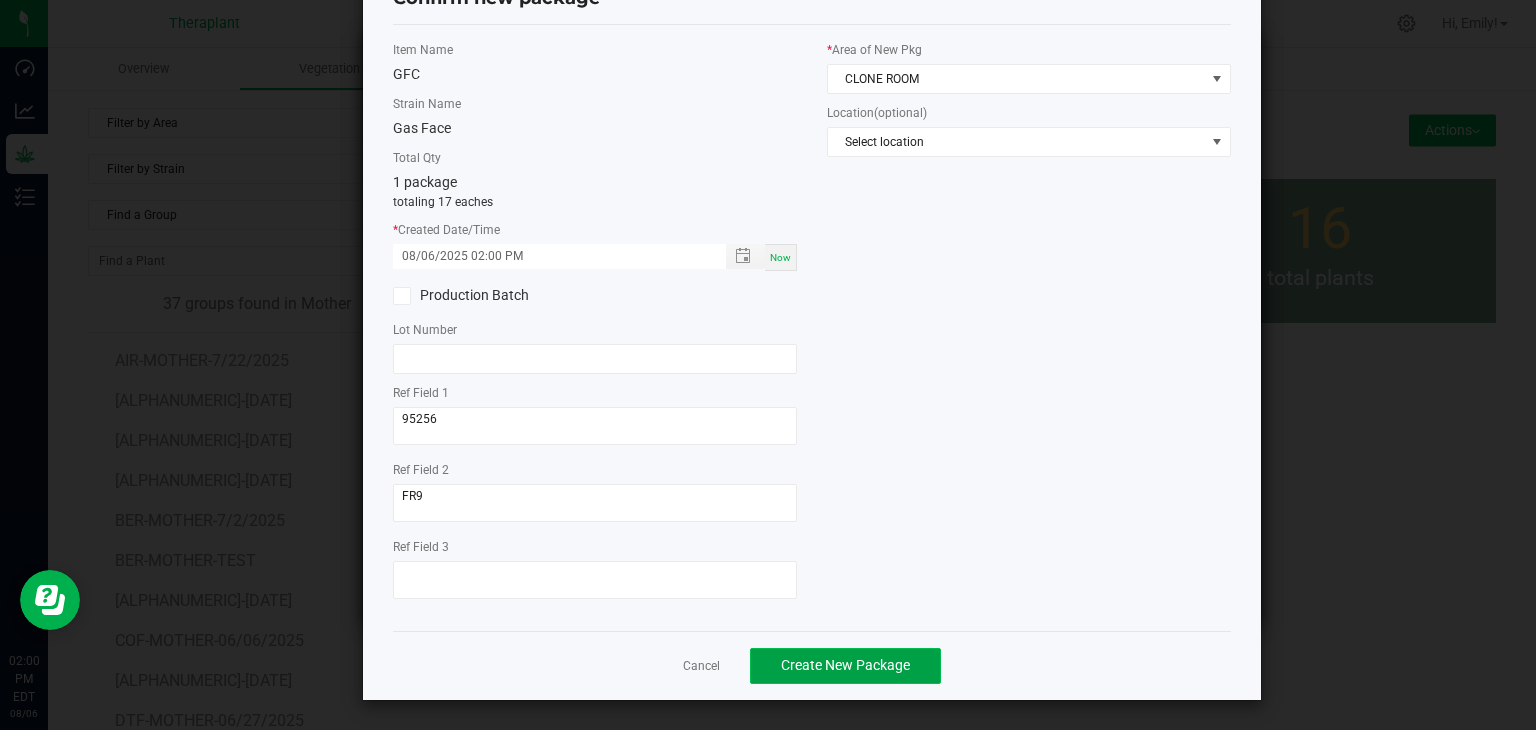 click on "Create New Package" 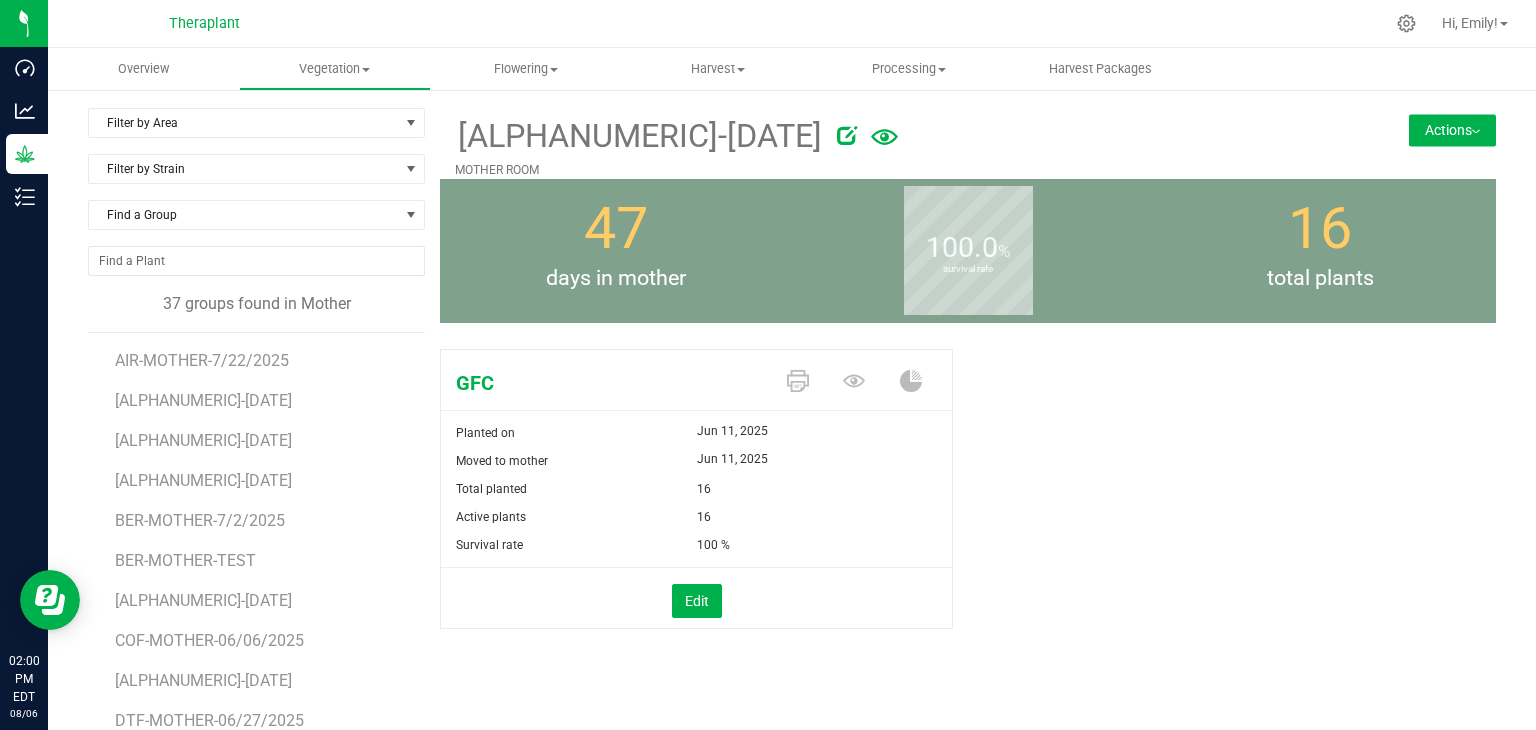 click on "Actions" at bounding box center (1452, 130) 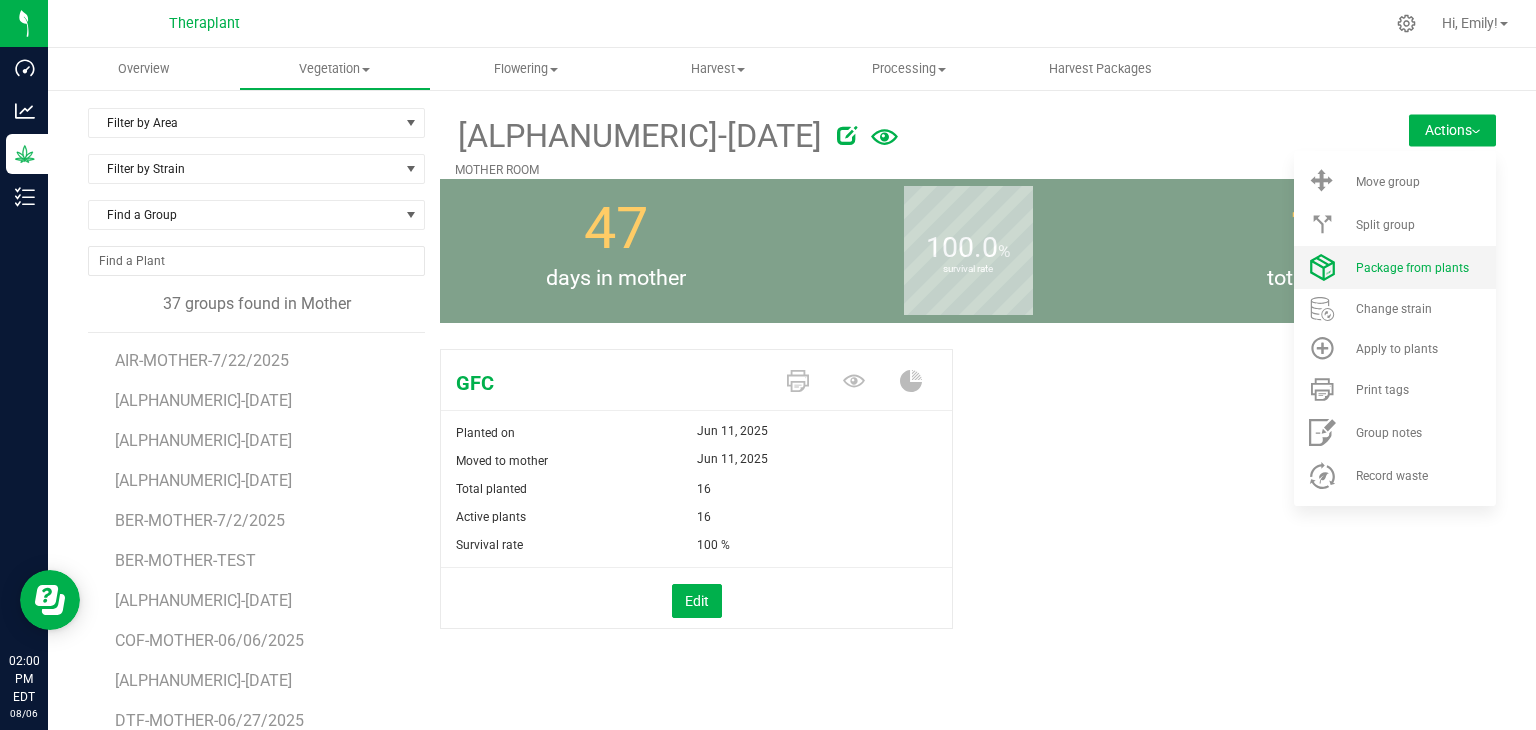 click on "Package from plants" at bounding box center (1395, 267) 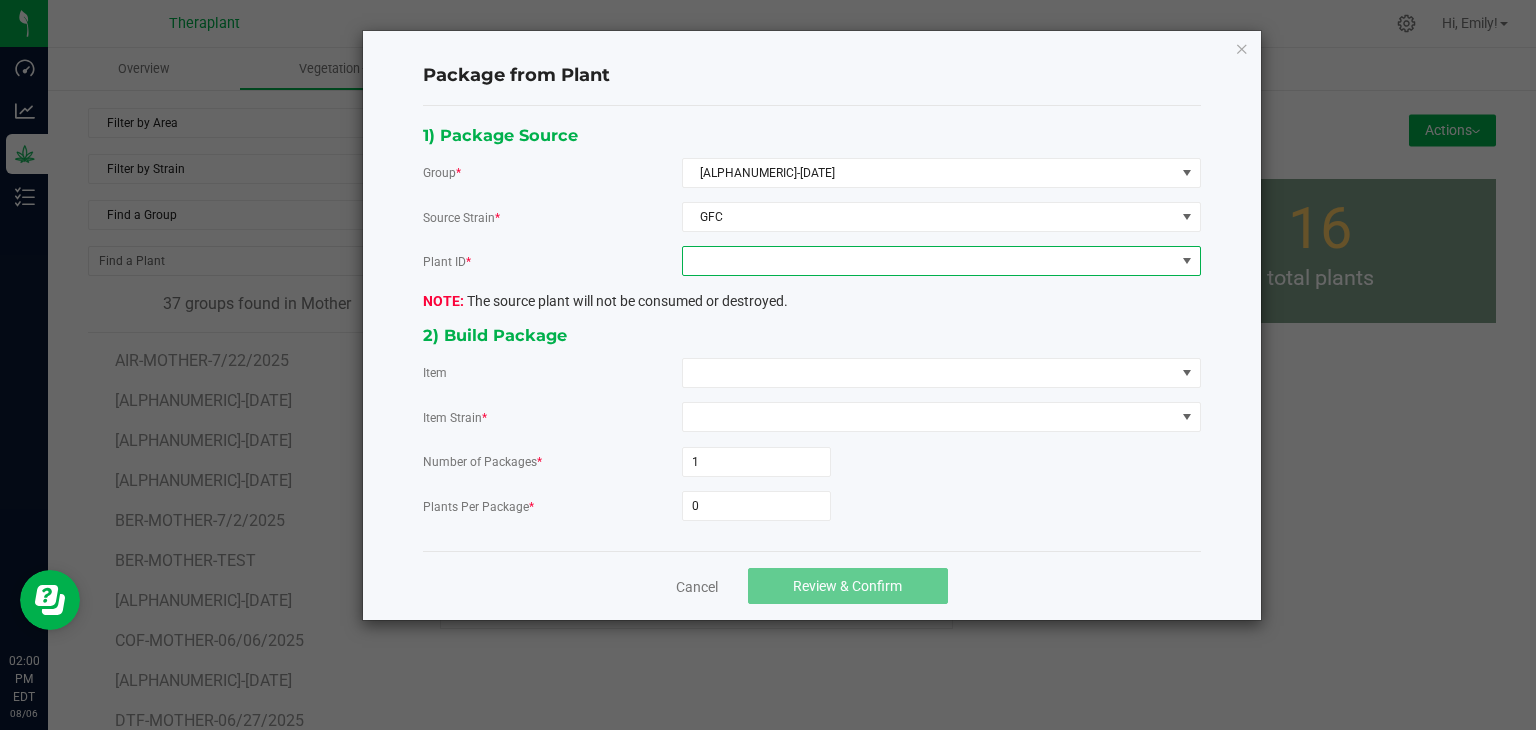 click at bounding box center (929, 261) 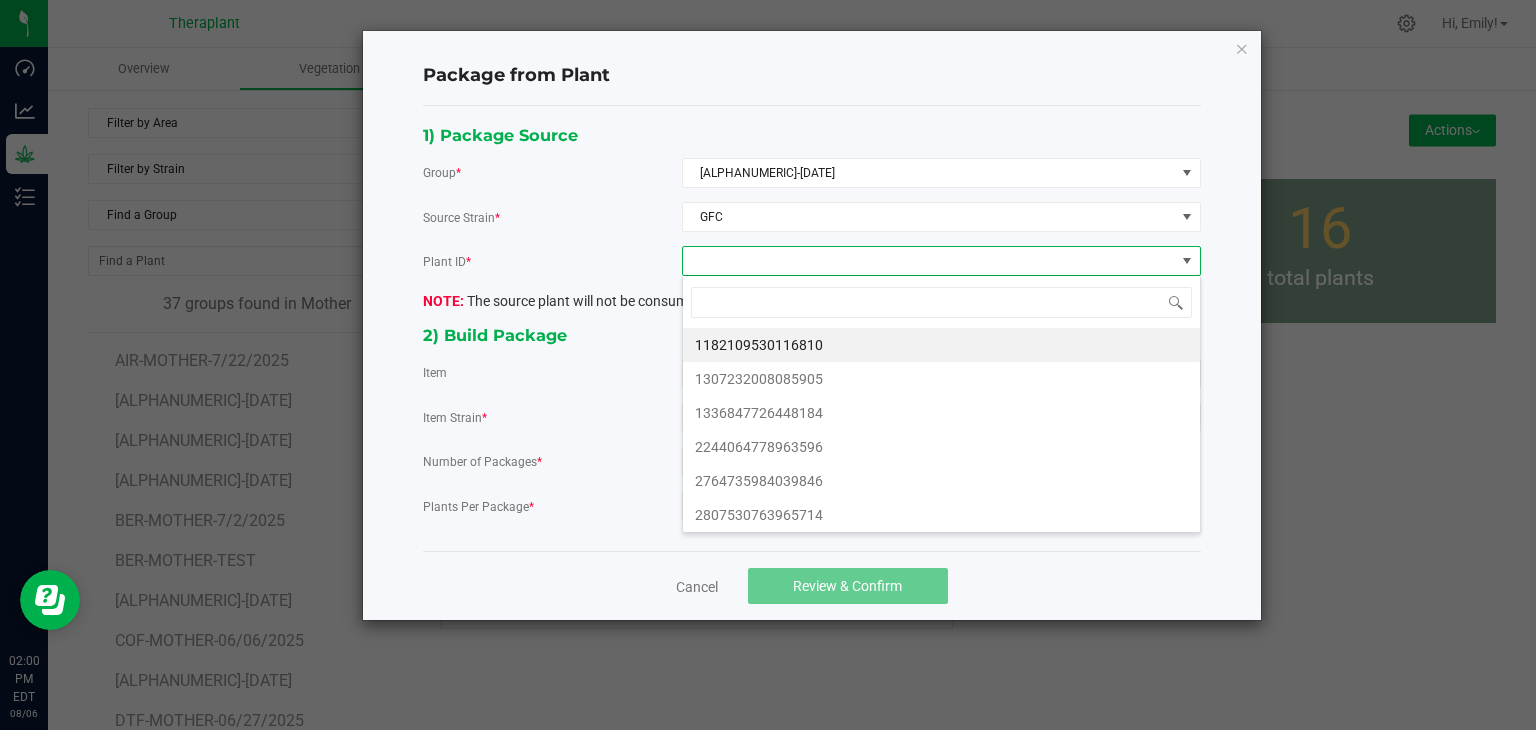 scroll, scrollTop: 99970, scrollLeft: 99480, axis: both 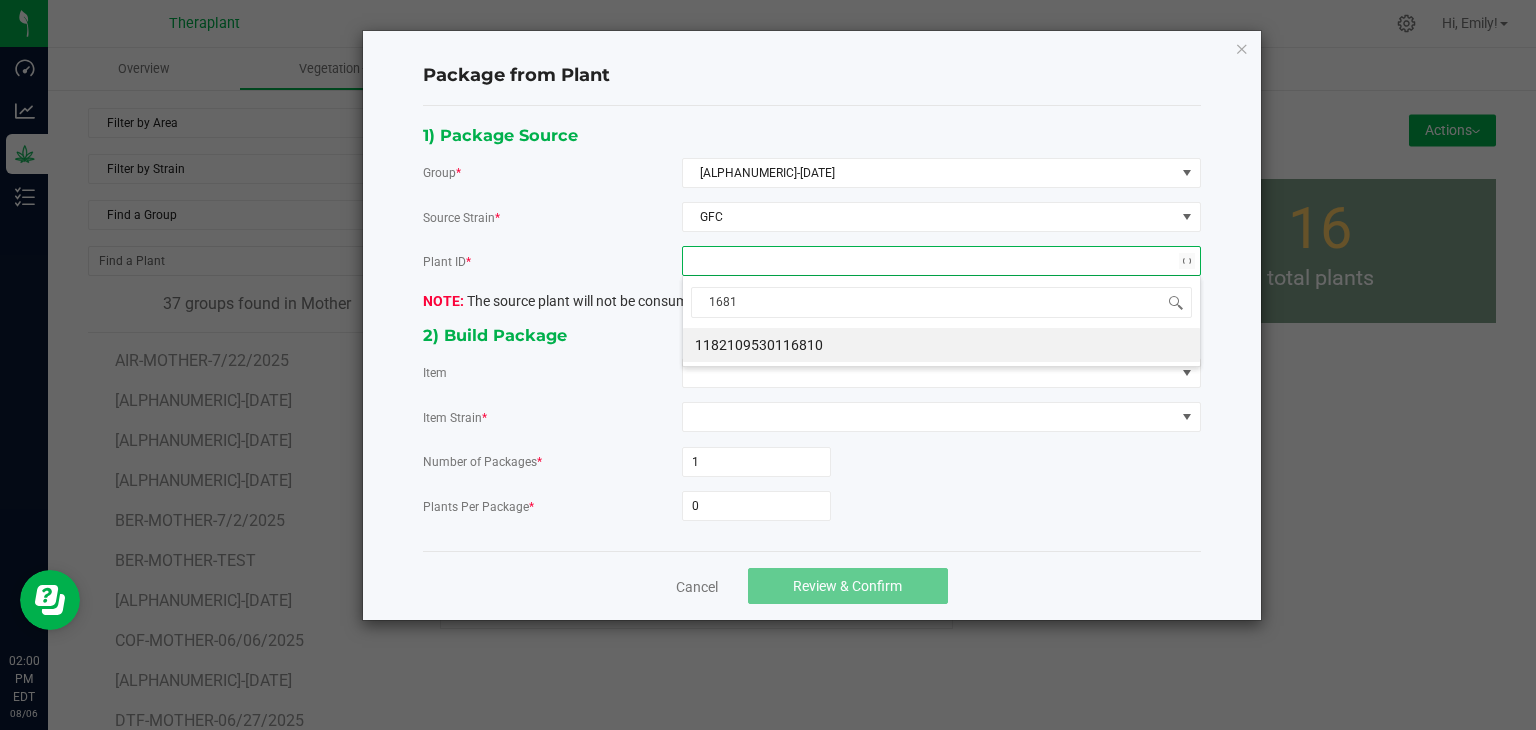 type on "16810" 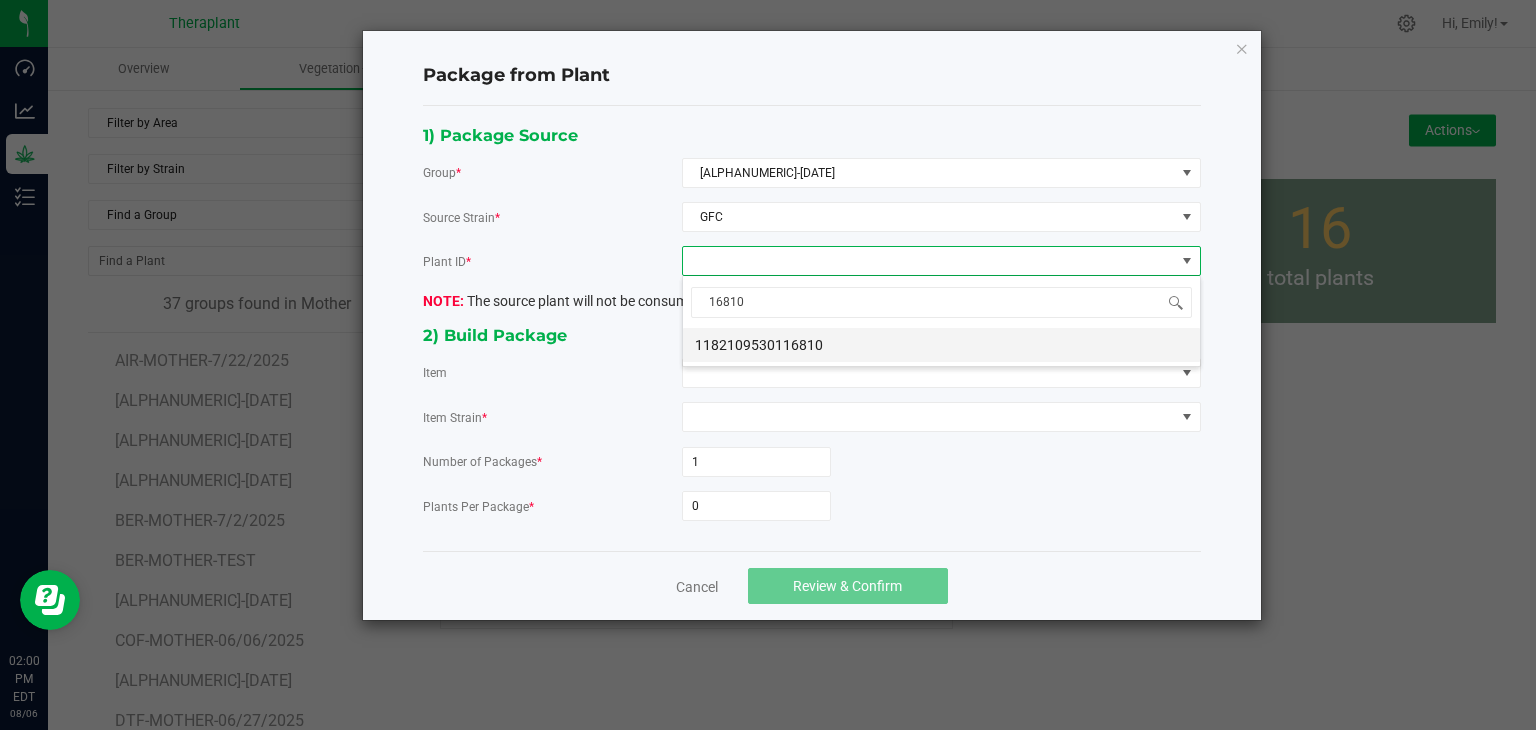 click on "1182109530116810" at bounding box center (941, 345) 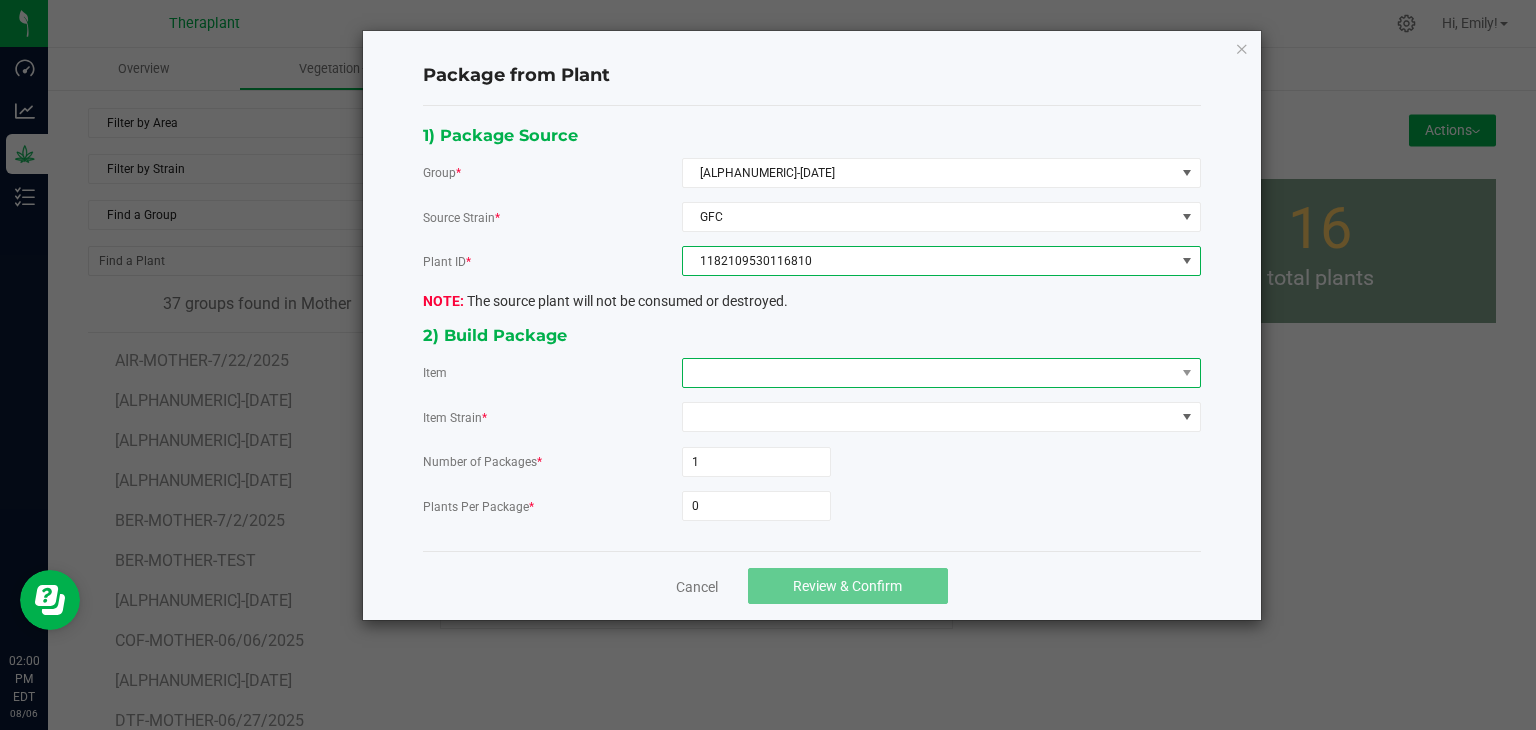 click at bounding box center [929, 373] 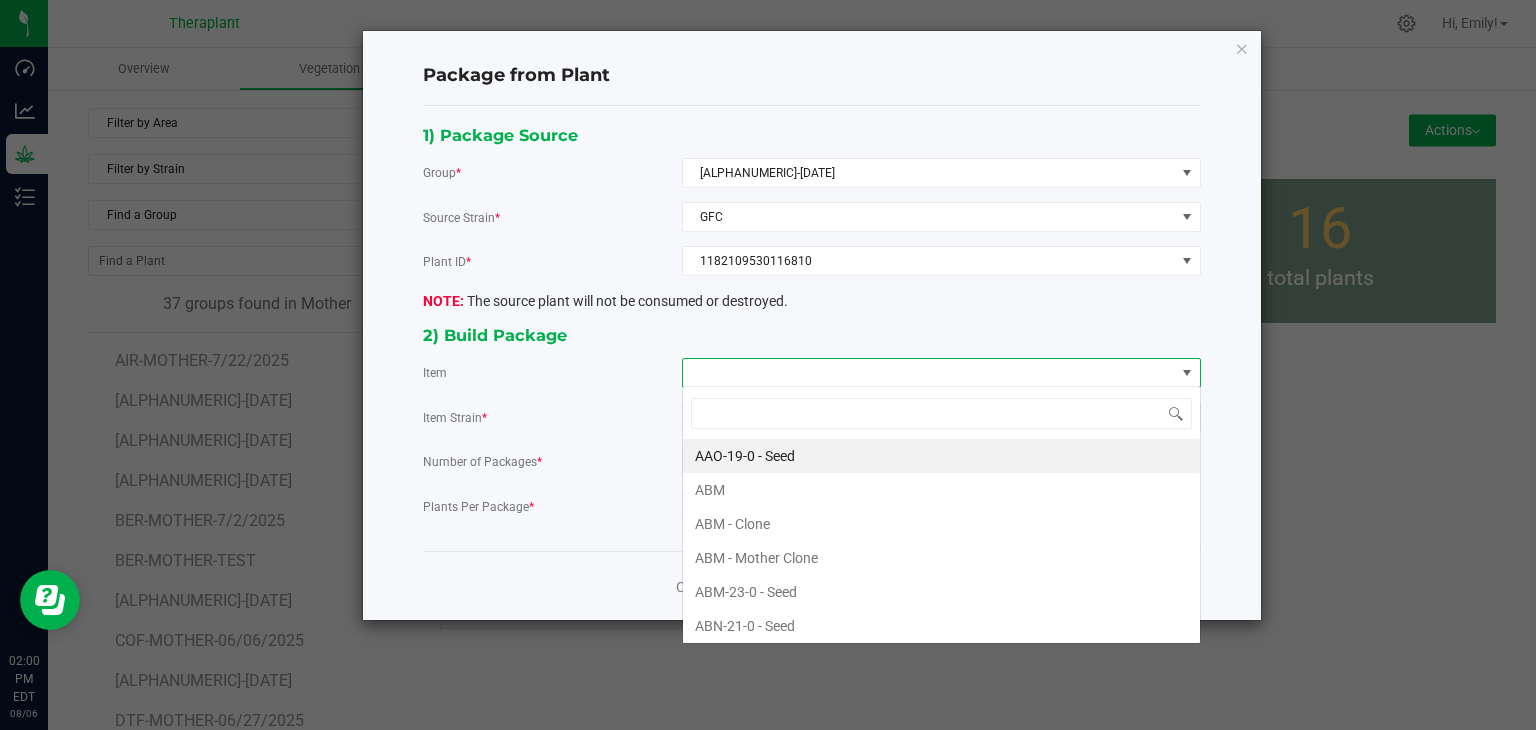 scroll, scrollTop: 99970, scrollLeft: 99480, axis: both 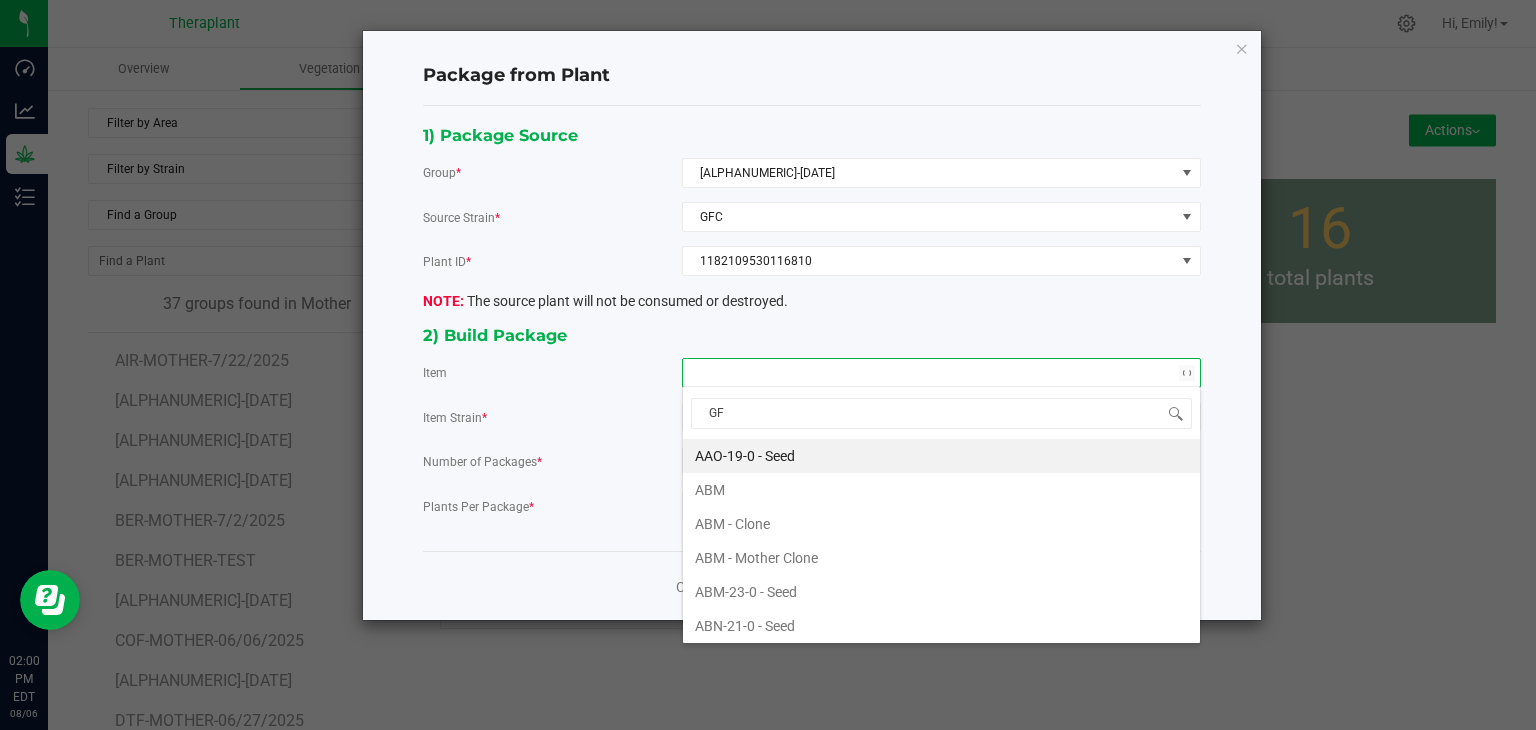 type on "GFC" 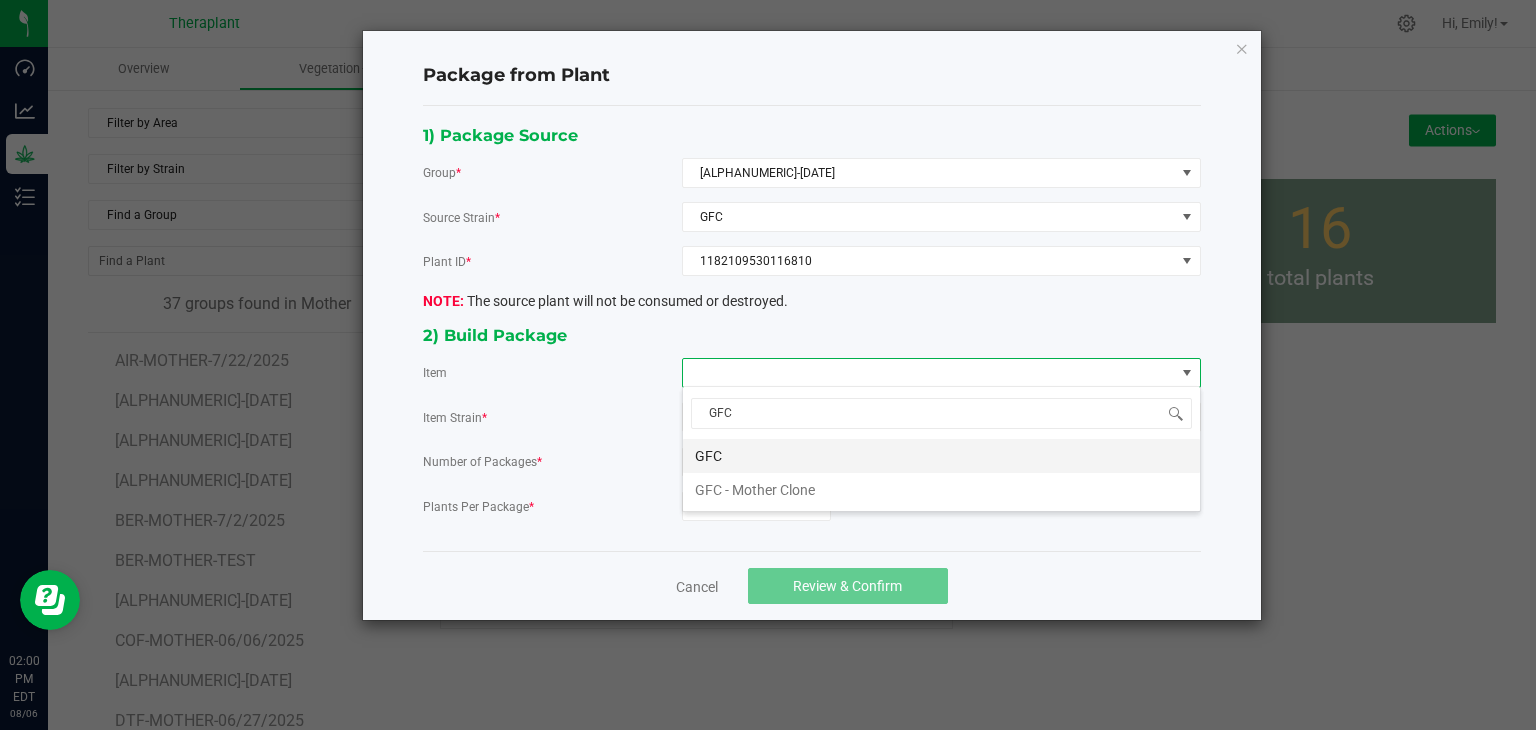 click on "GFC" at bounding box center (941, 456) 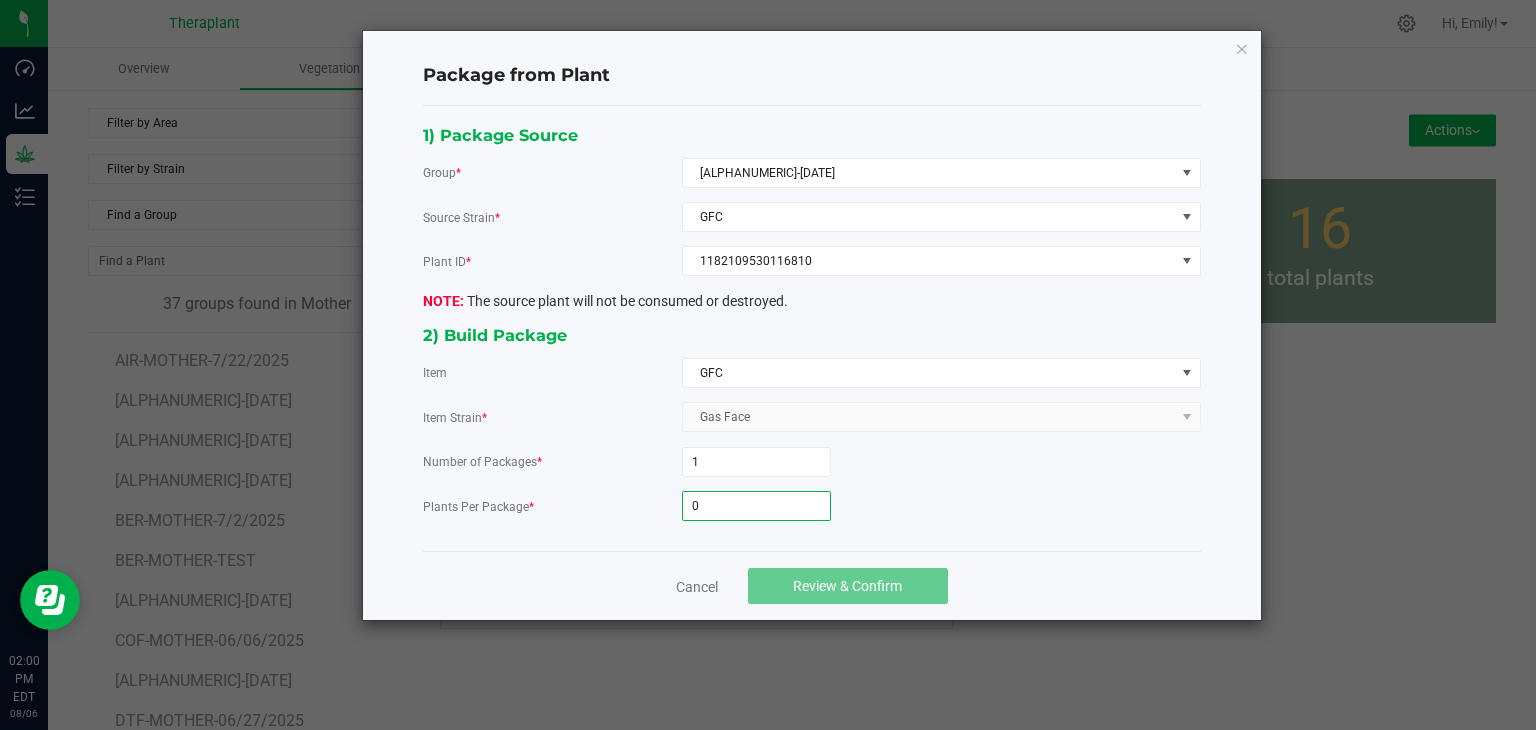 click on "0" at bounding box center [756, 506] 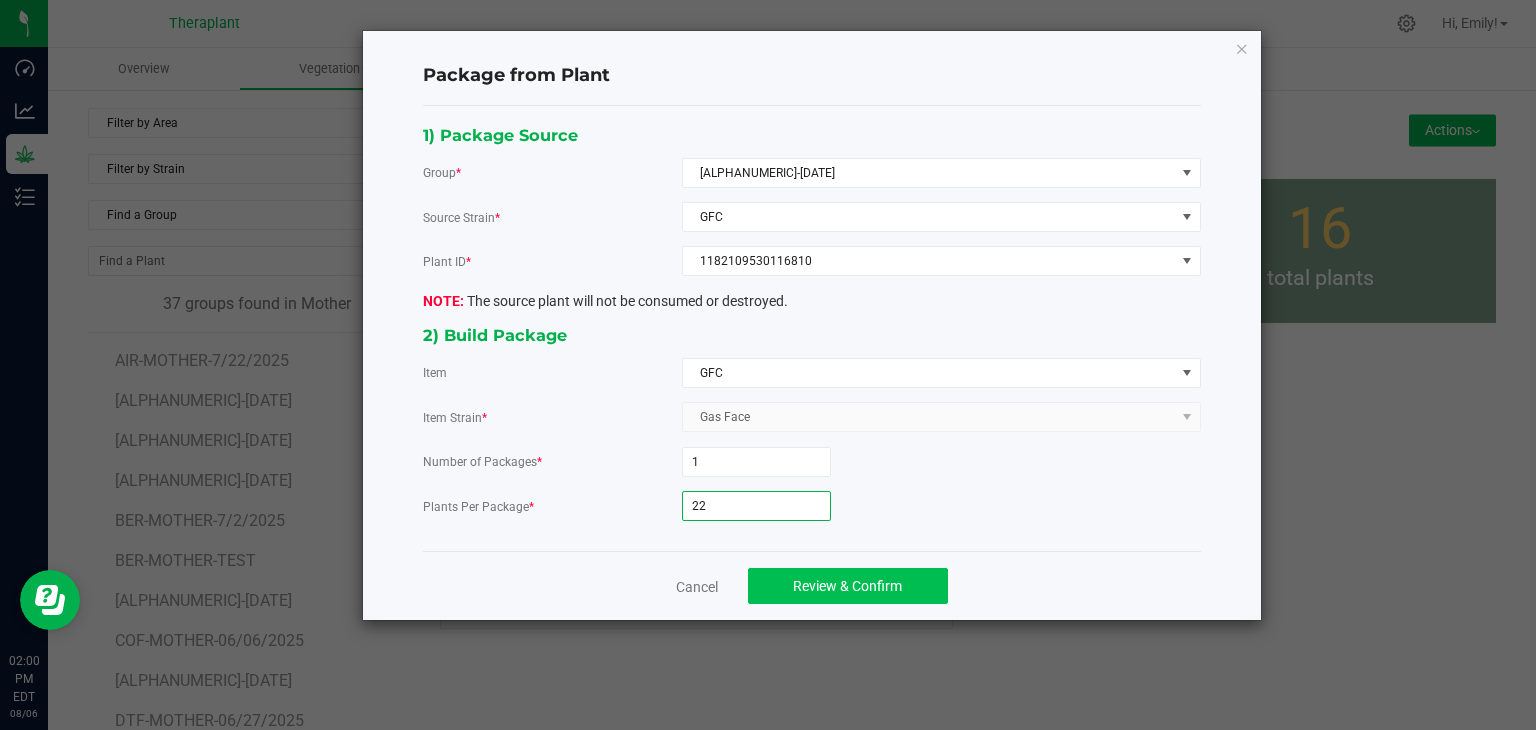 type on "22" 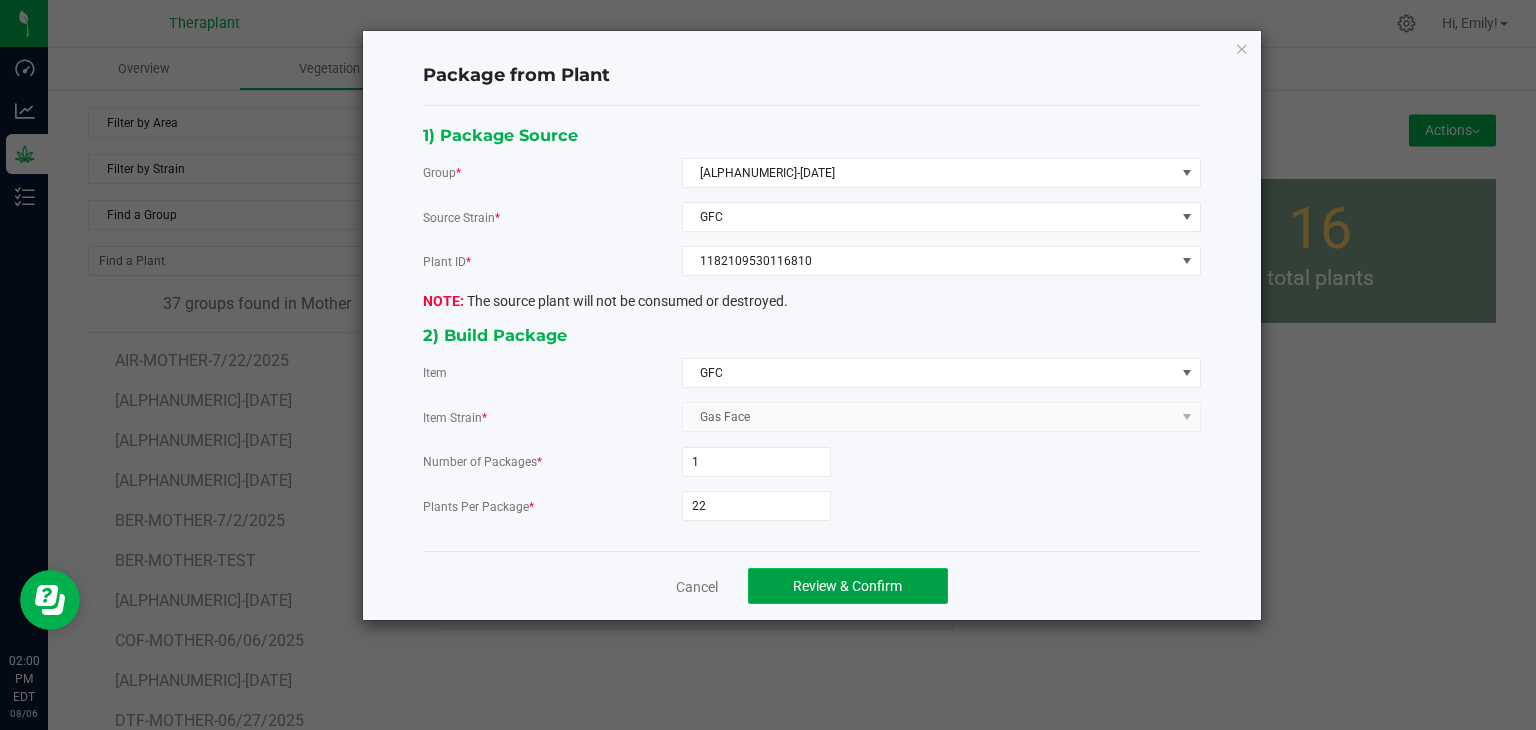 click on "Review & Confirm" 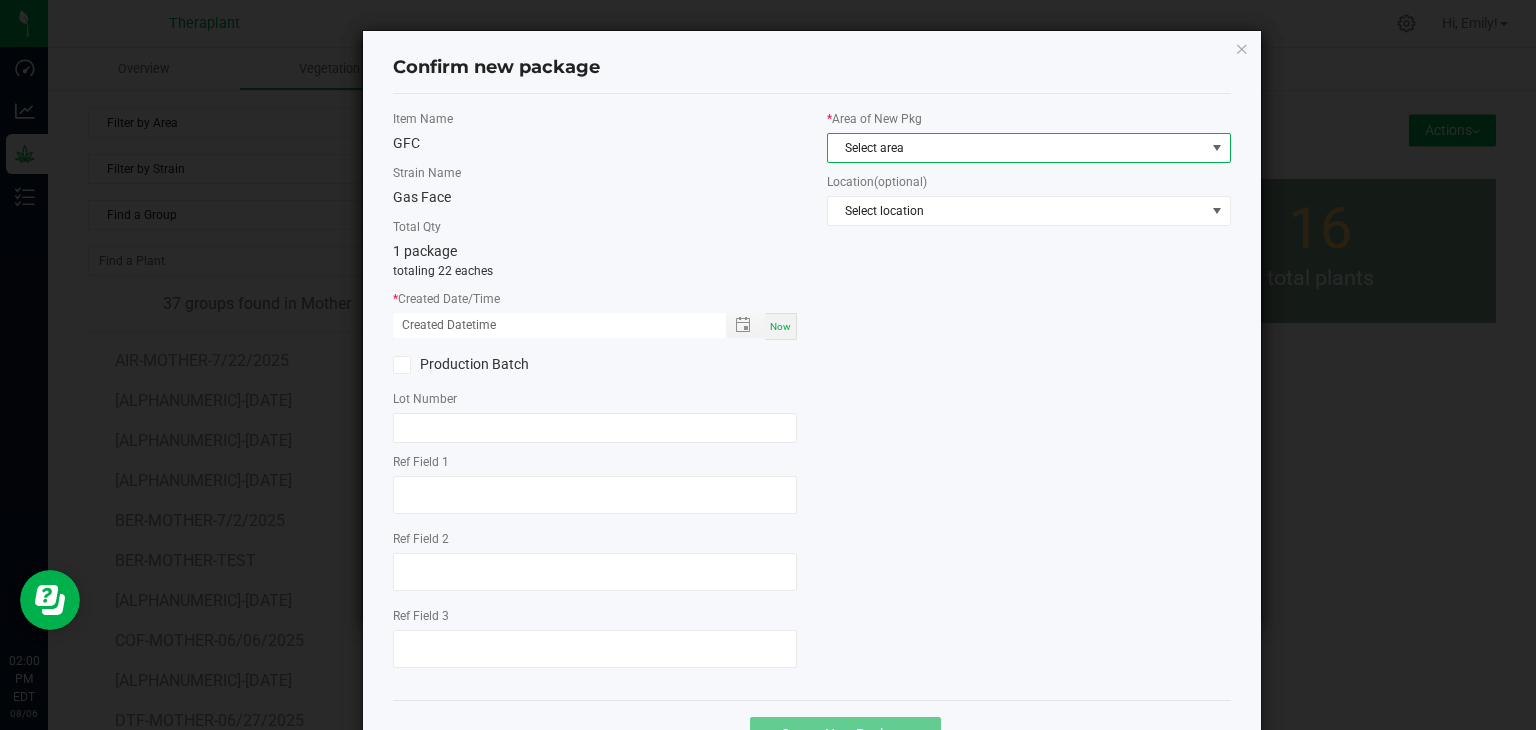 click on "Select area" at bounding box center (1016, 148) 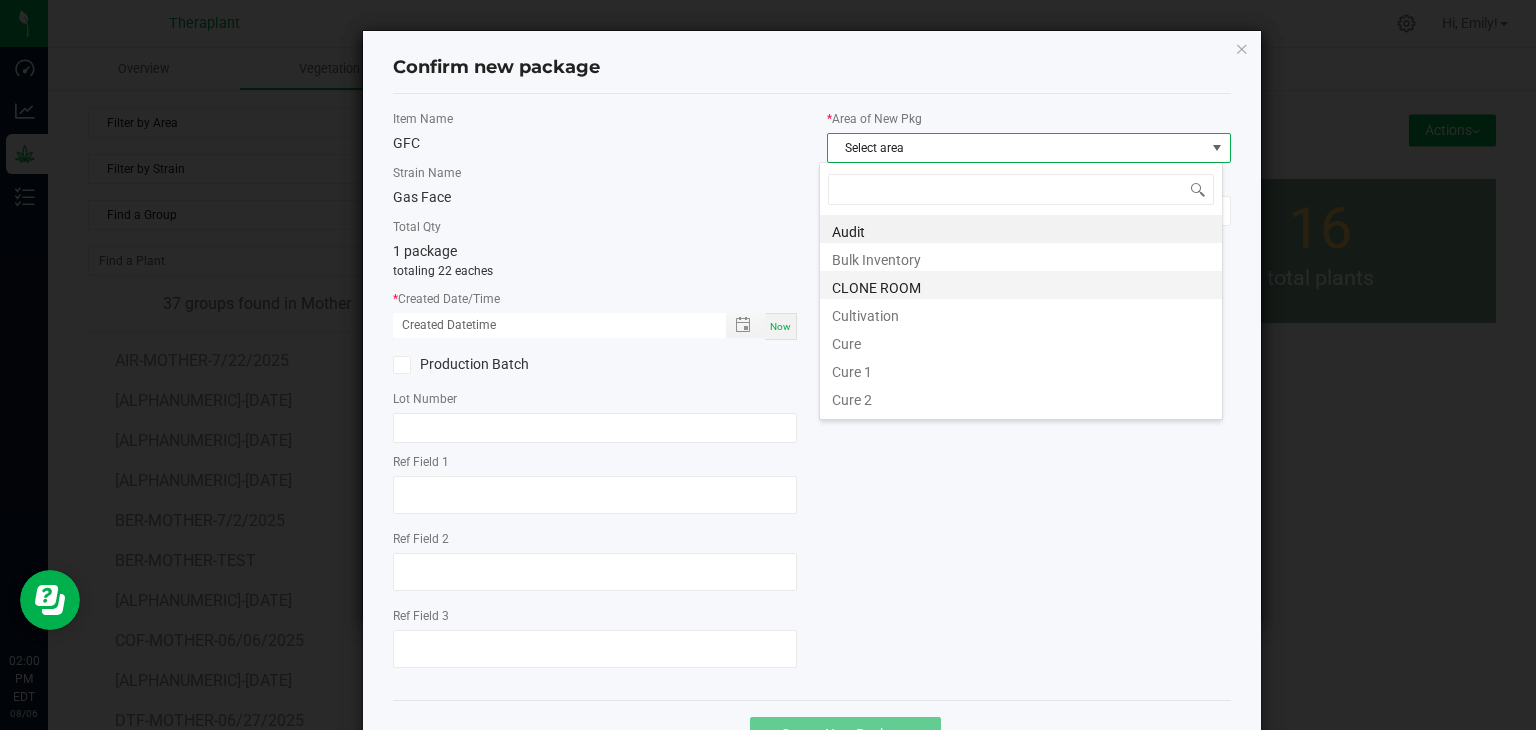 scroll, scrollTop: 99970, scrollLeft: 99596, axis: both 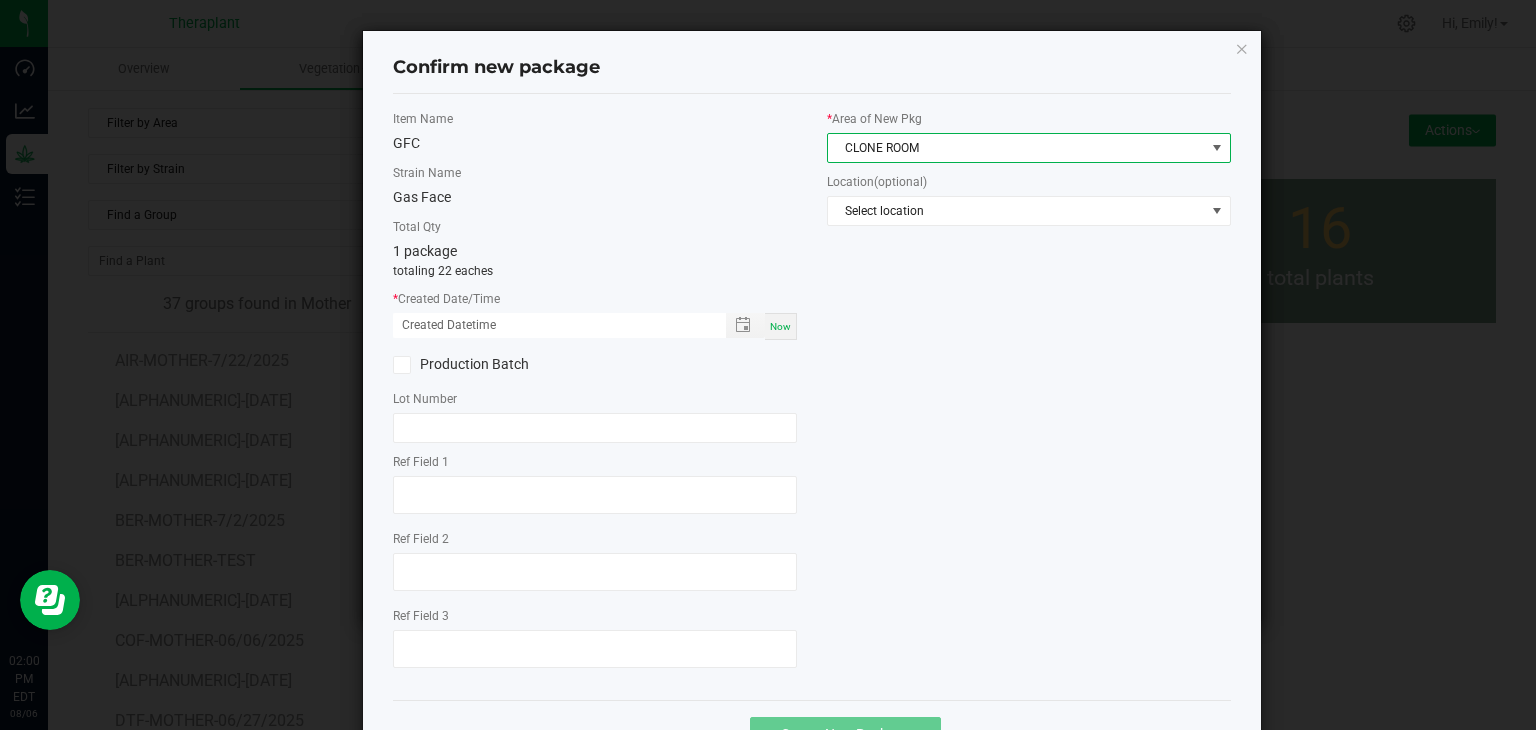 click on "Now" at bounding box center [780, 326] 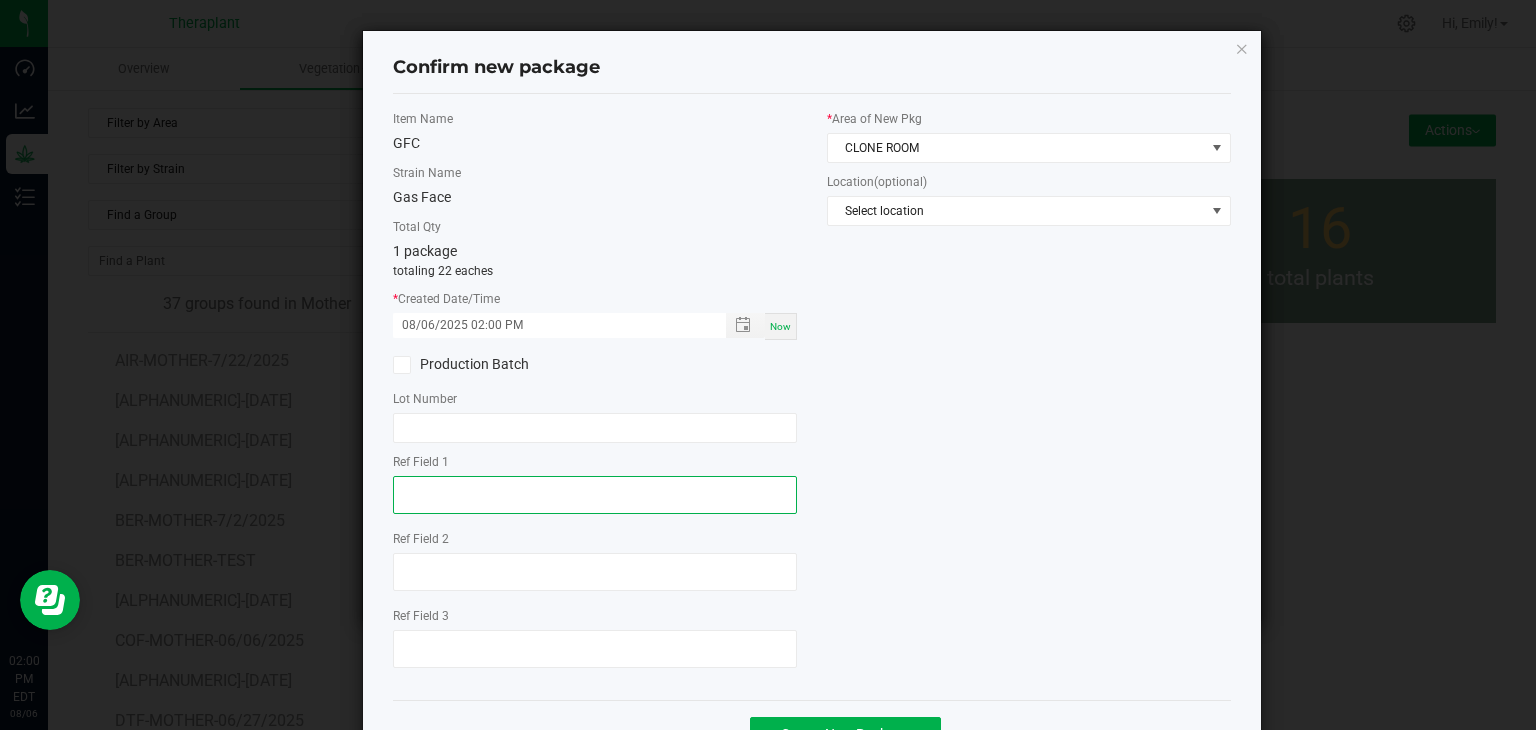 click 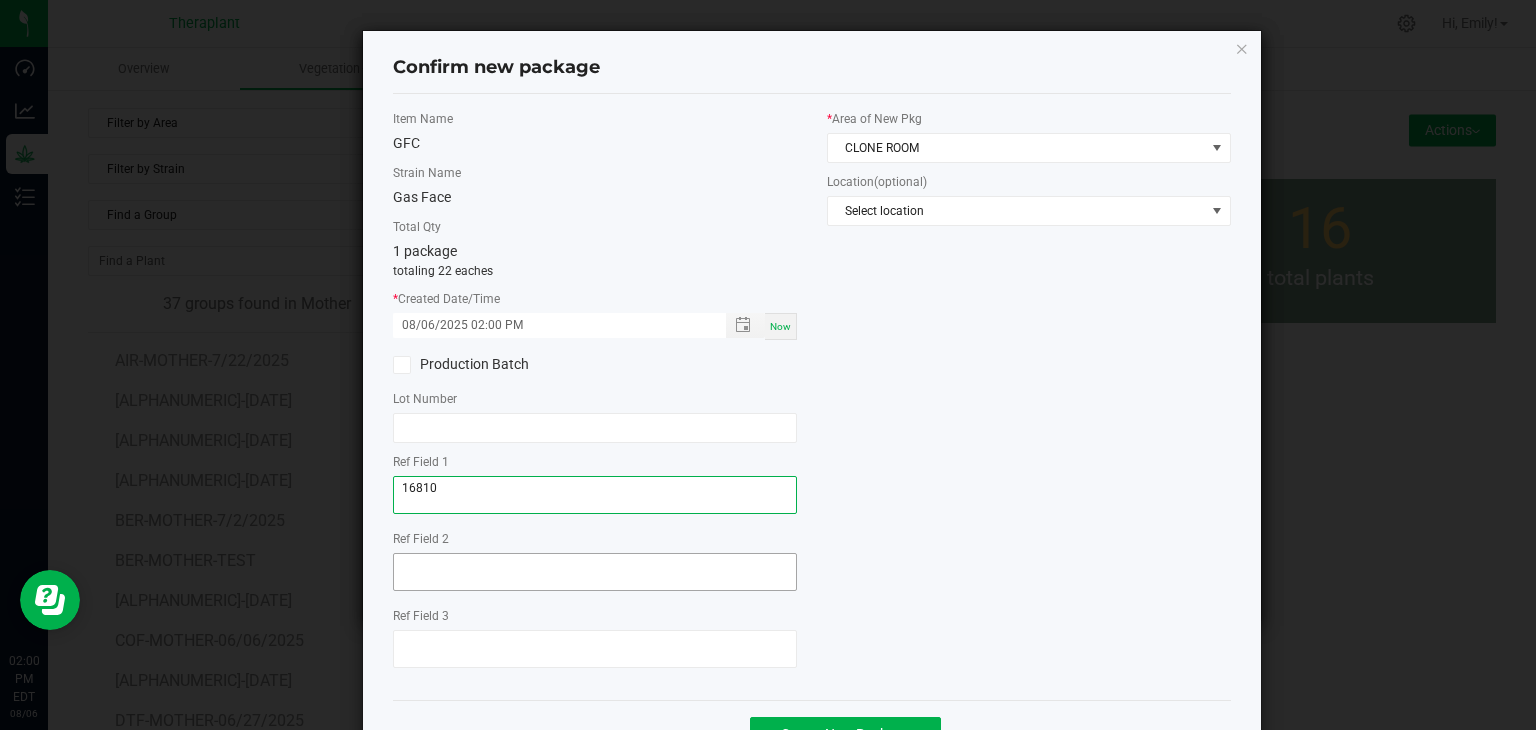 type on "16810" 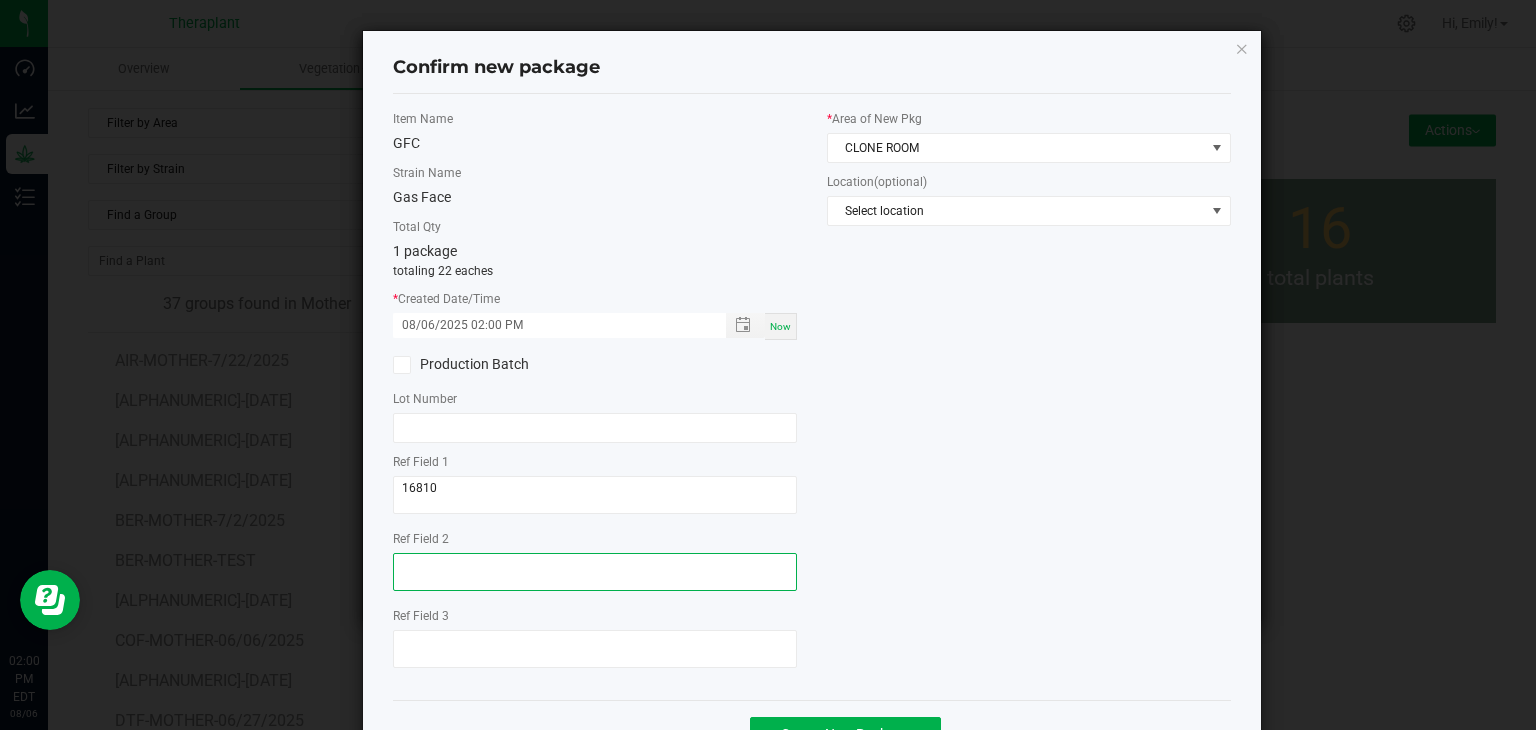 click at bounding box center [595, 572] 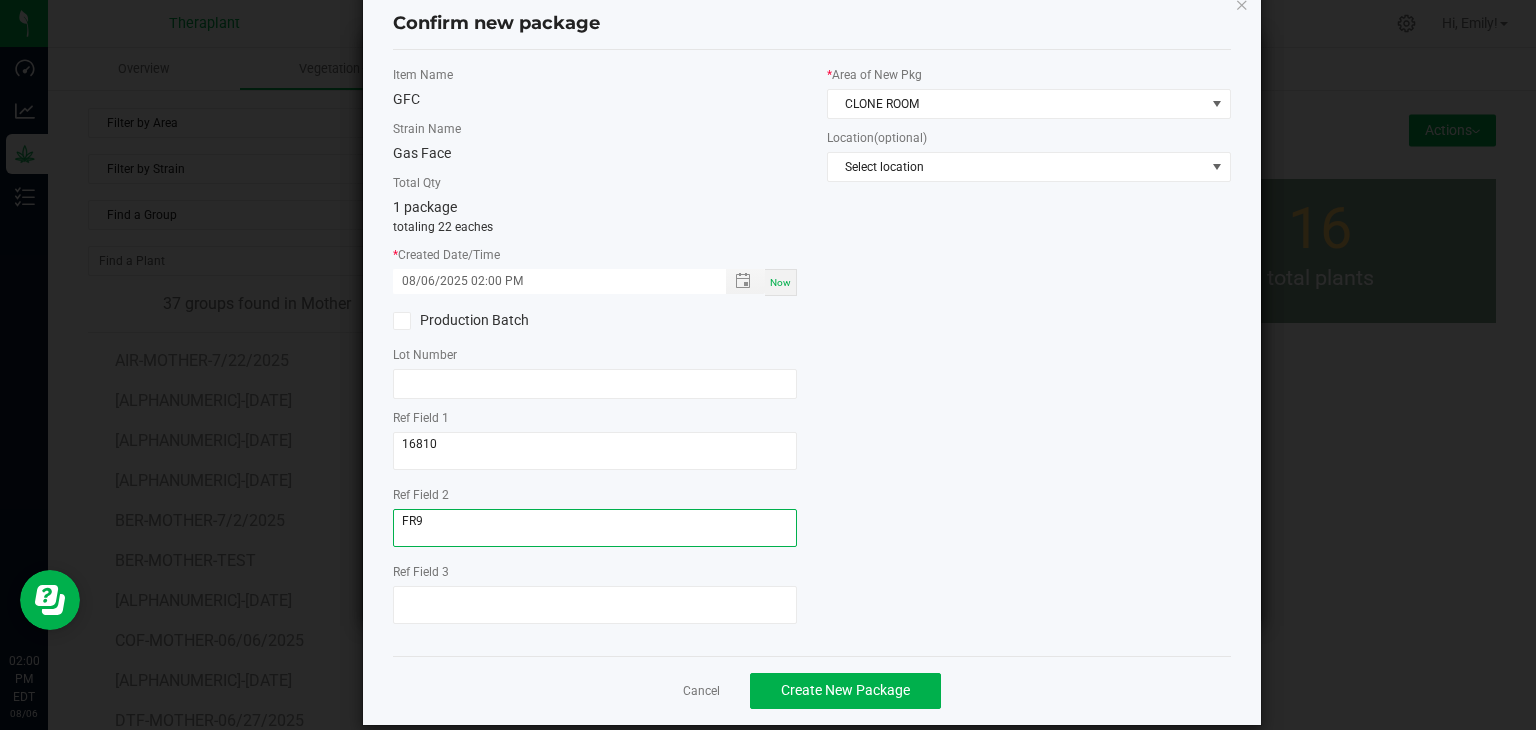 scroll, scrollTop: 69, scrollLeft: 0, axis: vertical 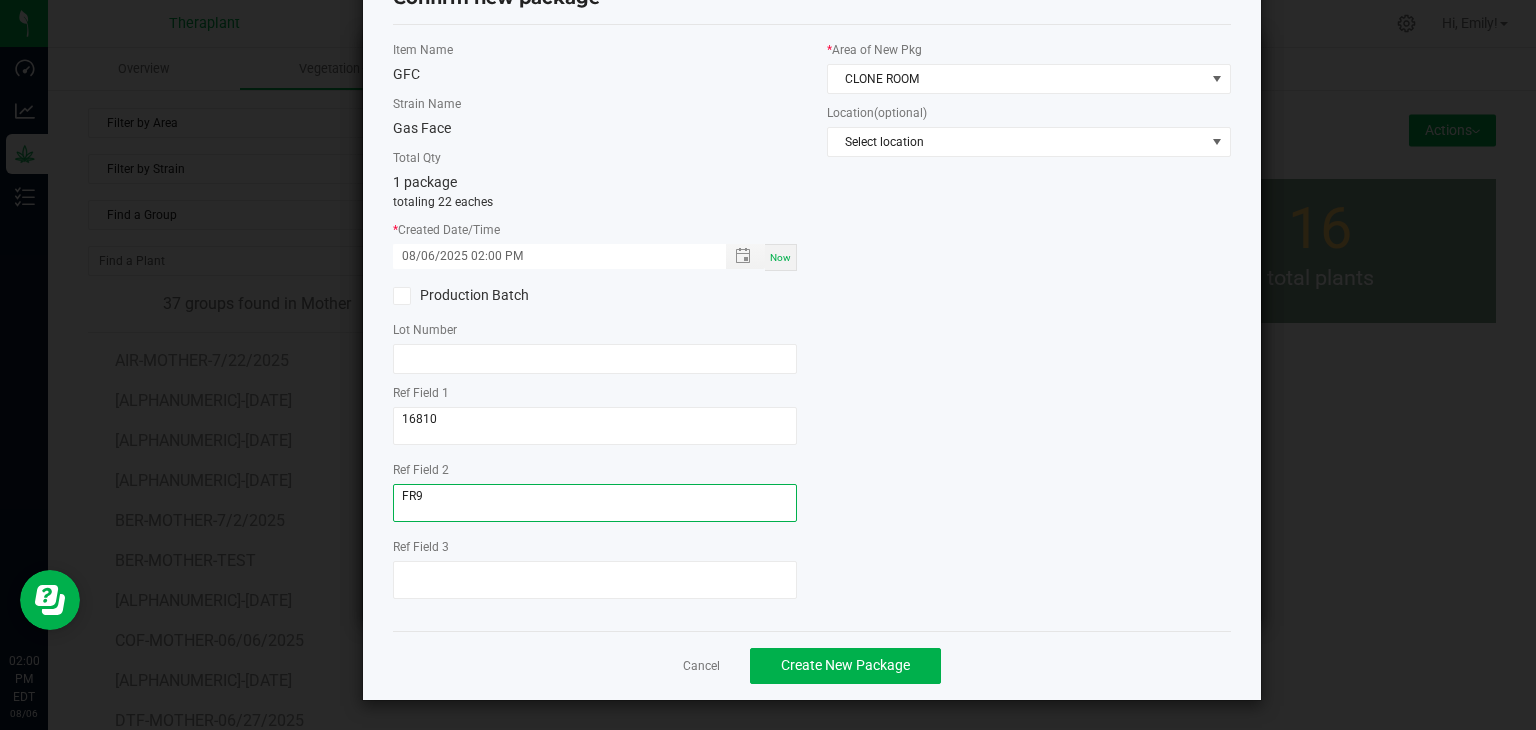 type on "FR9" 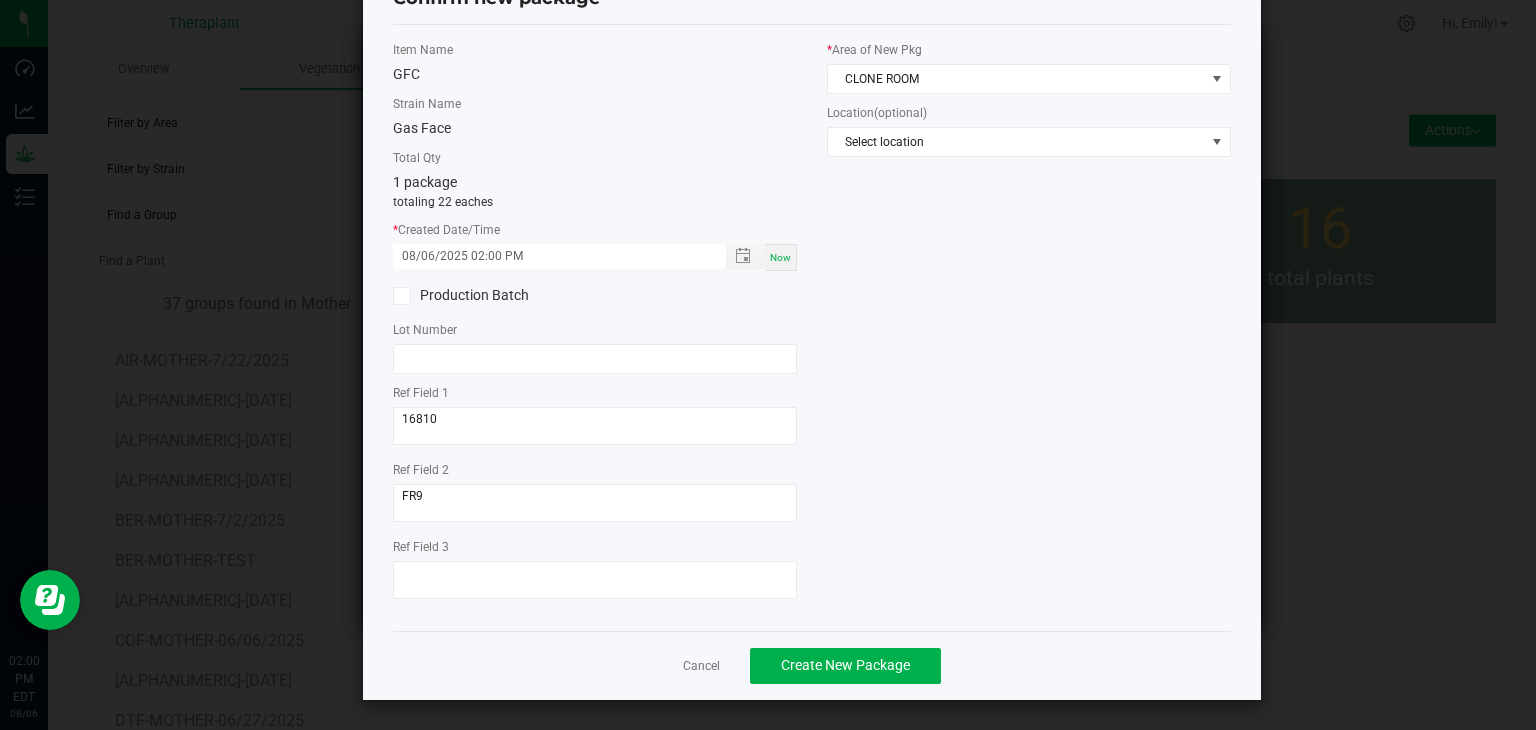 click on "Cancel   Create New Package" 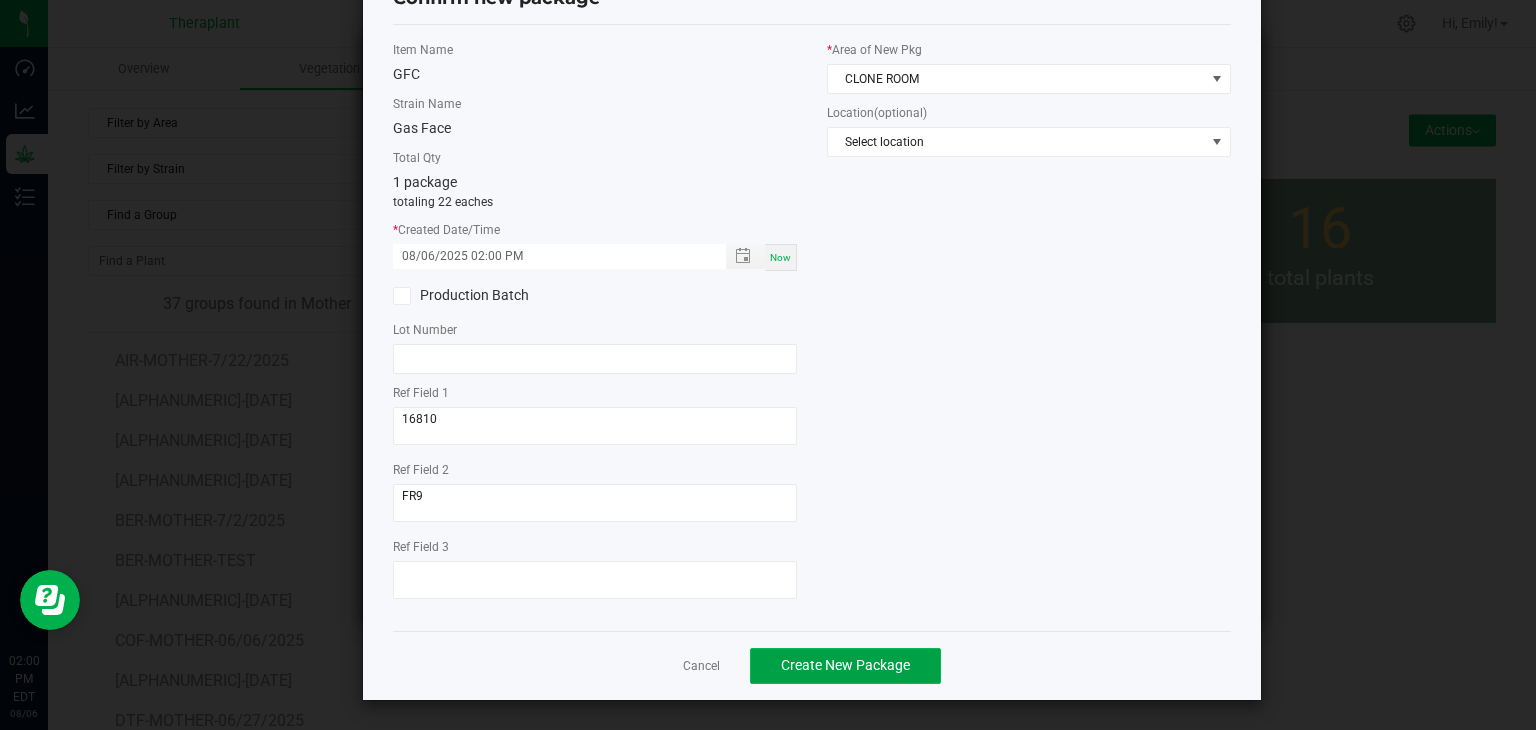 click on "Create New Package" 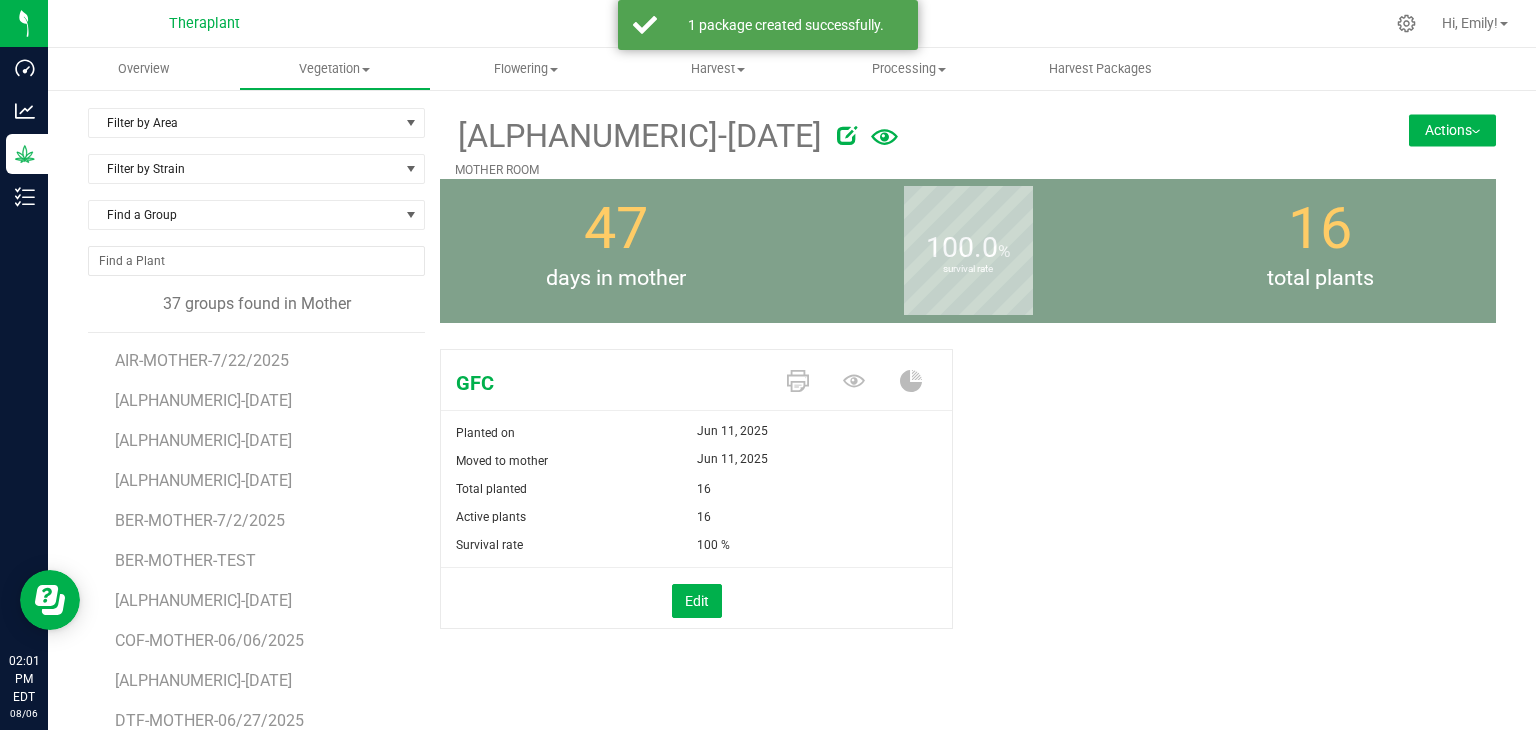 click on "Actions" at bounding box center [1452, 130] 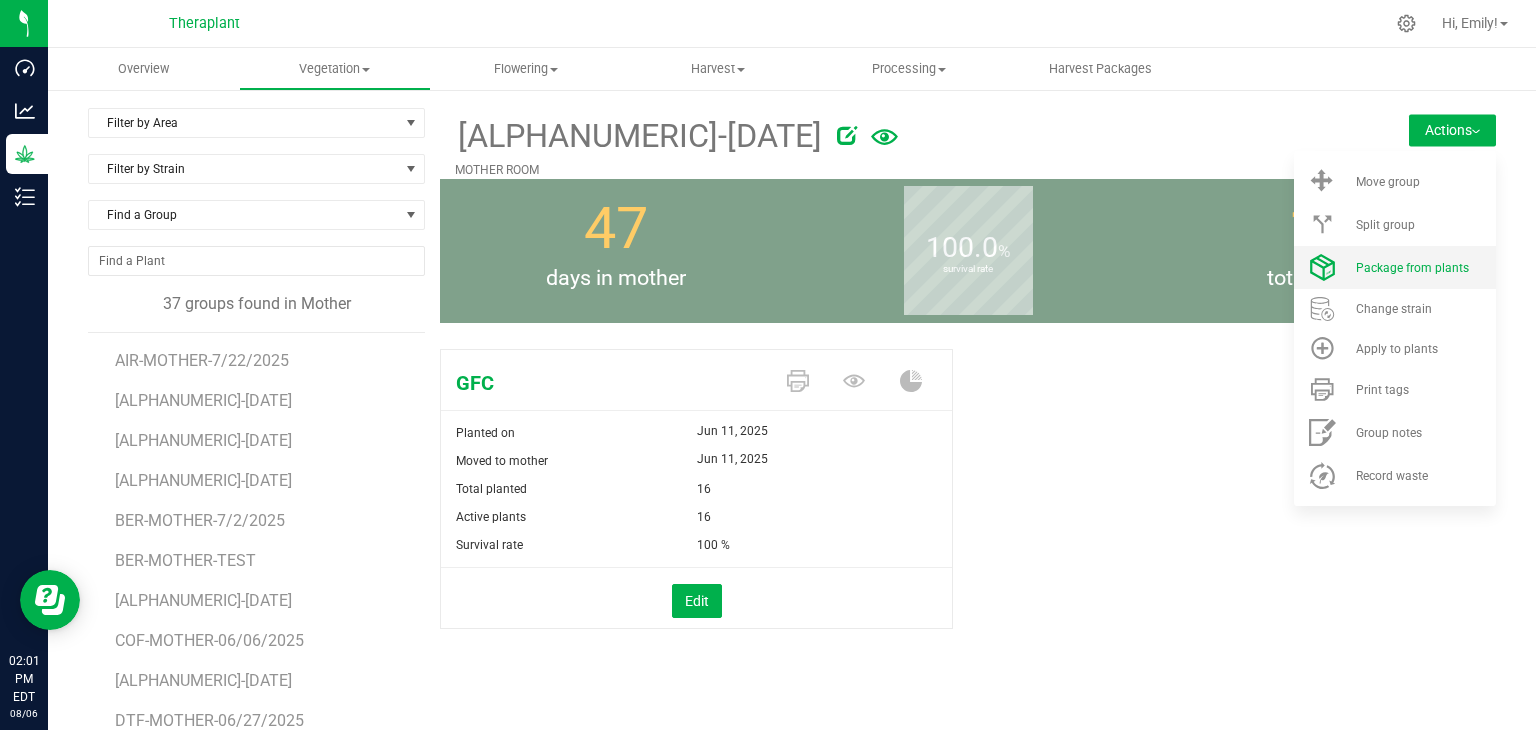 click on "Package from plants" at bounding box center [1395, 267] 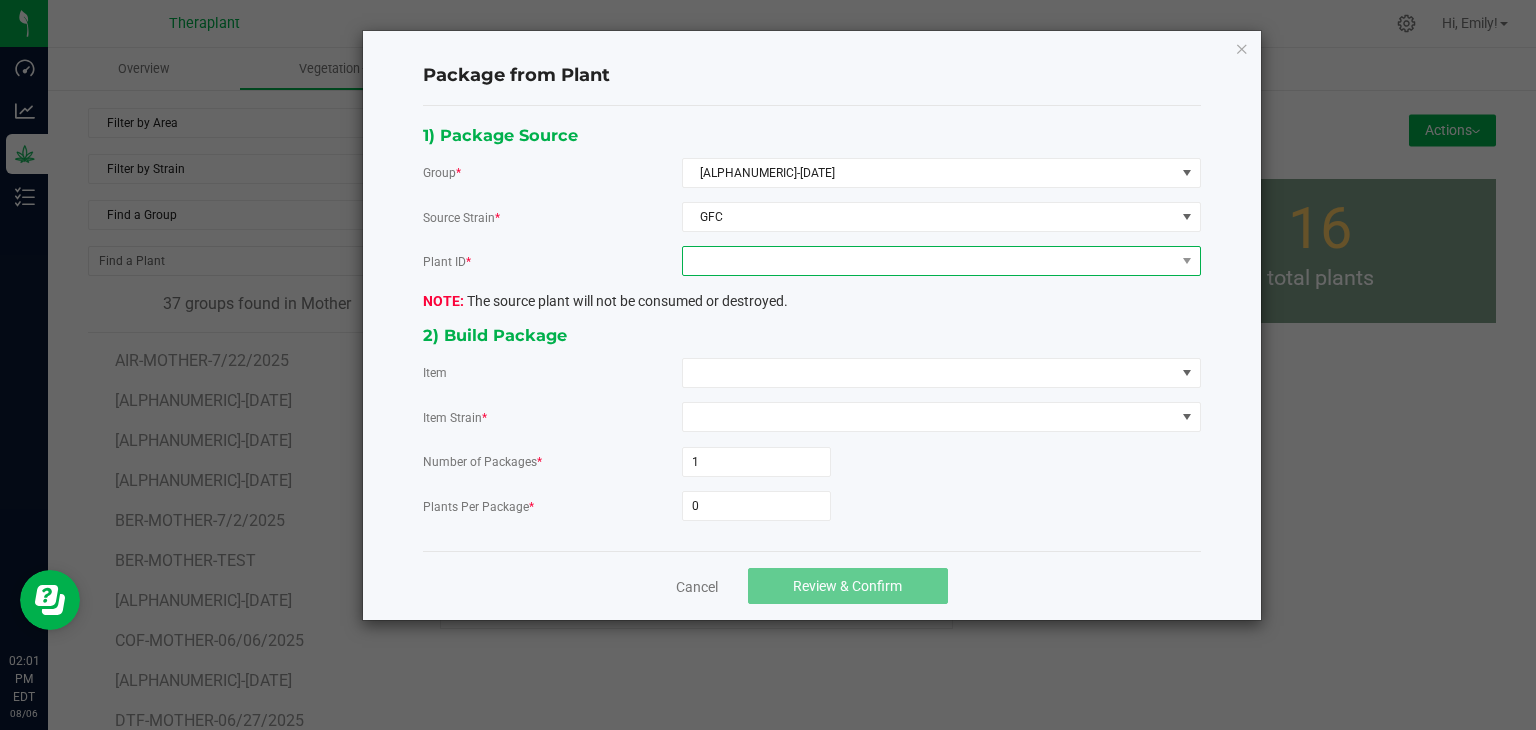 click at bounding box center (929, 261) 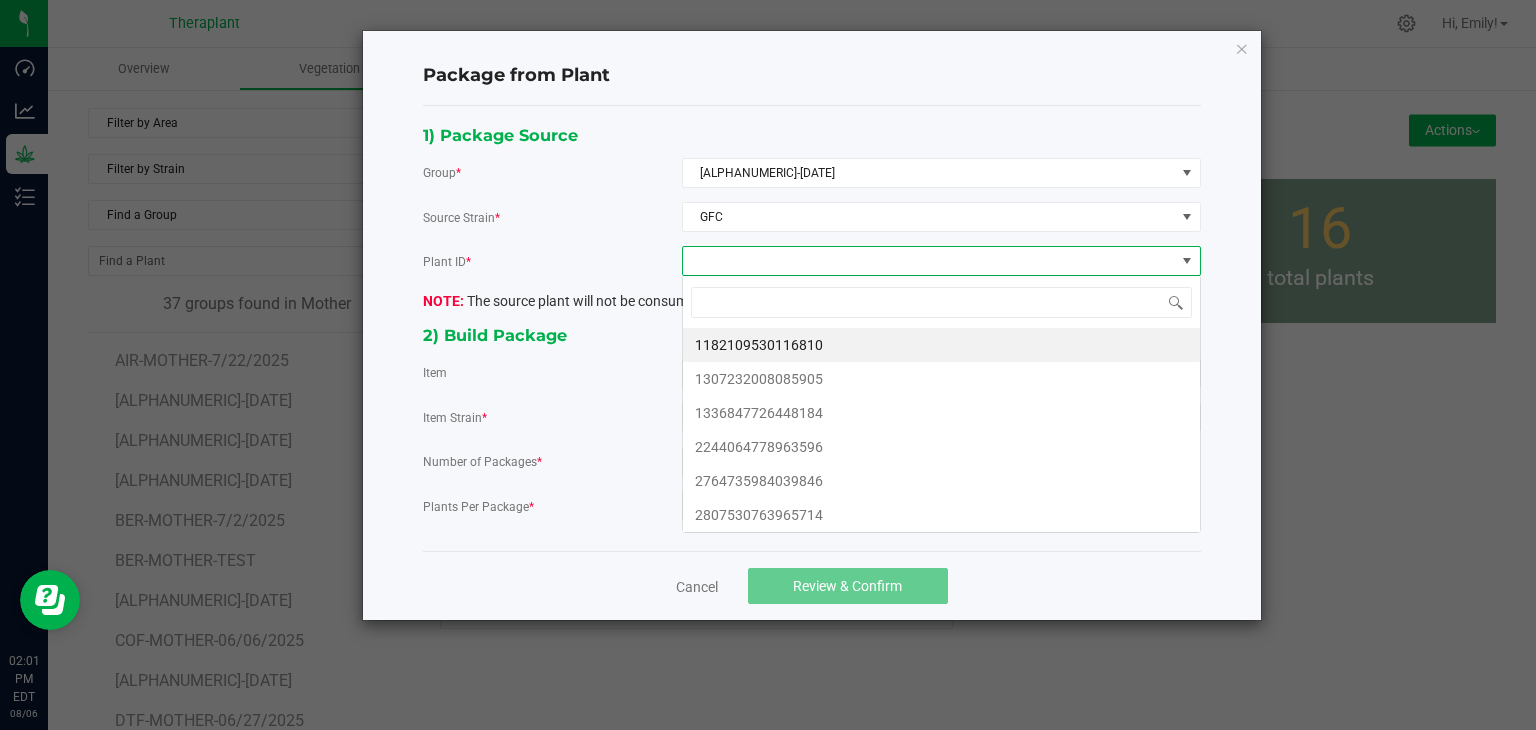 scroll, scrollTop: 99970, scrollLeft: 99480, axis: both 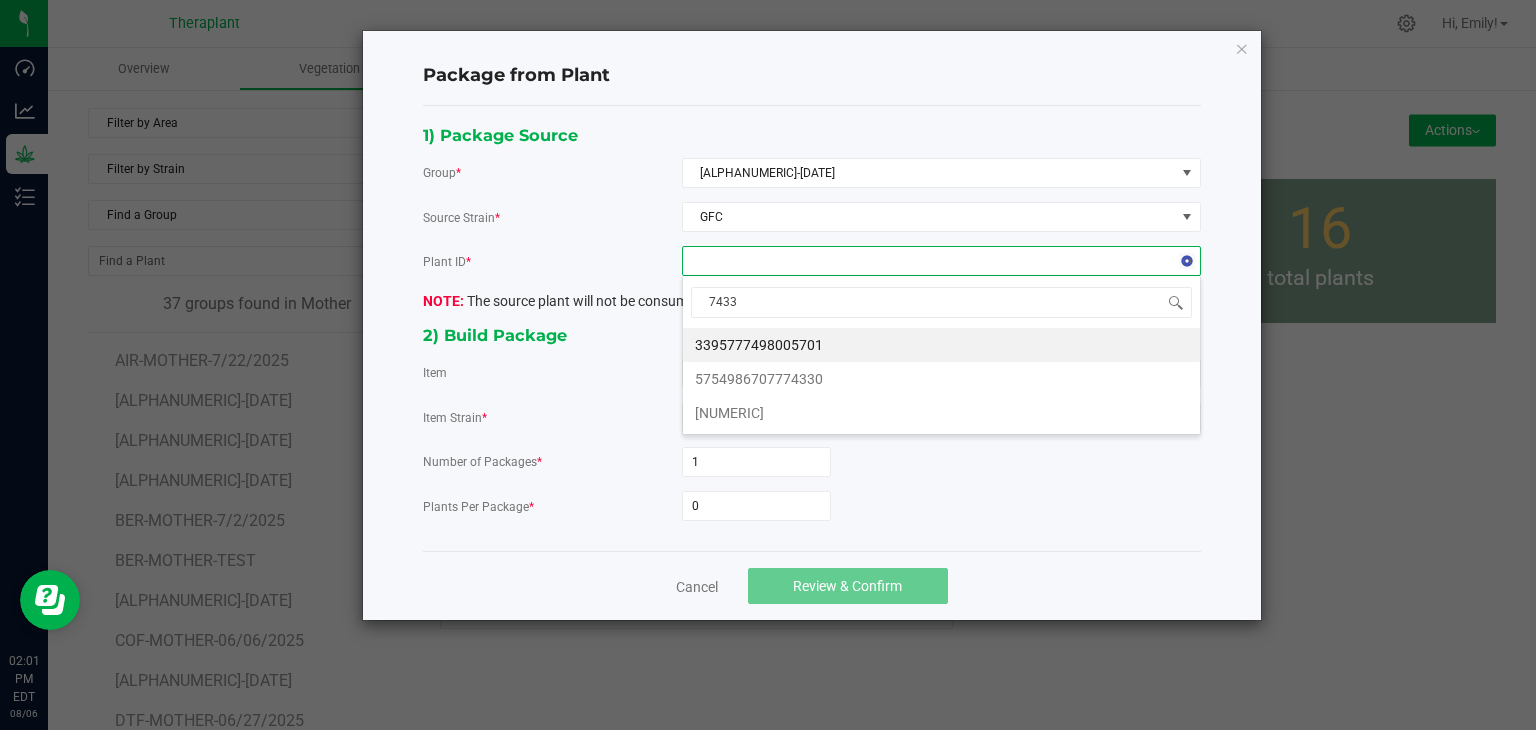 type on "74330" 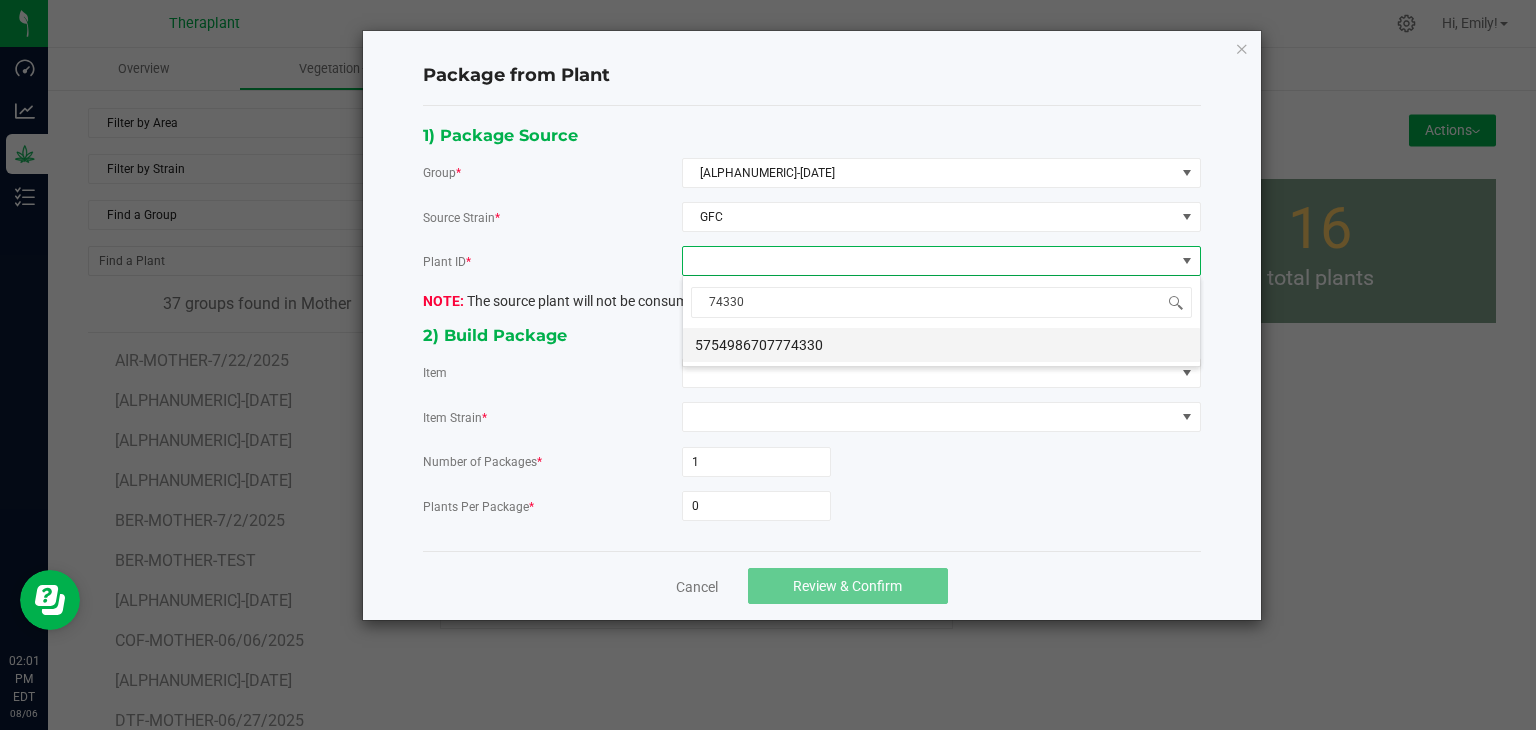 click on "5754986707774330" at bounding box center (941, 345) 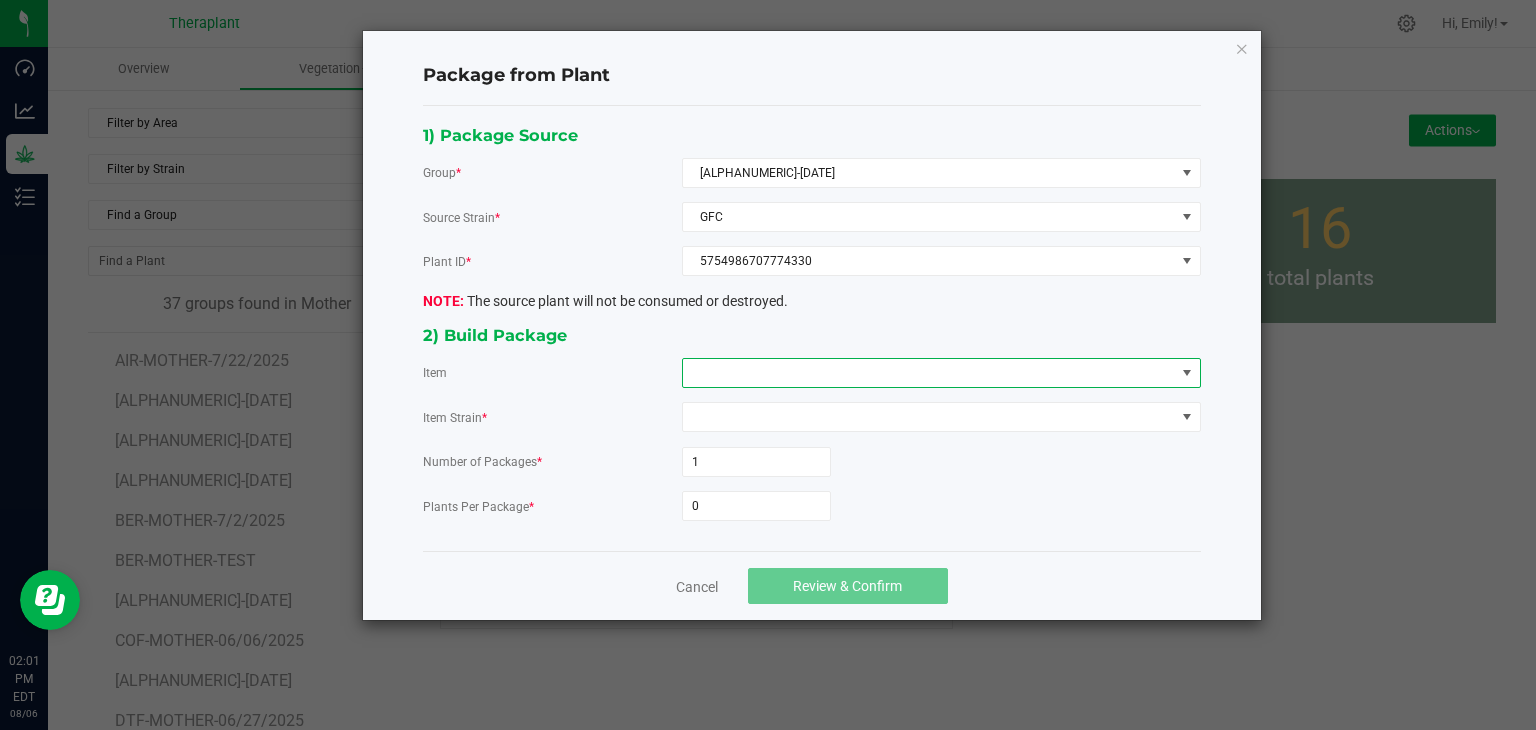 click at bounding box center (929, 373) 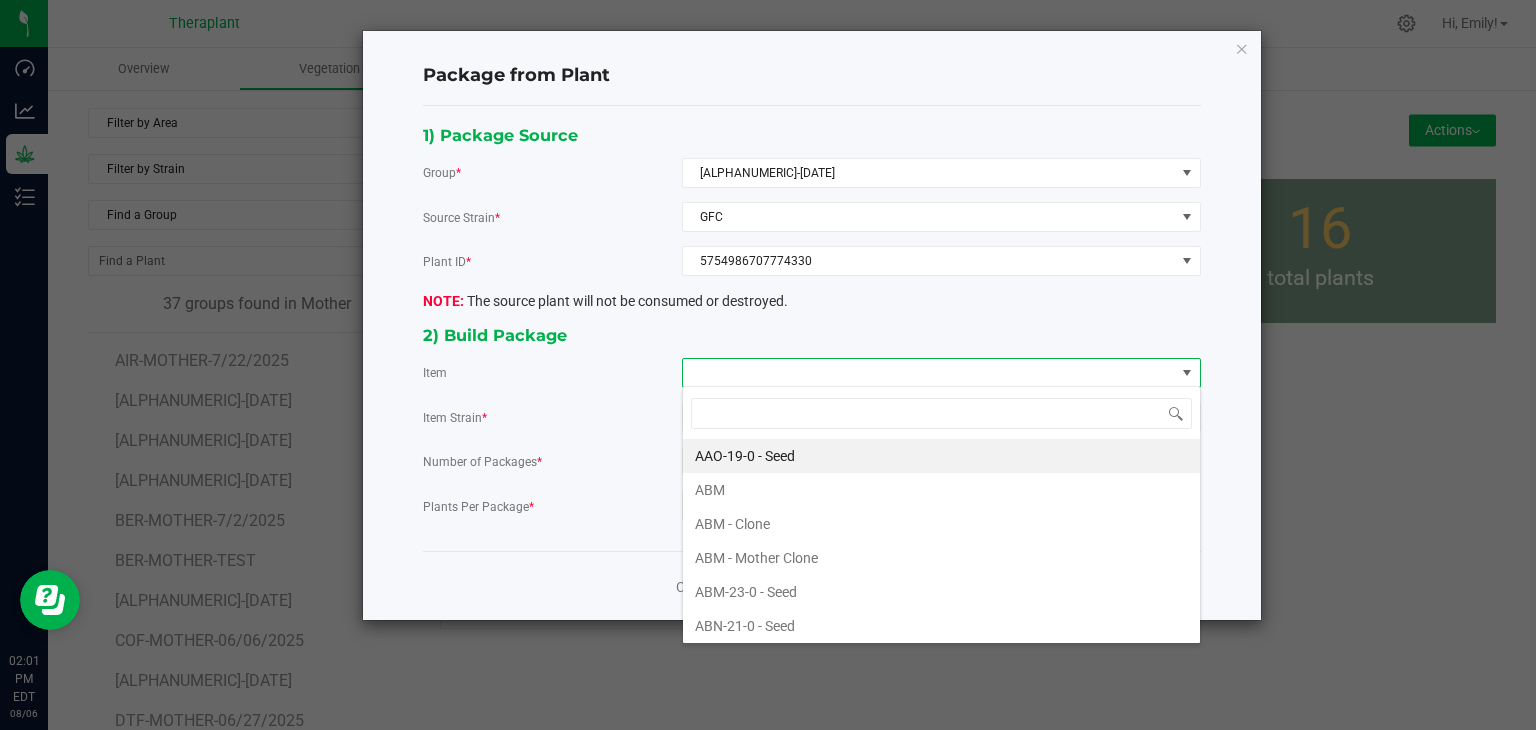 scroll, scrollTop: 99970, scrollLeft: 99480, axis: both 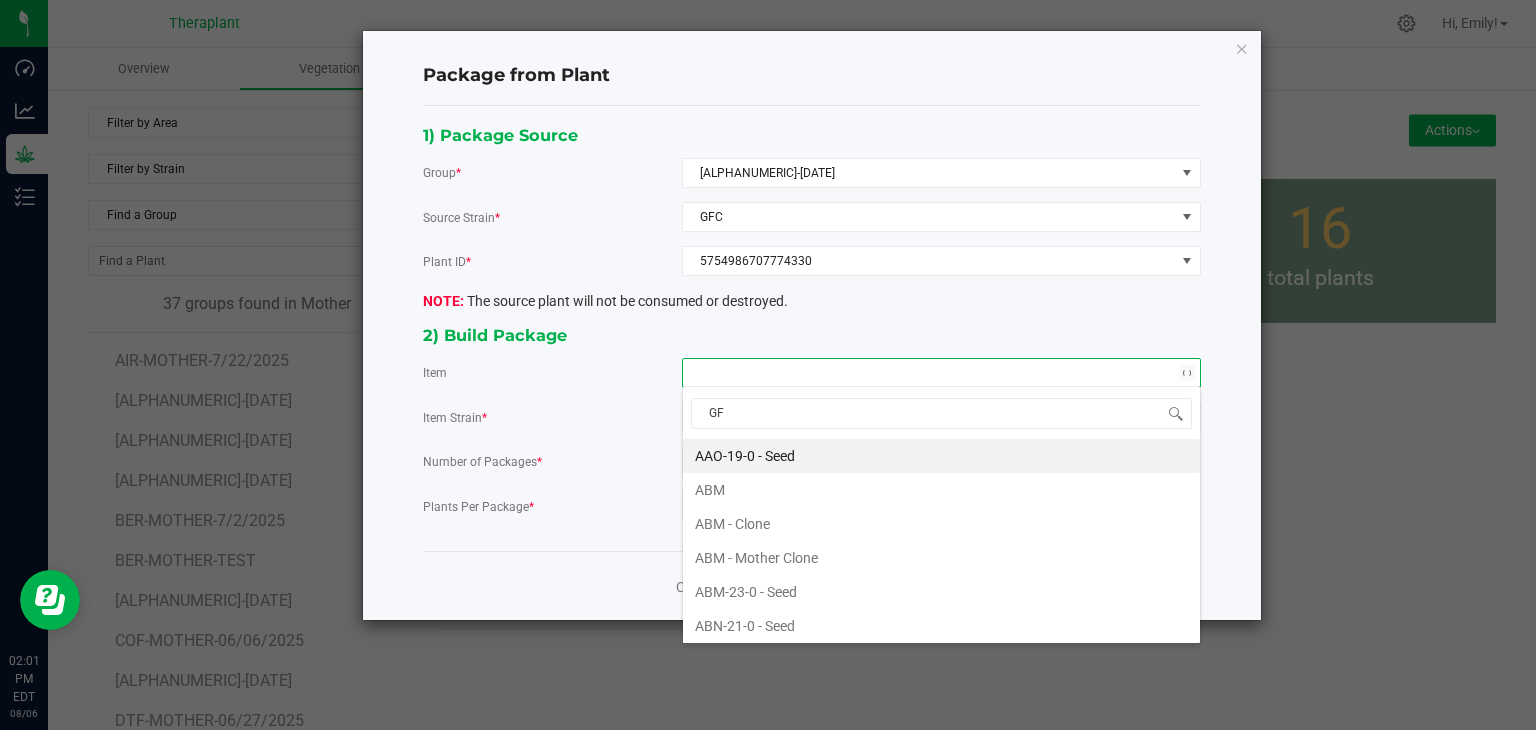 type on "GFC" 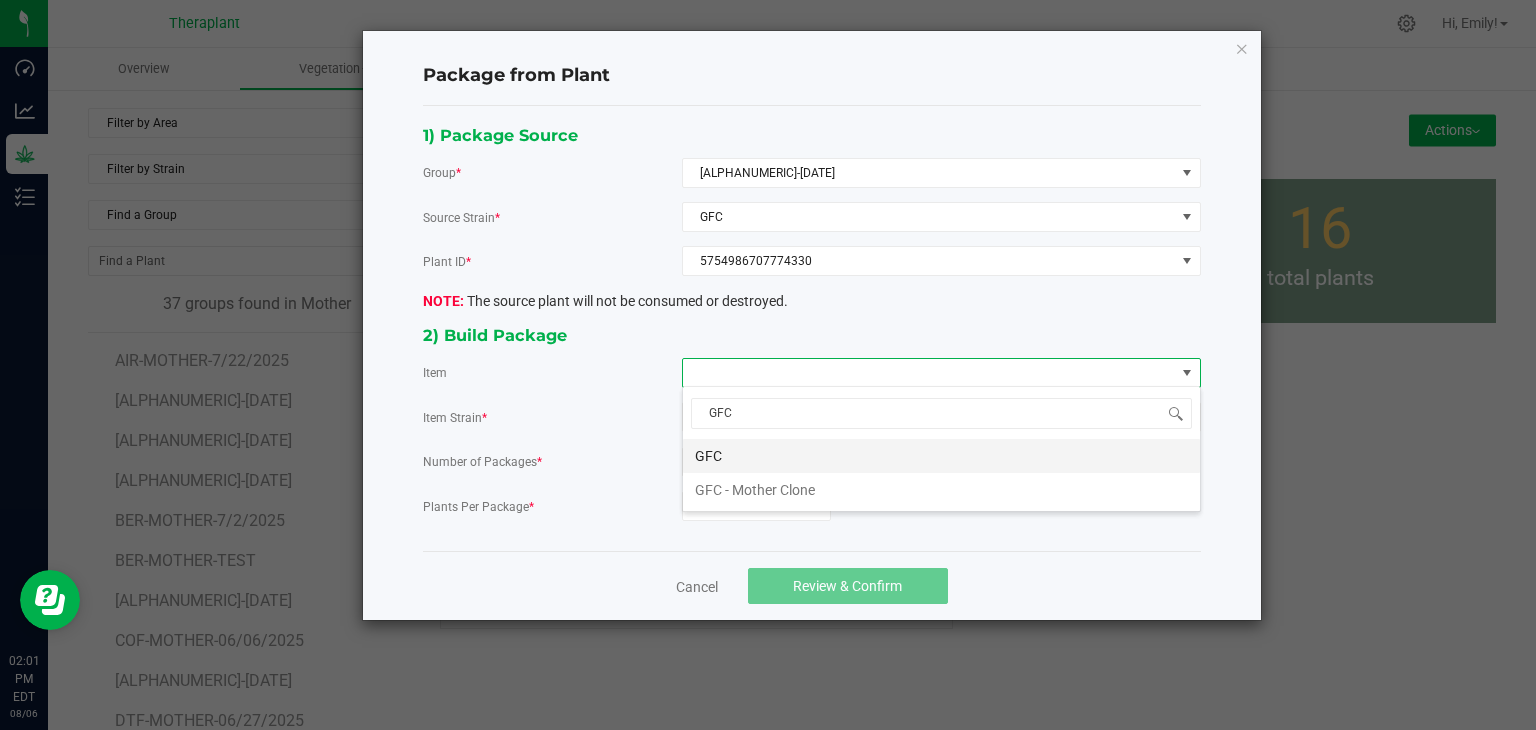 click on "GFC" at bounding box center (941, 456) 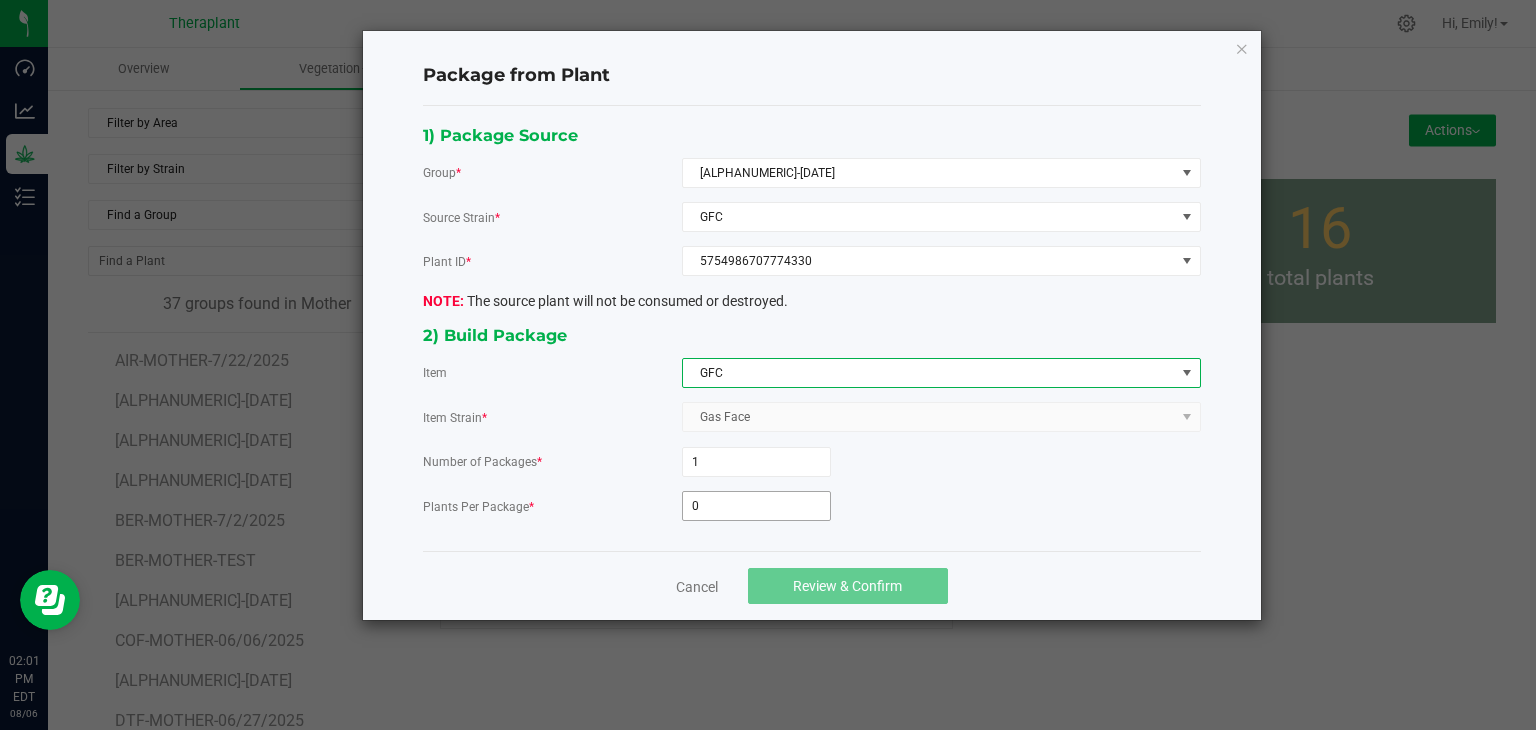 click on "0" at bounding box center (756, 506) 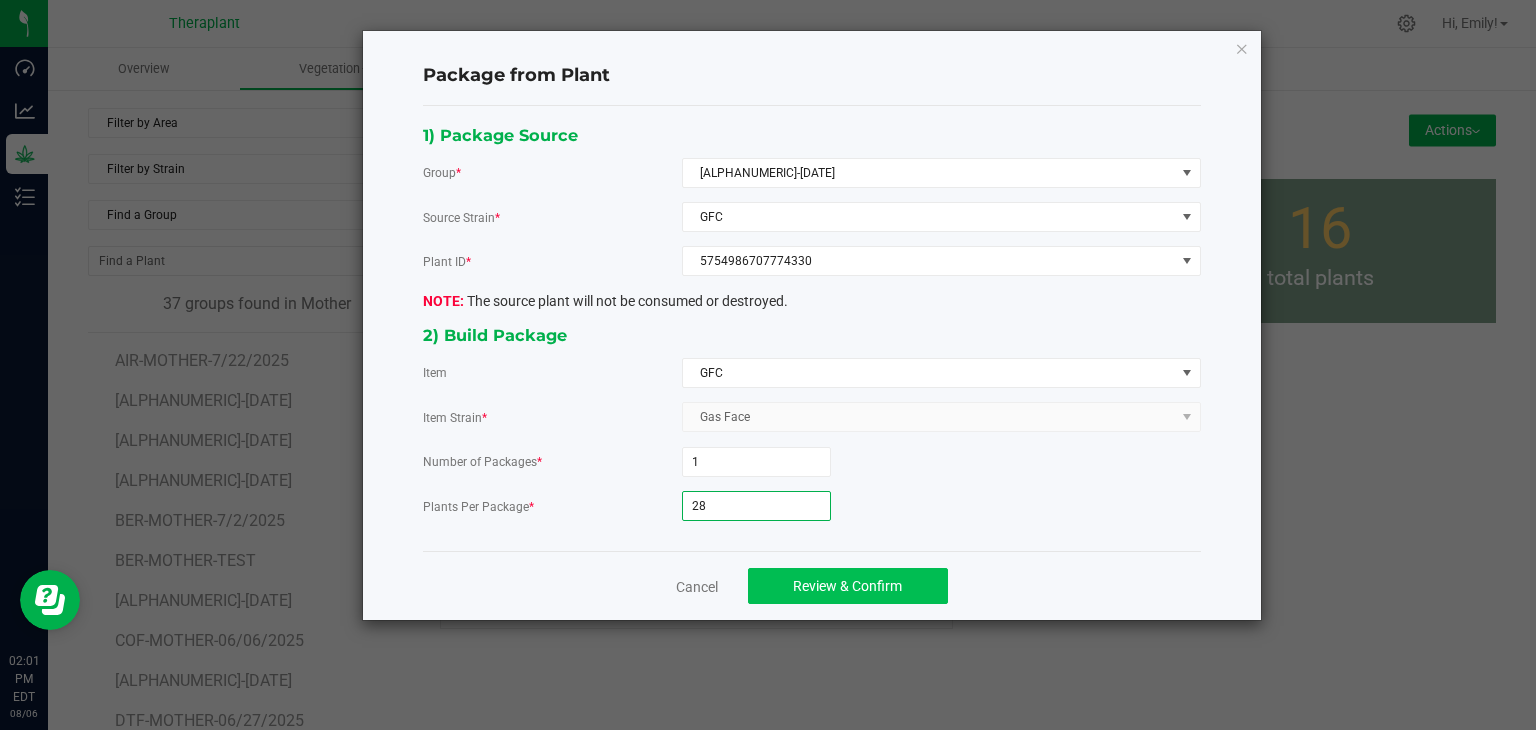type on "28" 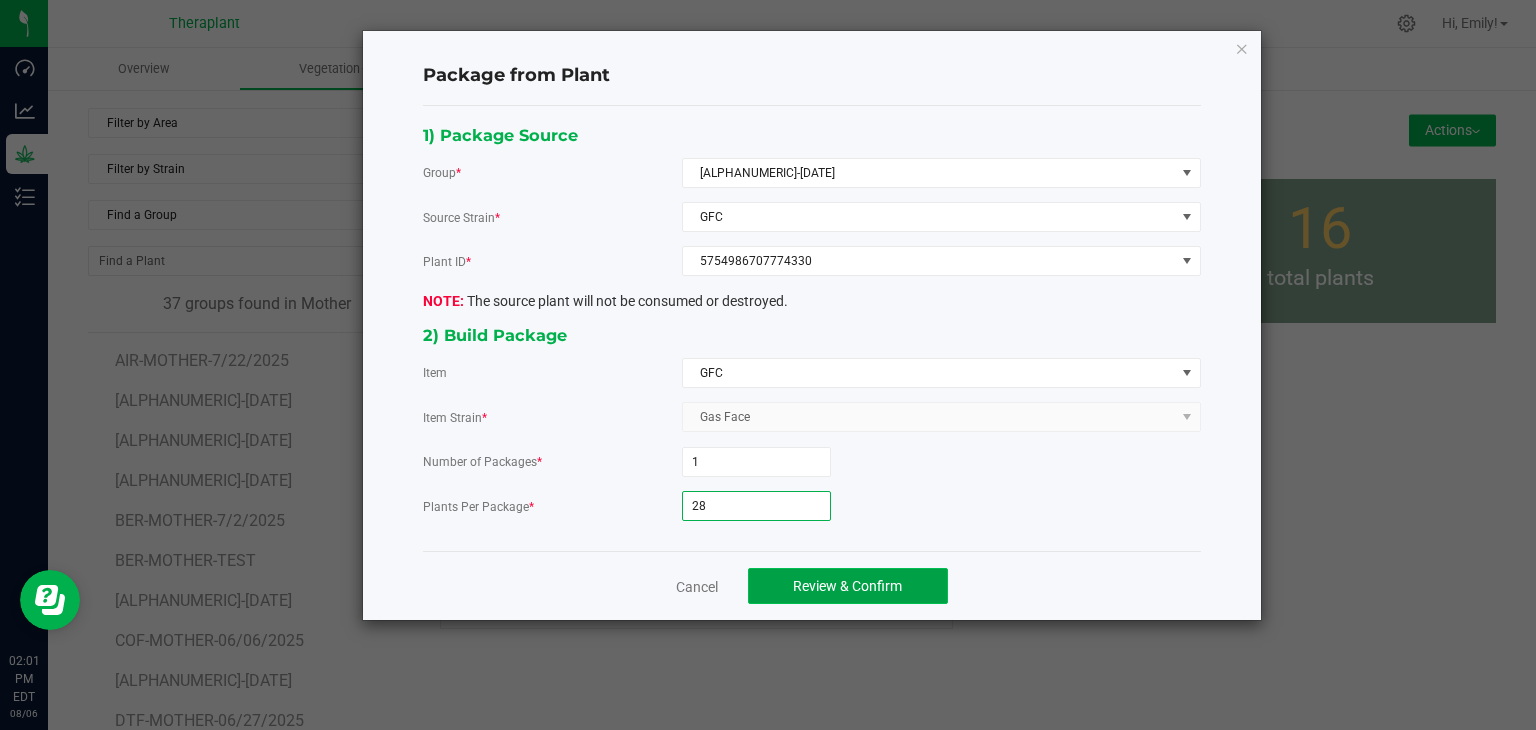 click on "Review & Confirm" 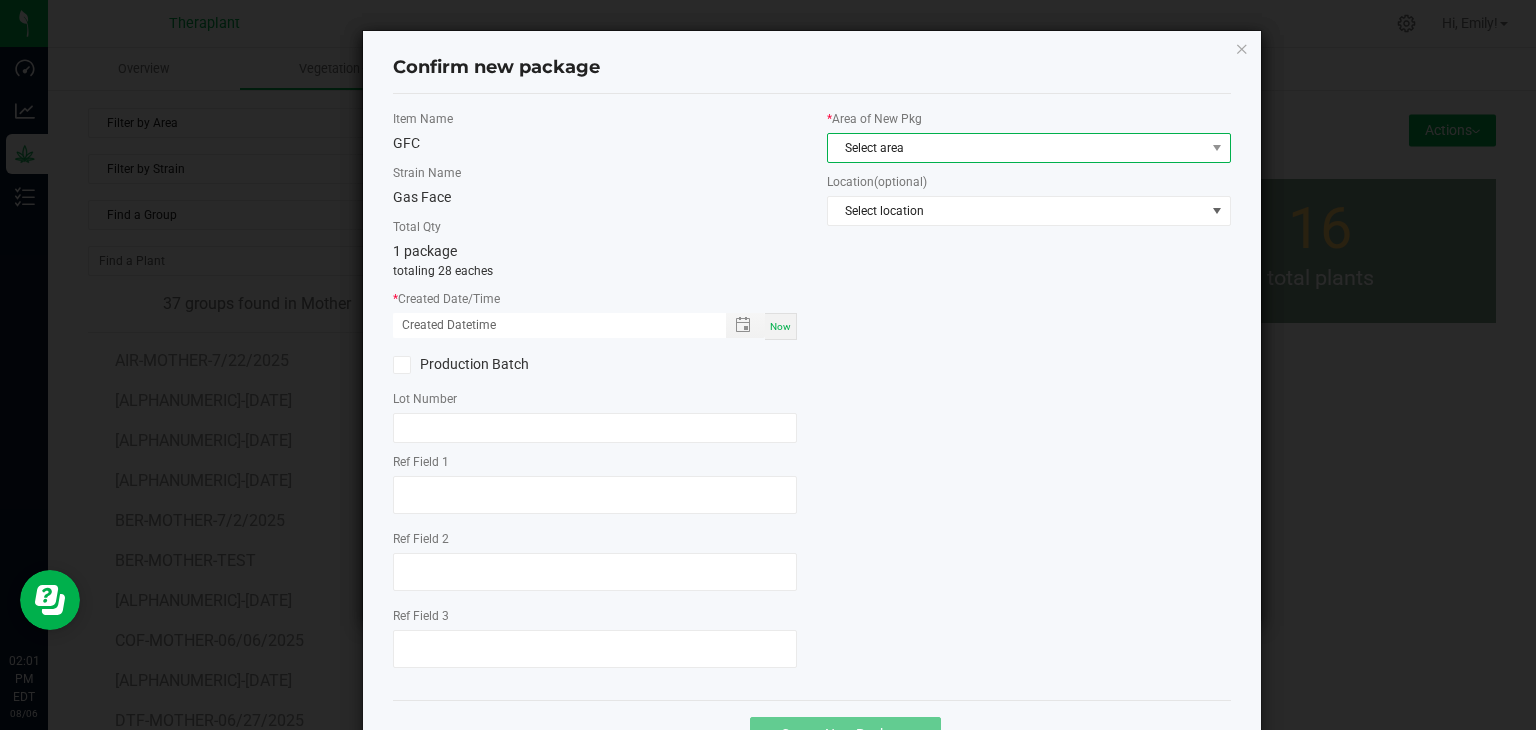 click on "Select area" at bounding box center [1016, 148] 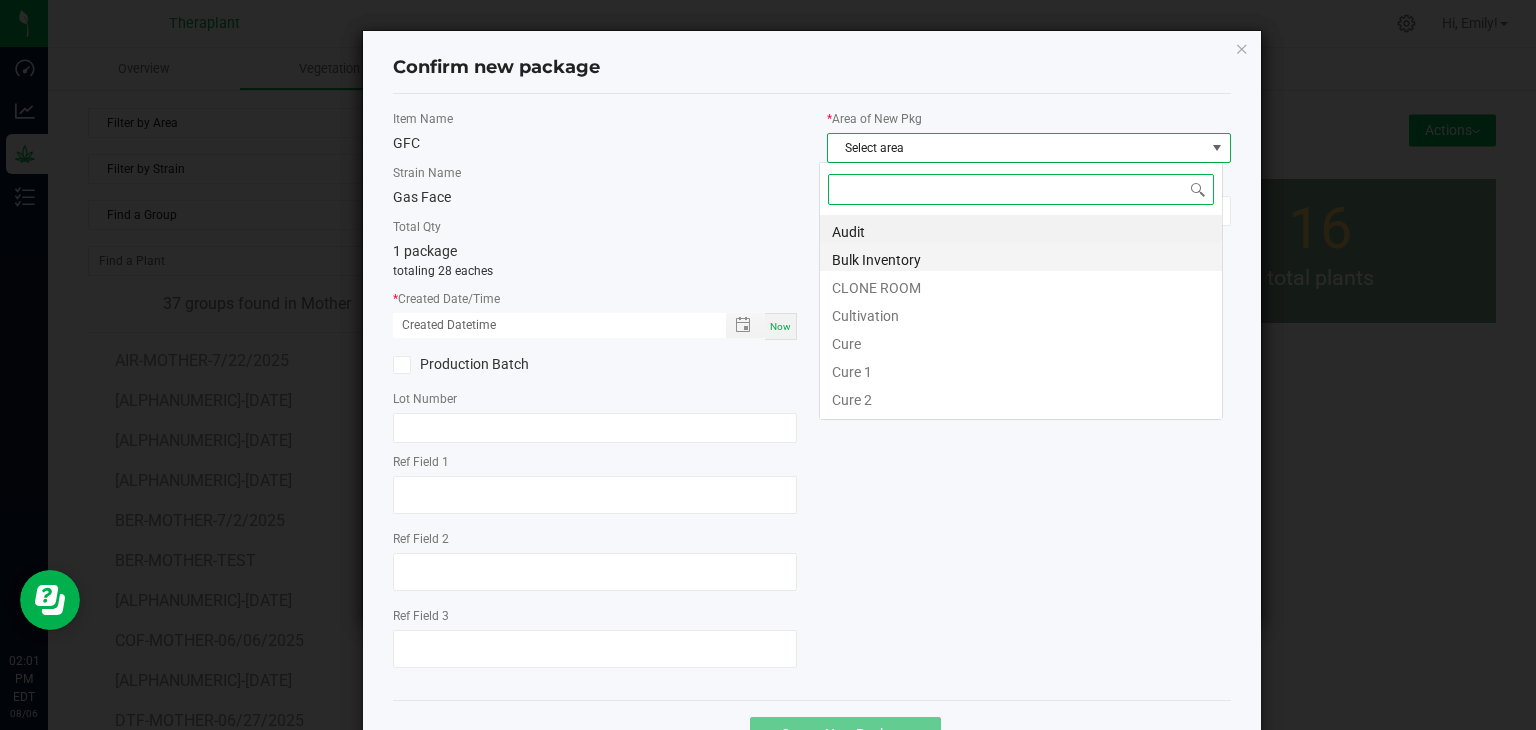 scroll, scrollTop: 99970, scrollLeft: 99596, axis: both 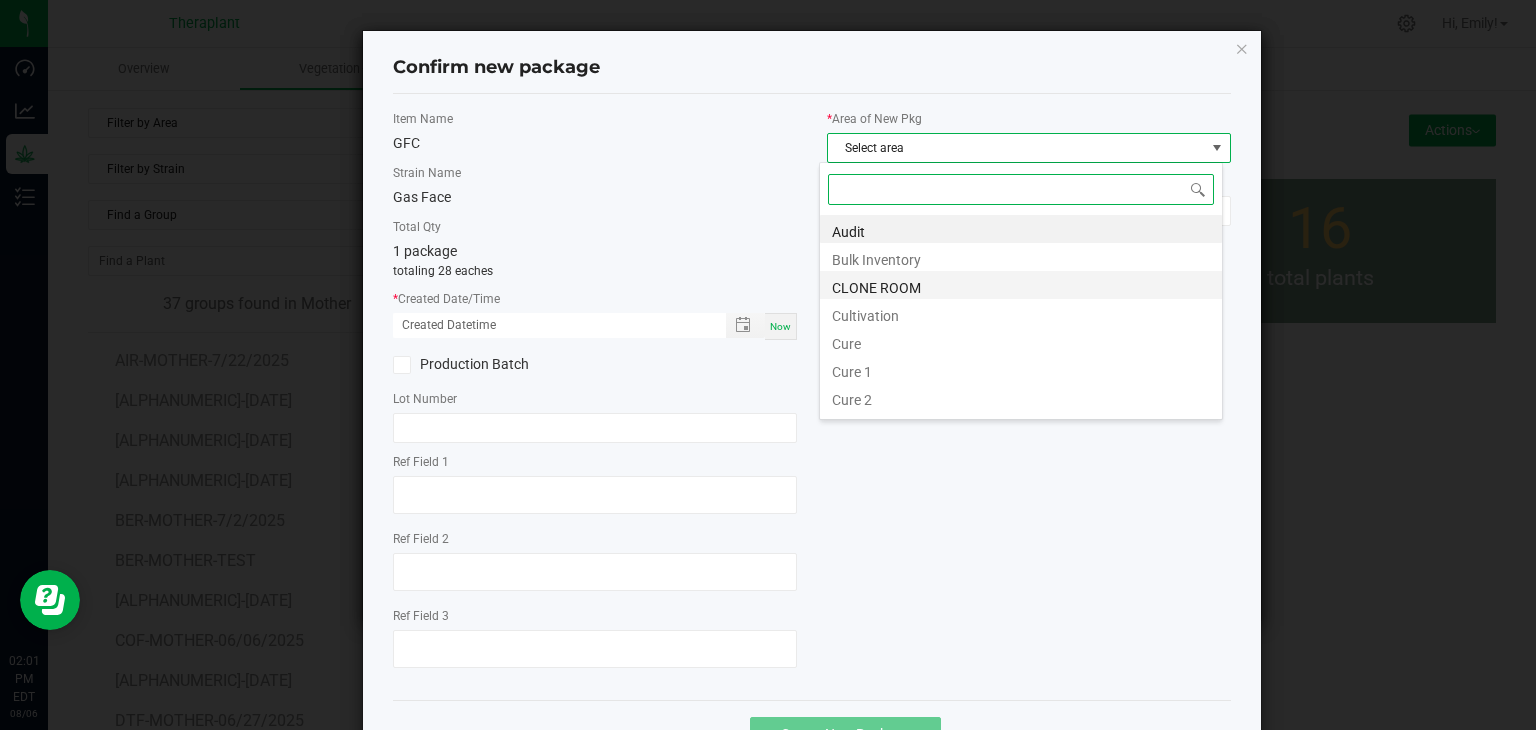 click on "CLONE ROOM" at bounding box center [1021, 285] 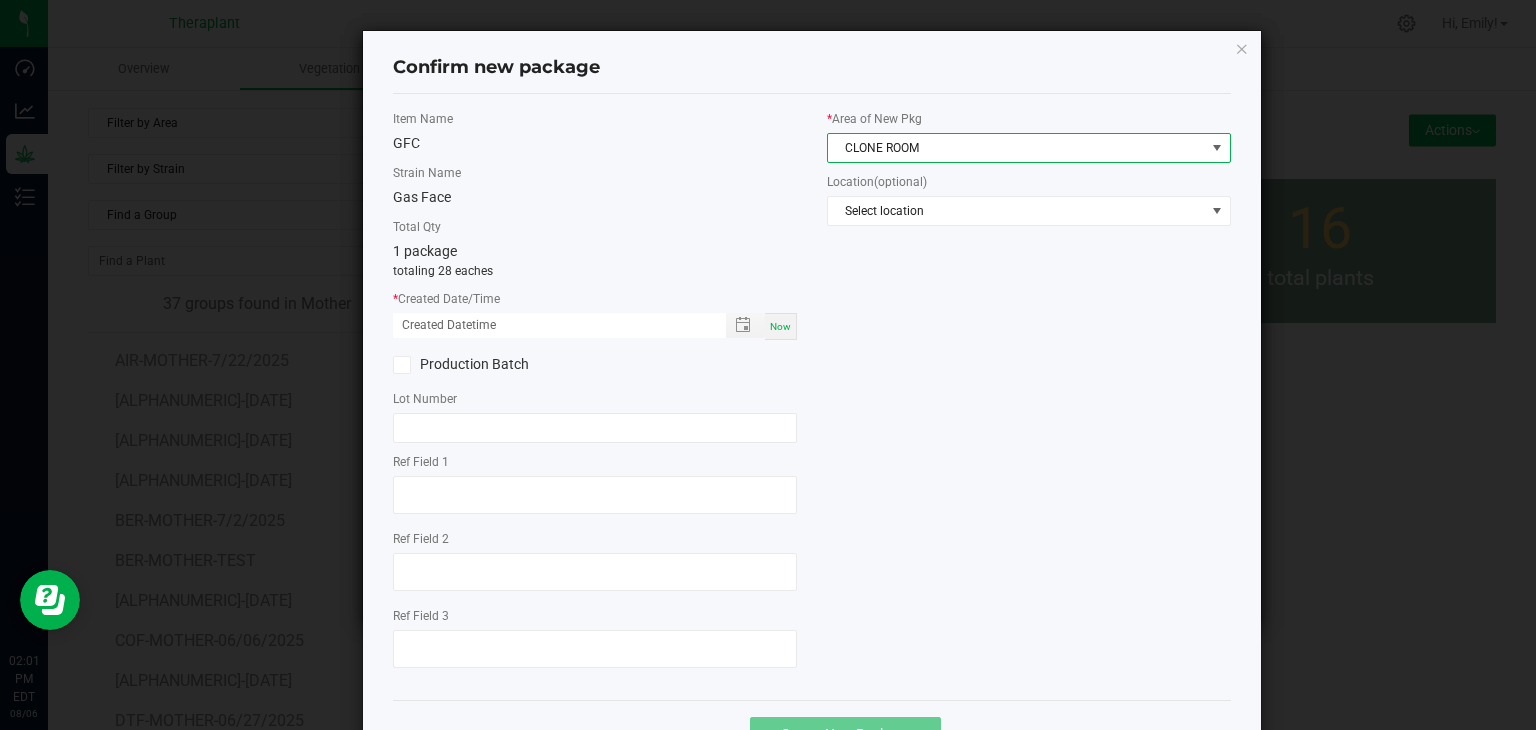 click on "Now" at bounding box center [781, 326] 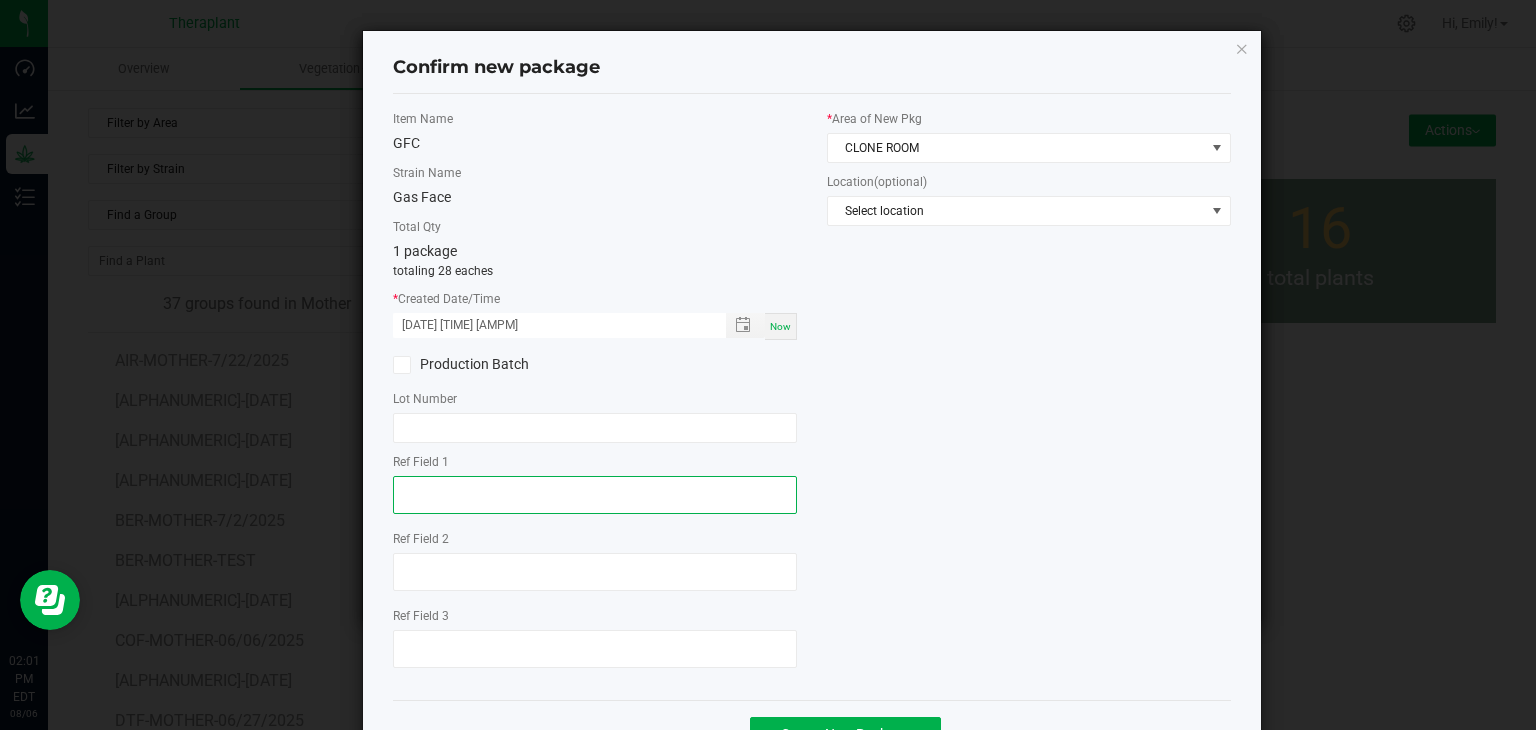 click 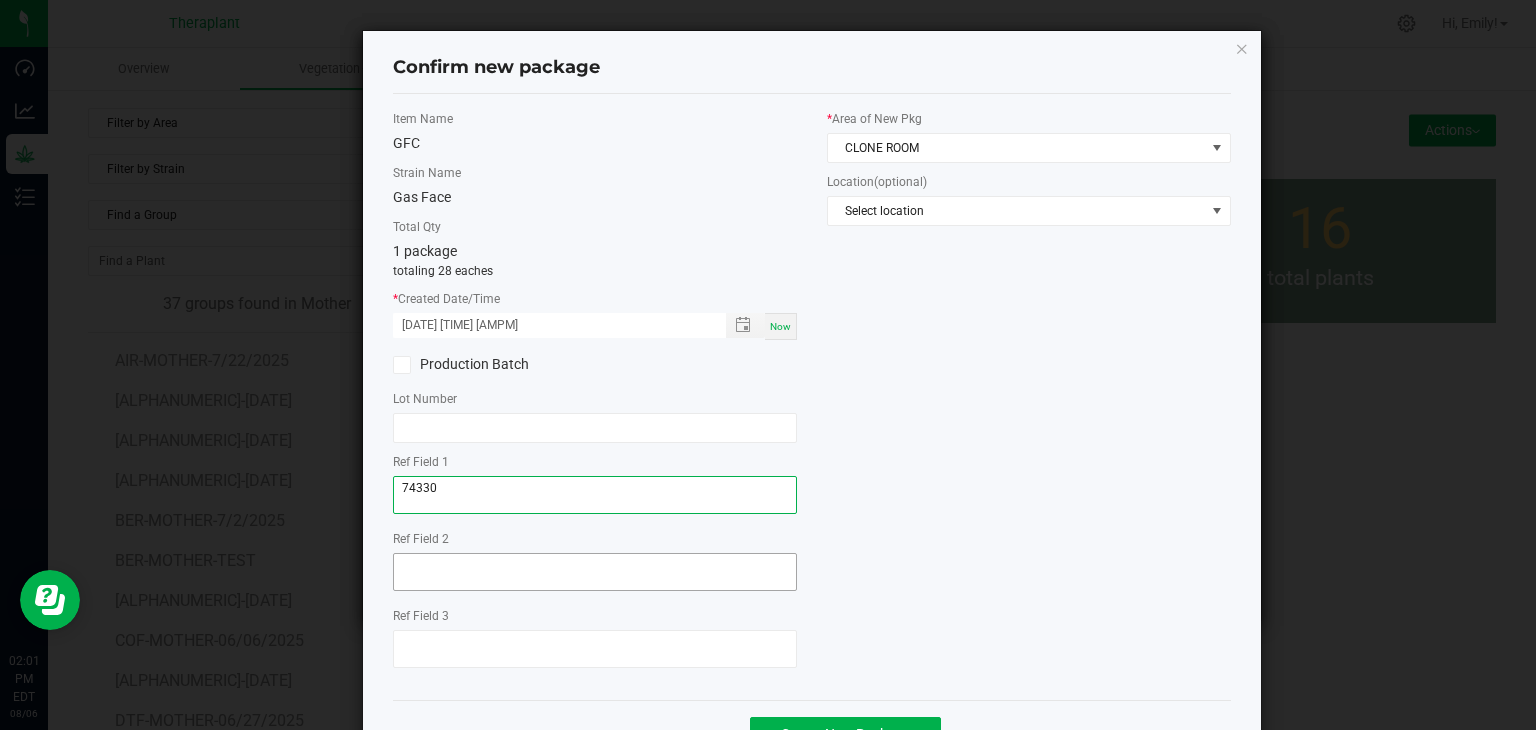 type on "74330" 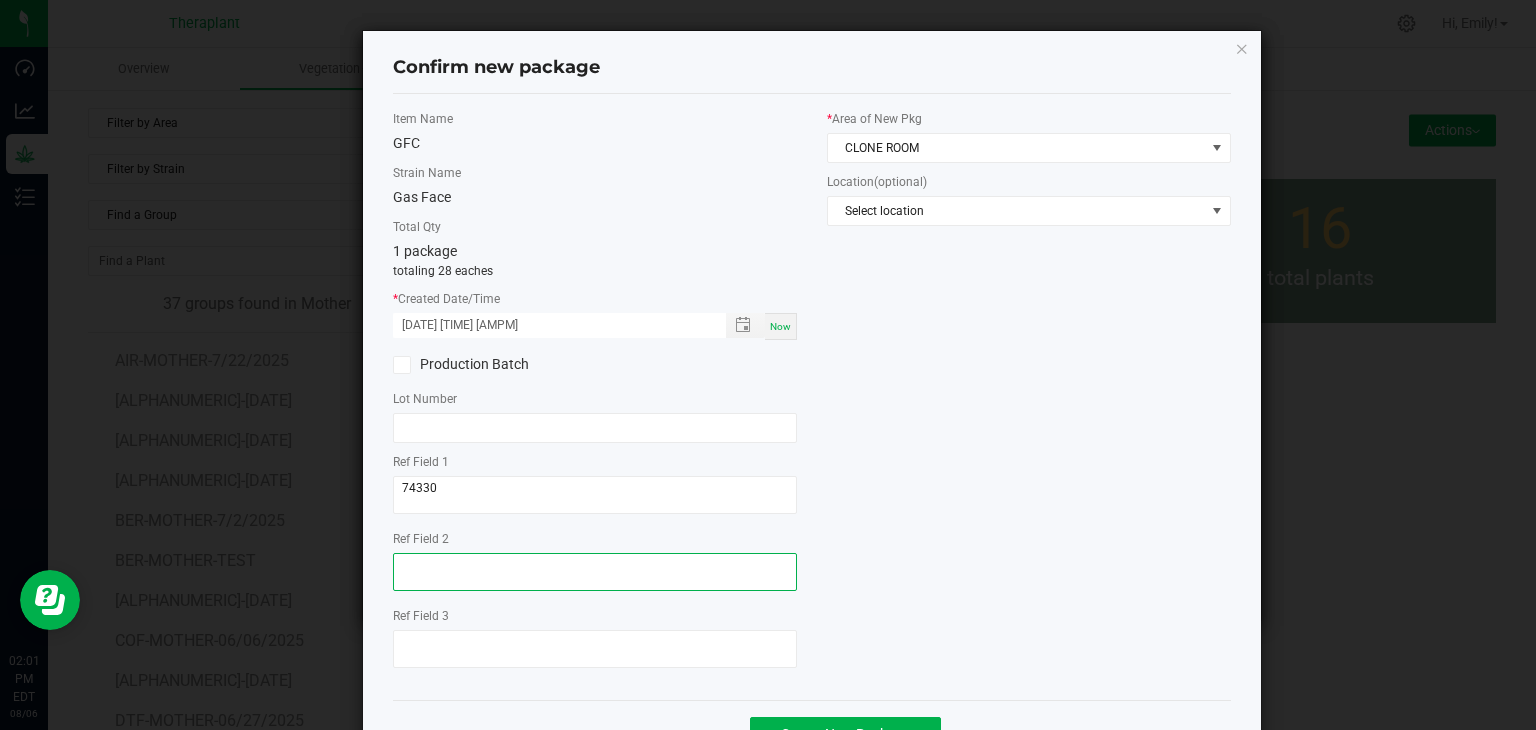 click at bounding box center [595, 572] 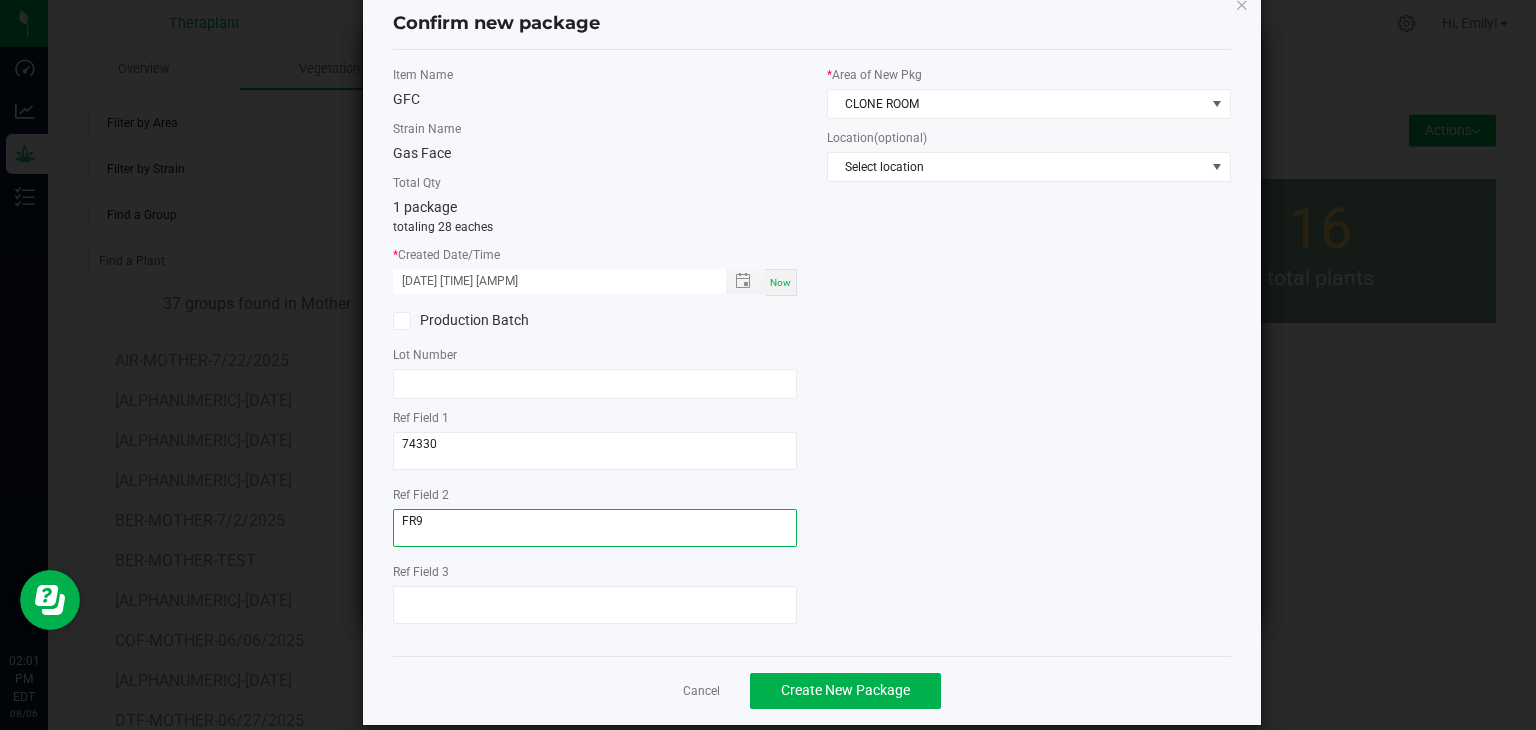 scroll, scrollTop: 69, scrollLeft: 0, axis: vertical 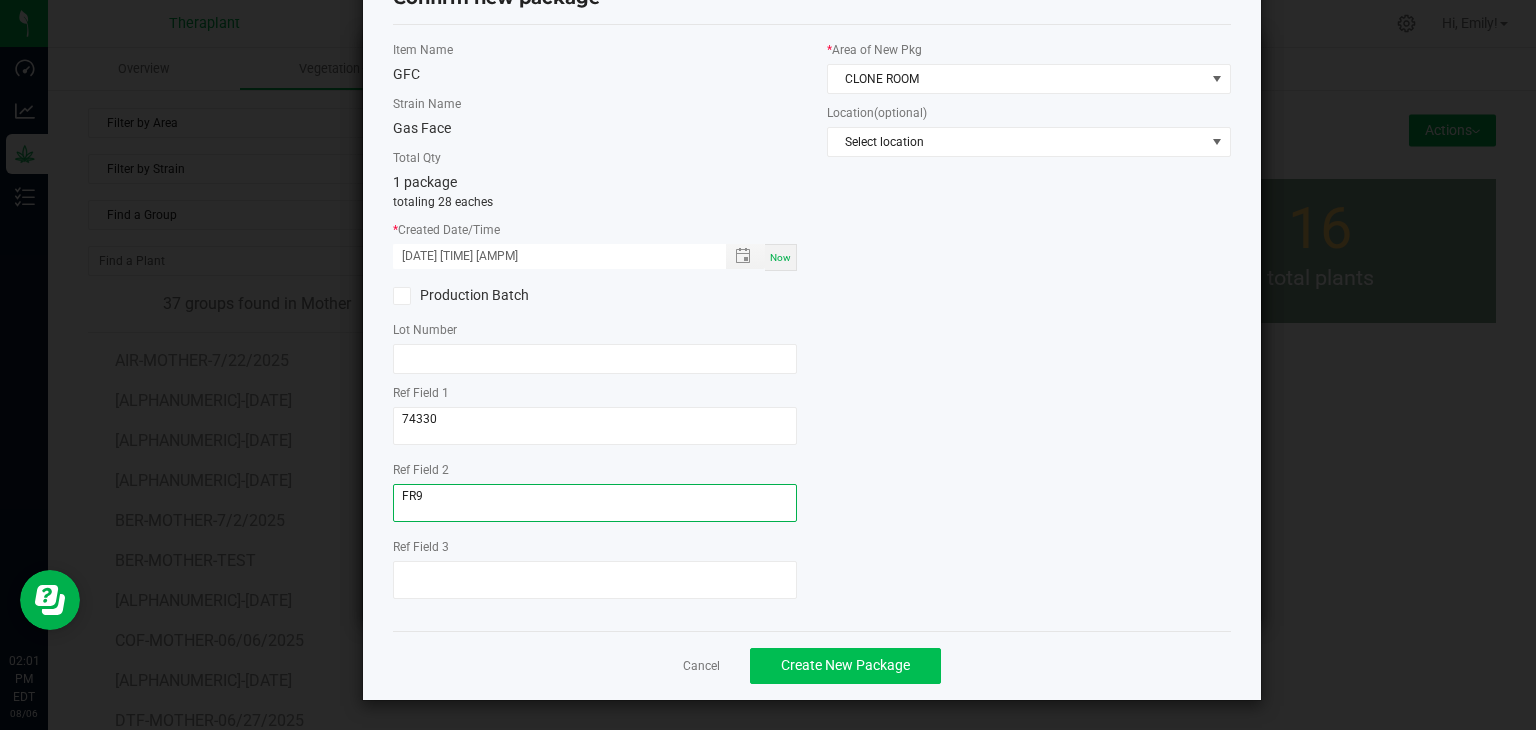 type on "FR9" 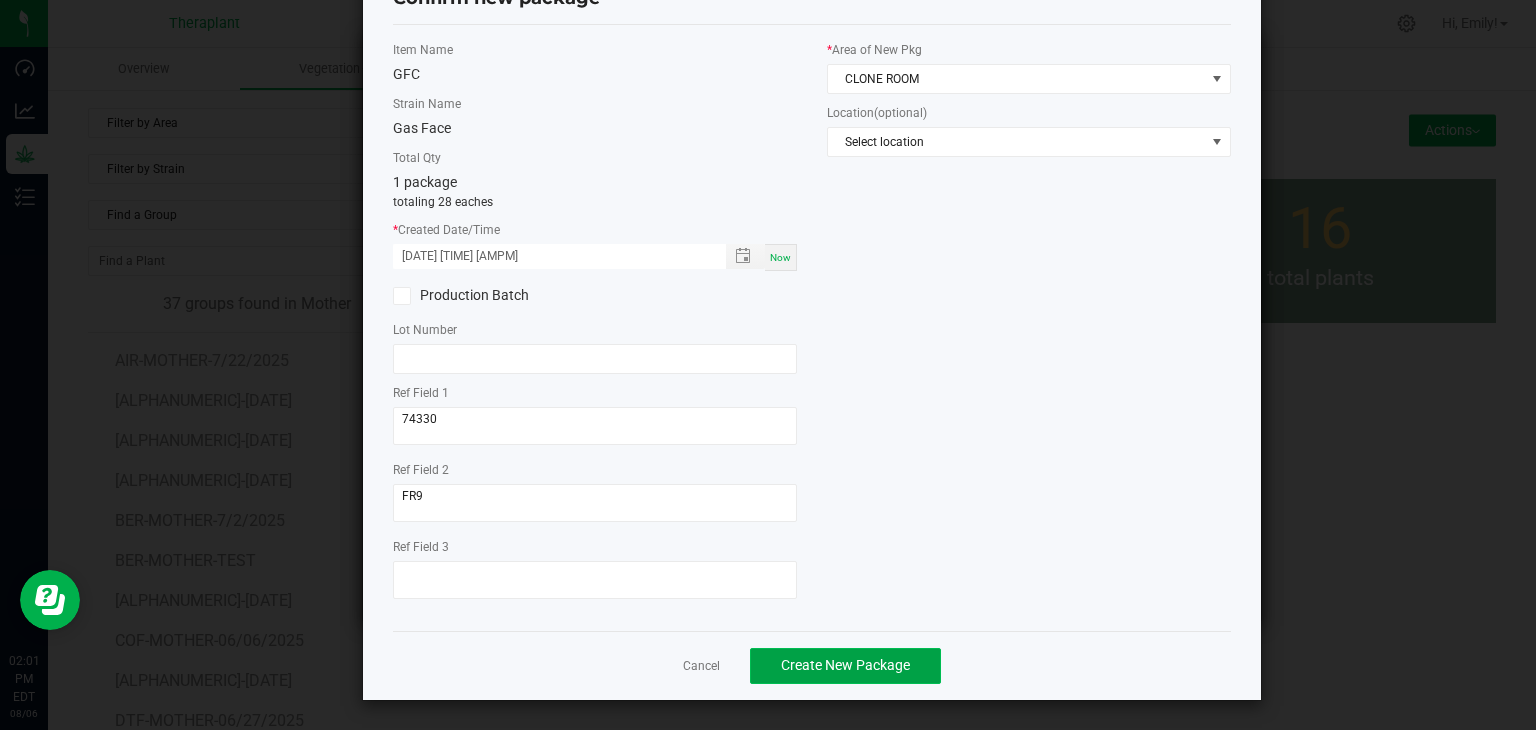 click on "Create New Package" 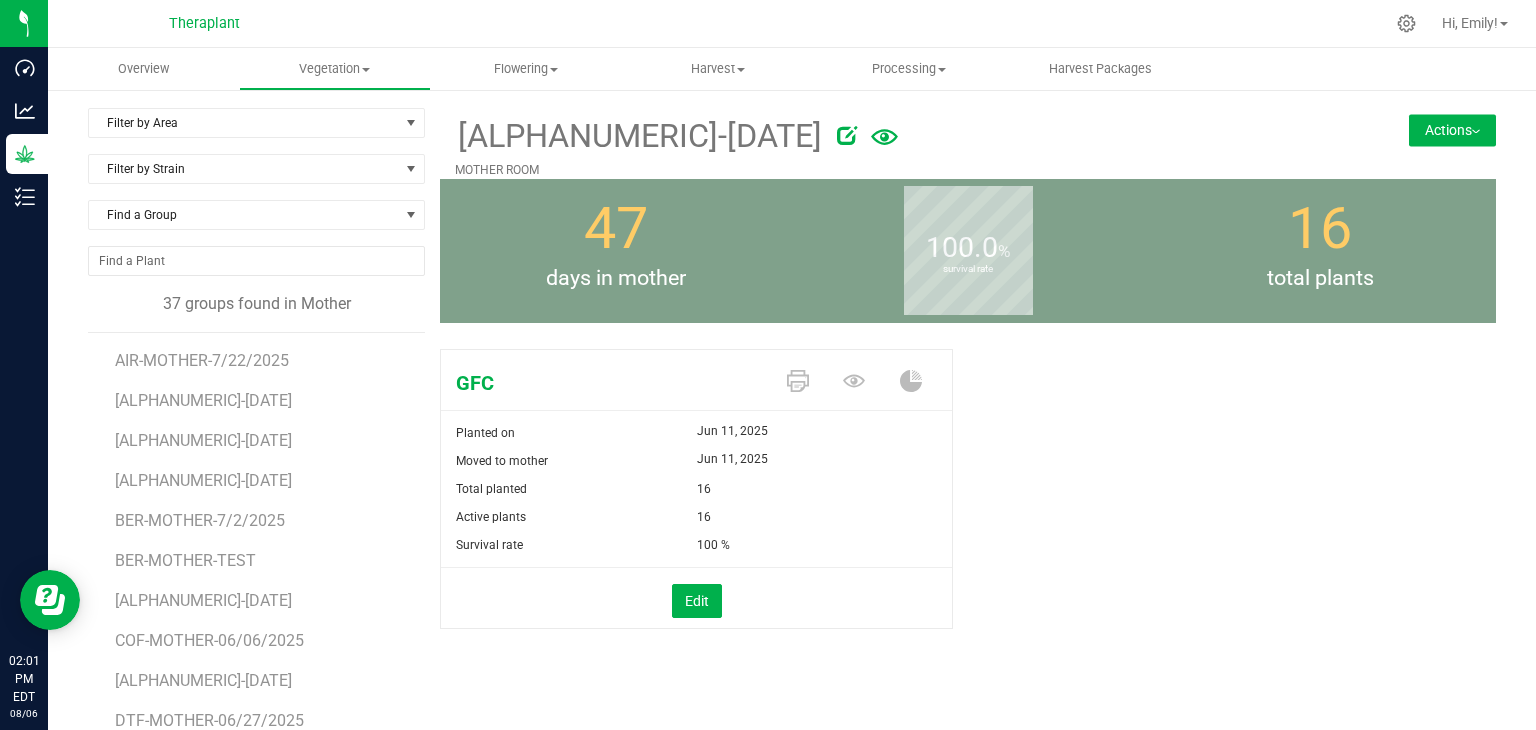 click on "Actions" at bounding box center (1452, 130) 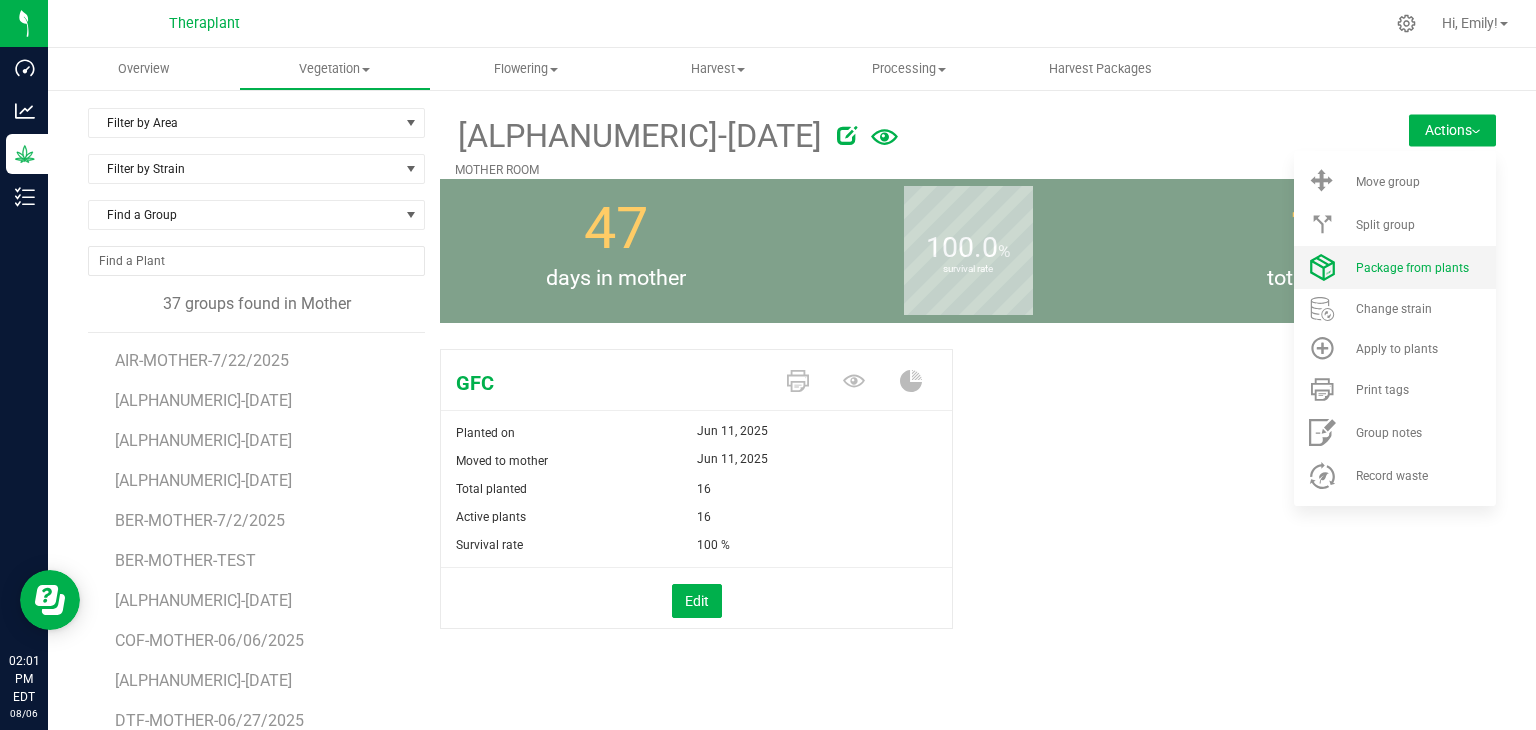 click on "Package from plants" at bounding box center (1412, 268) 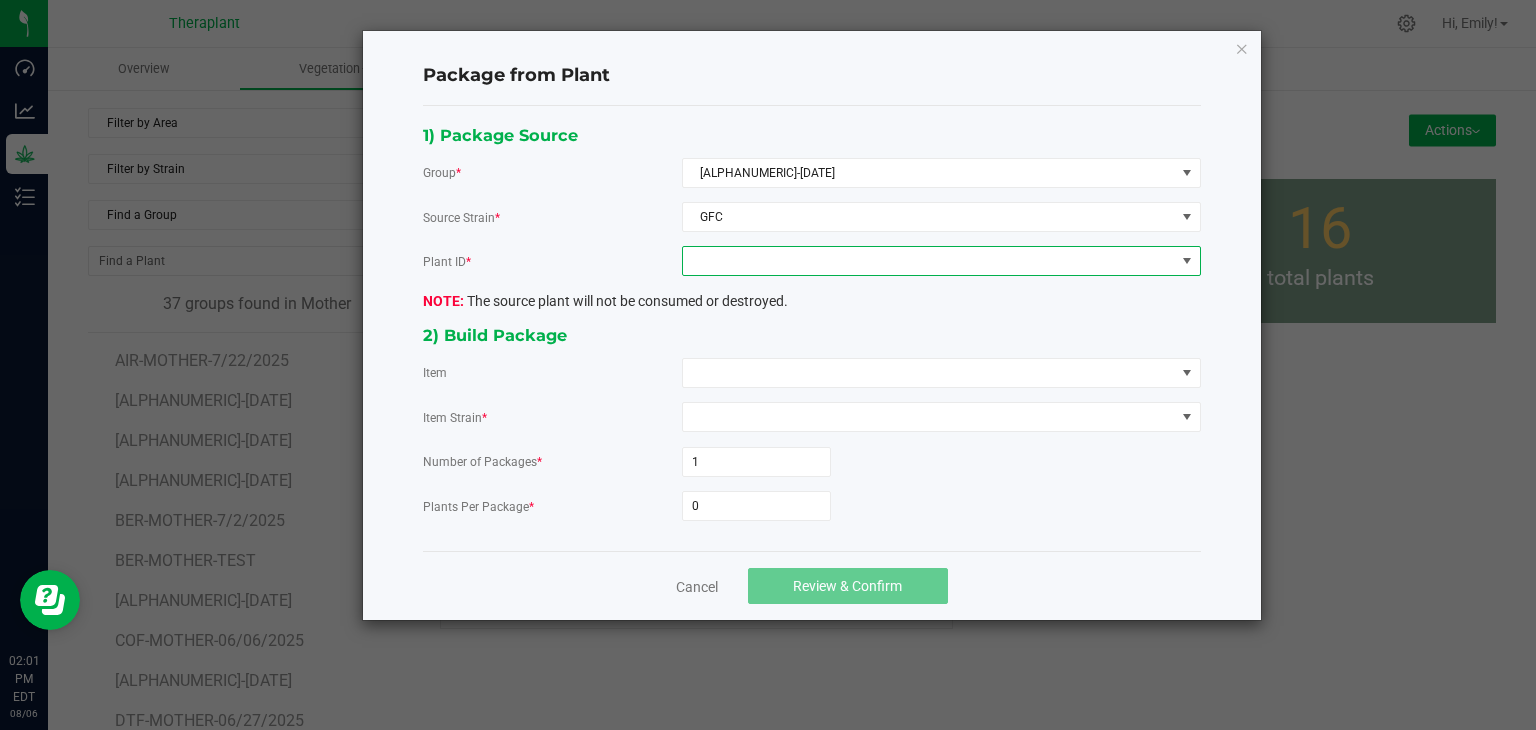 click at bounding box center [929, 261] 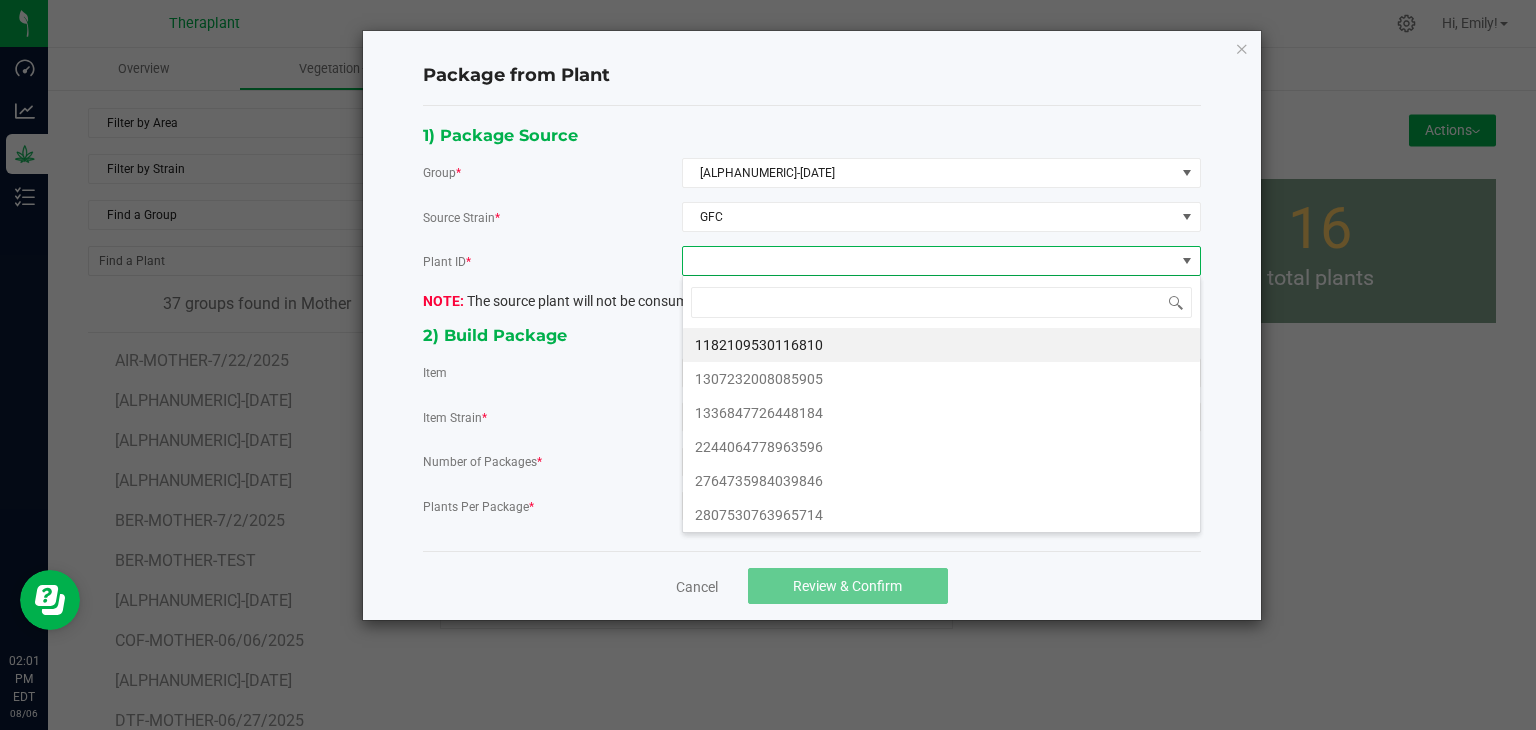 scroll, scrollTop: 99970, scrollLeft: 99480, axis: both 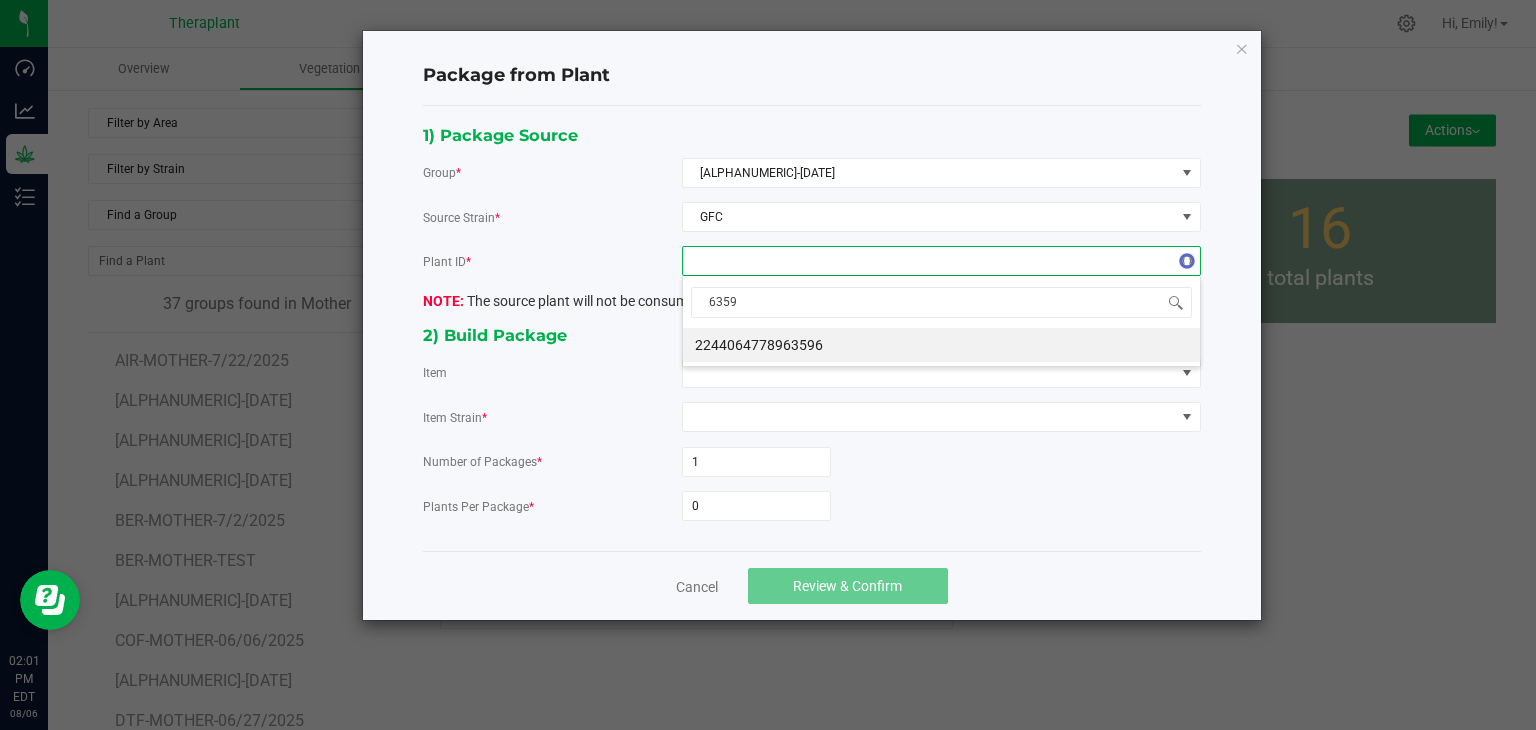 type on "63596" 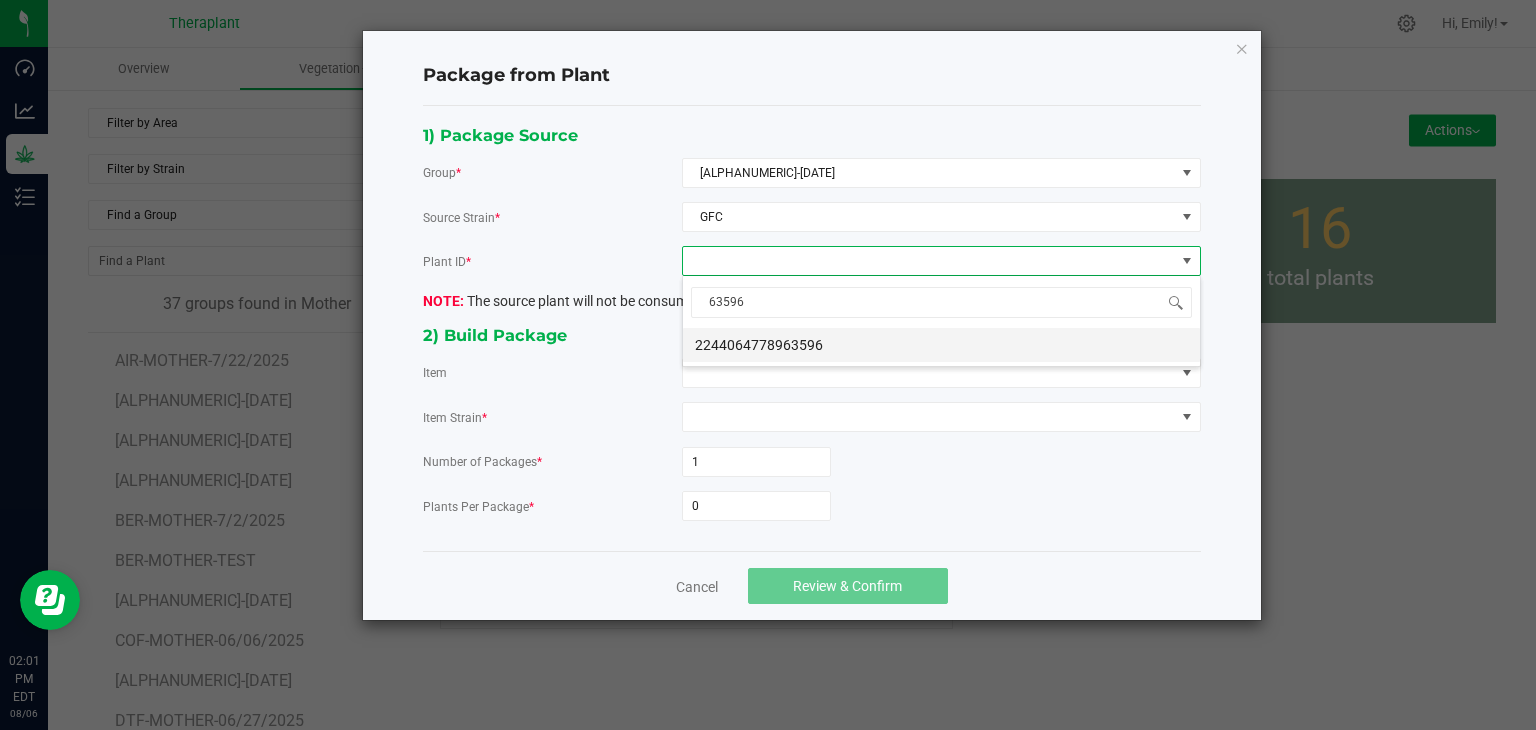 click on "2244064778963596" at bounding box center (941, 345) 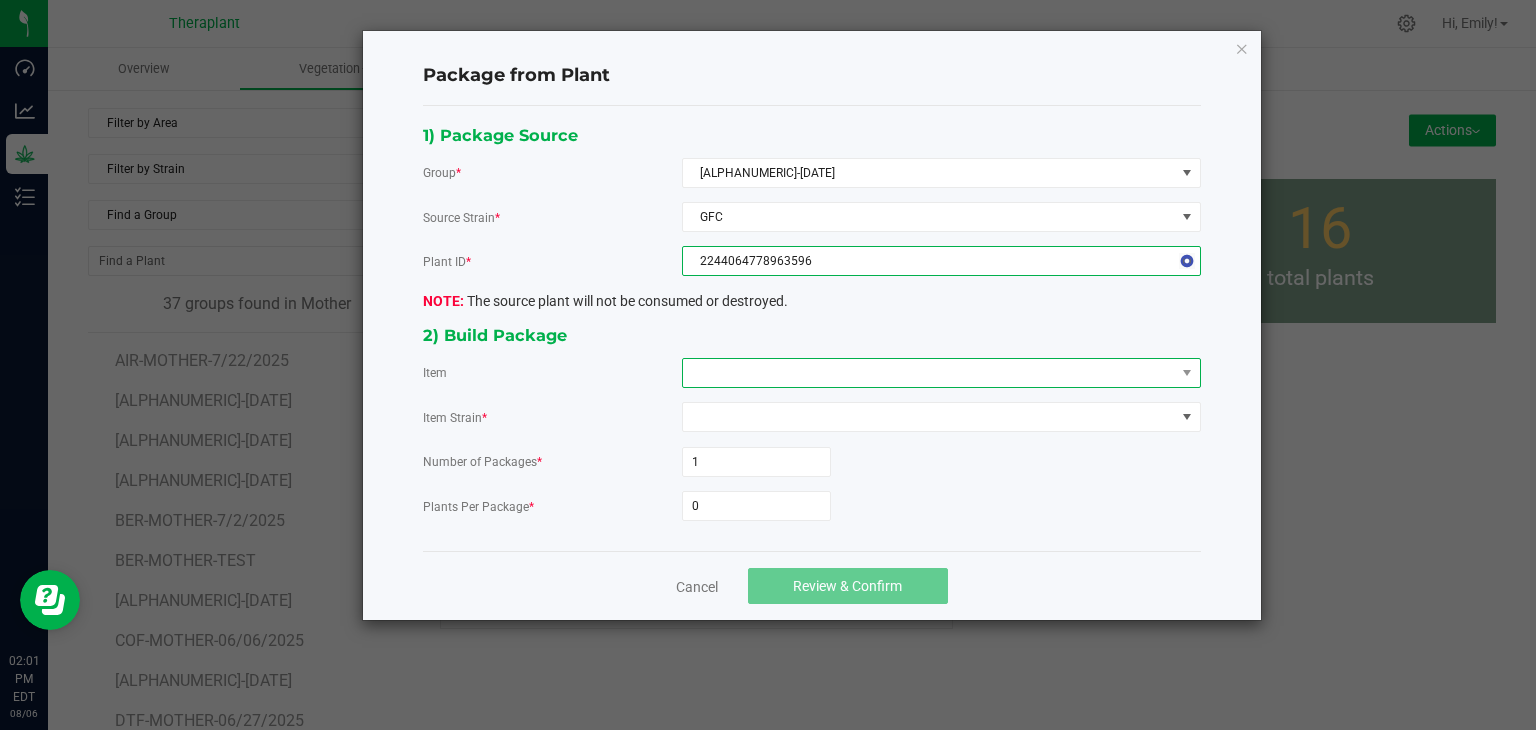 click at bounding box center (929, 373) 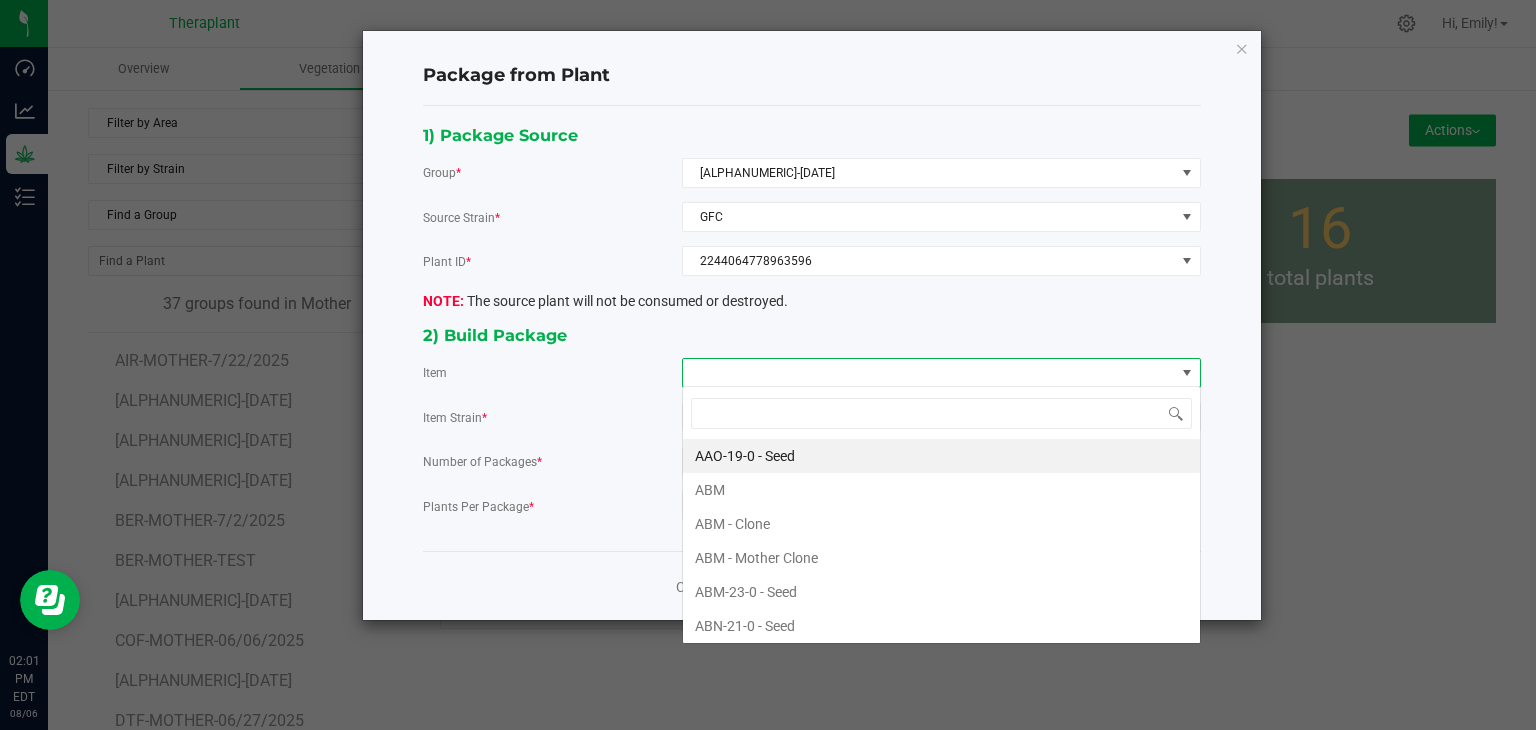 scroll, scrollTop: 99970, scrollLeft: 99480, axis: both 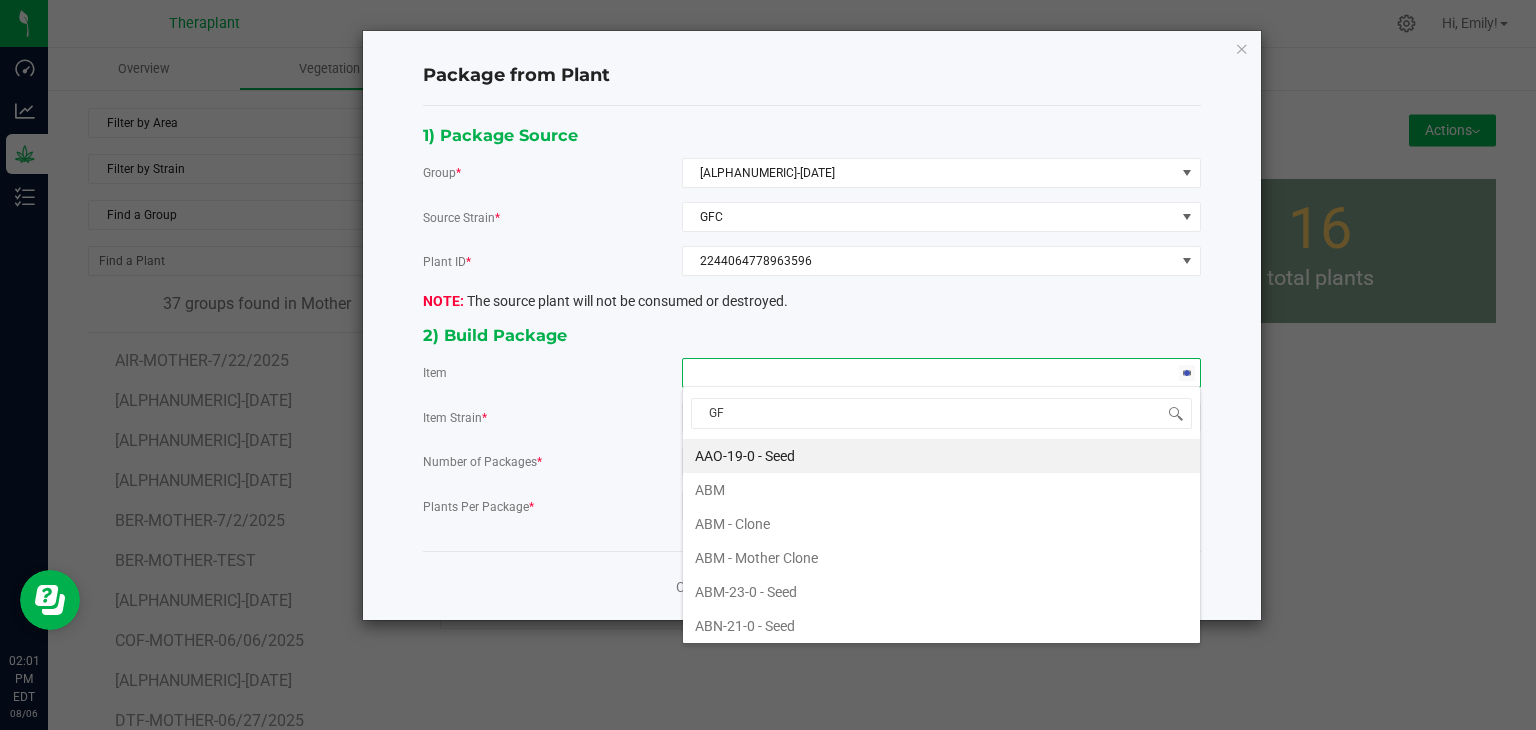 type on "GFC" 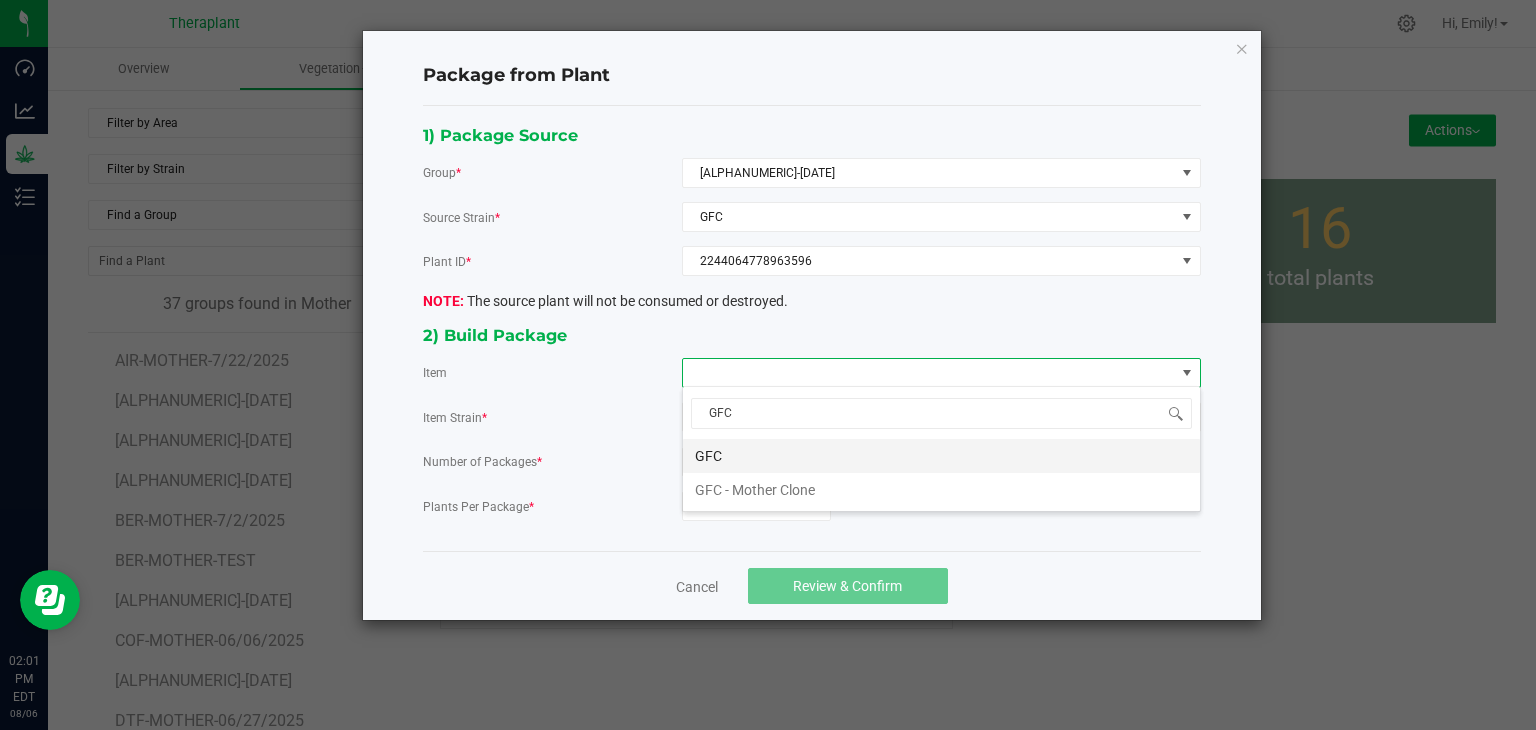 click on "GFC" at bounding box center [941, 456] 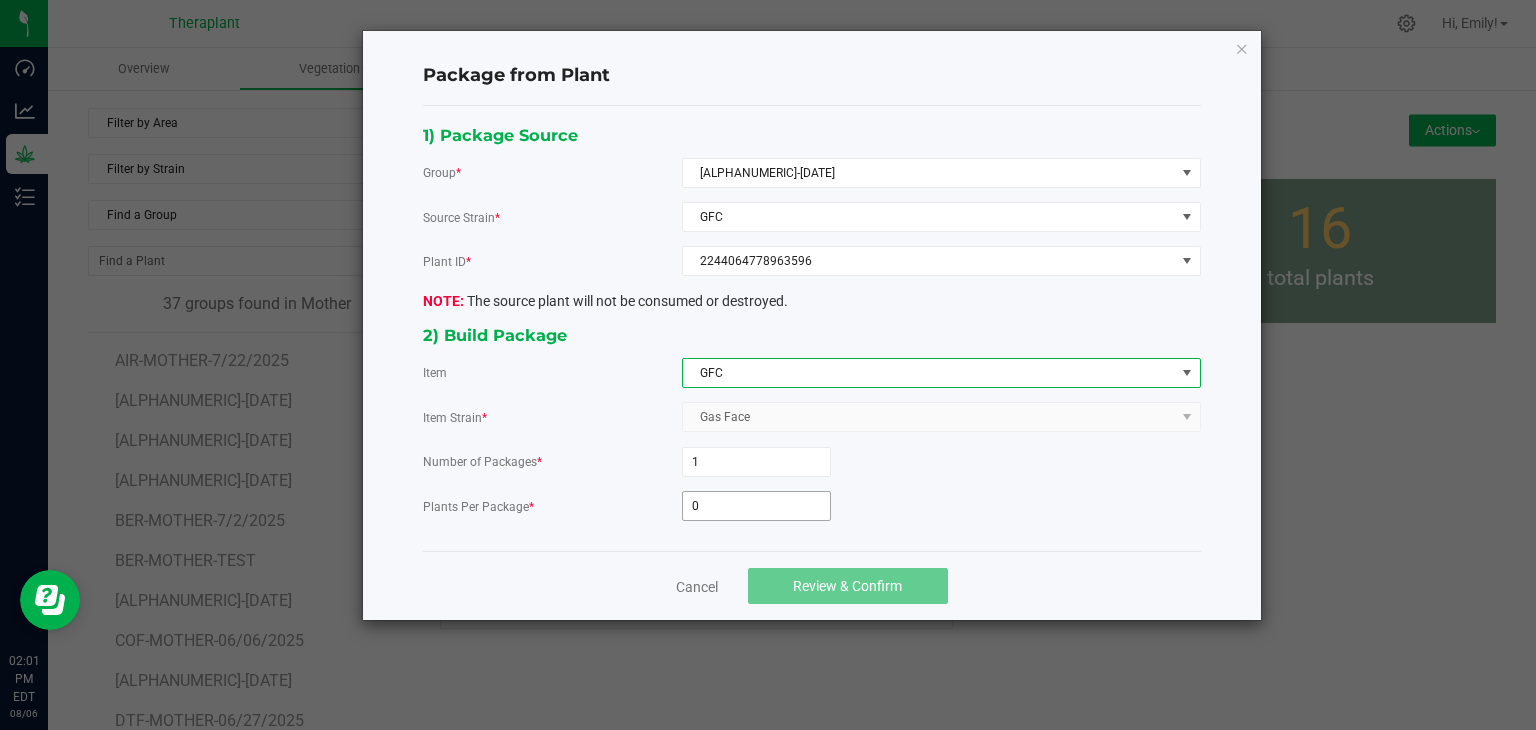 click on "0" at bounding box center (756, 506) 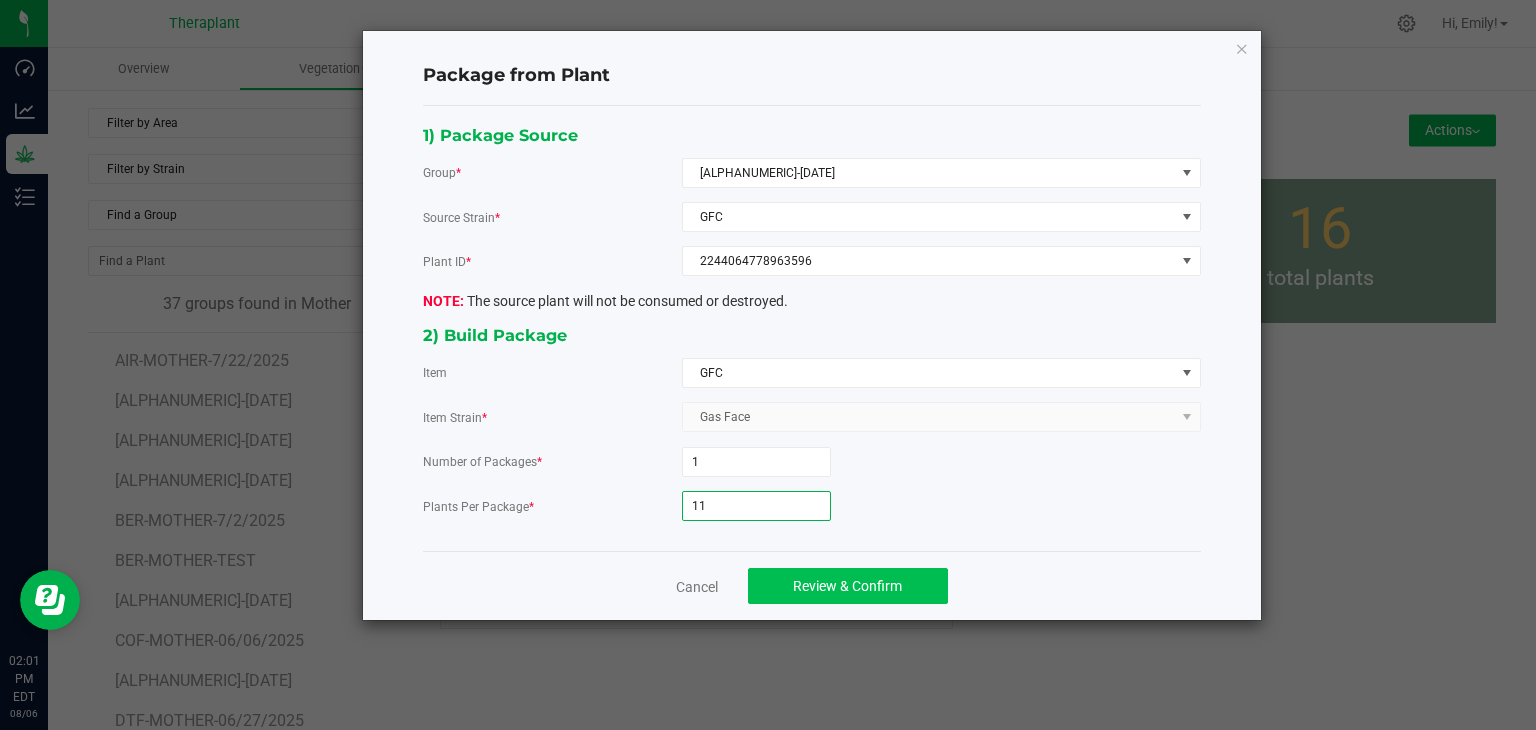 type on "11" 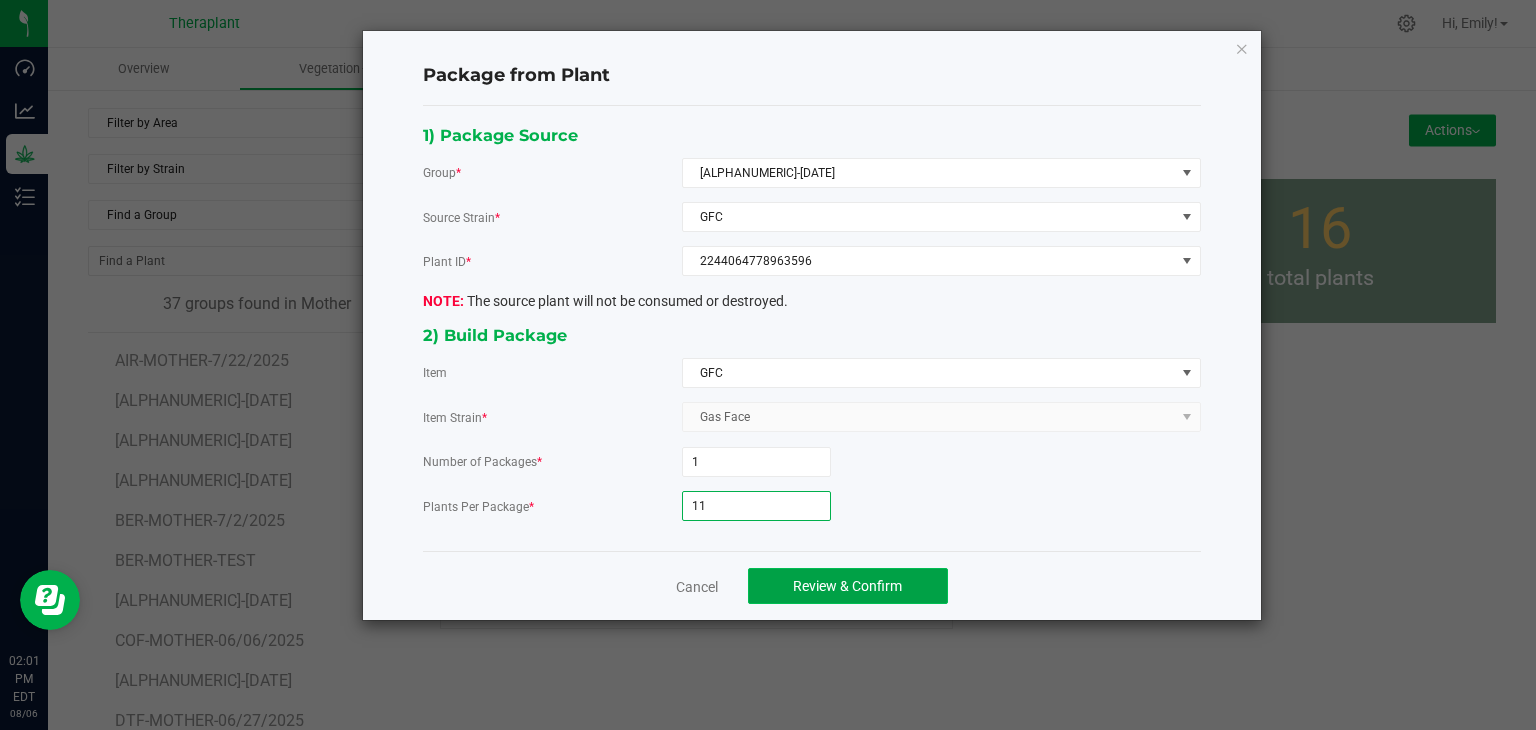 click on "Review & Confirm" 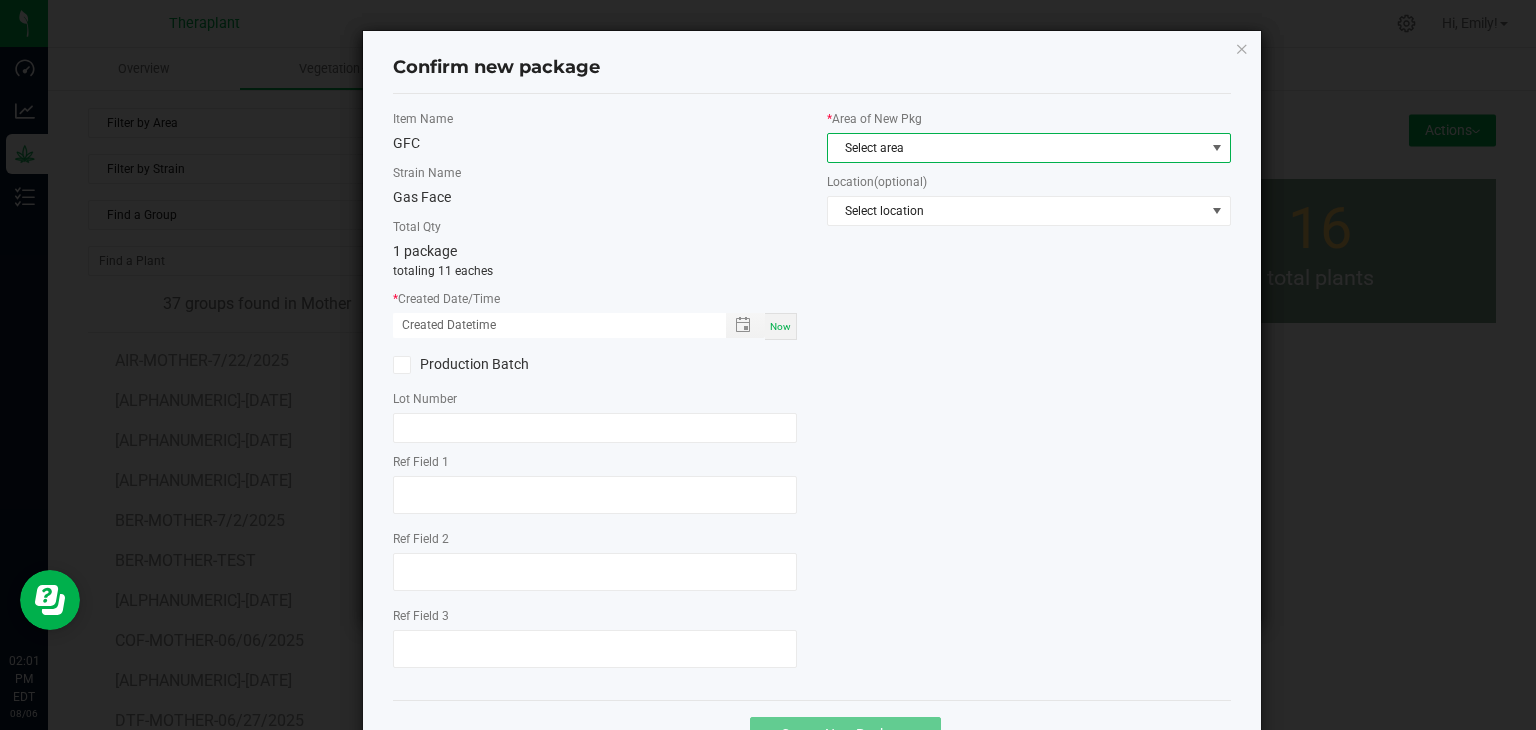 click on "Select area" at bounding box center [1016, 148] 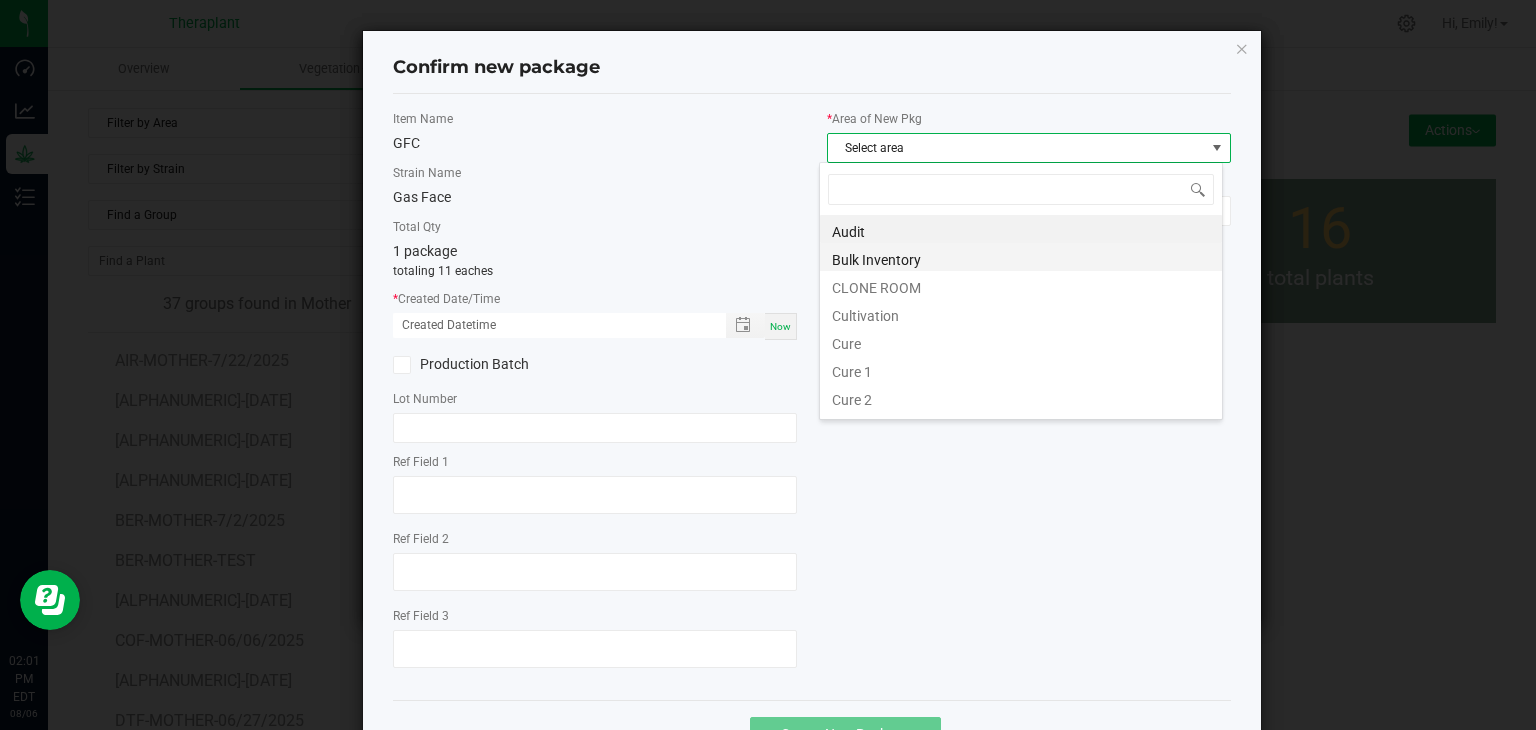 scroll, scrollTop: 99970, scrollLeft: 99596, axis: both 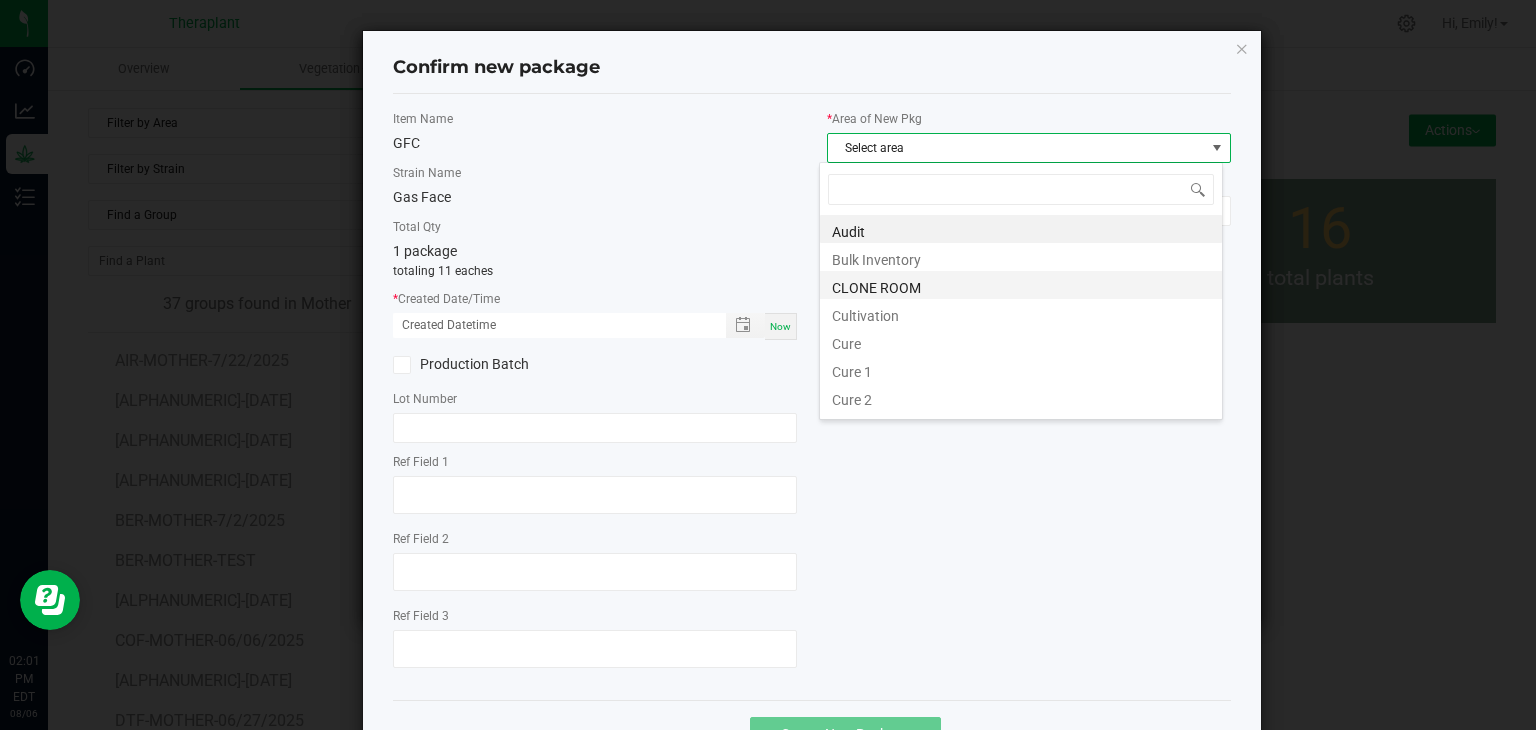 click on "CLONE ROOM" at bounding box center [1021, 285] 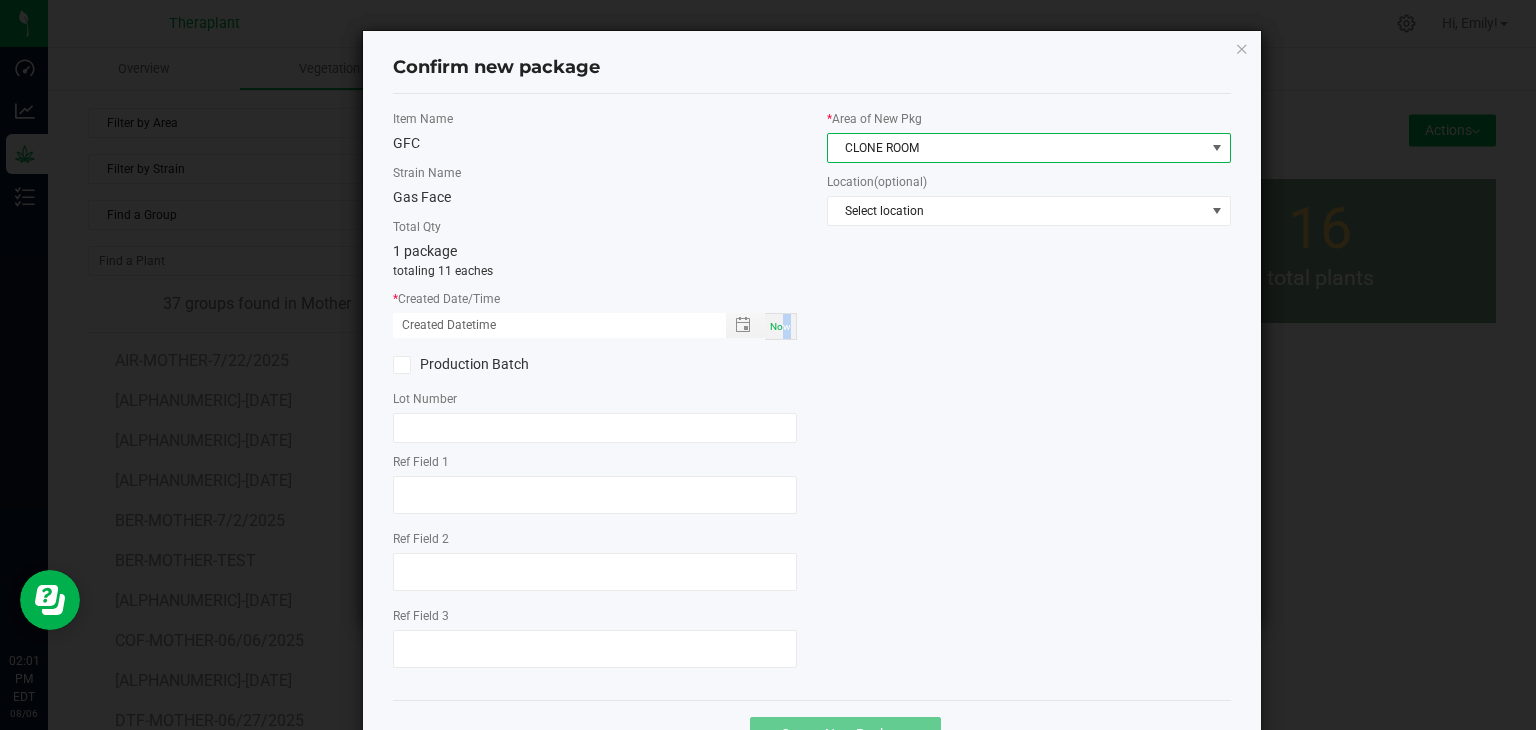 drag, startPoint x: 780, startPoint y: 333, endPoint x: 757, endPoint y: 359, distance: 34.713108 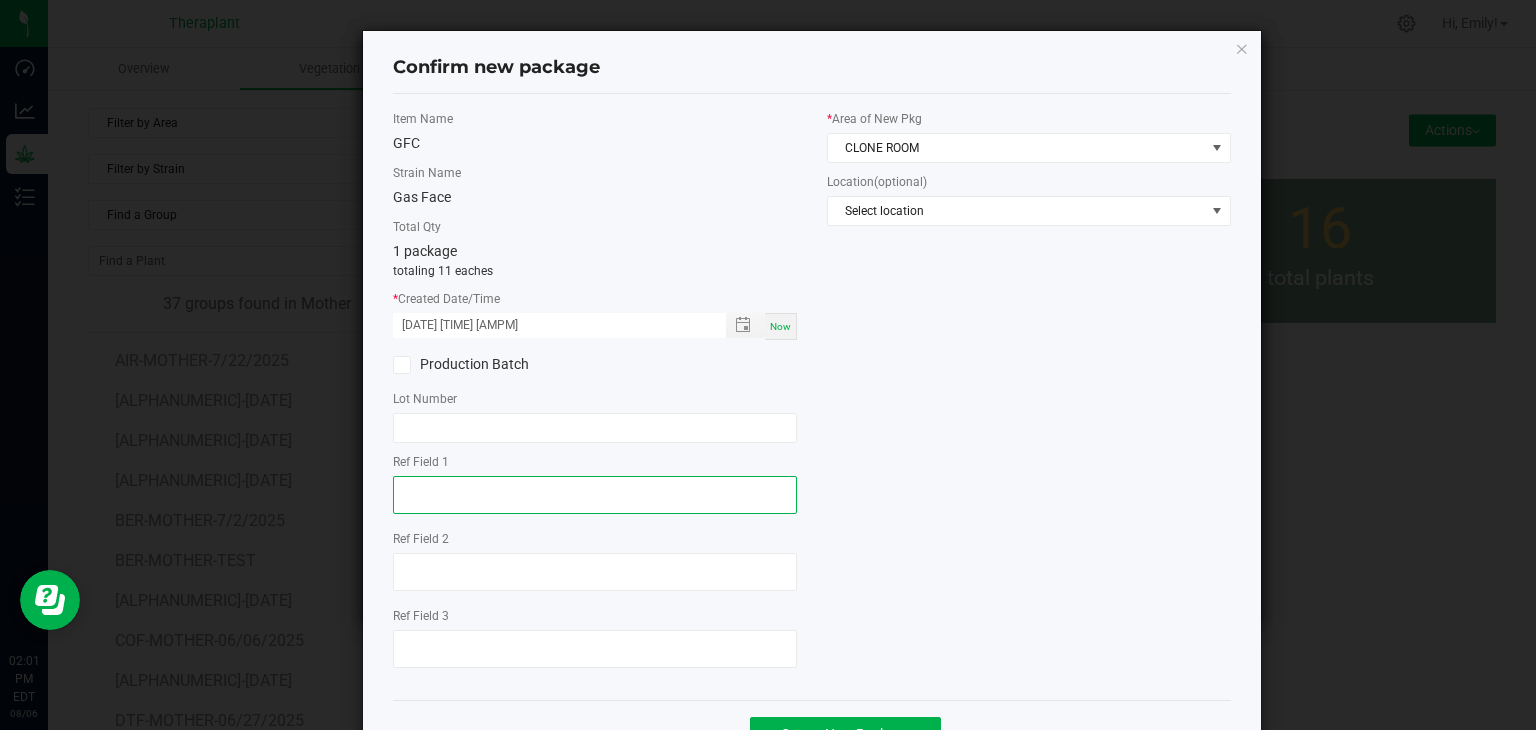 click 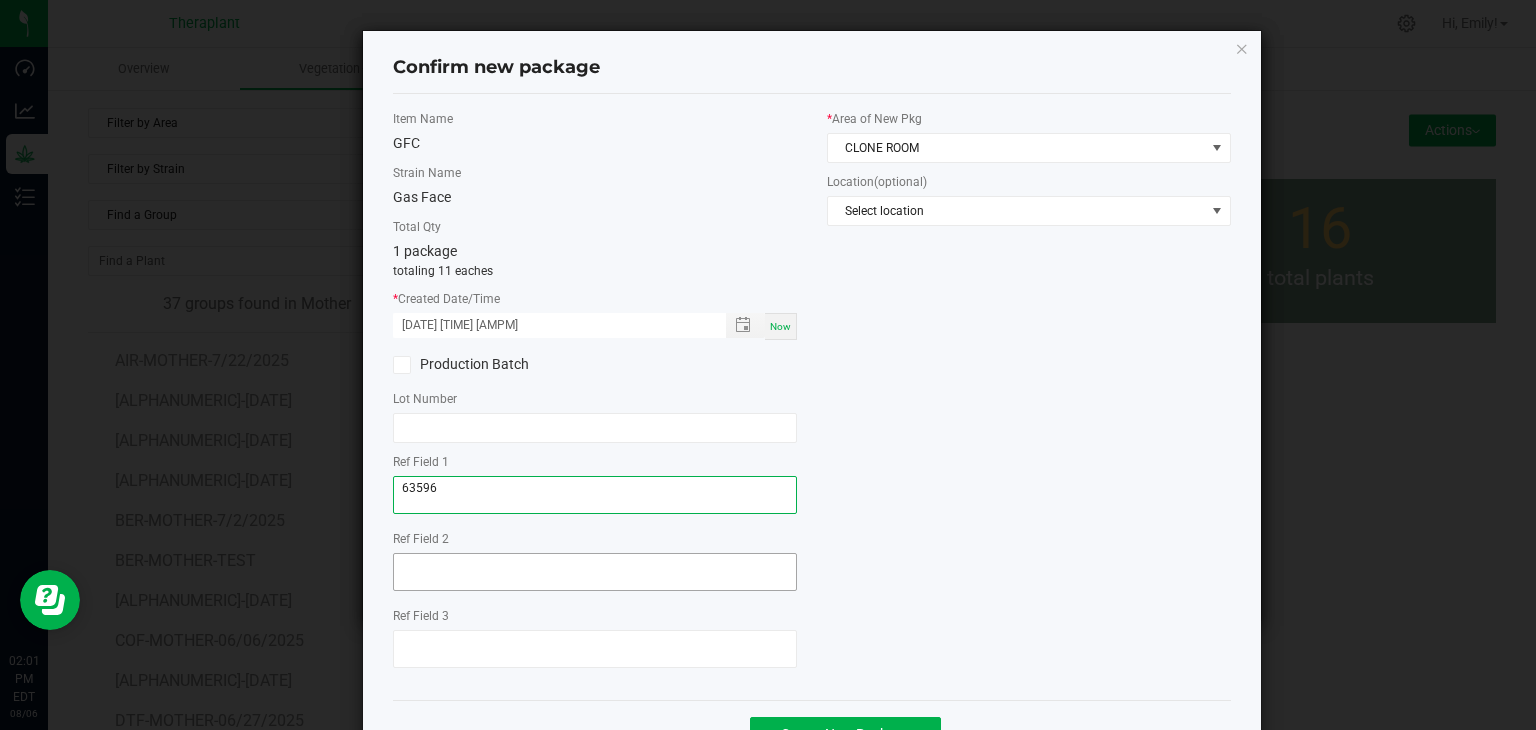 type on "63596" 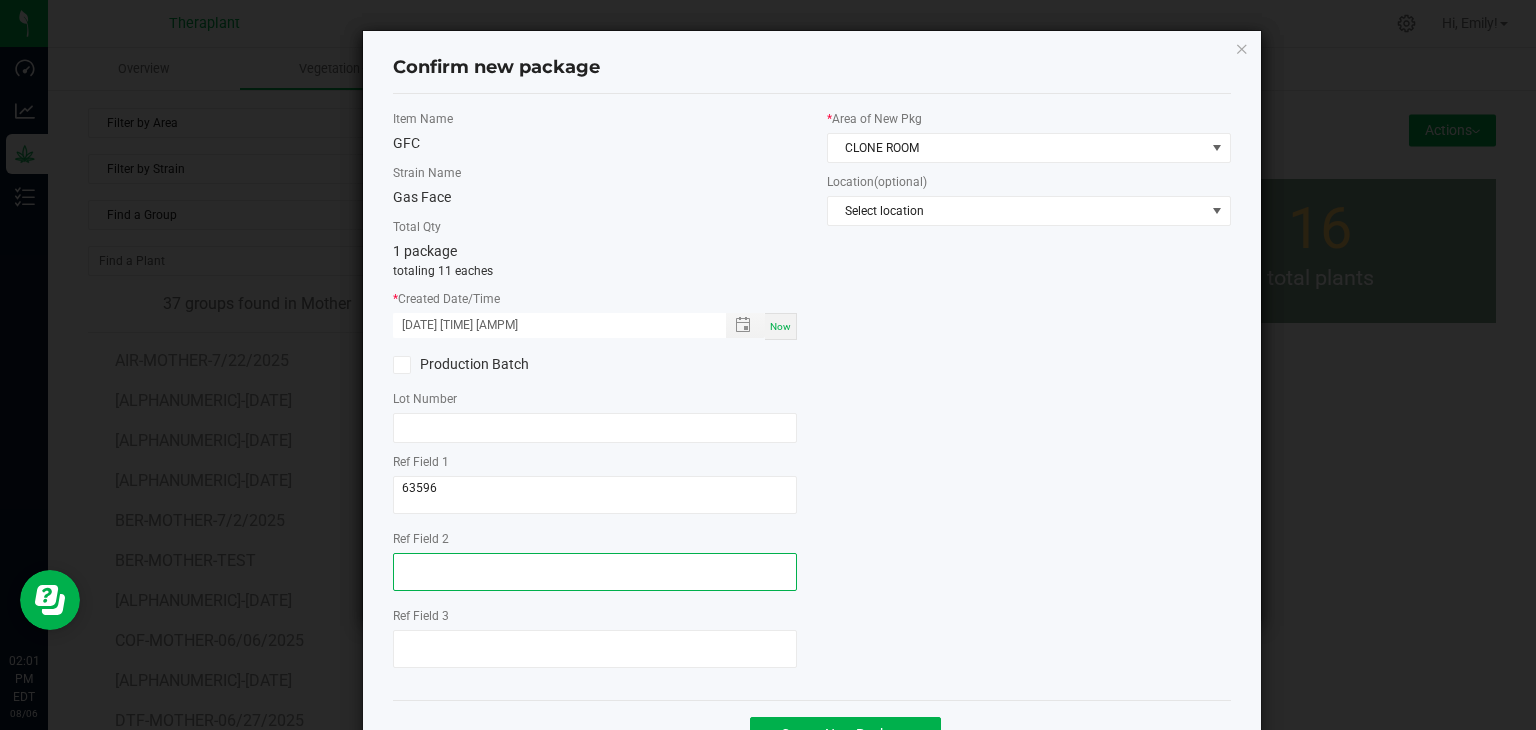 click at bounding box center (595, 572) 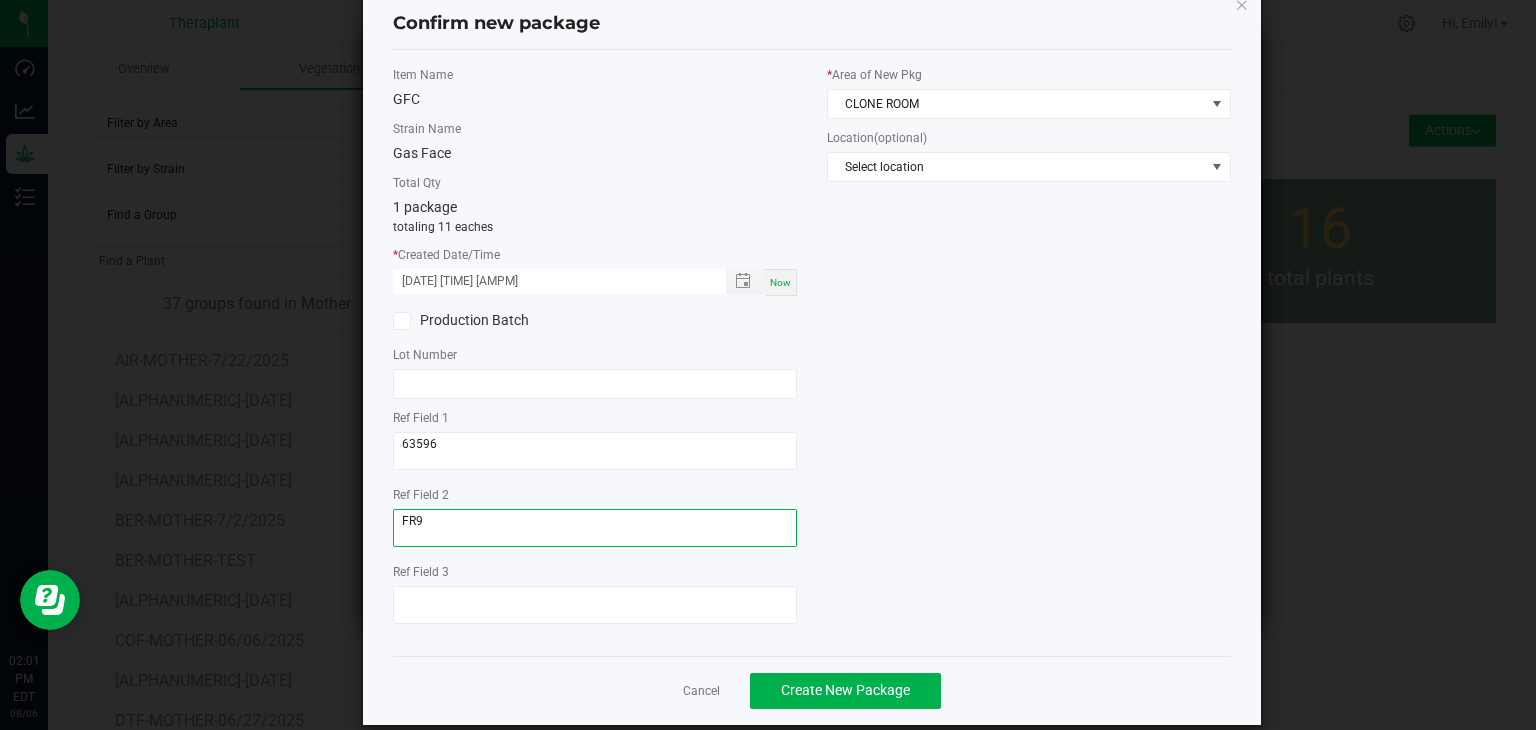 scroll, scrollTop: 69, scrollLeft: 0, axis: vertical 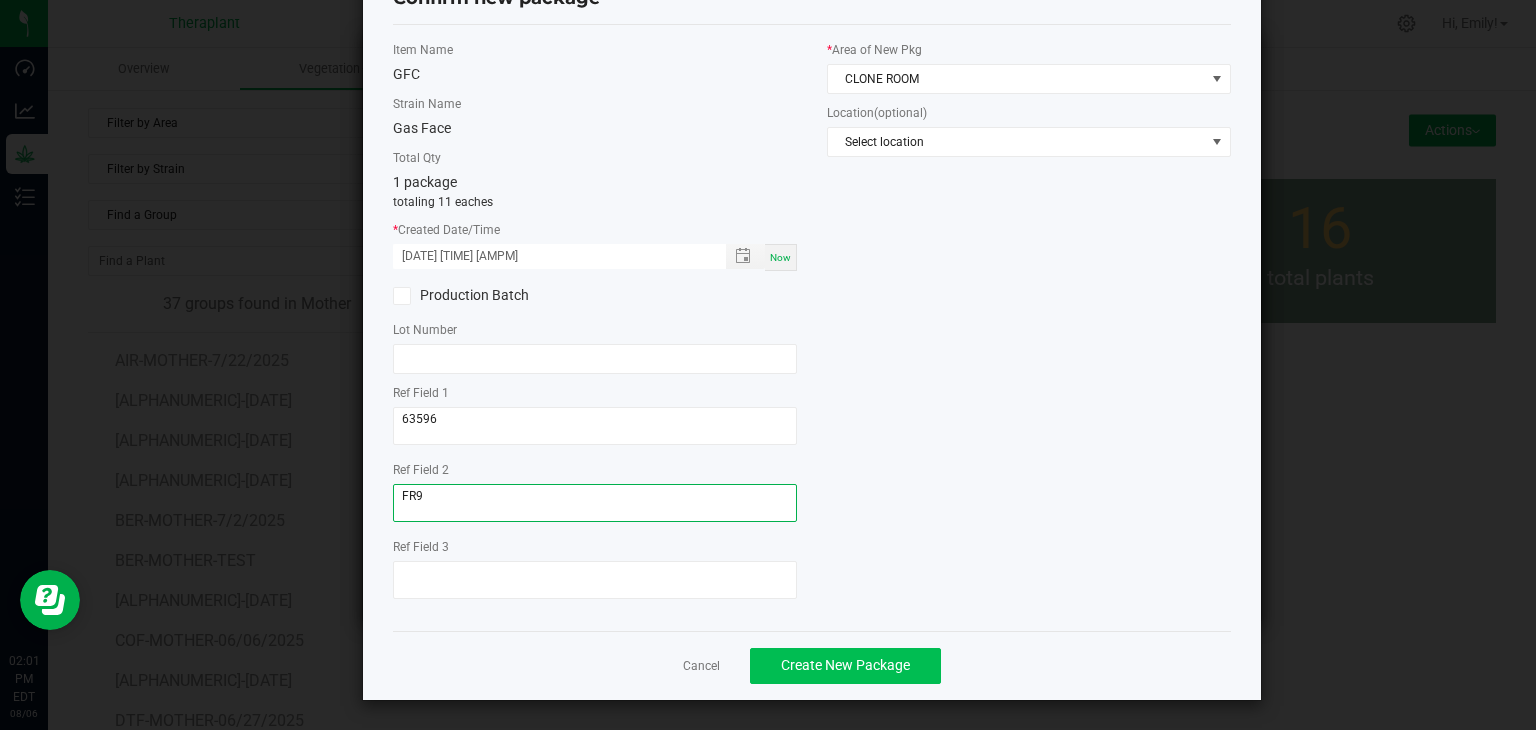 type on "FR9" 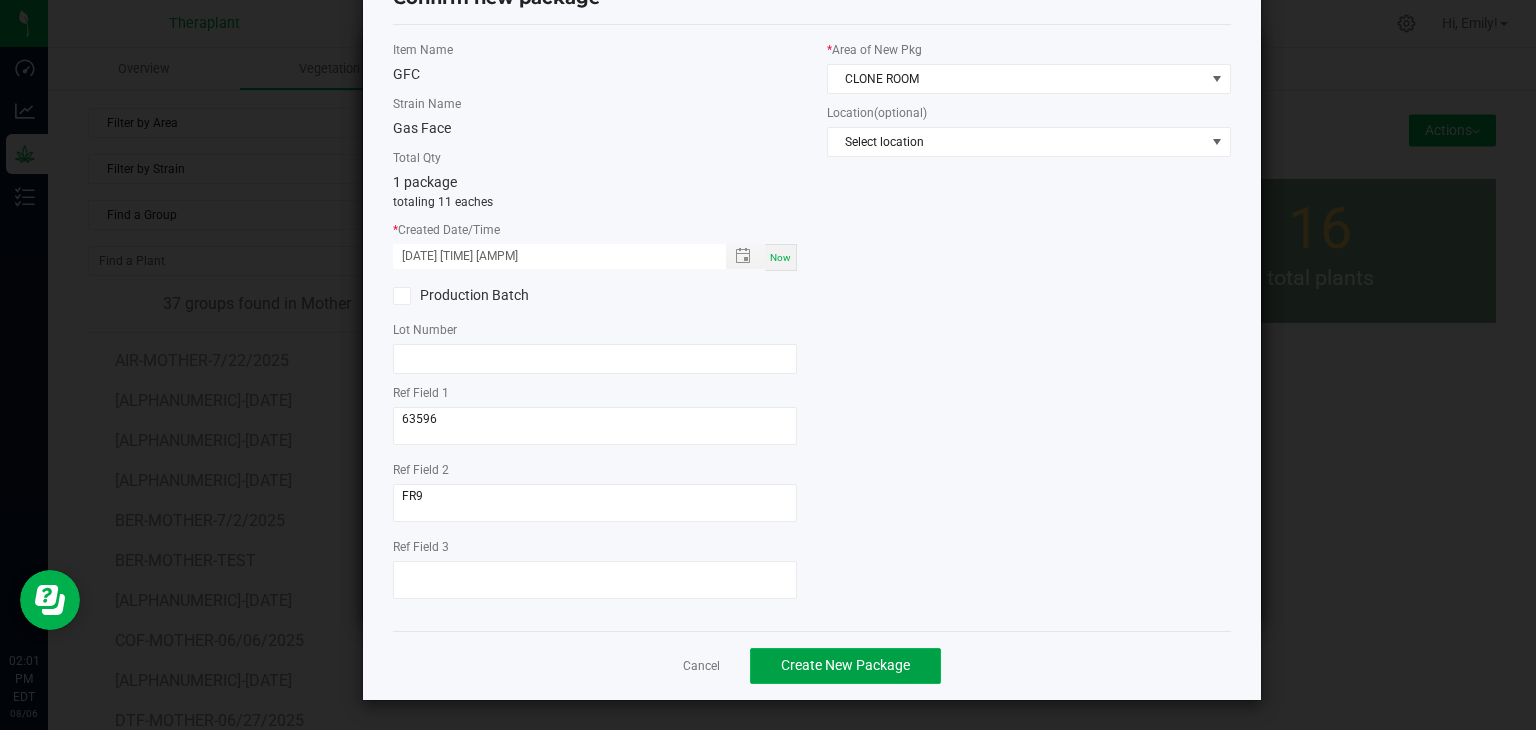 click on "Create New Package" 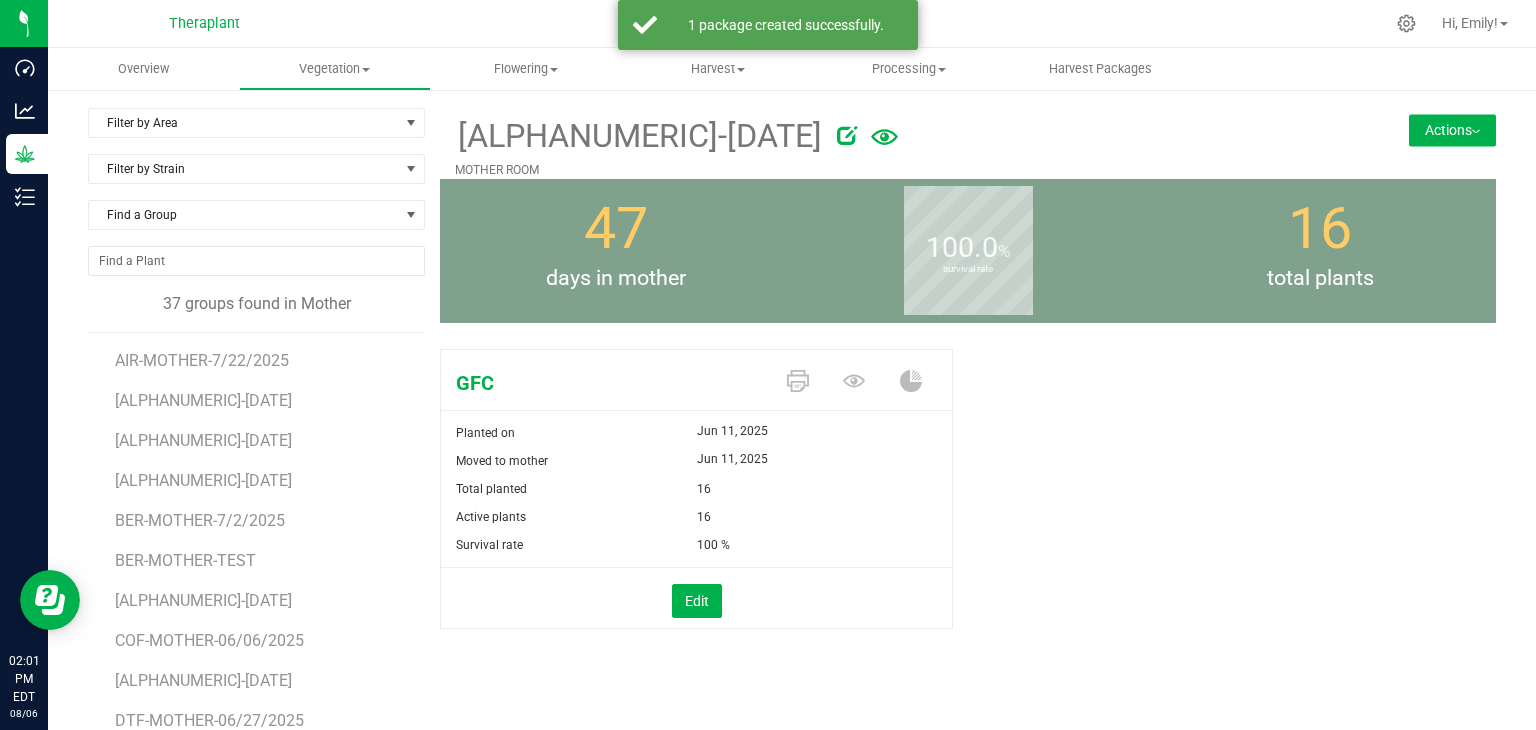 click on "Actions" at bounding box center [1452, 130] 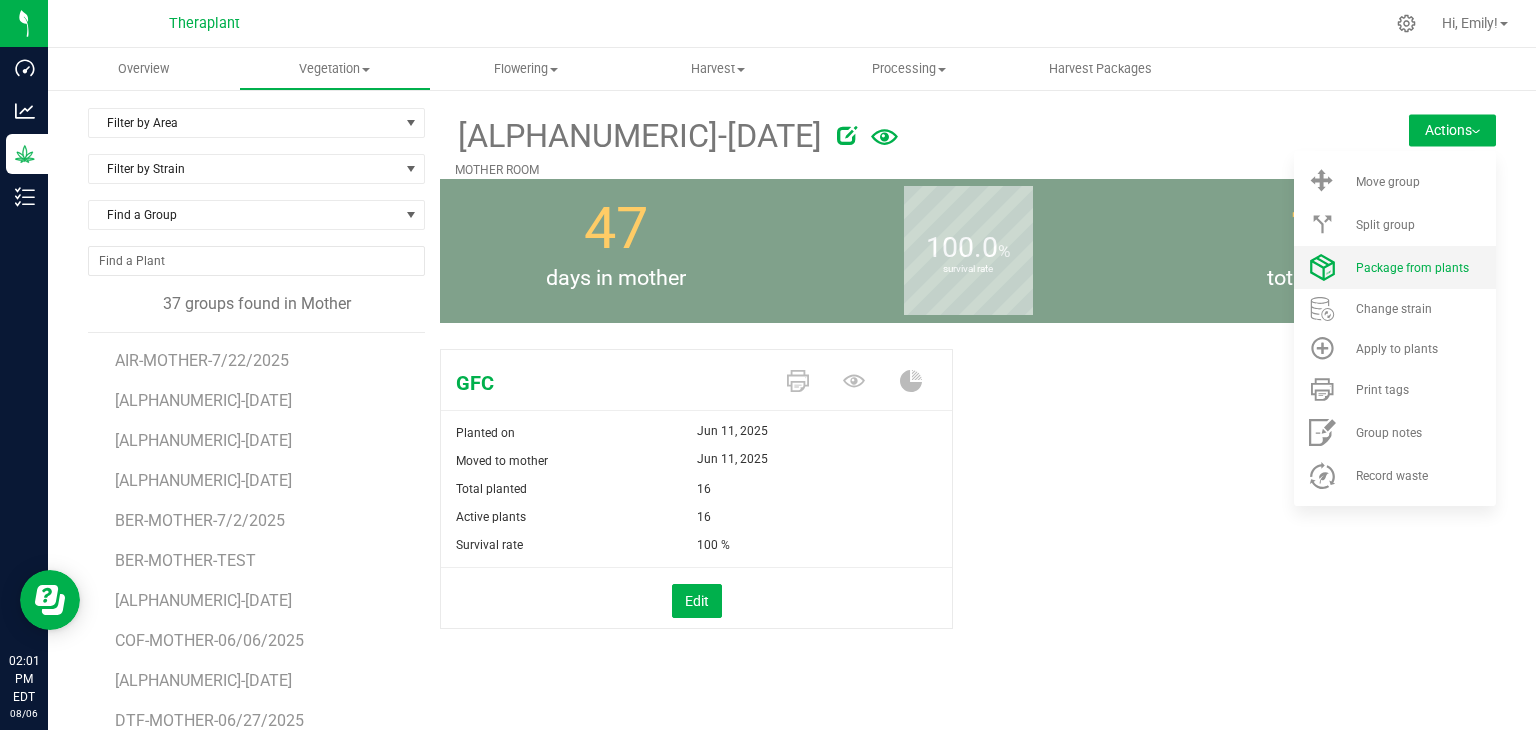 click on "Package from plants" at bounding box center (1395, 267) 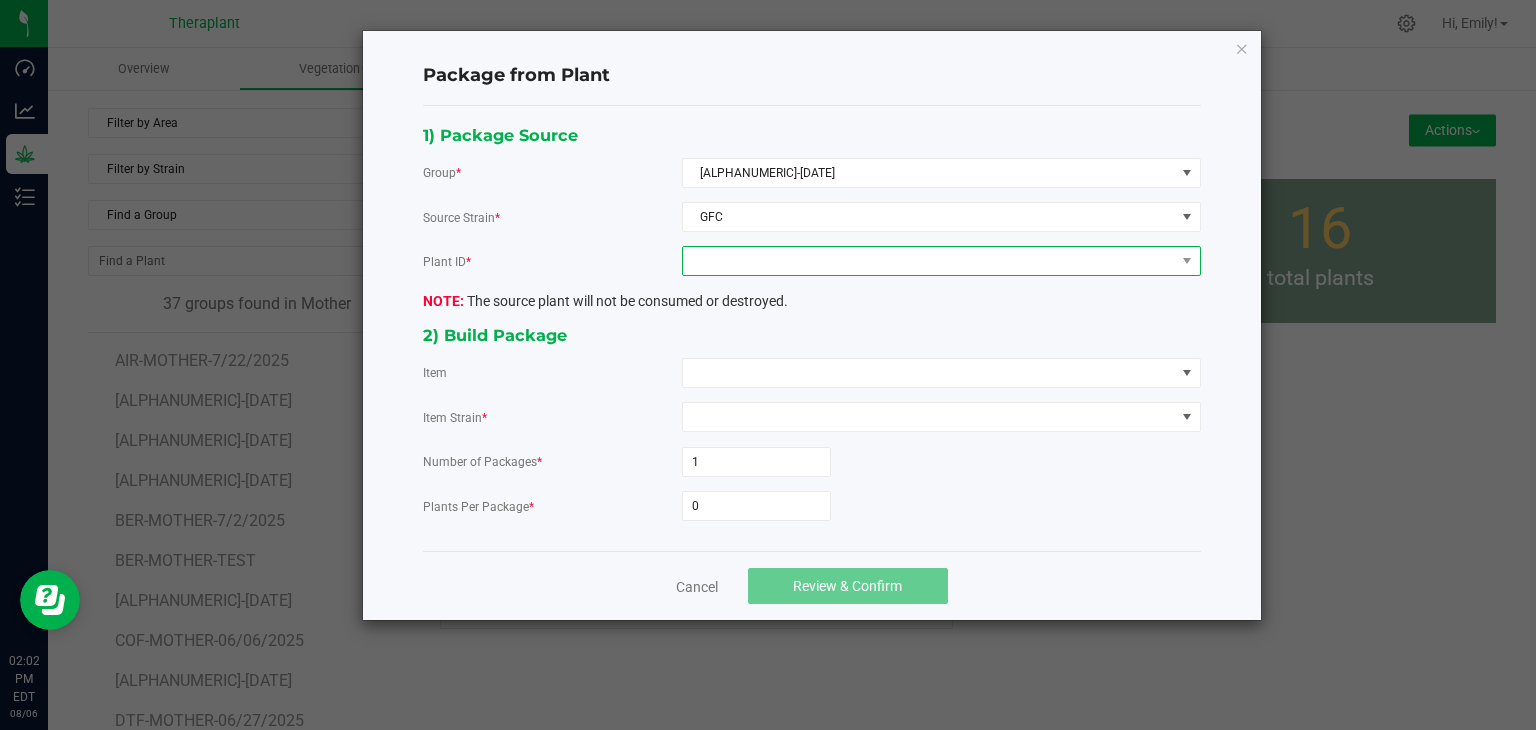 click at bounding box center (929, 261) 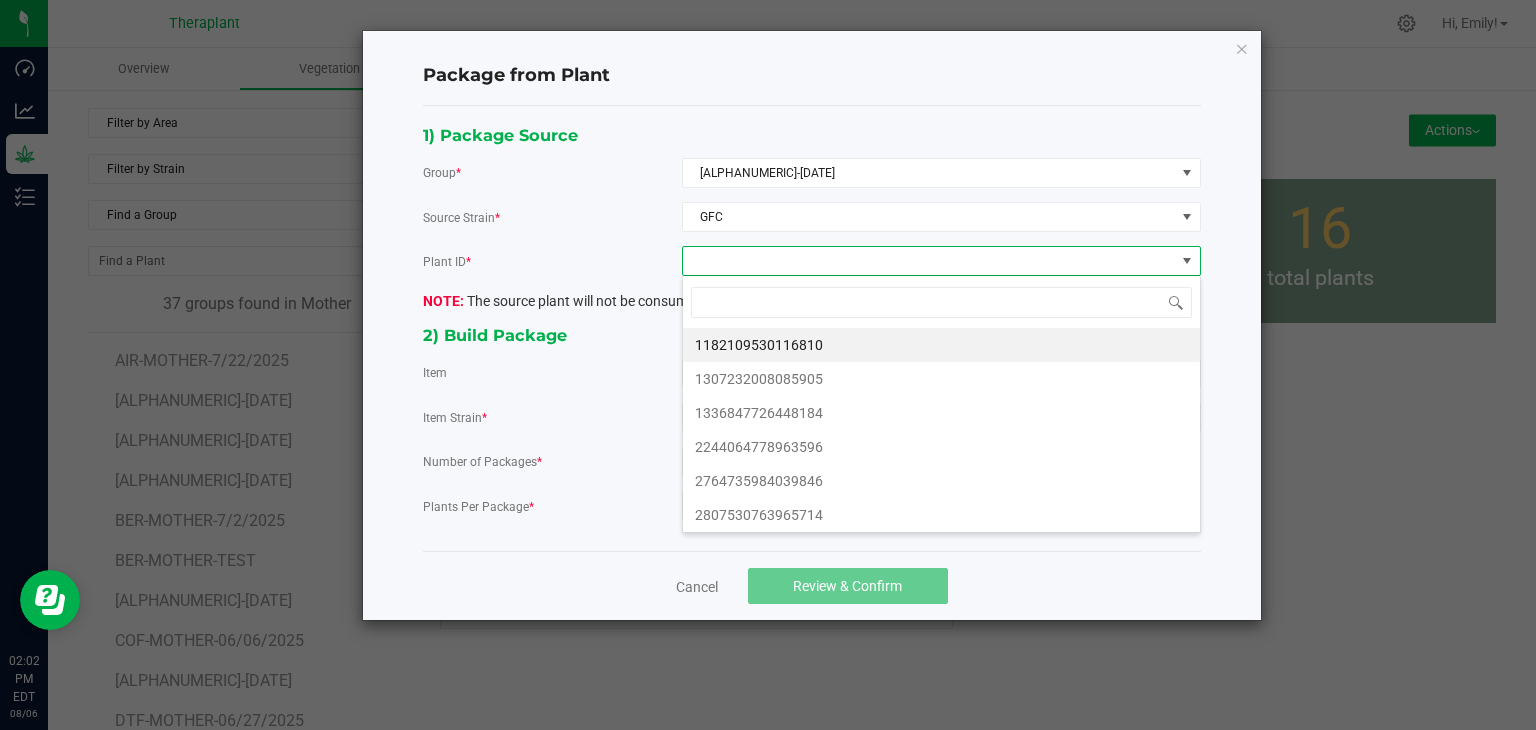 scroll, scrollTop: 99970, scrollLeft: 99480, axis: both 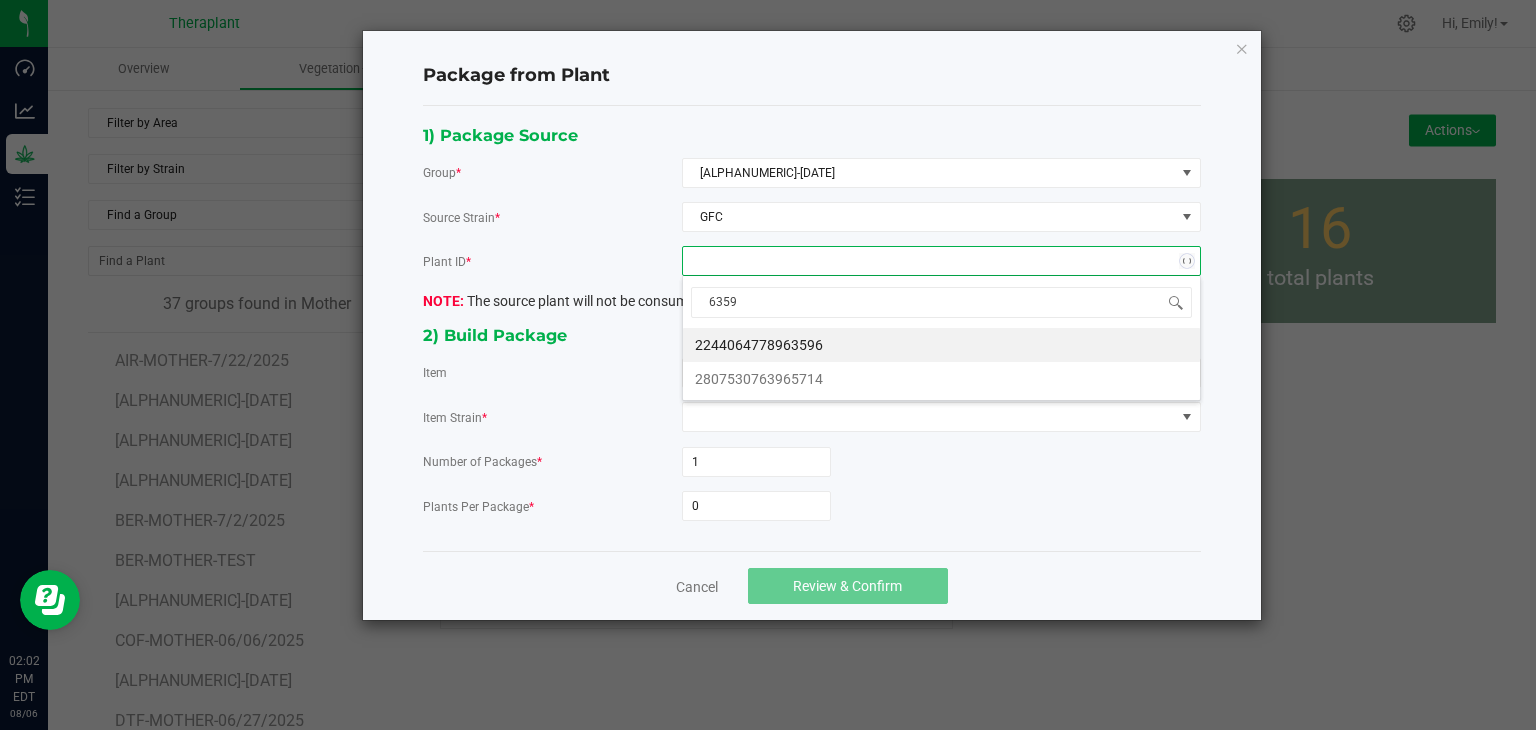 type on "63596" 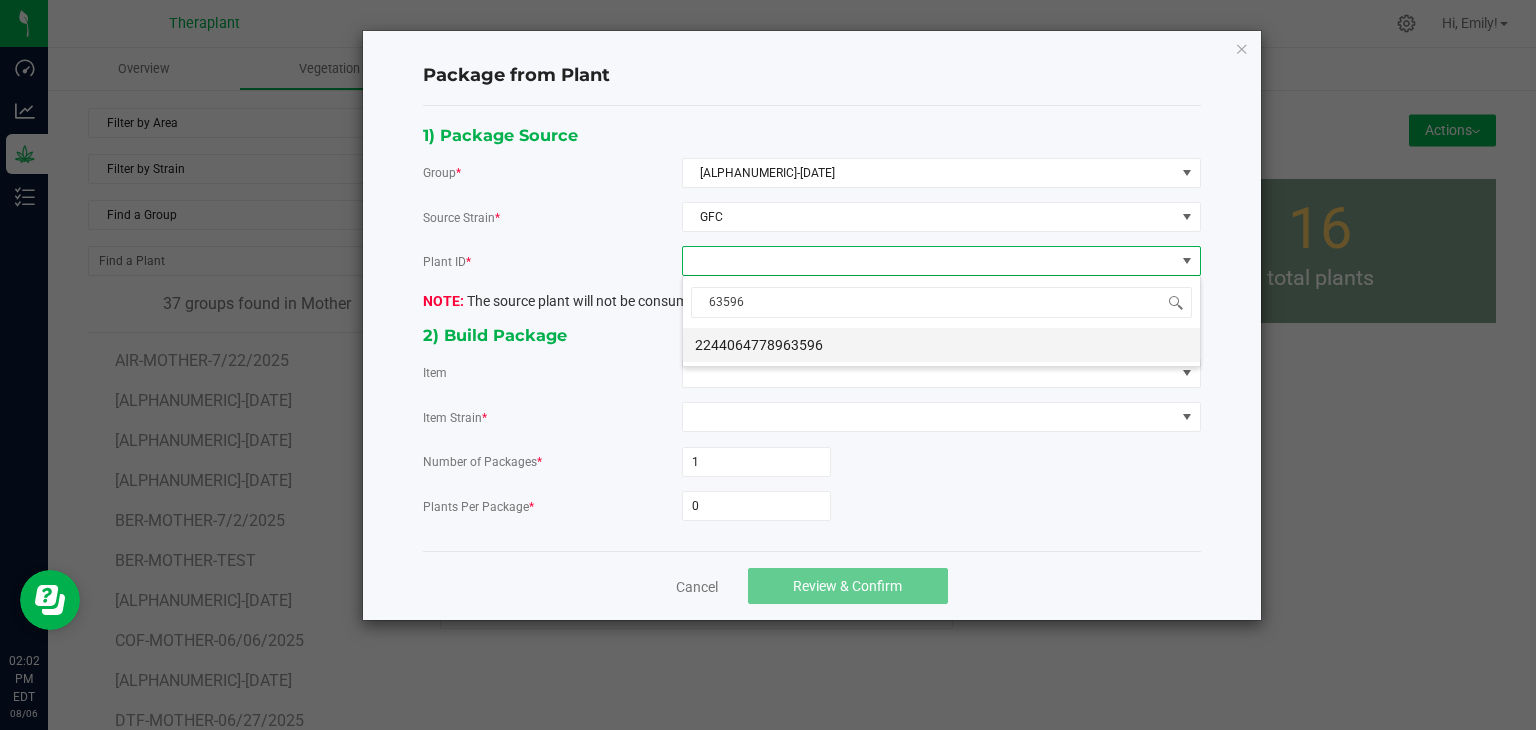 click on "2244064778963596" at bounding box center (941, 345) 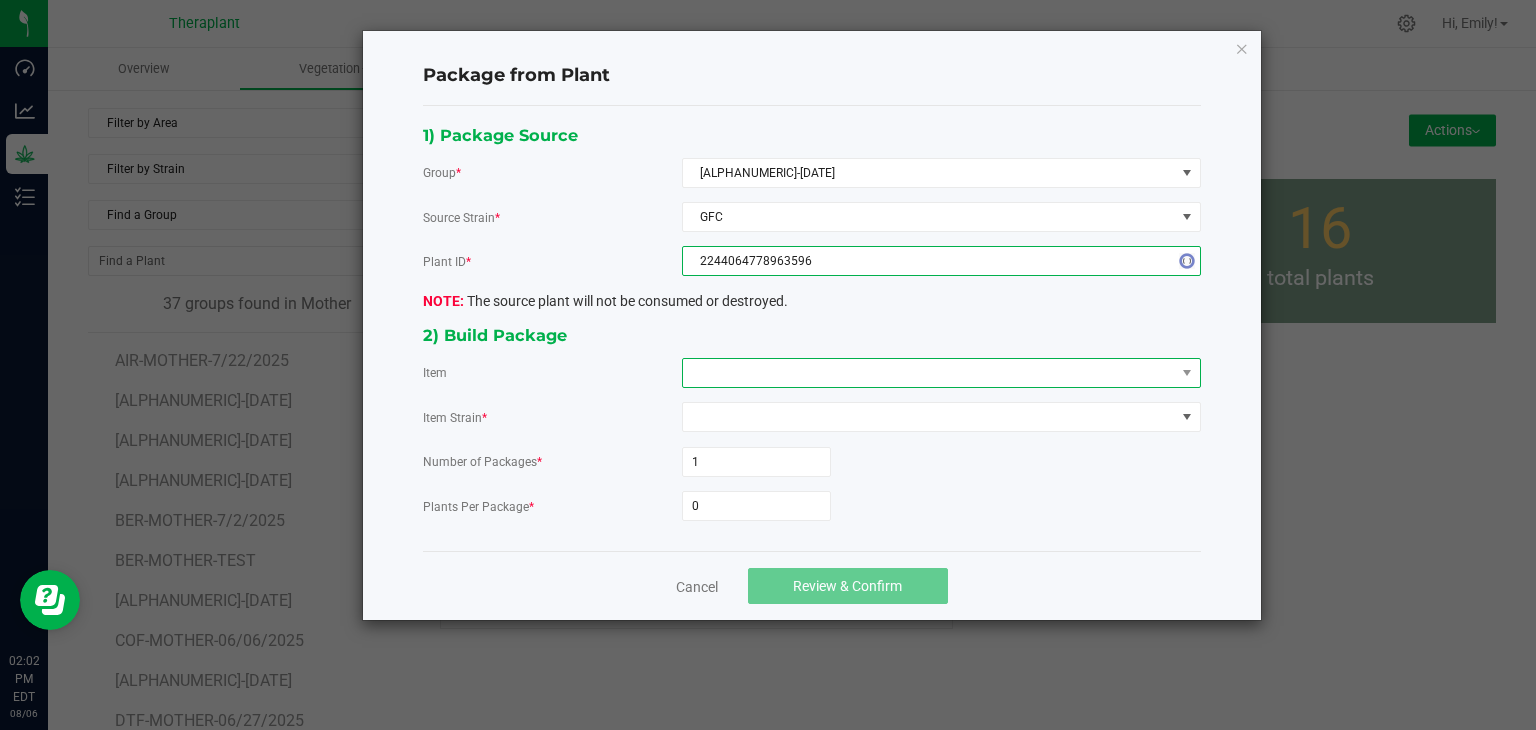 click at bounding box center [929, 373] 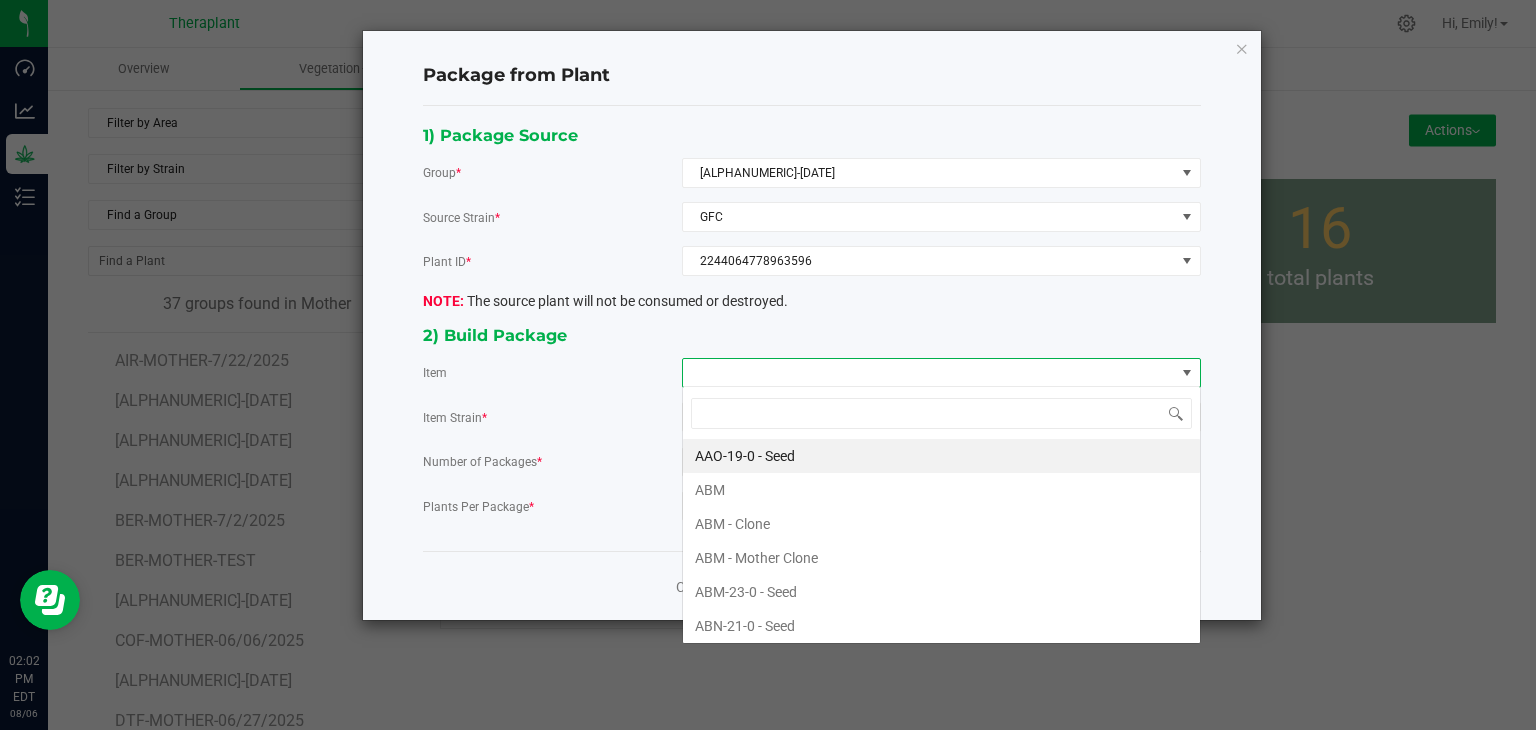 scroll, scrollTop: 99970, scrollLeft: 99480, axis: both 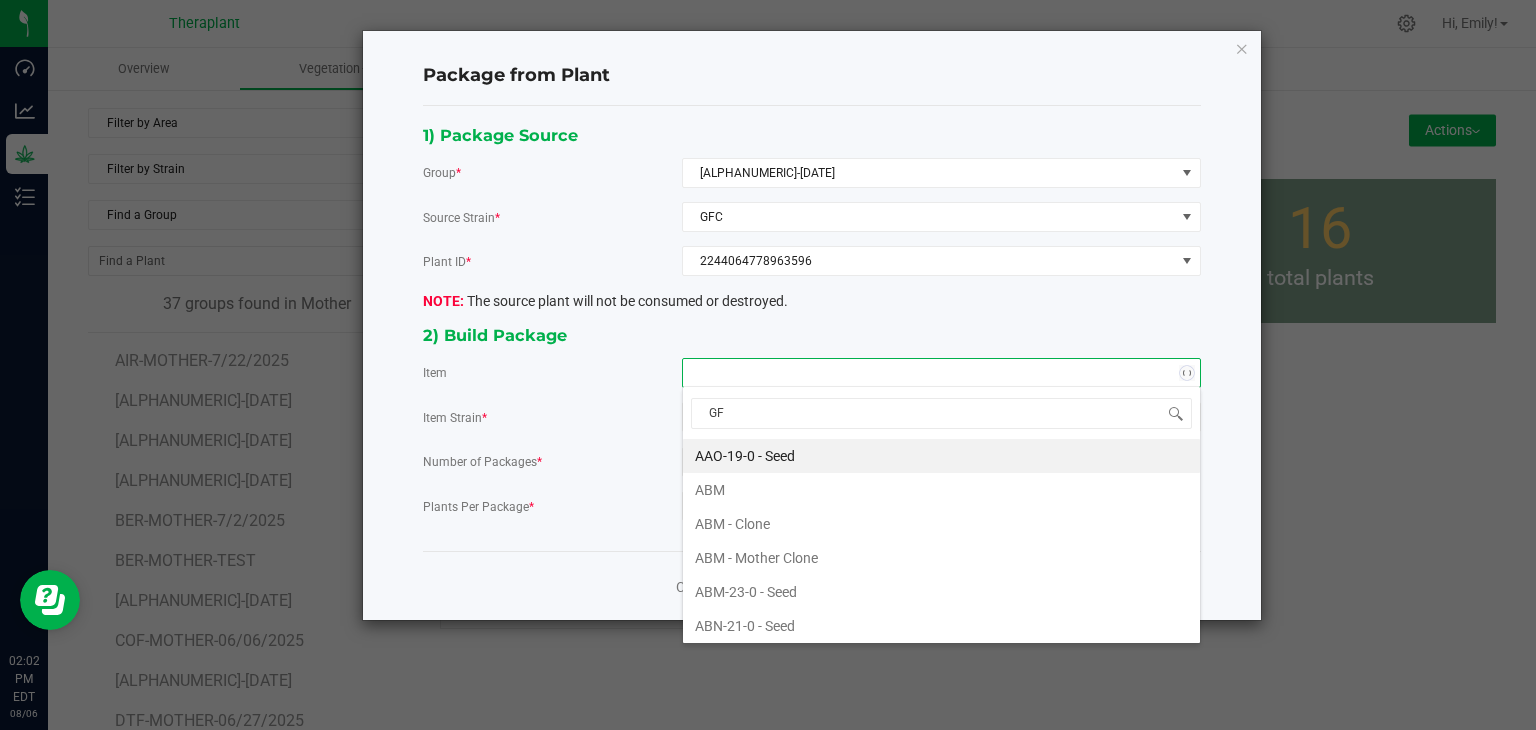 type on "GFC" 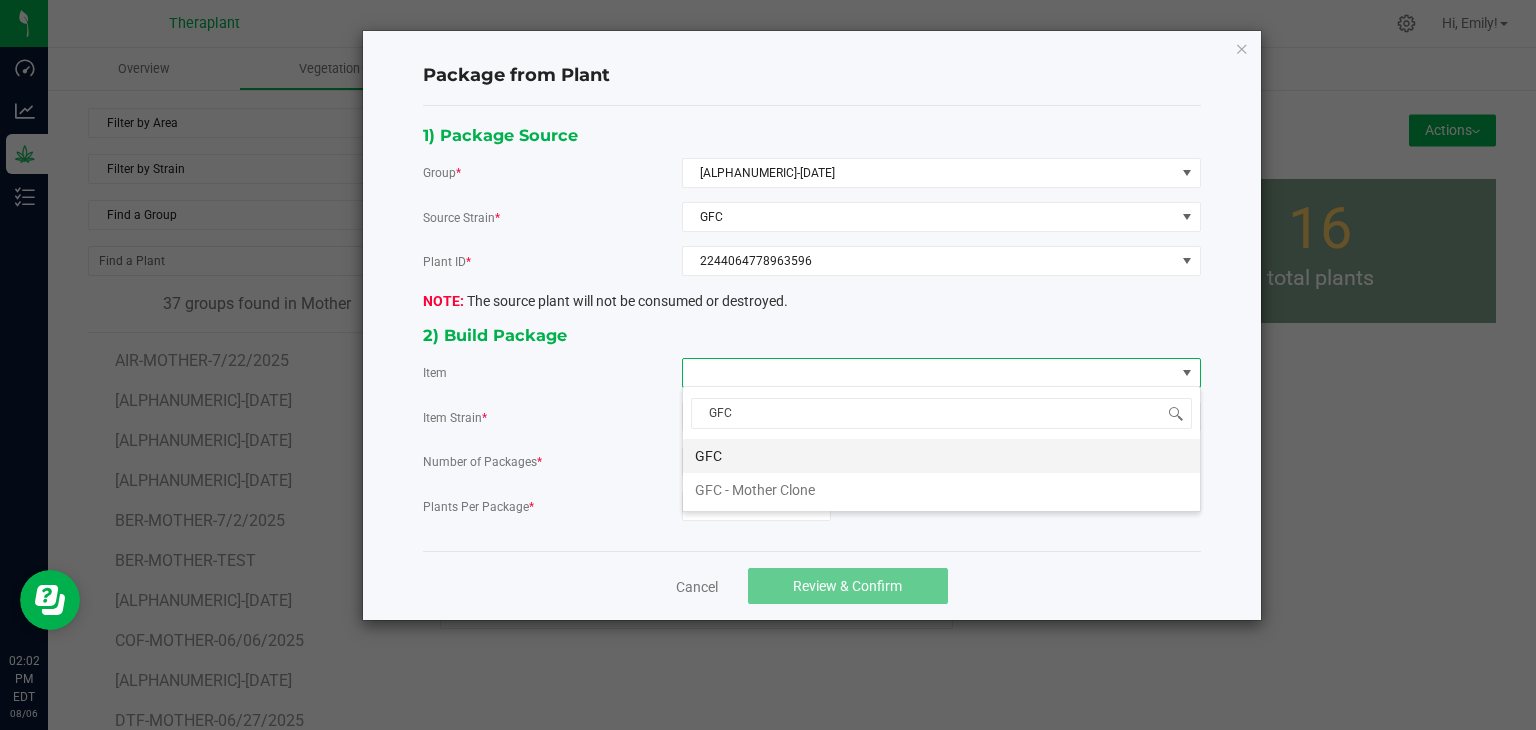 click on "GFC" at bounding box center (941, 456) 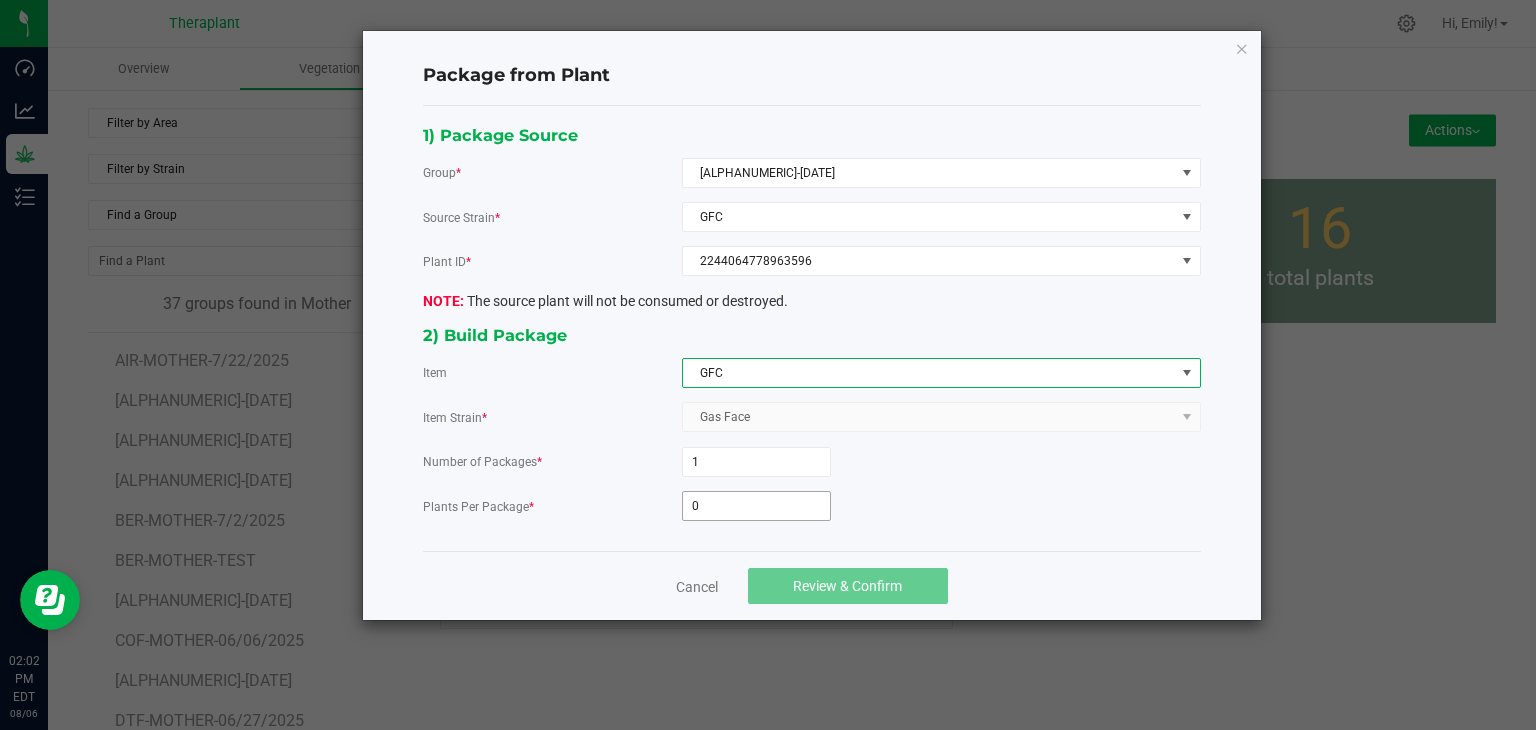 click on "0" at bounding box center (756, 506) 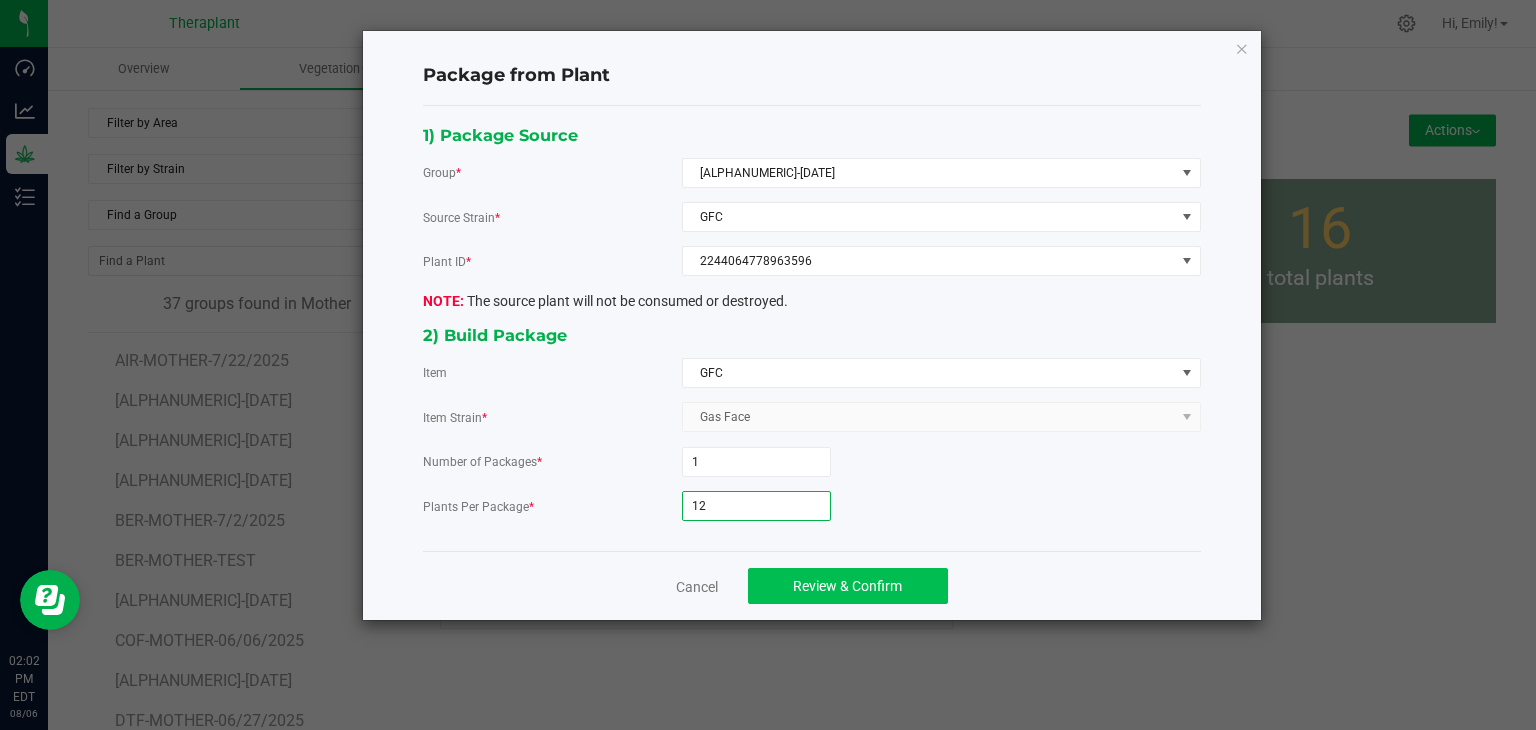 type on "12" 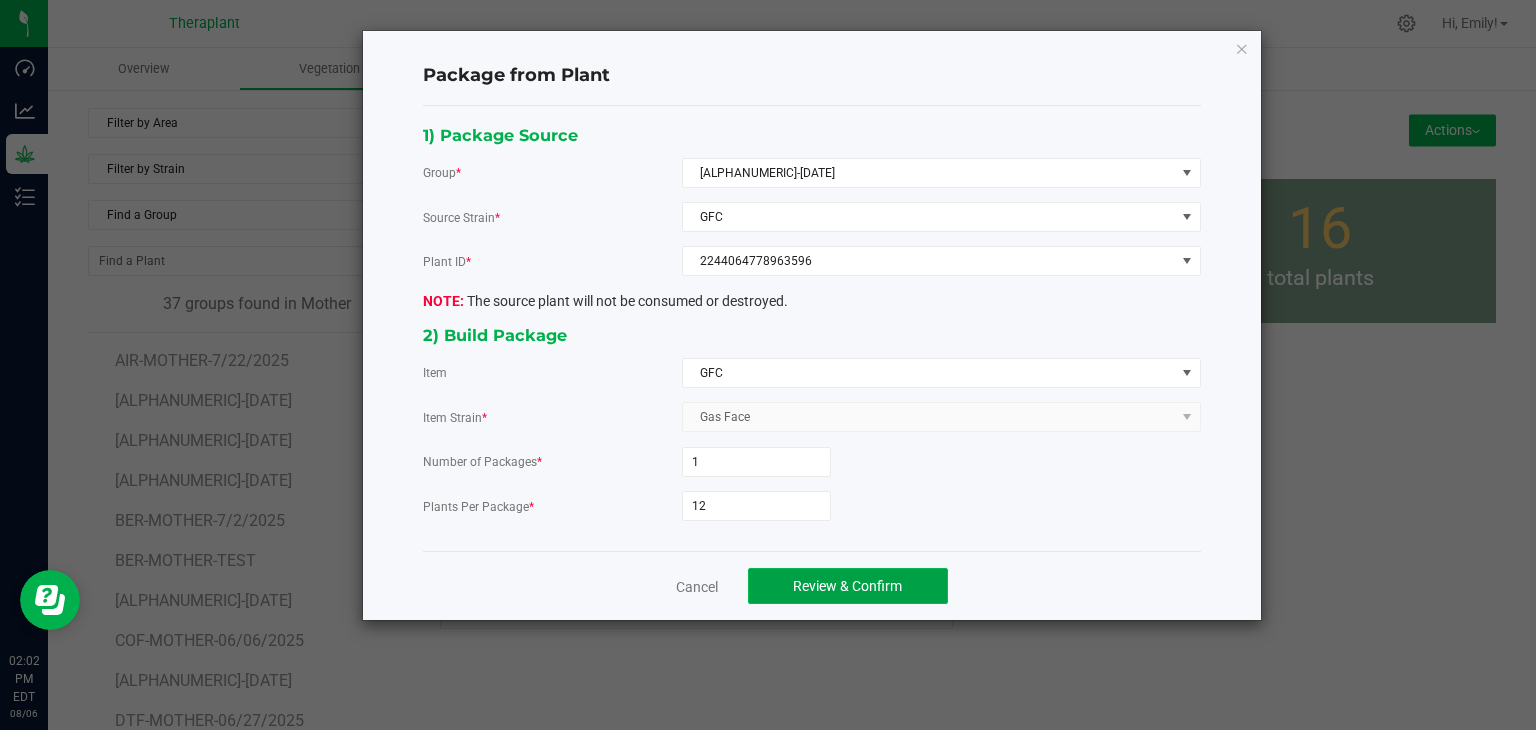 click on "Review & Confirm" 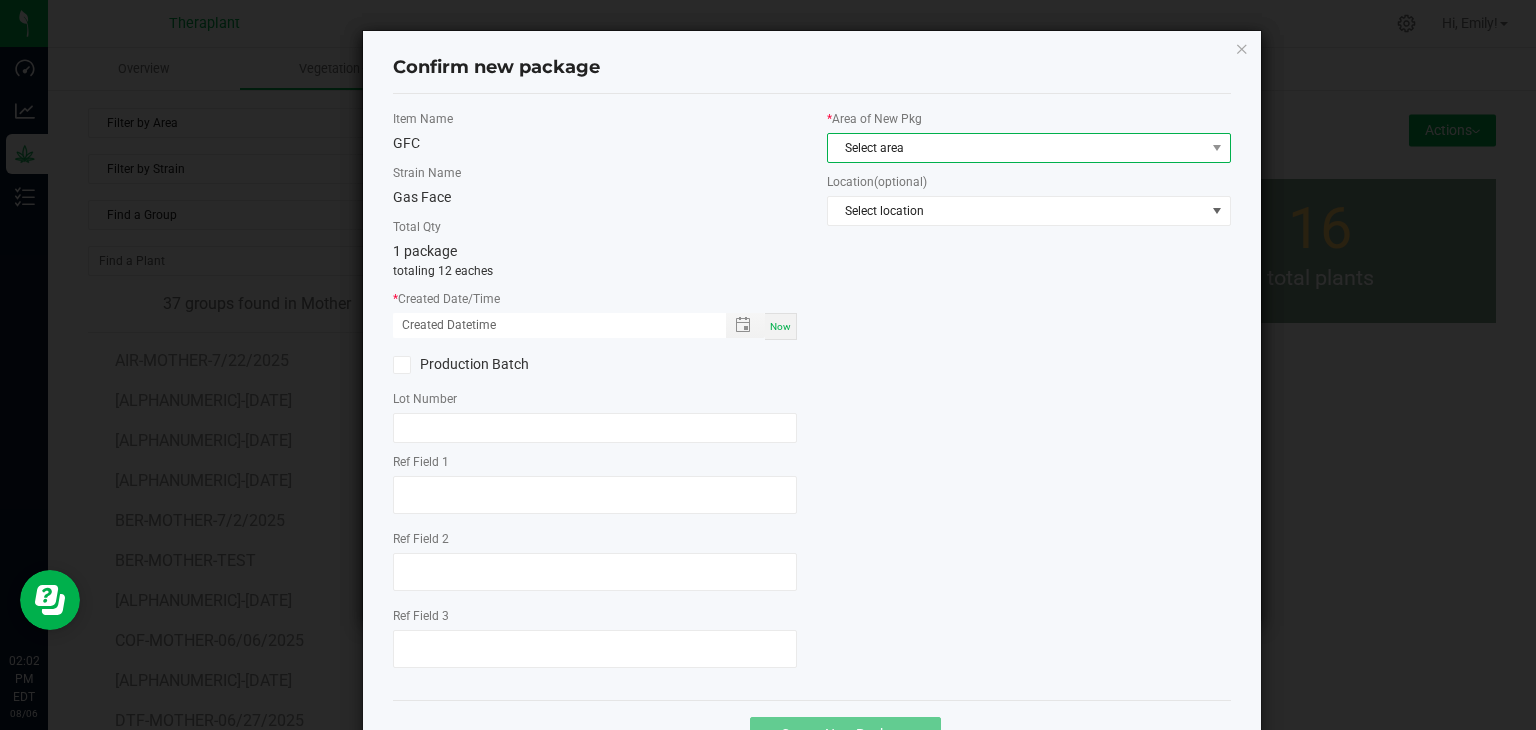 click on "Select area" at bounding box center [1016, 148] 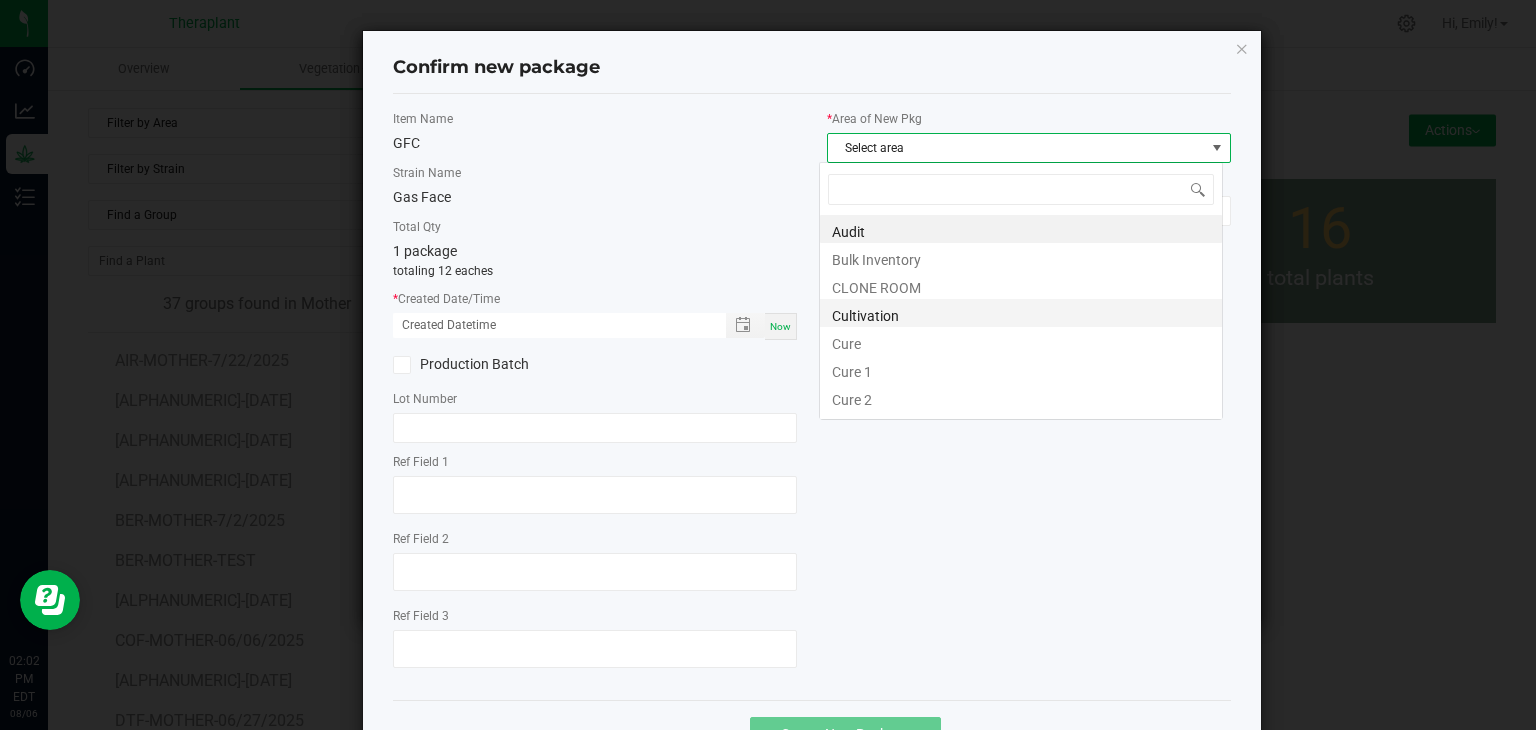 scroll, scrollTop: 99970, scrollLeft: 99596, axis: both 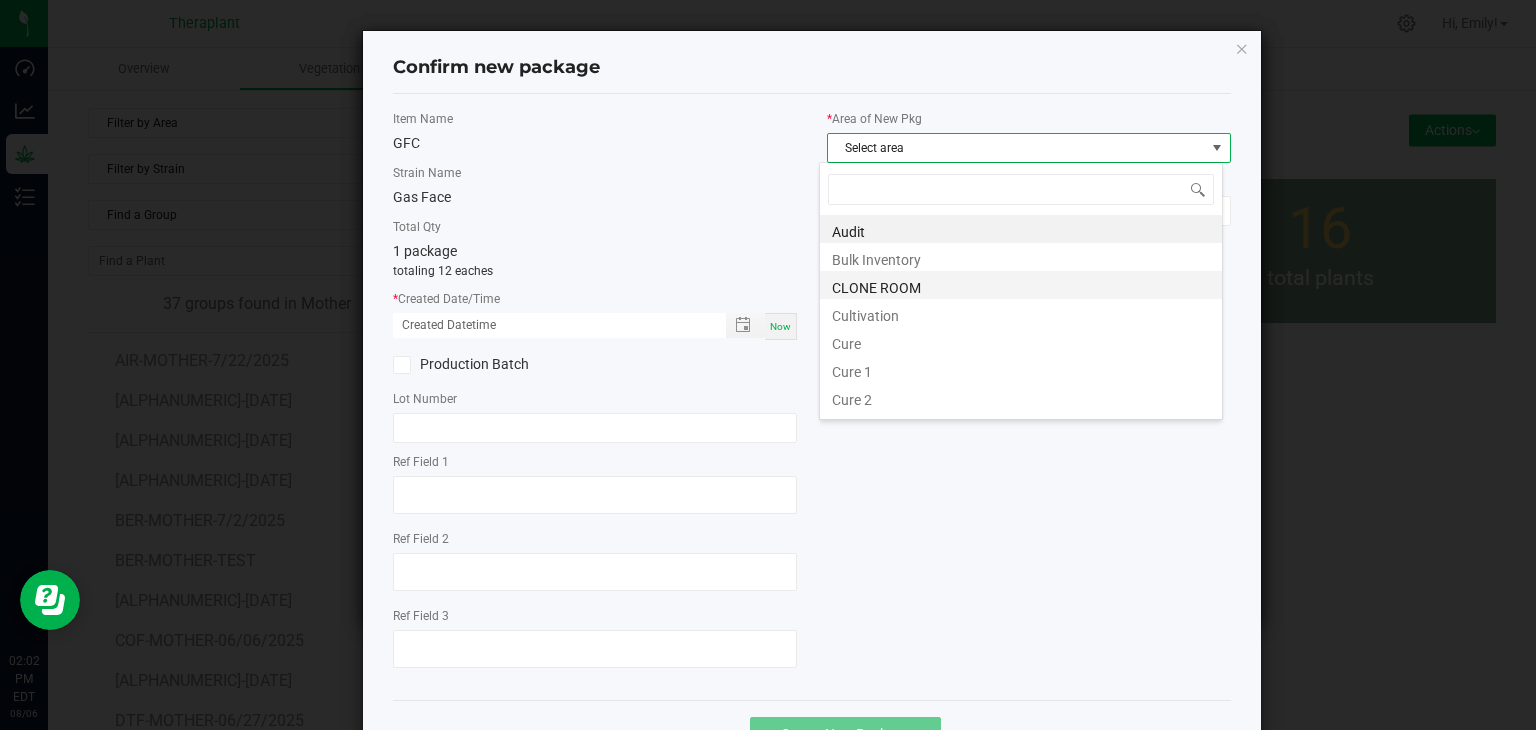 click on "CLONE ROOM" at bounding box center [1021, 285] 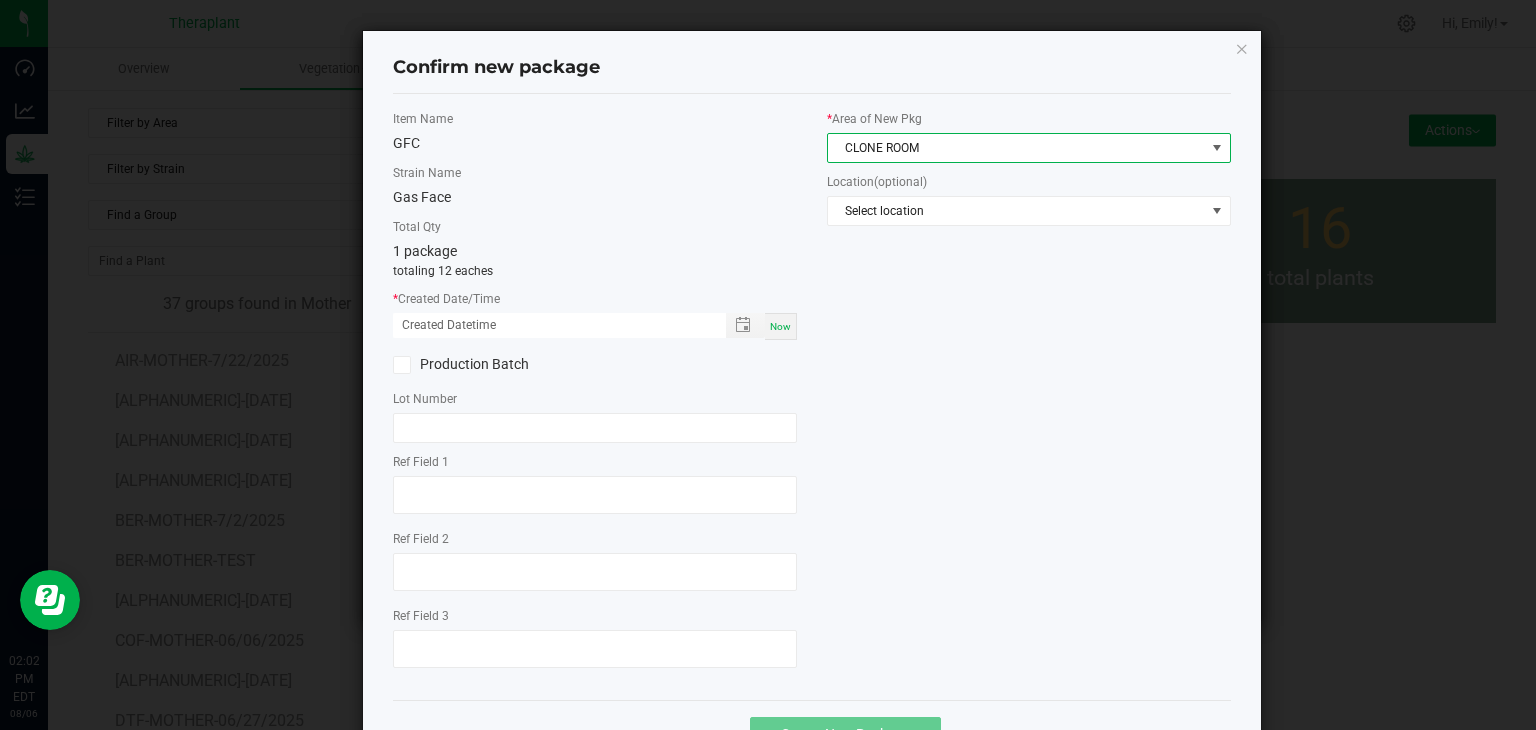 click on "Now" at bounding box center [780, 326] 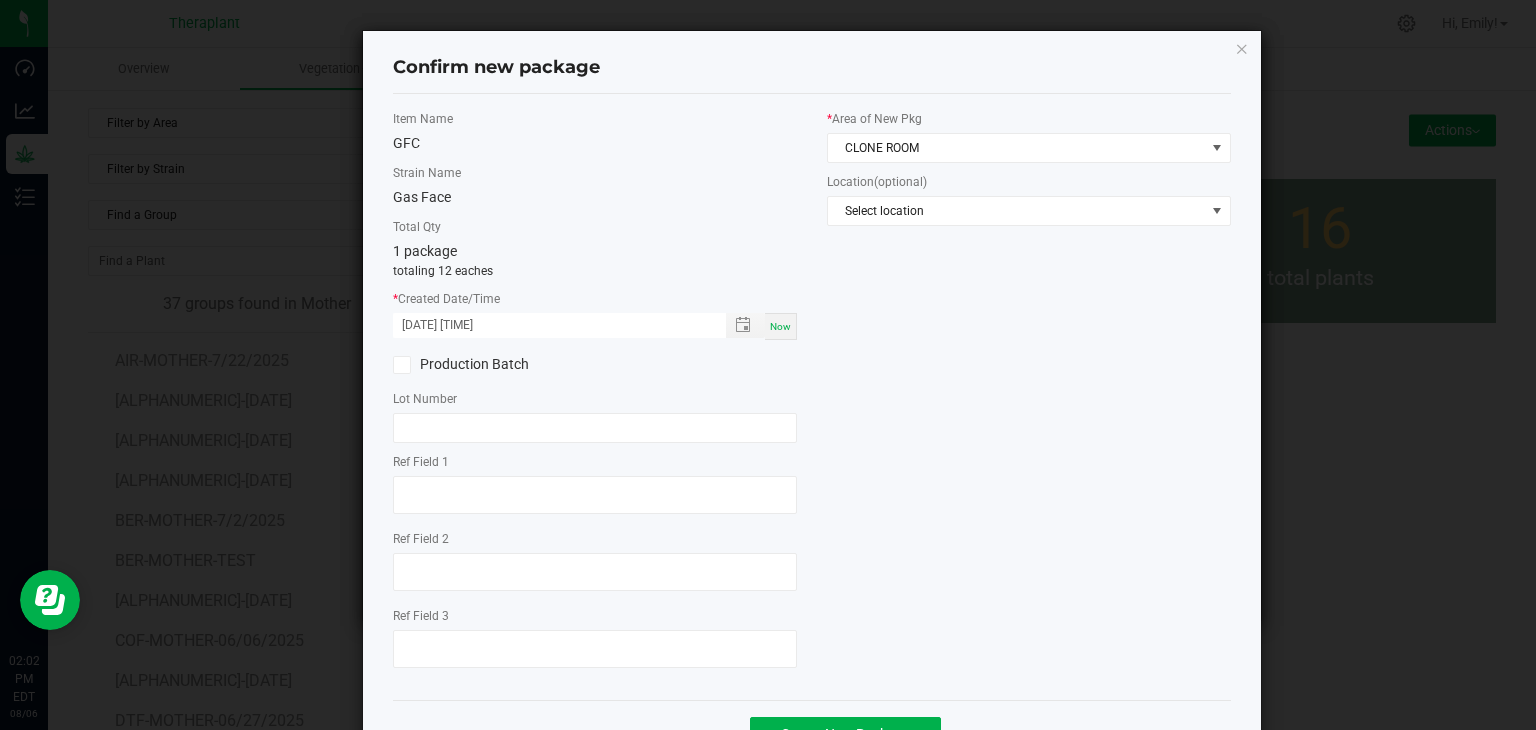 click on "Ref Field 1" 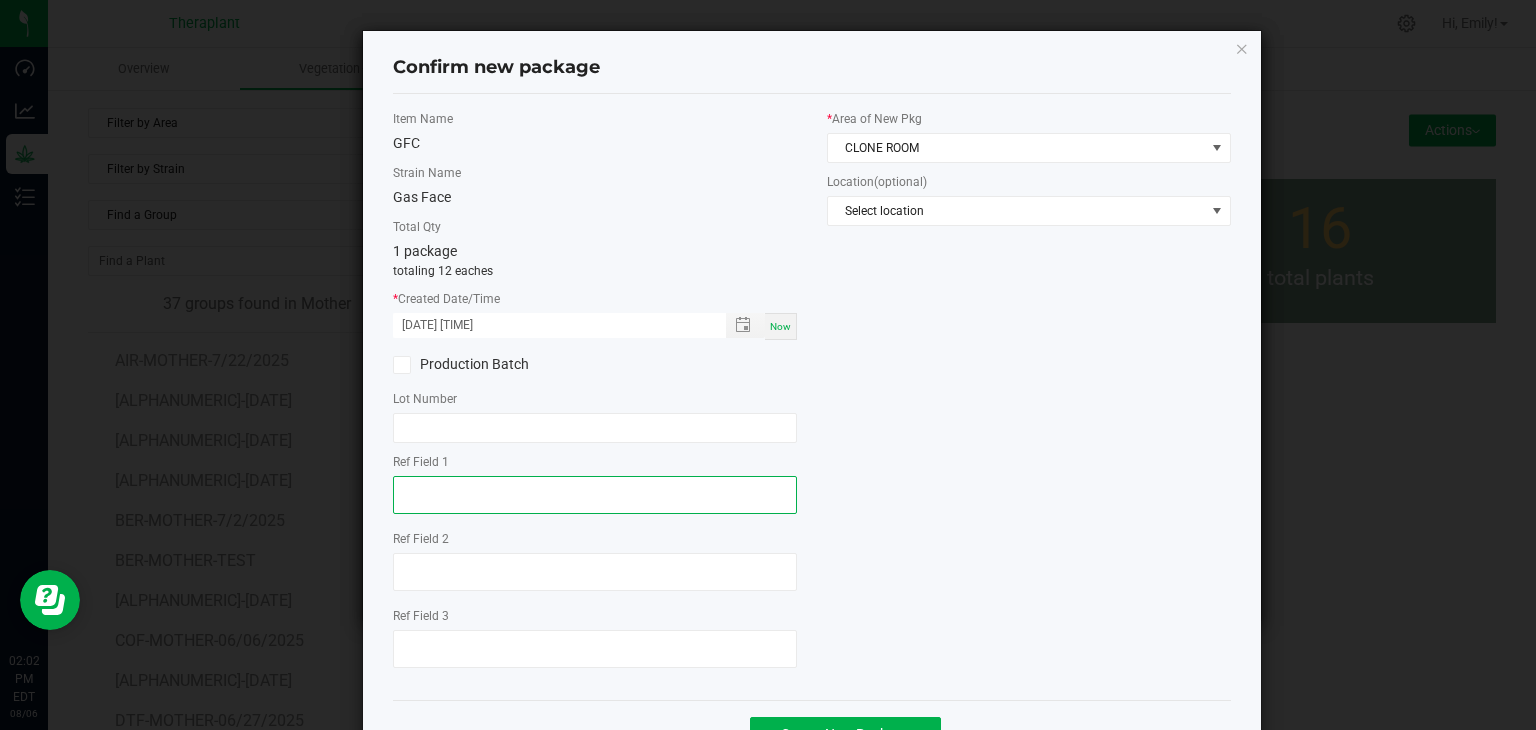 click 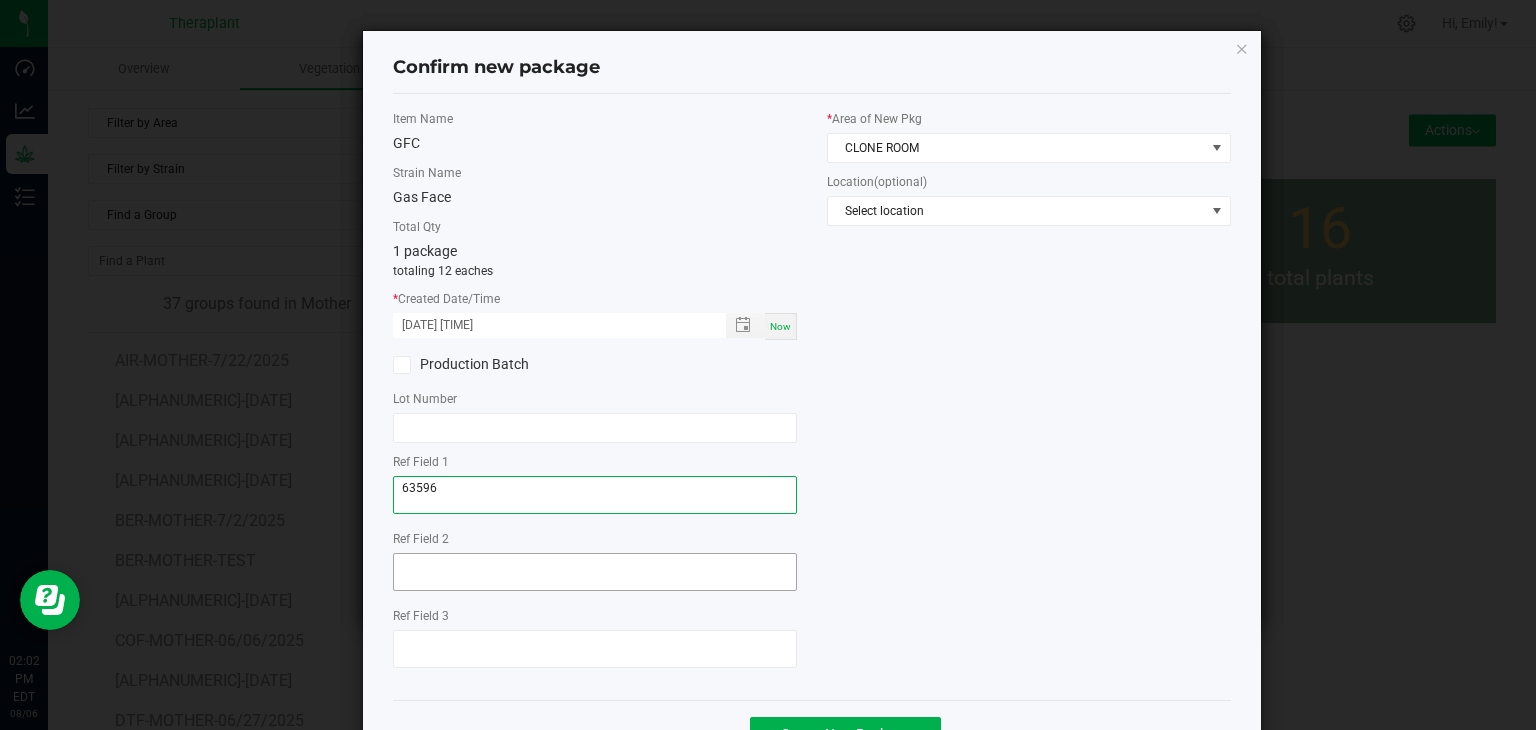 type on "63596" 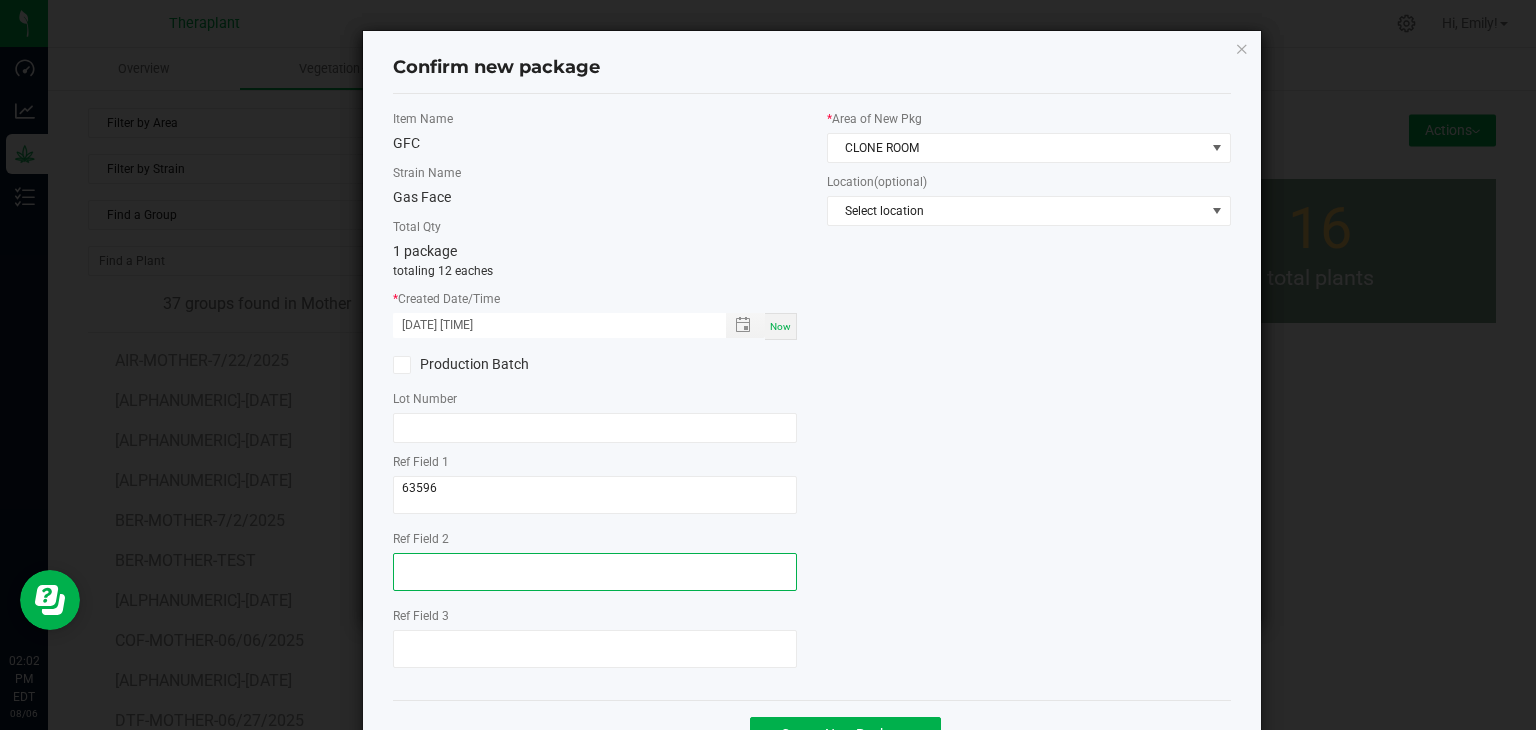 click at bounding box center (595, 572) 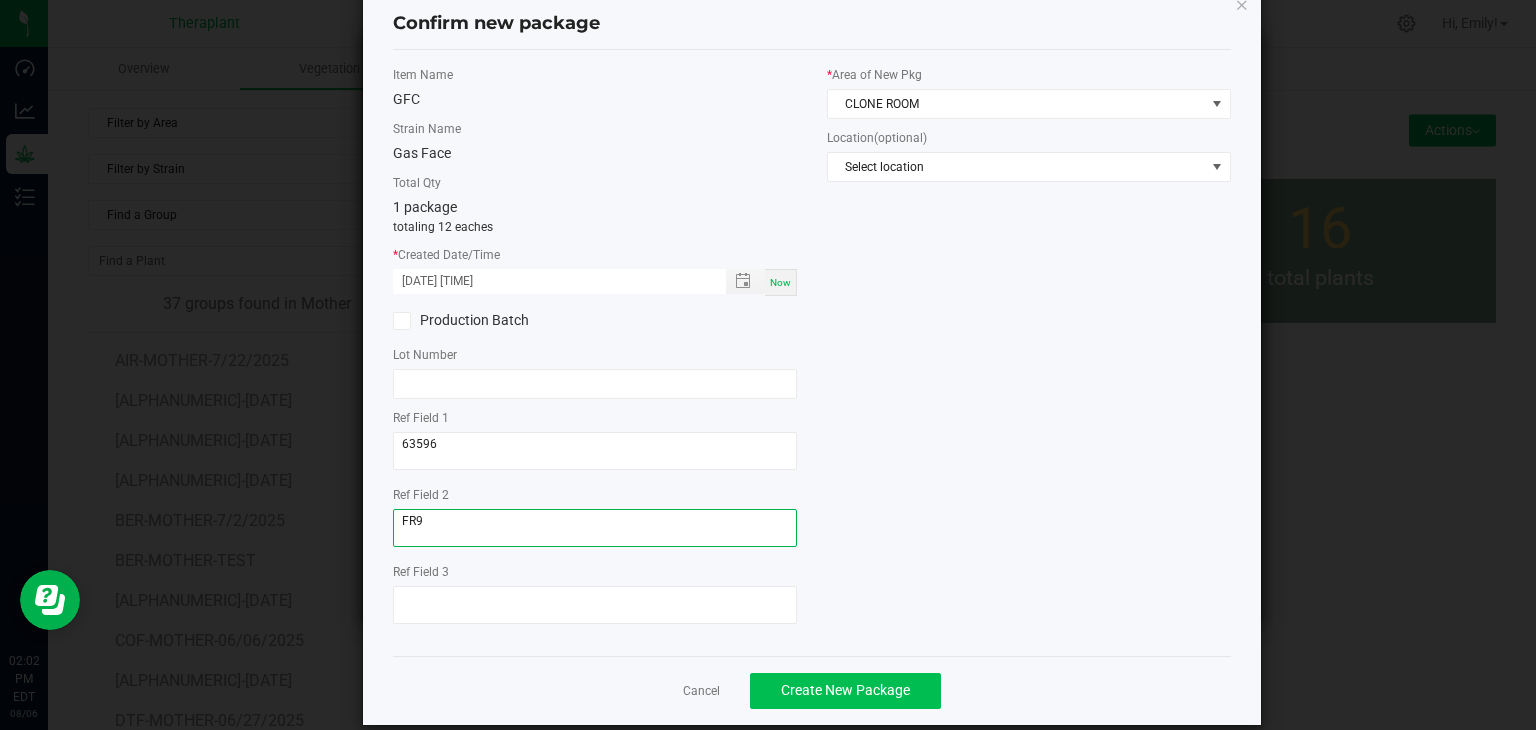 scroll, scrollTop: 69, scrollLeft: 0, axis: vertical 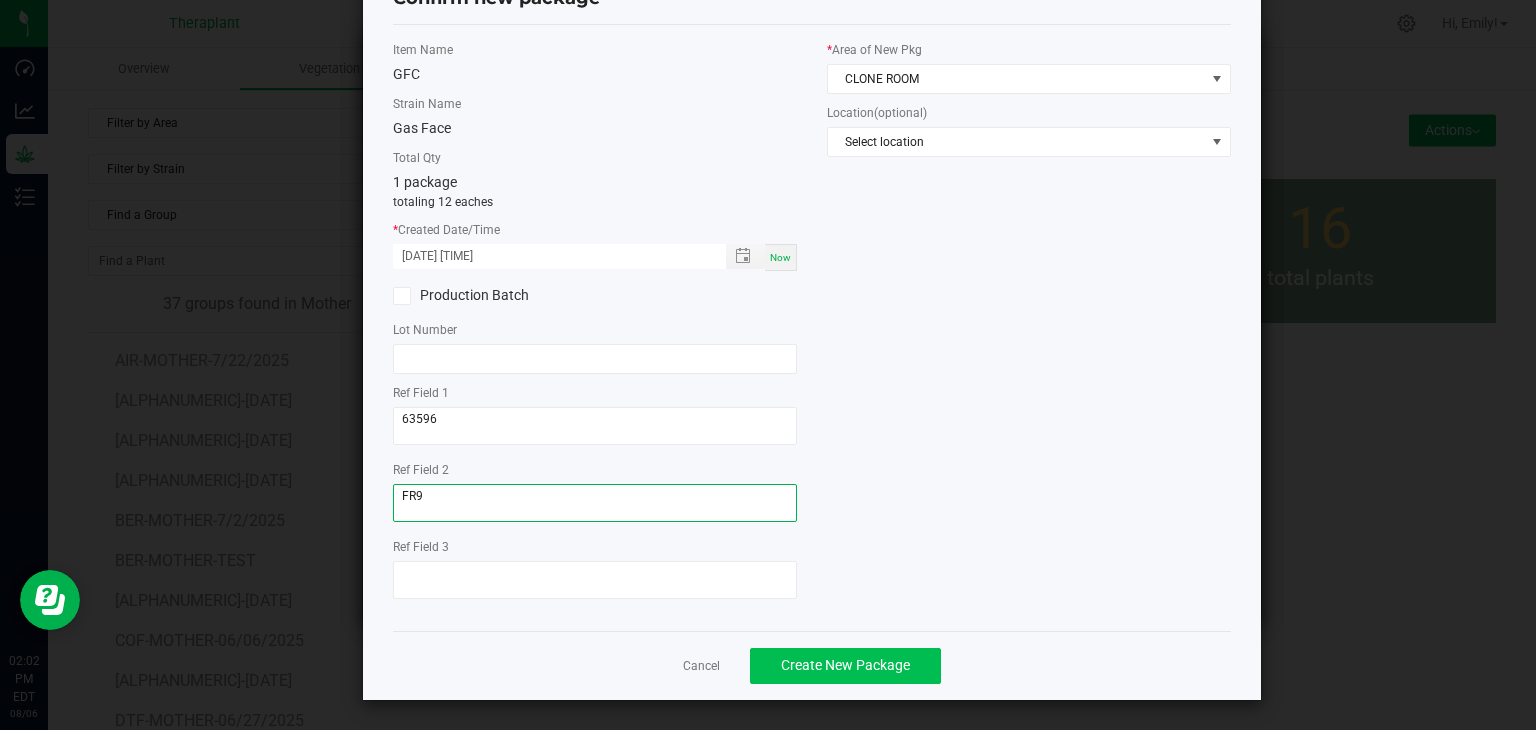 type on "FR9" 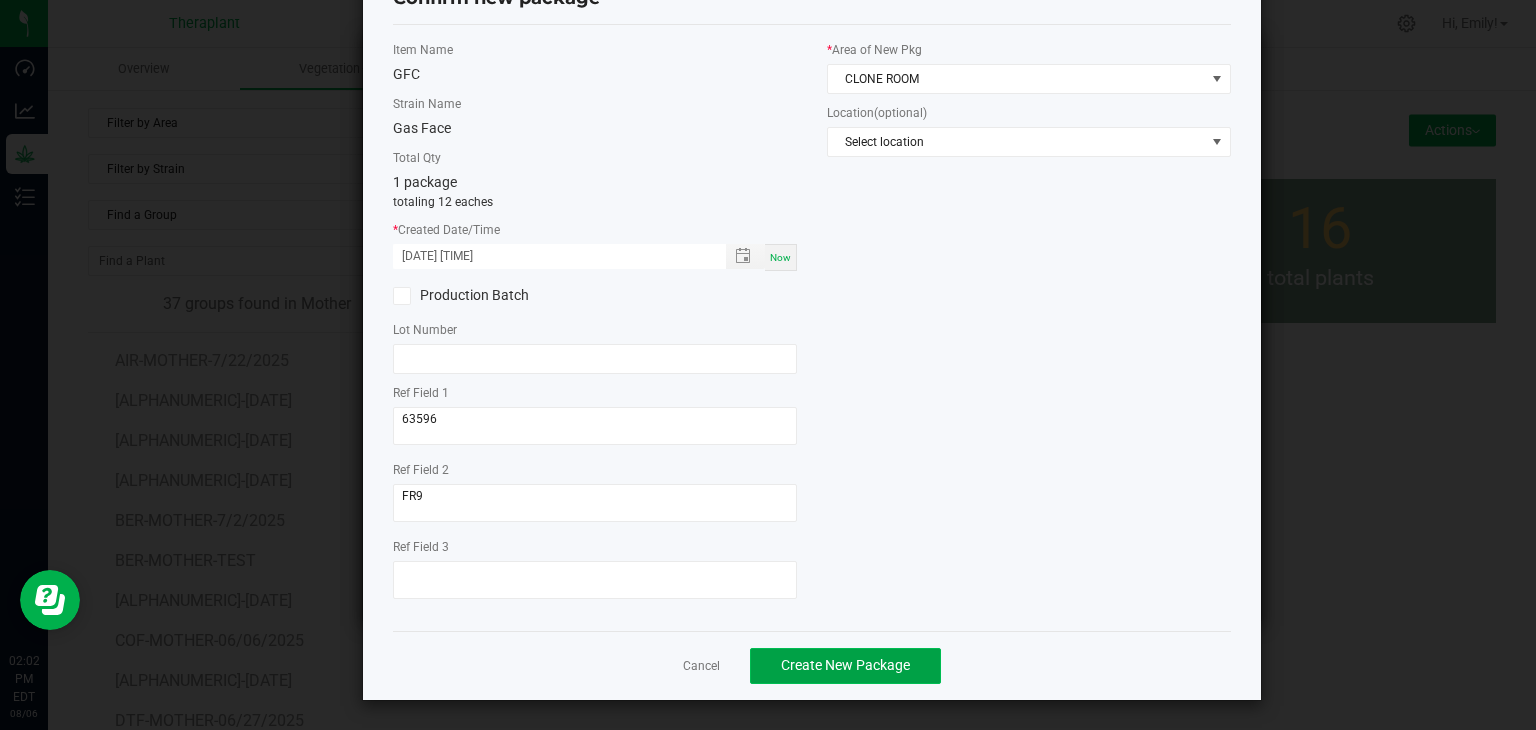 click on "Create New Package" 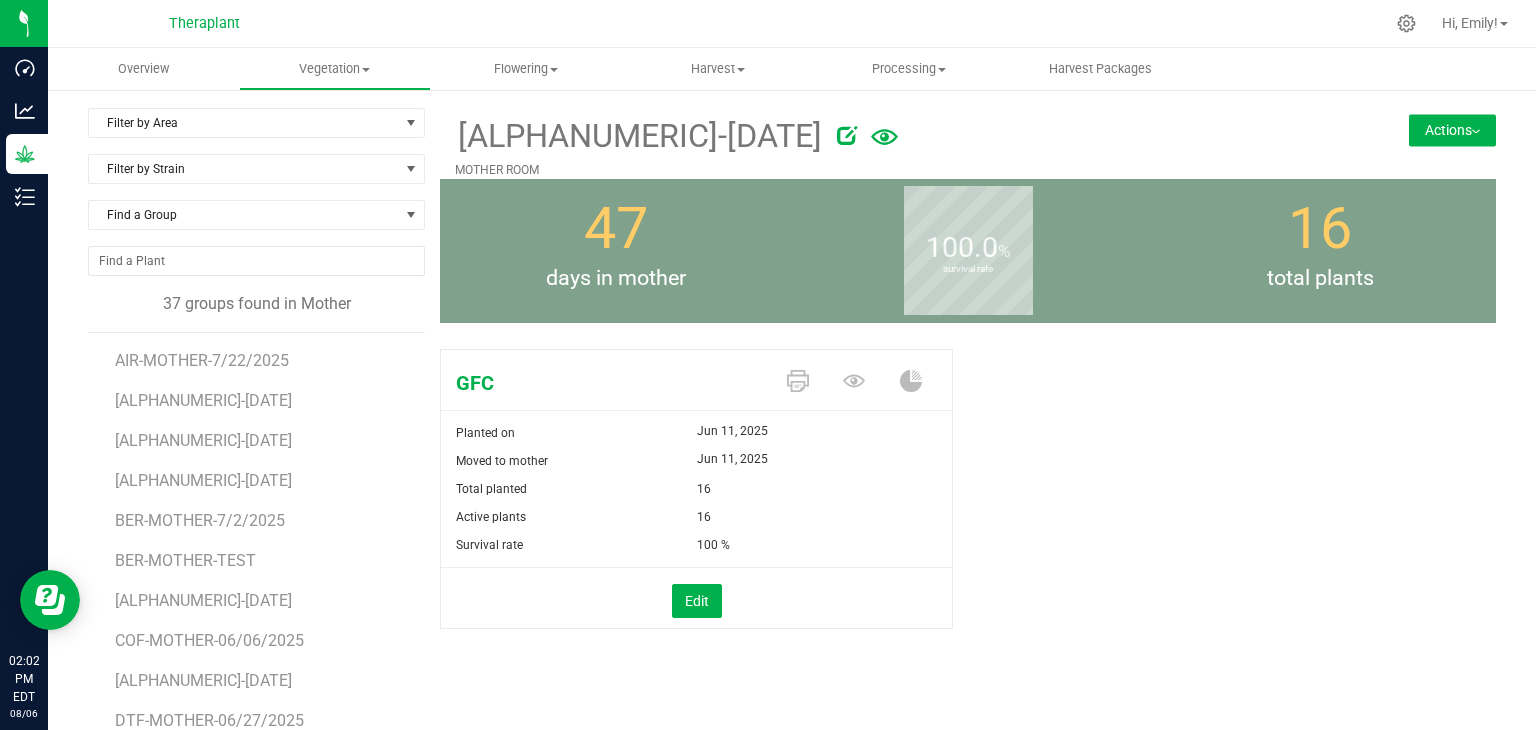 click on "Actions" at bounding box center (1452, 130) 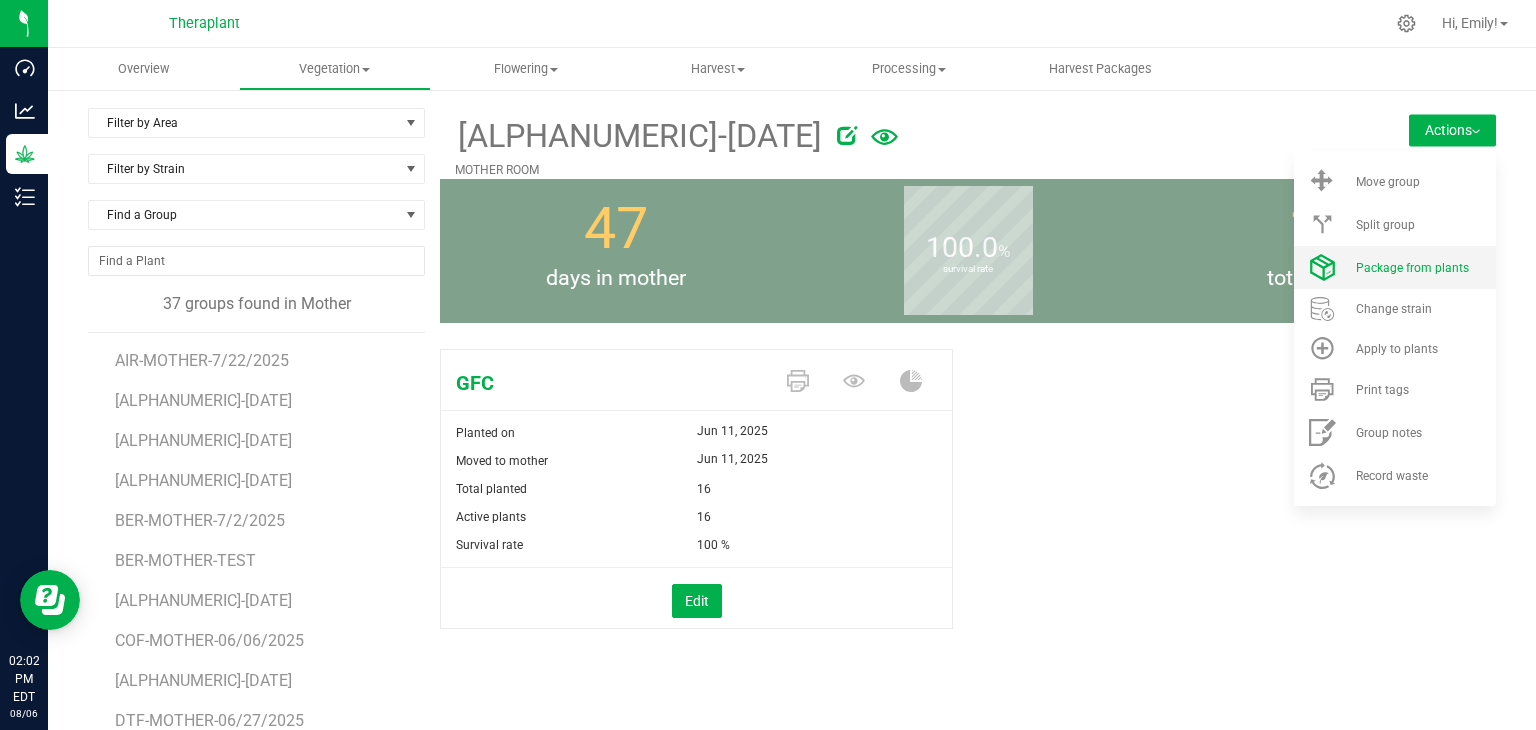 click on "Package from plants" at bounding box center [1412, 268] 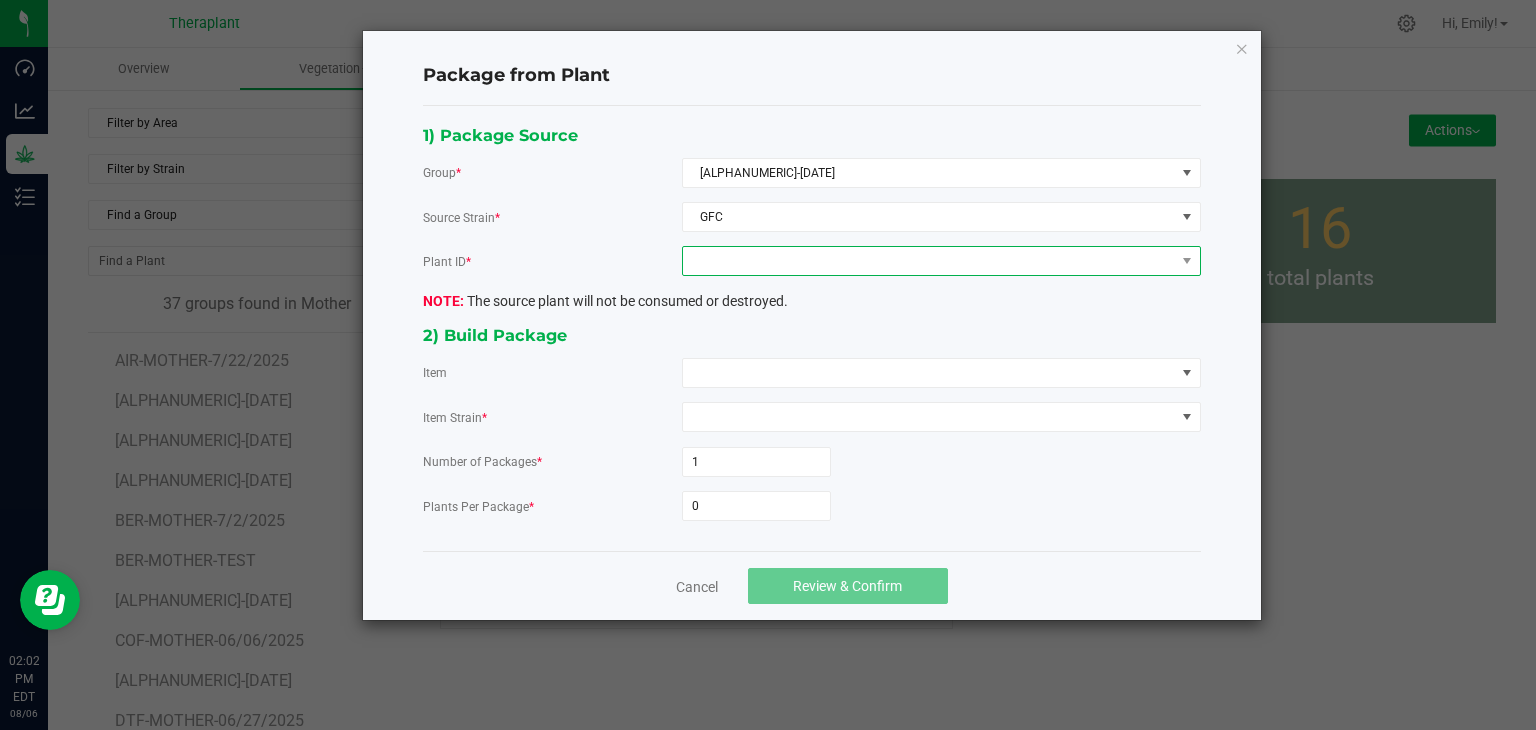 click at bounding box center [929, 261] 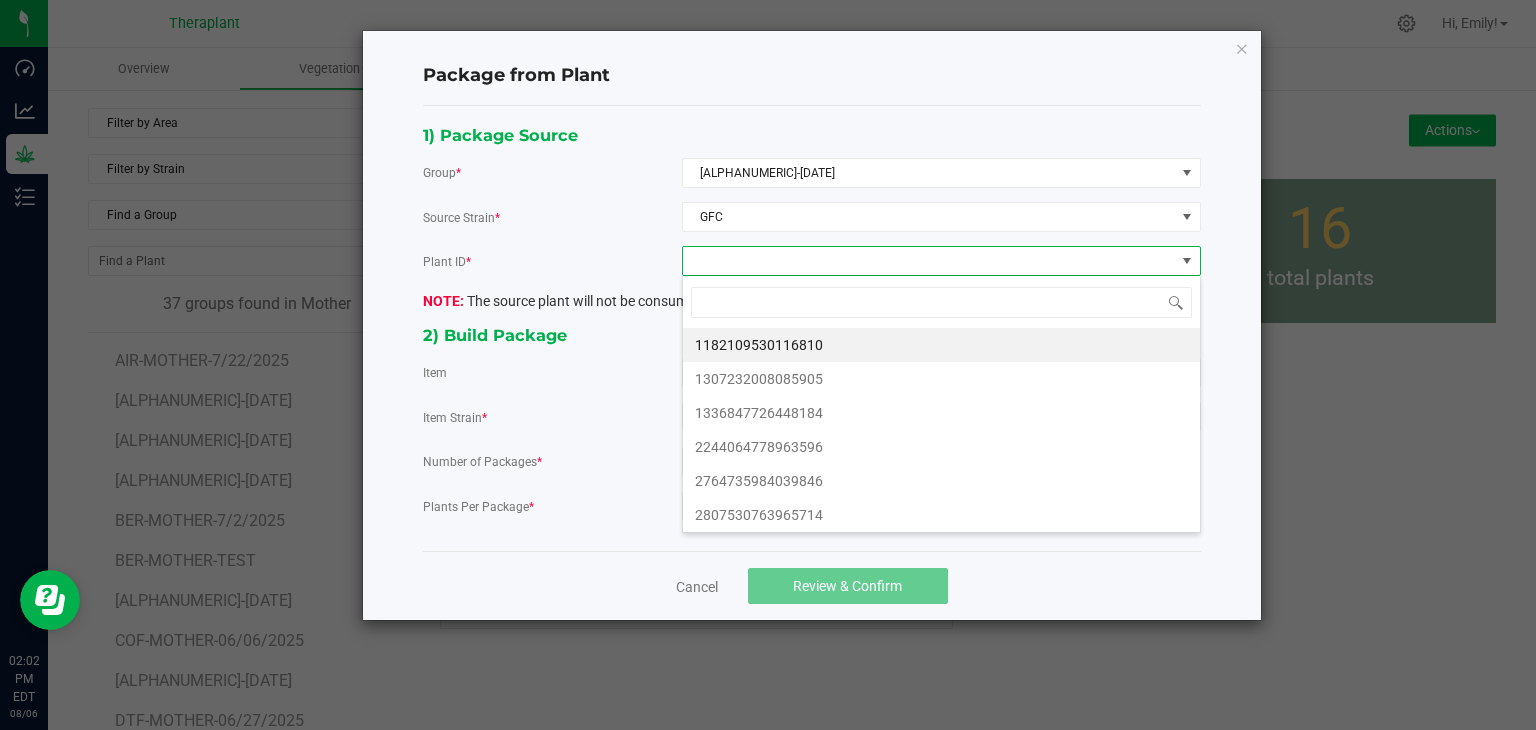 scroll, scrollTop: 99970, scrollLeft: 99480, axis: both 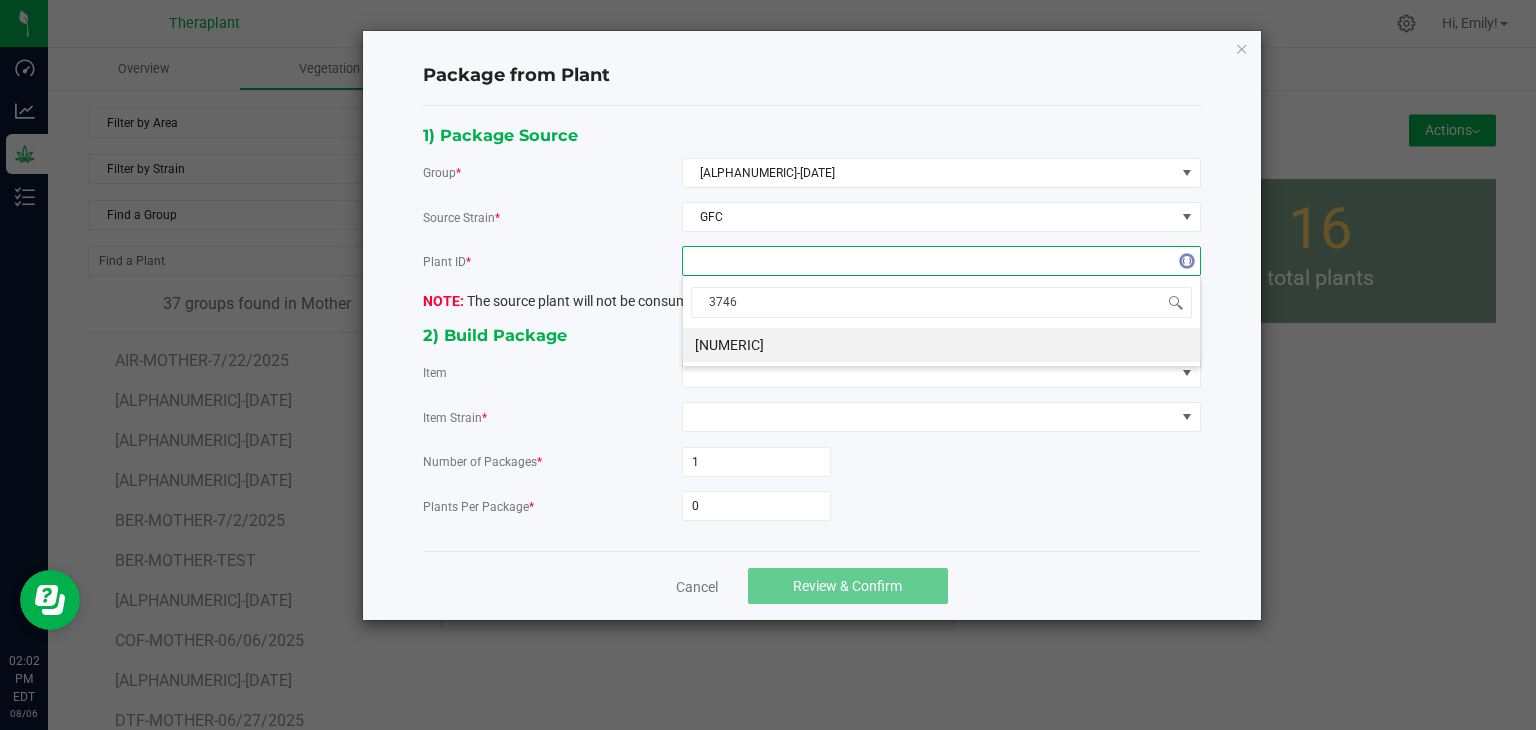 type on "37469" 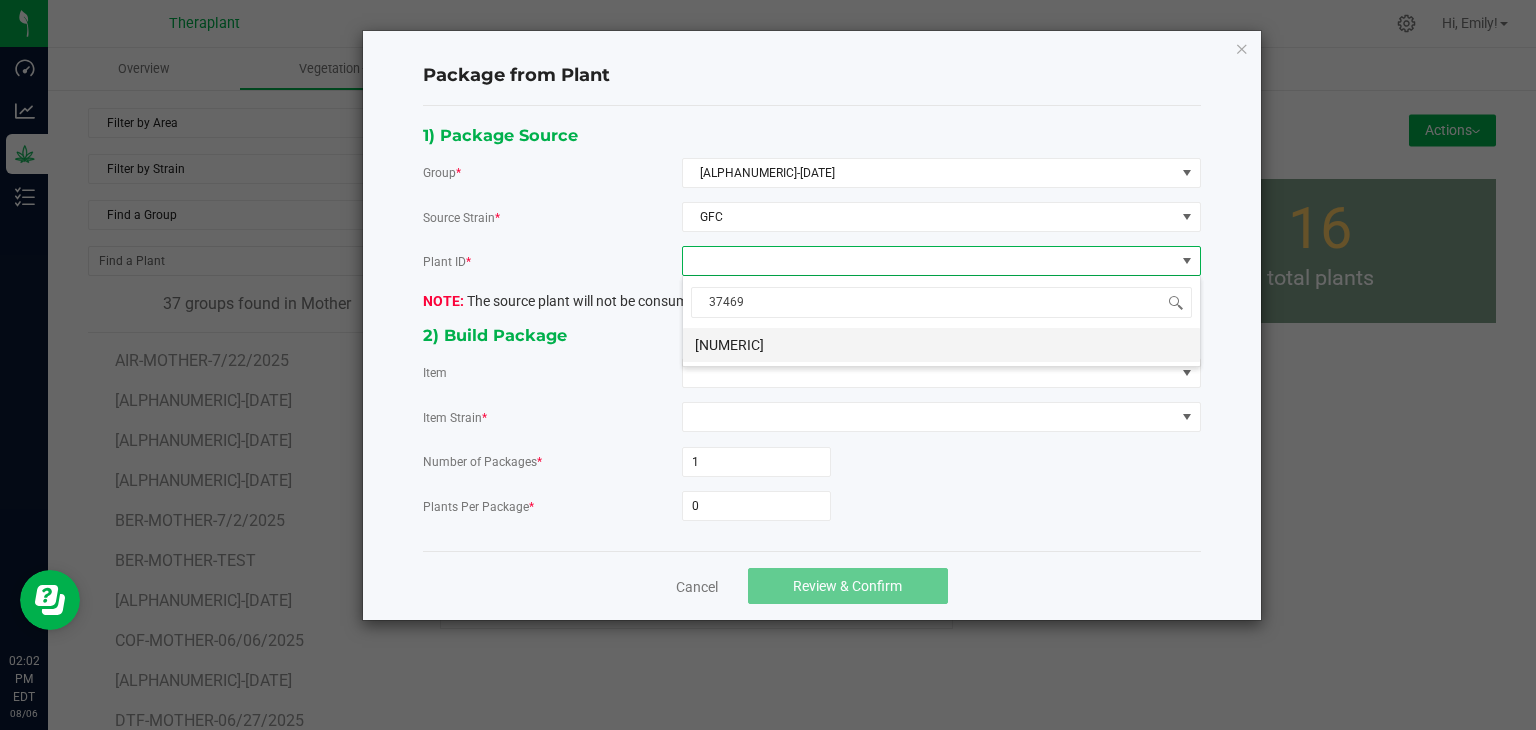 click on "[NUMERIC]" at bounding box center (941, 345) 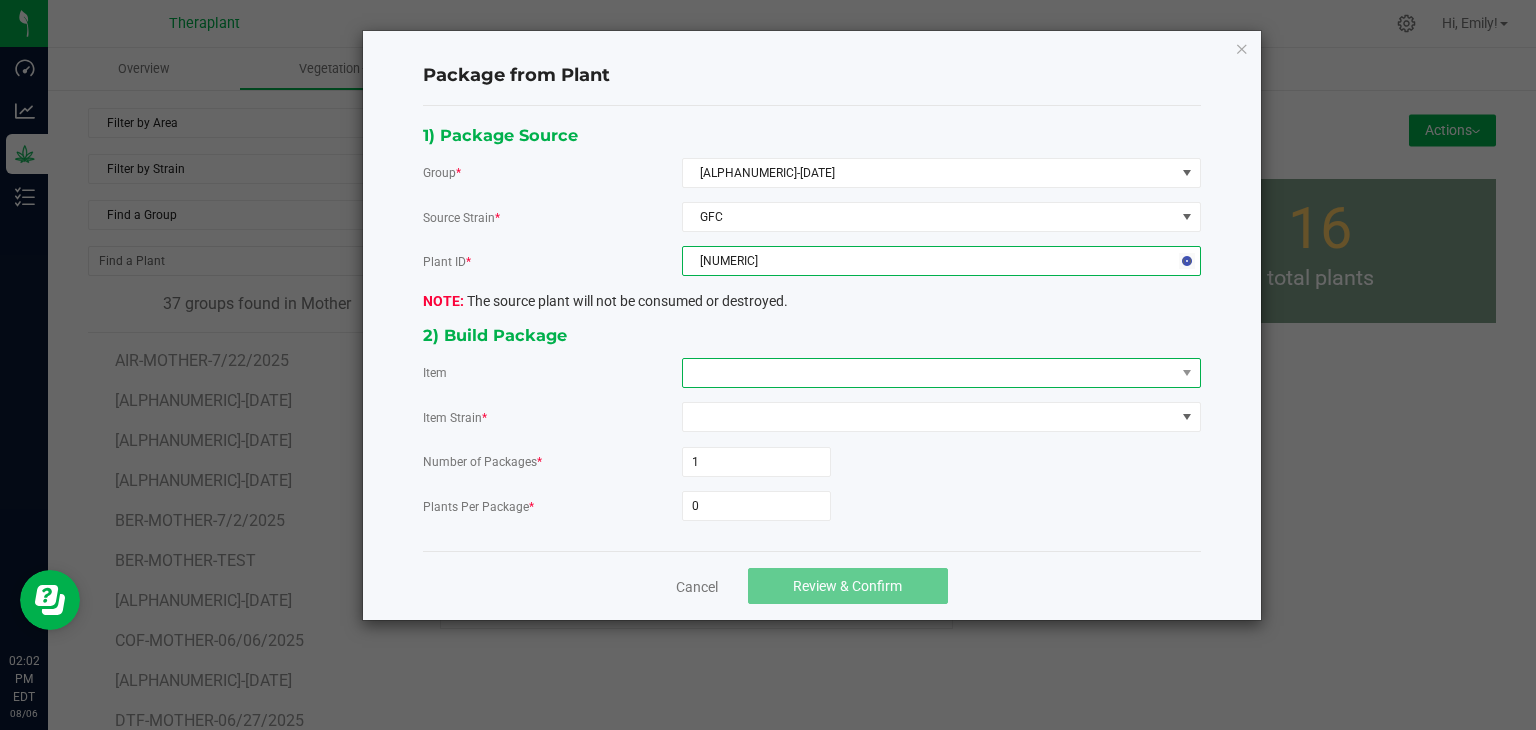 click at bounding box center [929, 373] 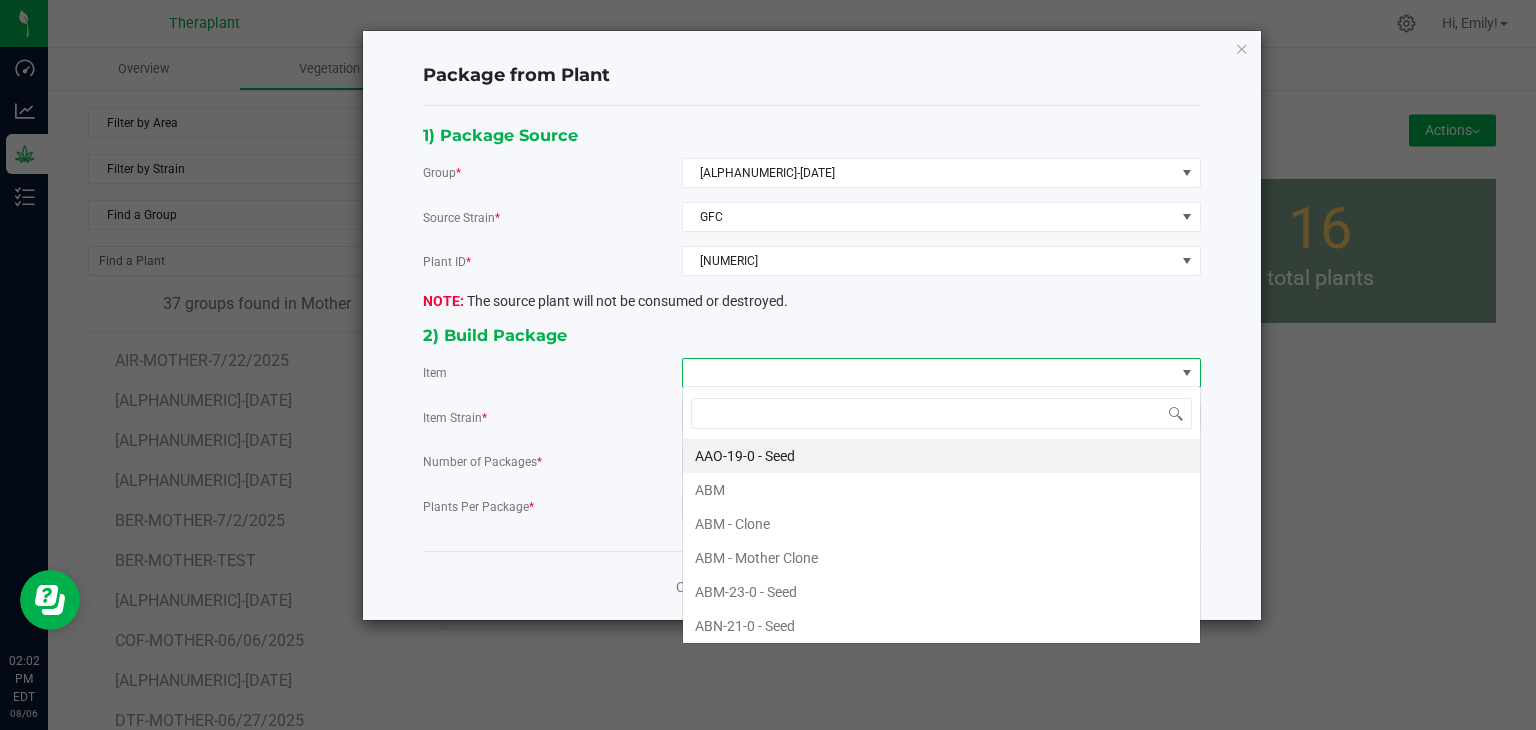 scroll, scrollTop: 99970, scrollLeft: 99480, axis: both 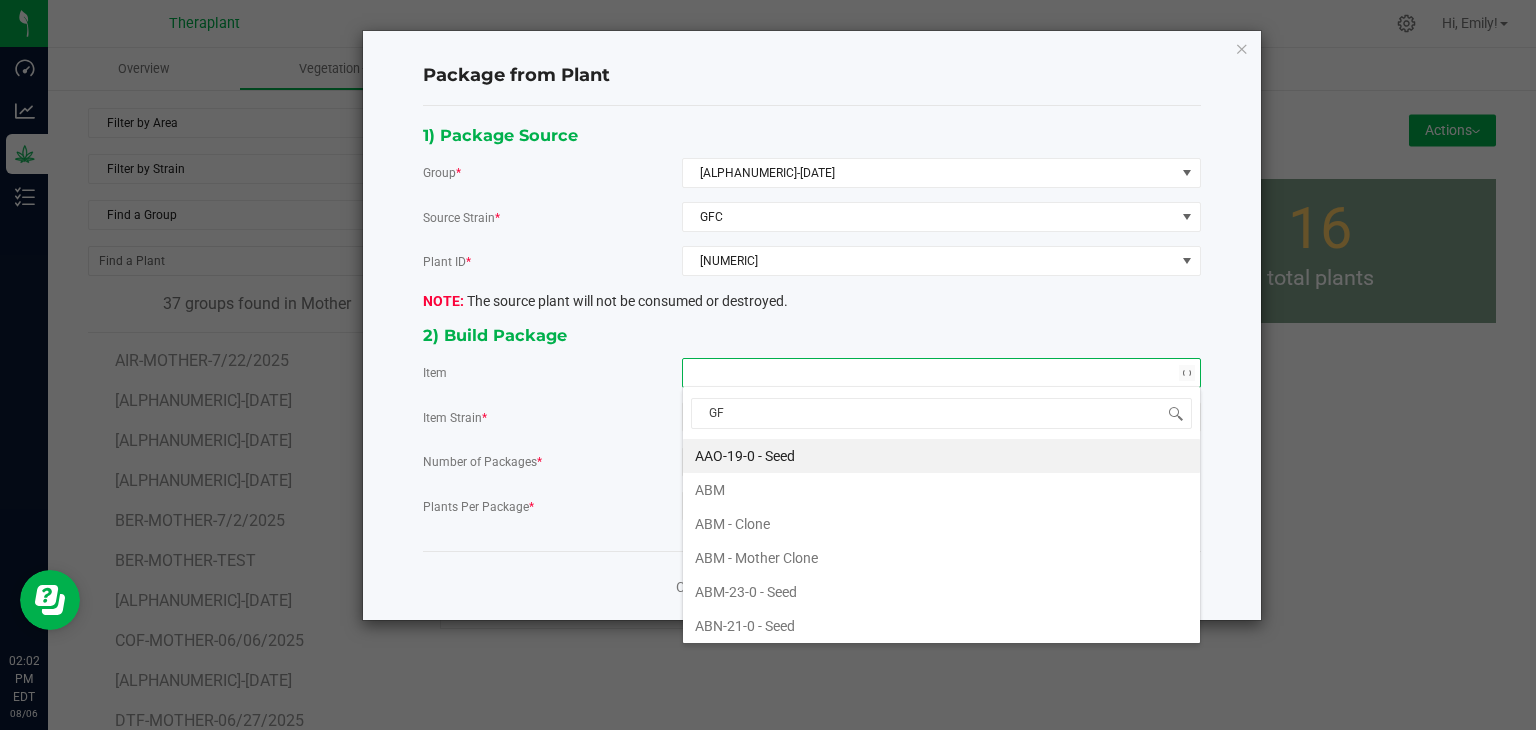 type on "GFC" 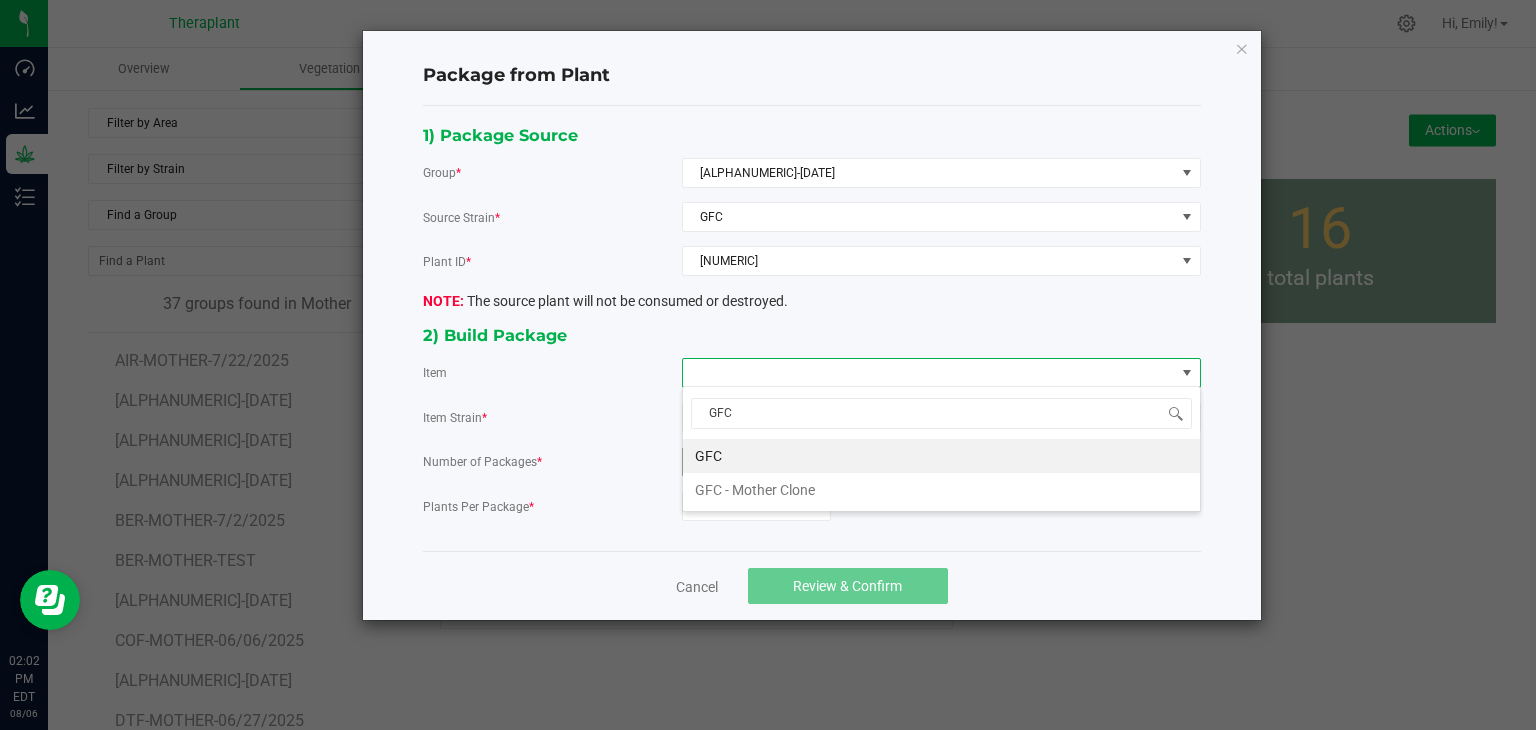 click on "GFC" at bounding box center [941, 456] 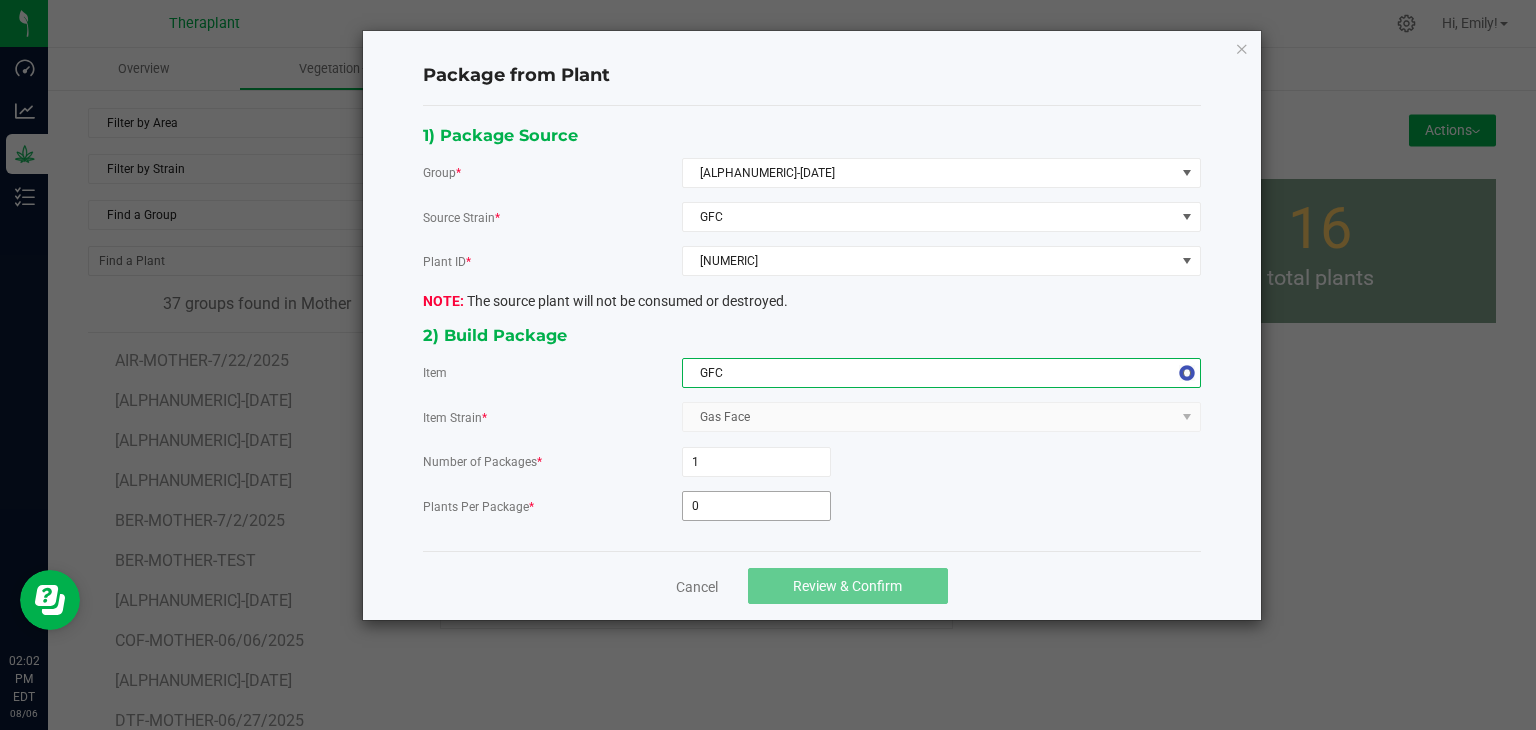 click on "0" at bounding box center (756, 506) 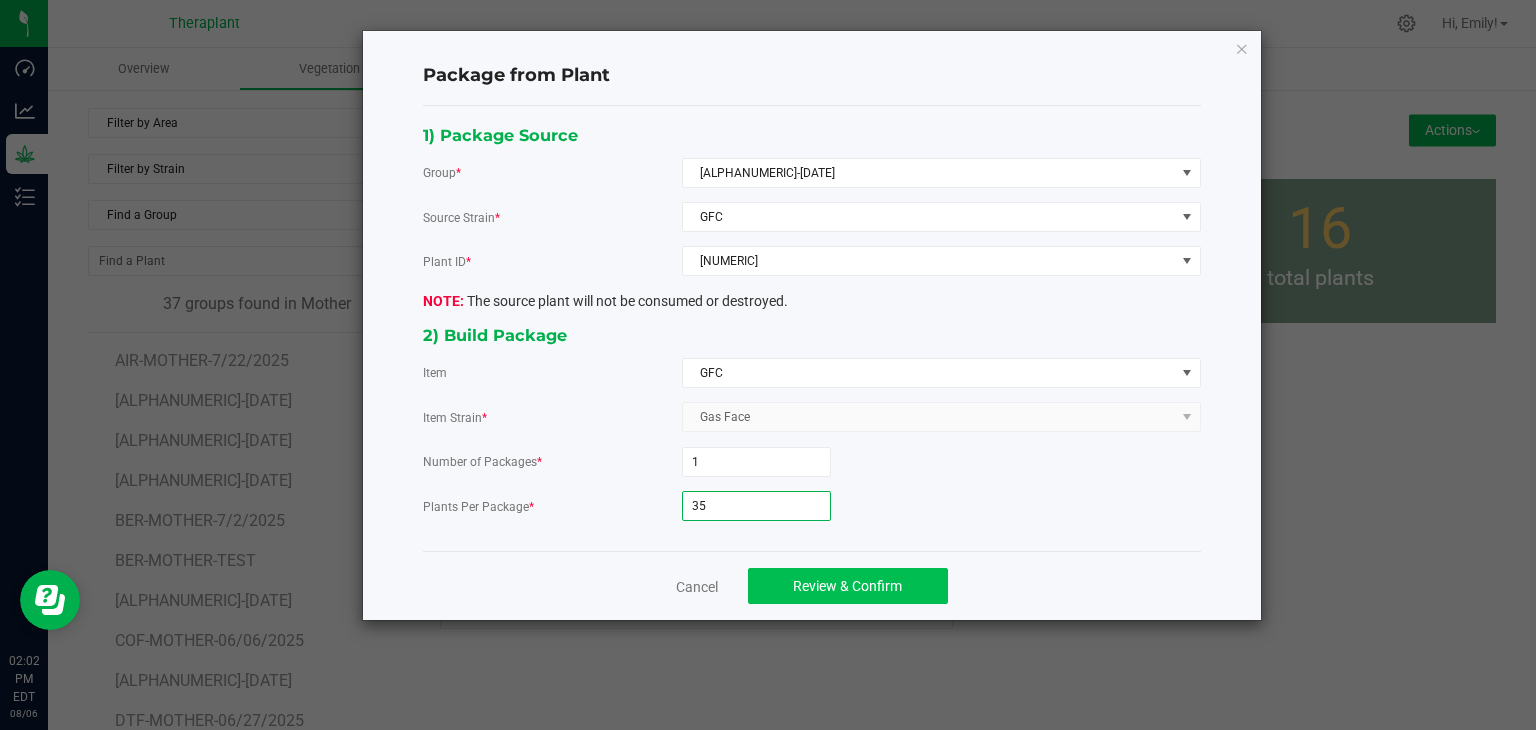 type on "35" 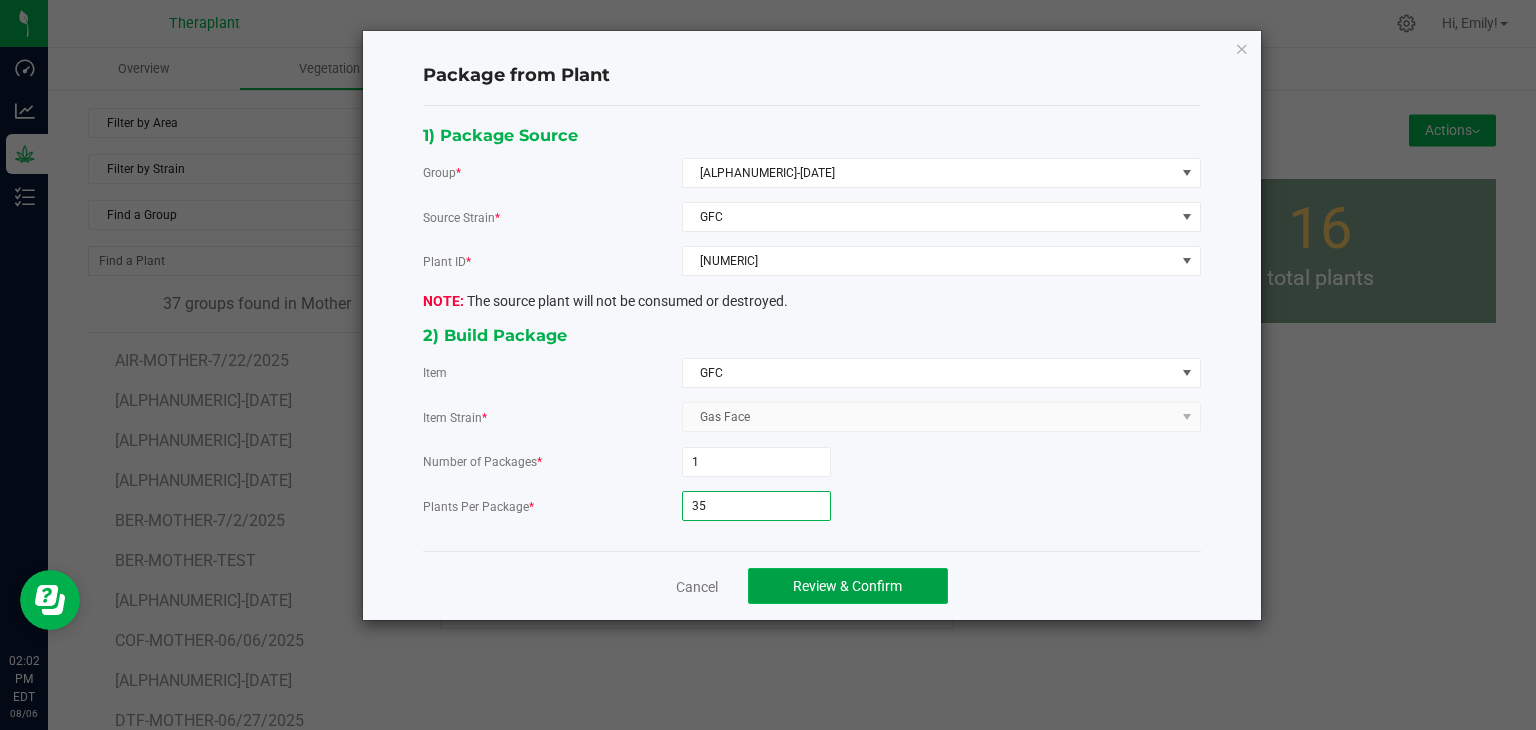 click on "Review & Confirm" 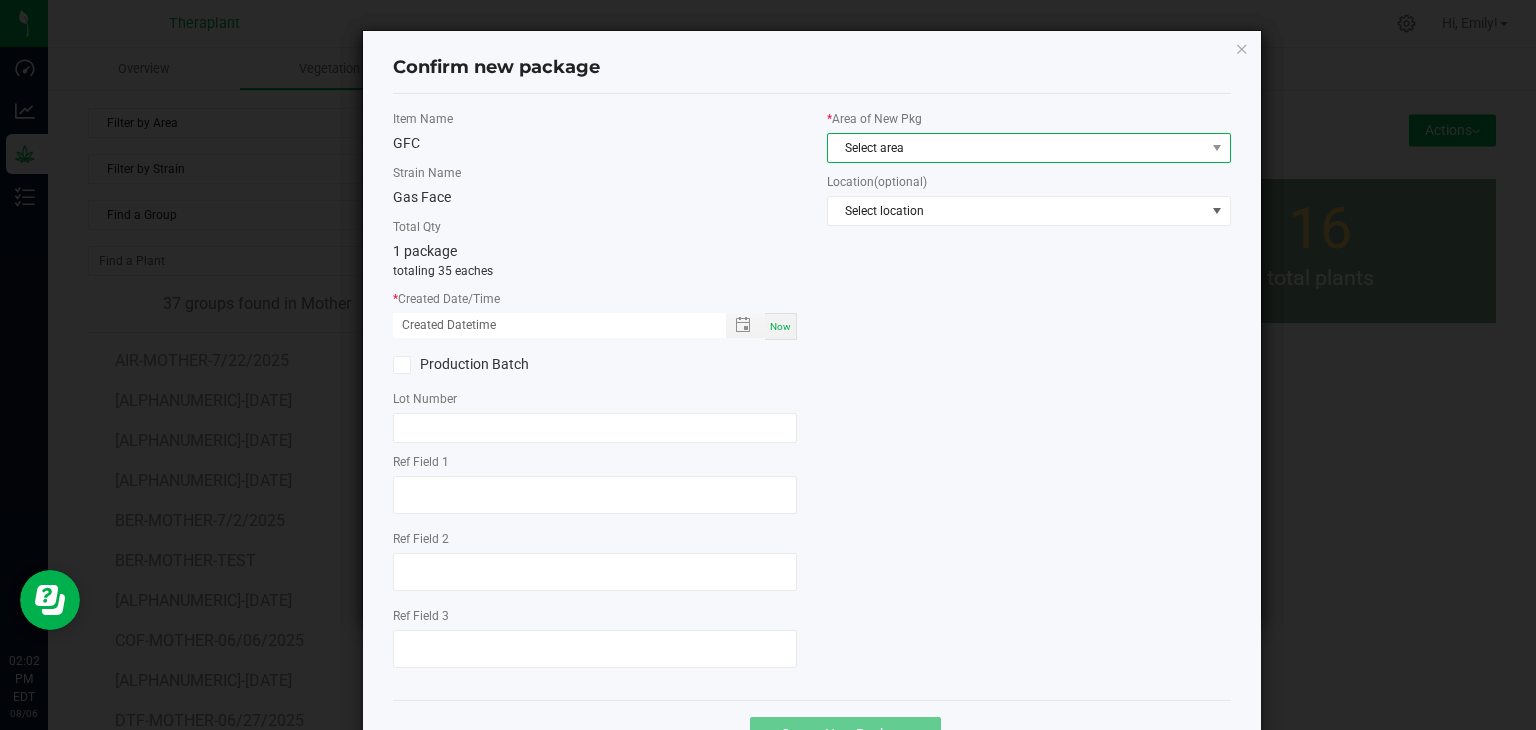 click on "Select area" at bounding box center (1016, 148) 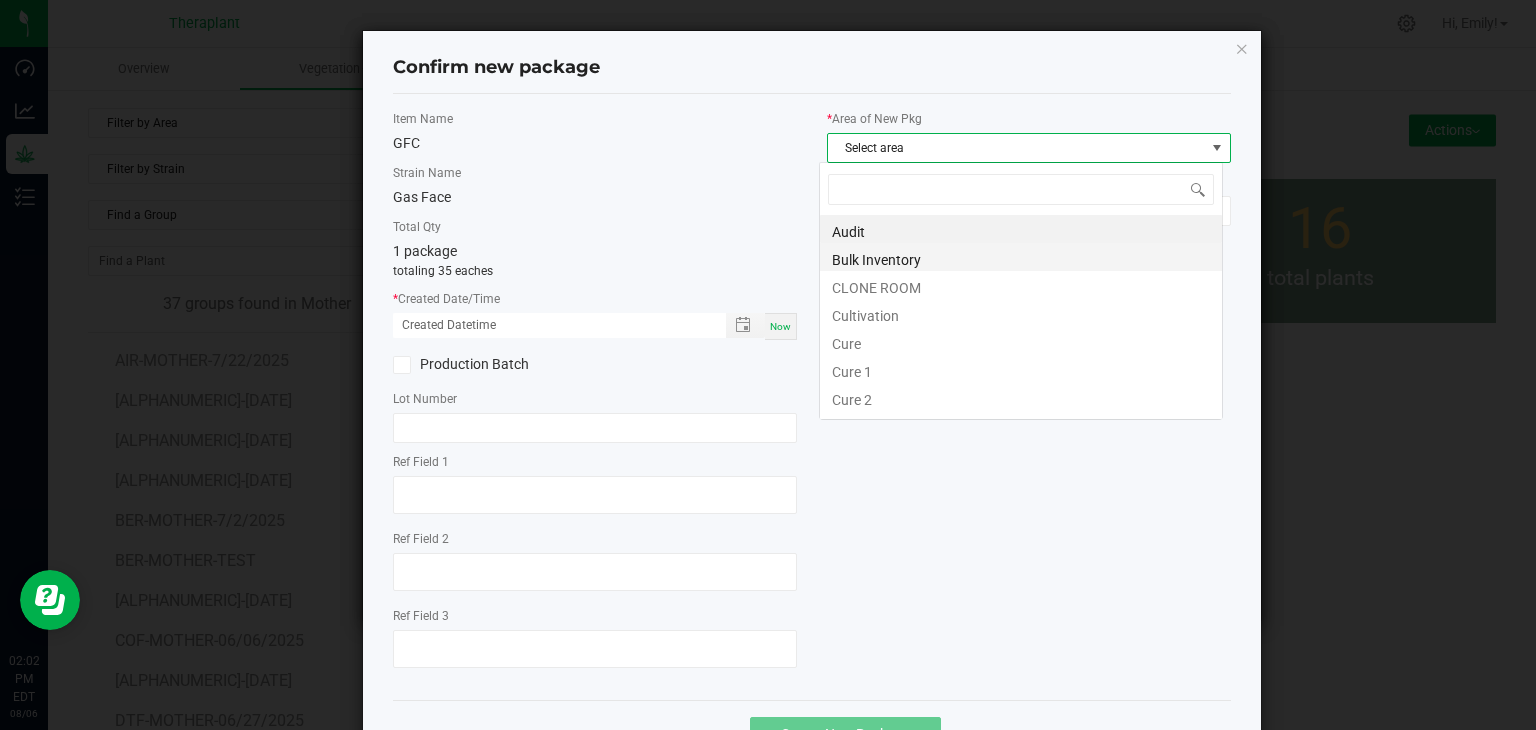 scroll, scrollTop: 99970, scrollLeft: 99596, axis: both 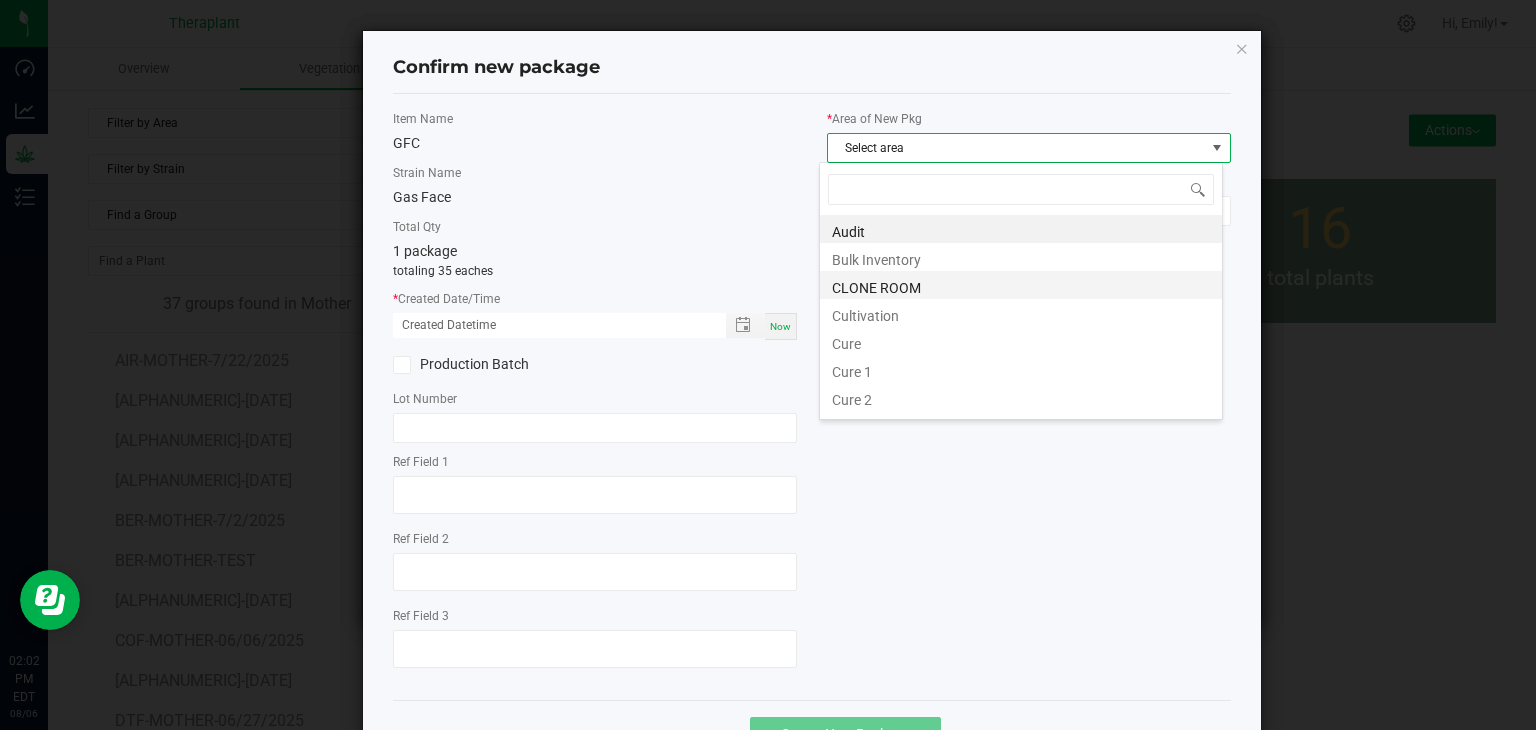 click on "CLONE ROOM" at bounding box center [1021, 285] 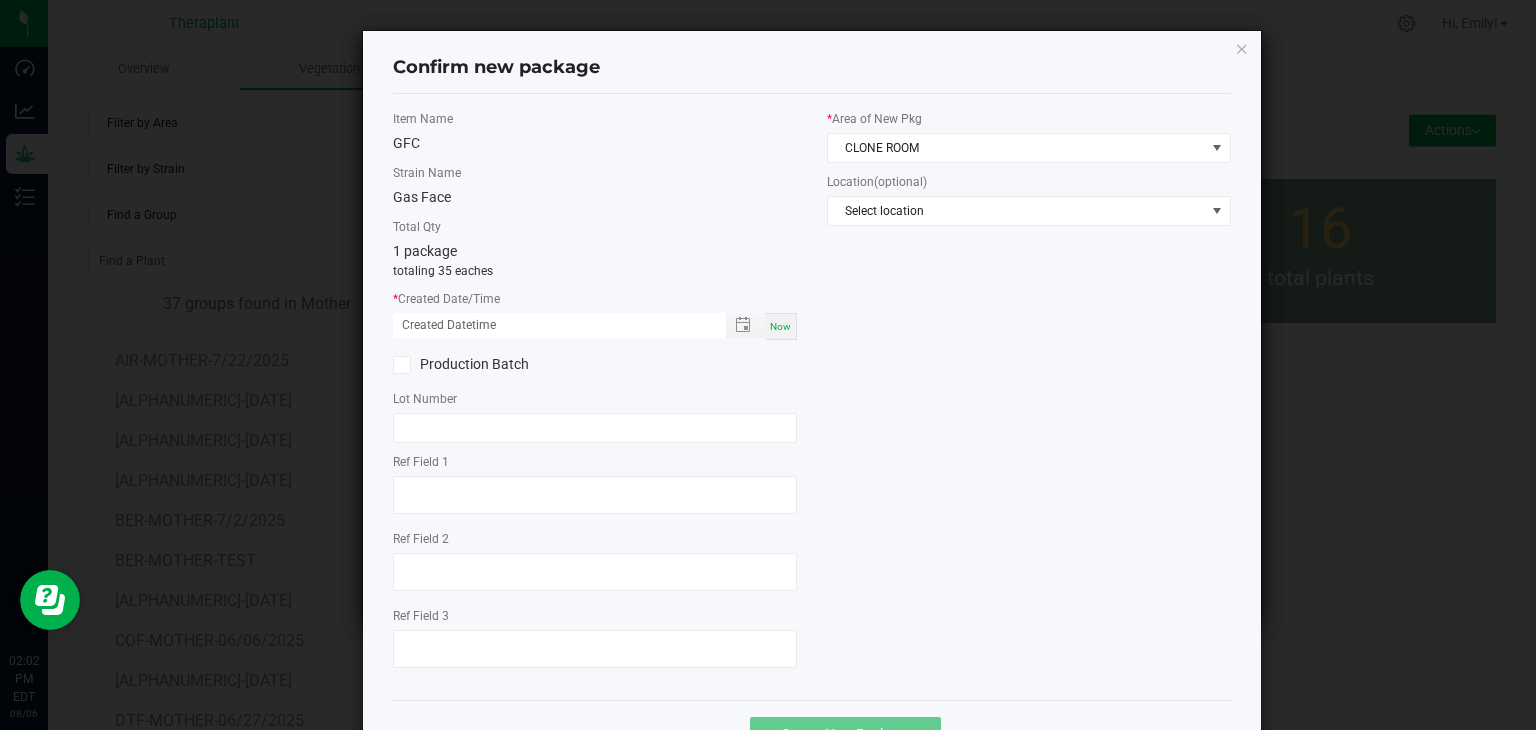 click on "Now" at bounding box center [780, 326] 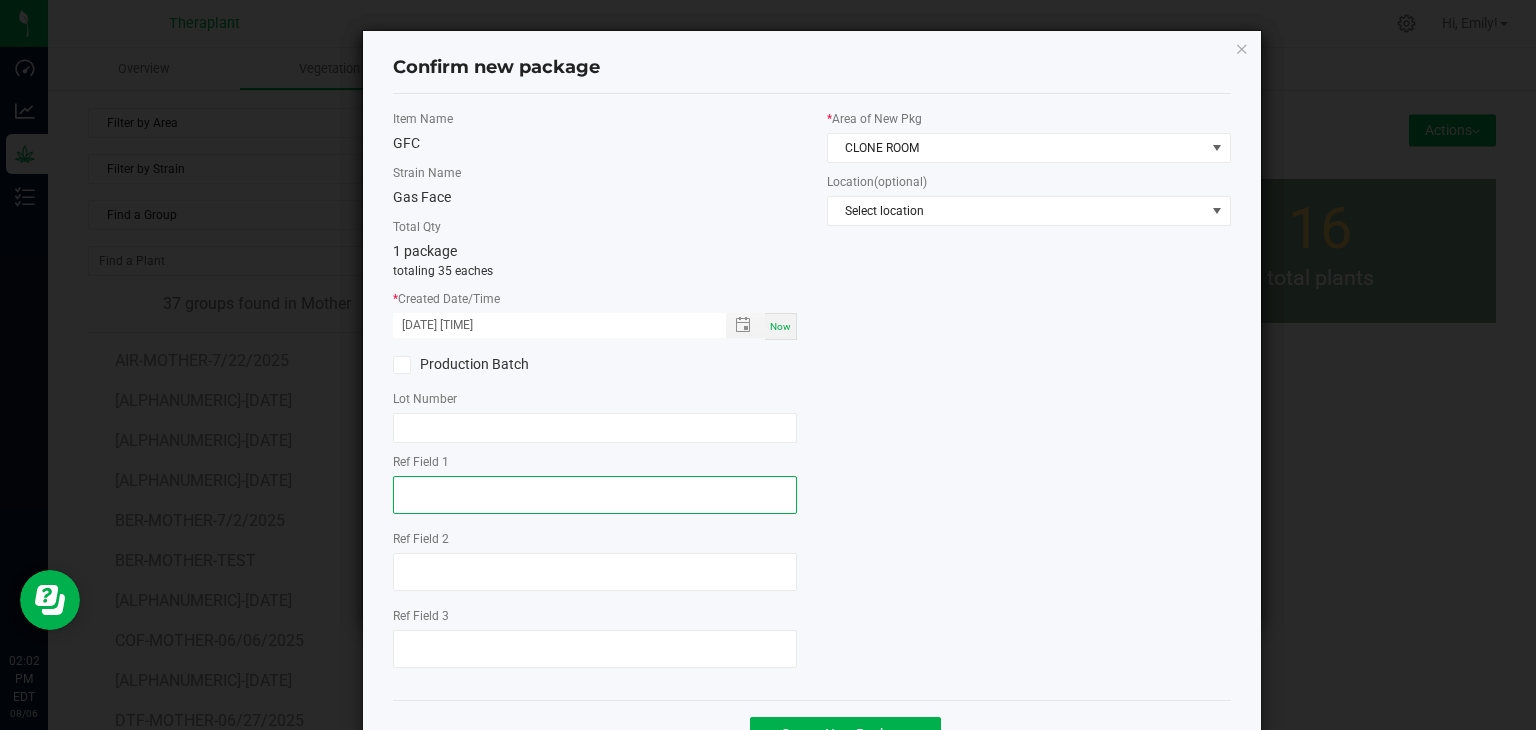 click 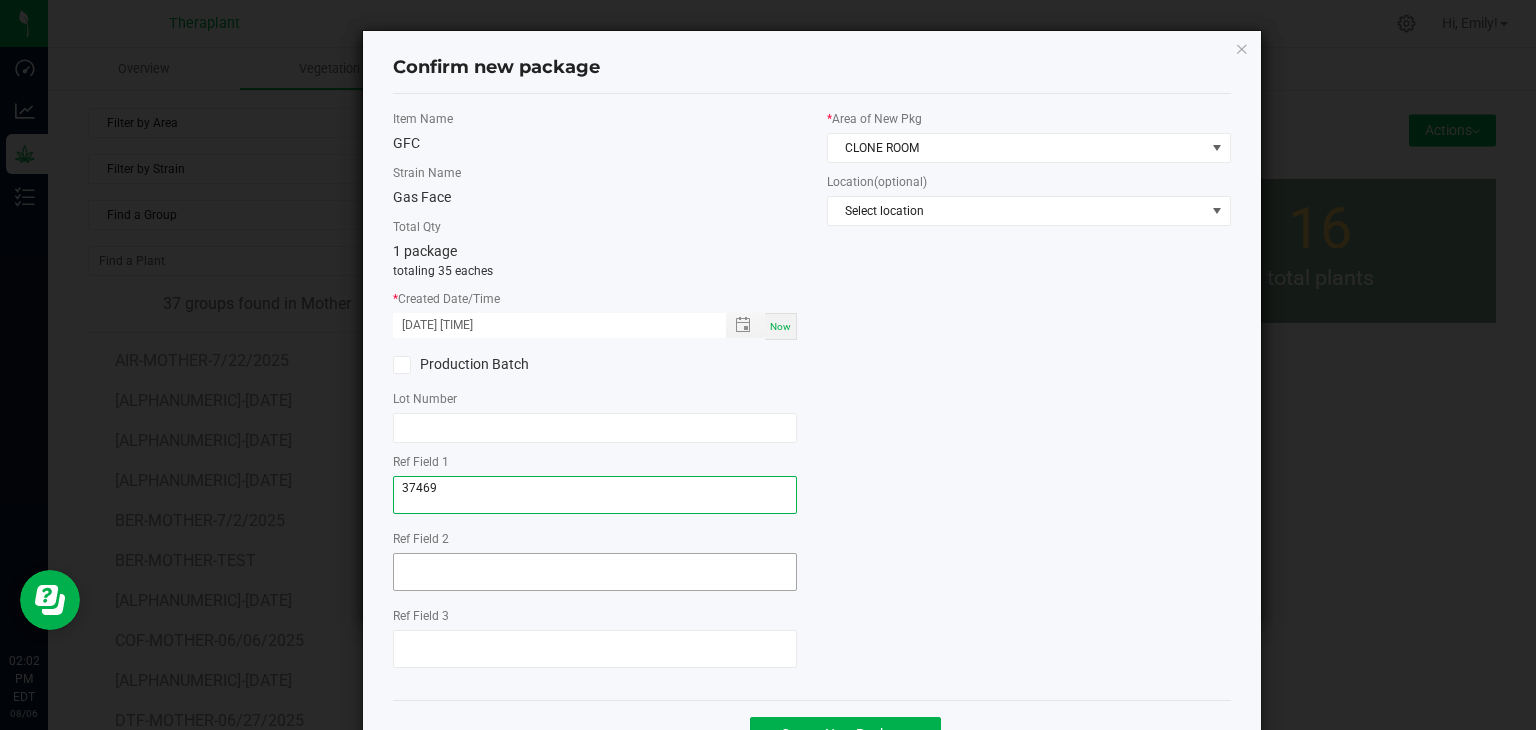 type on "37469" 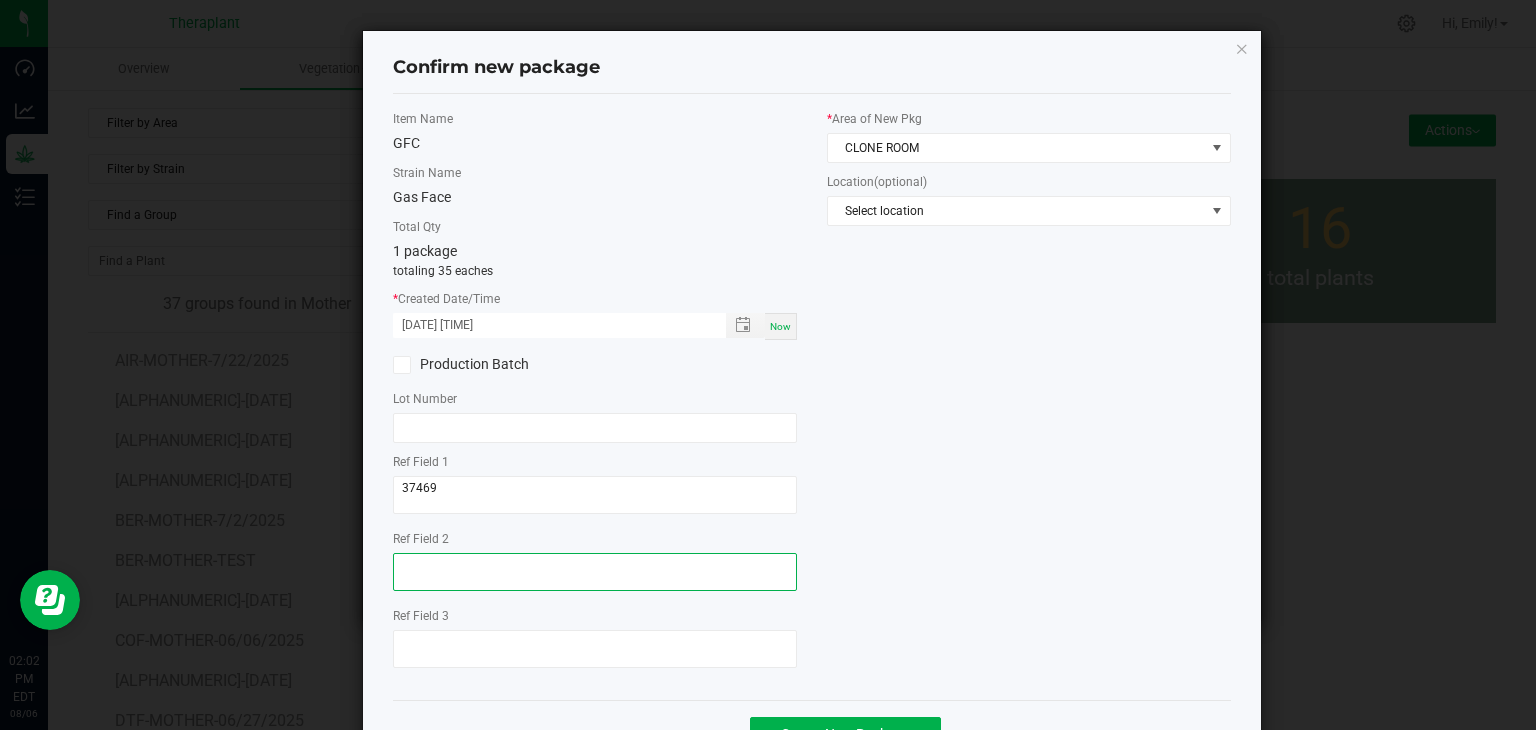 click at bounding box center [595, 572] 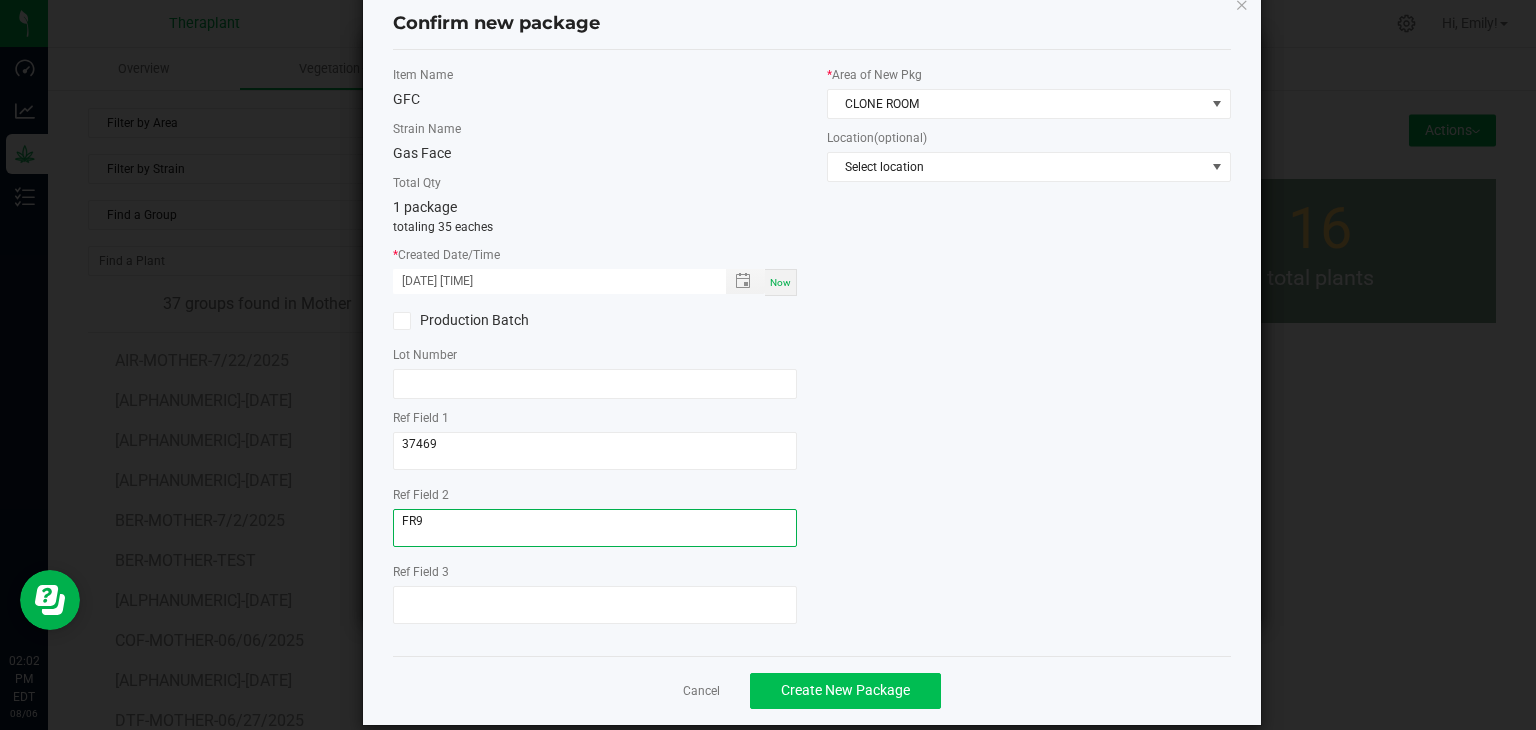scroll, scrollTop: 69, scrollLeft: 0, axis: vertical 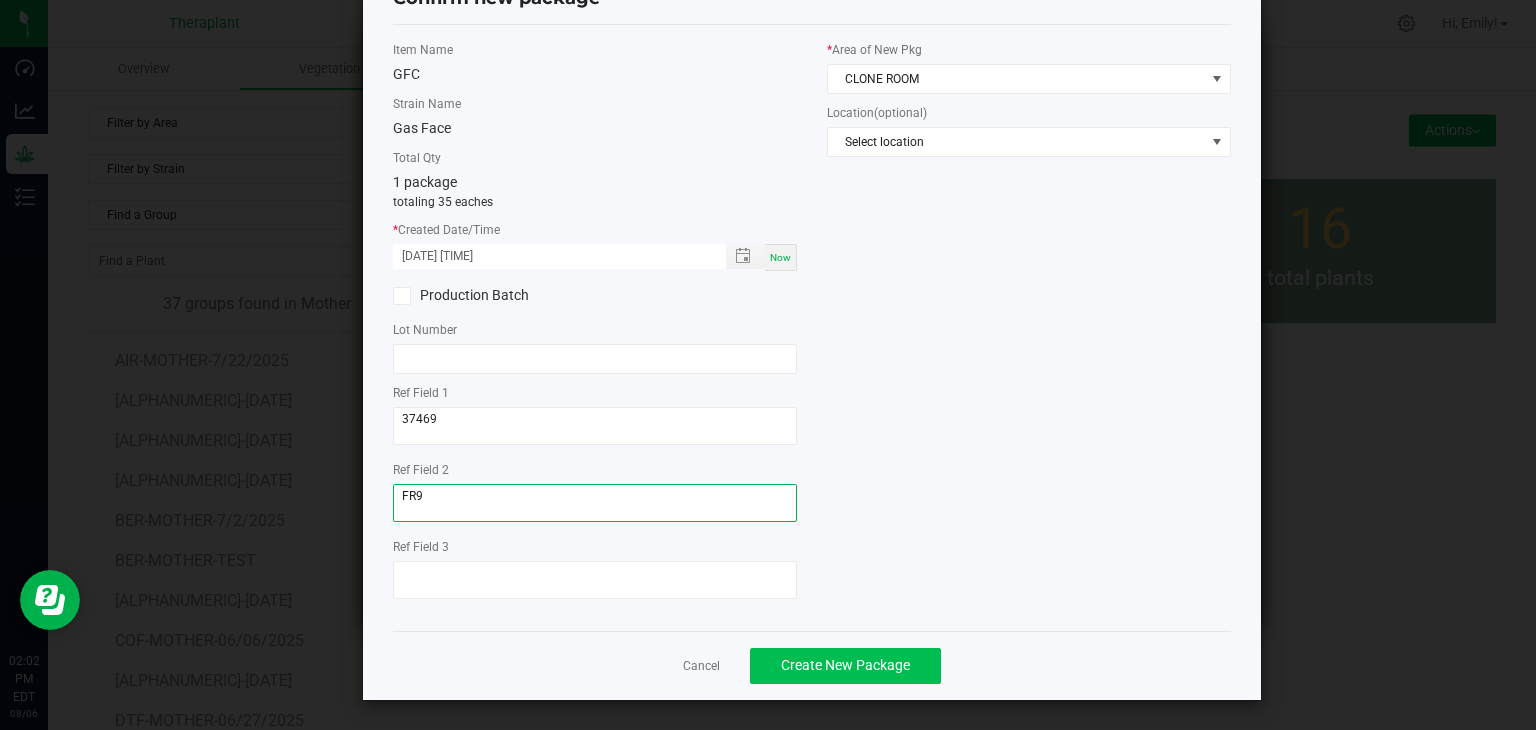 type on "FR9" 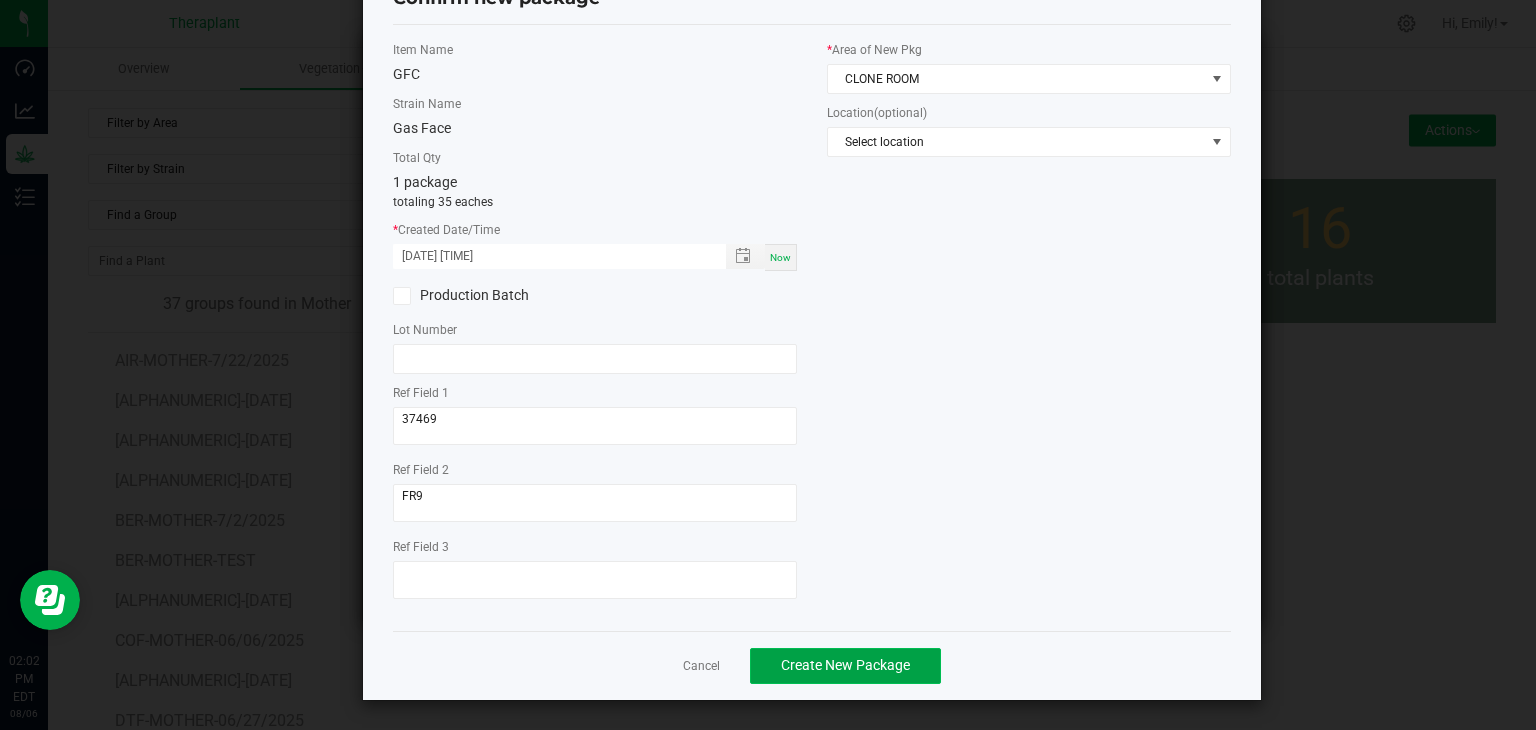 click on "Create New Package" 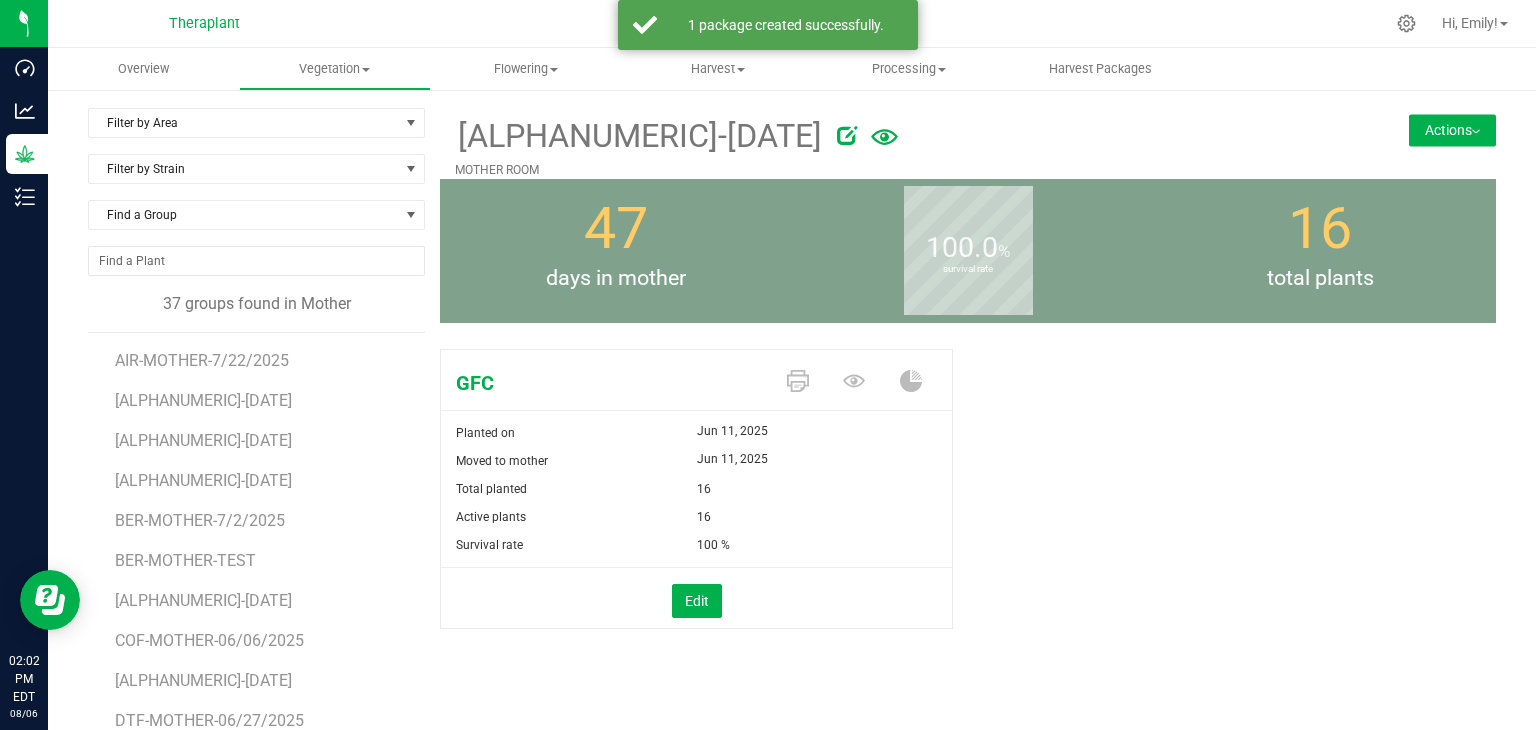 click on "Actions" at bounding box center (1452, 130) 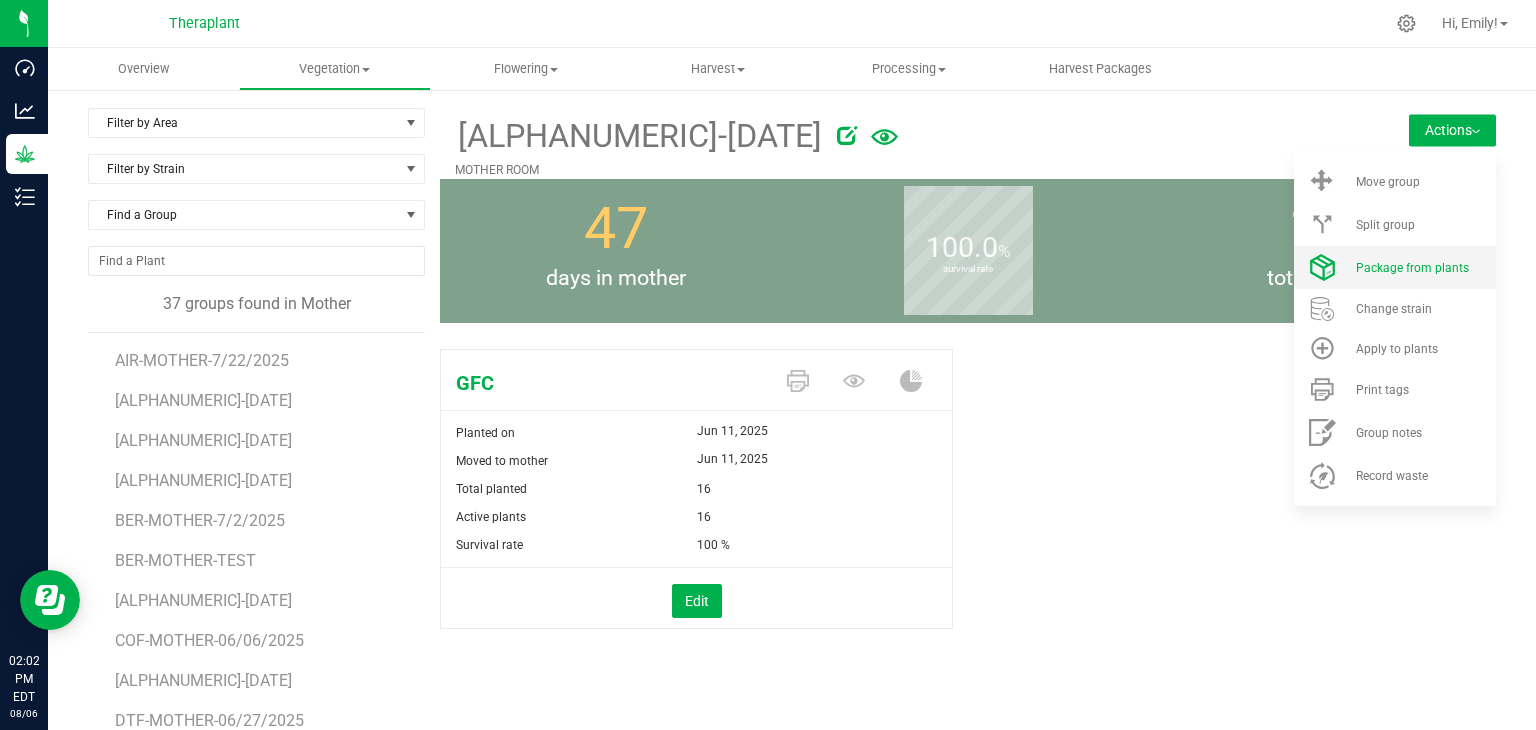 click on "Package from plants" at bounding box center (1395, 267) 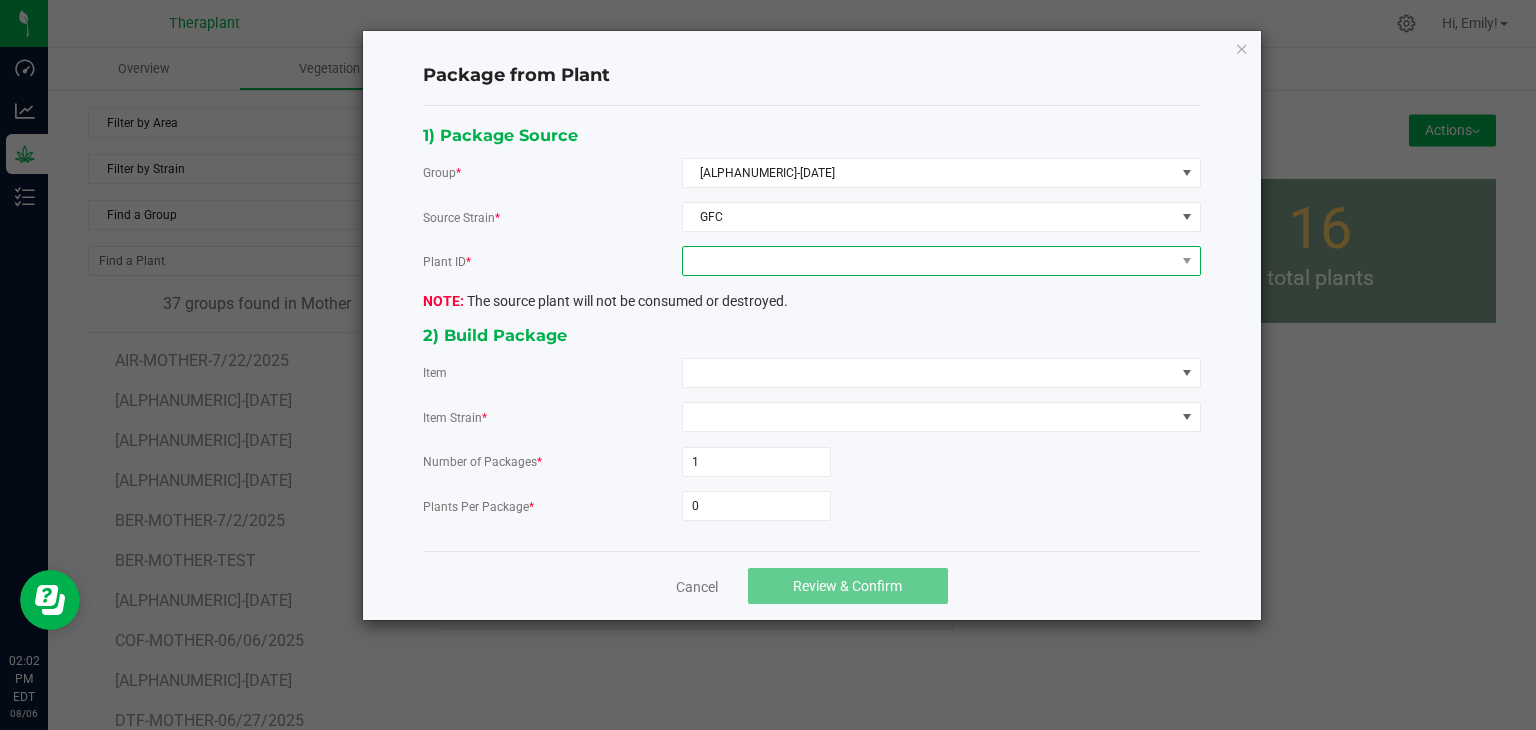click at bounding box center (929, 261) 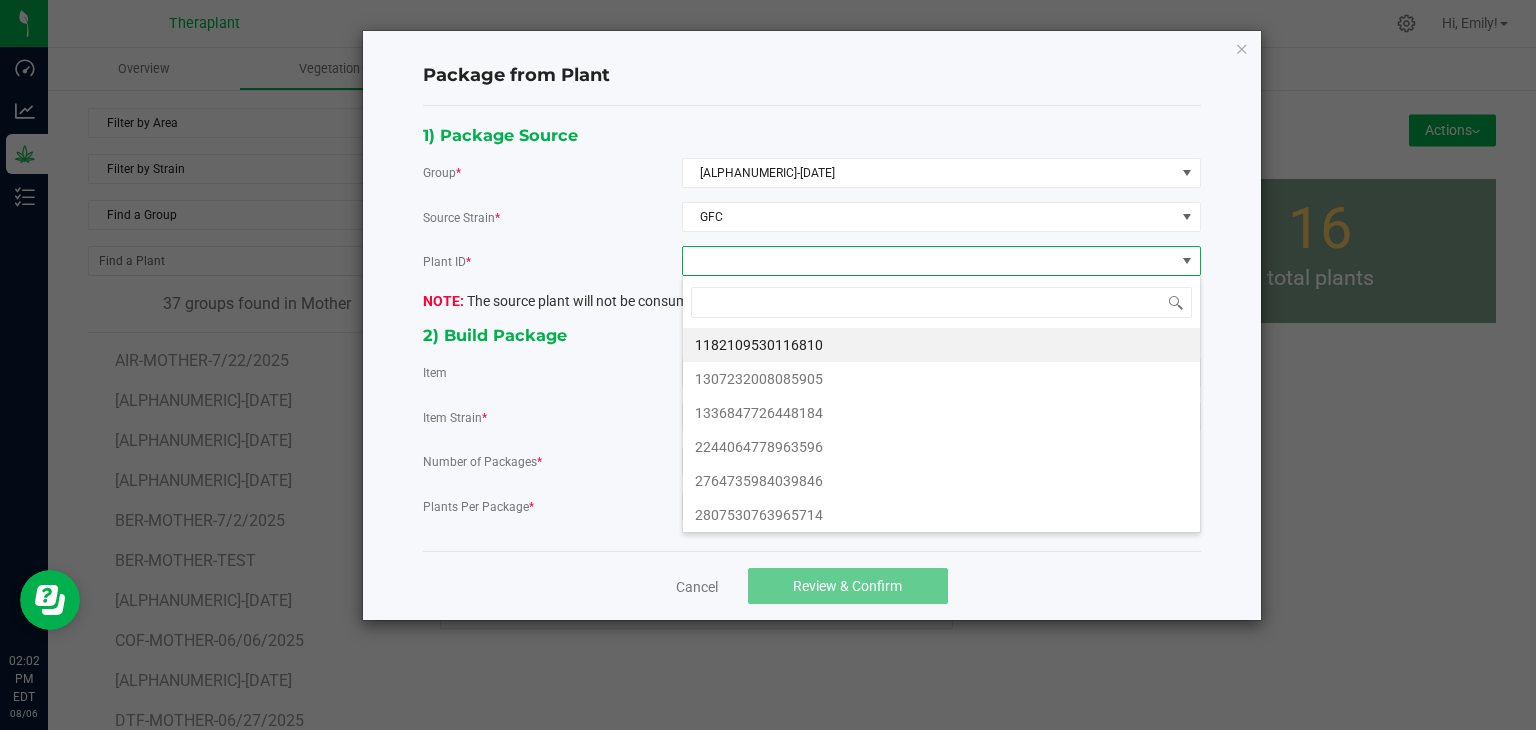 scroll, scrollTop: 99970, scrollLeft: 99480, axis: both 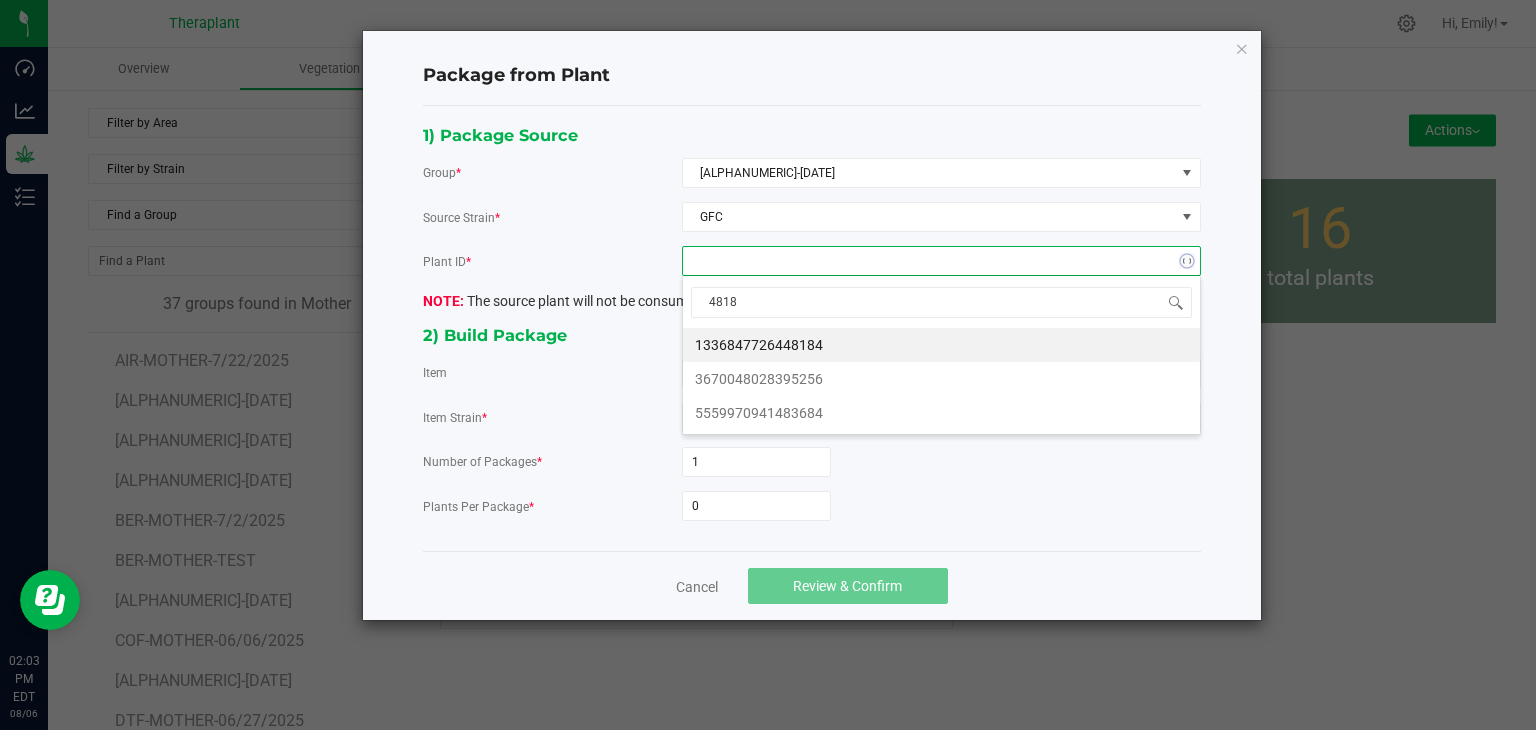 type on "48184" 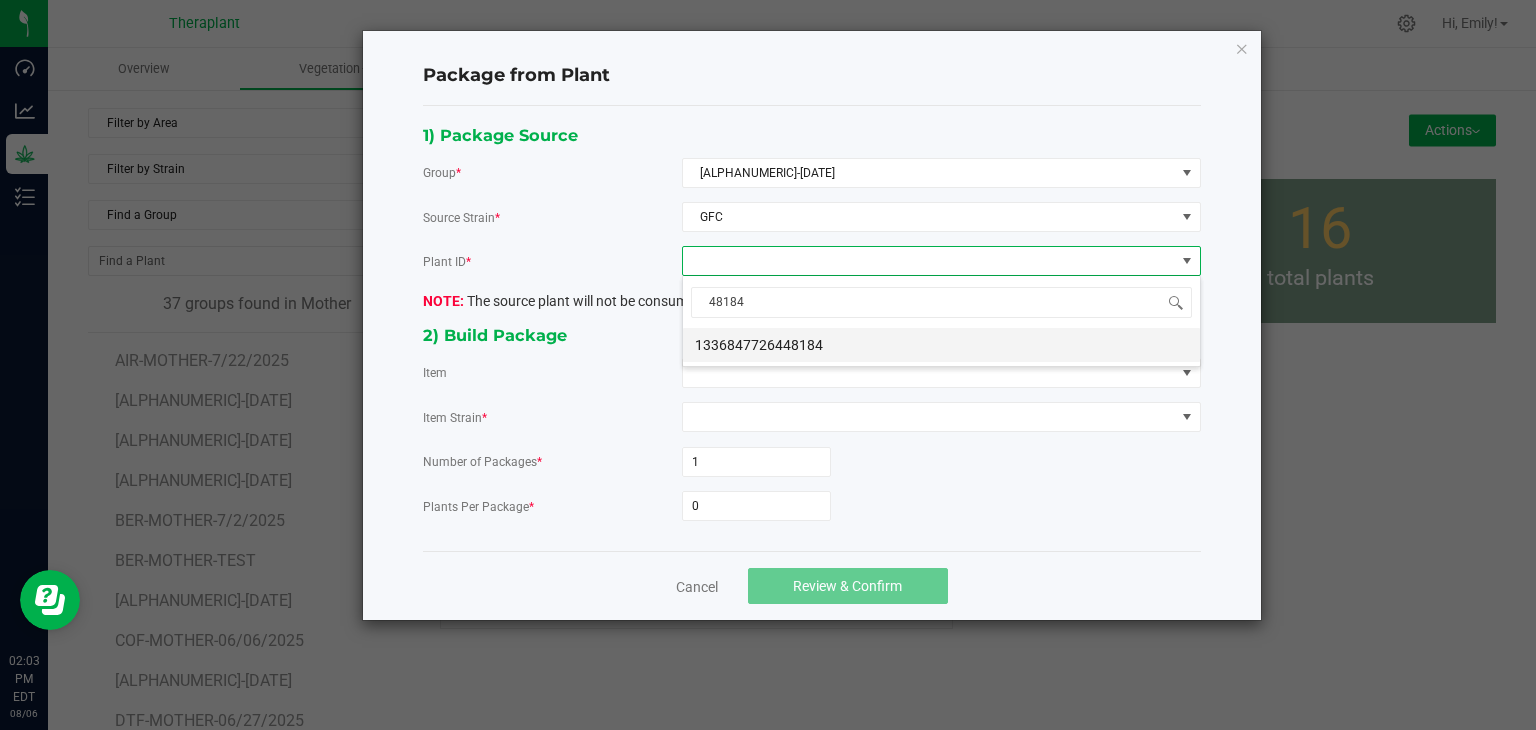 click on "1336847726448184" at bounding box center (941, 345) 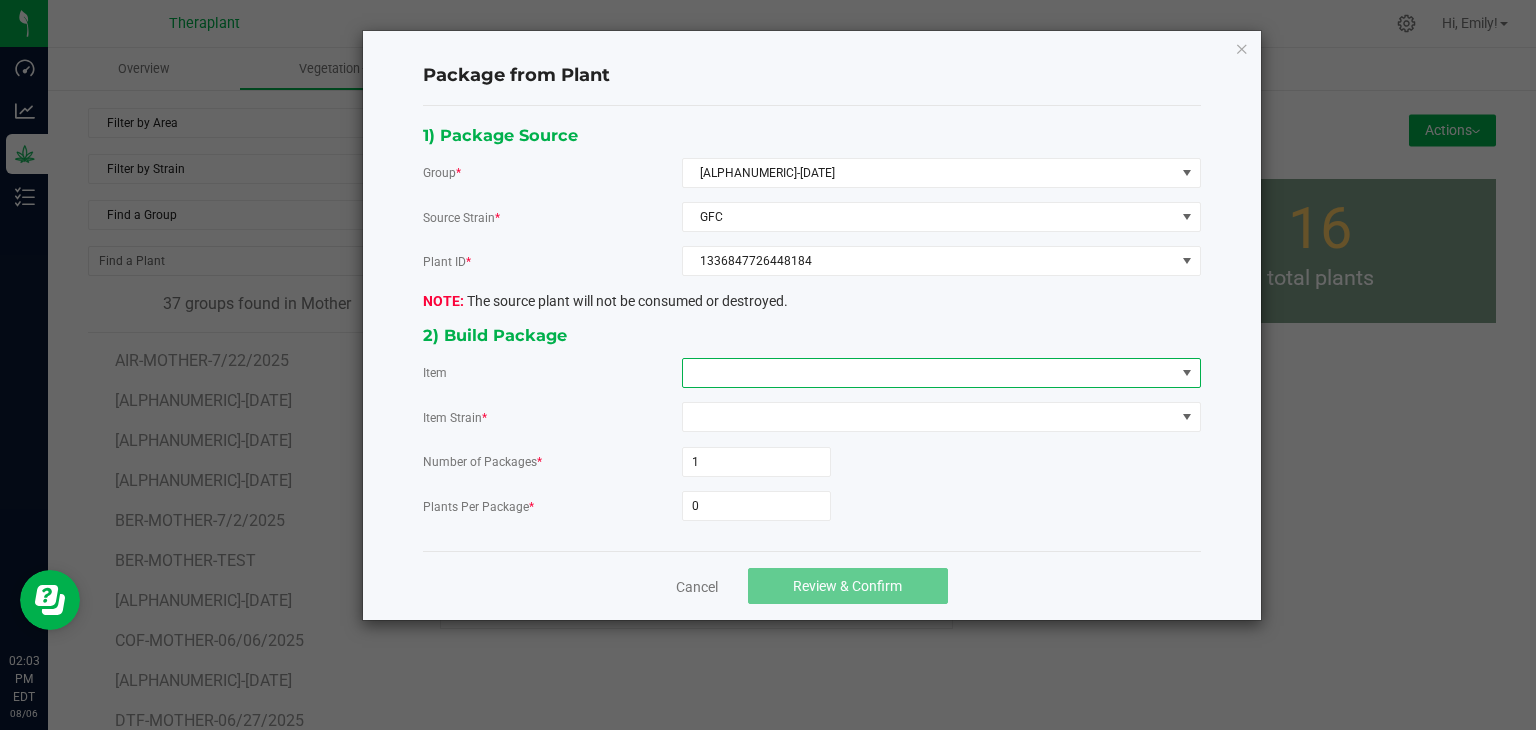 click at bounding box center [929, 373] 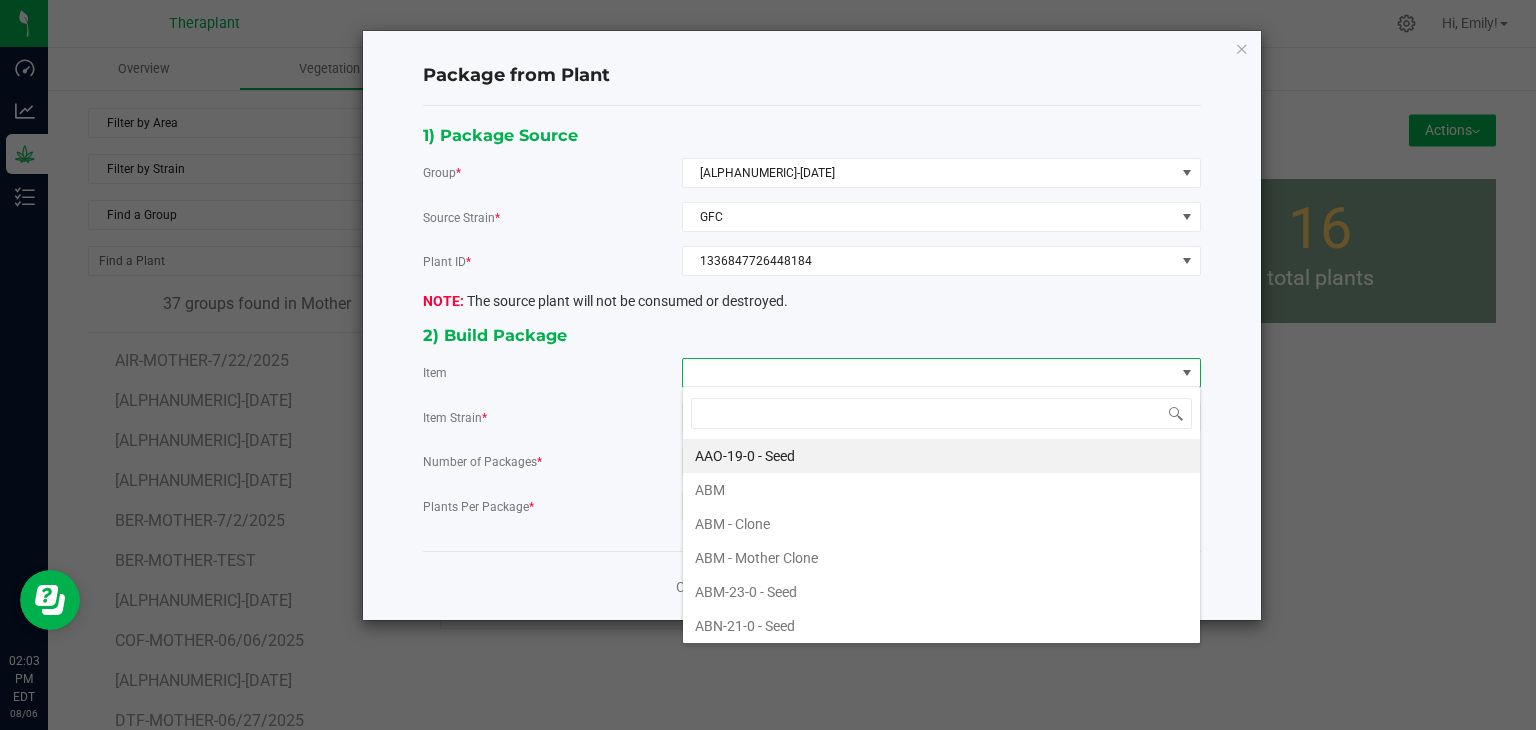 scroll, scrollTop: 99970, scrollLeft: 99480, axis: both 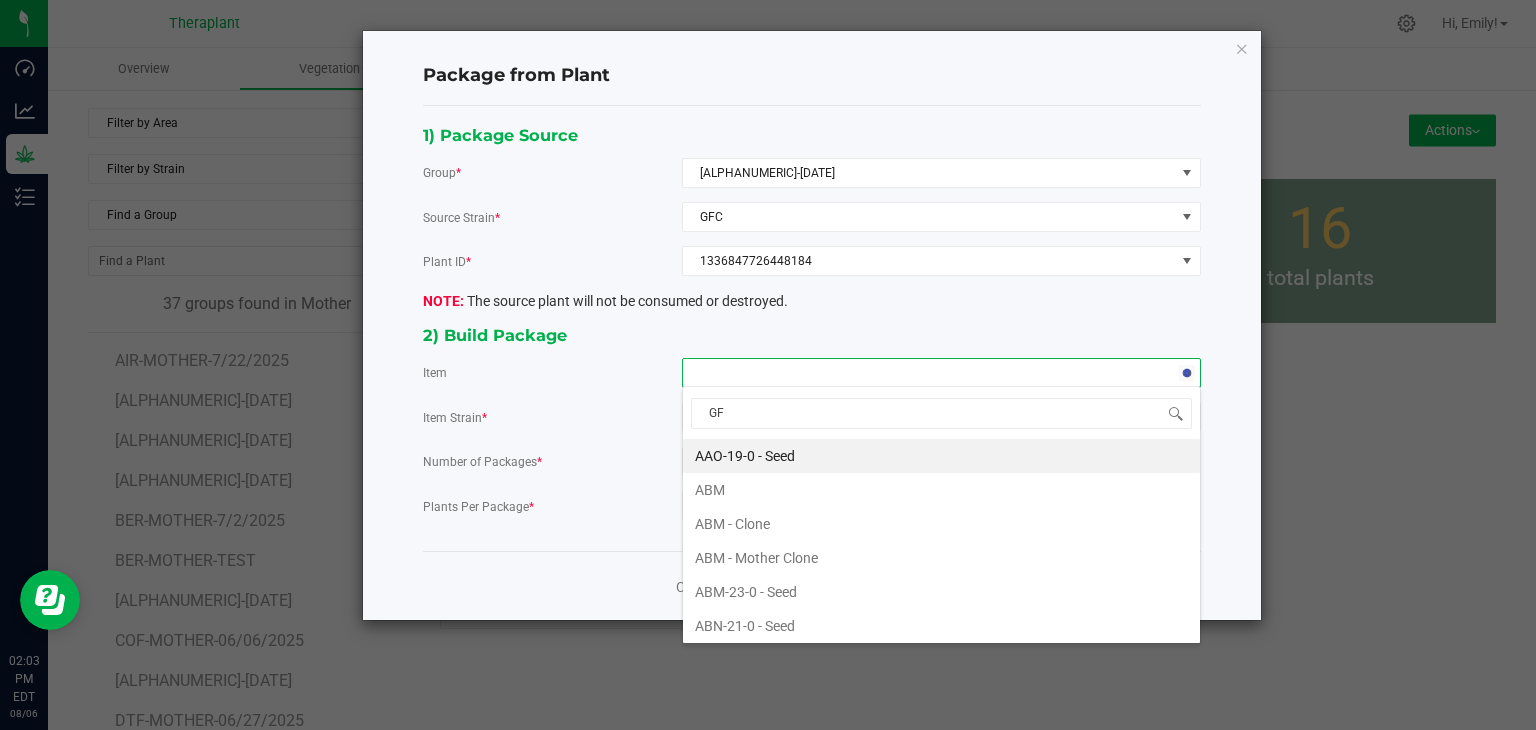 type on "GFC" 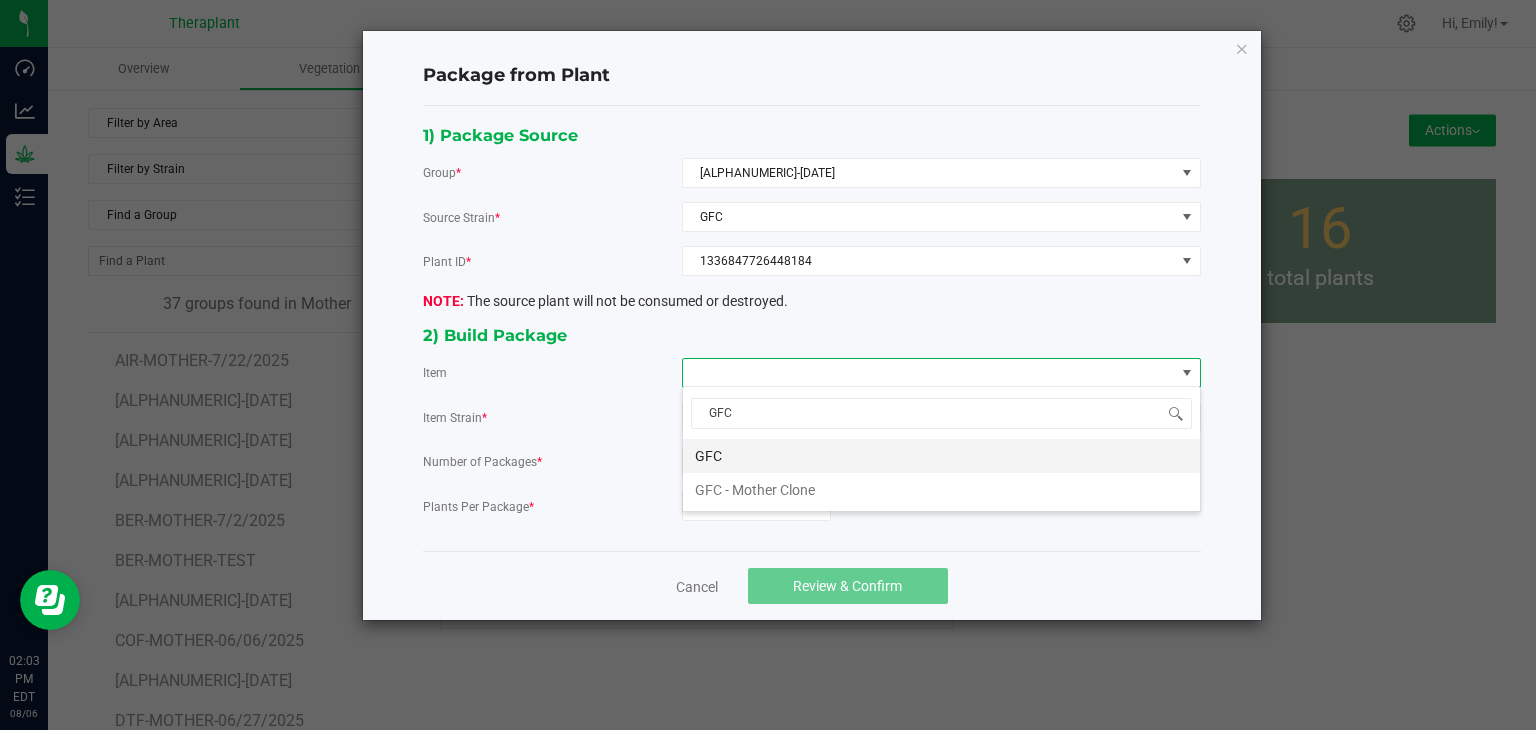 click on "GFC" at bounding box center (941, 456) 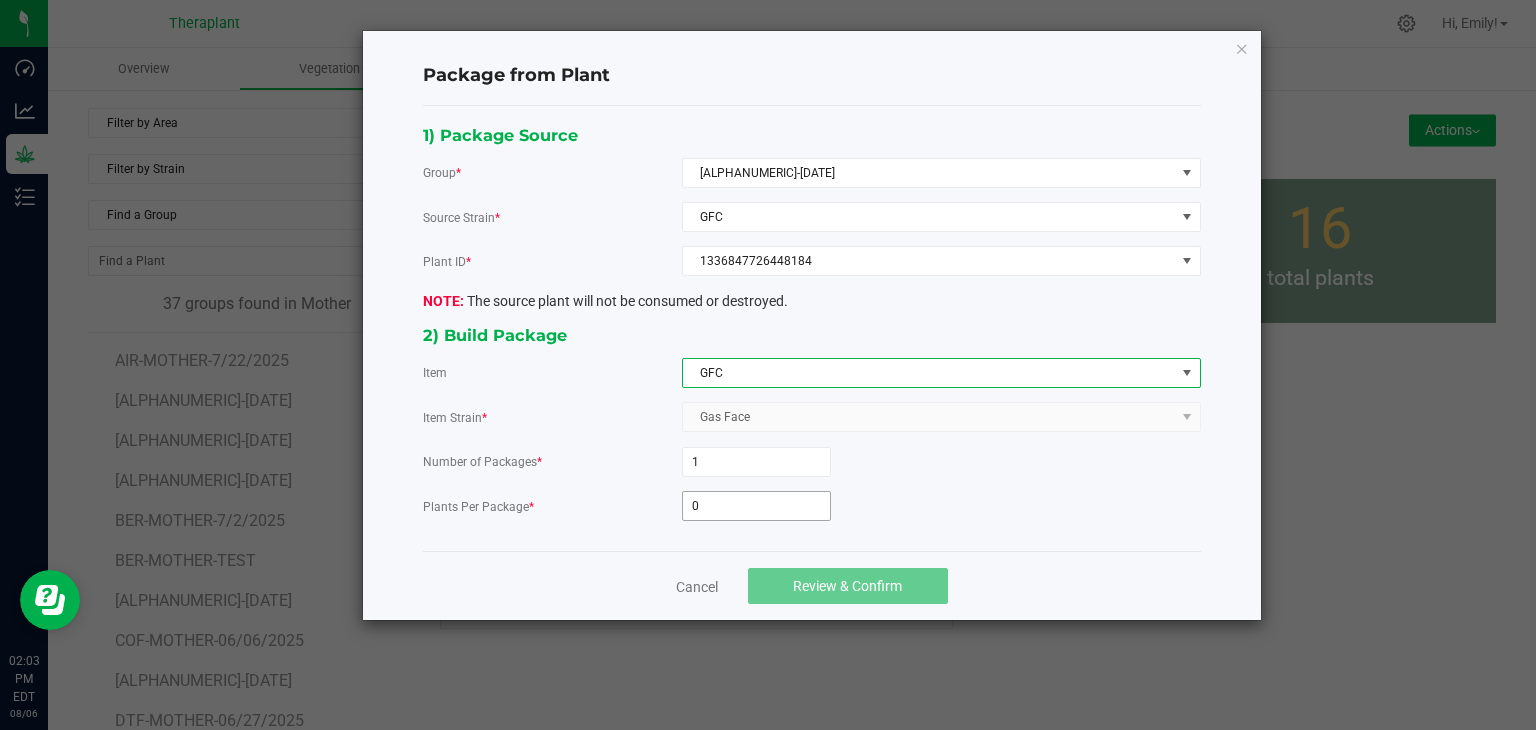 click on "0" at bounding box center [756, 506] 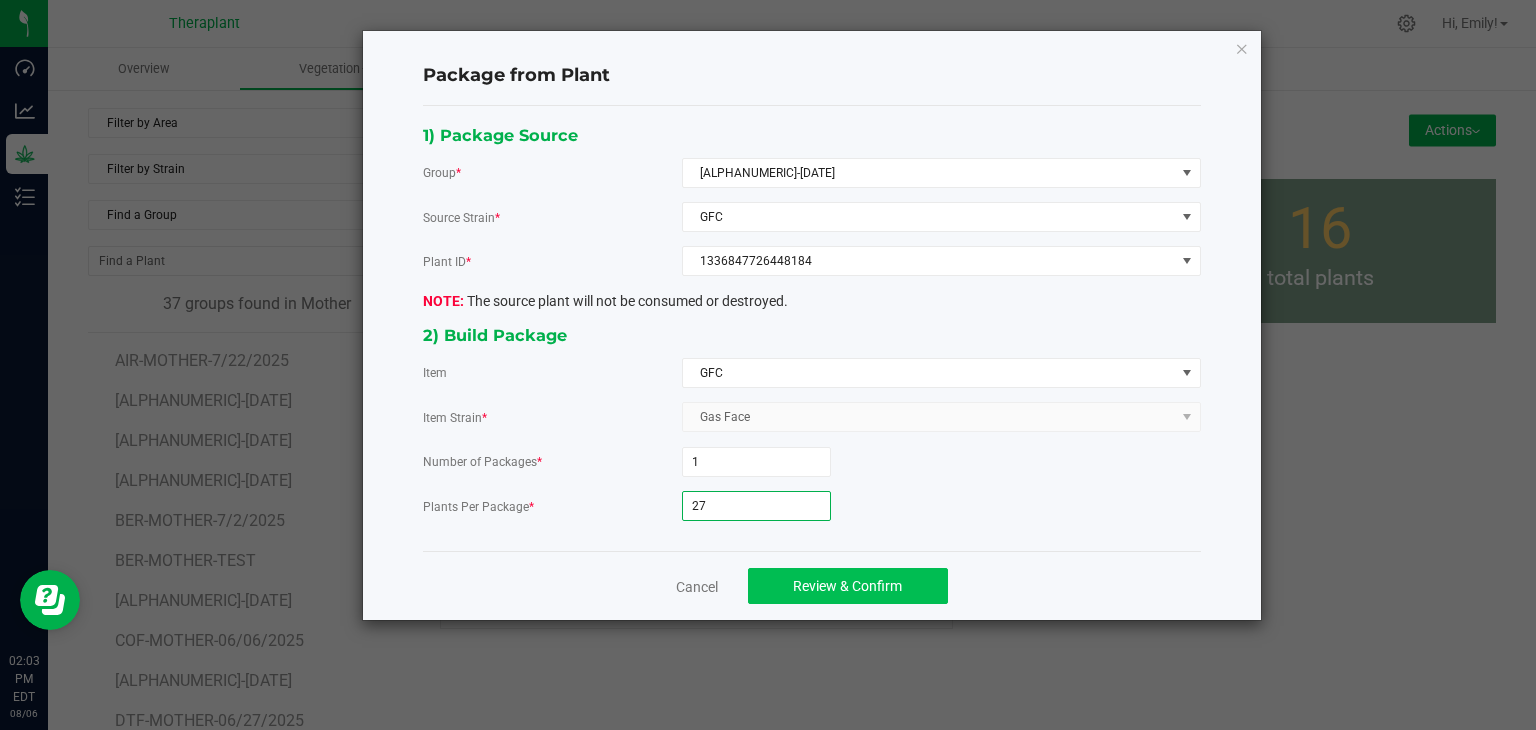 type on "27" 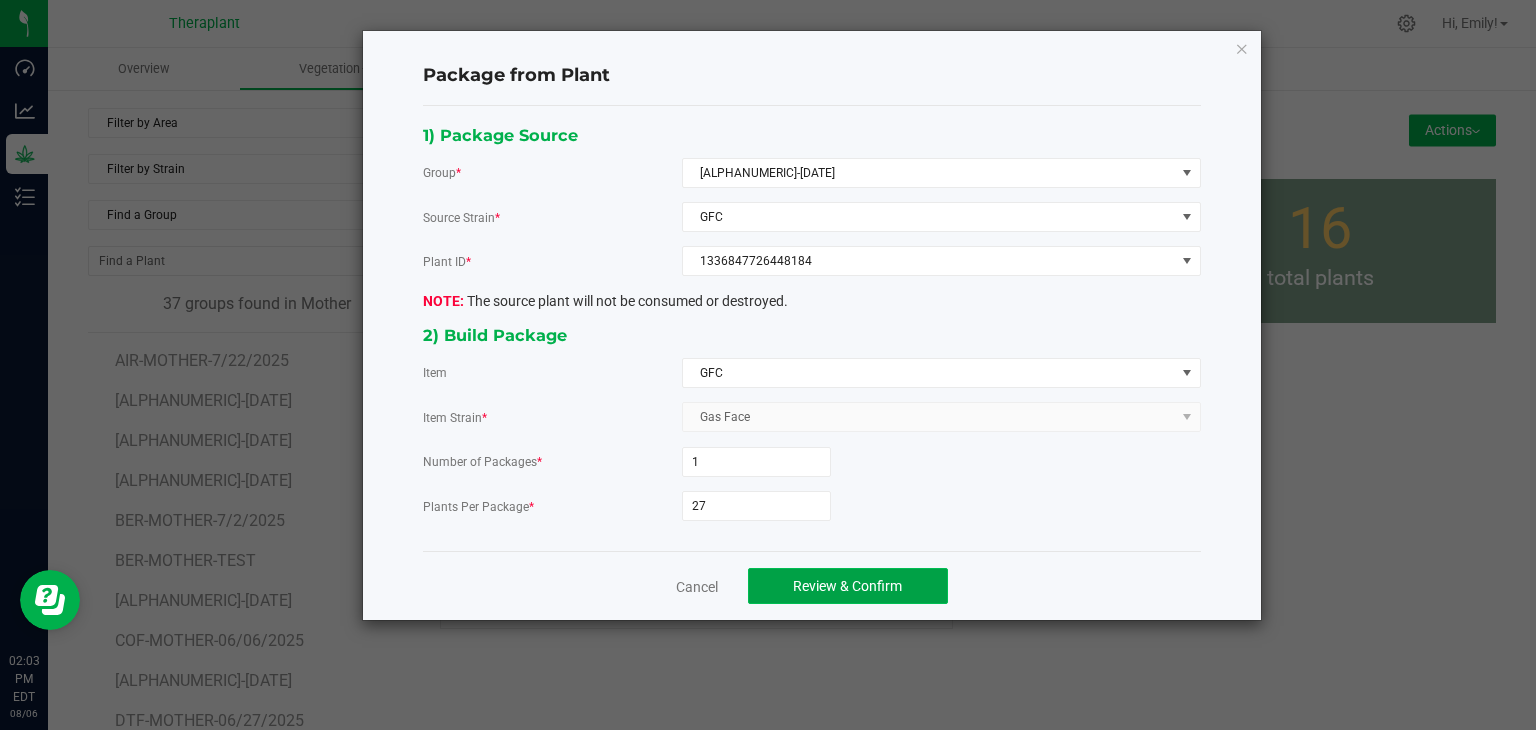 click on "Review & Confirm" 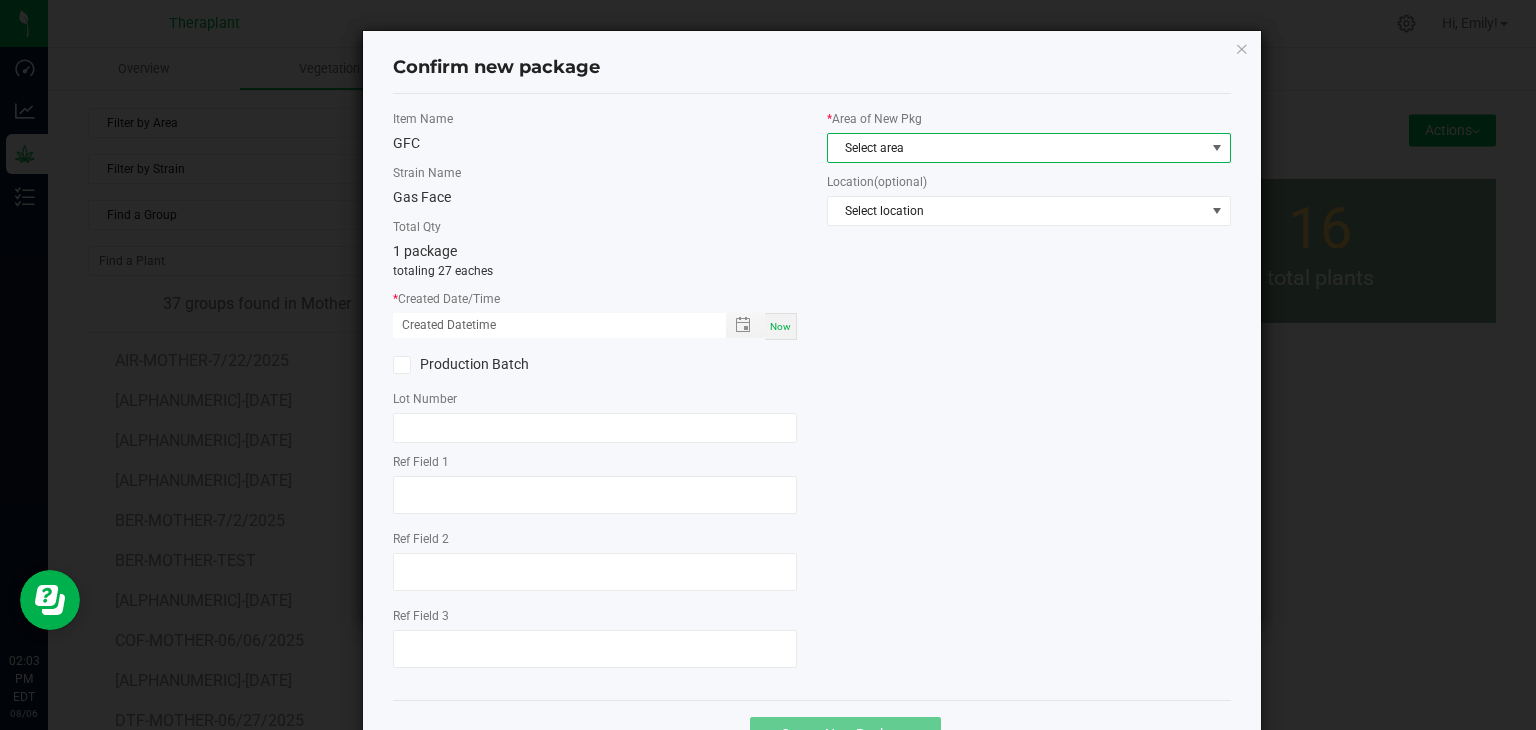 click on "Select area" at bounding box center [1016, 148] 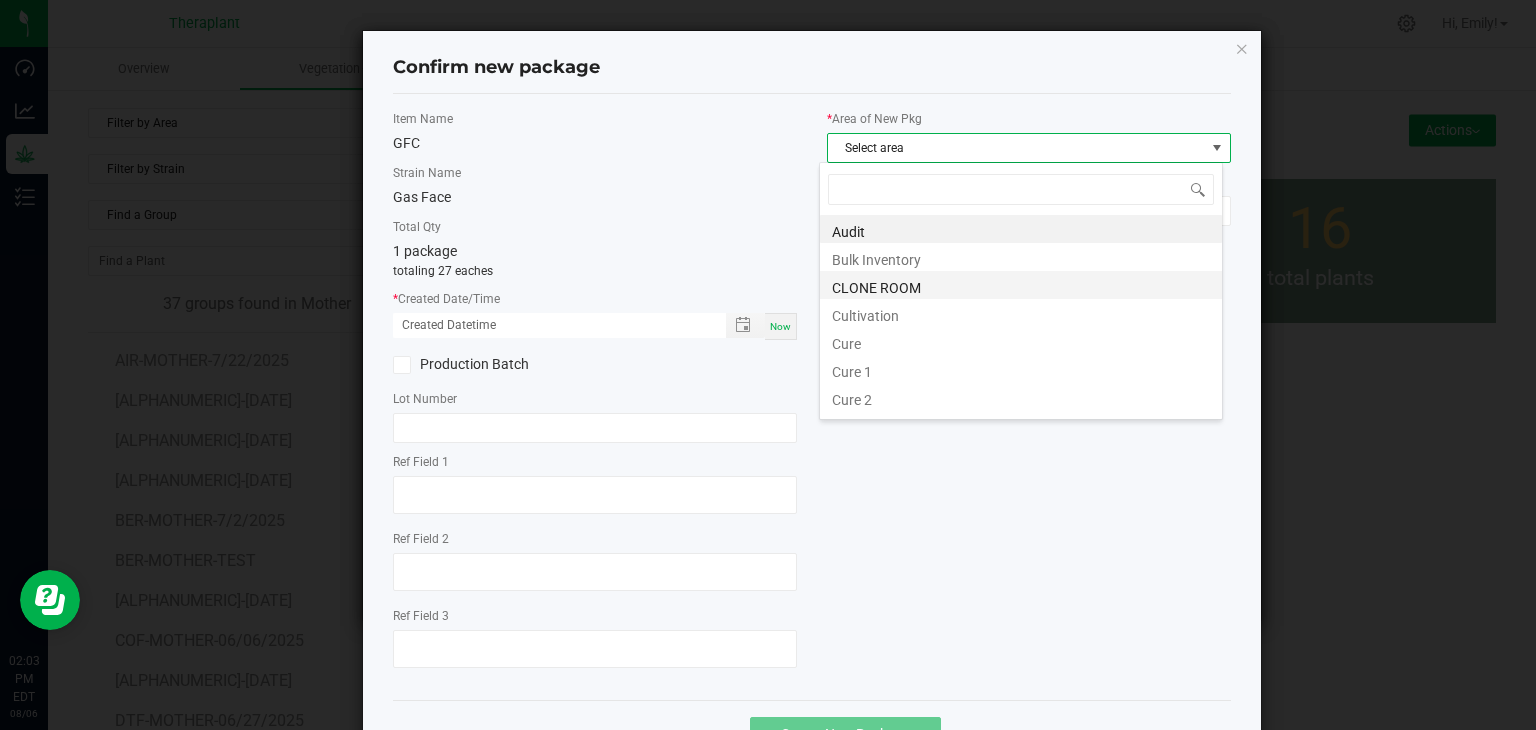 scroll, scrollTop: 99970, scrollLeft: 99596, axis: both 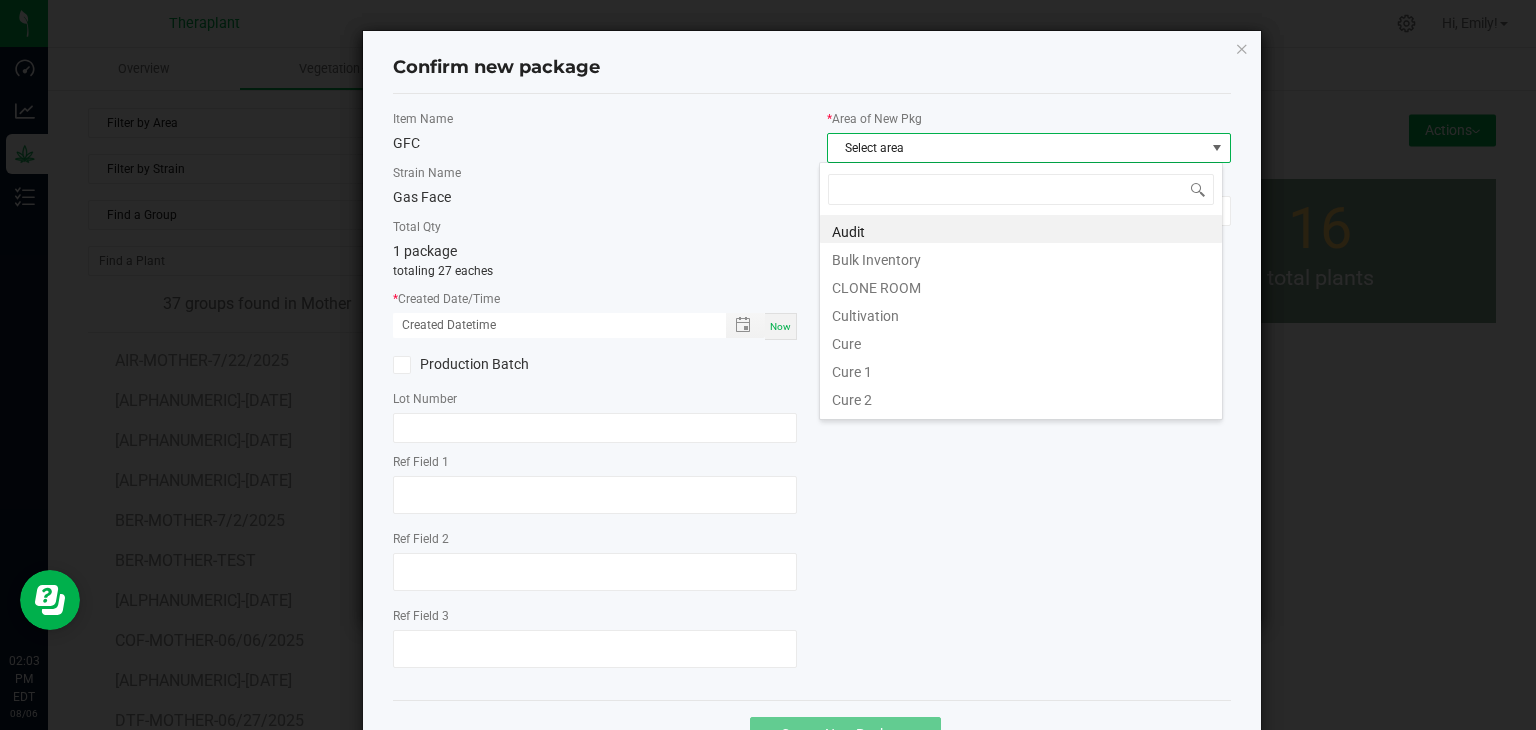 click on "CLONE ROOM" at bounding box center [1021, 285] 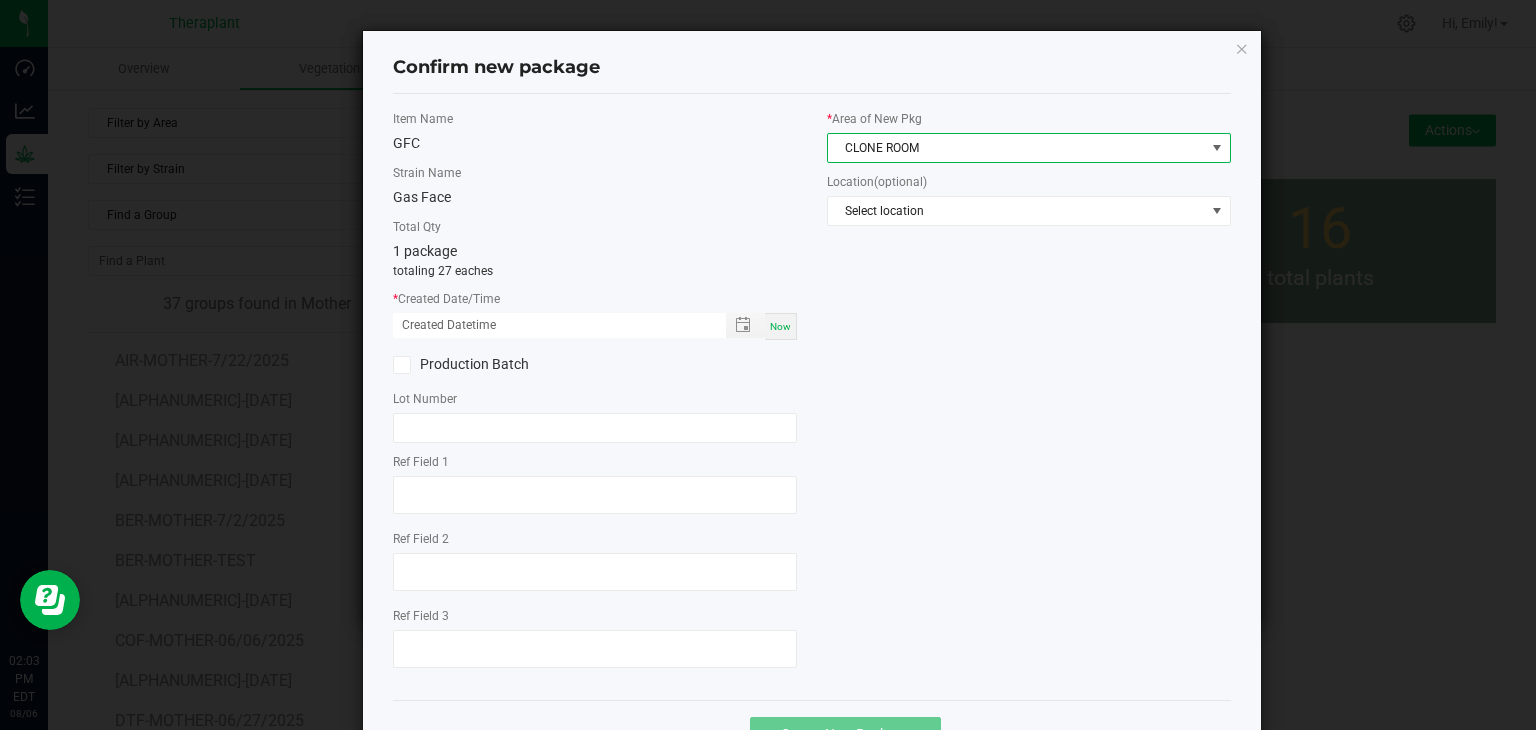click on "Now" at bounding box center (780, 326) 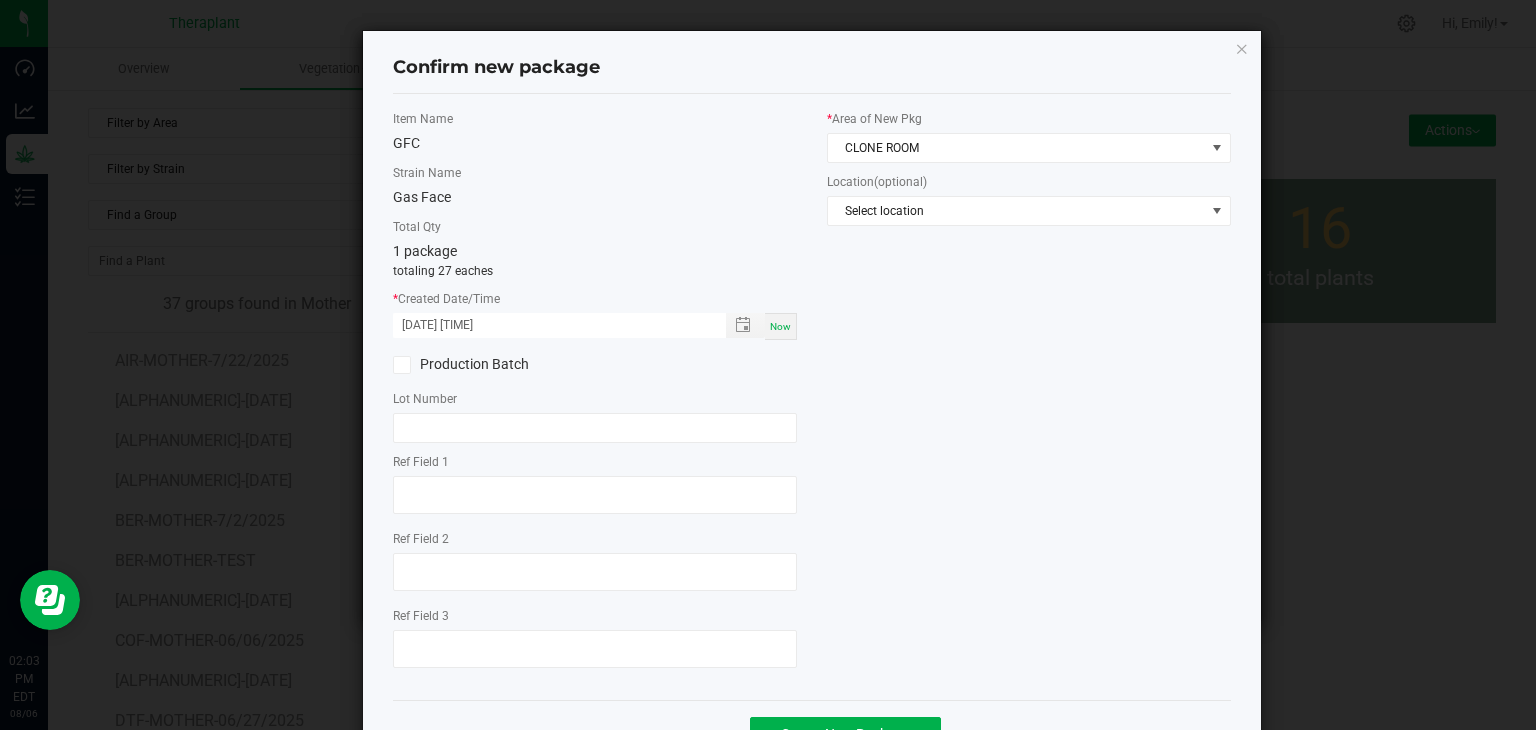 click on "Ref Field 2" 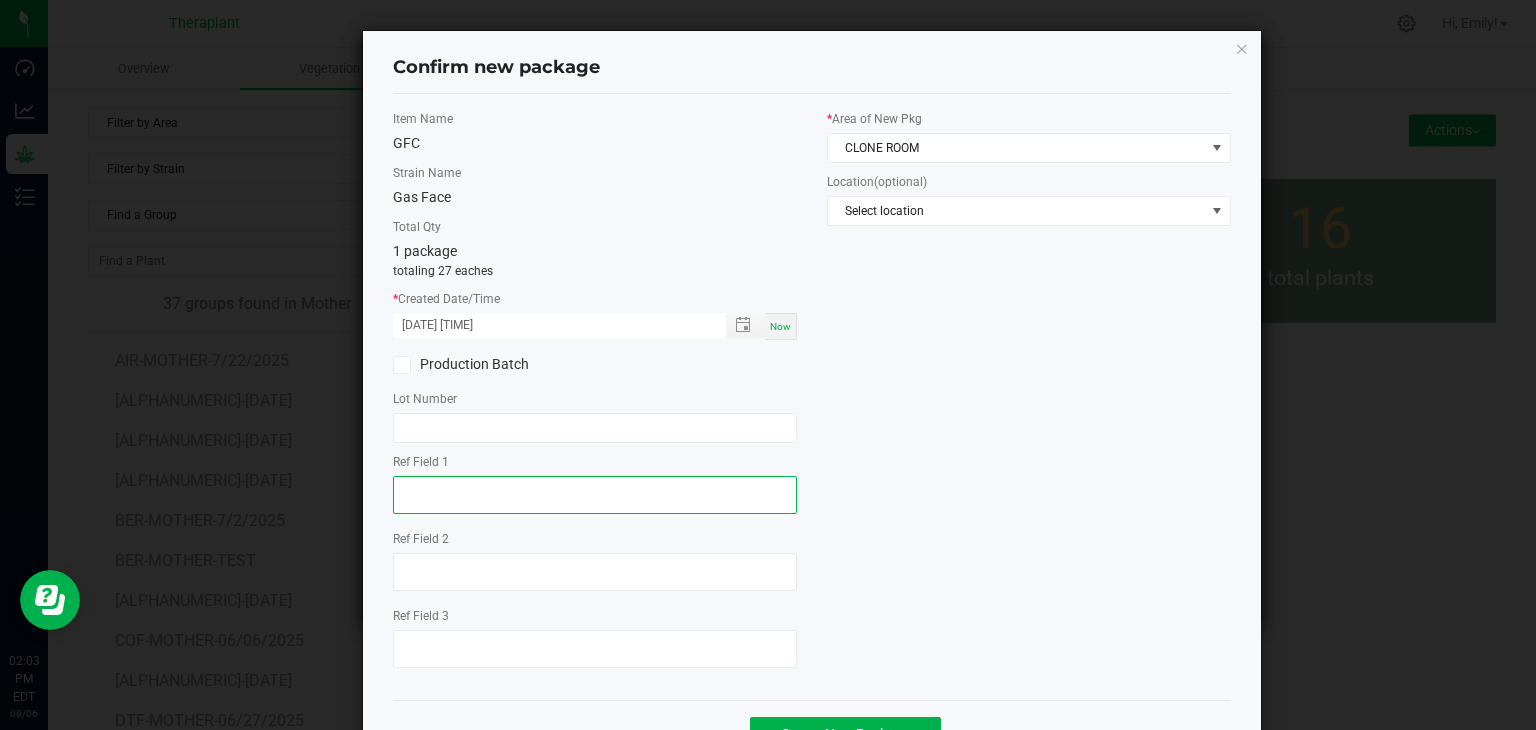 click 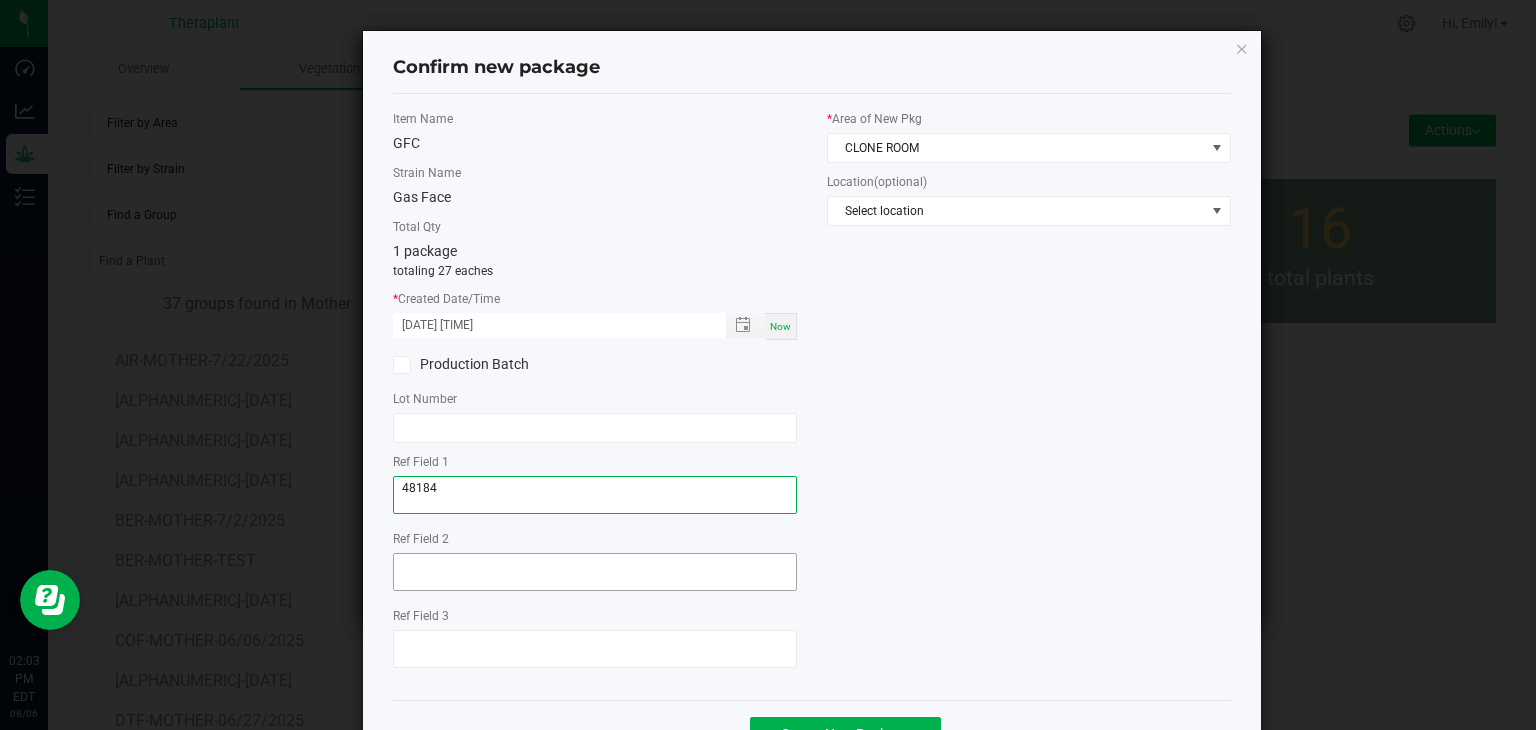 type on "48184" 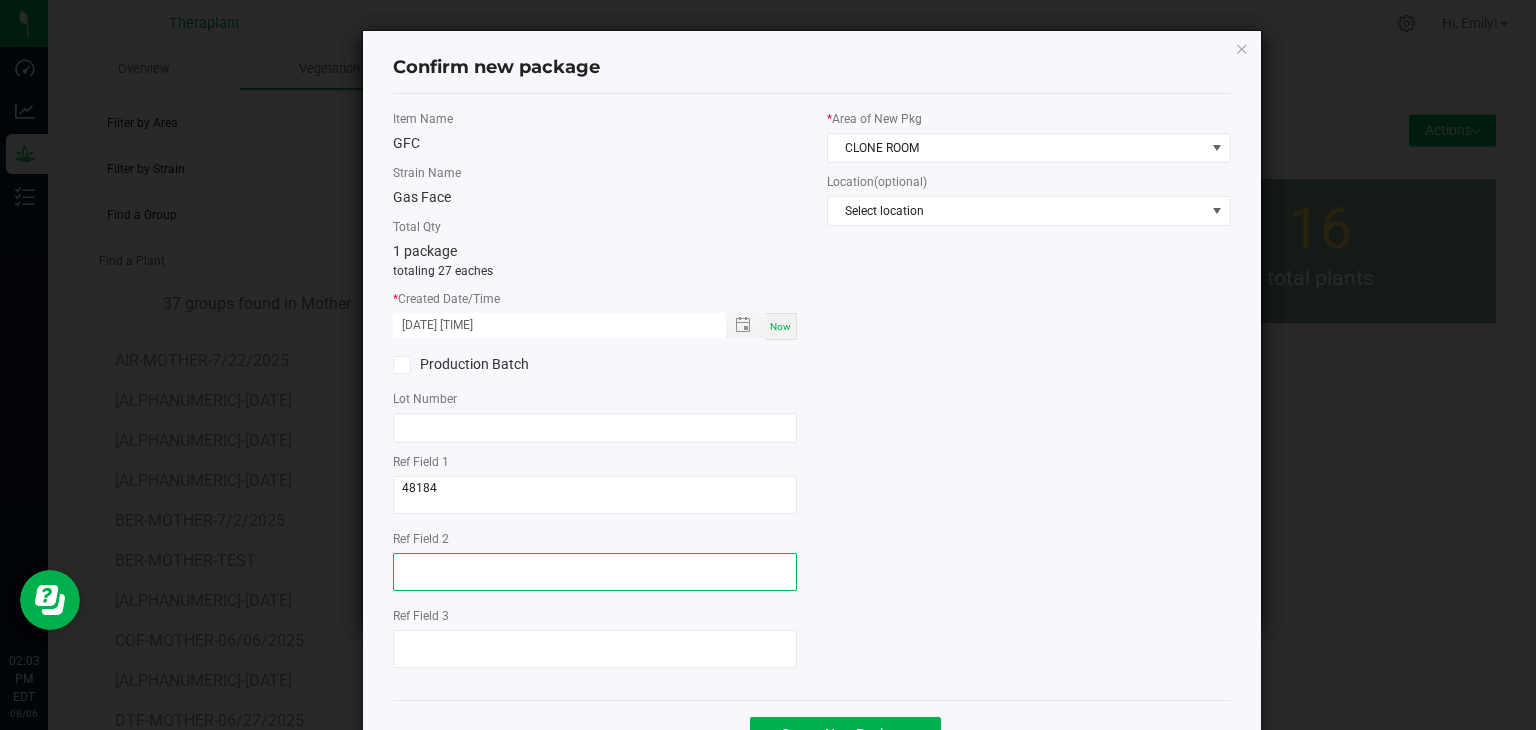 click at bounding box center (595, 572) 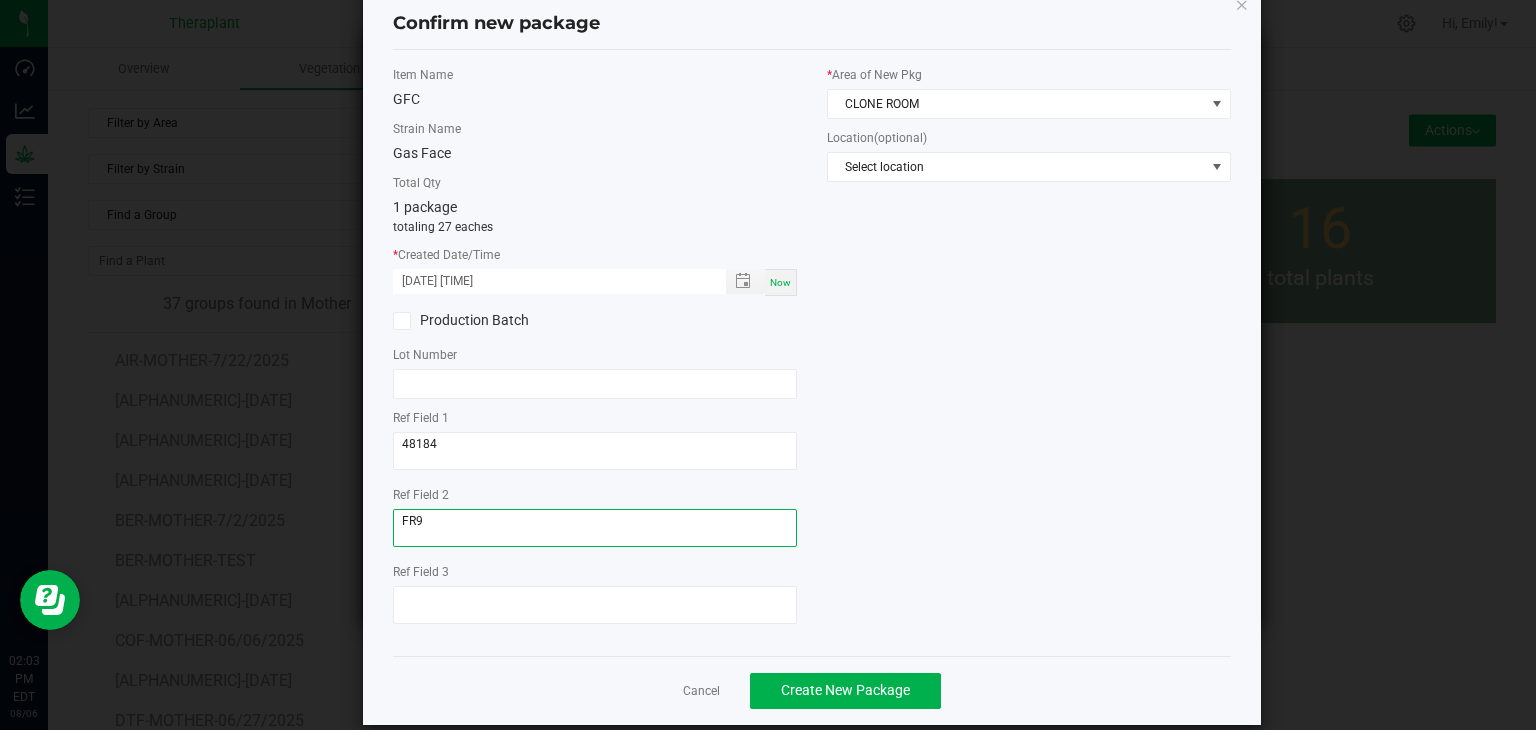 scroll, scrollTop: 69, scrollLeft: 0, axis: vertical 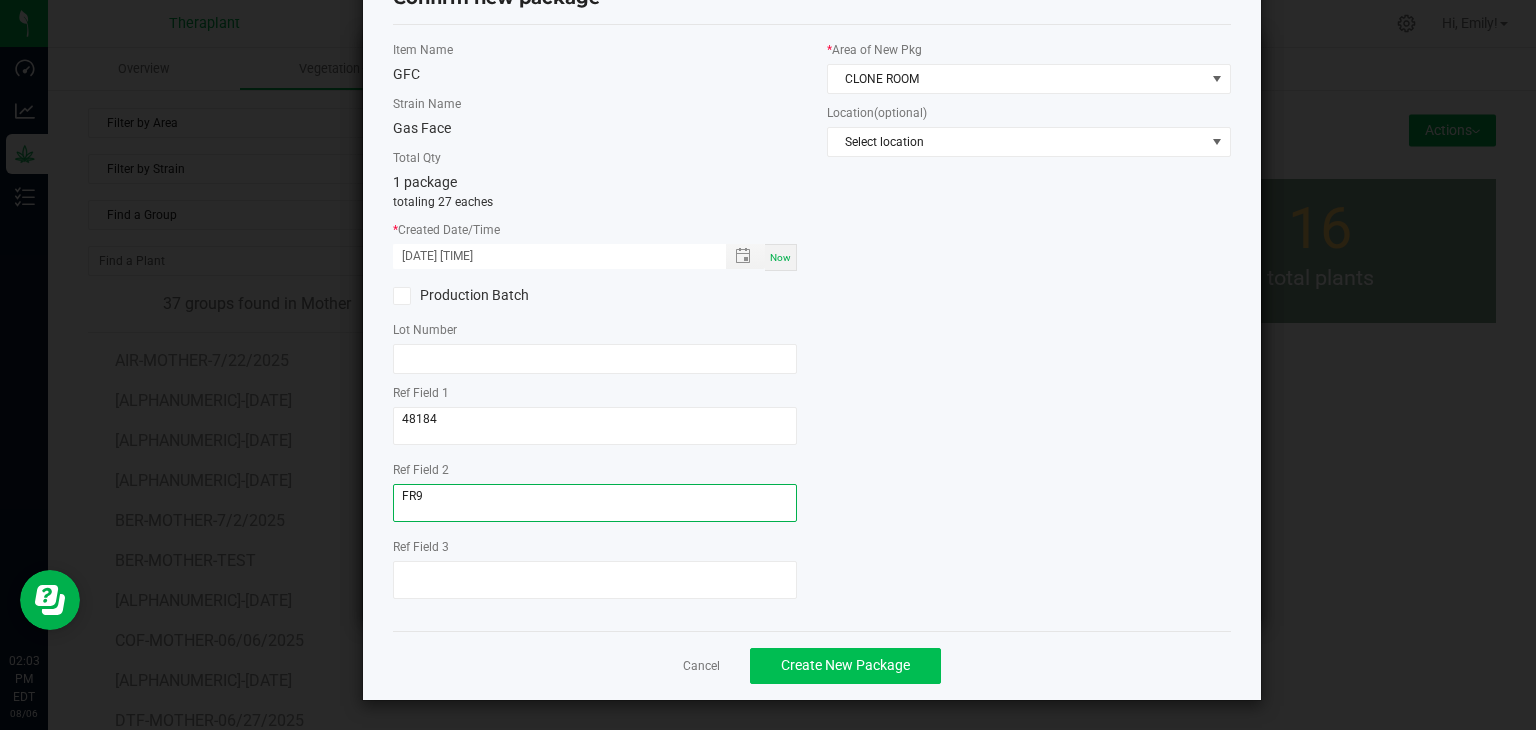 type on "FR9" 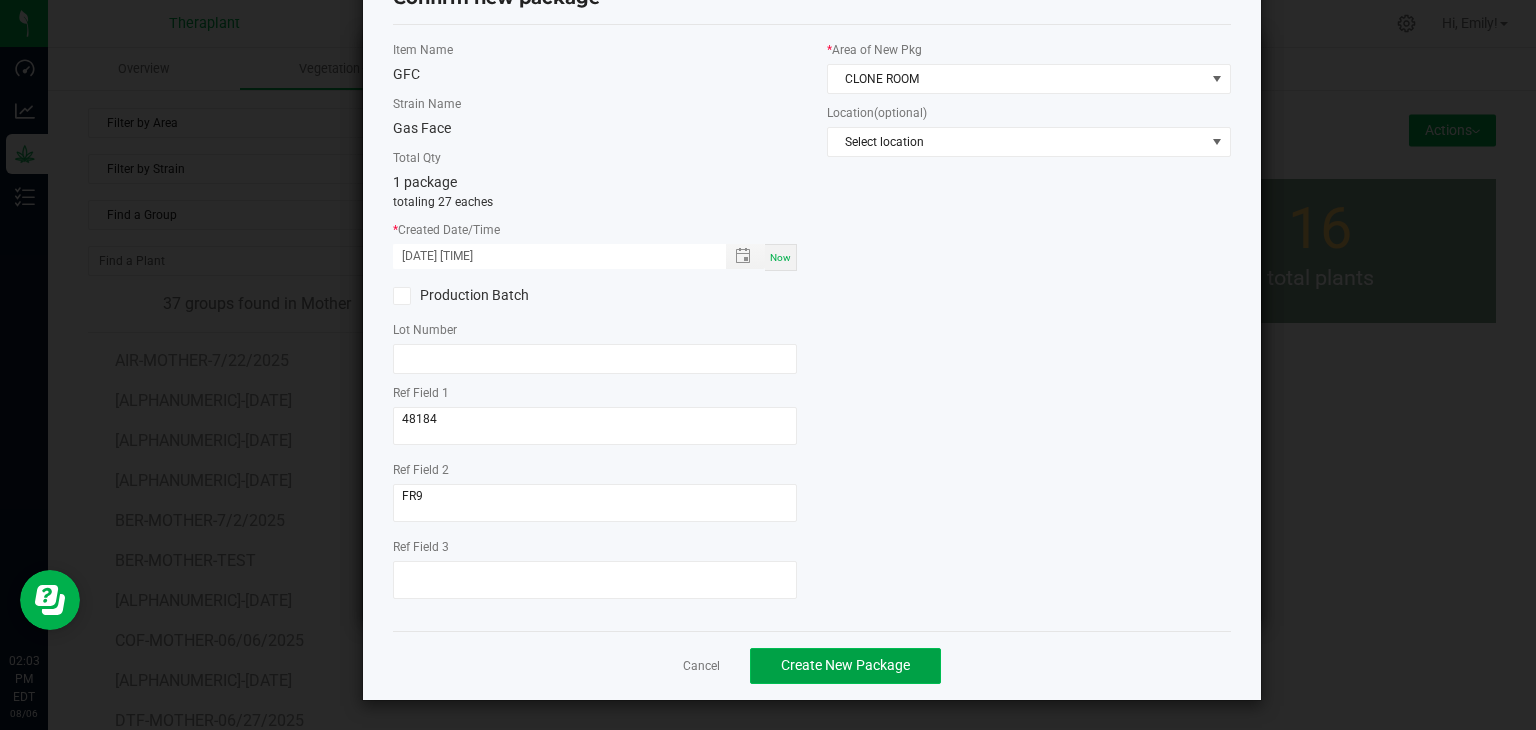 click on "Create New Package" 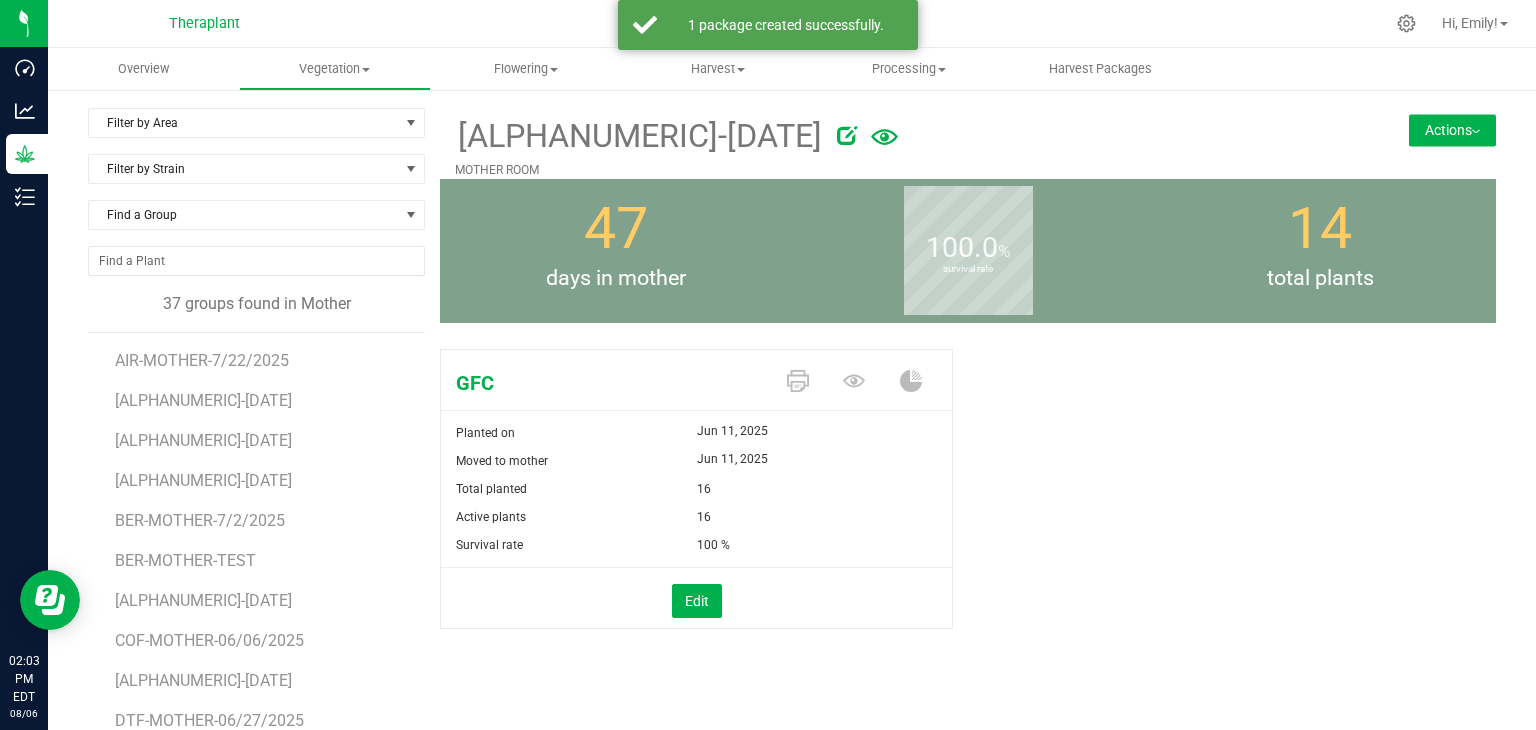click on "Actions" at bounding box center (1452, 130) 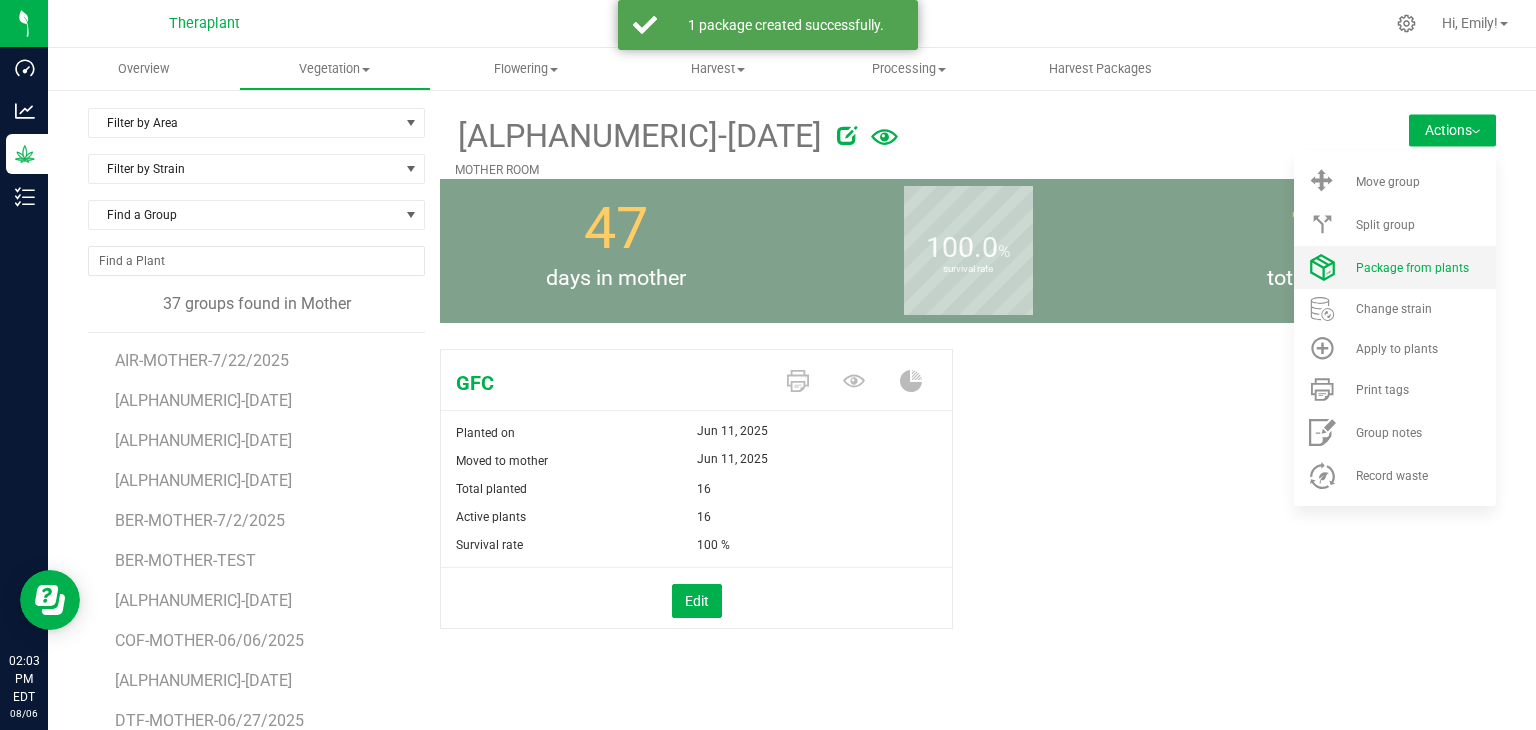 click on "Package from plants" at bounding box center (1412, 268) 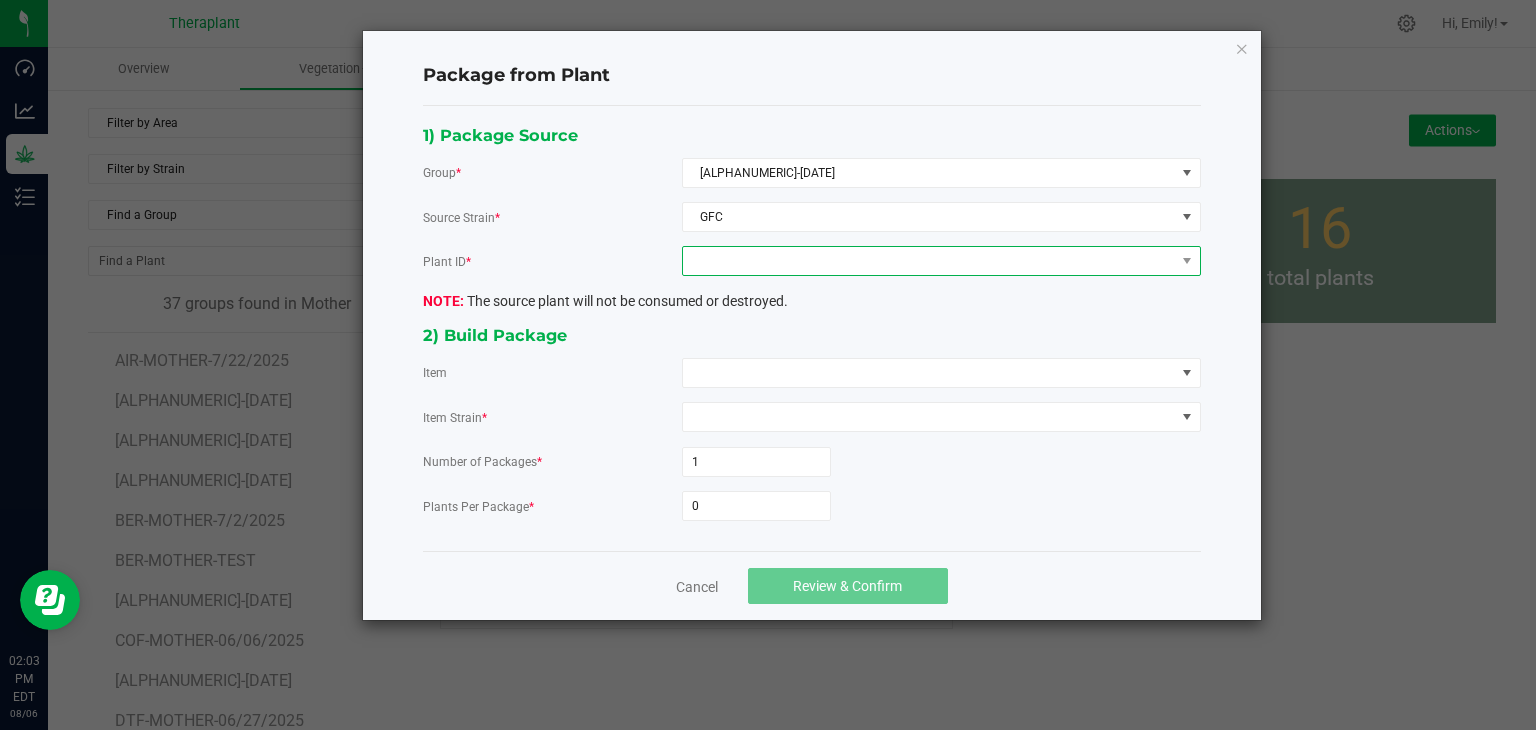 click at bounding box center (929, 261) 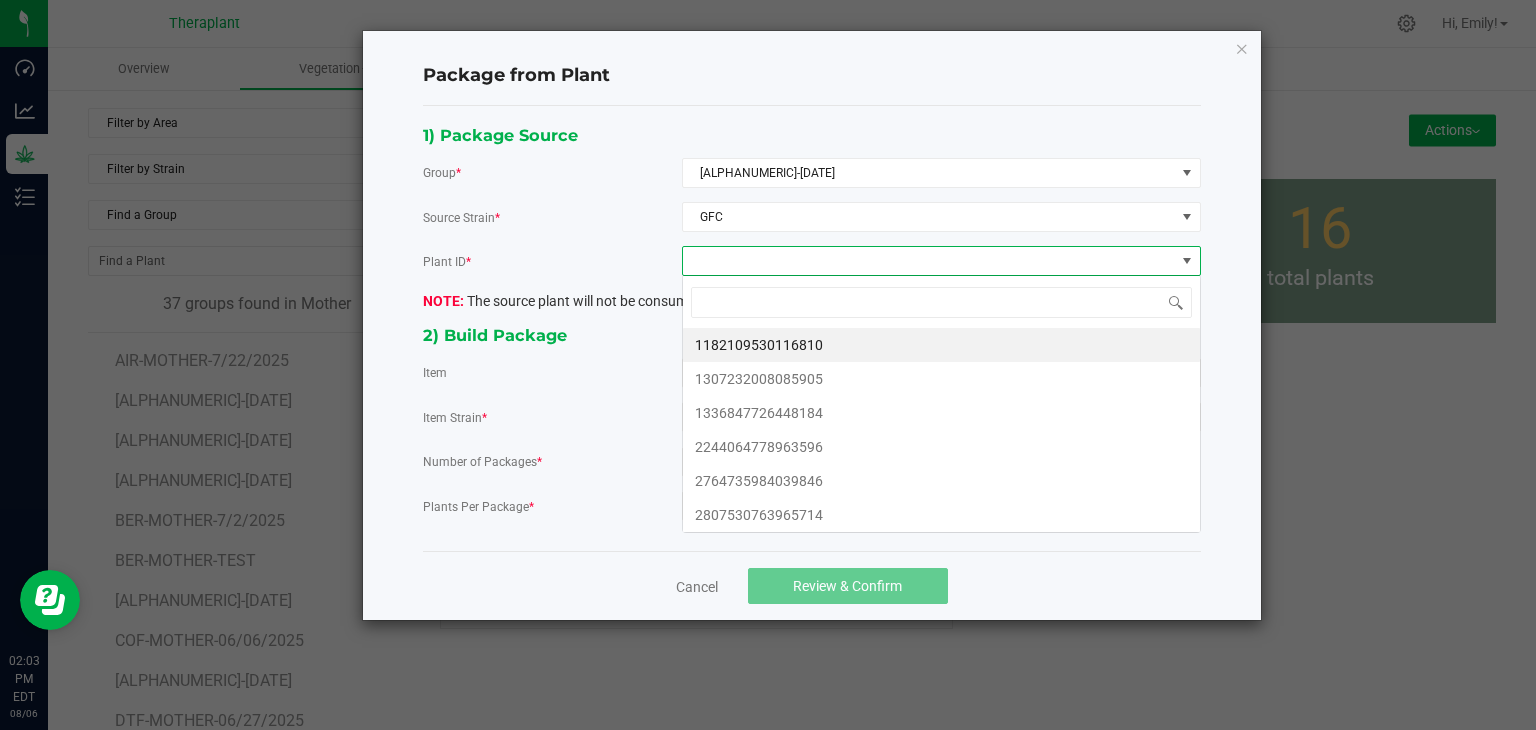 scroll, scrollTop: 99970, scrollLeft: 99480, axis: both 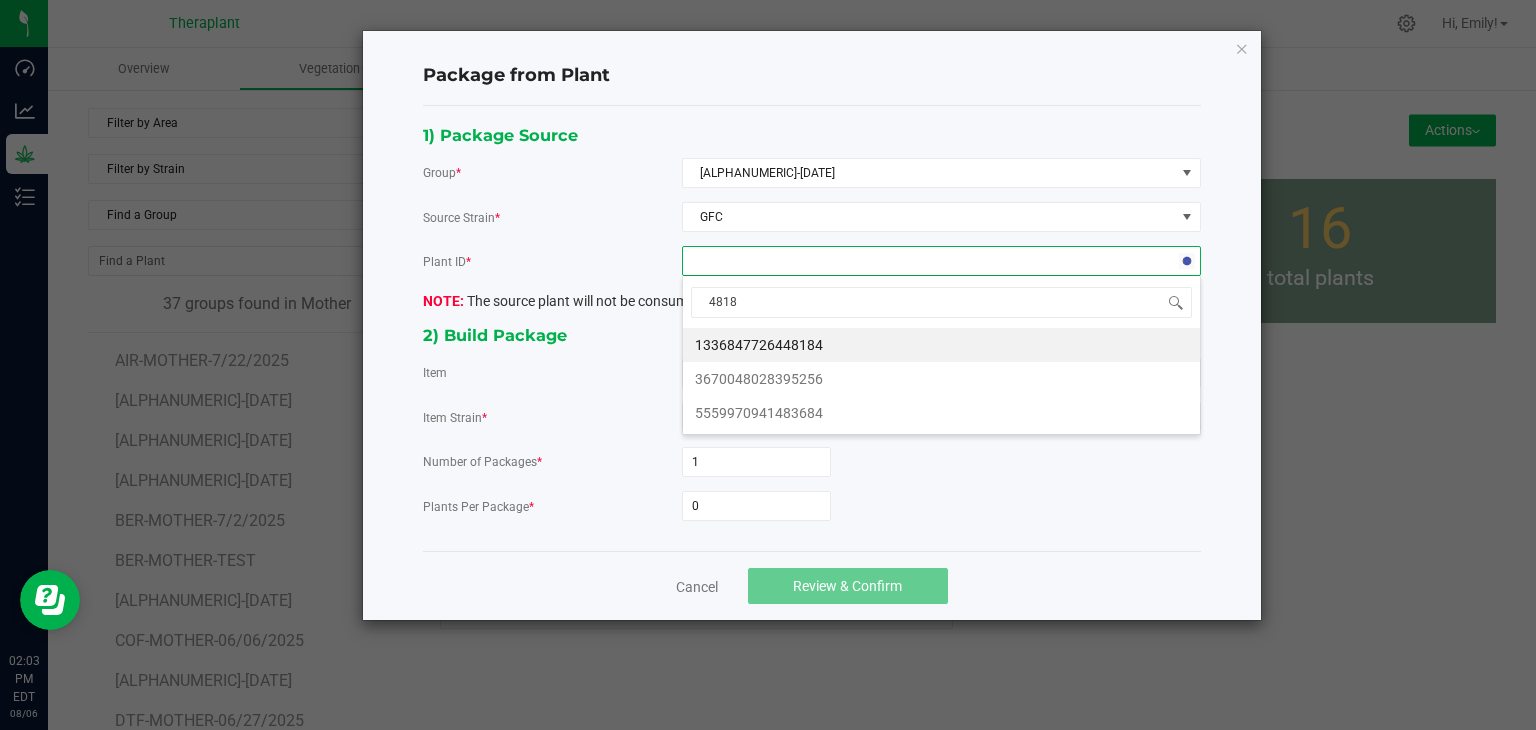 type on "48184" 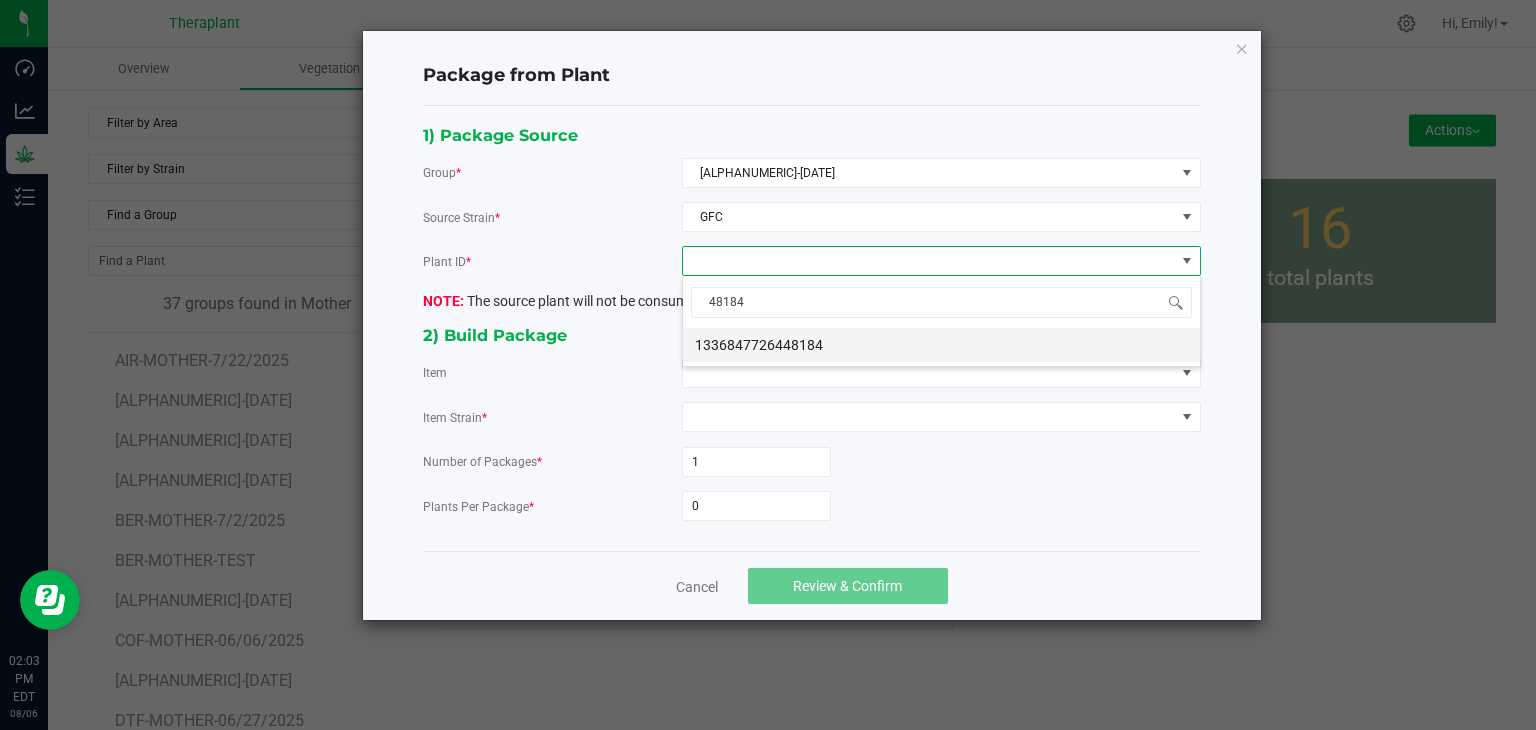 click on "1336847726448184" at bounding box center (941, 345) 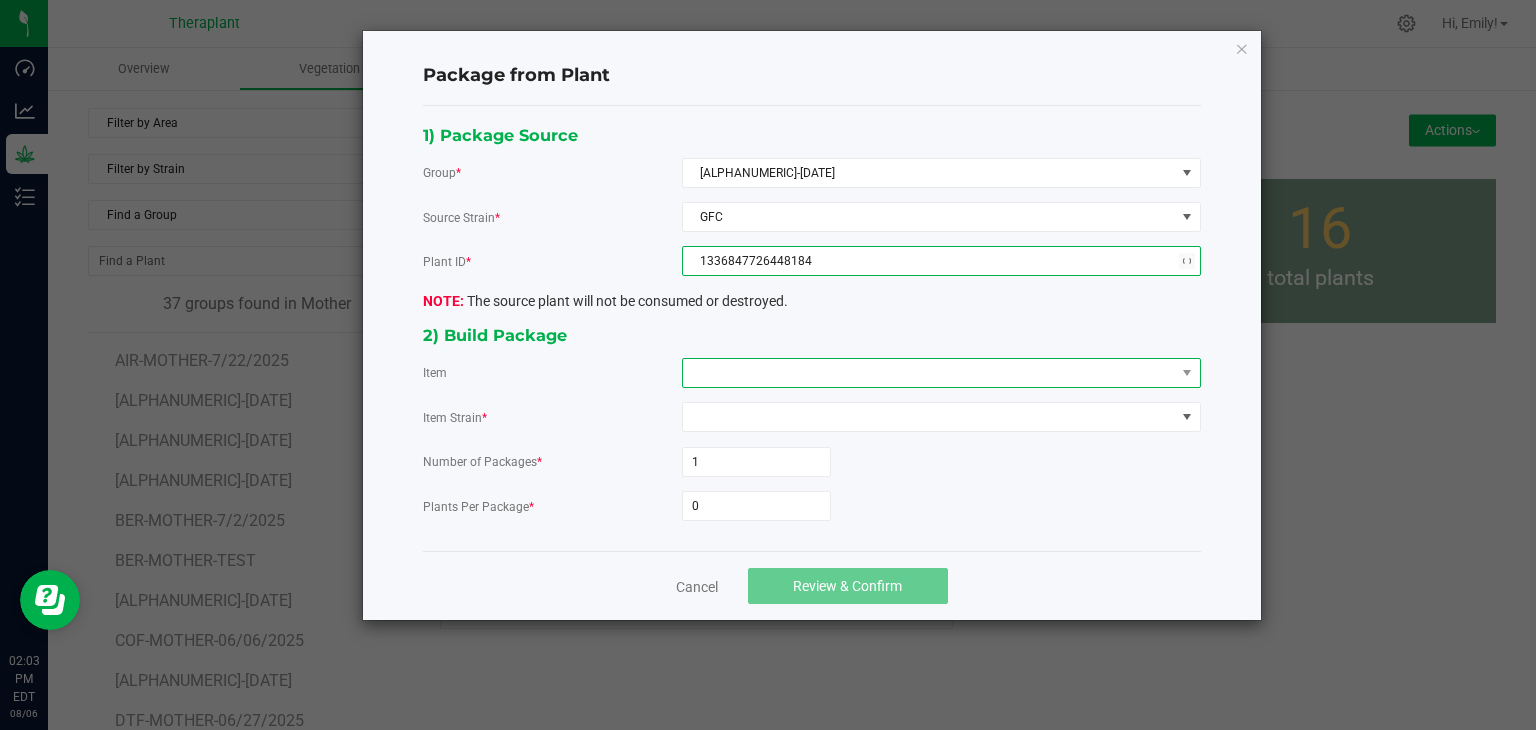 click at bounding box center [929, 373] 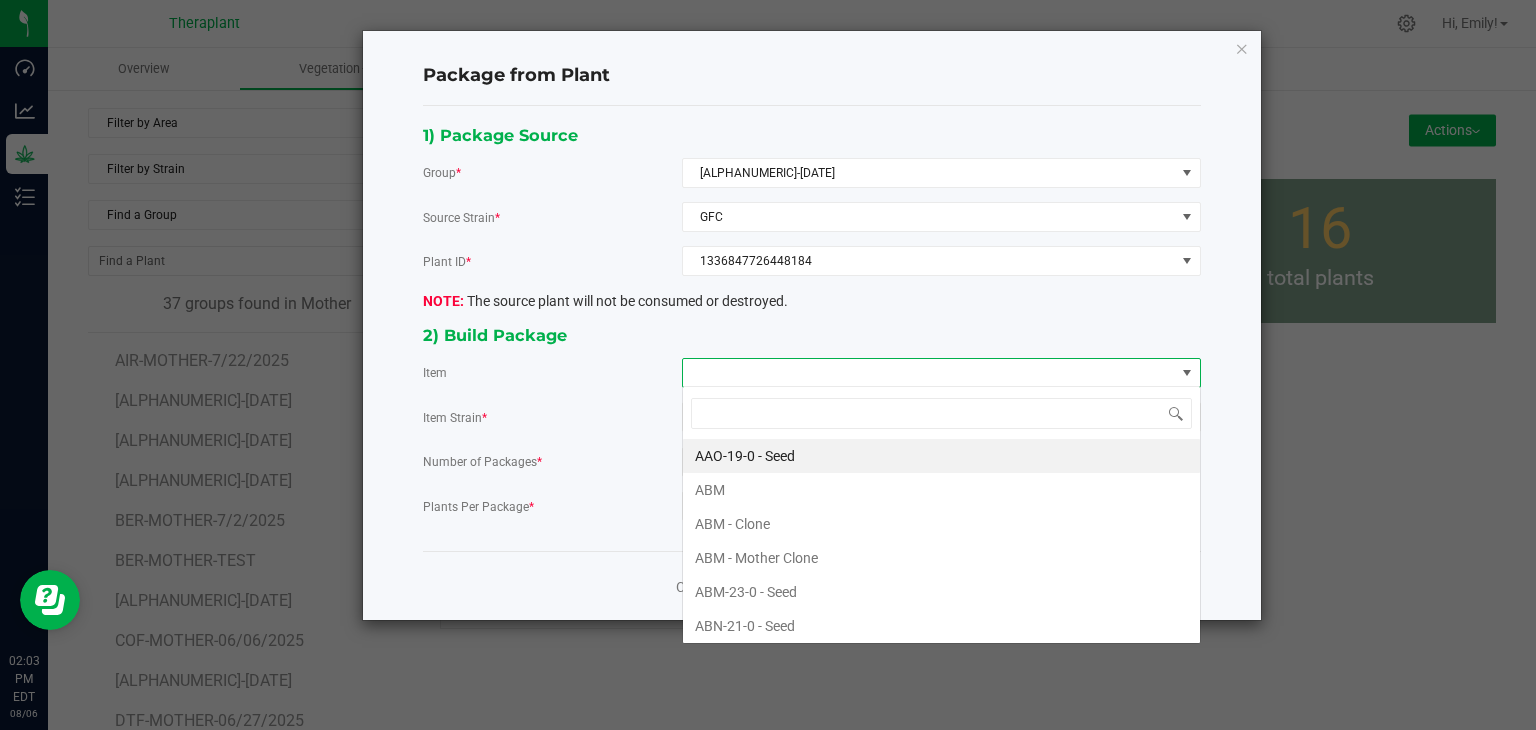 scroll, scrollTop: 99970, scrollLeft: 99480, axis: both 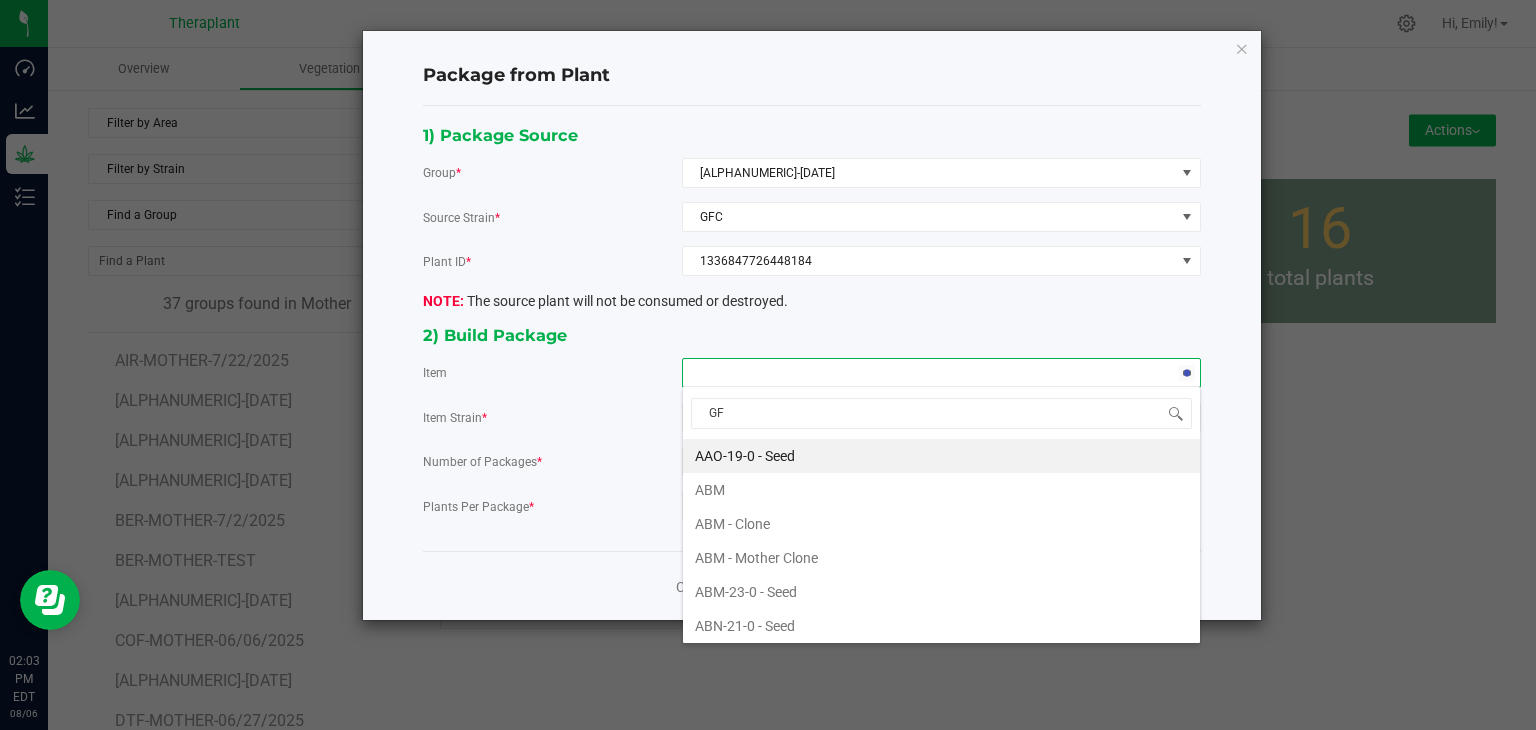type on "GFC" 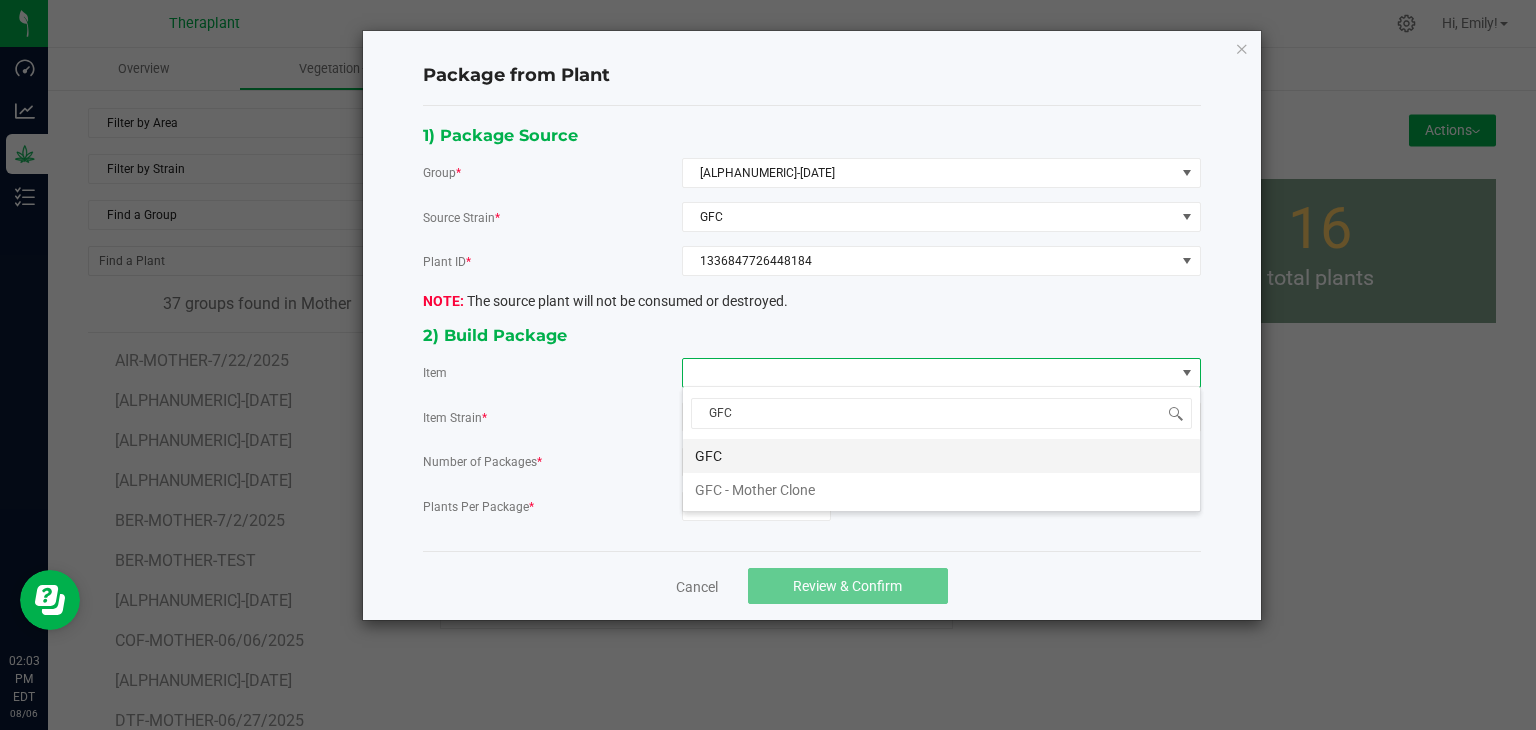 click on "GFC" at bounding box center (941, 456) 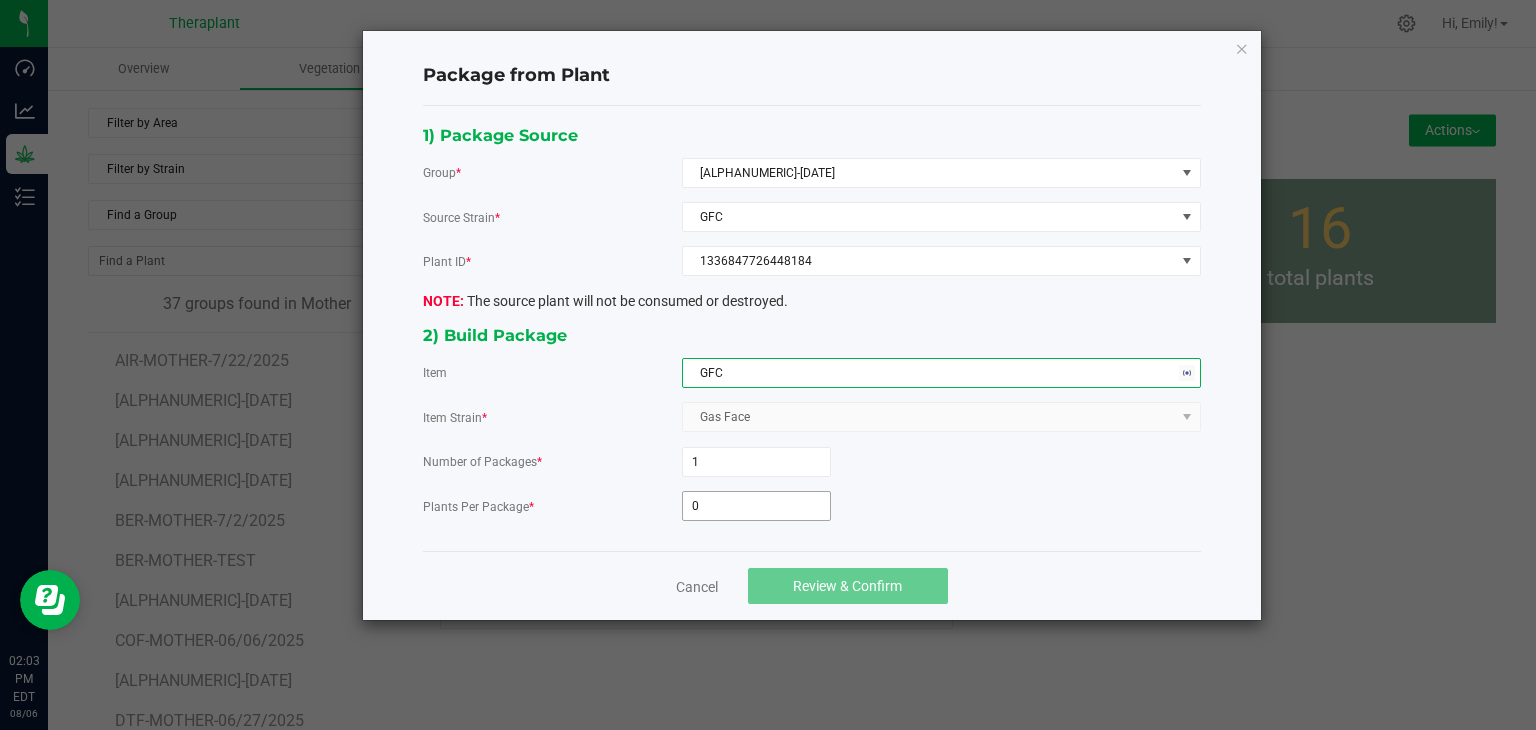 click on "0" at bounding box center [756, 506] 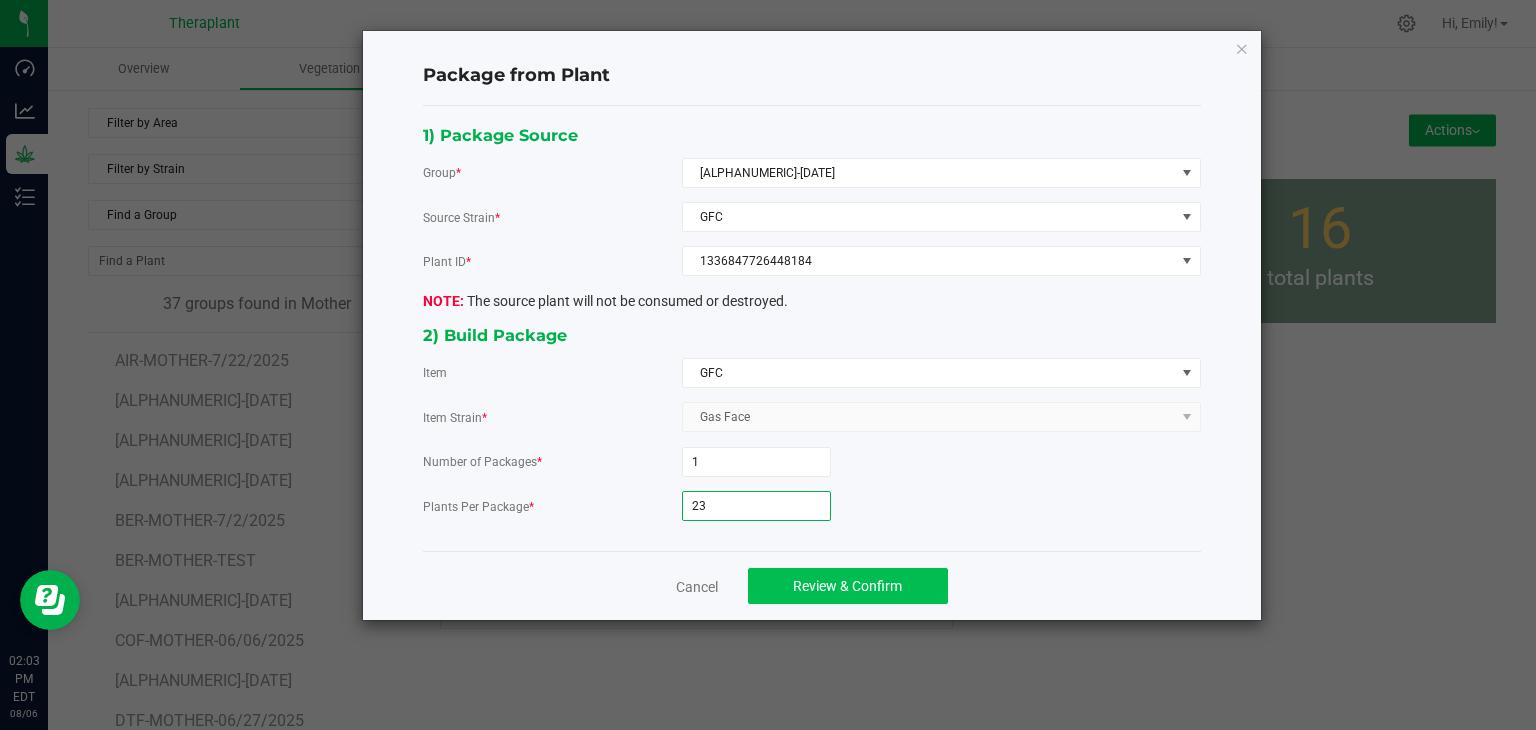 type on "23" 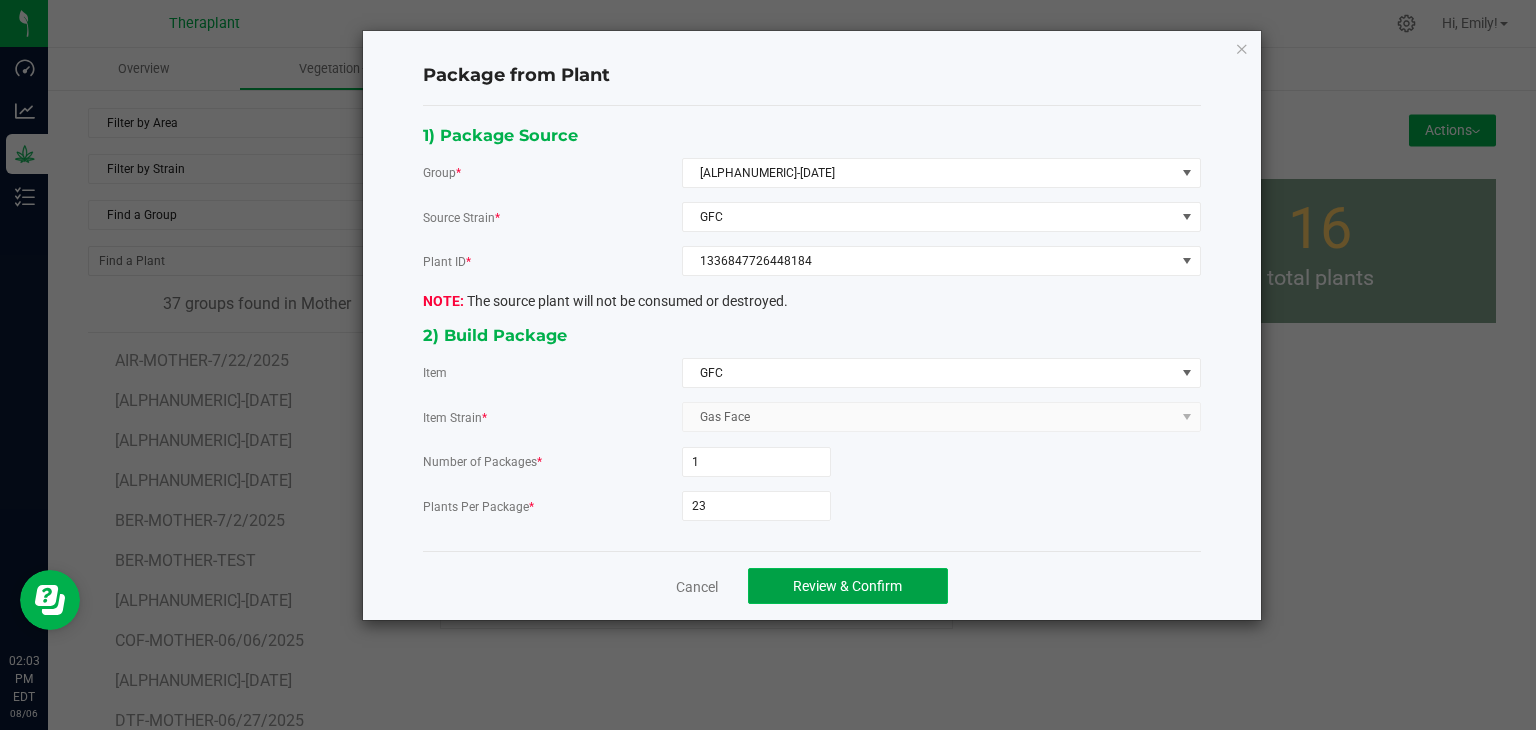 click on "Review & Confirm" 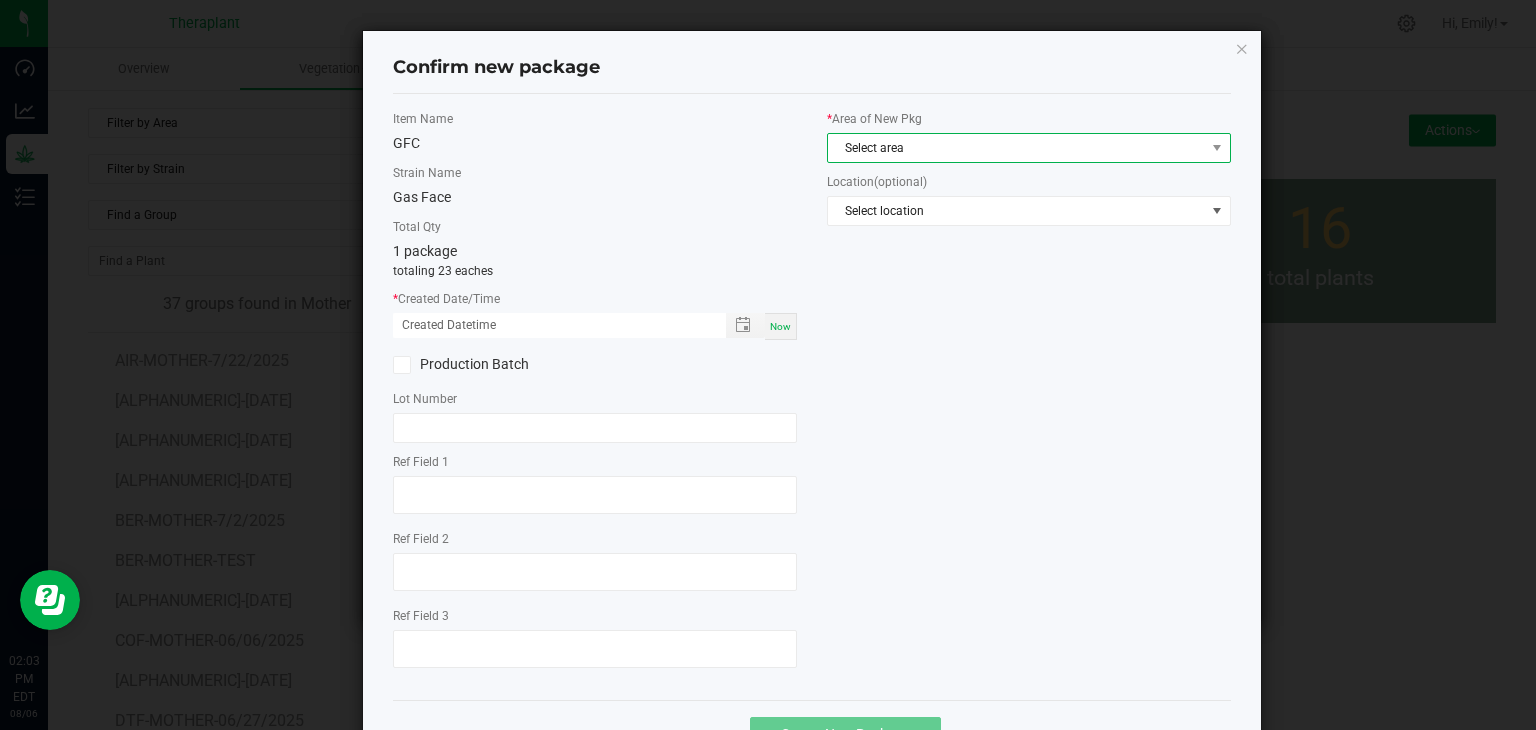 click on "Select area" at bounding box center (1016, 148) 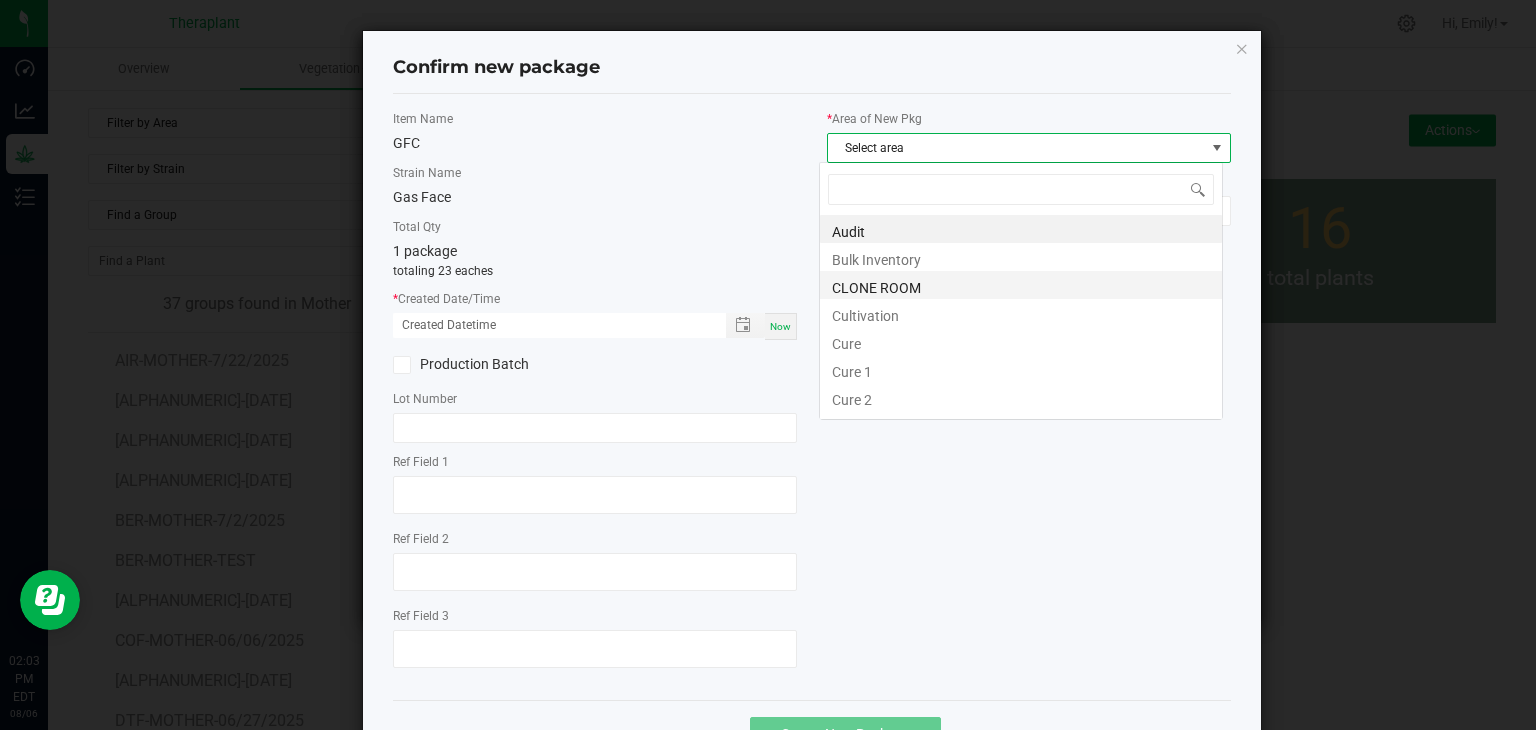 scroll, scrollTop: 99970, scrollLeft: 99596, axis: both 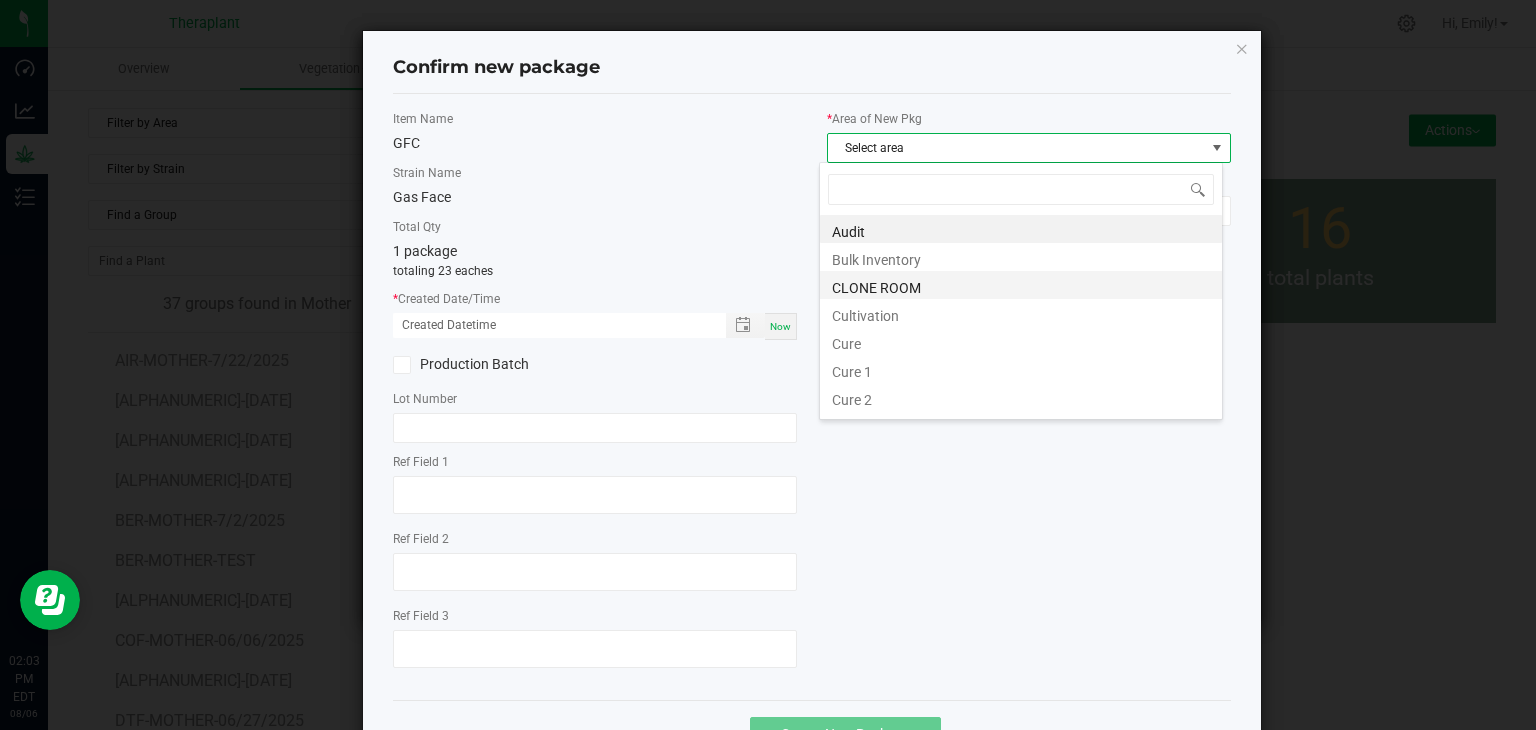 click on "CLONE ROOM" at bounding box center (1021, 285) 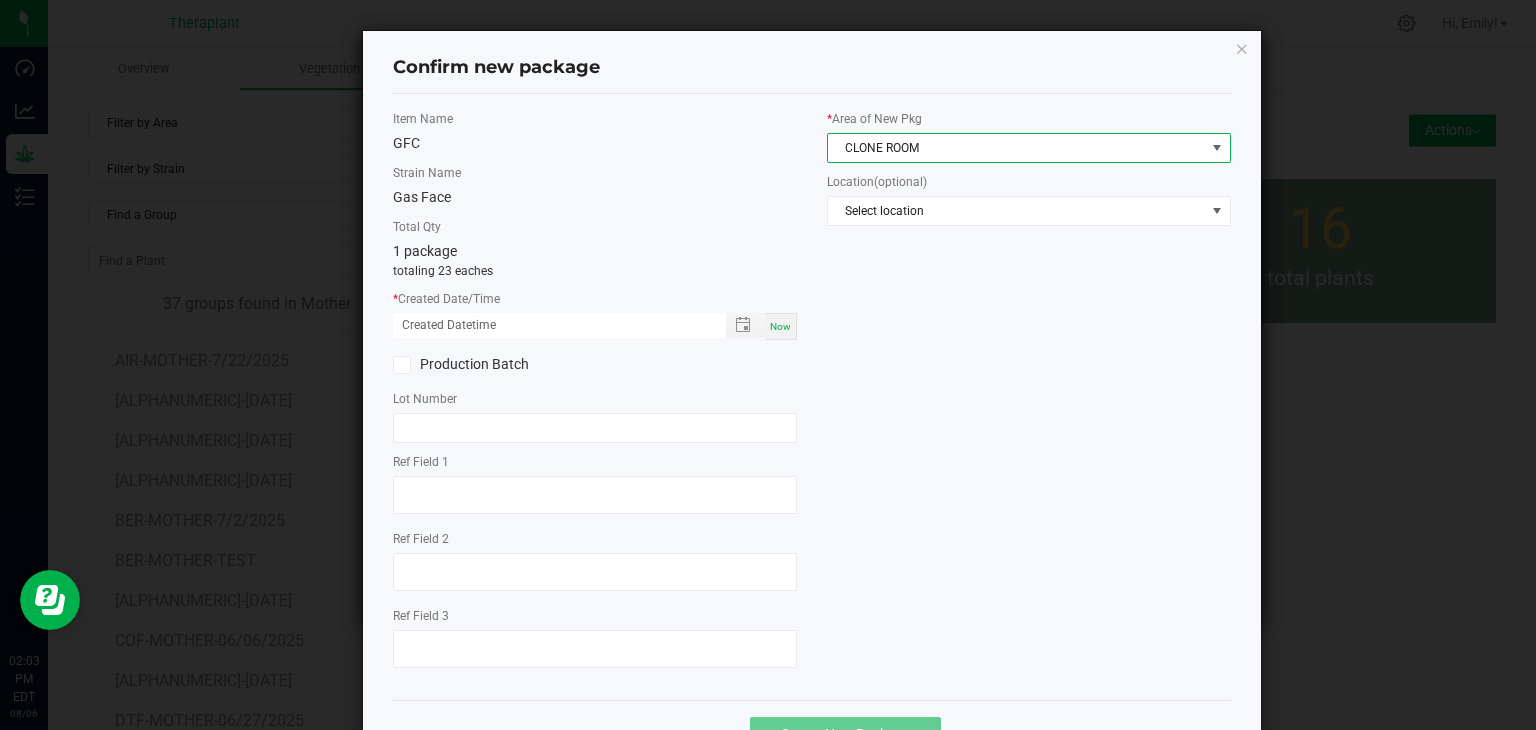 click on "Now" at bounding box center (780, 326) 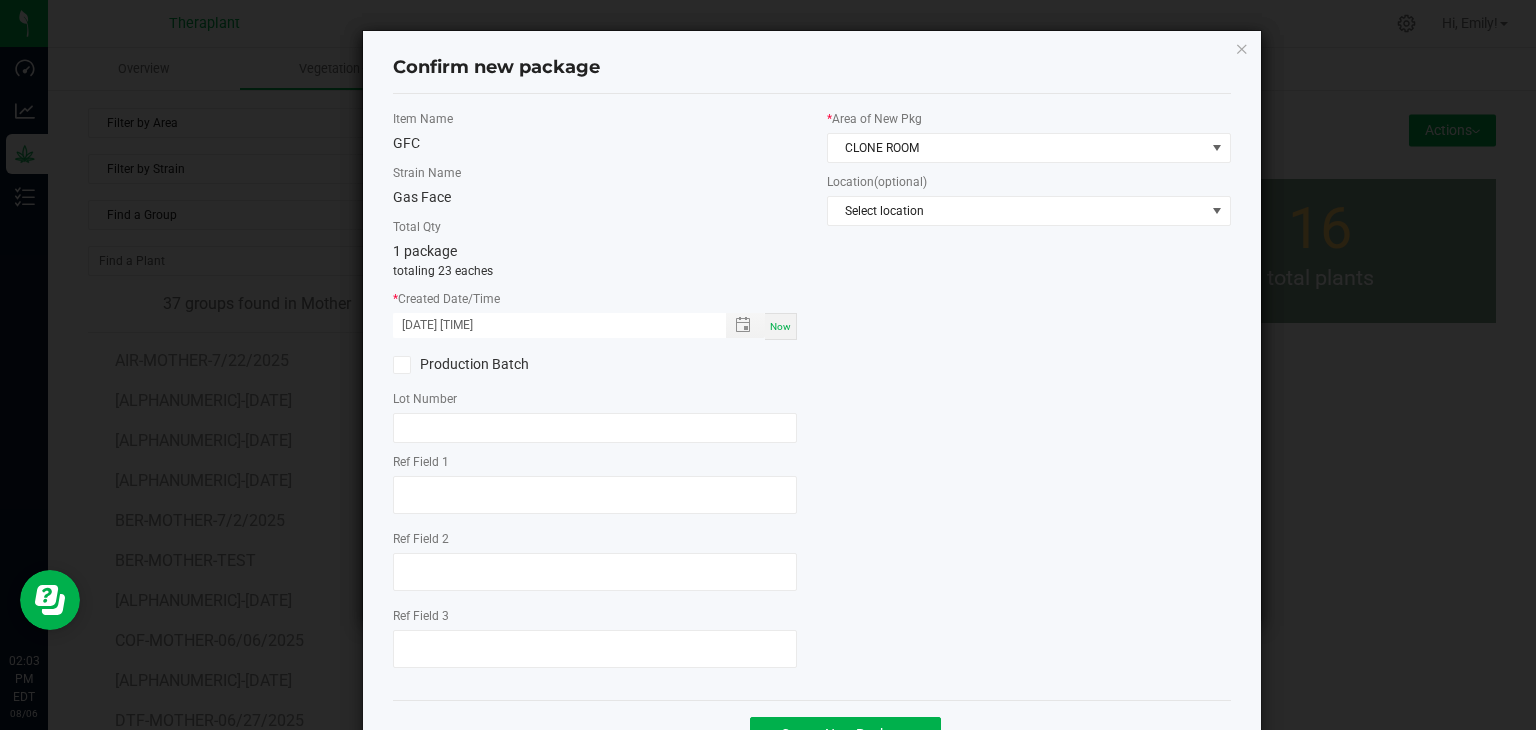 click on "Ref Field 1" 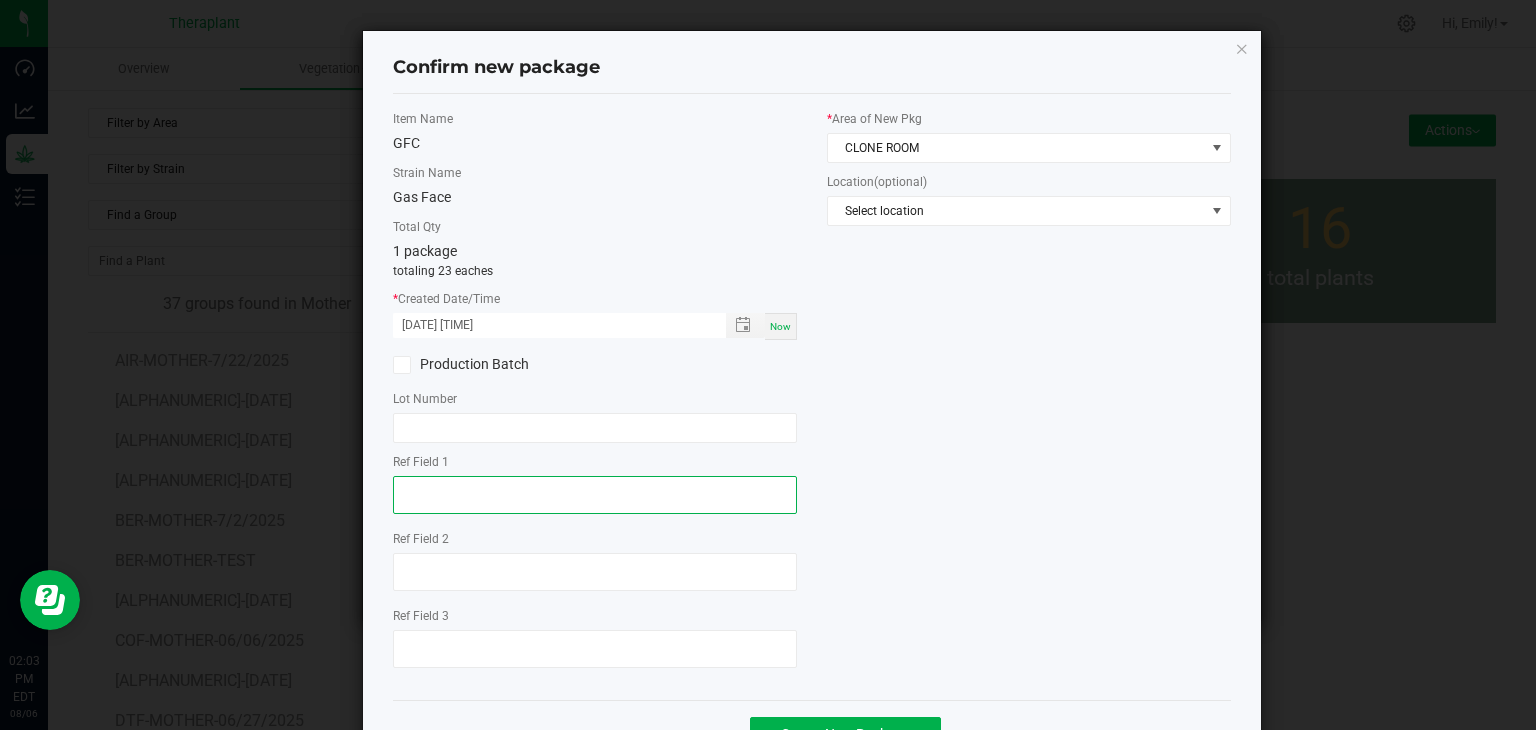 click 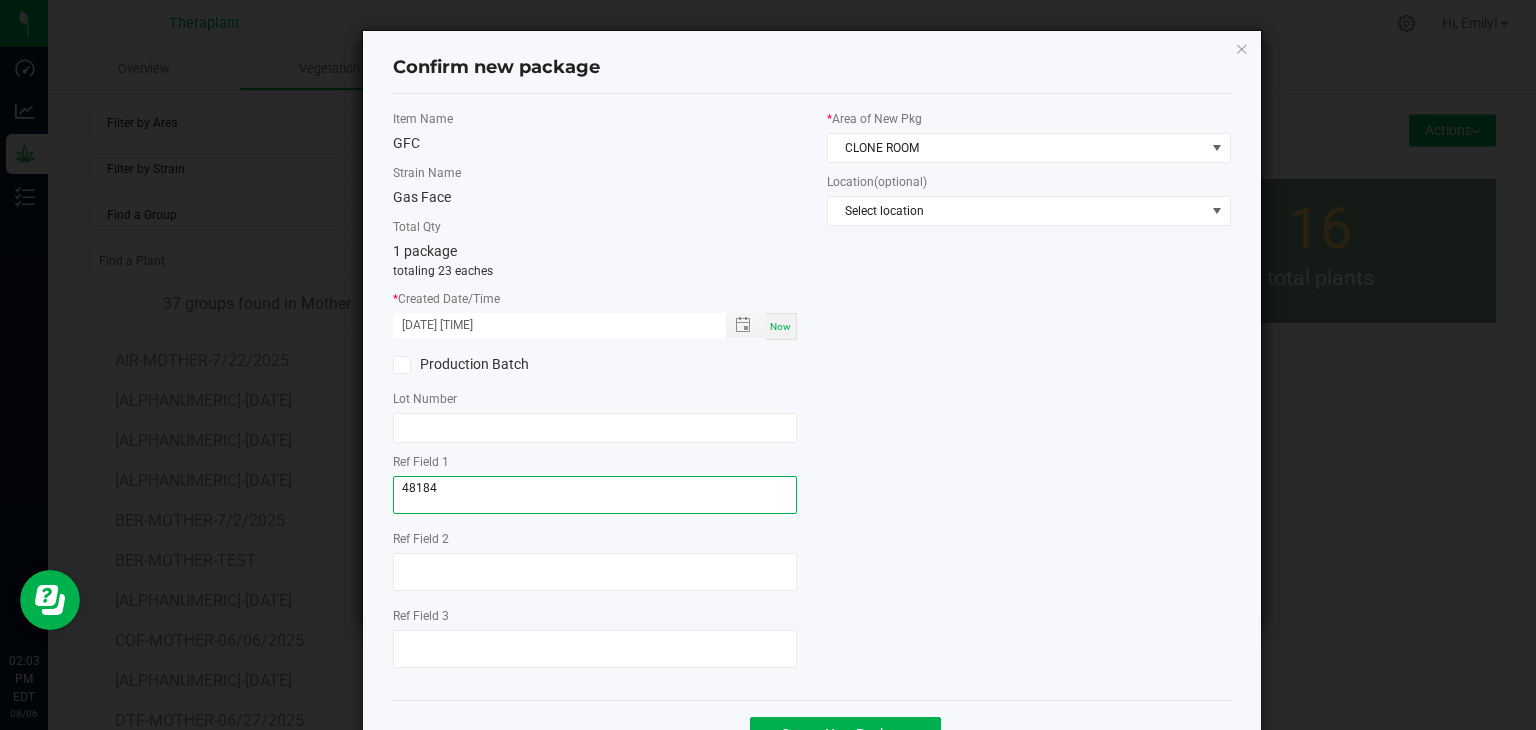 type on "48184" 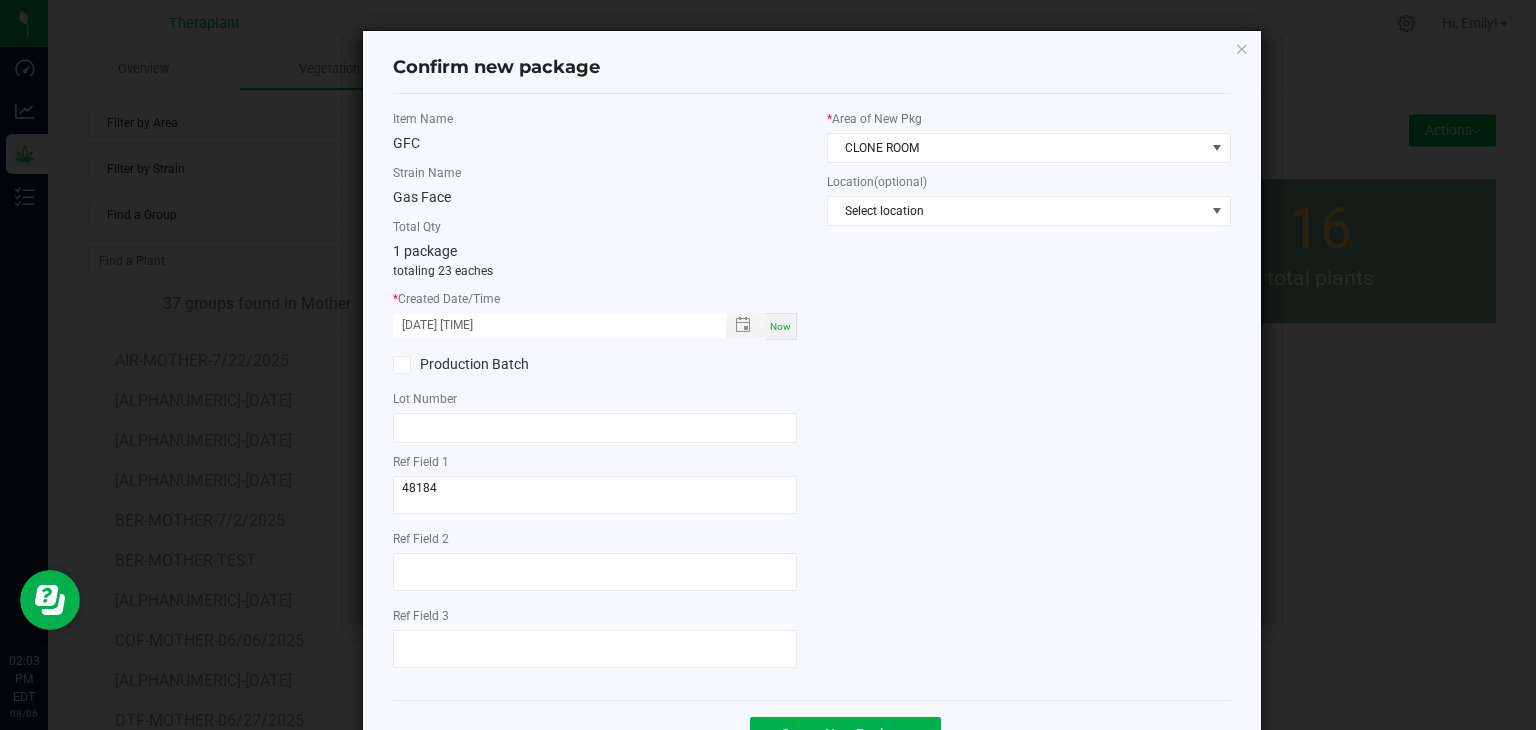 click 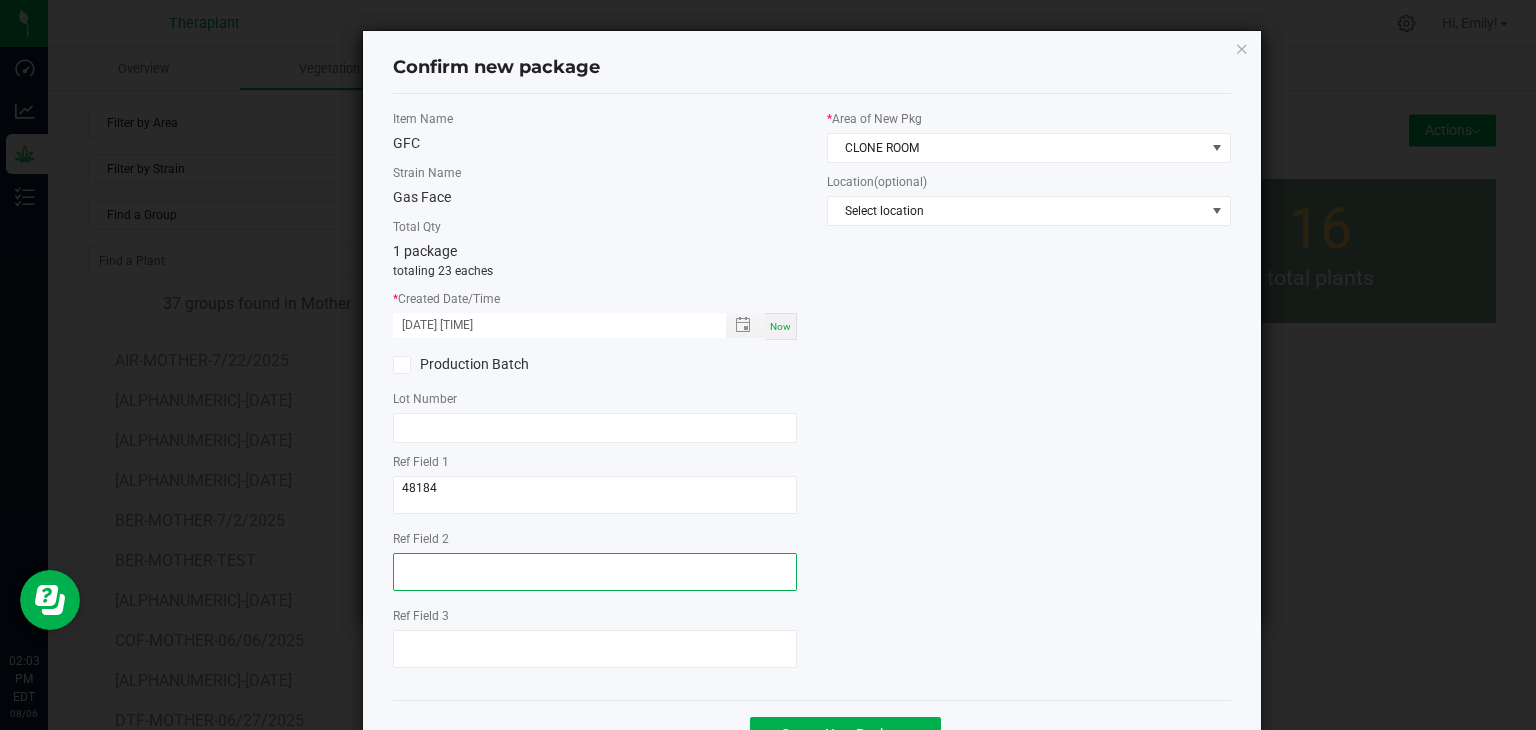 click at bounding box center [595, 572] 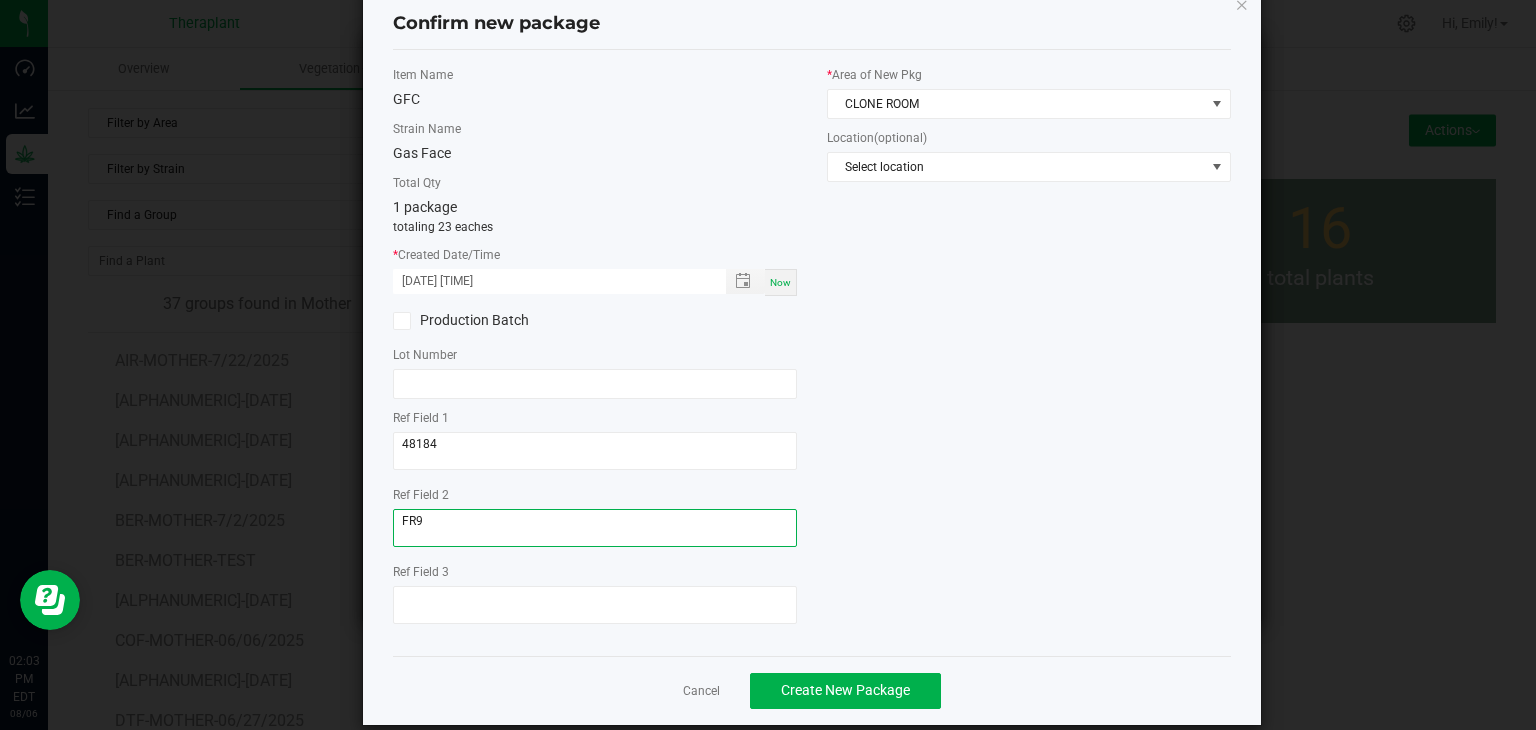 scroll, scrollTop: 69, scrollLeft: 0, axis: vertical 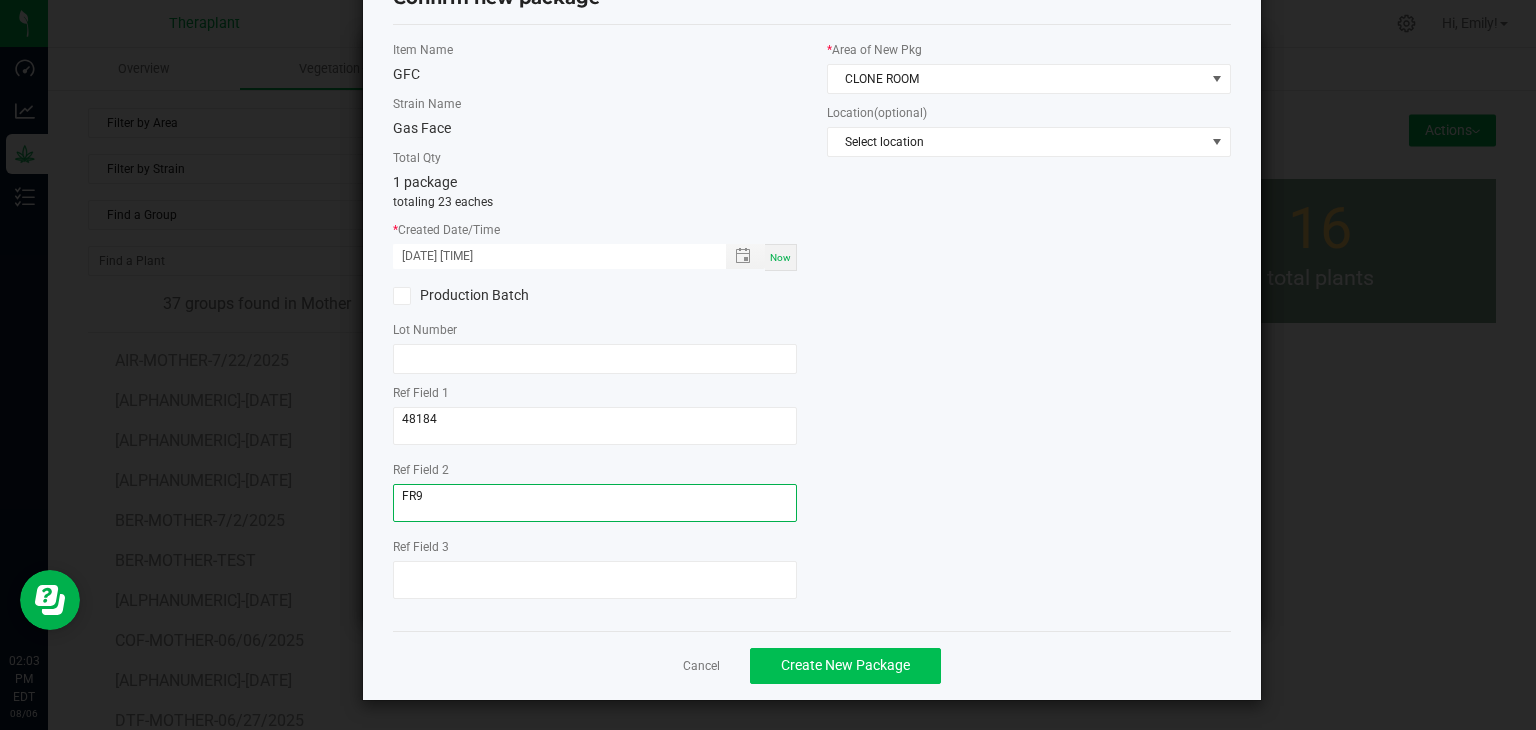 type on "FR9" 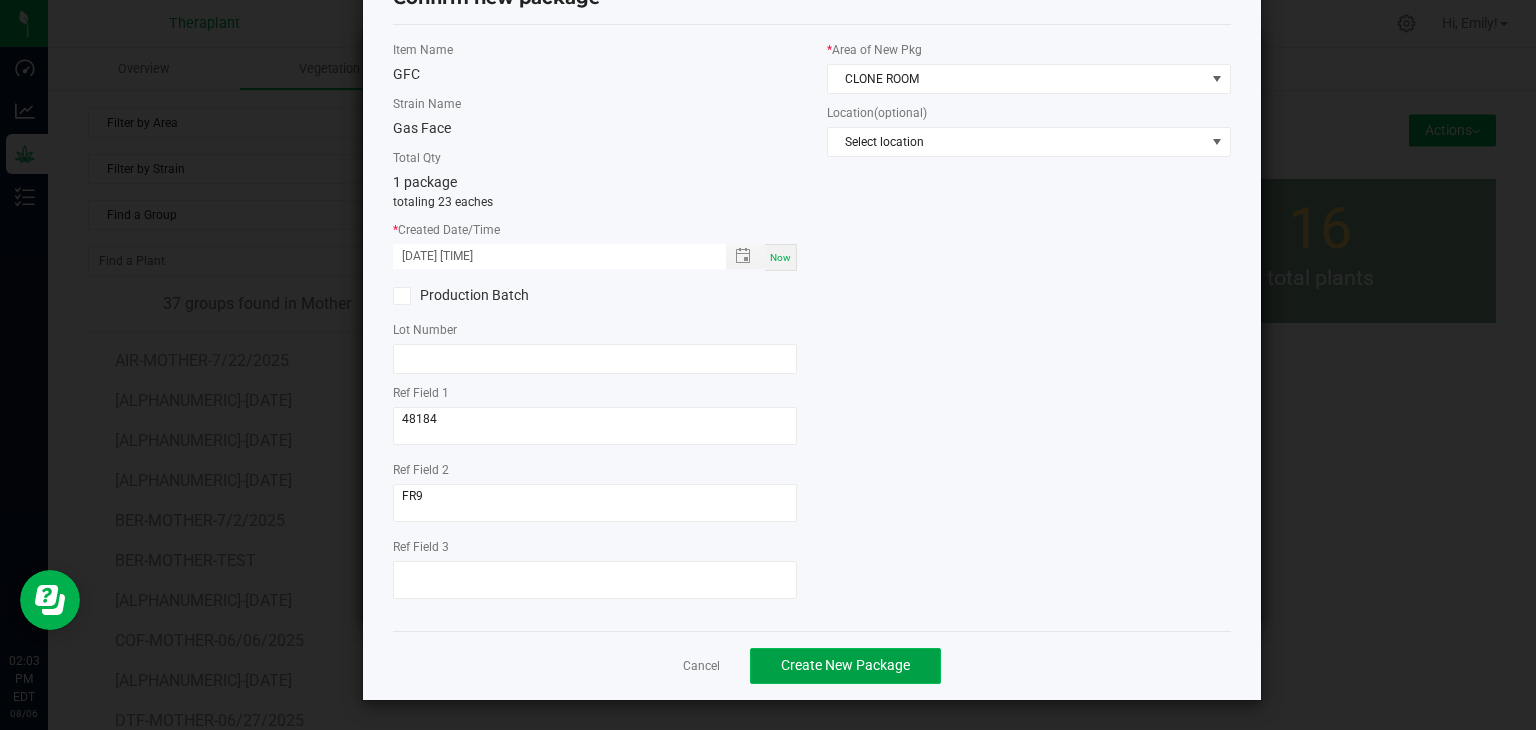 click on "Create New Package" 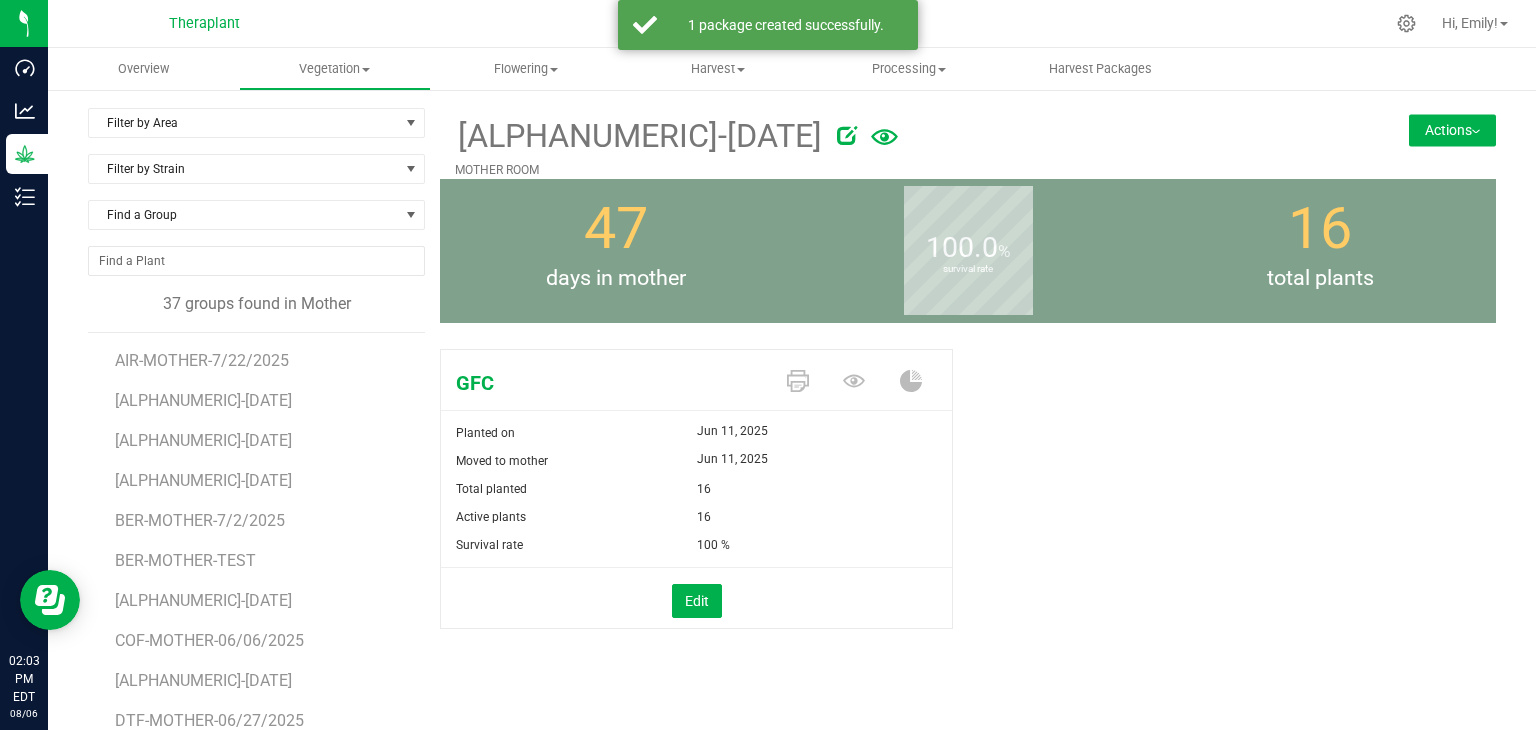 click on "Actions" at bounding box center [1452, 130] 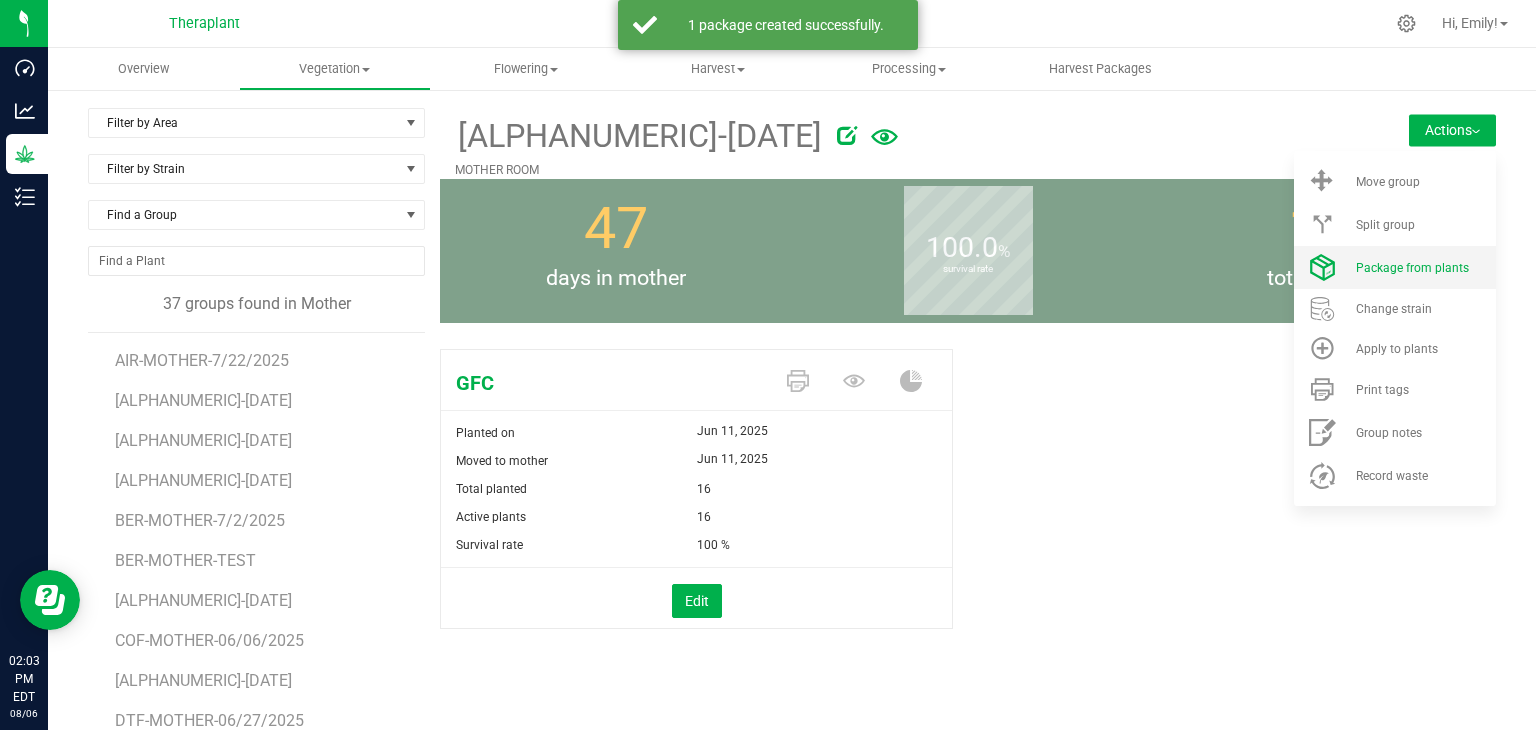 click on "Package from plants" at bounding box center [1412, 268] 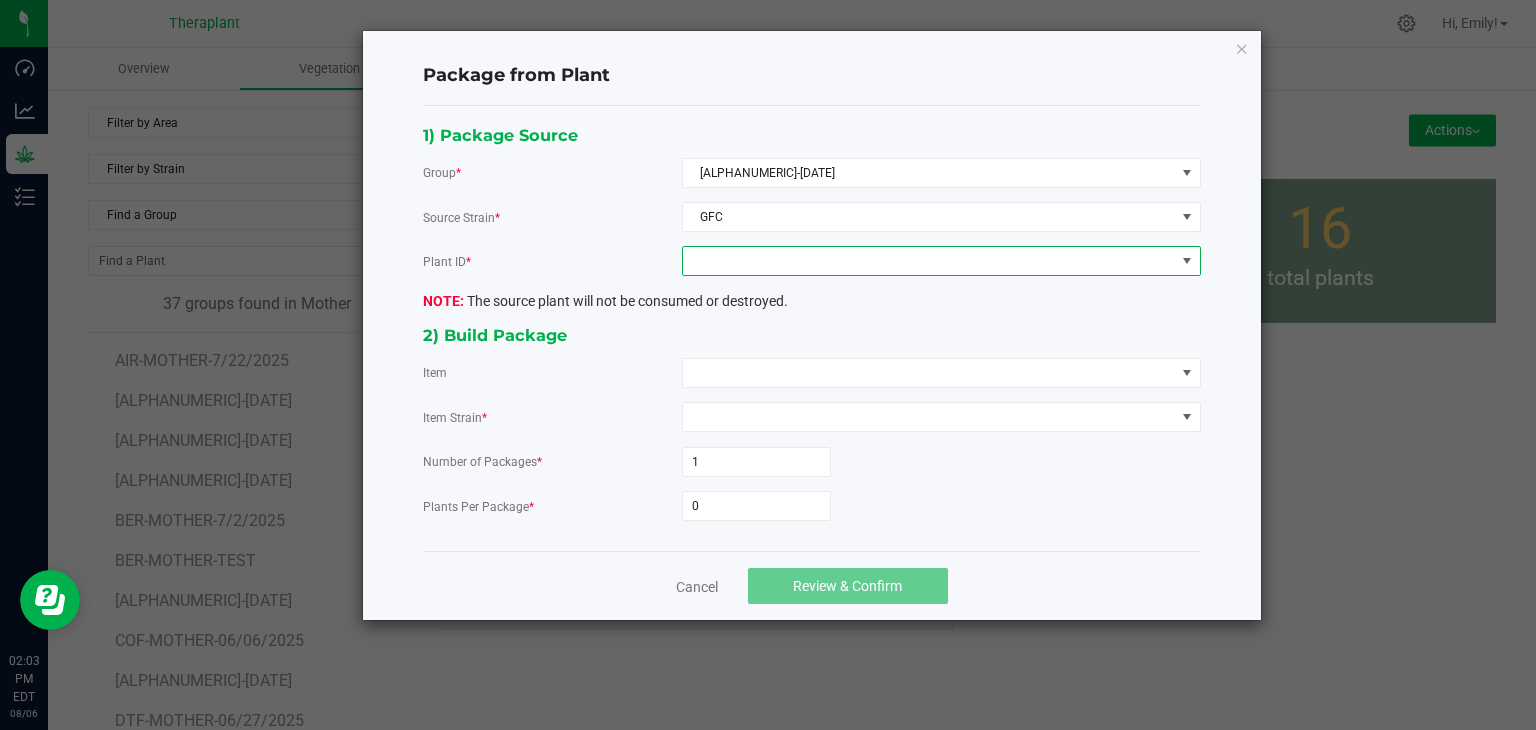 click at bounding box center (929, 261) 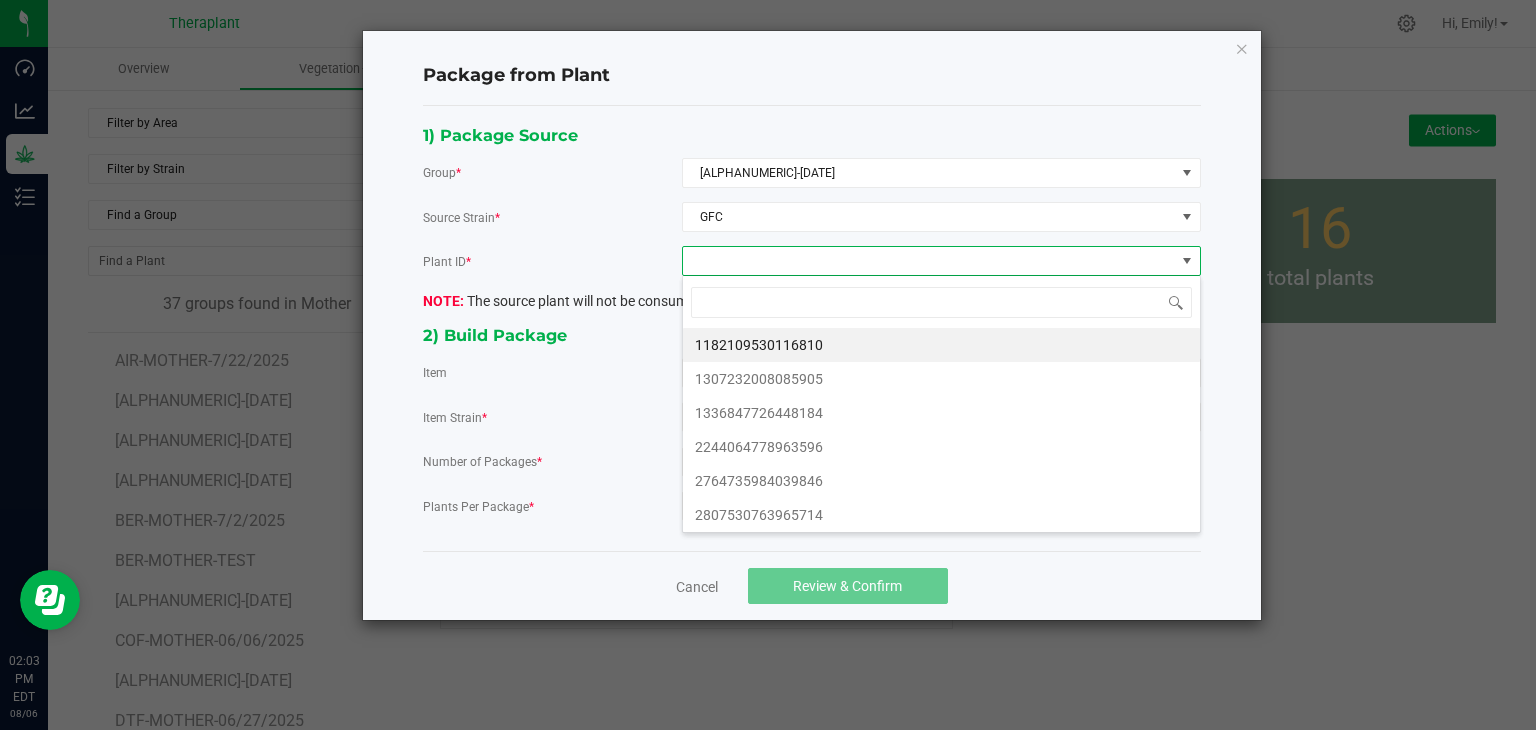 scroll, scrollTop: 99970, scrollLeft: 99480, axis: both 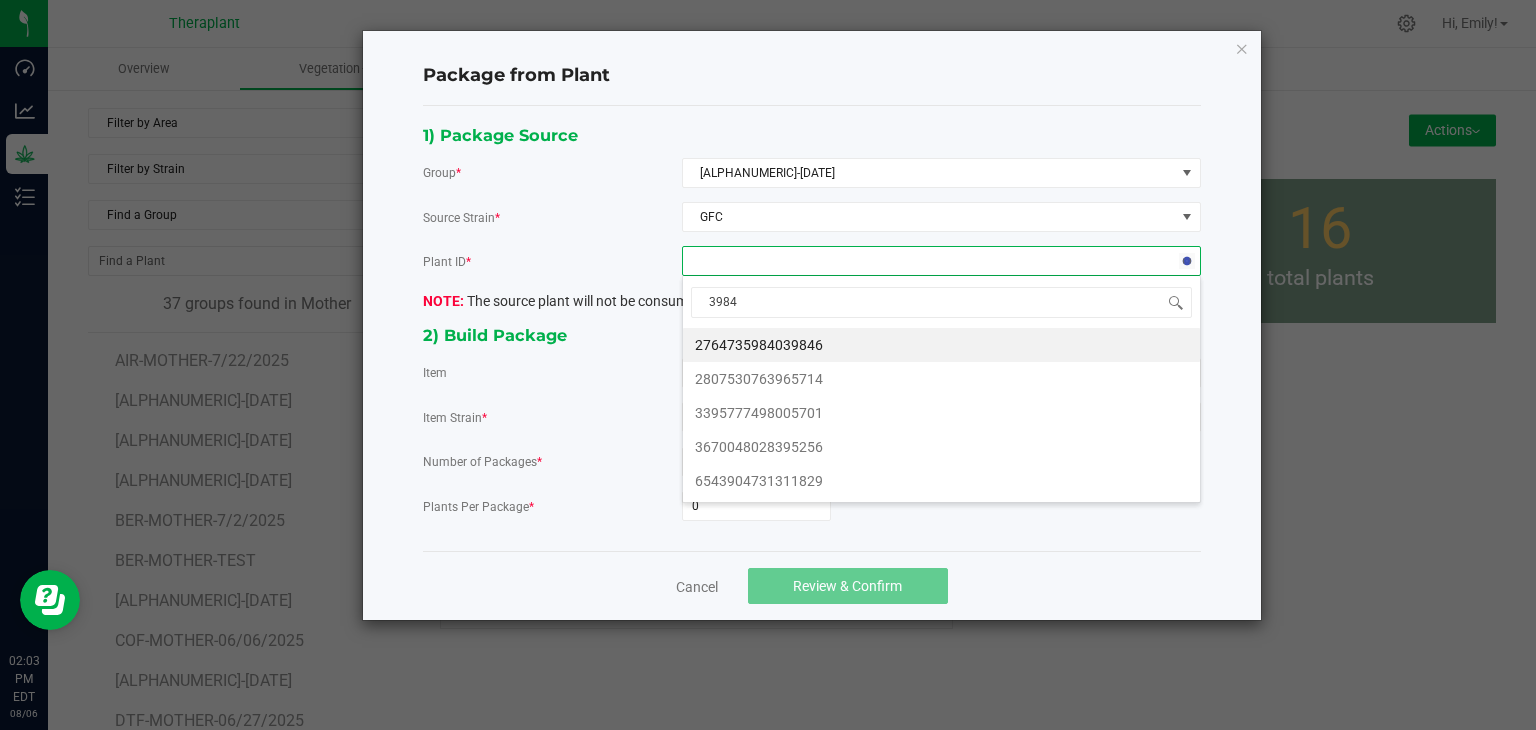 type on "39846" 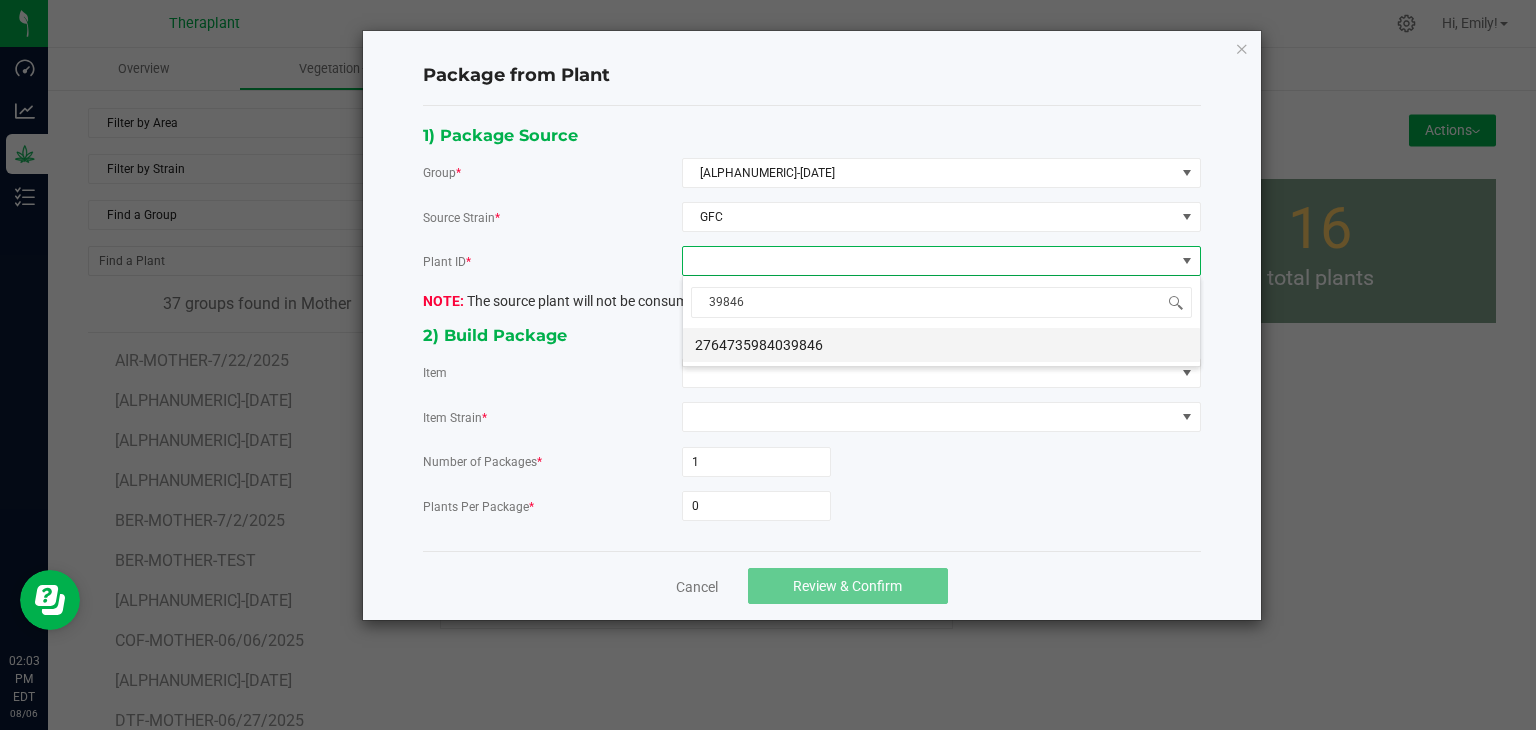 click on "2764735984039846" at bounding box center (941, 345) 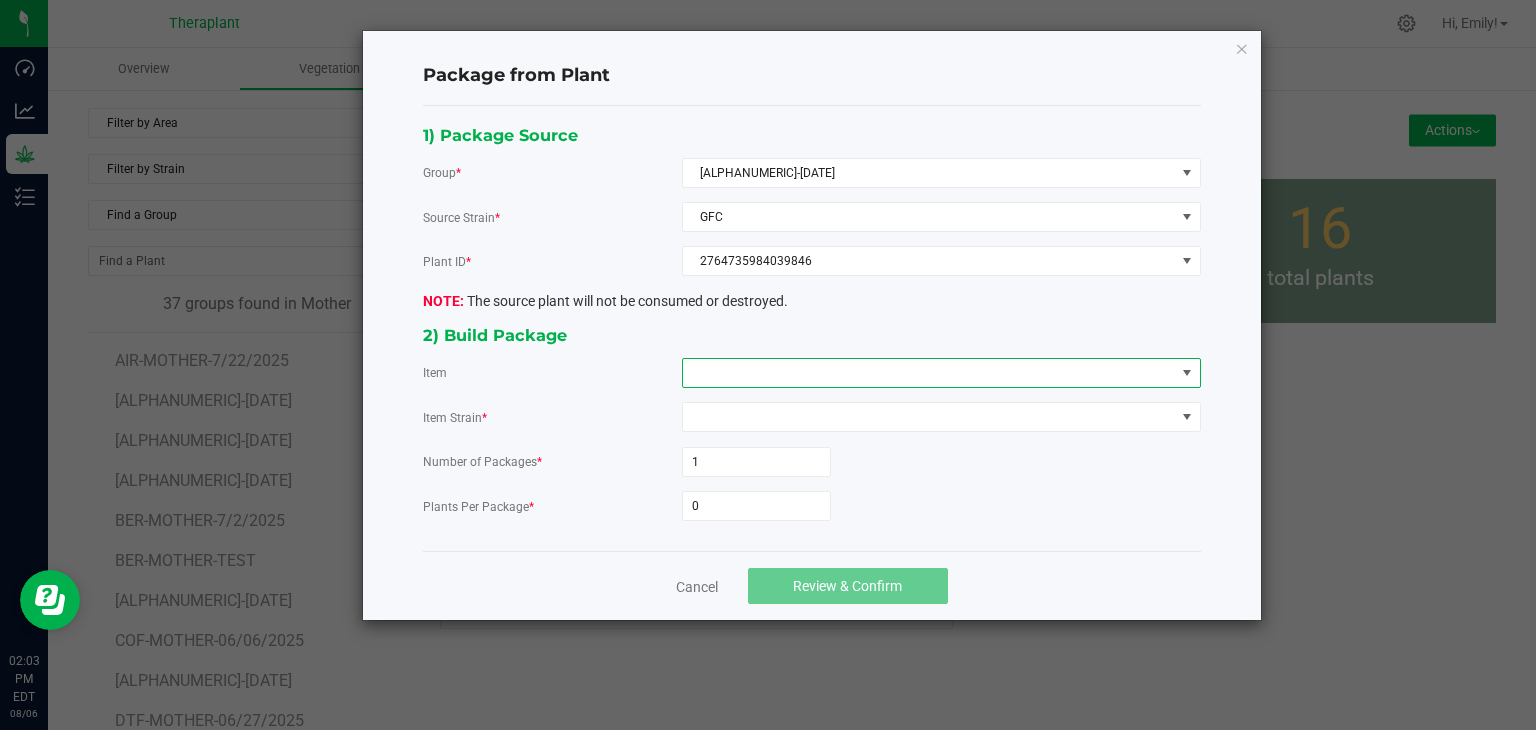 click at bounding box center (929, 373) 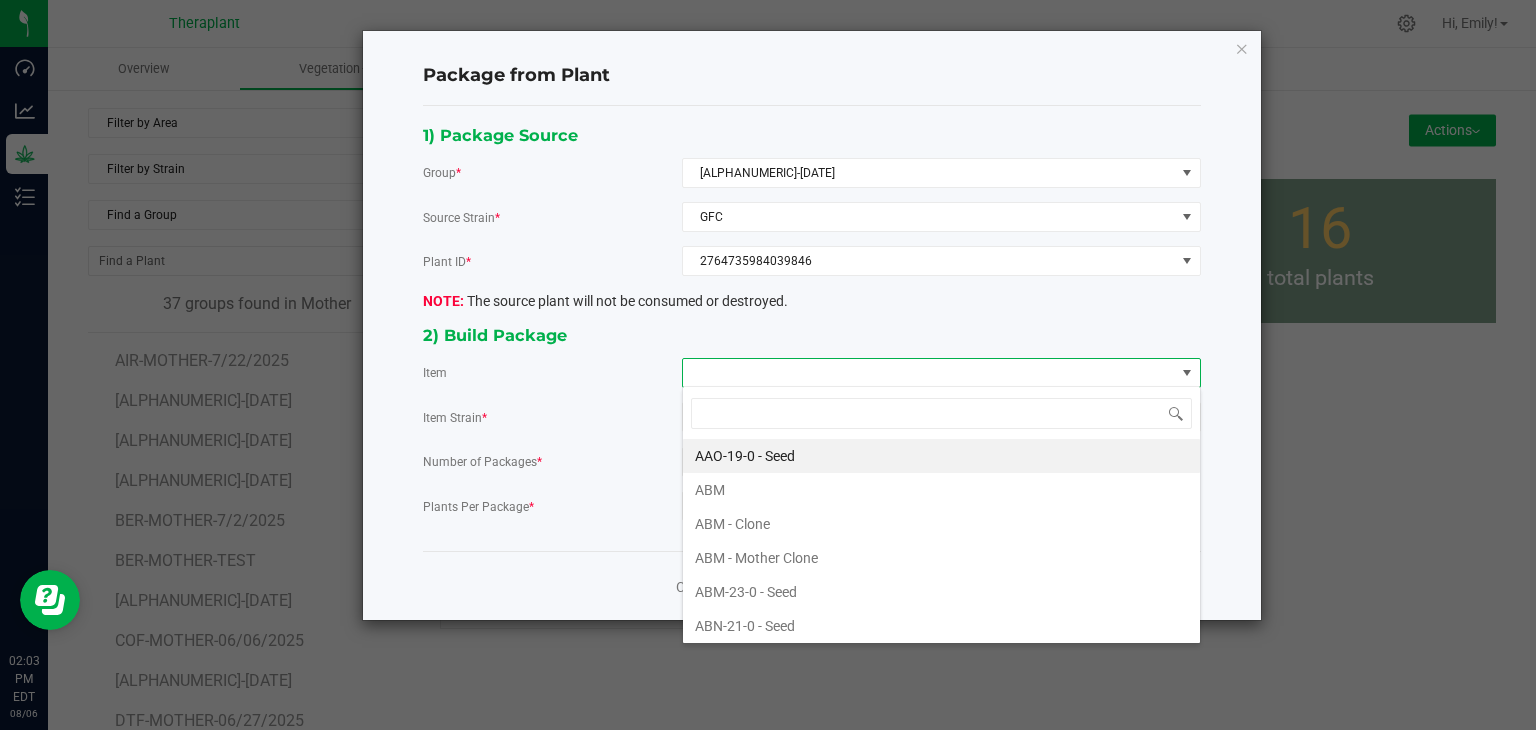 scroll, scrollTop: 99970, scrollLeft: 99480, axis: both 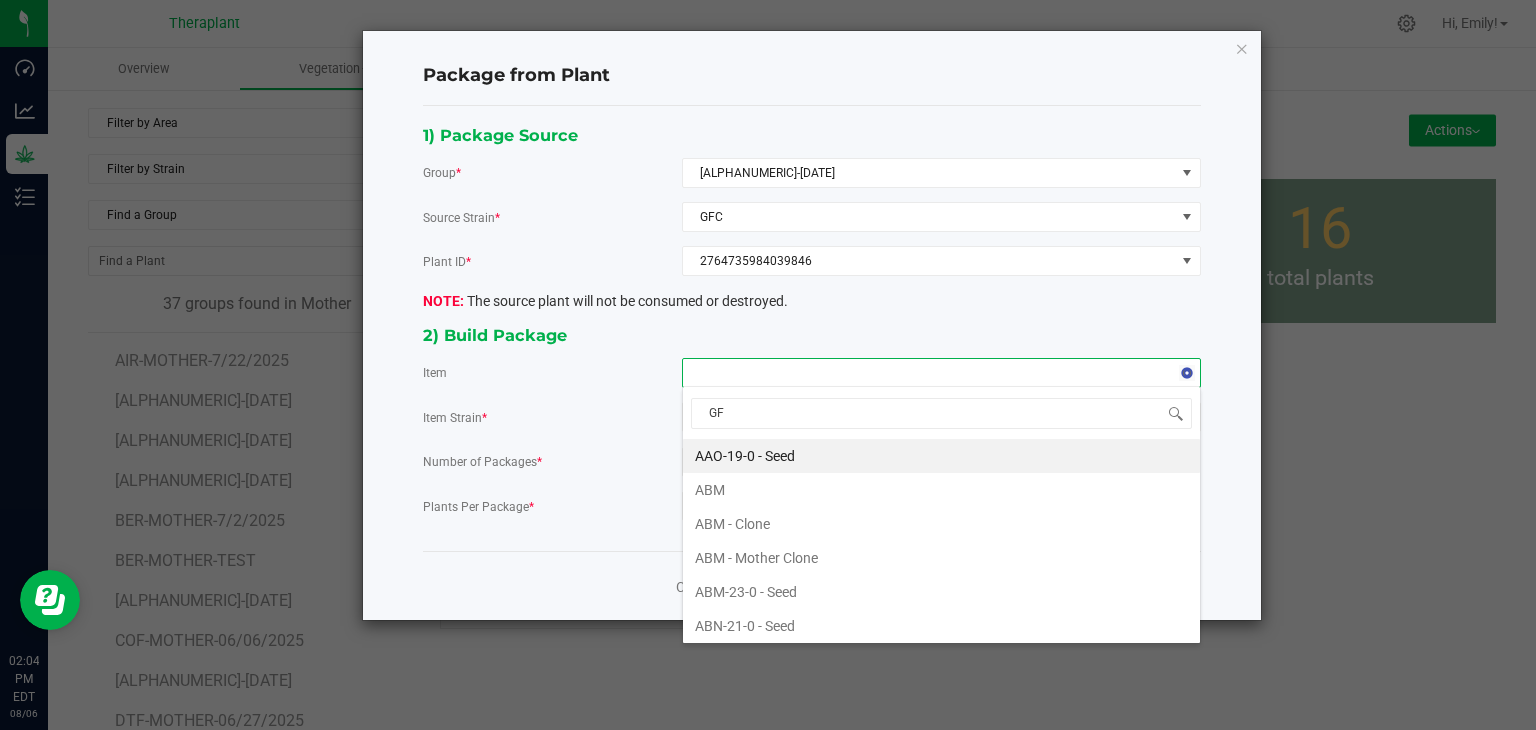 type on "GFC" 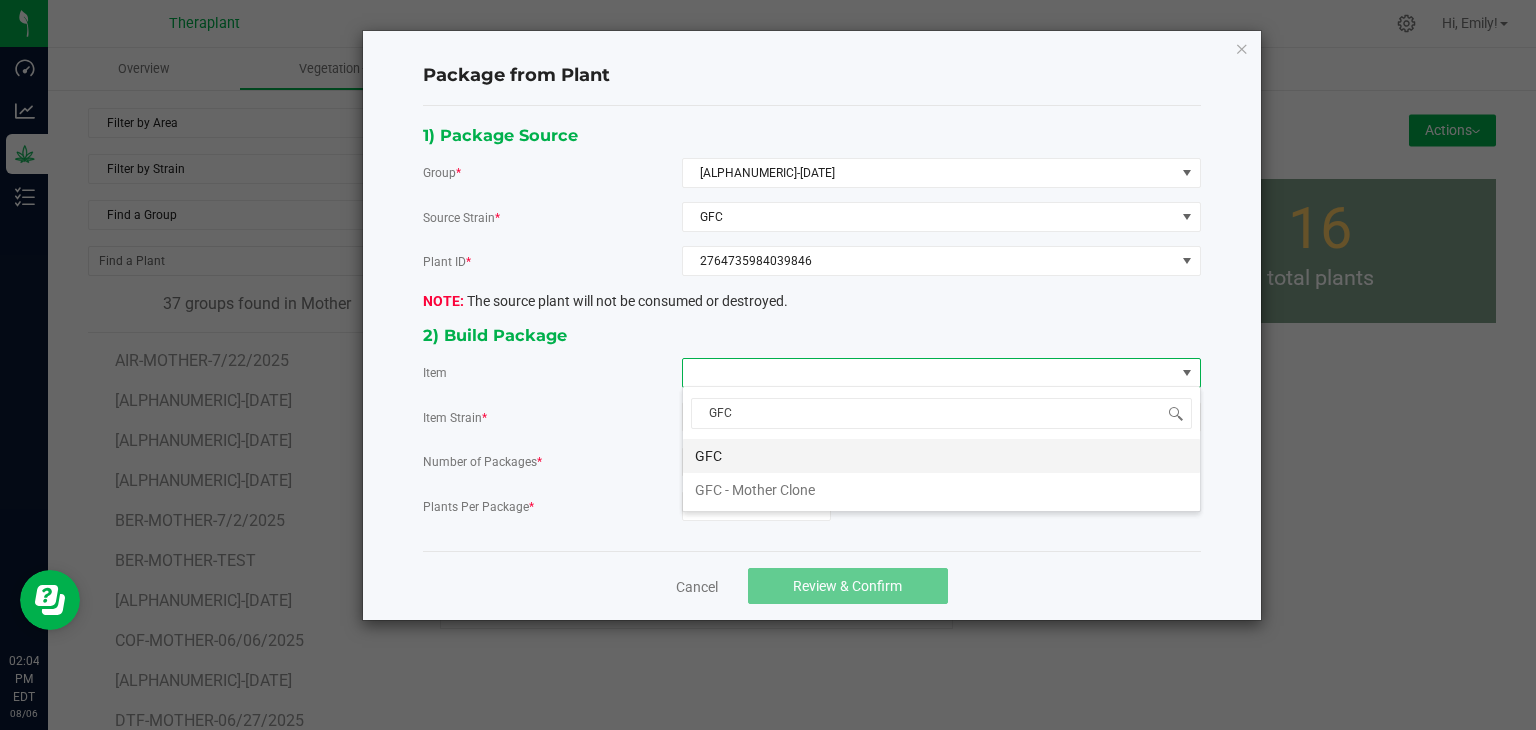 click on "GFC" at bounding box center [941, 456] 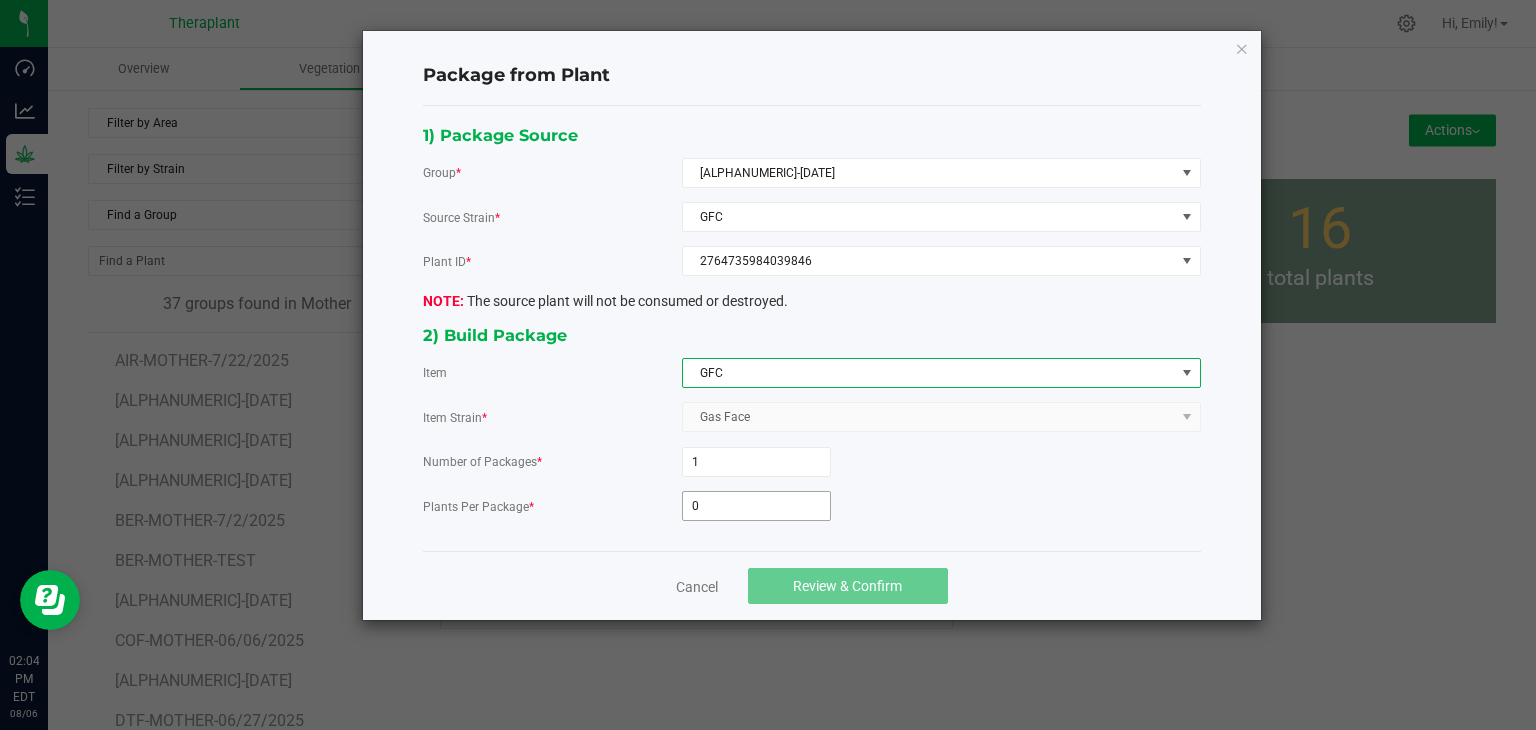 click on "0" at bounding box center (756, 506) 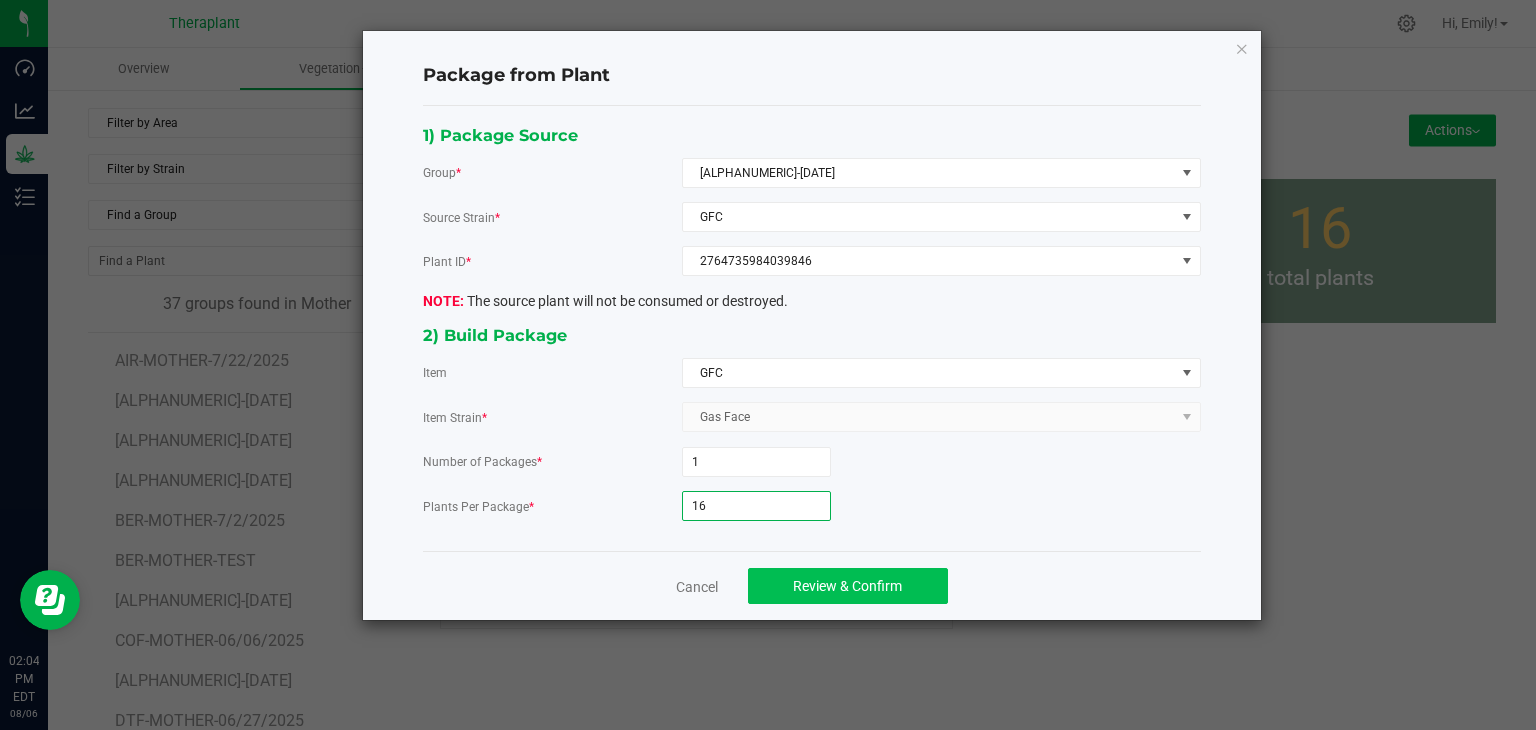 type on "16" 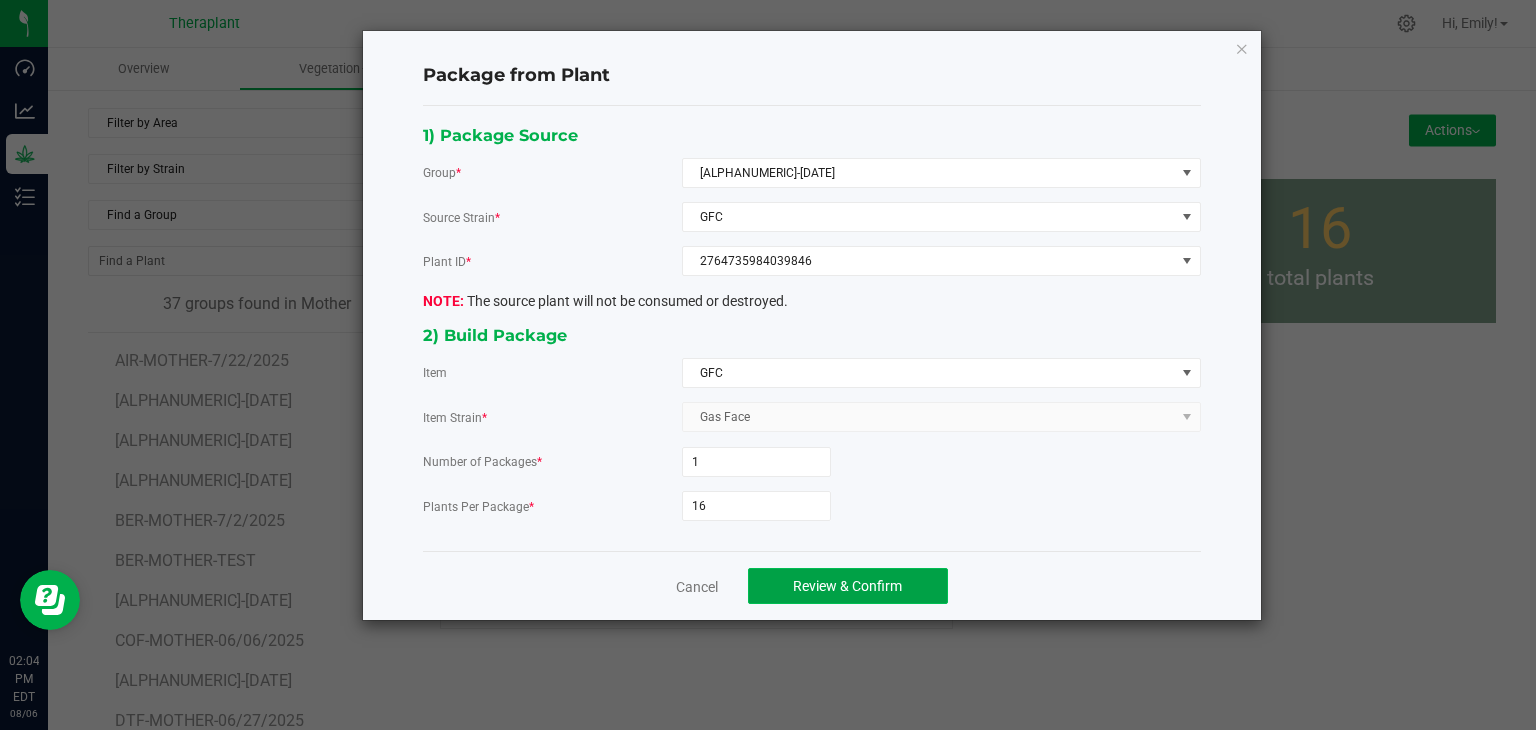 click on "Review & Confirm" 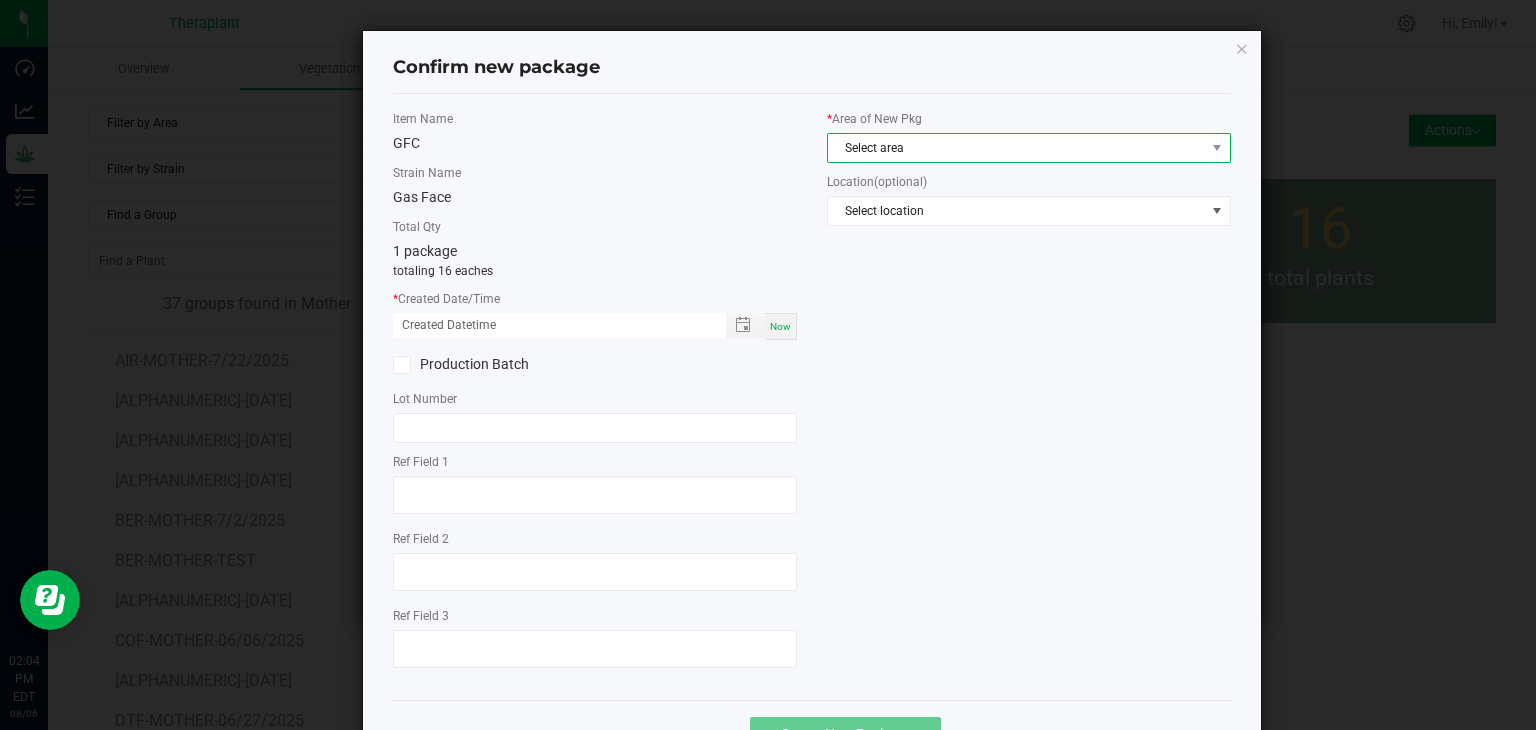 click on "Select area" at bounding box center (1016, 148) 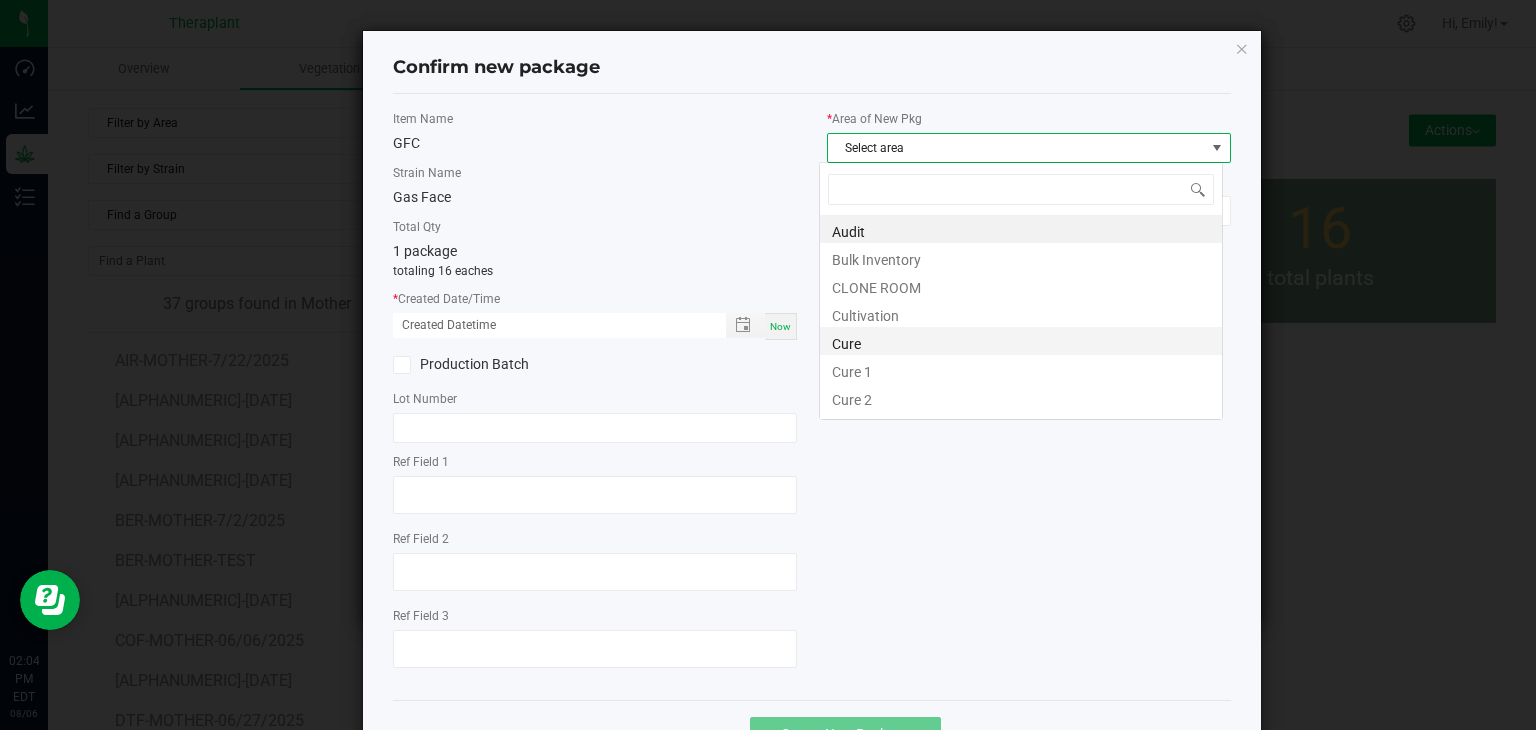 scroll, scrollTop: 99970, scrollLeft: 99596, axis: both 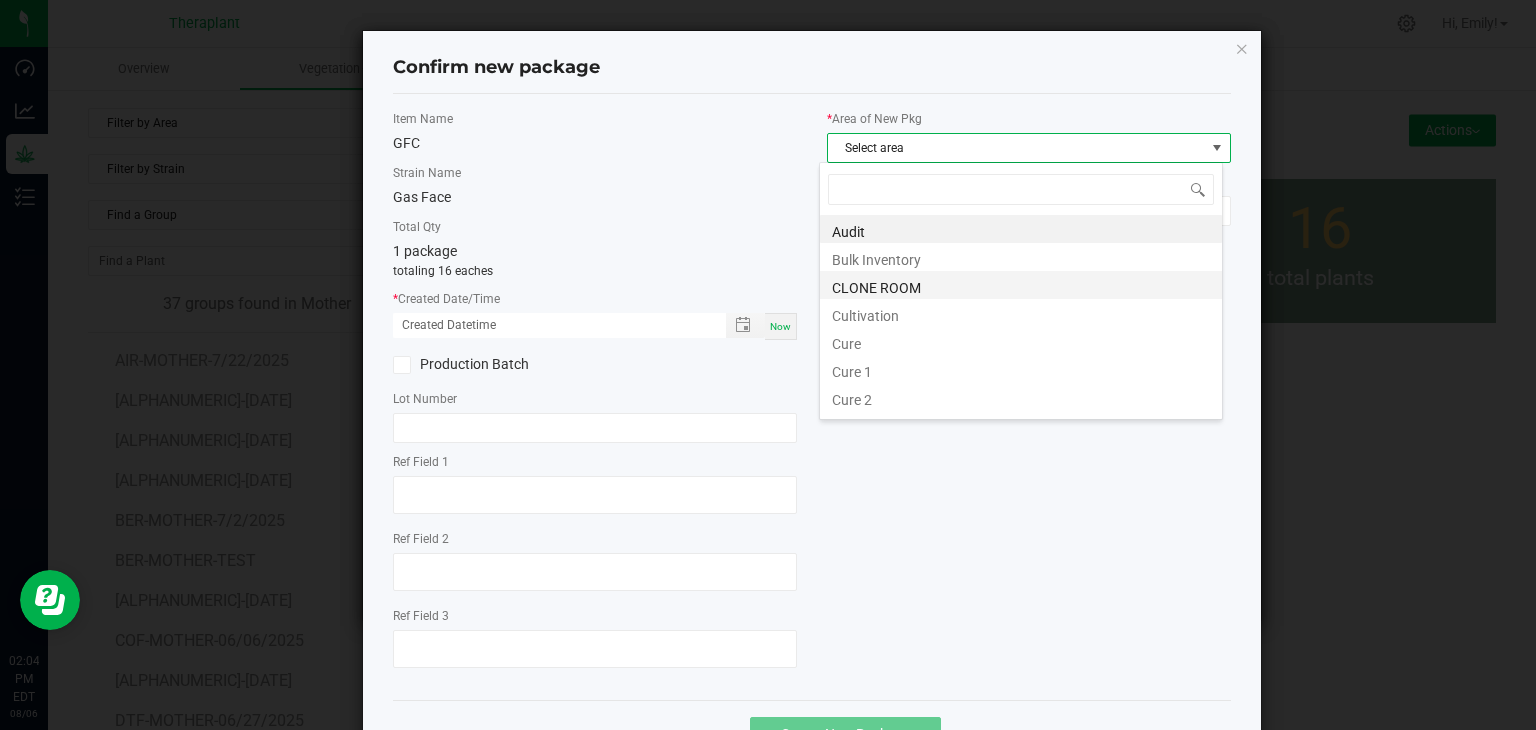 click on "CLONE ROOM" at bounding box center [1021, 285] 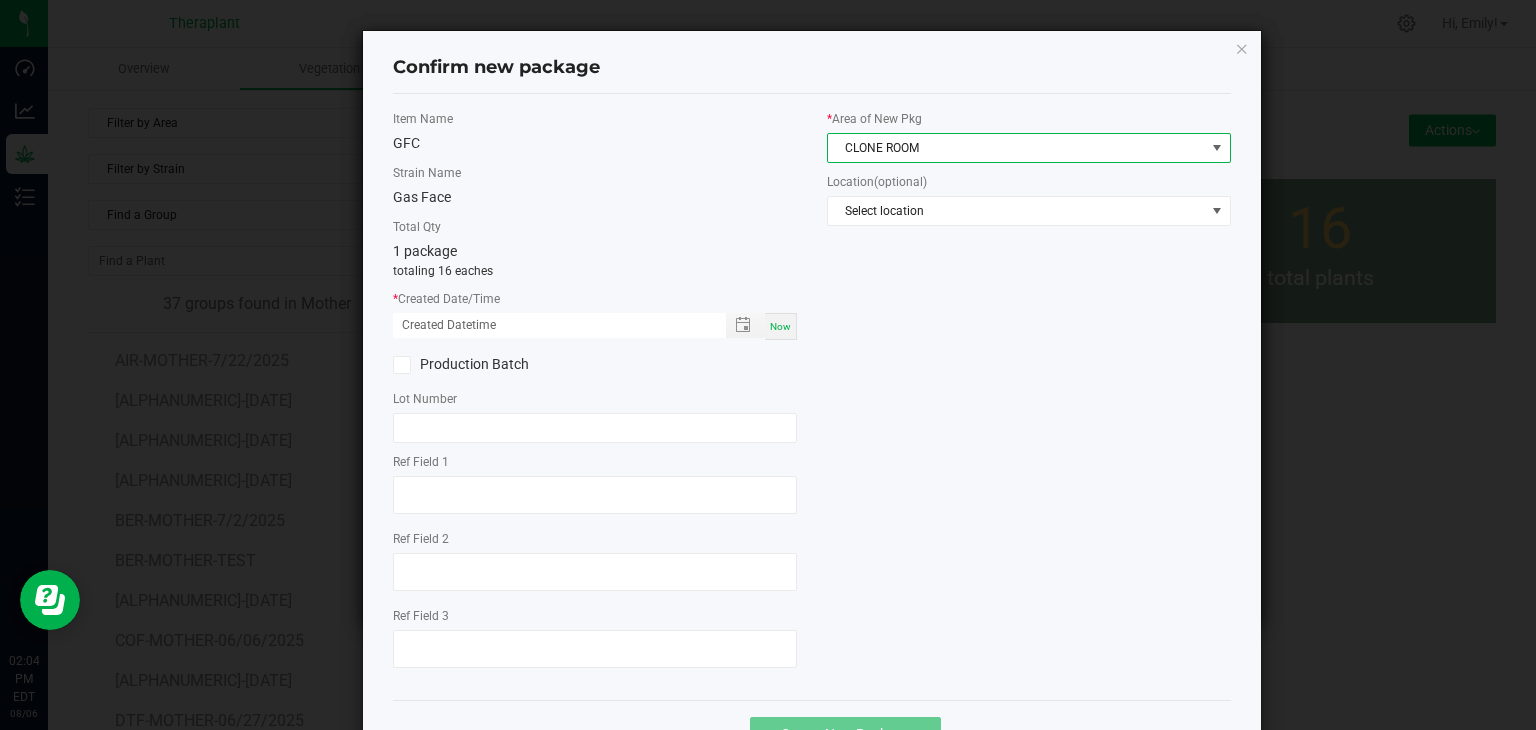 click on "Now" at bounding box center (780, 326) 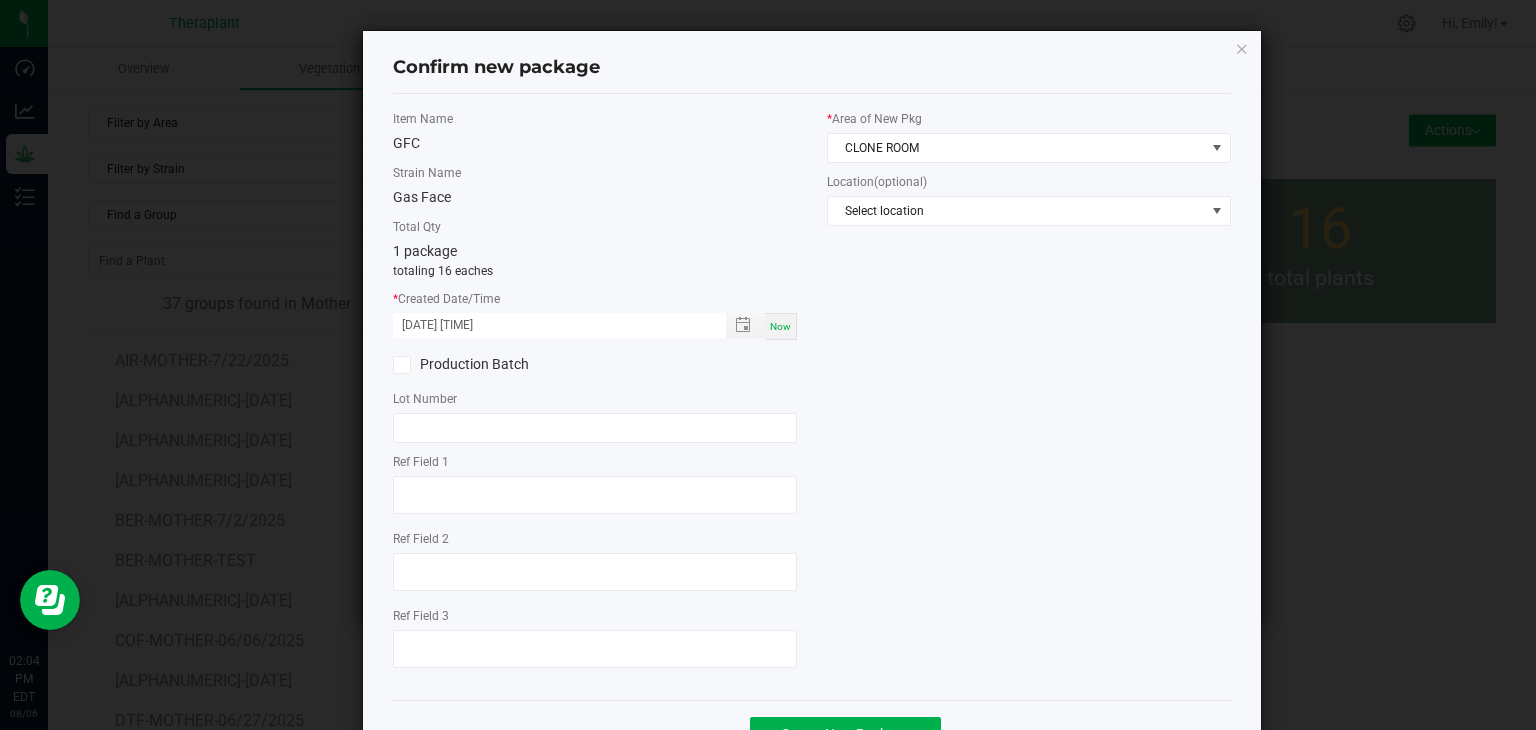click on "Ref Field 1   Ref Field 2                    Ref Field 3" 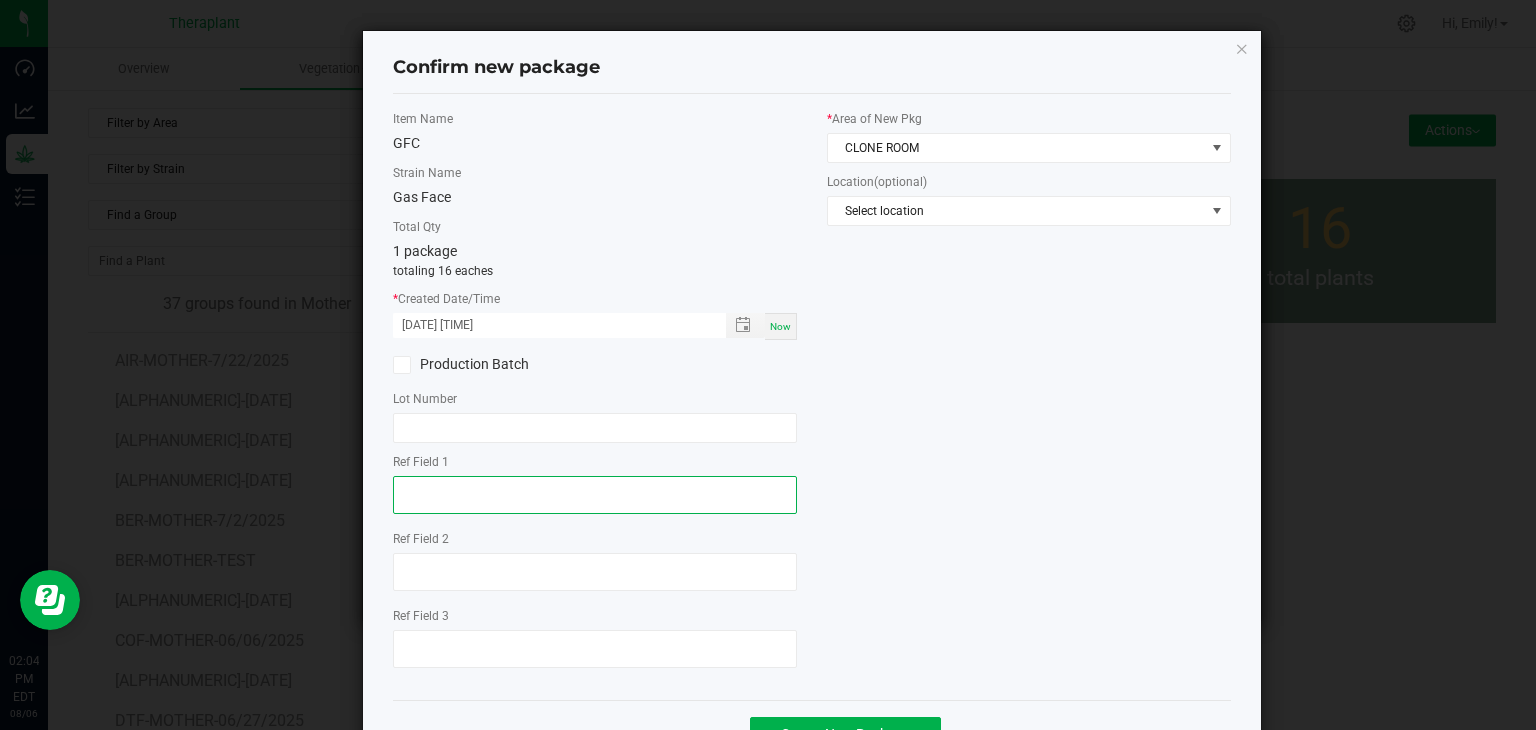 click 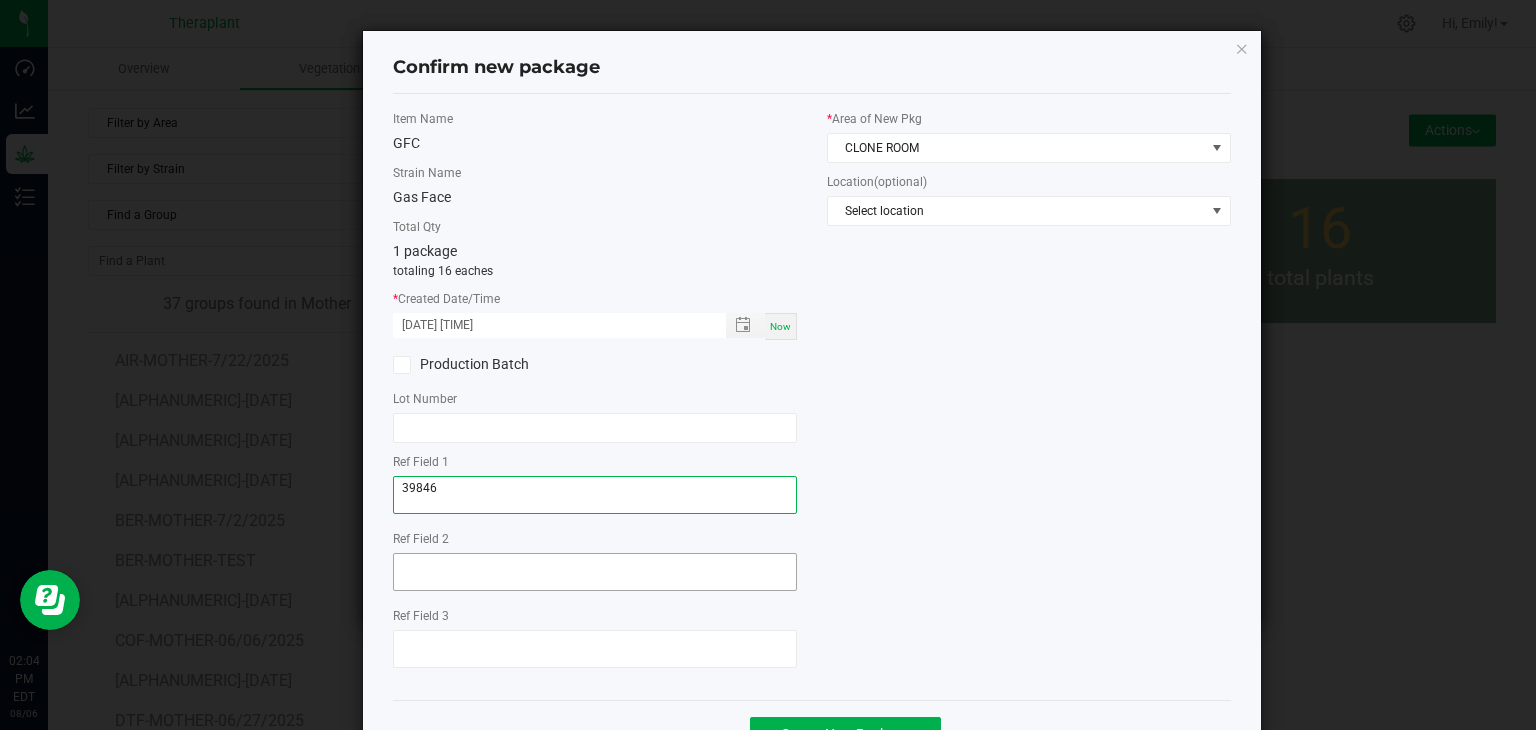type on "39846" 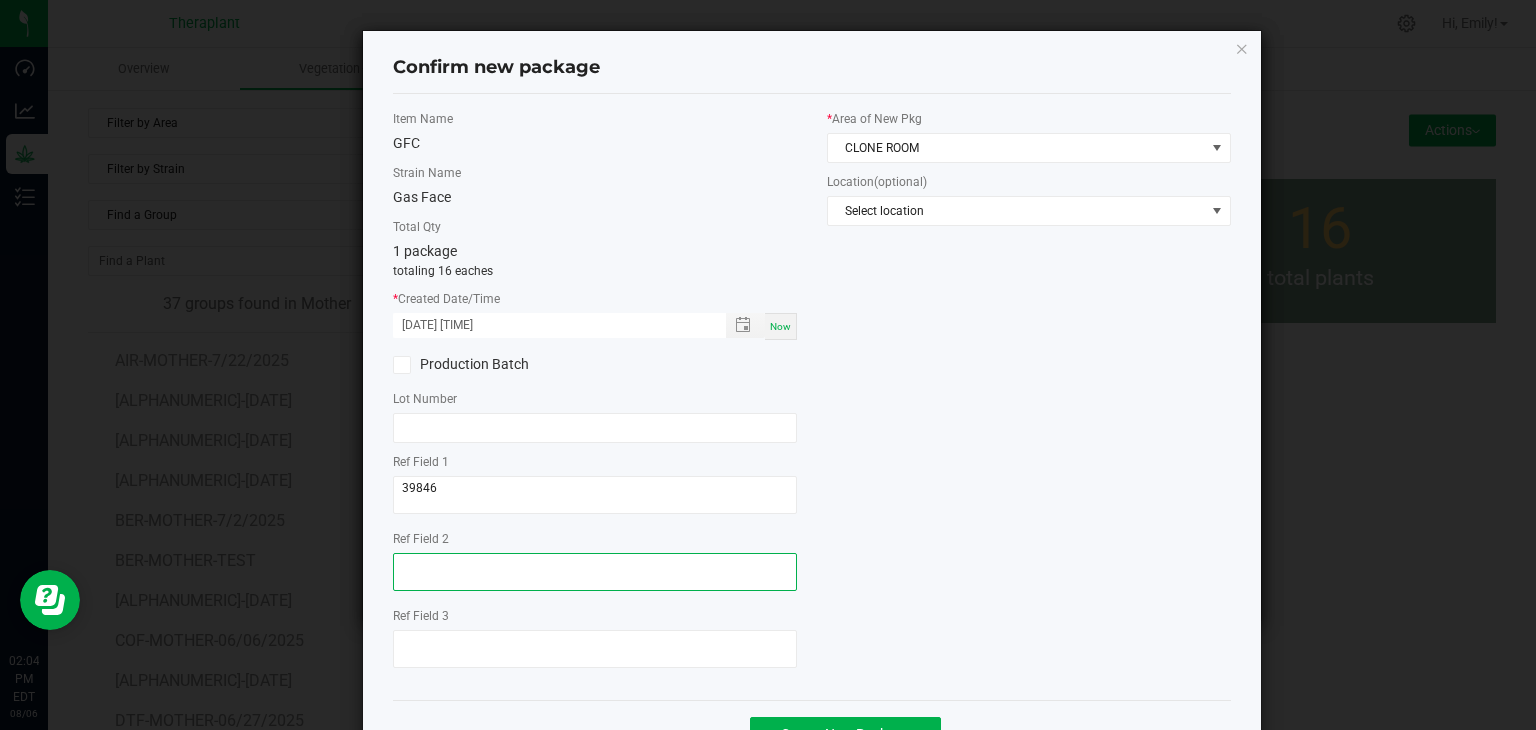 click at bounding box center (595, 572) 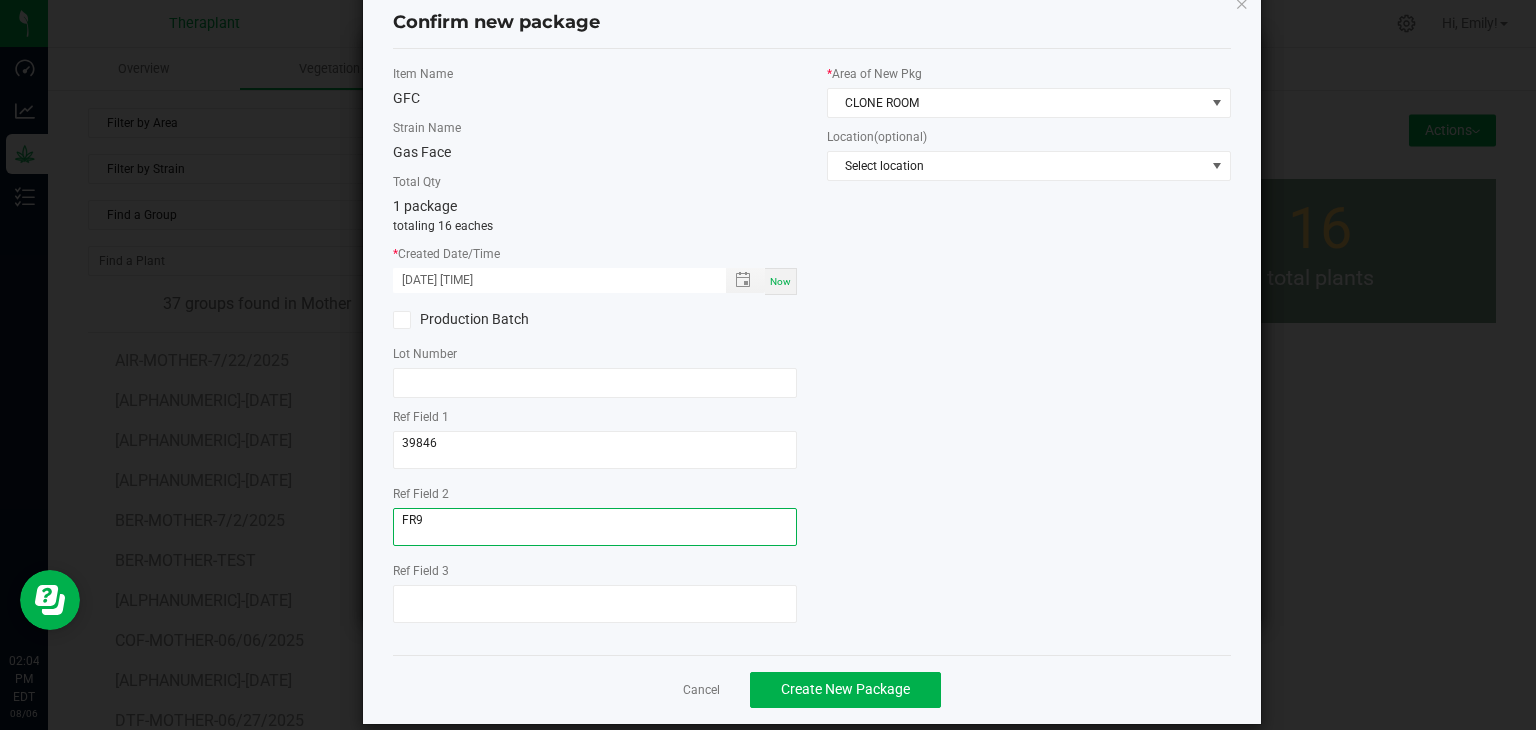 scroll, scrollTop: 69, scrollLeft: 0, axis: vertical 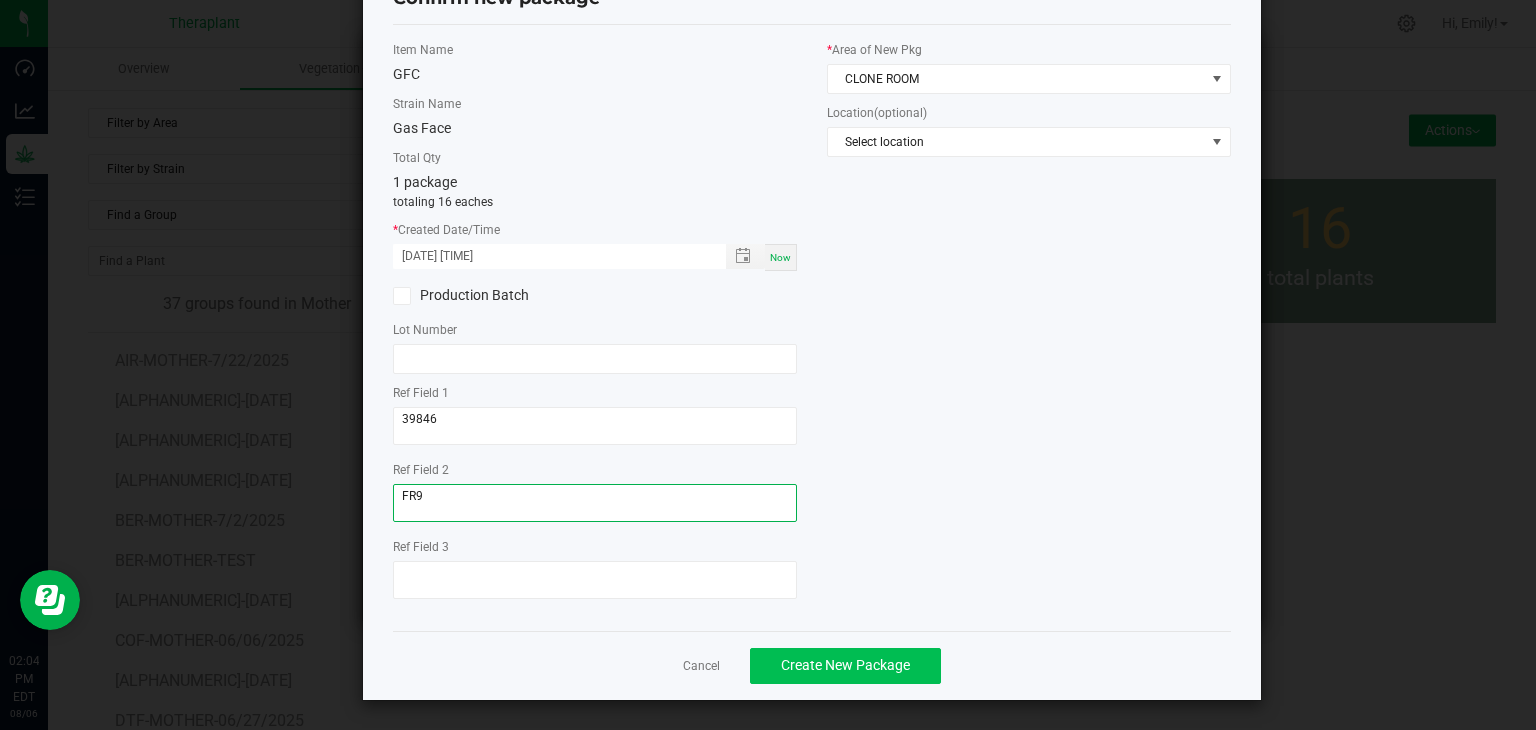 type on "FR9" 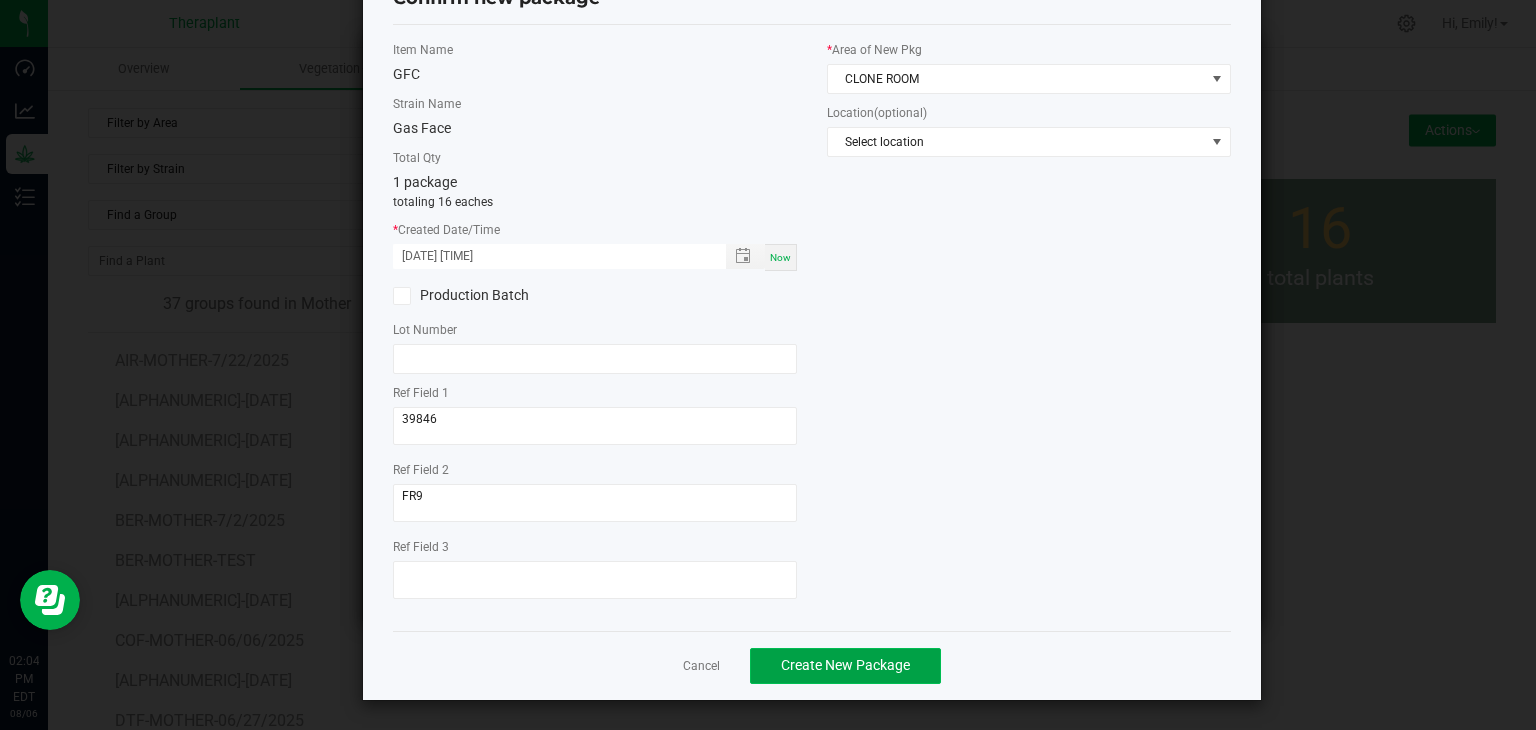 click on "Create New Package" 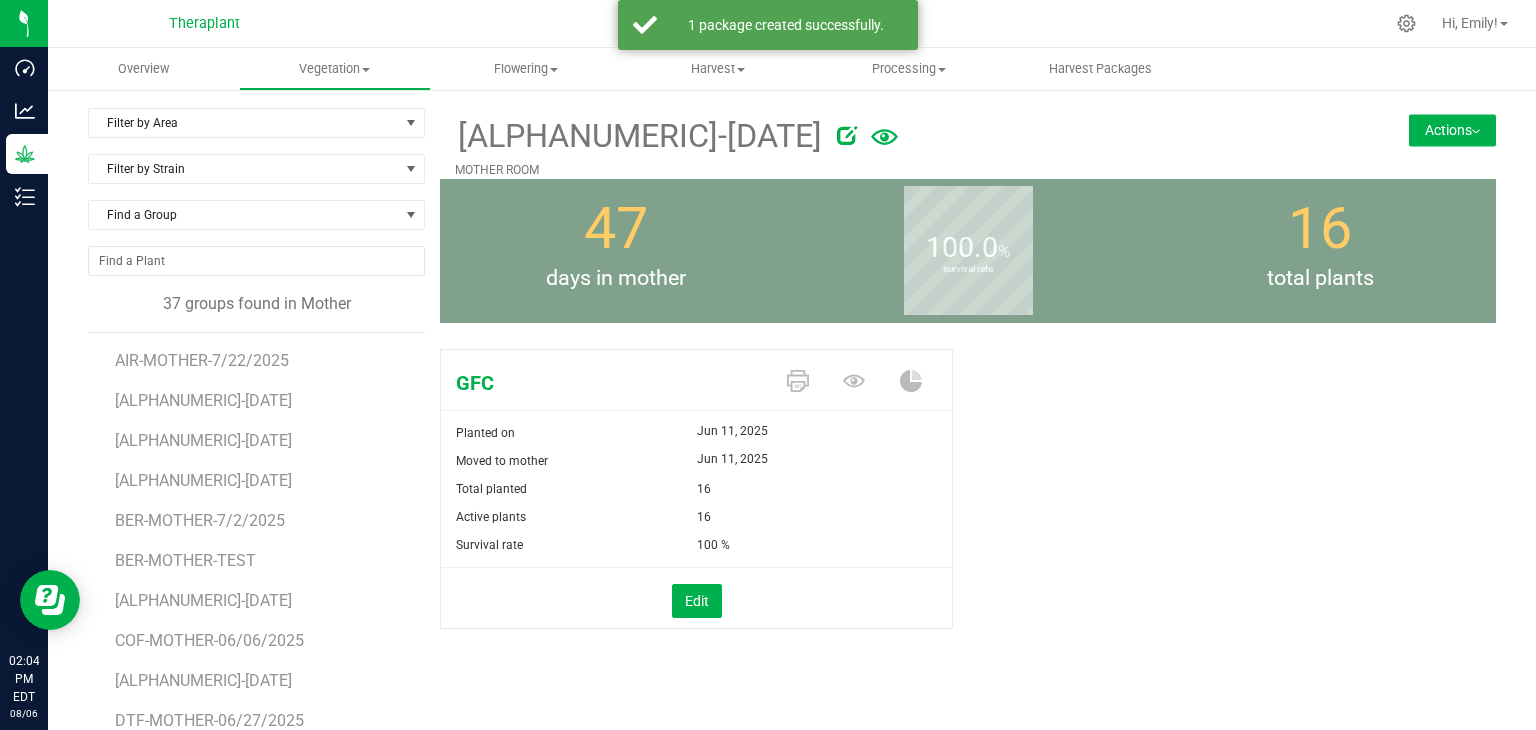 click on "Actions" at bounding box center [1452, 130] 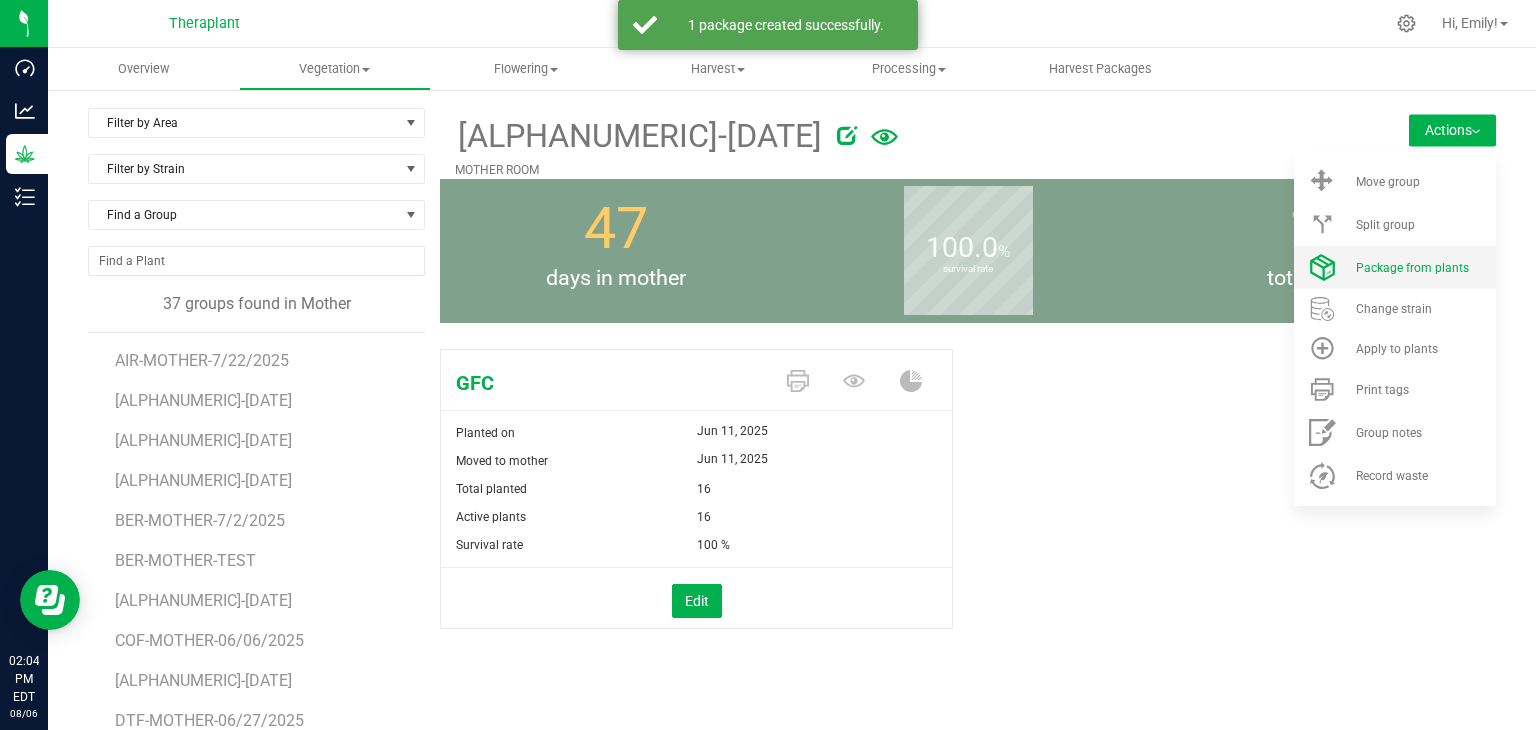 click on "Package from plants" at bounding box center (1412, 268) 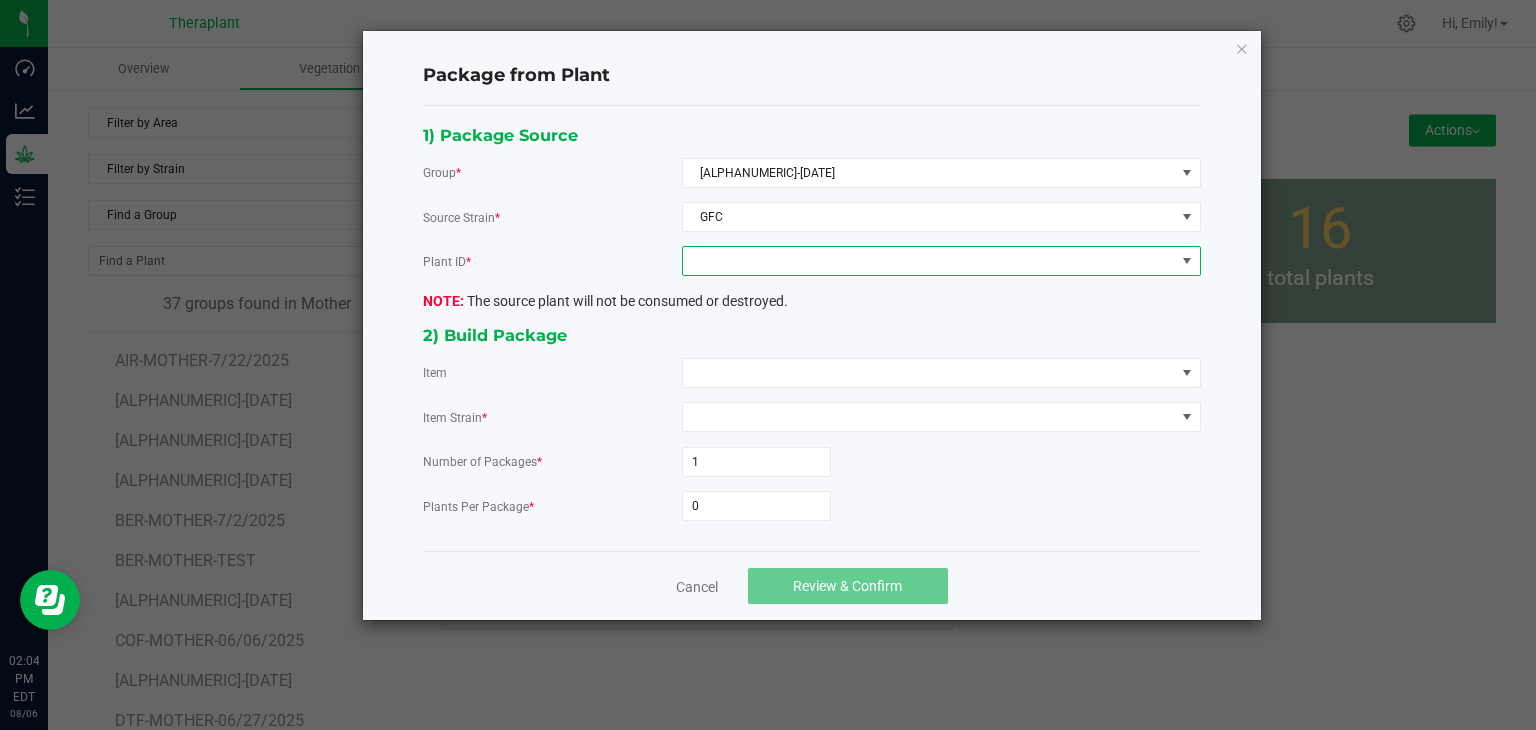 click at bounding box center (929, 261) 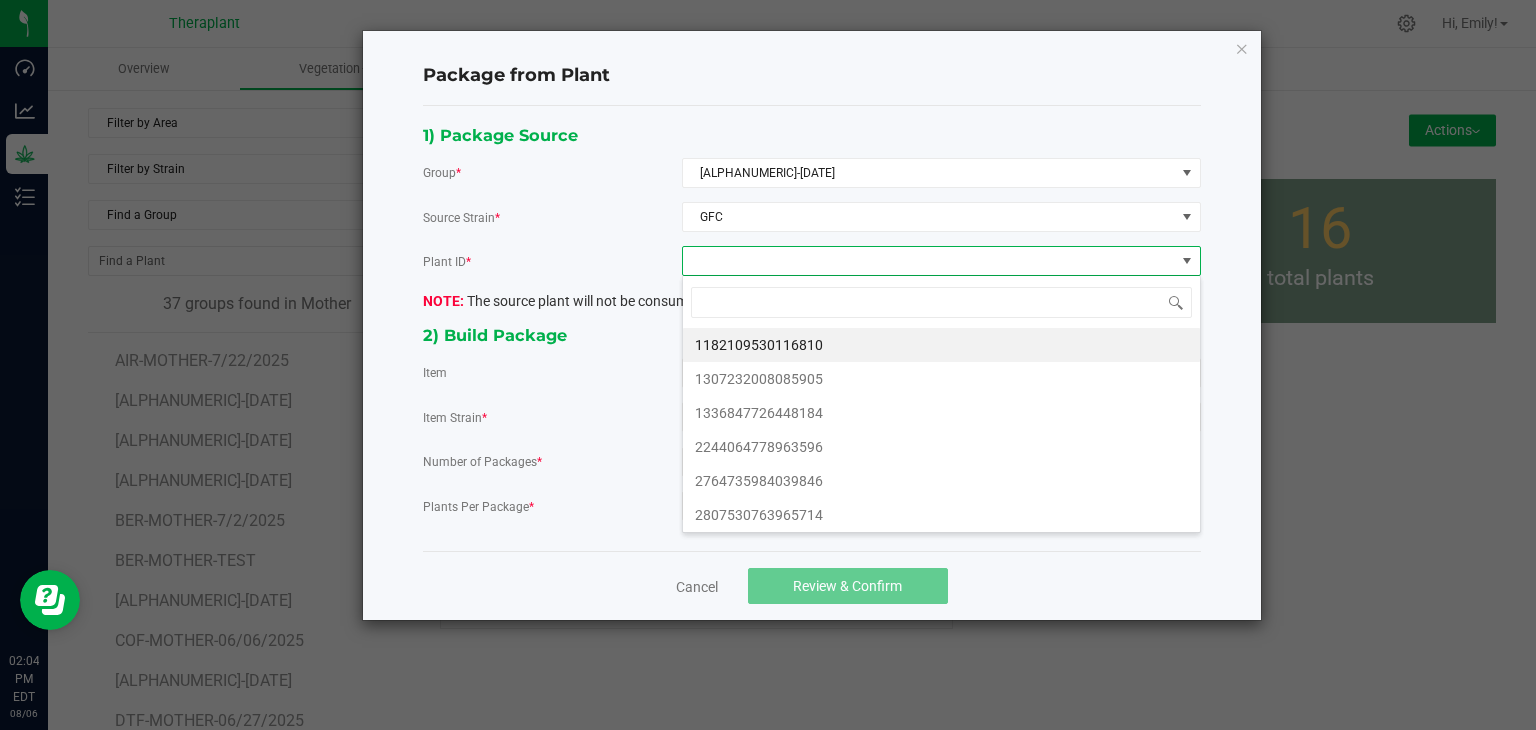 scroll, scrollTop: 99970, scrollLeft: 99480, axis: both 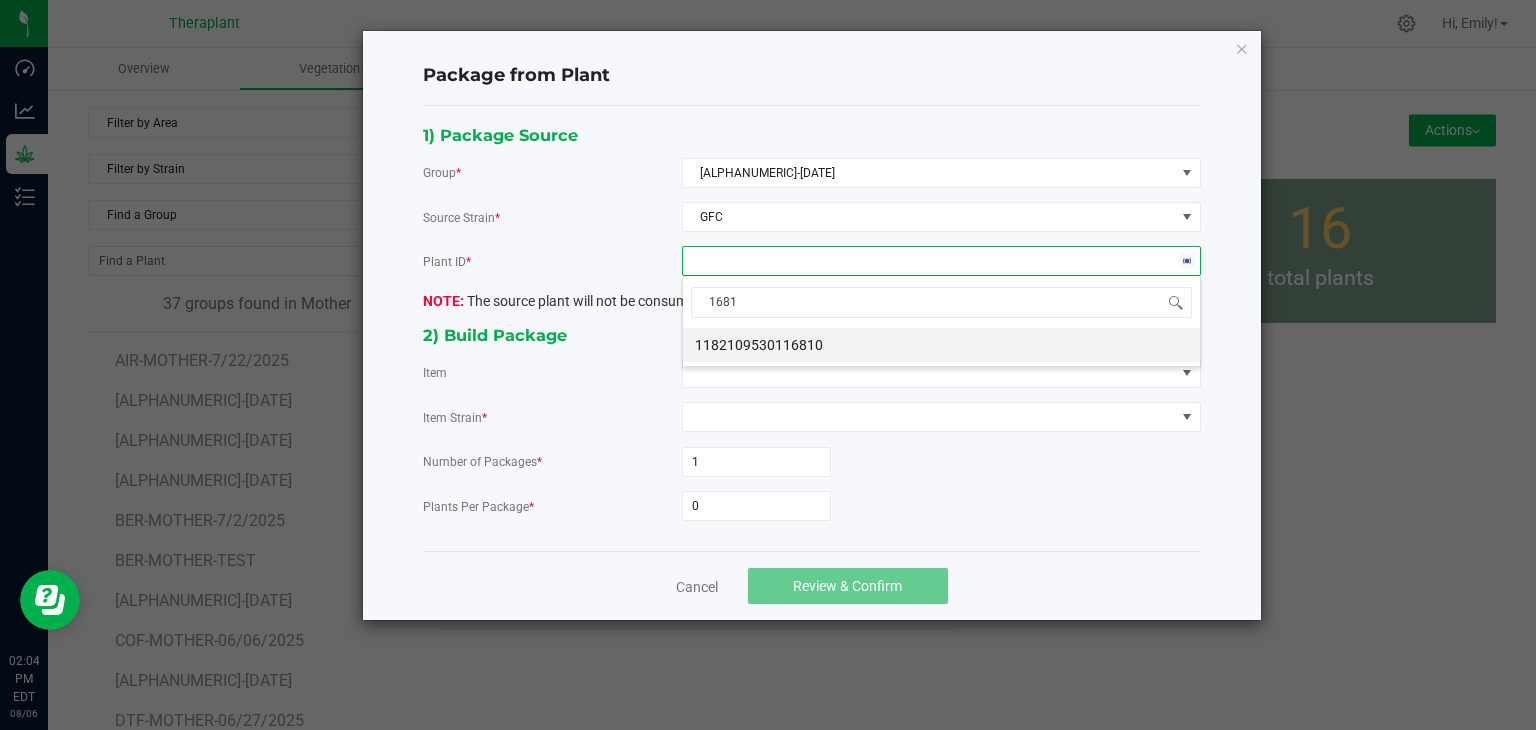 type on "16810" 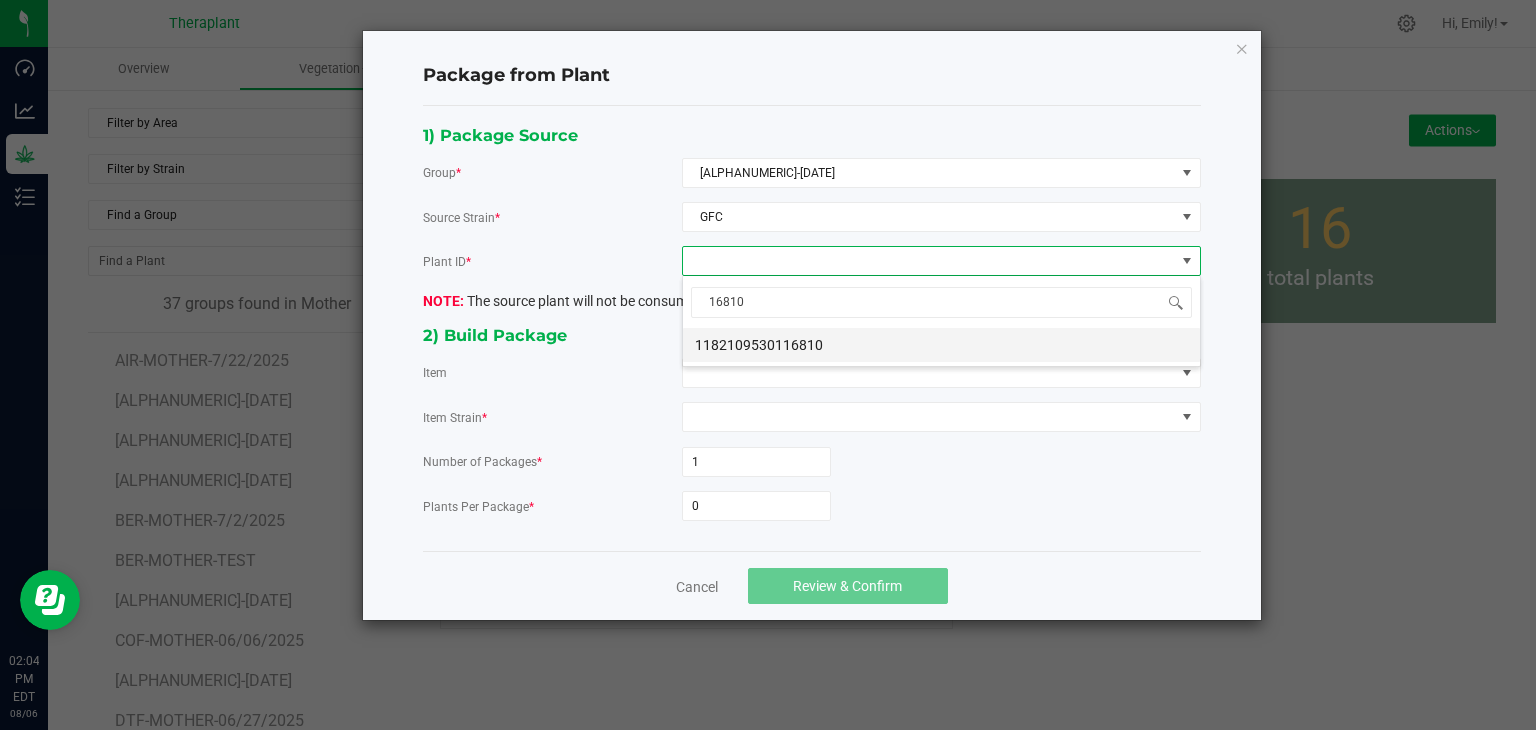 click on "1182109530116810" at bounding box center [941, 345] 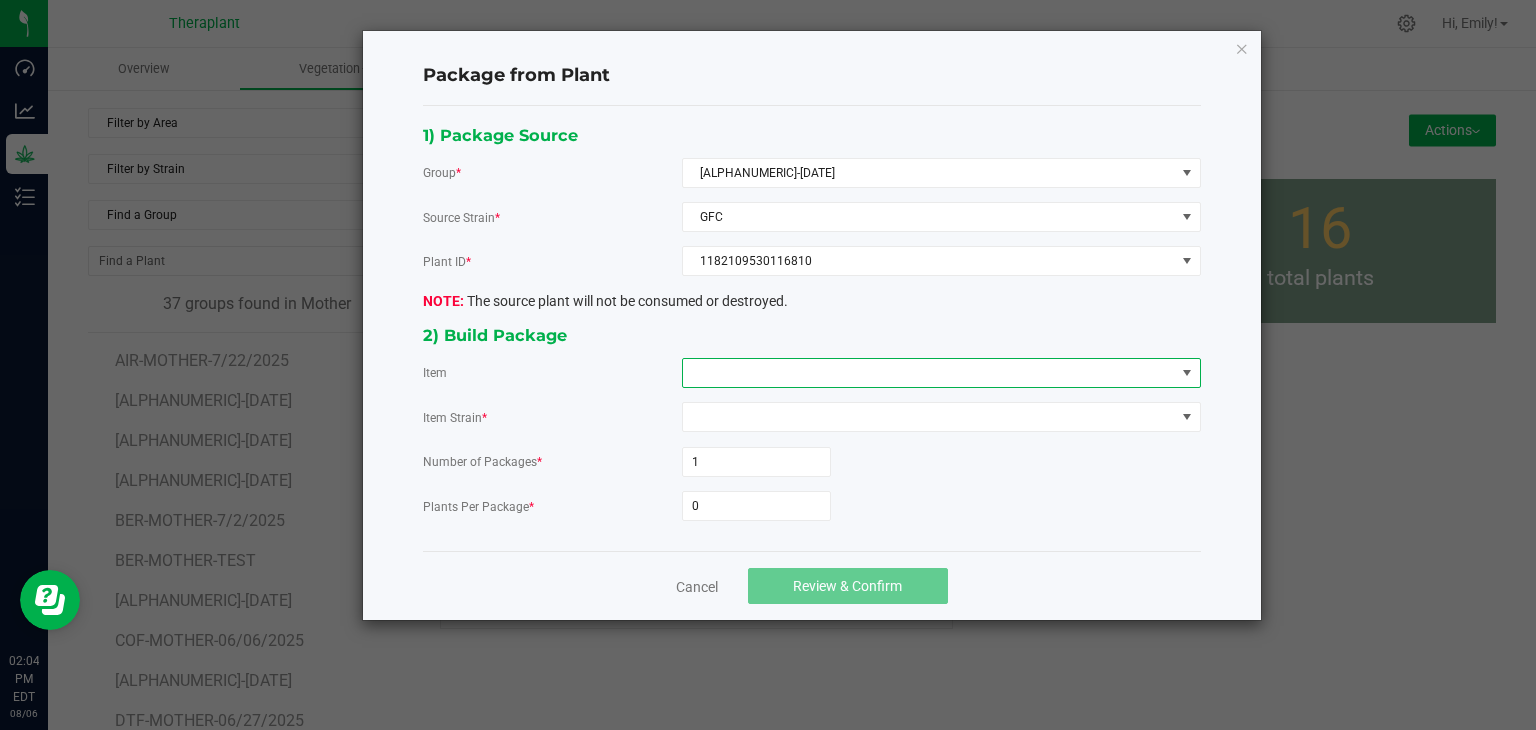 click at bounding box center [929, 373] 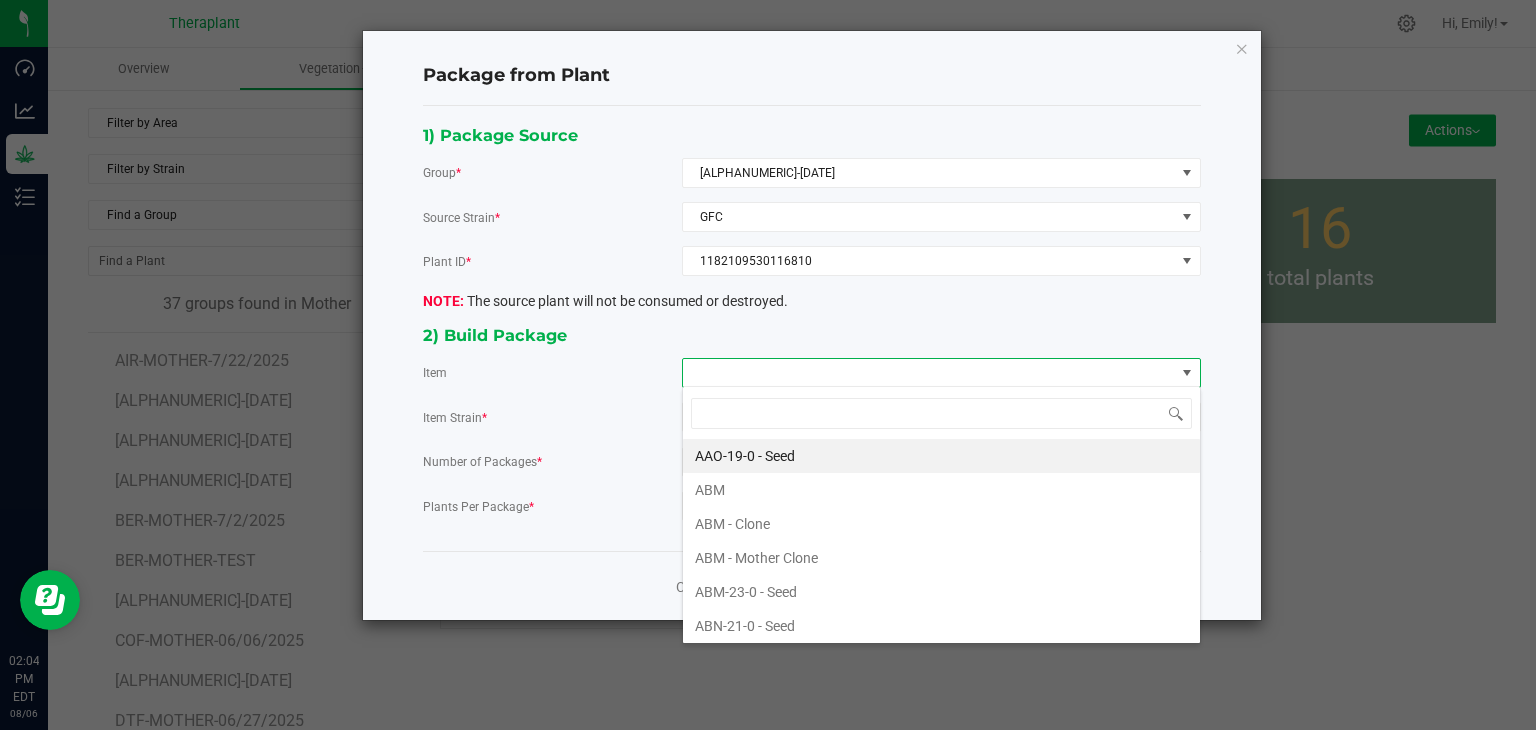 scroll, scrollTop: 99970, scrollLeft: 99480, axis: both 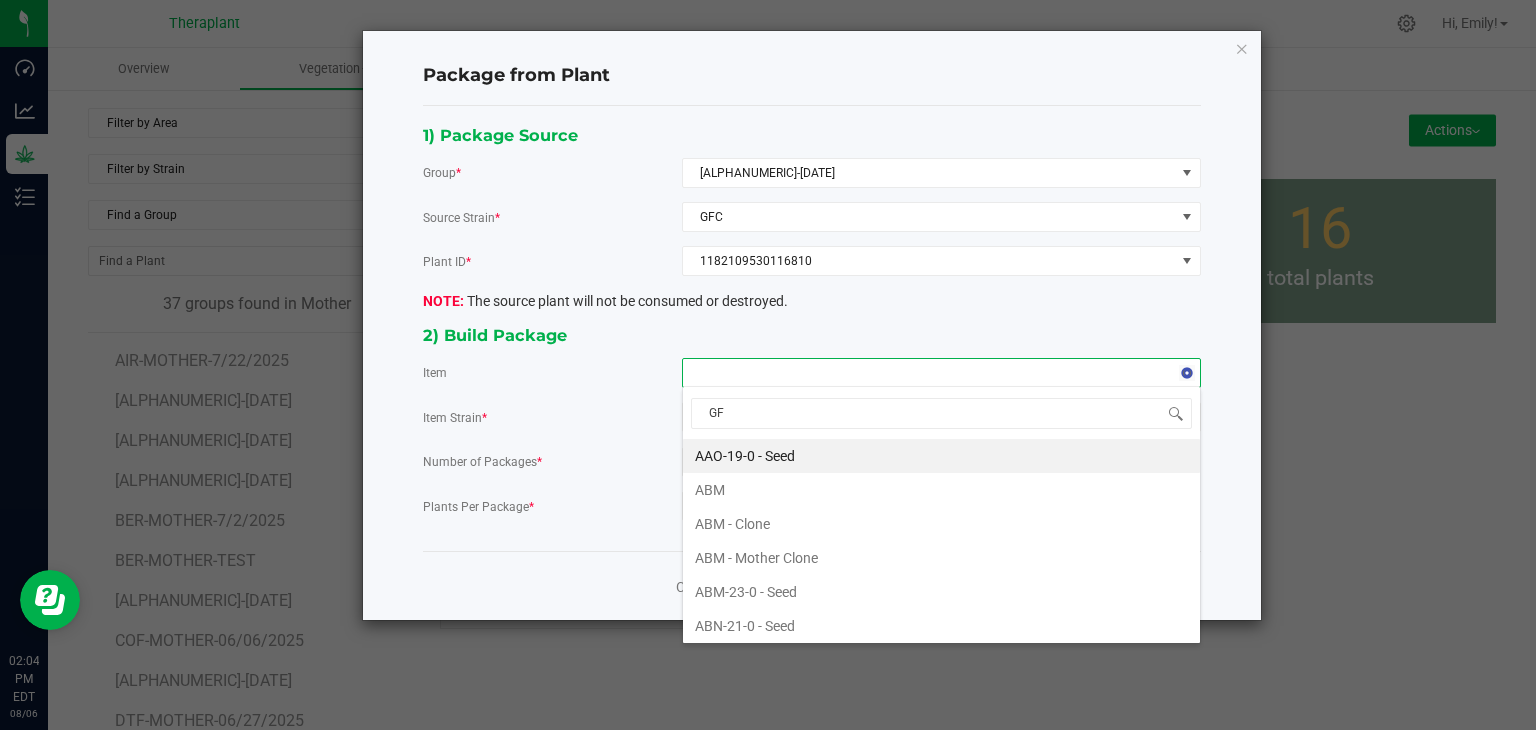 type on "GFC" 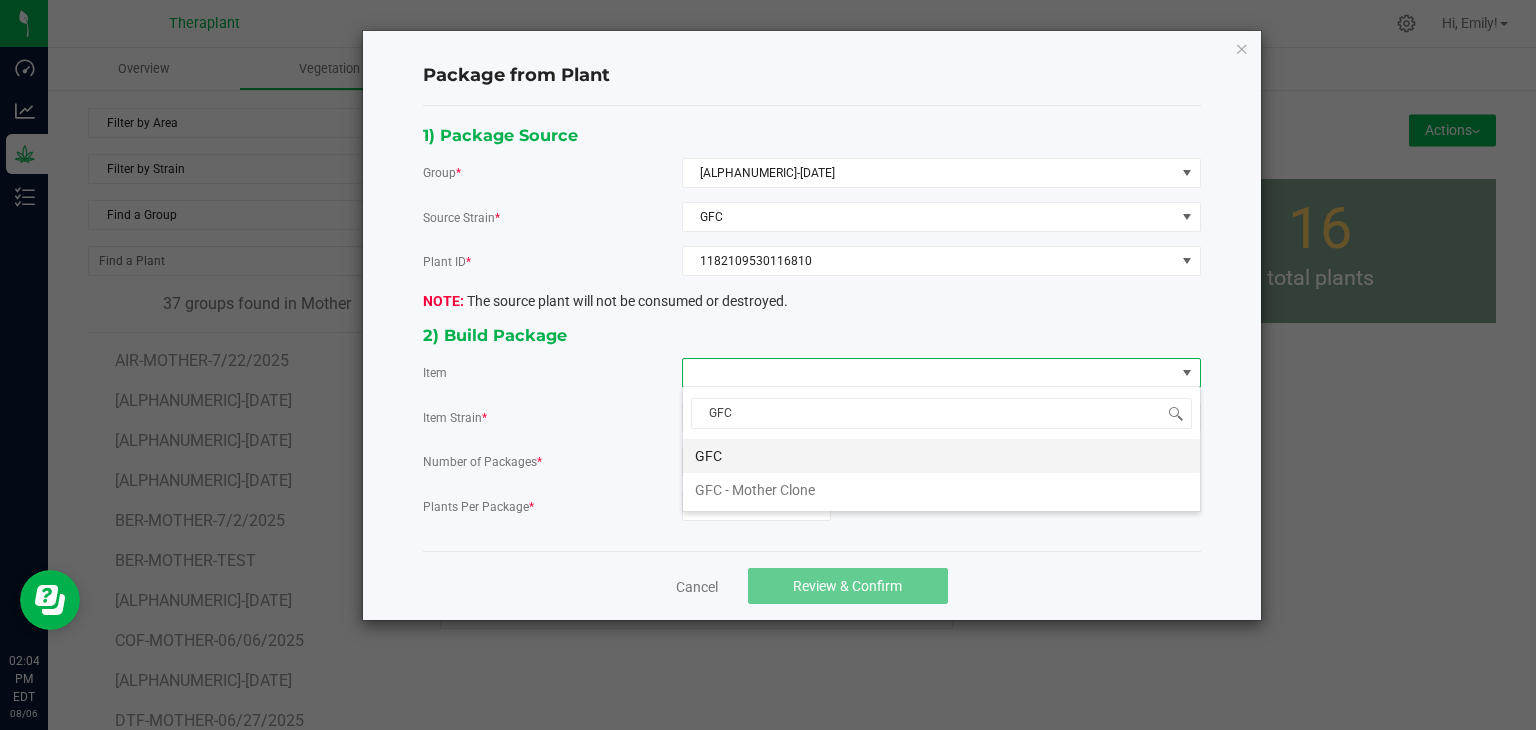 drag, startPoint x: 714, startPoint y: 458, endPoint x: 708, endPoint y: 472, distance: 15.231546 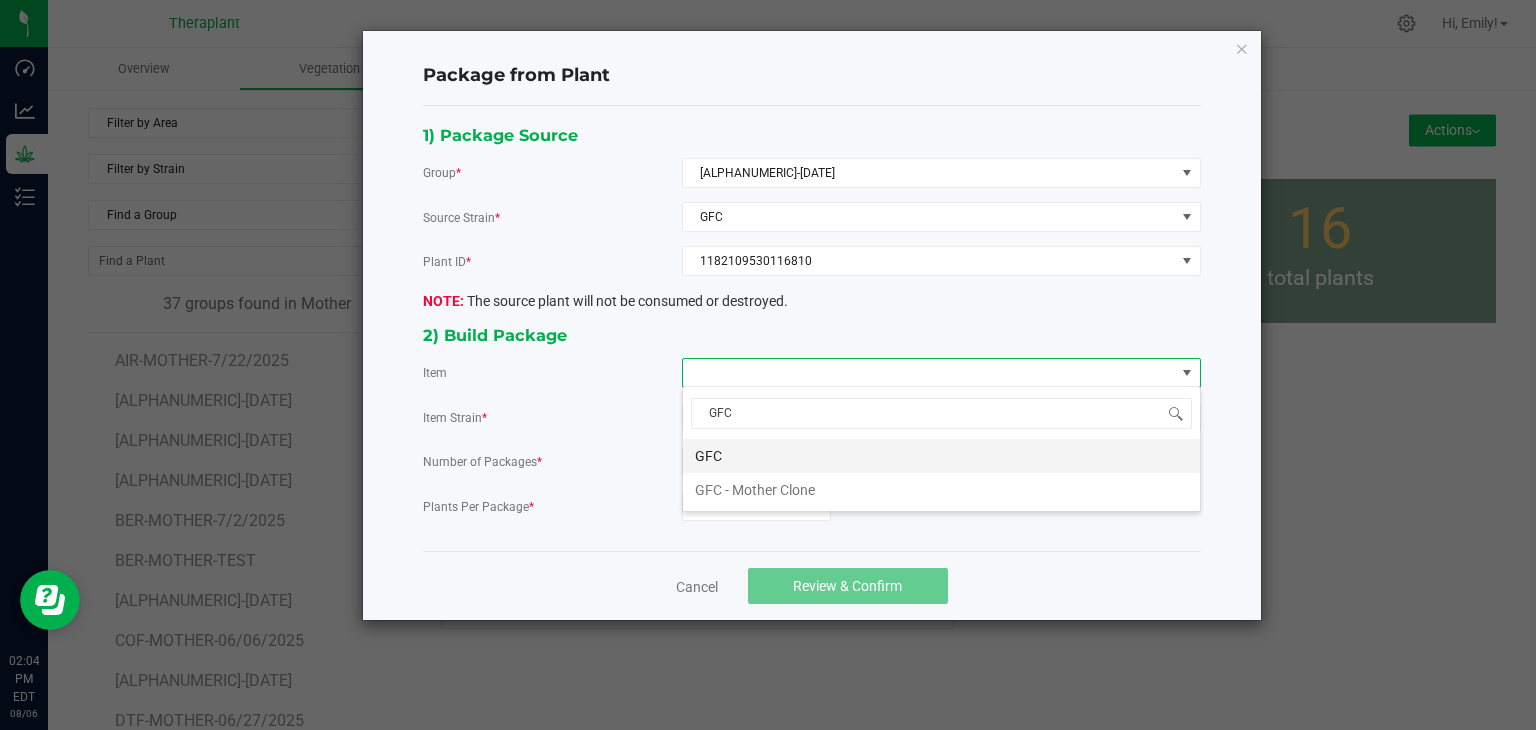 click on "GFC" at bounding box center (941, 456) 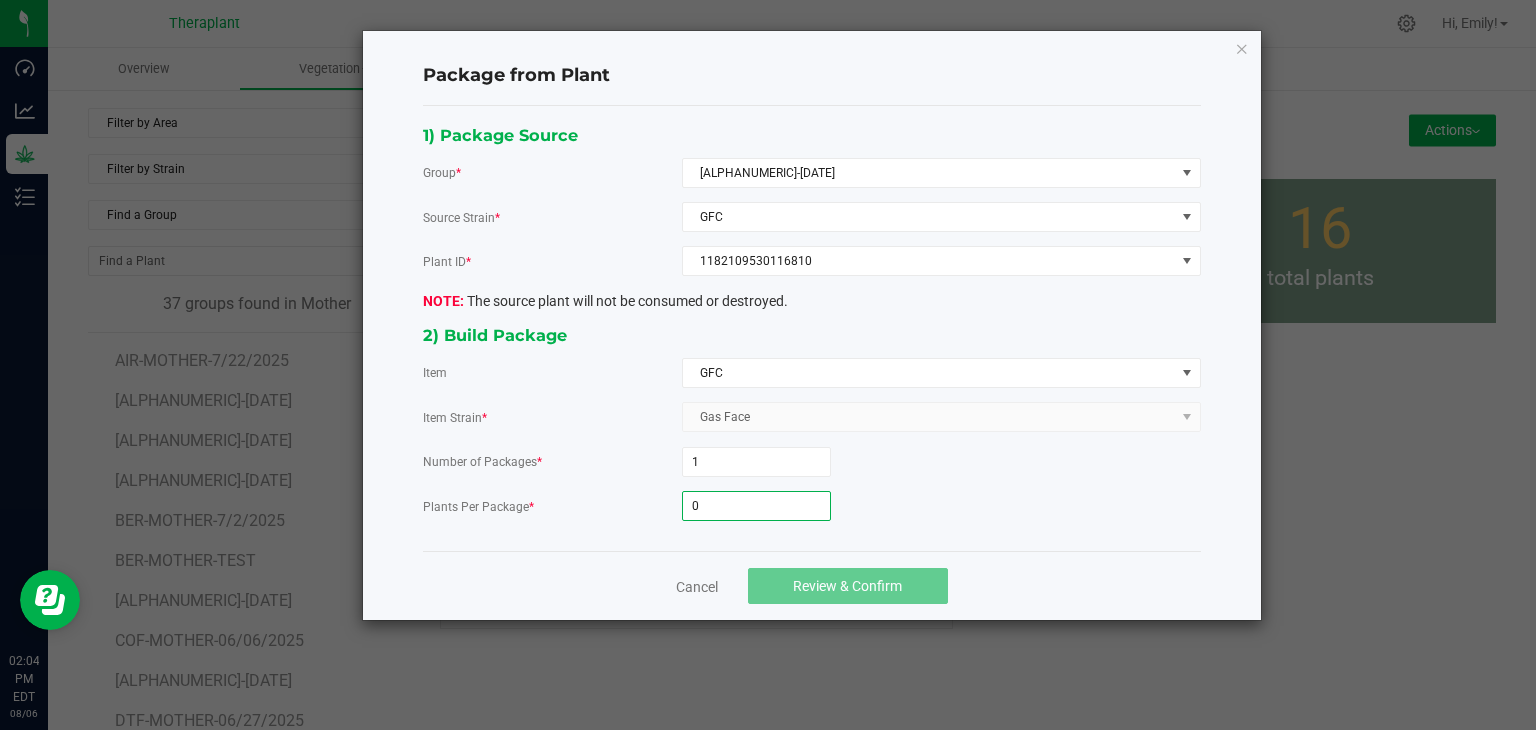 click on "0" at bounding box center [756, 506] 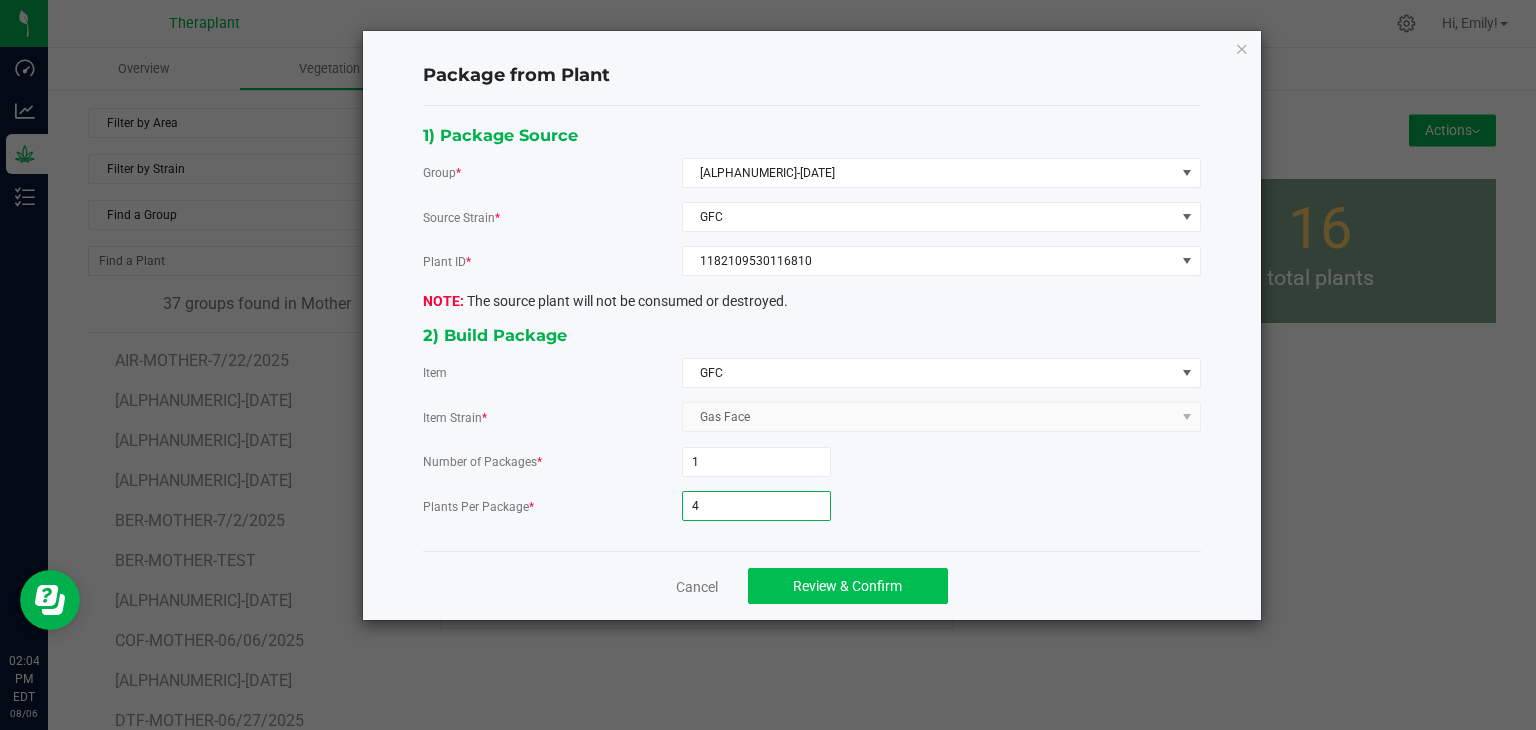 type on "4" 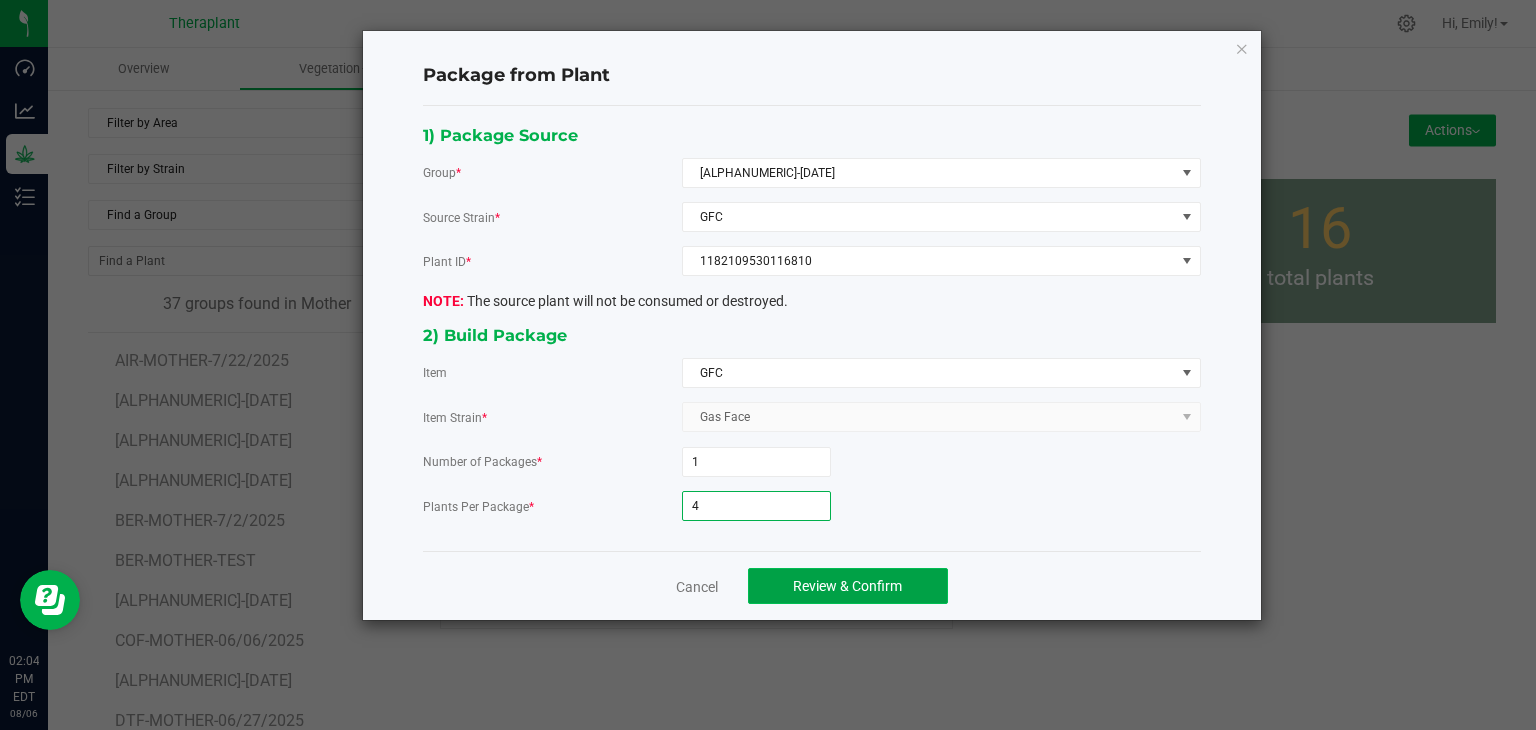 click on "Review & Confirm" 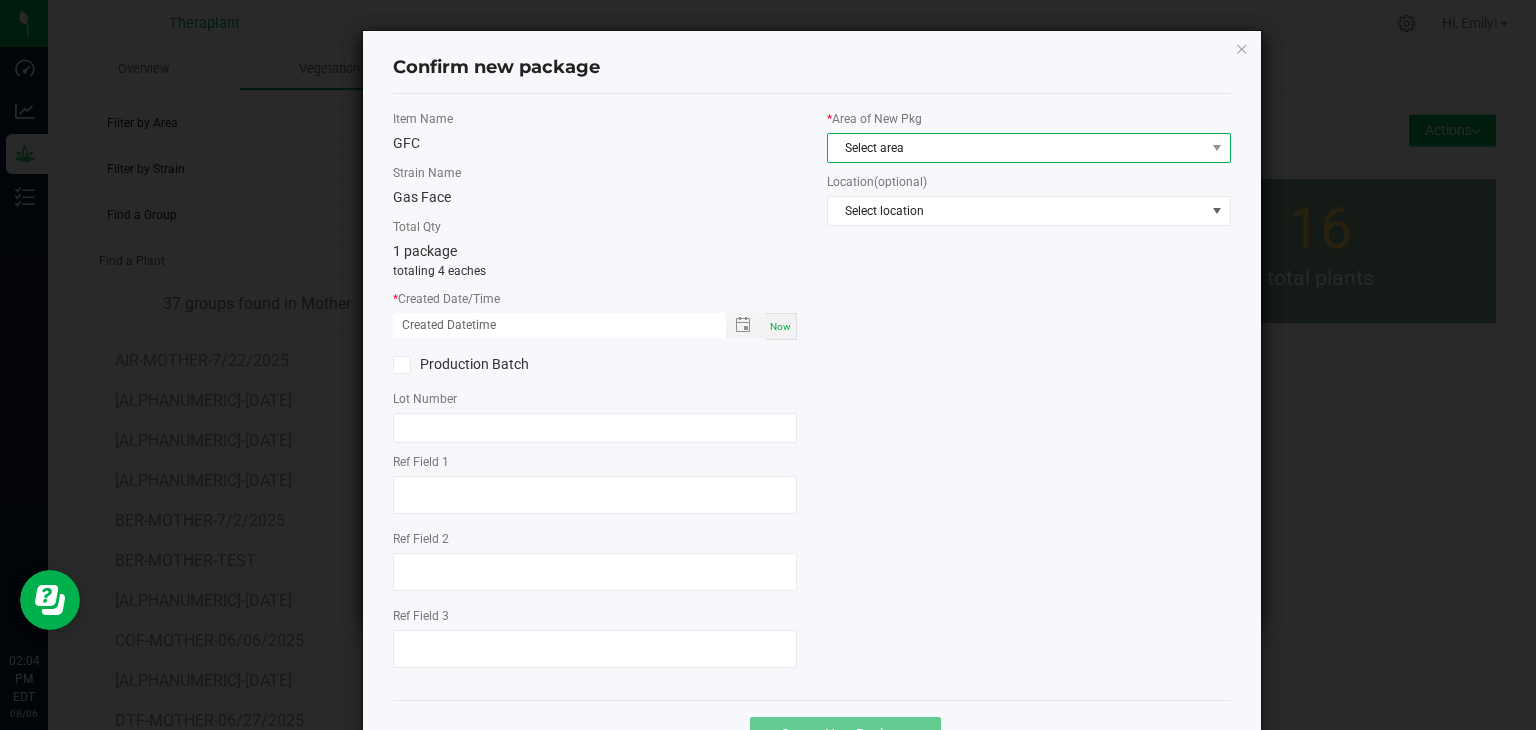 click on "Select area" at bounding box center [1016, 148] 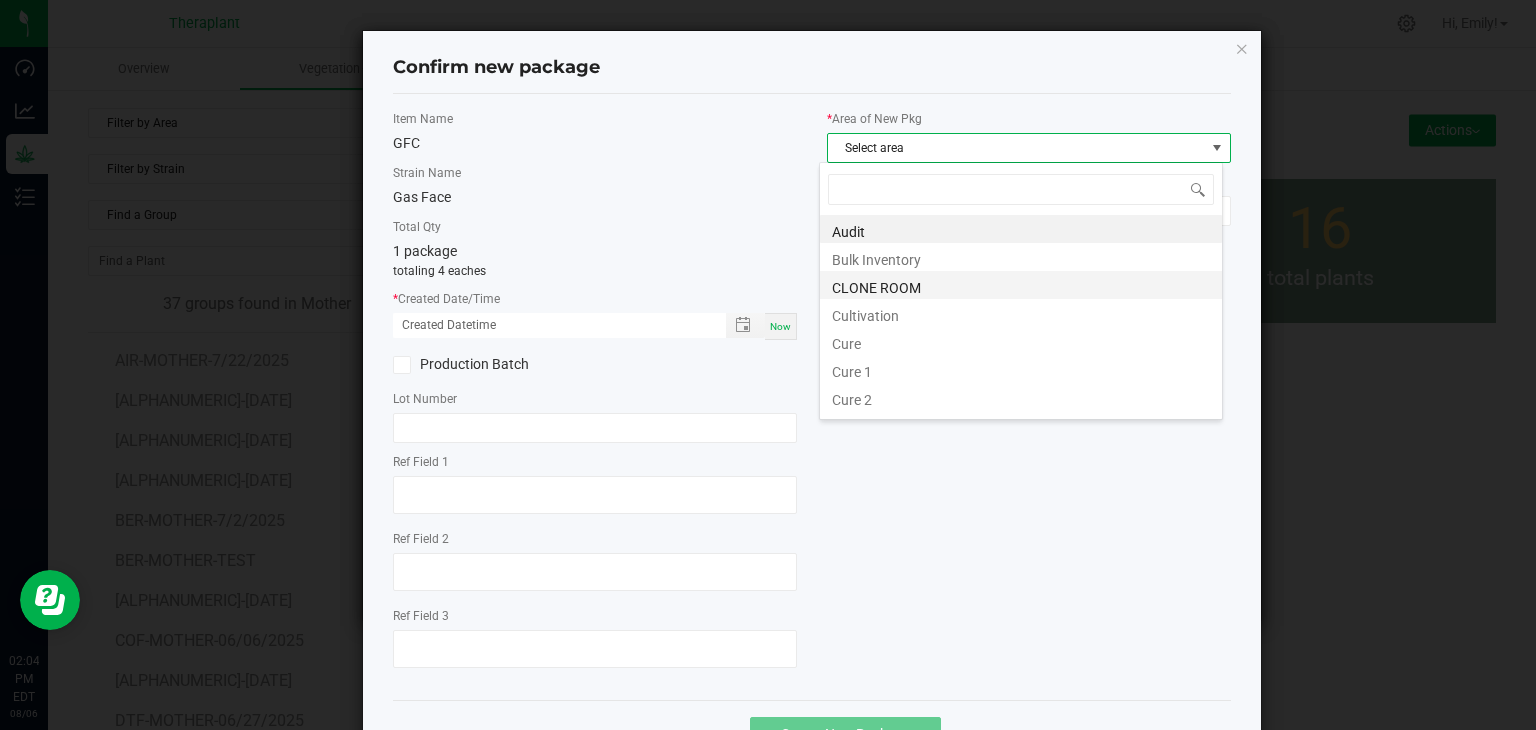 scroll, scrollTop: 99970, scrollLeft: 99596, axis: both 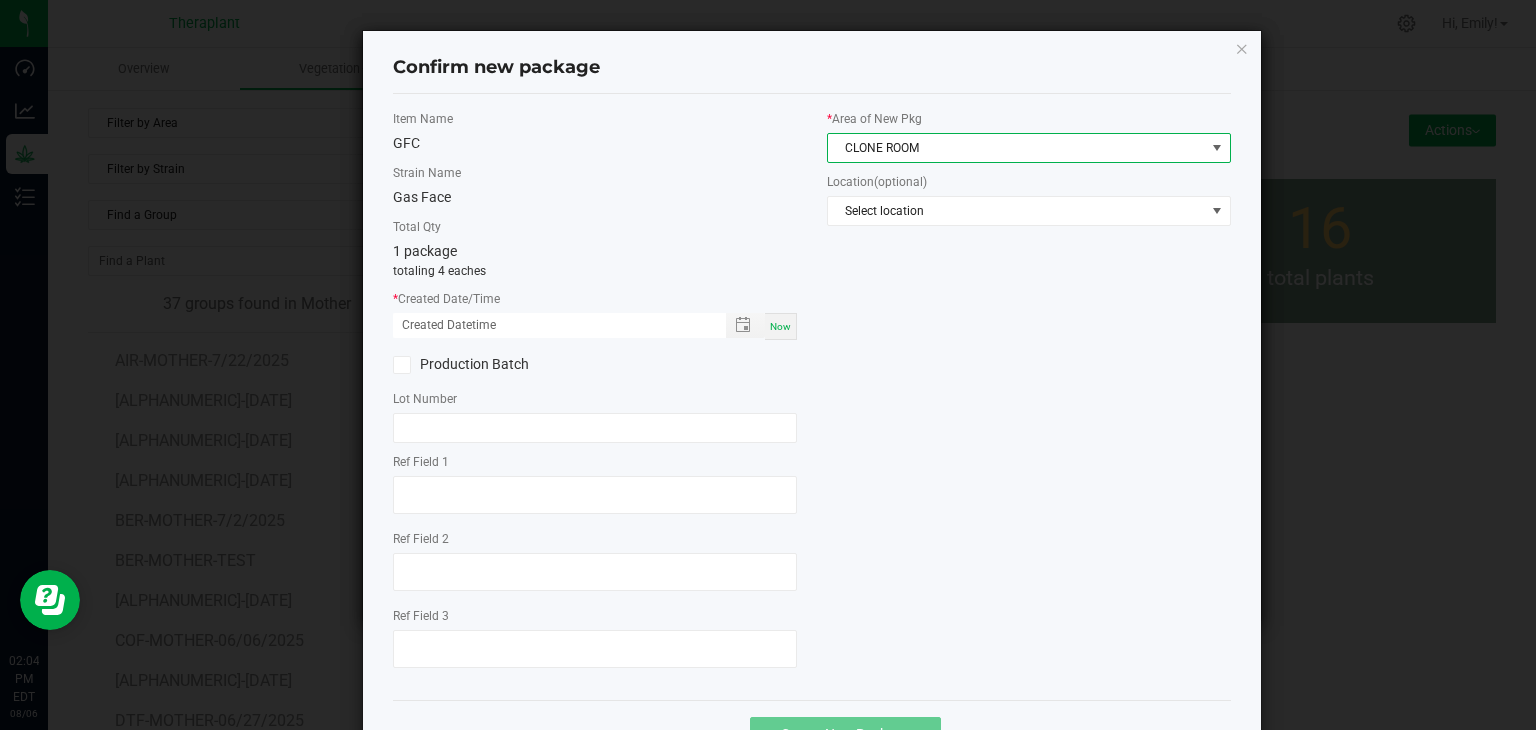 click on "Now" at bounding box center [780, 326] 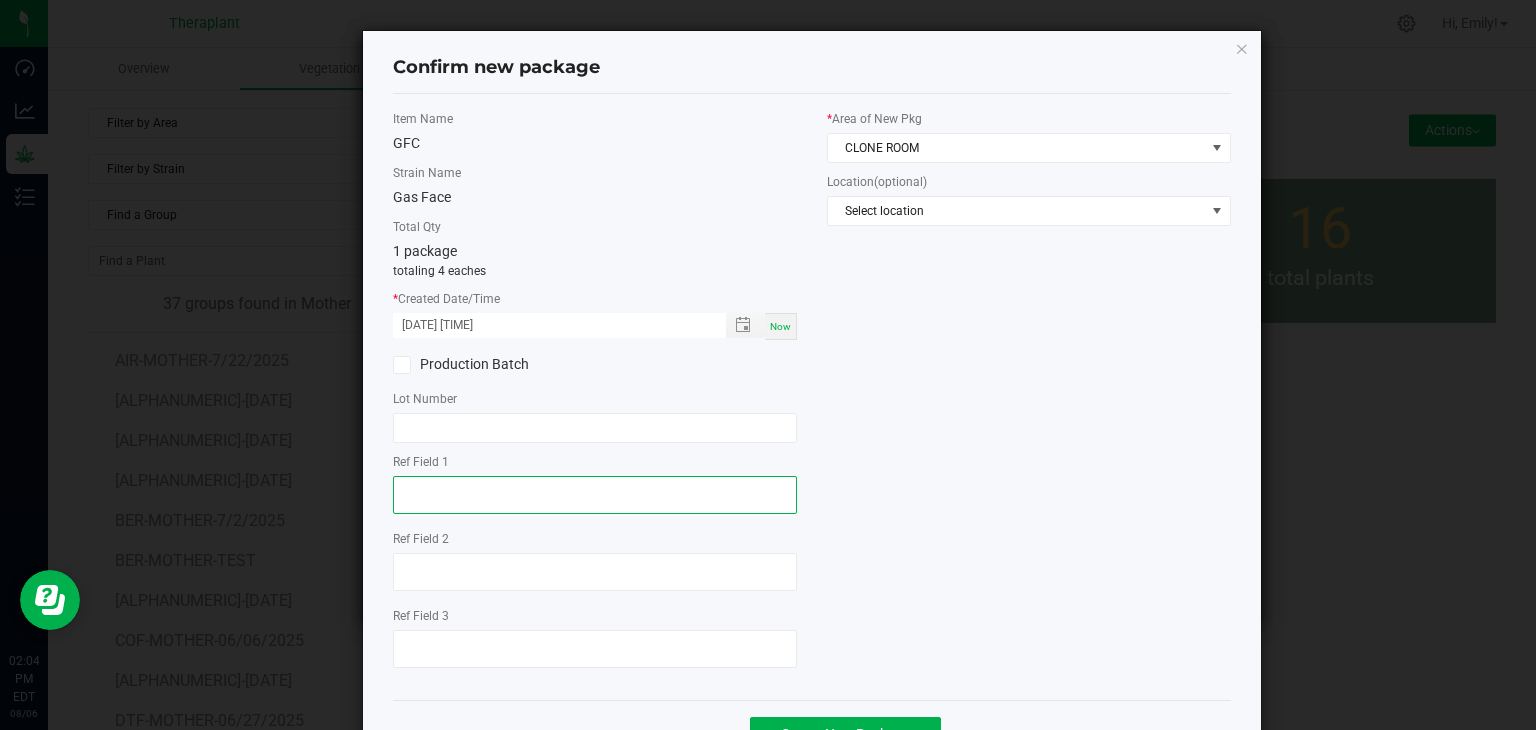 click 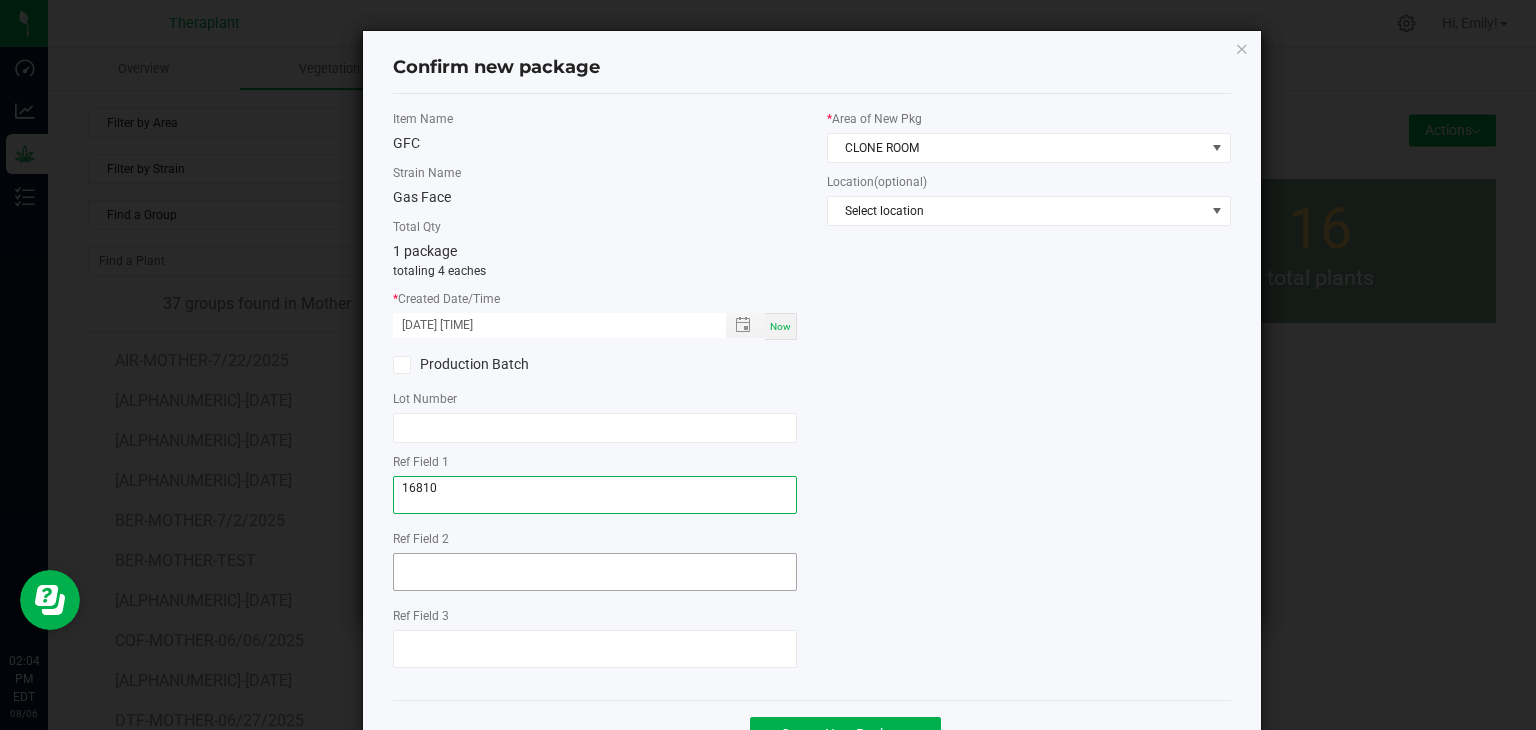 type on "16810" 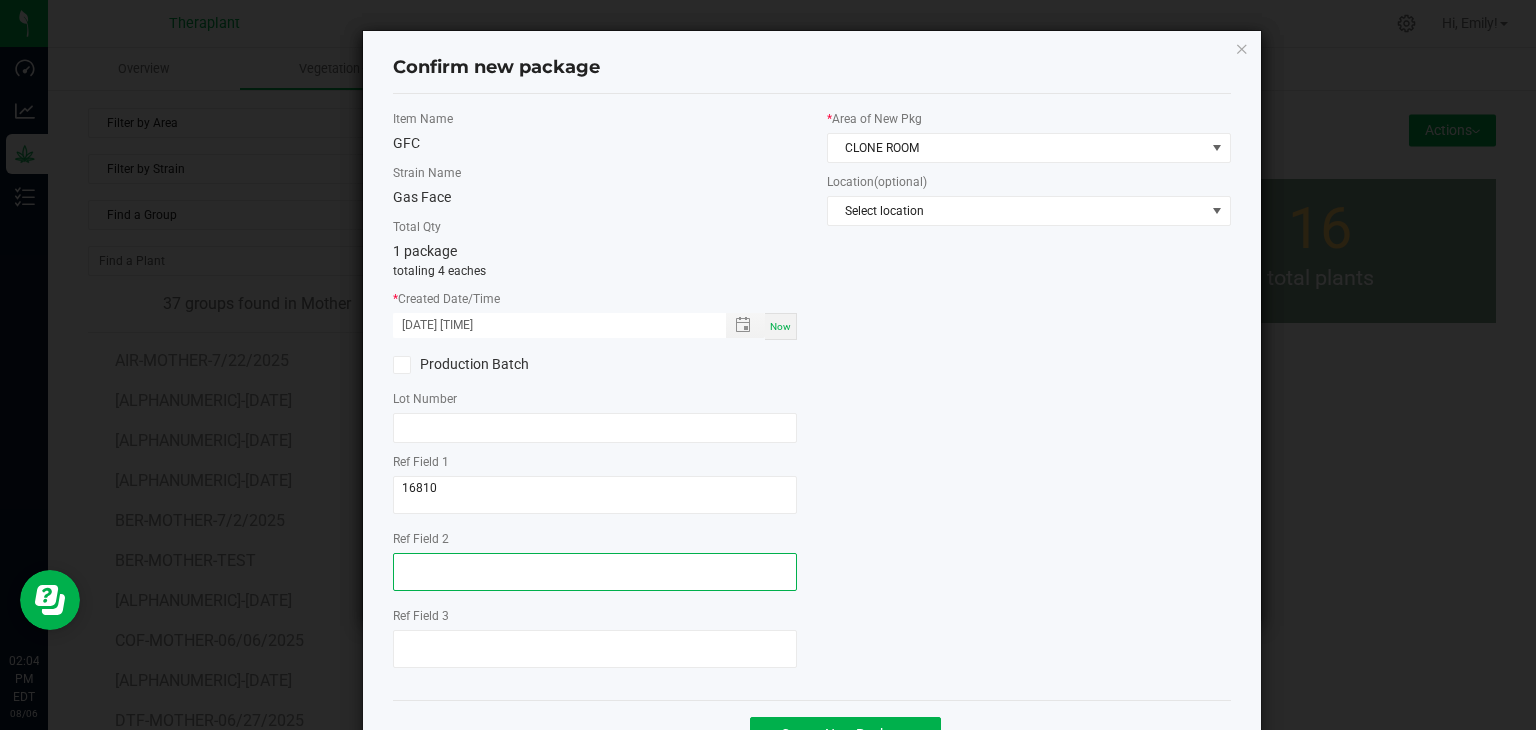 click at bounding box center [595, 572] 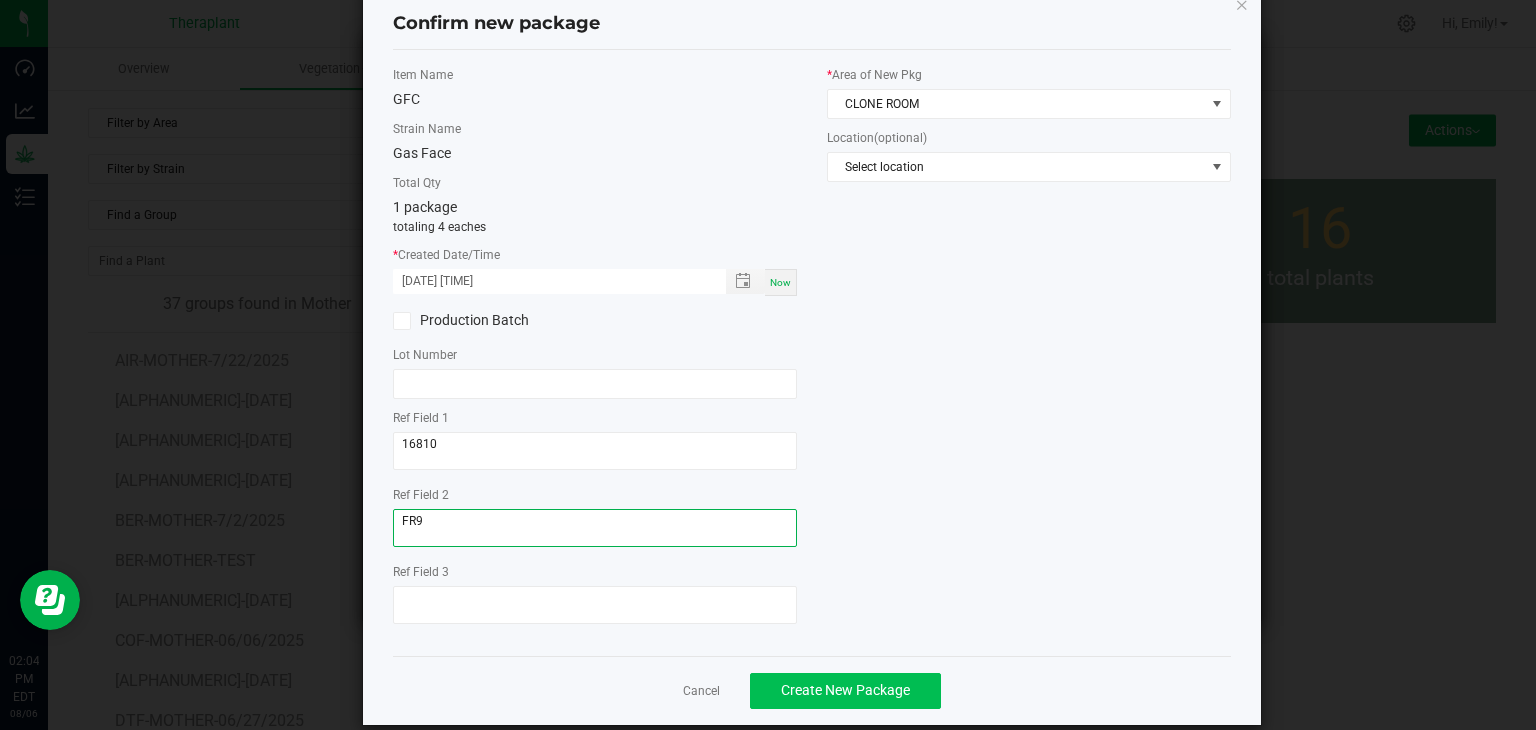 scroll, scrollTop: 69, scrollLeft: 0, axis: vertical 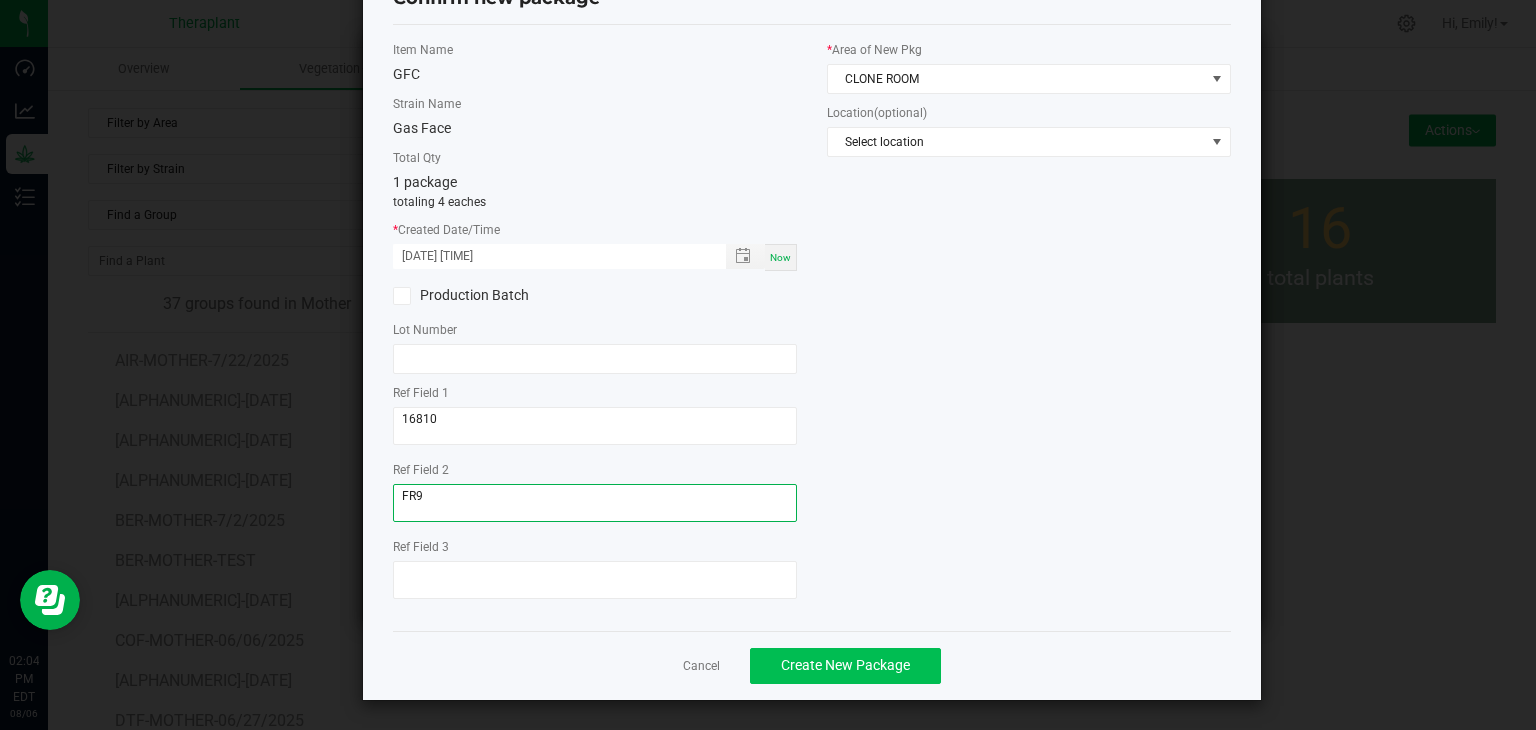 type on "FR9" 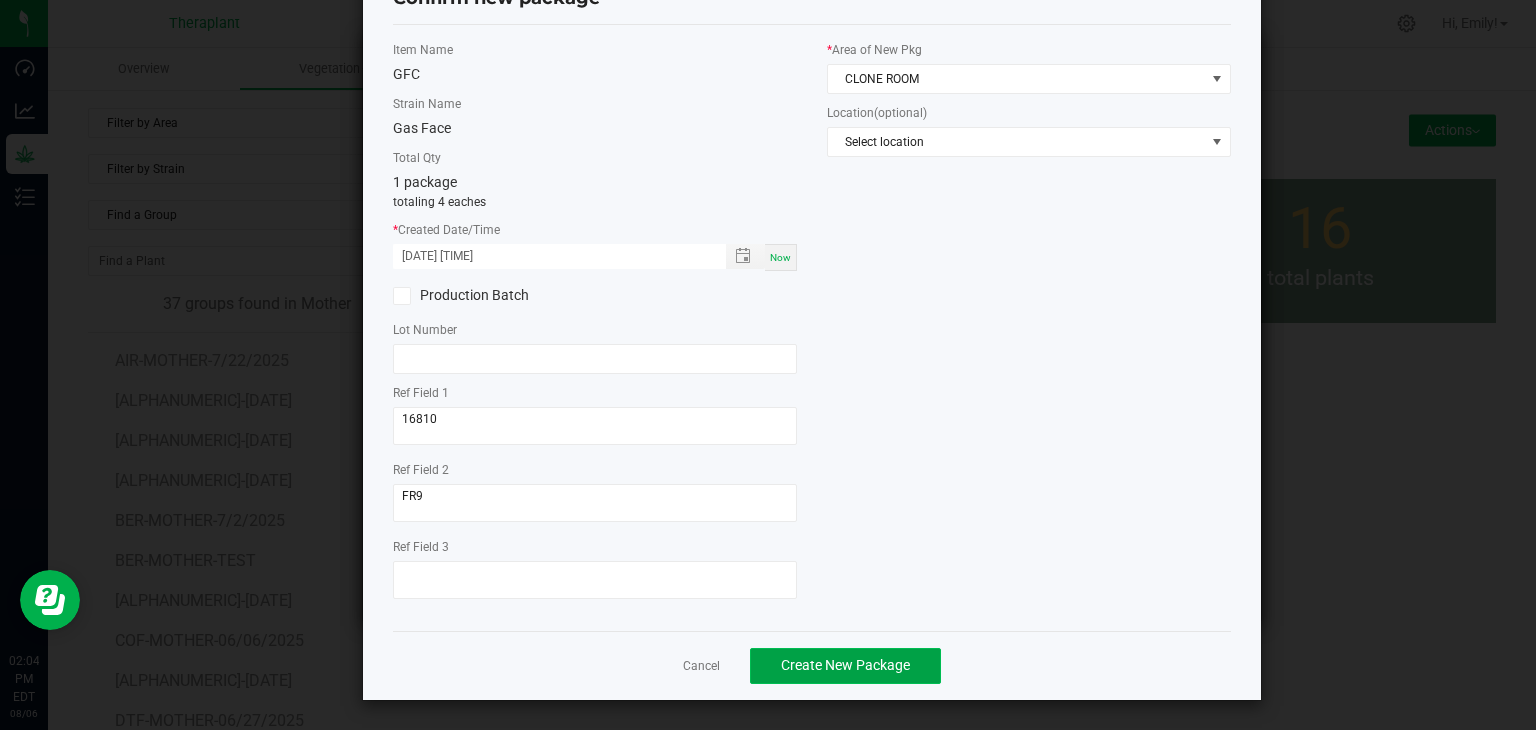 click on "Create New Package" 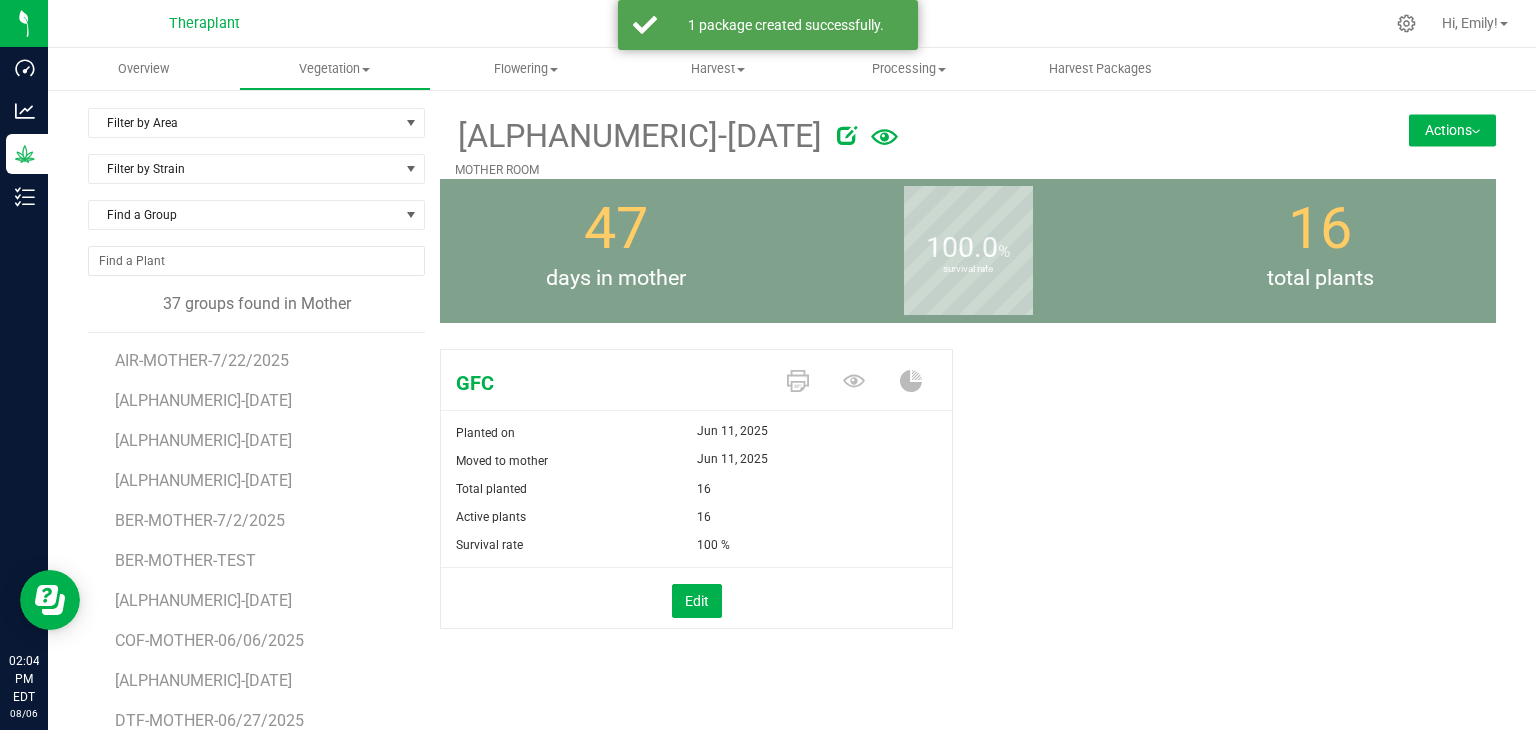 click on "Actions" at bounding box center [1452, 130] 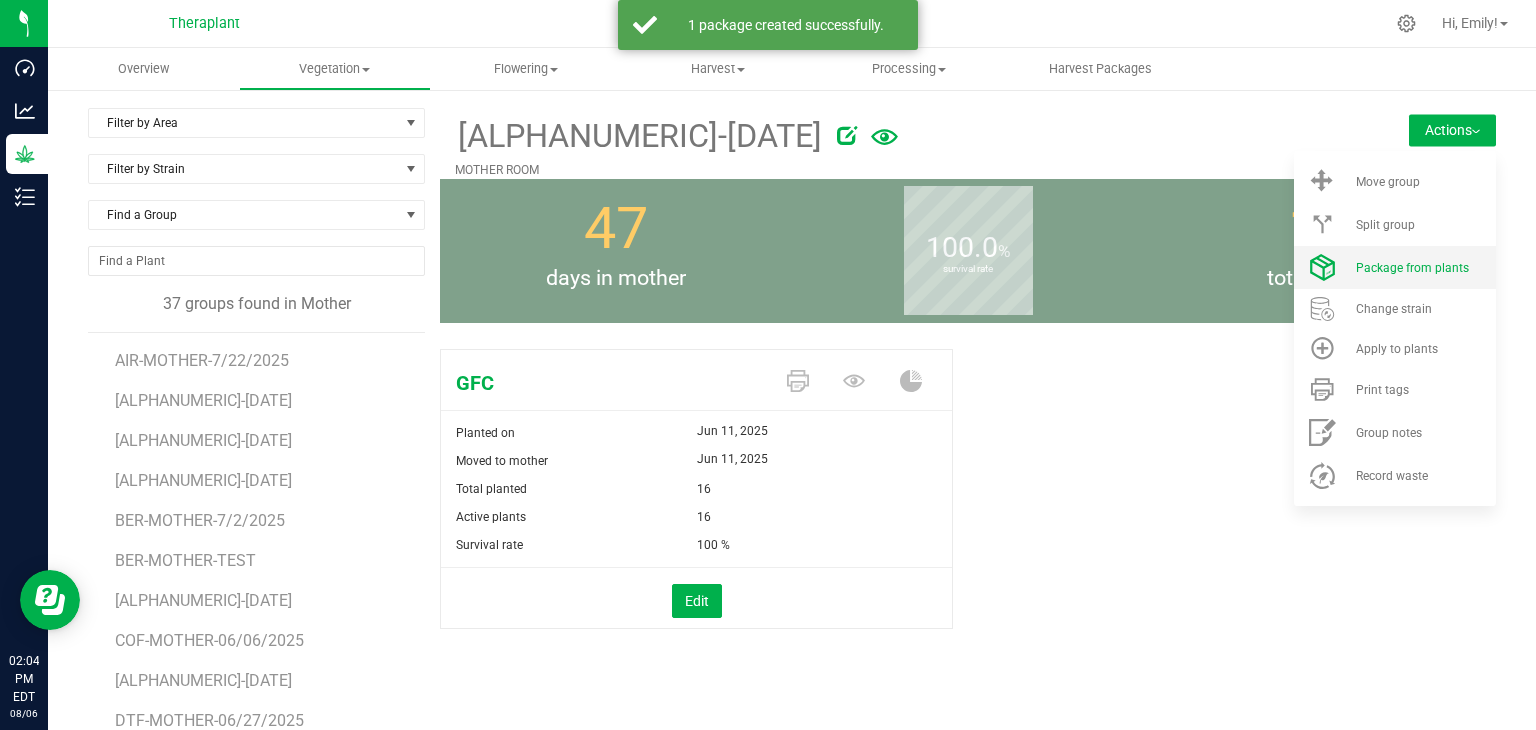 click on "Package from plants" at bounding box center [1412, 268] 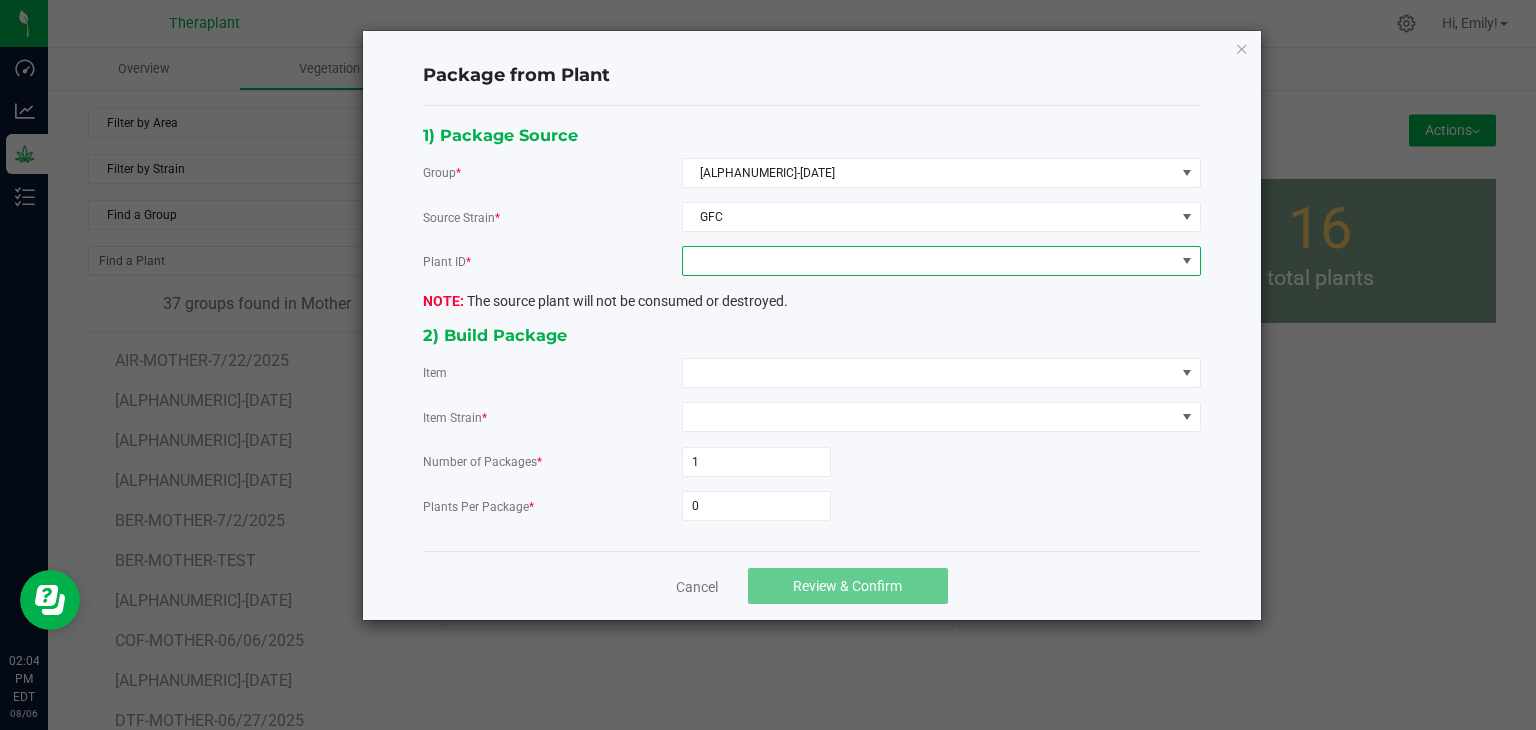 click at bounding box center (929, 261) 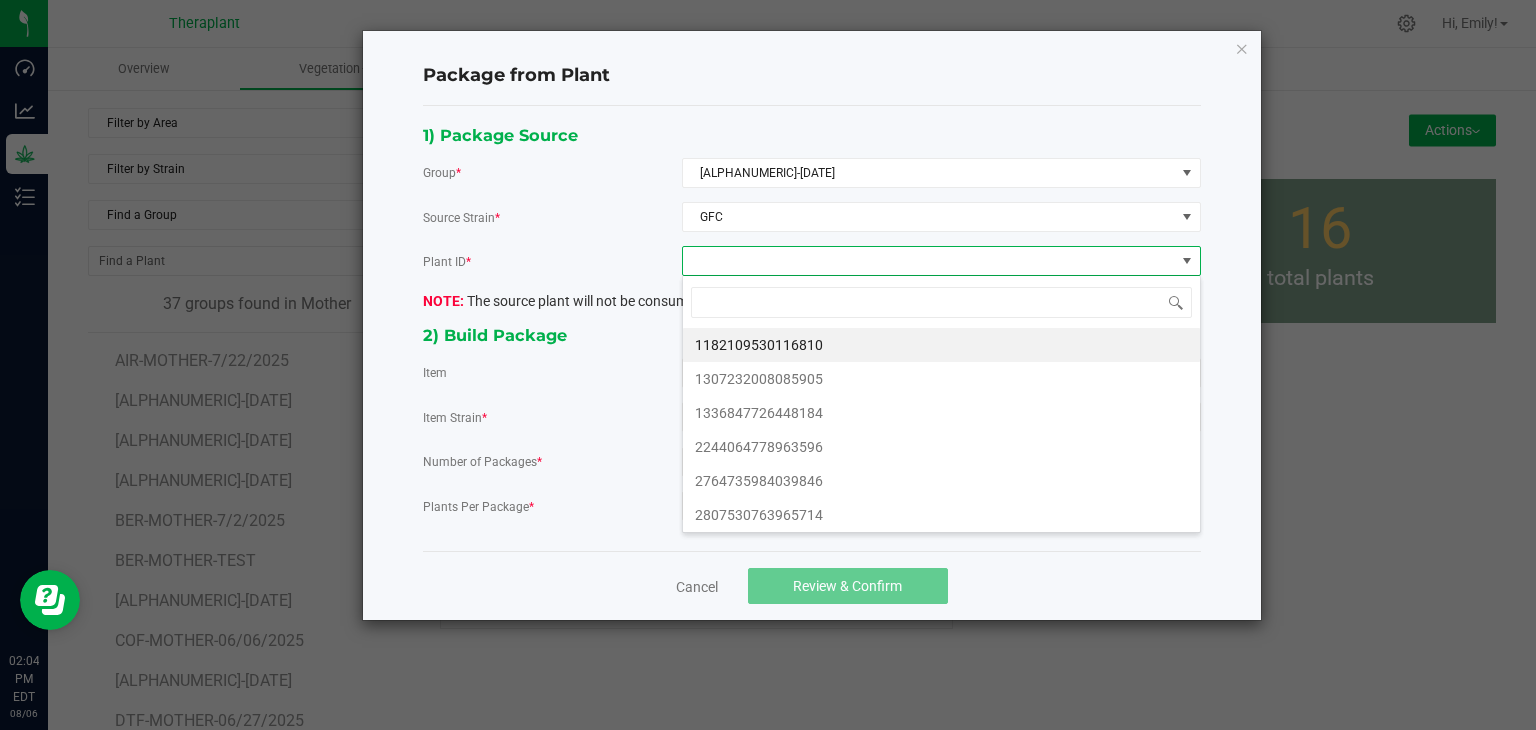 scroll, scrollTop: 99970, scrollLeft: 99480, axis: both 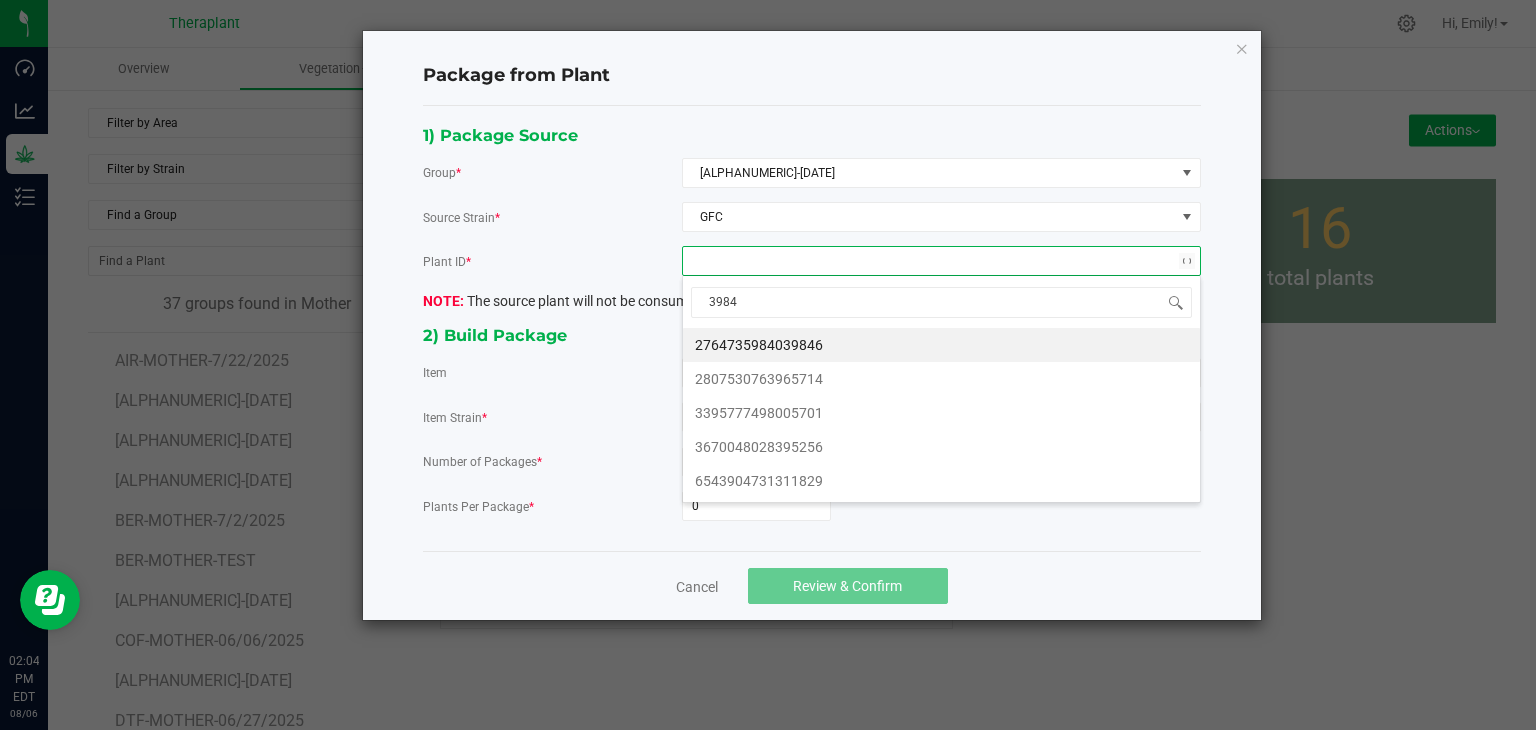 type on "39846" 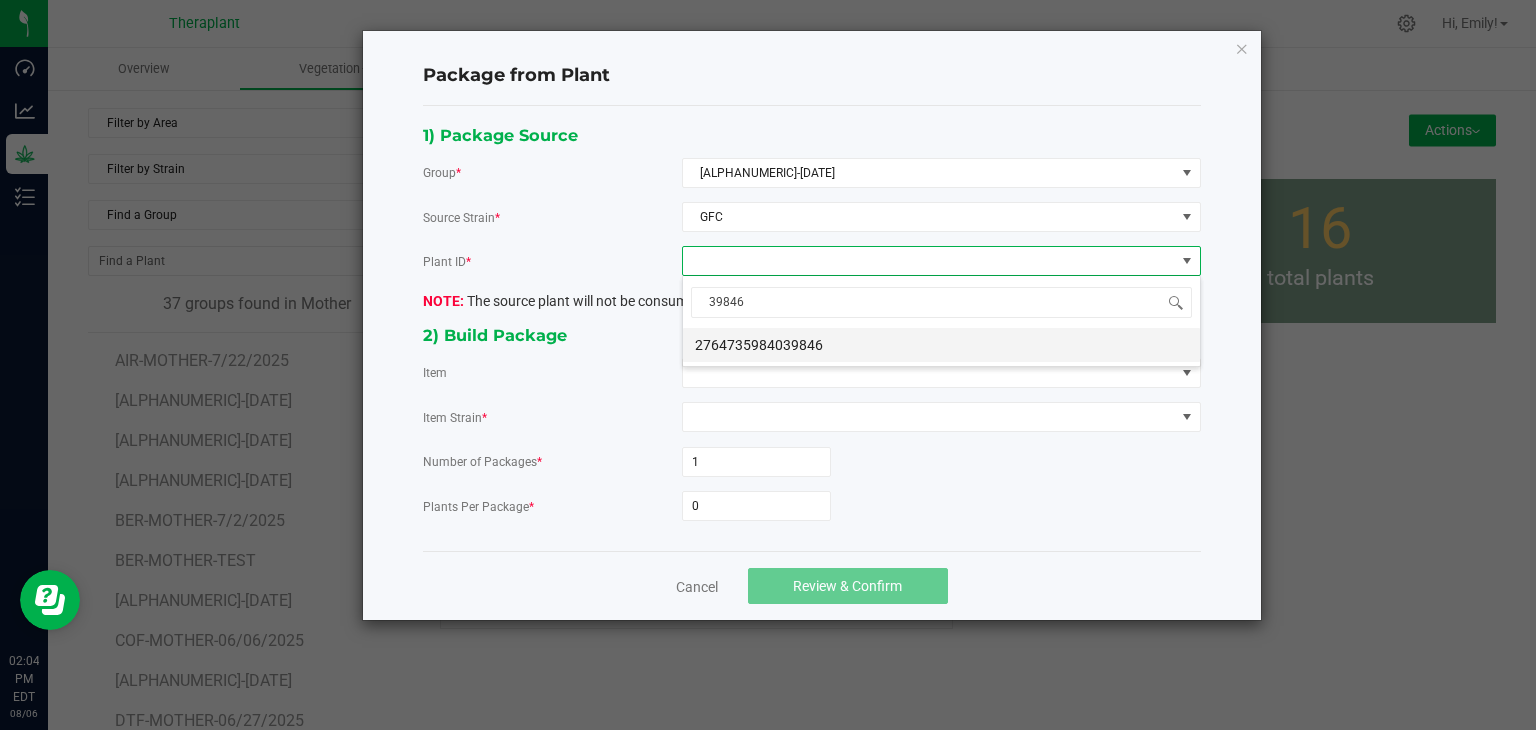 click on "2764735984039846" at bounding box center [941, 345] 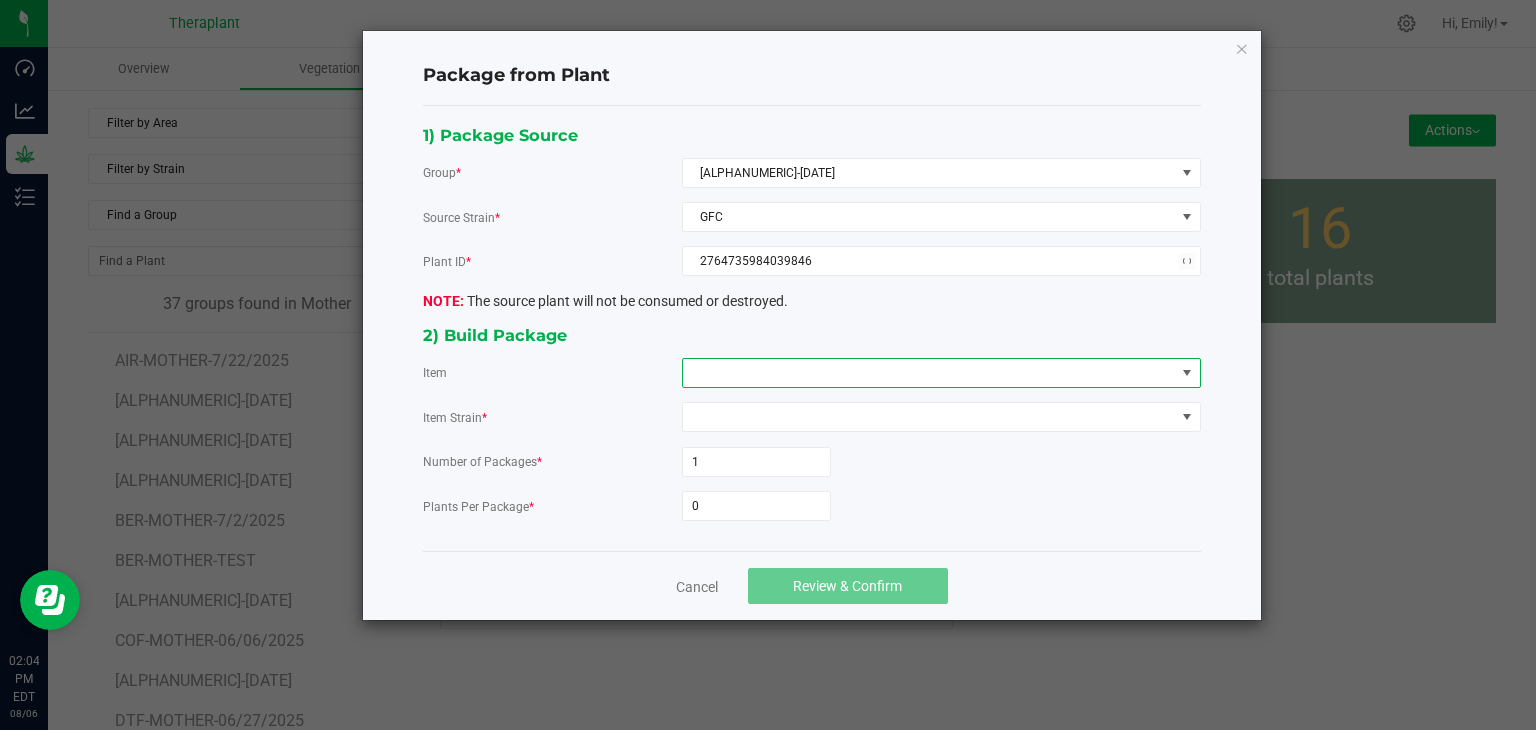 click at bounding box center [929, 373] 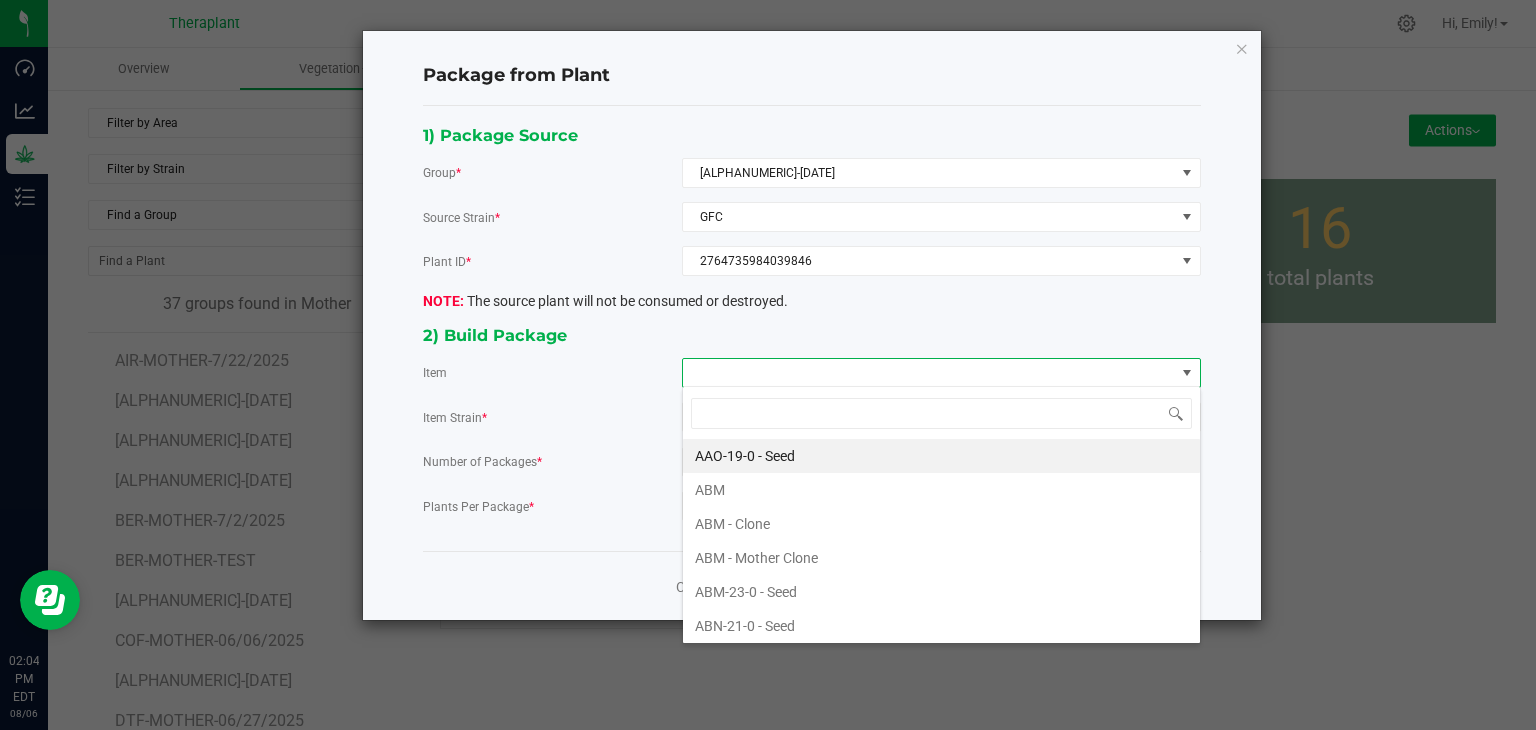 scroll, scrollTop: 99970, scrollLeft: 99480, axis: both 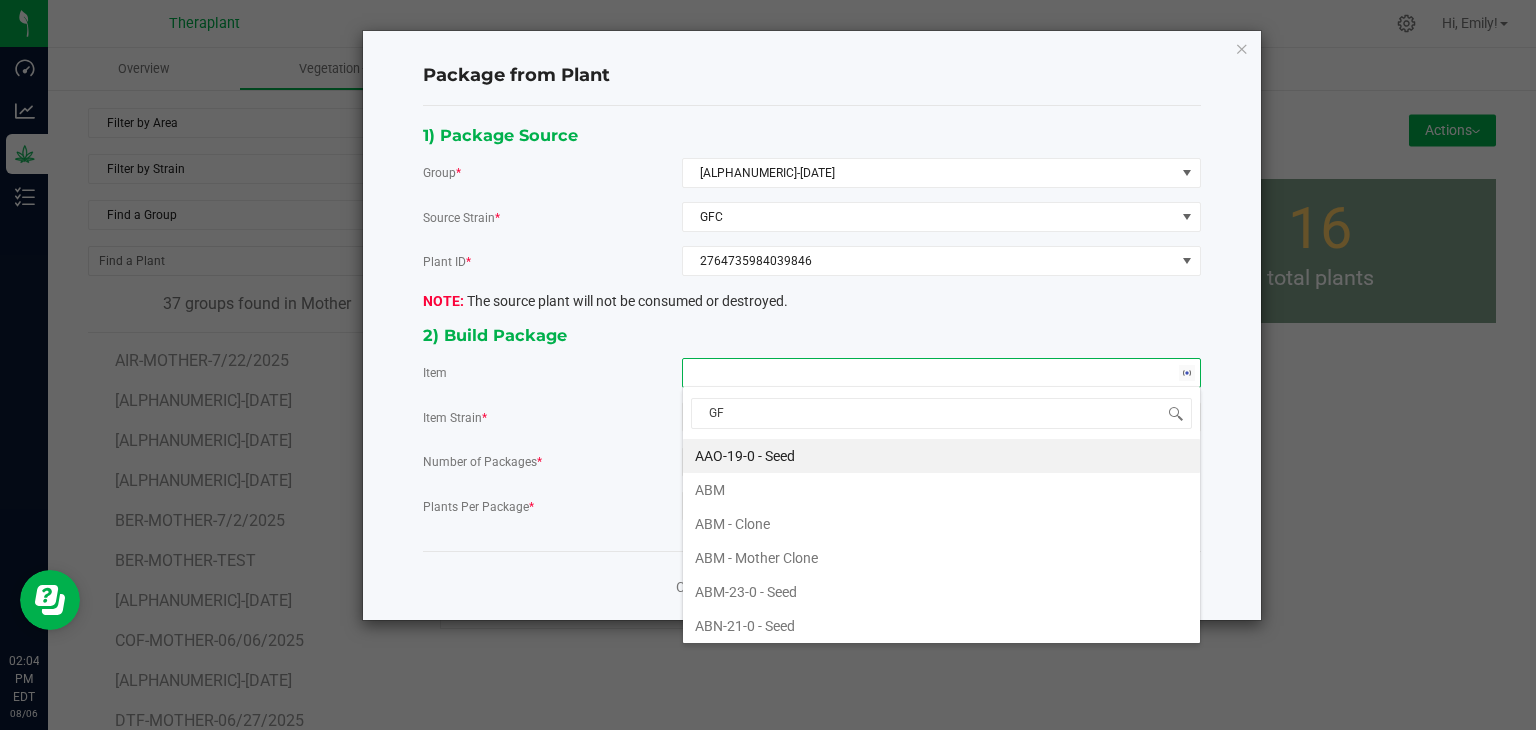 type on "GFC" 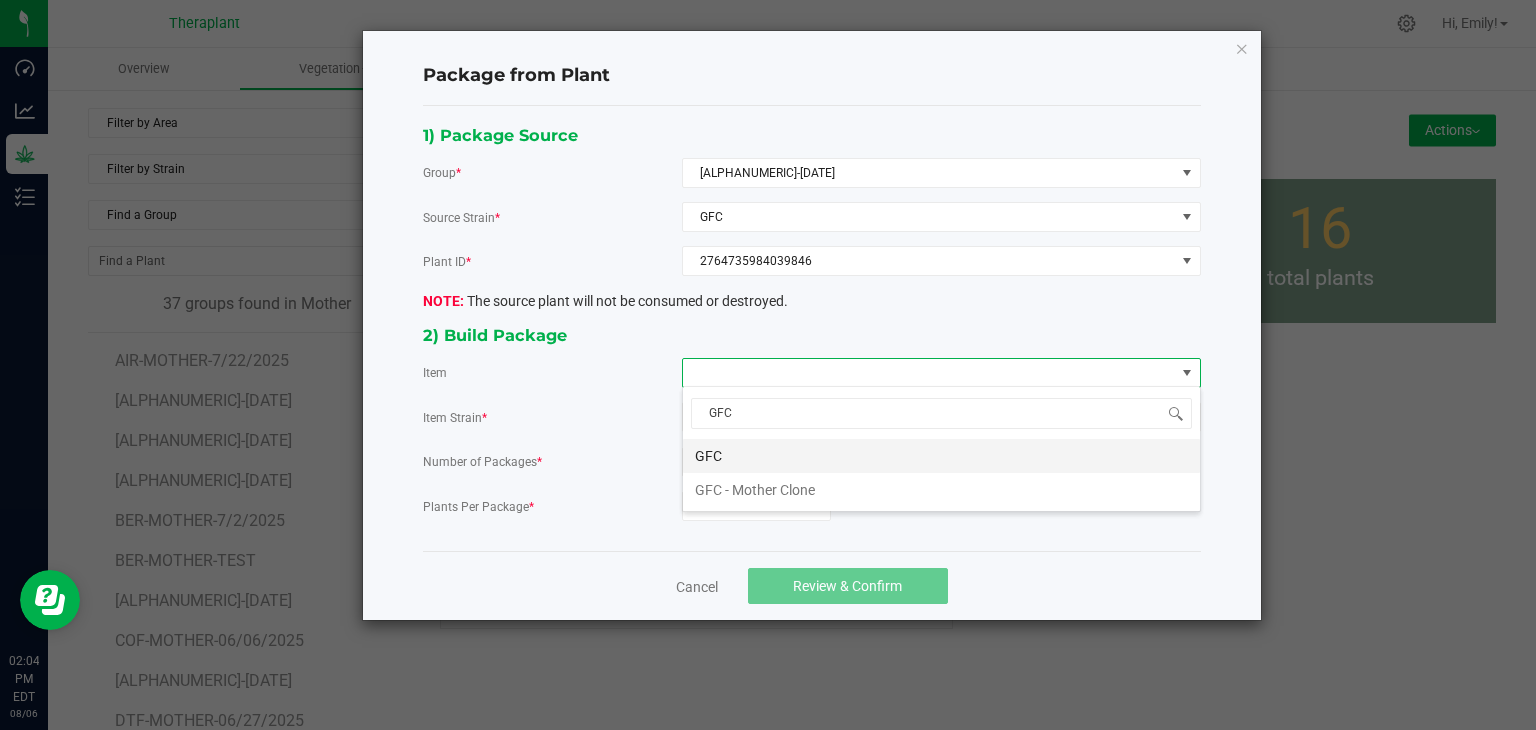 click on "GFC" at bounding box center [941, 456] 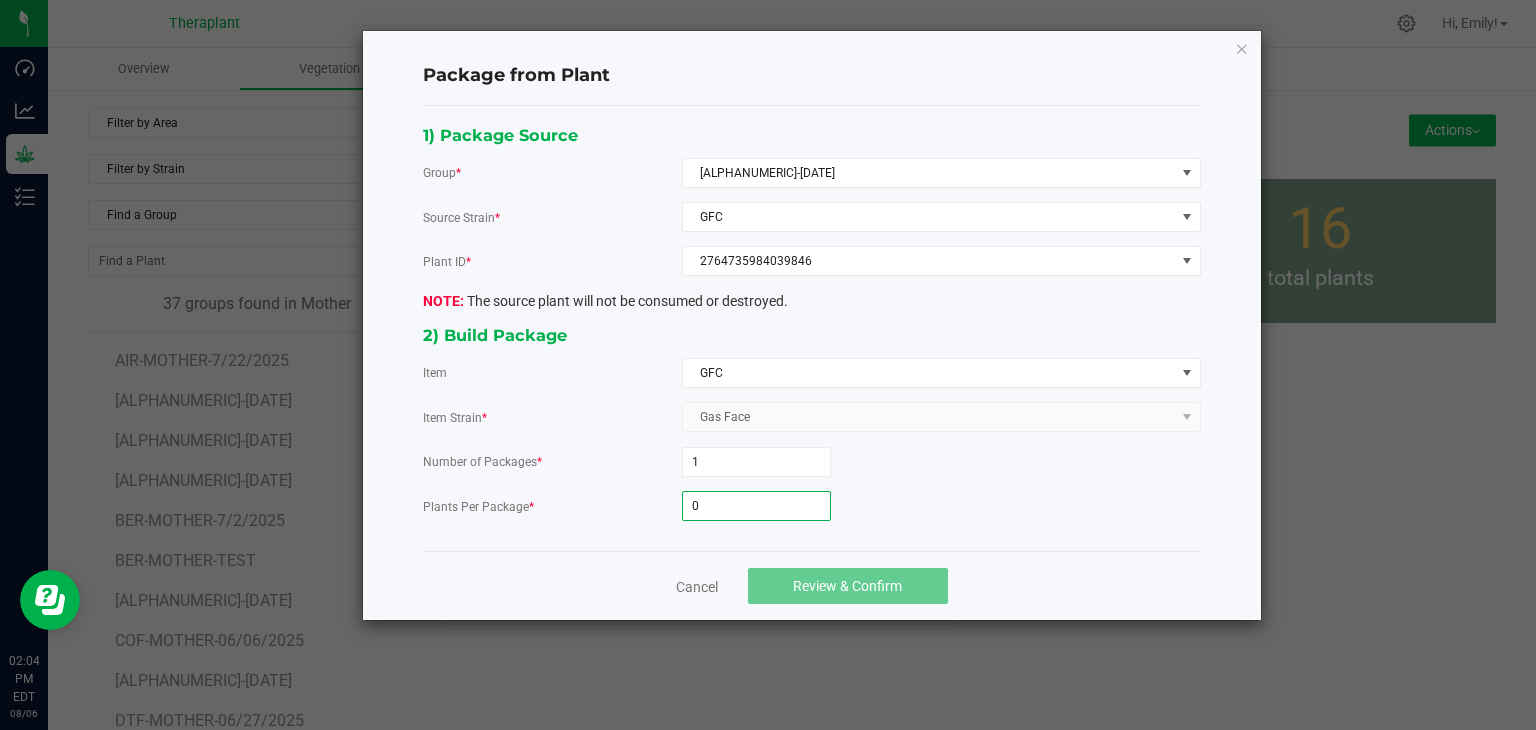 click on "0" at bounding box center (756, 506) 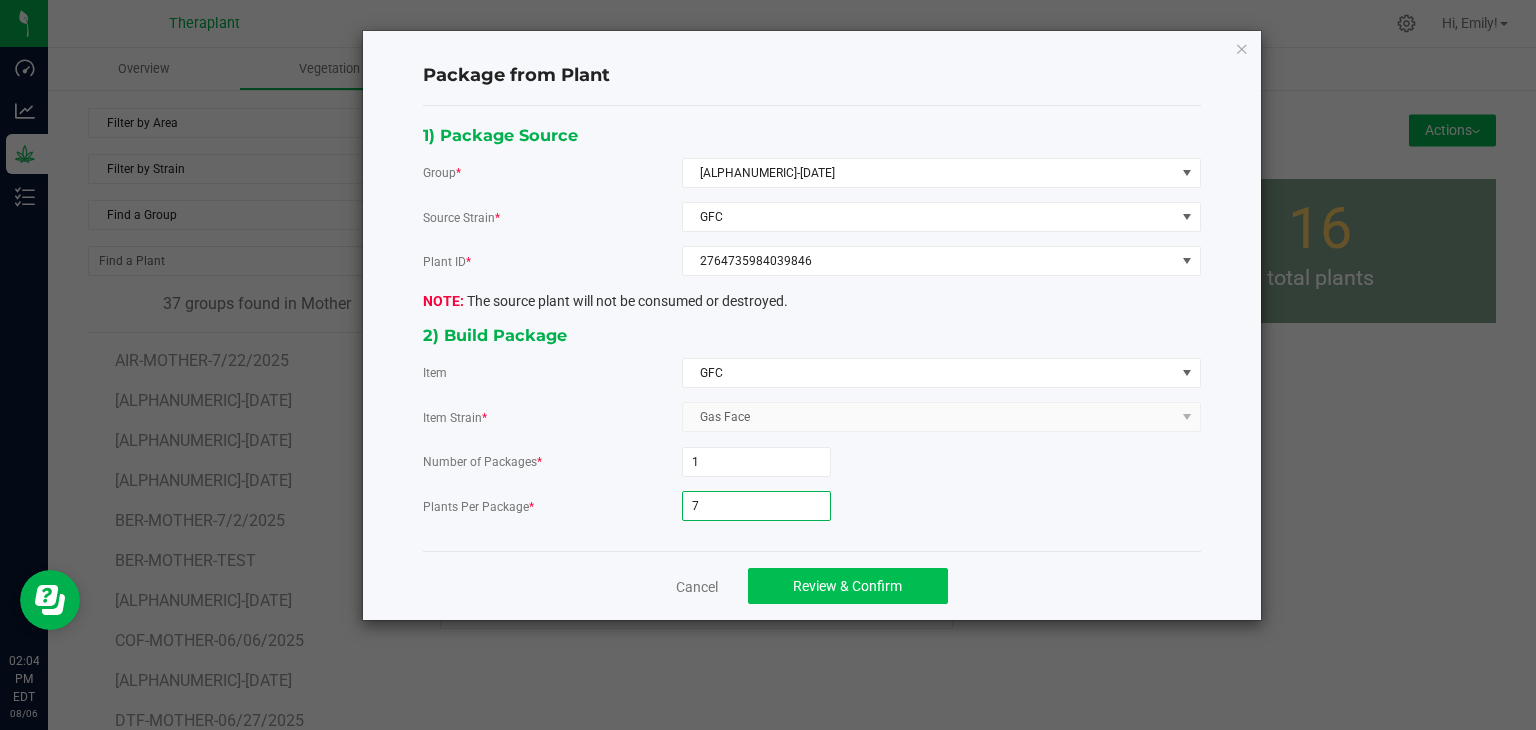 type on "7" 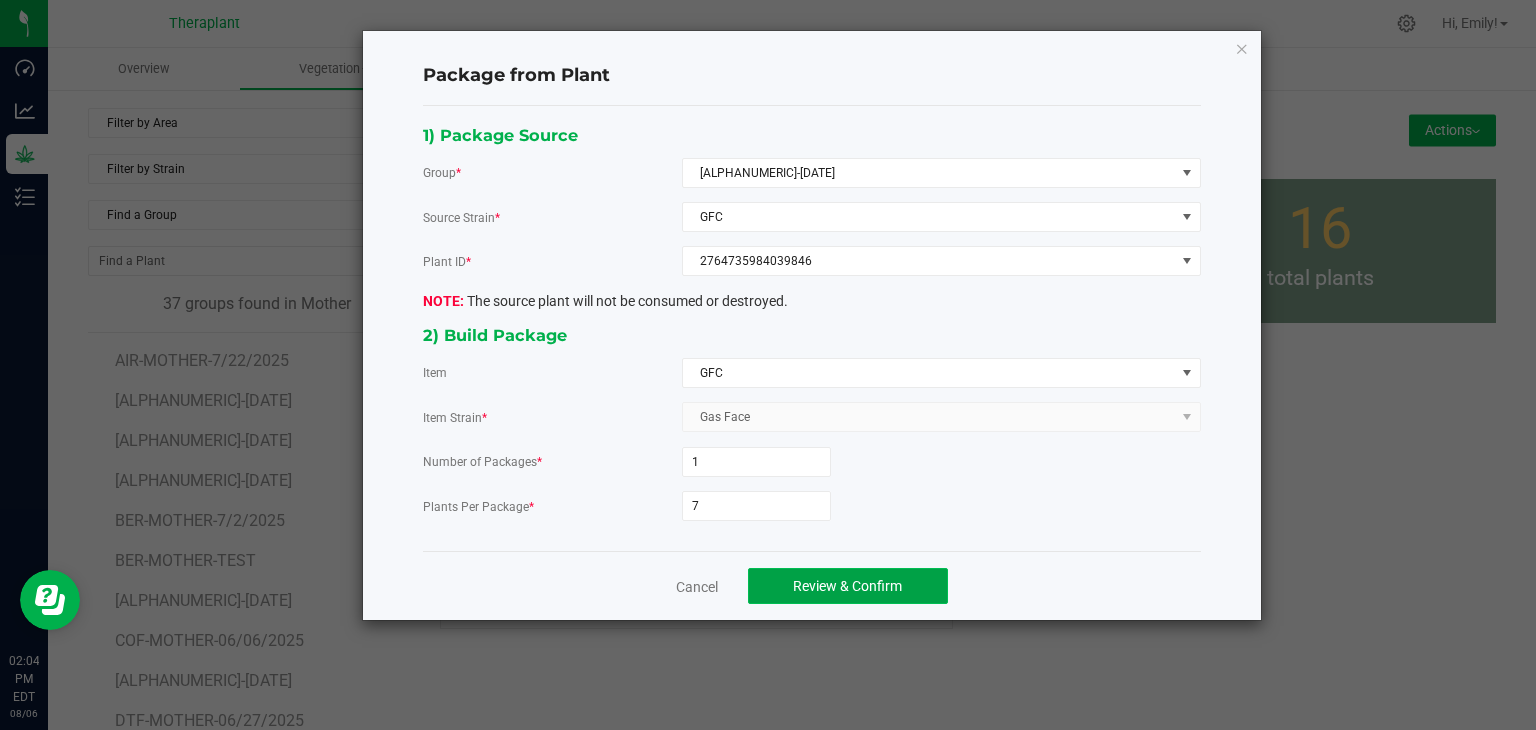 click on "Review & Confirm" 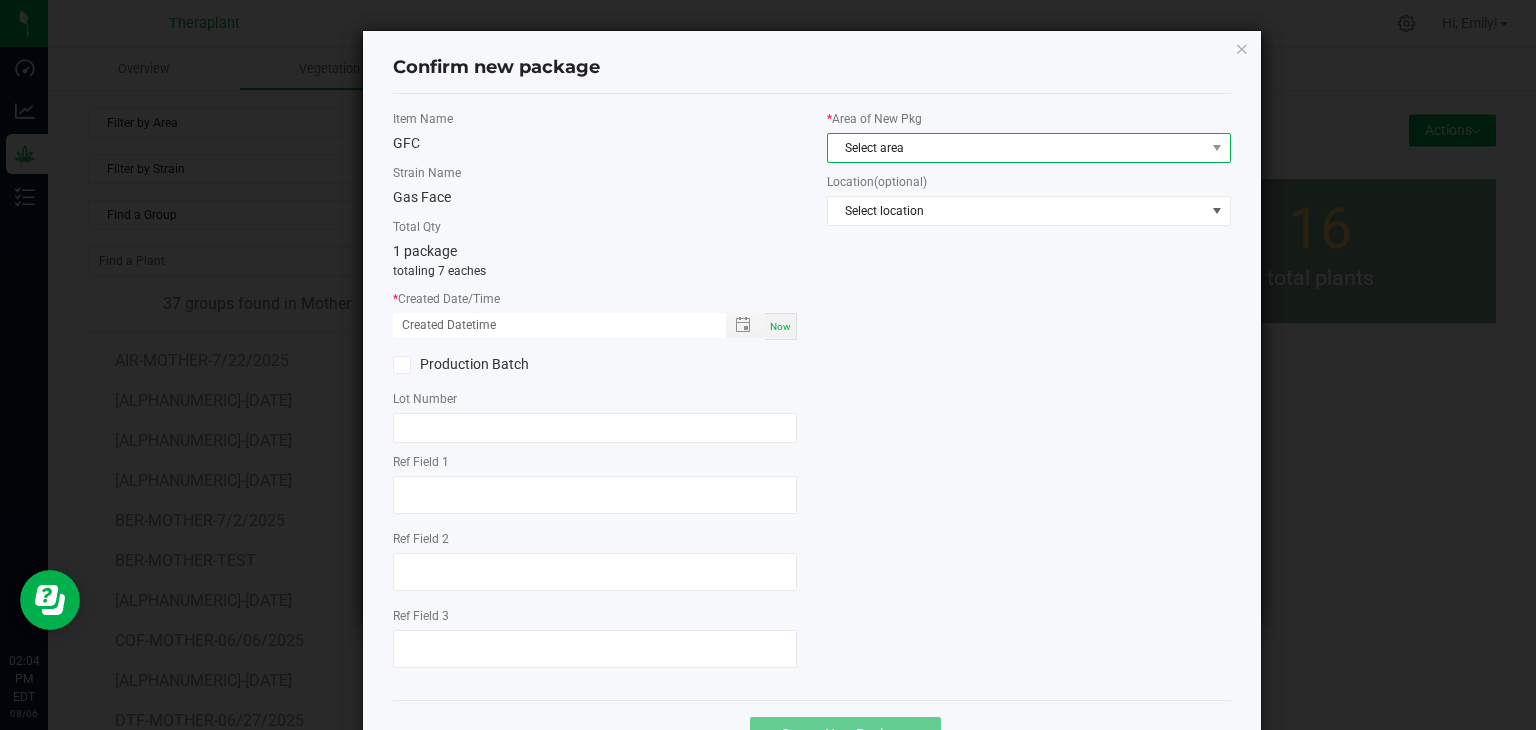 click on "Select area" at bounding box center (1016, 148) 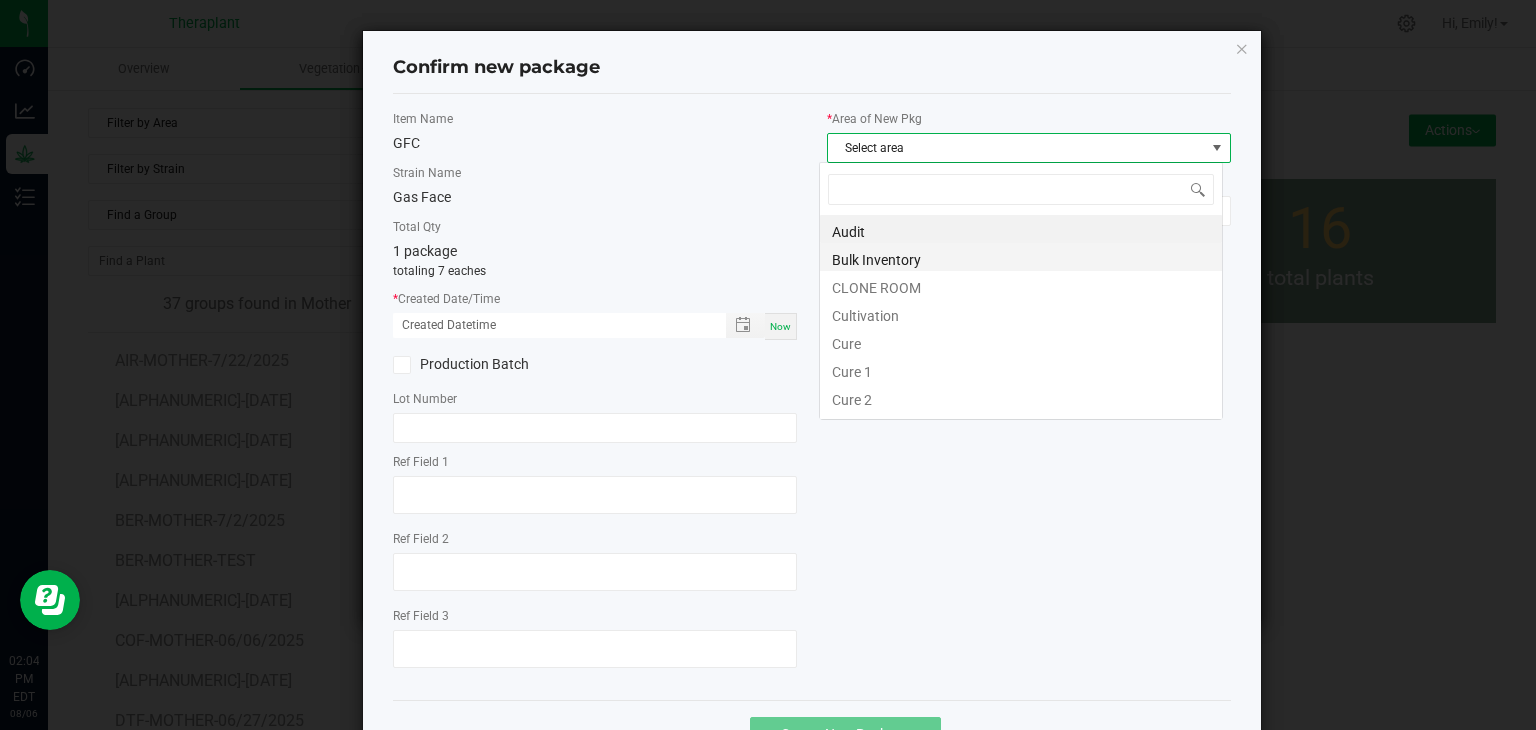 scroll, scrollTop: 99970, scrollLeft: 99596, axis: both 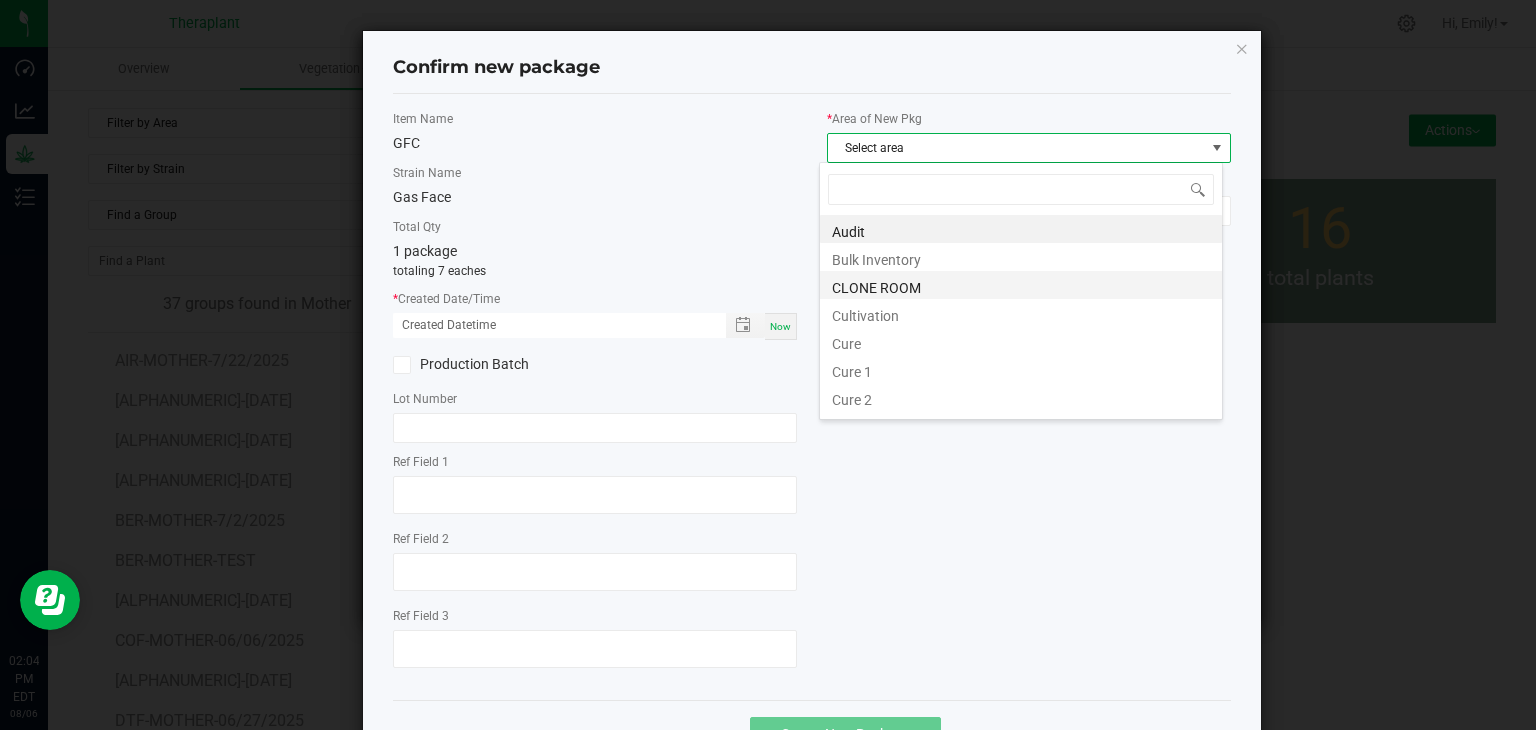 click on "CLONE ROOM" at bounding box center [1021, 285] 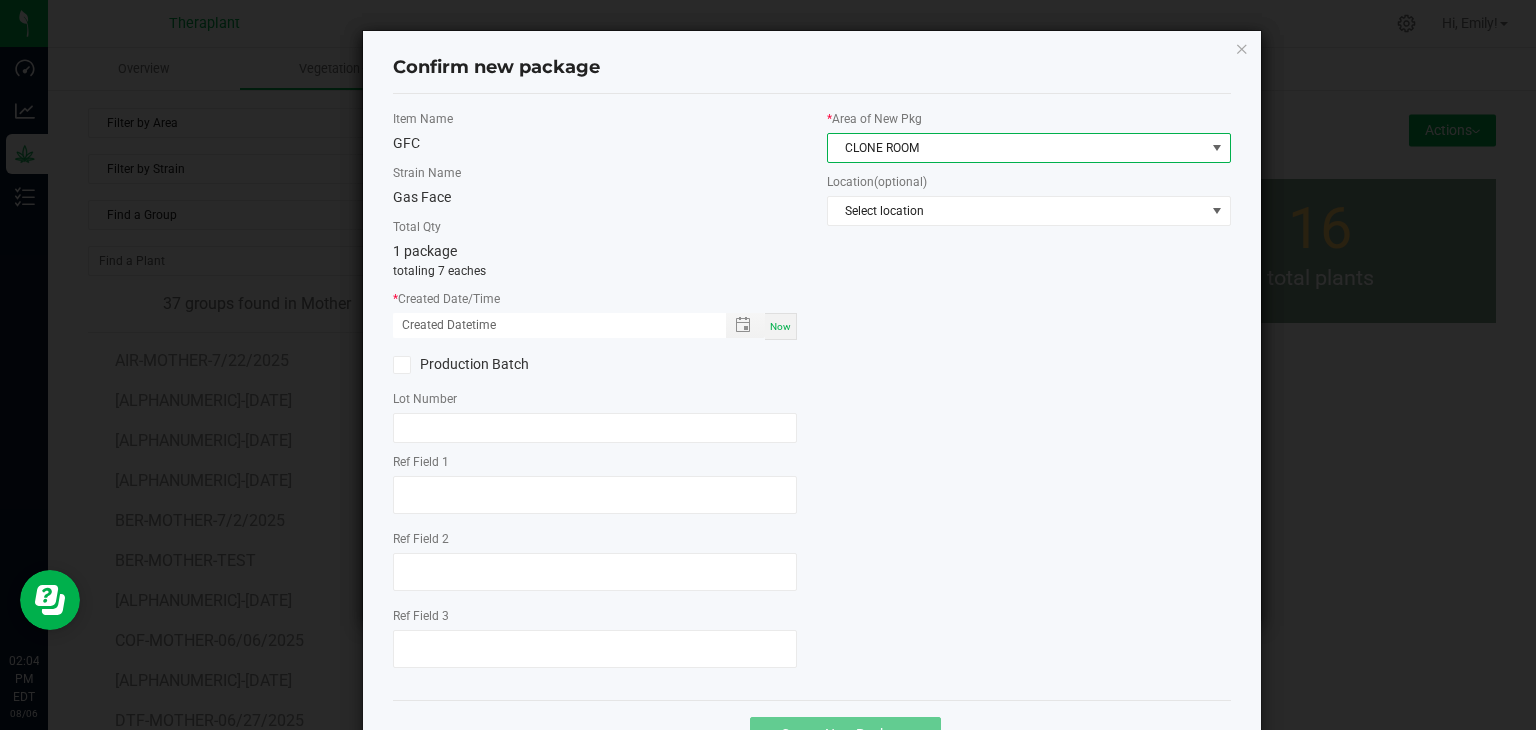 click on "Now" at bounding box center (780, 326) 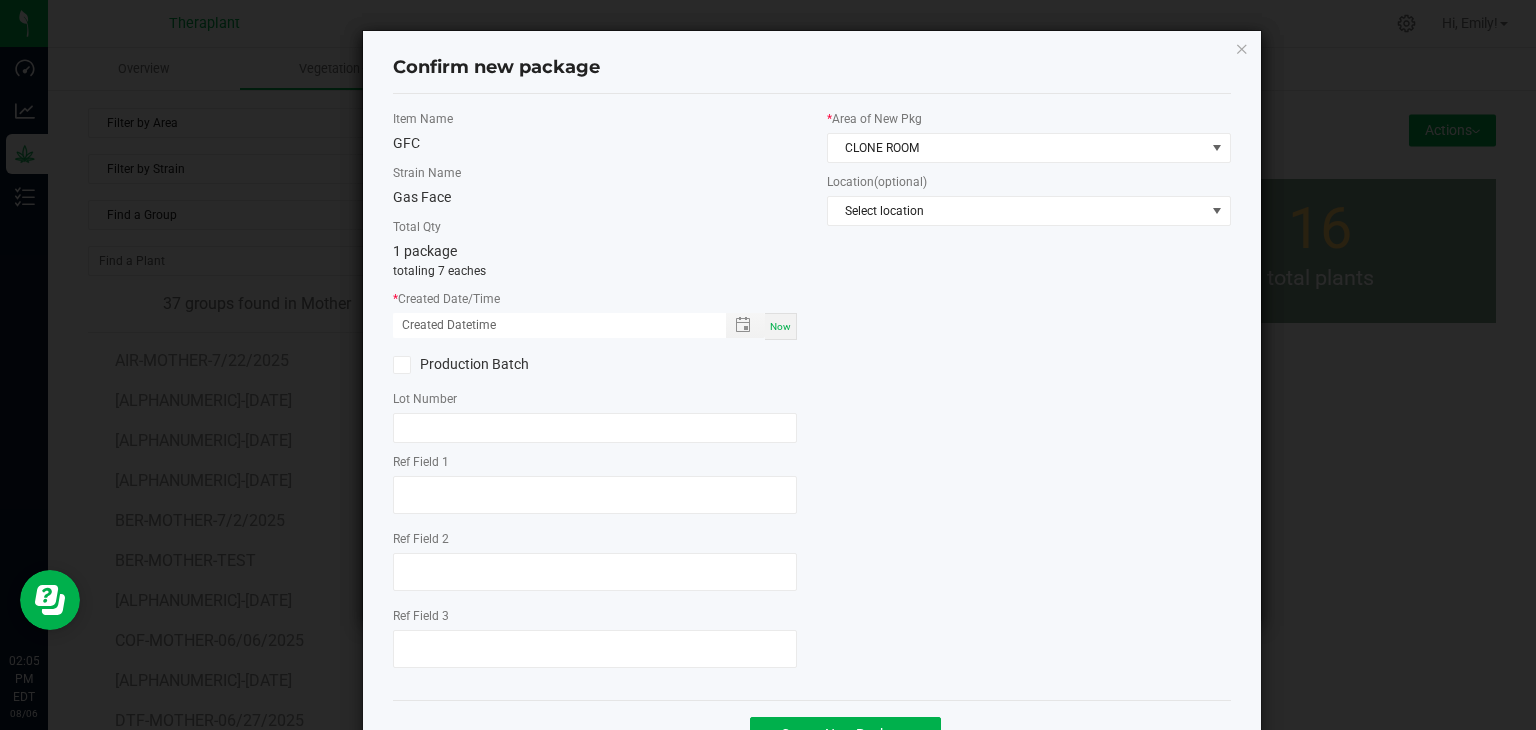 type on "[DATE] [TIME]" 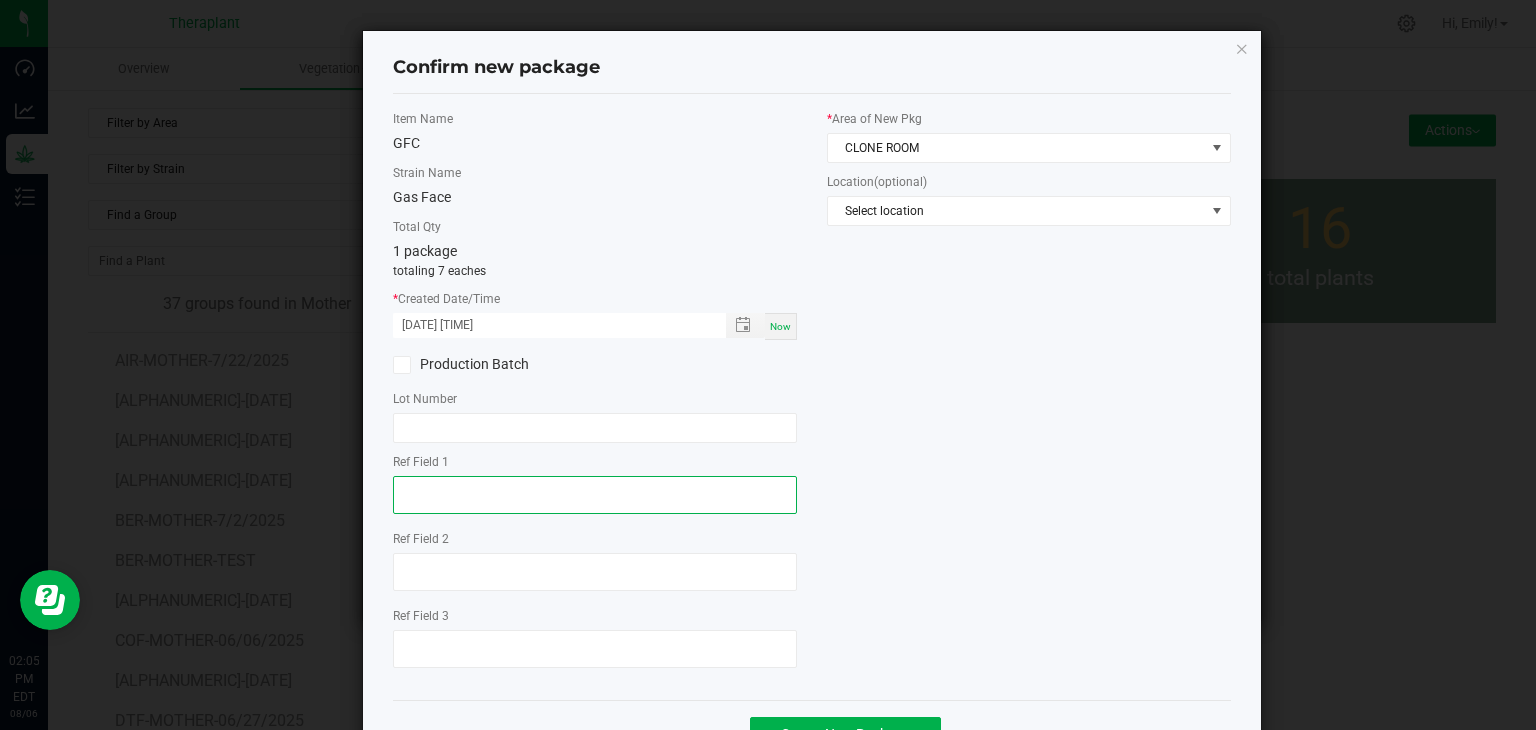 click 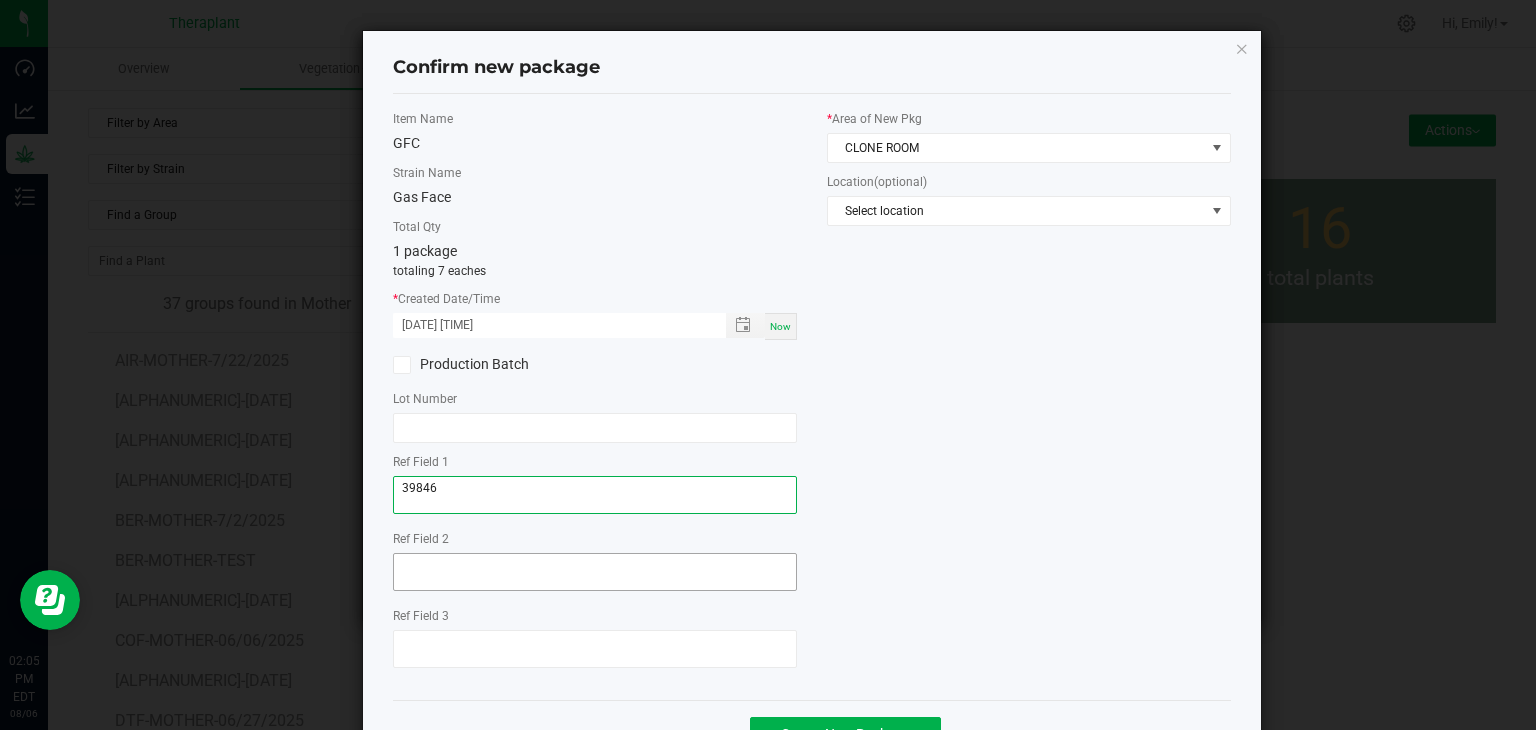 type on "39846" 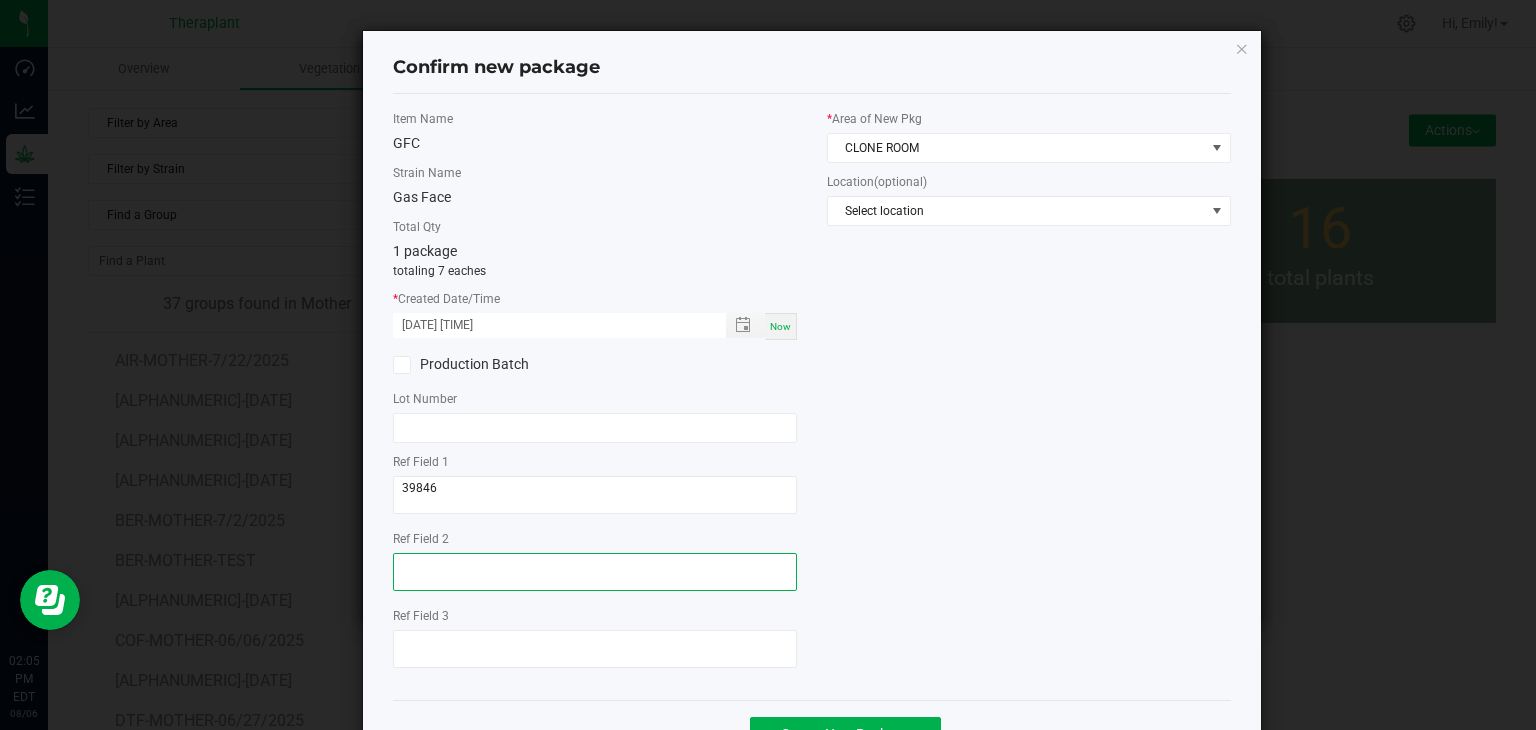 click at bounding box center (595, 572) 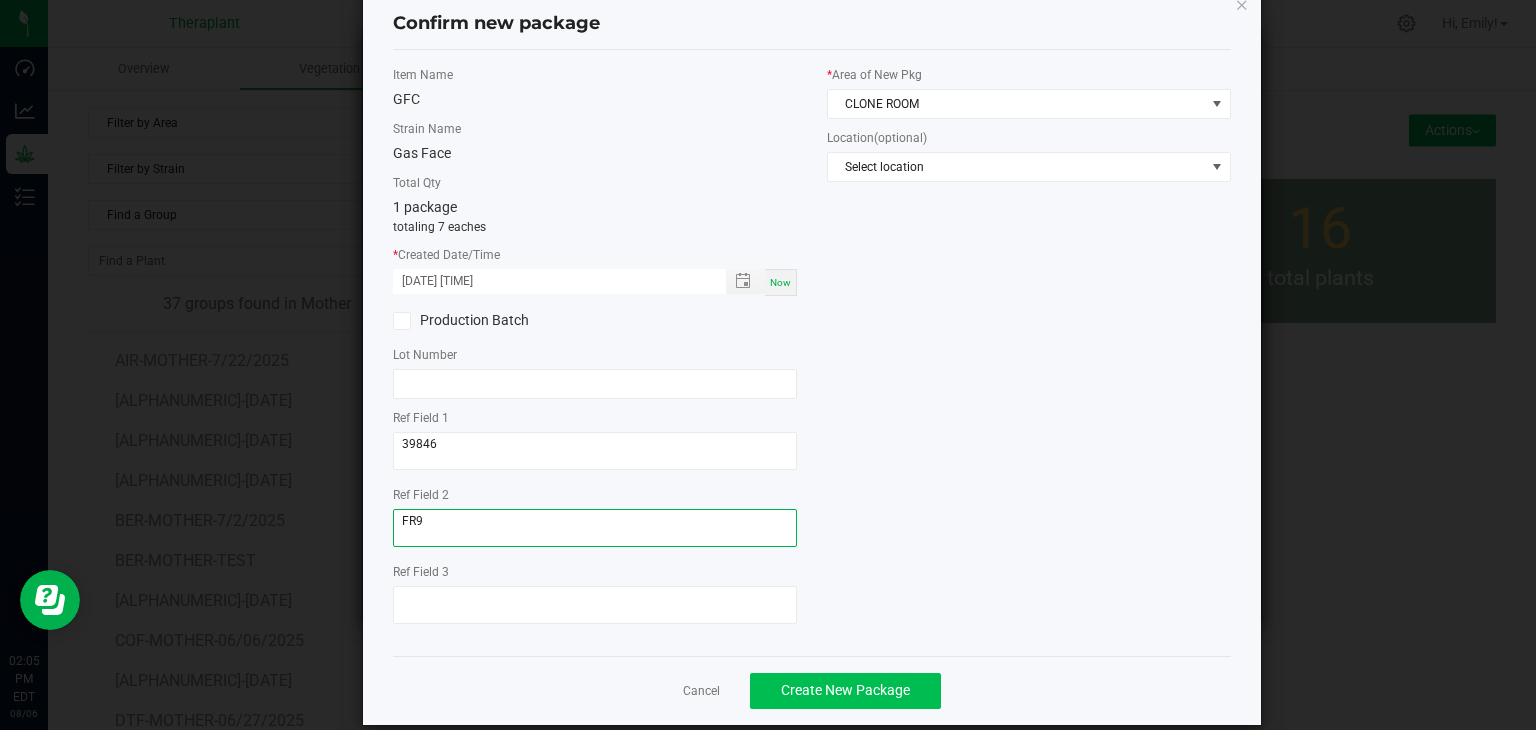 scroll, scrollTop: 69, scrollLeft: 0, axis: vertical 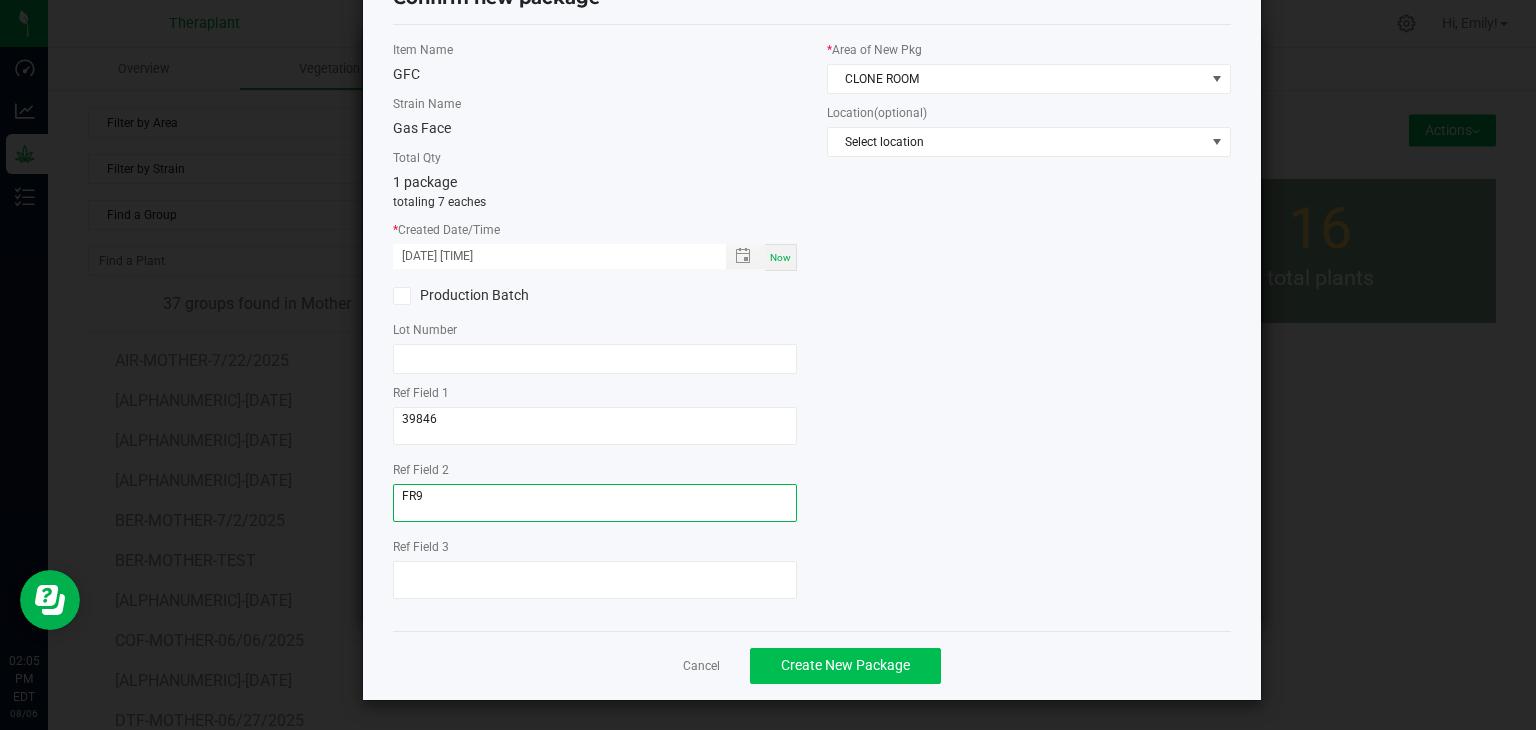 type on "FR9" 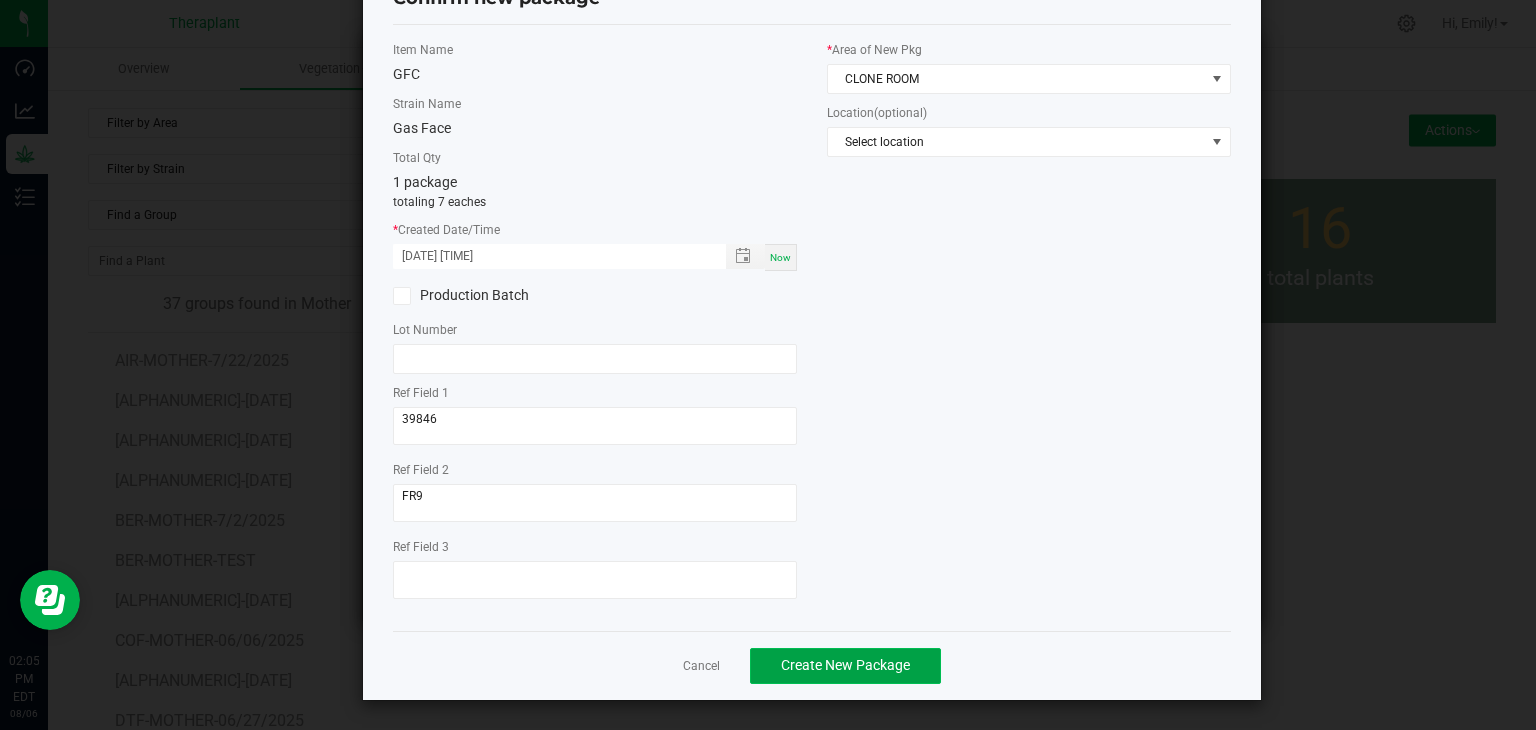 click on "Create New Package" 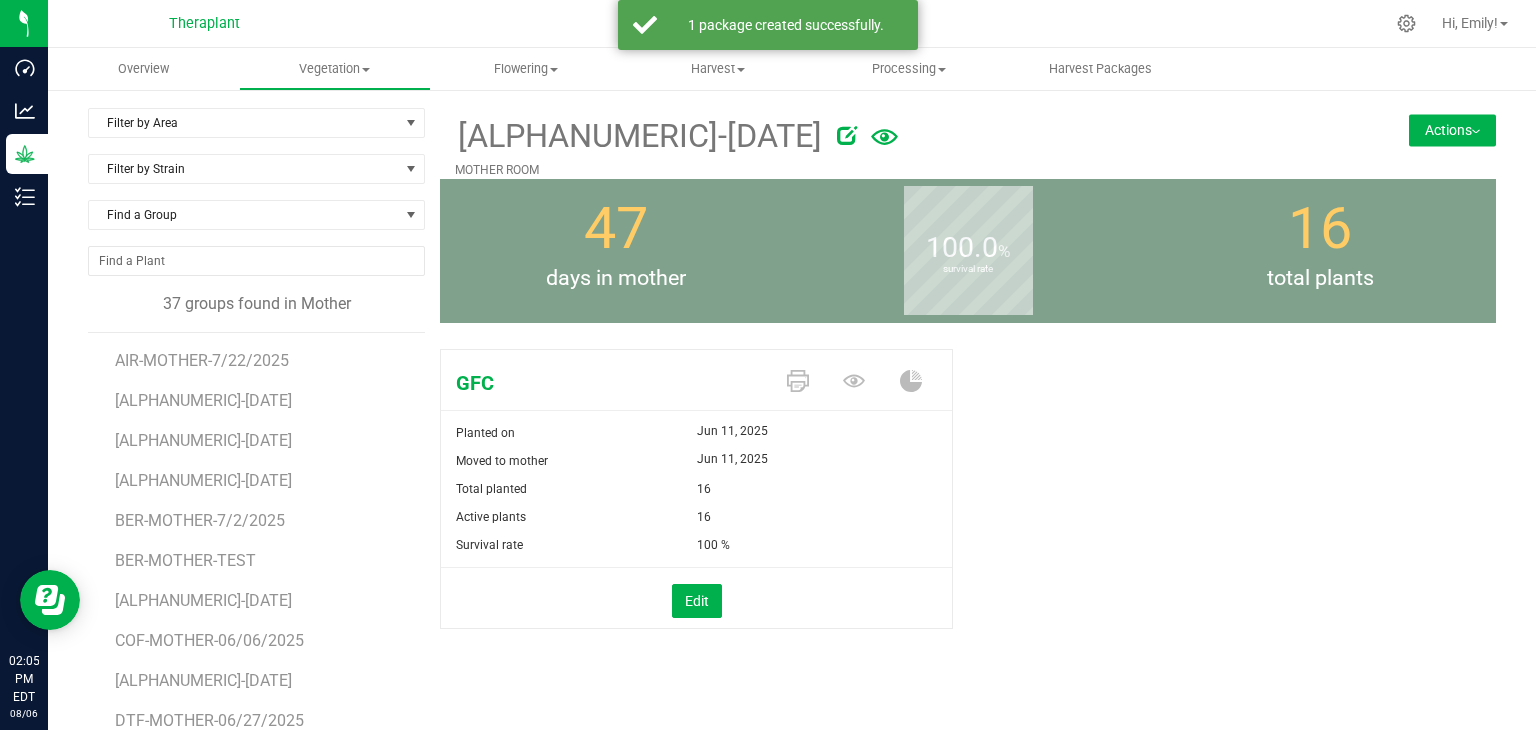 click on "Actions" at bounding box center (1452, 130) 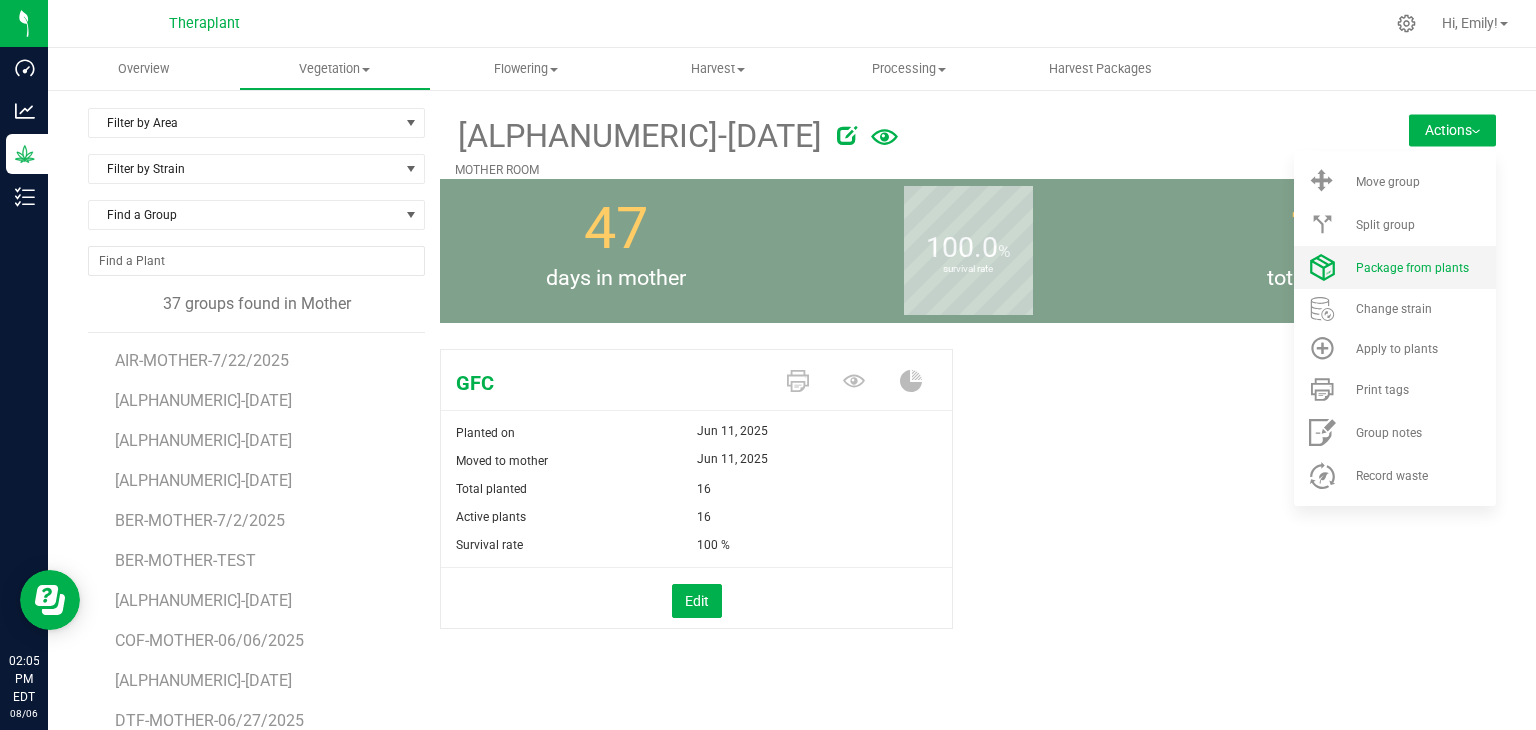 click on "Package from plants" at bounding box center (1395, 267) 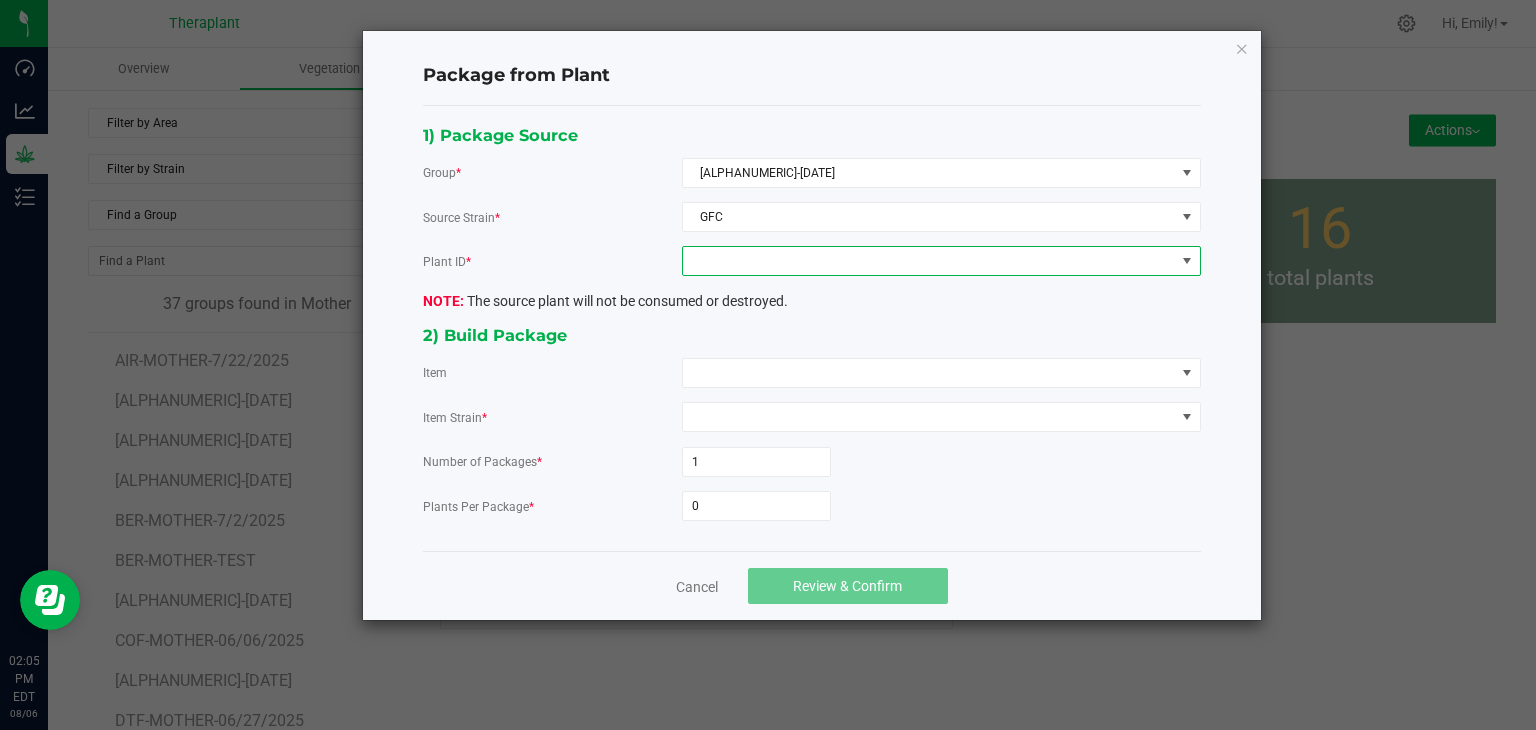 click at bounding box center [929, 261] 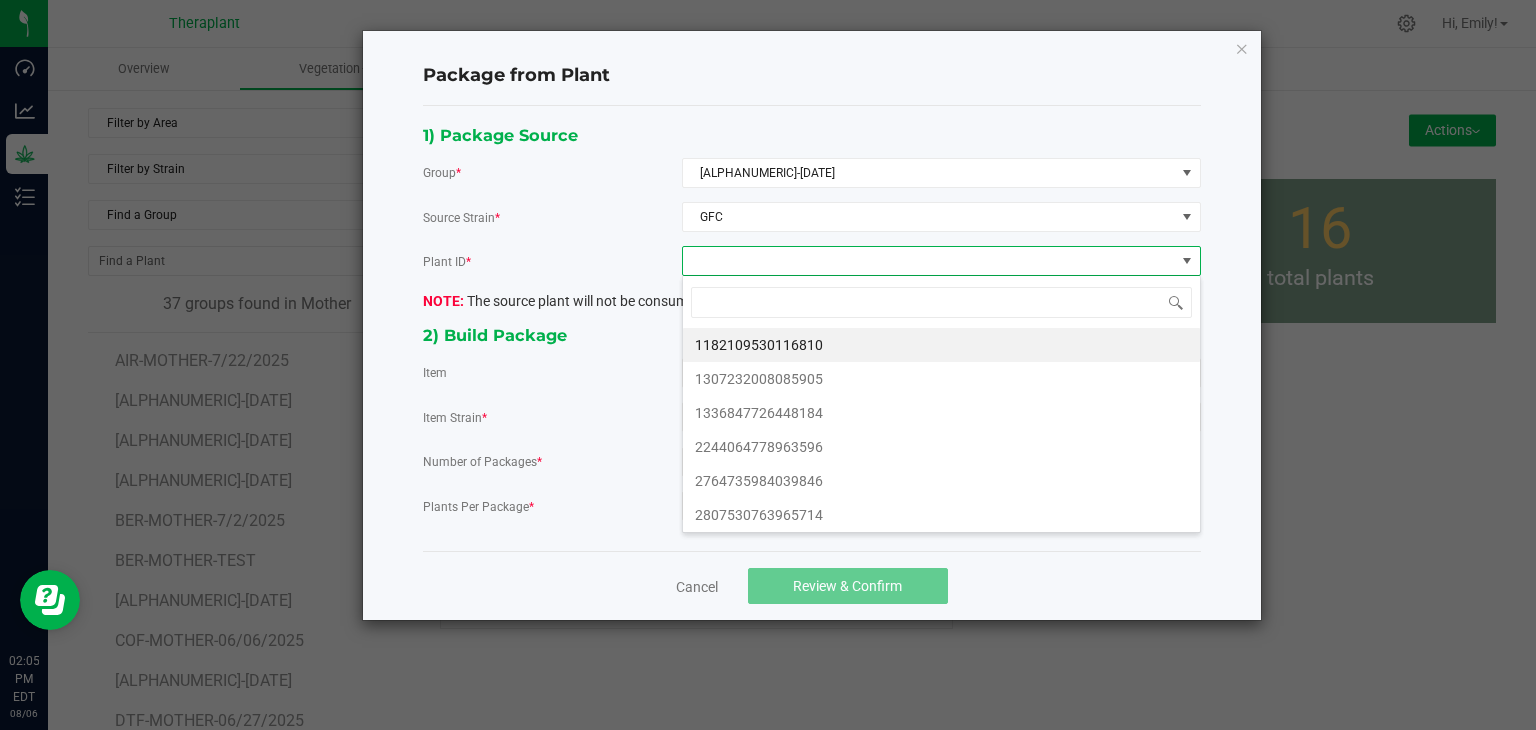 scroll, scrollTop: 99970, scrollLeft: 99480, axis: both 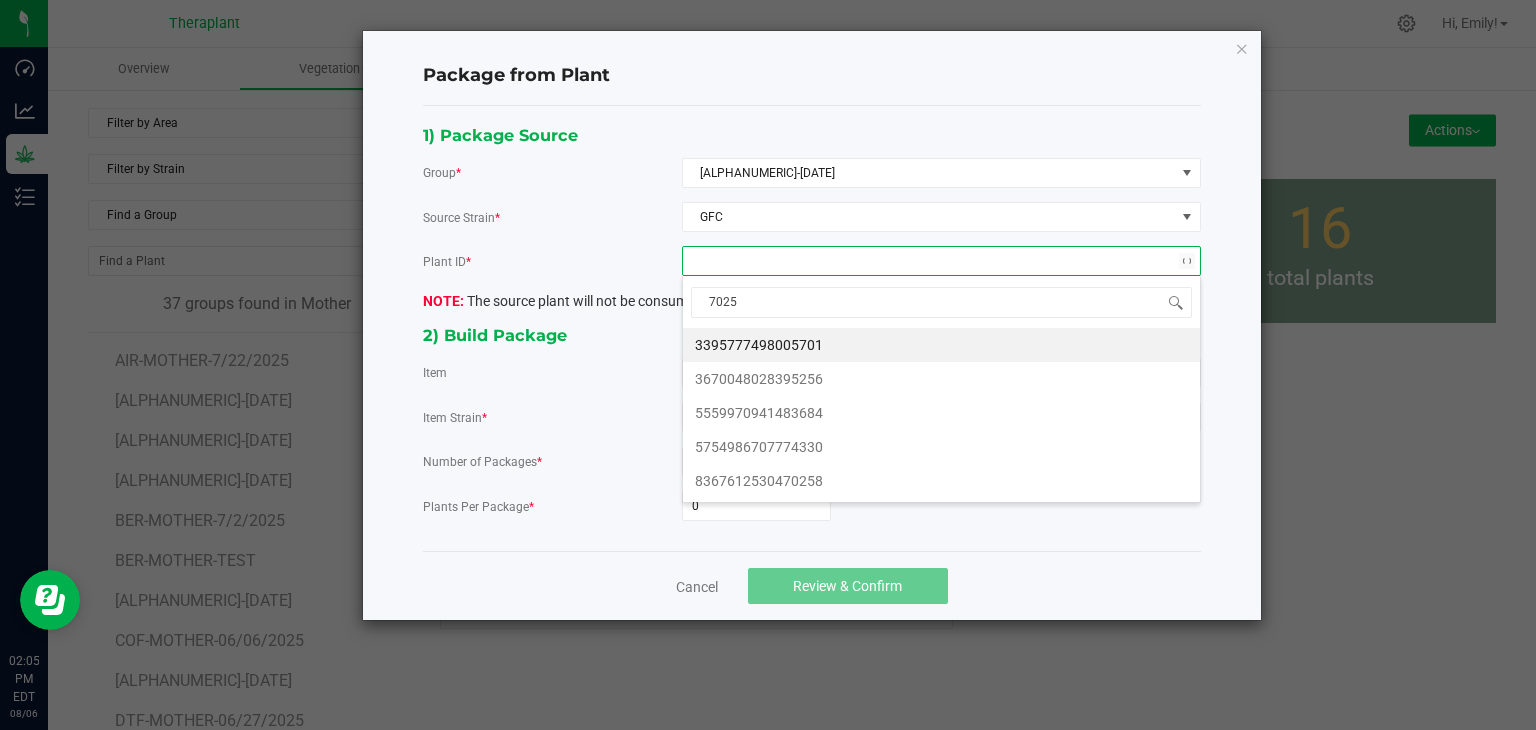 type on "70258" 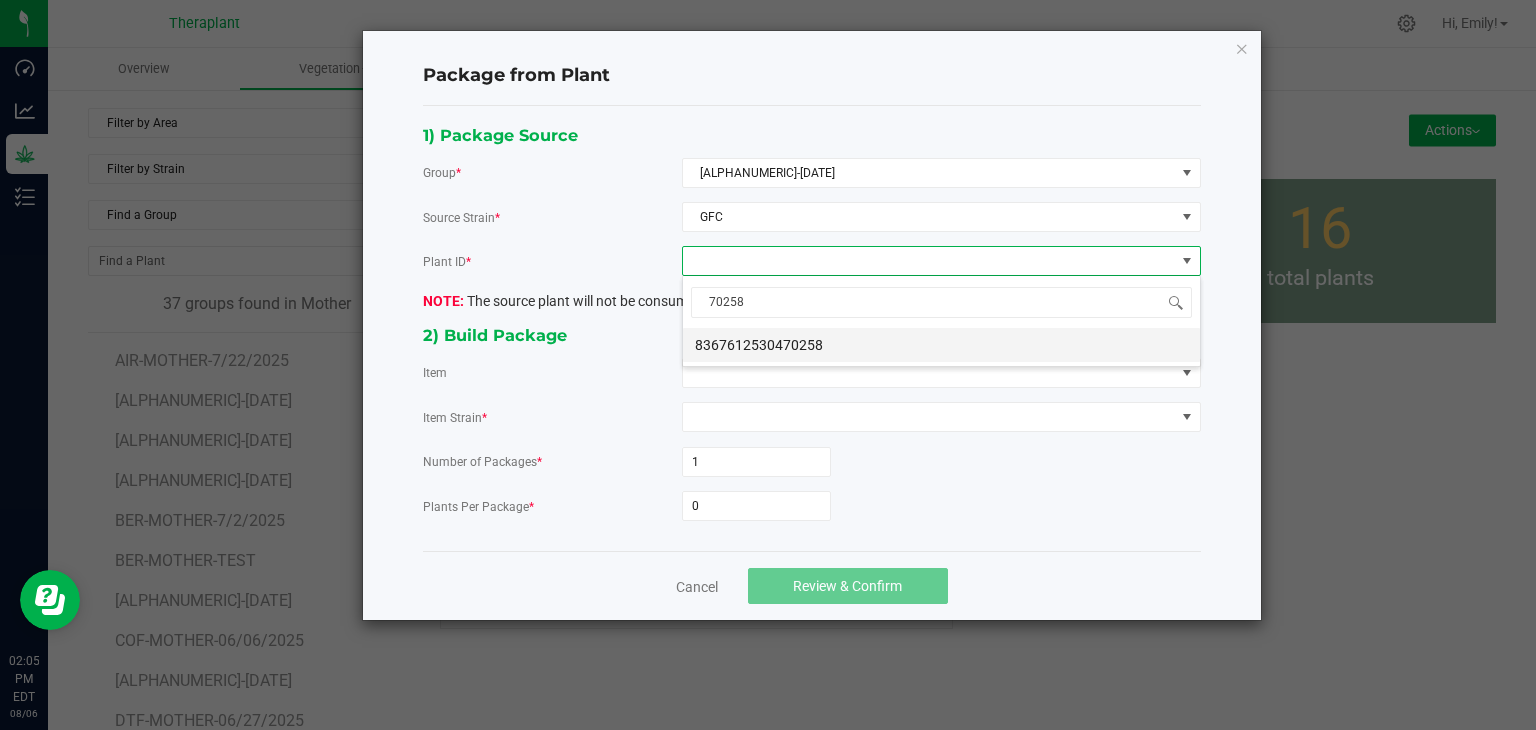 click on "8367612530470258" at bounding box center [941, 345] 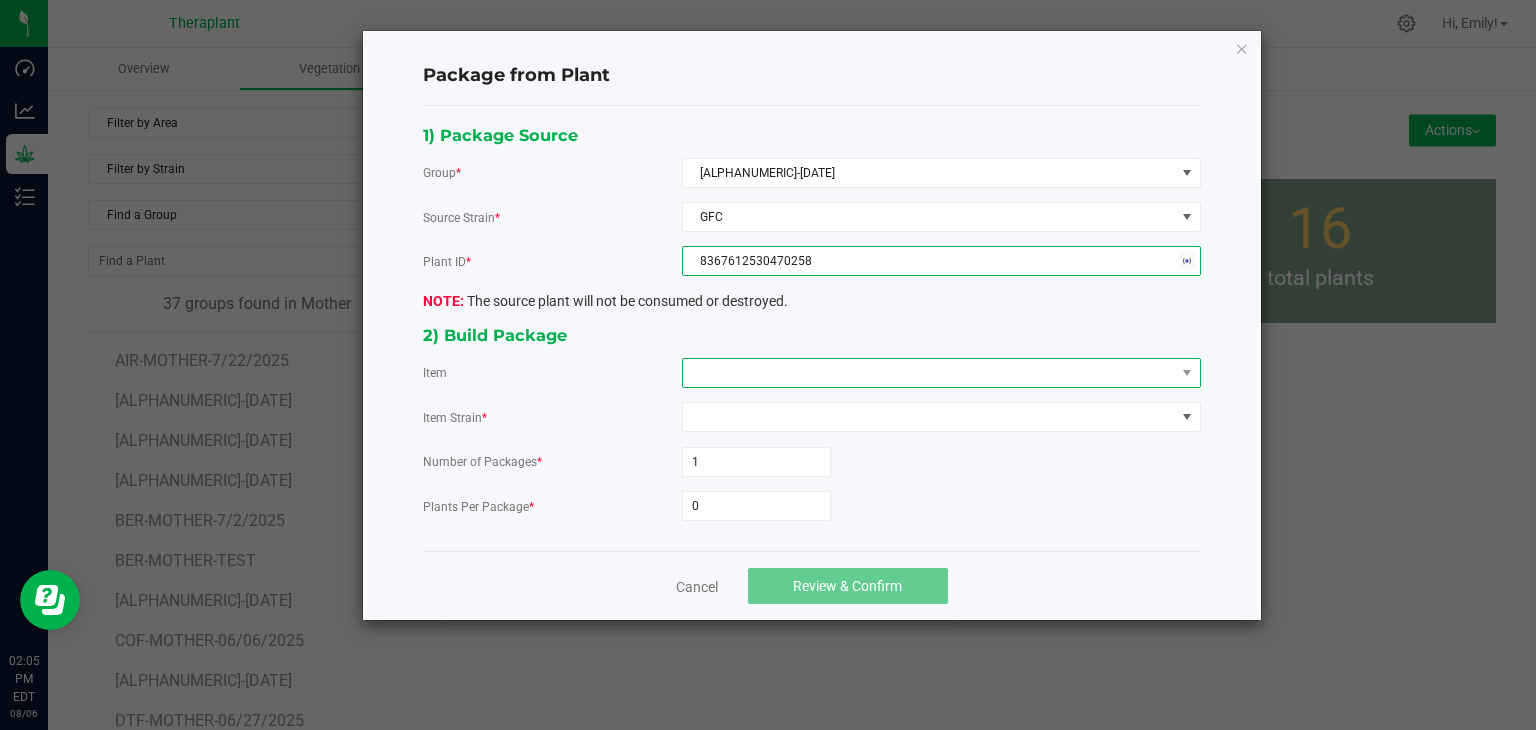 click at bounding box center (929, 373) 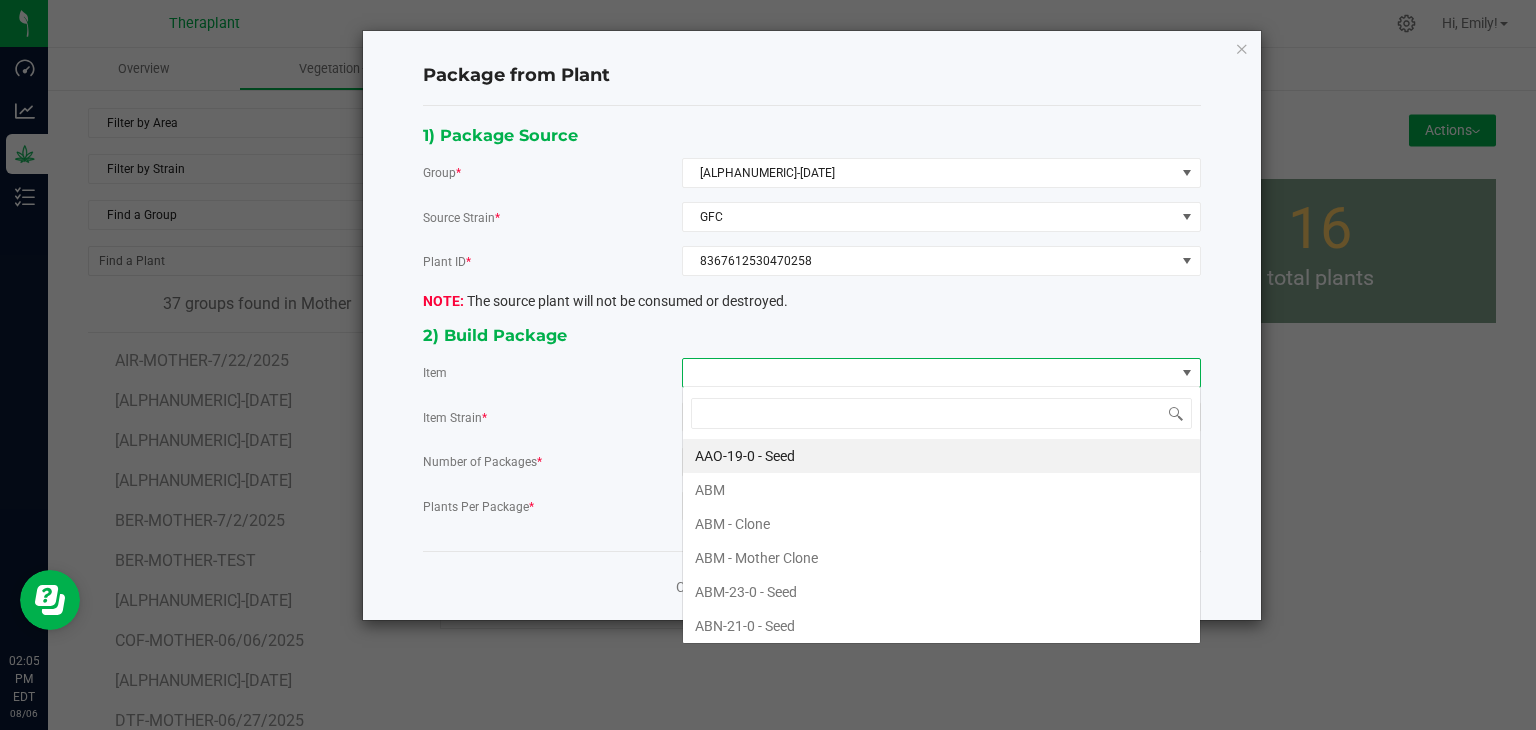 scroll, scrollTop: 99970, scrollLeft: 99480, axis: both 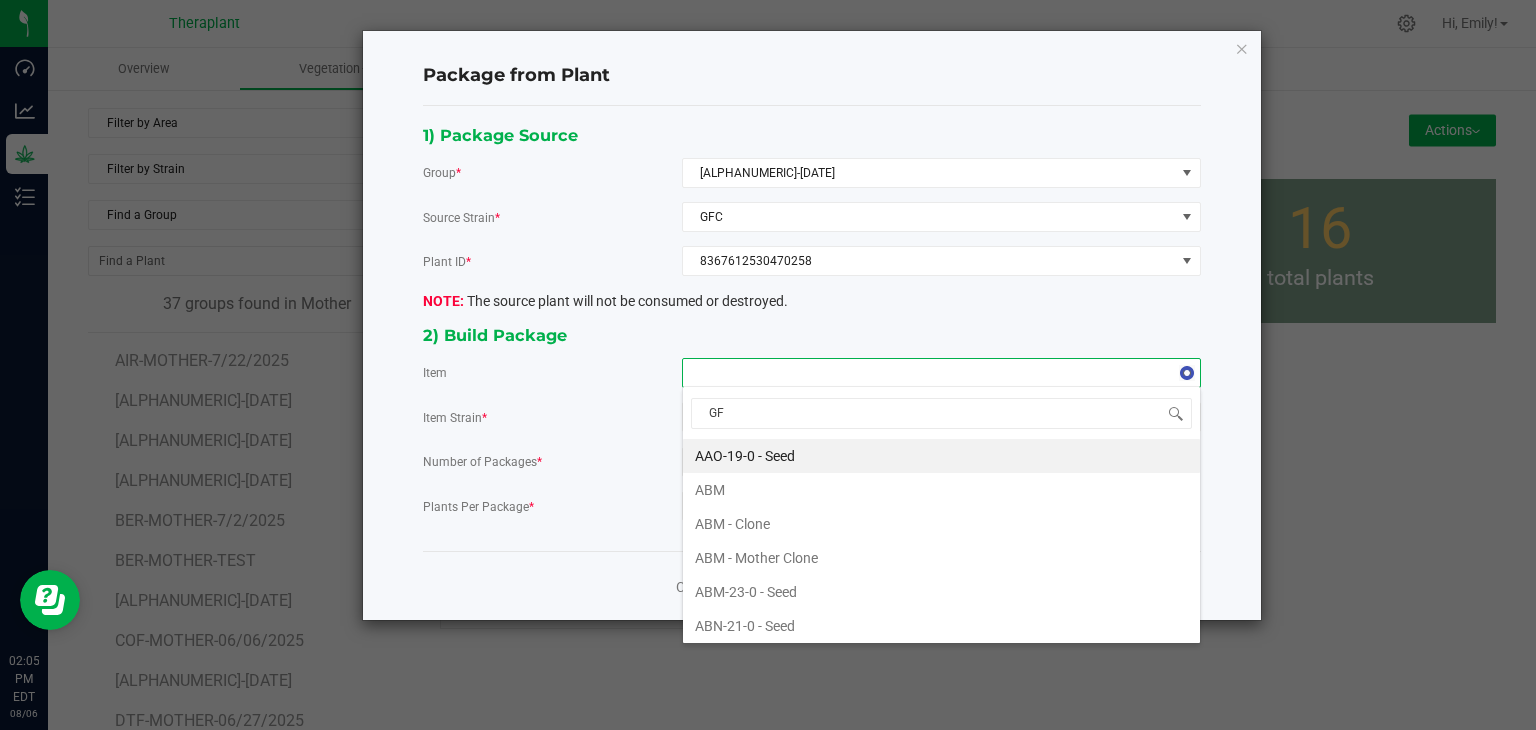type on "GFC" 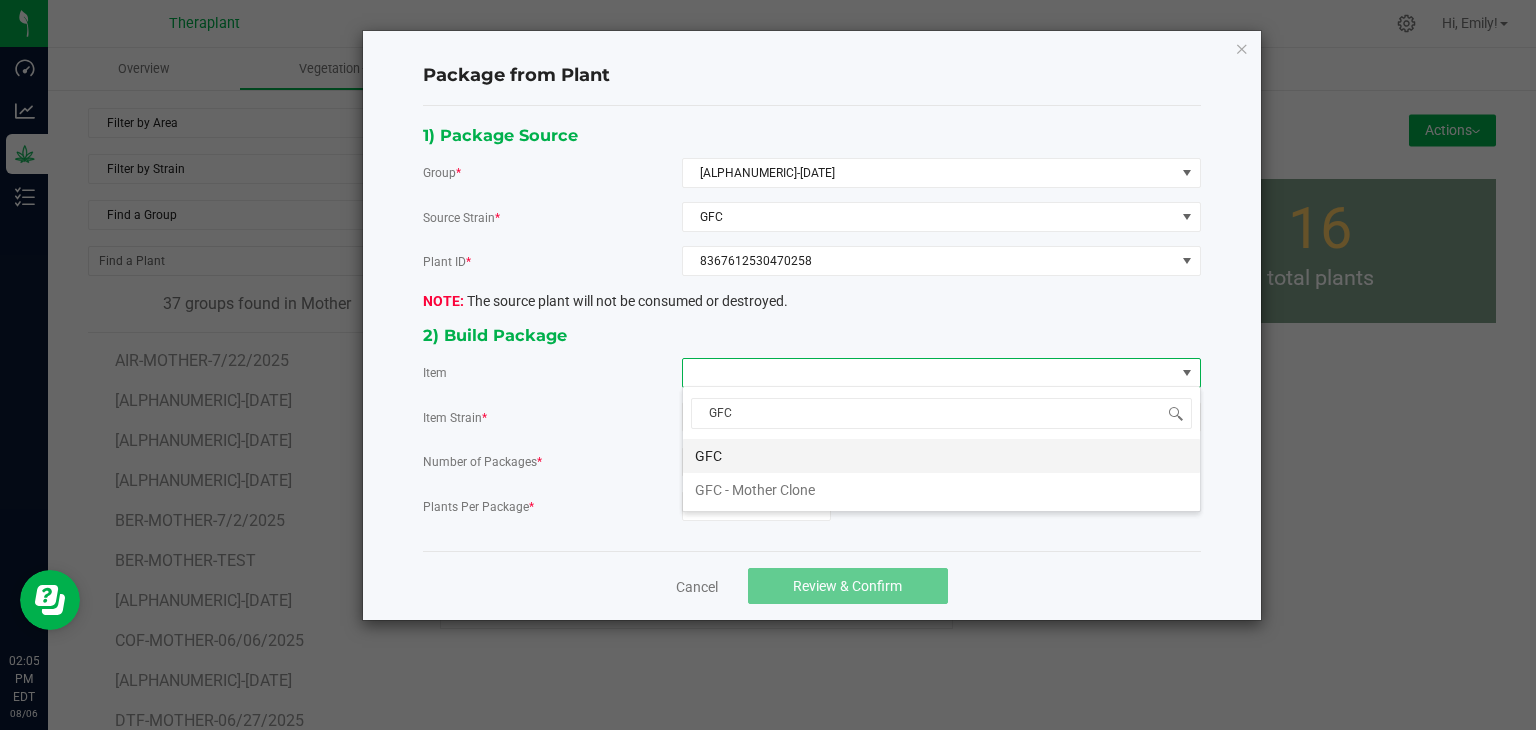 click on "GFC" at bounding box center (941, 456) 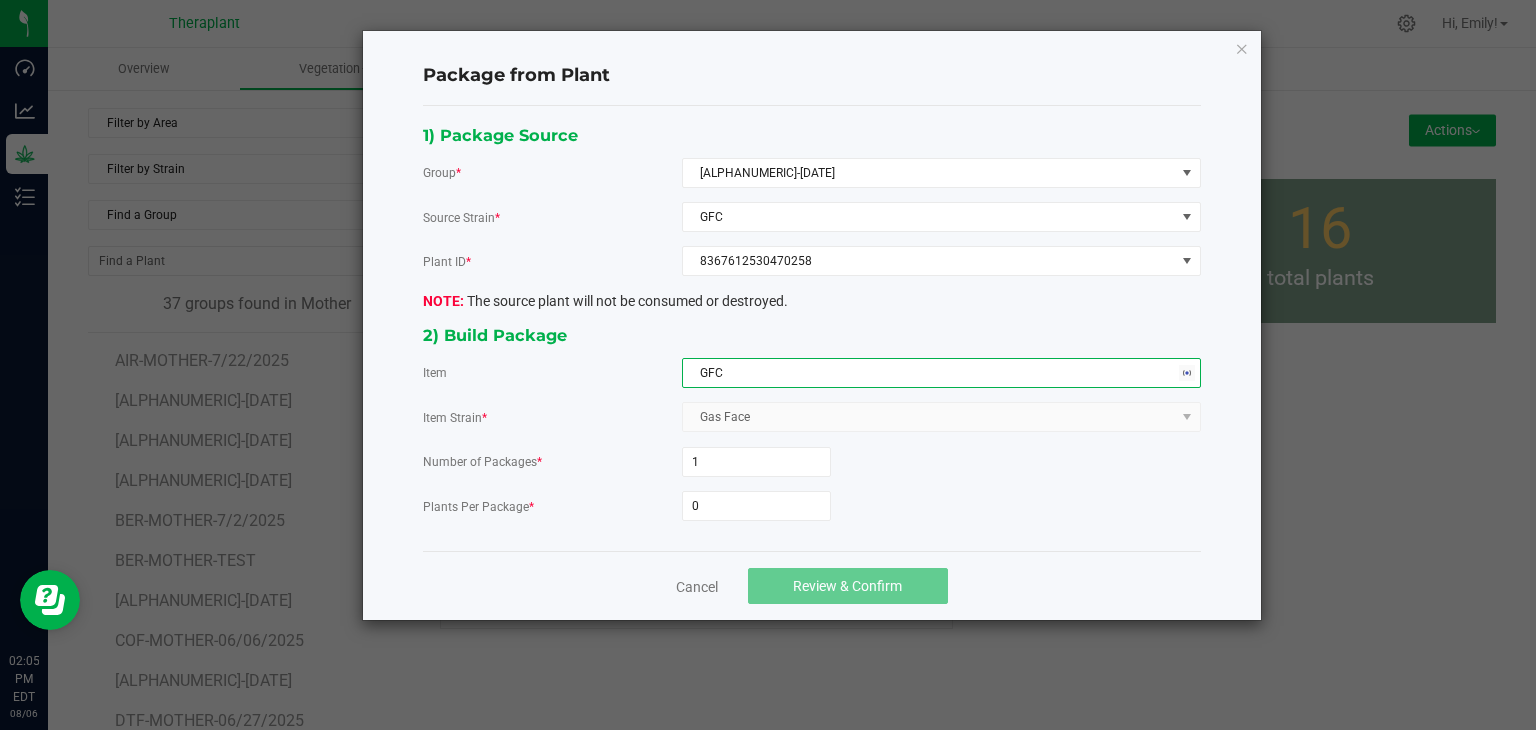 click on "Number of Packages  * 1  Plants Per Package  * 0" 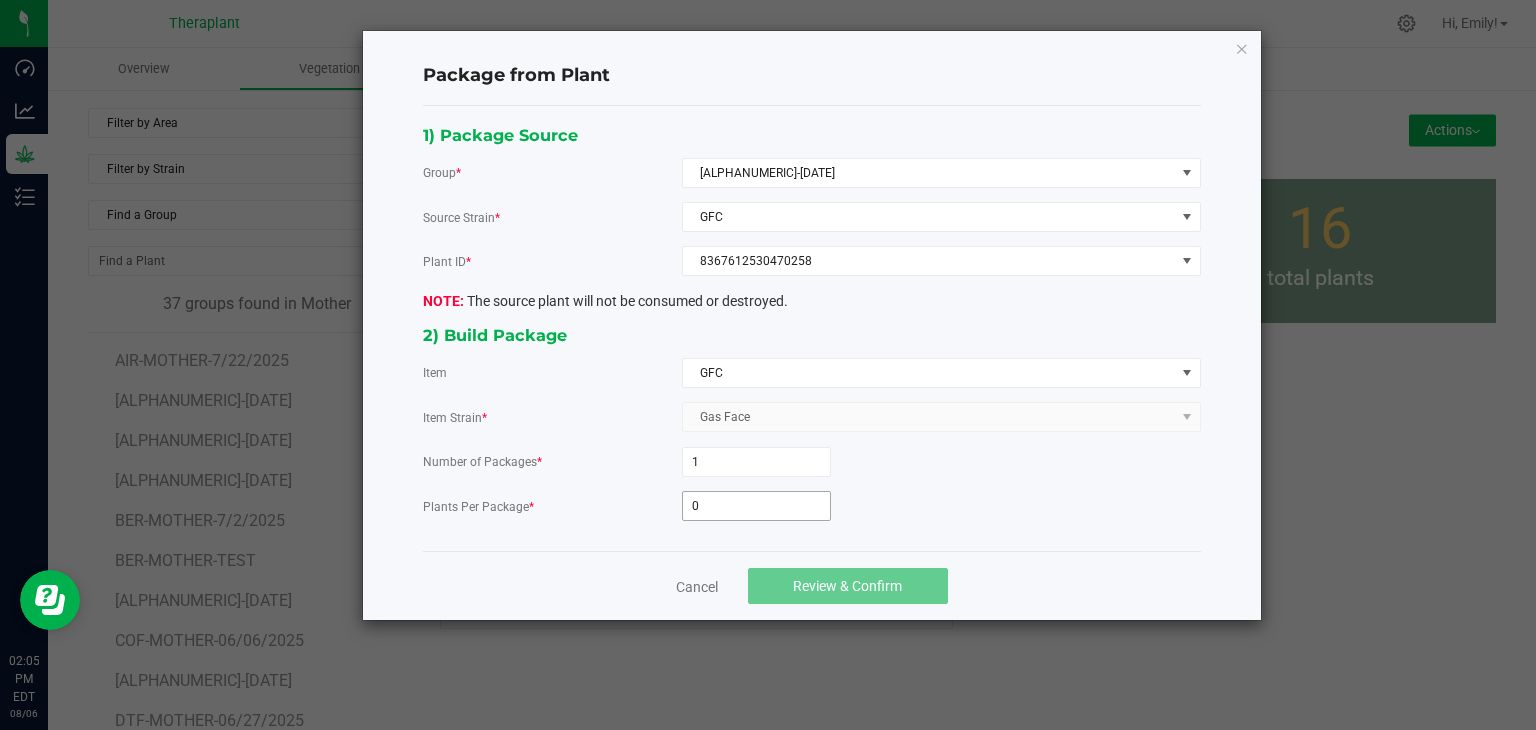 click on "0" at bounding box center (756, 506) 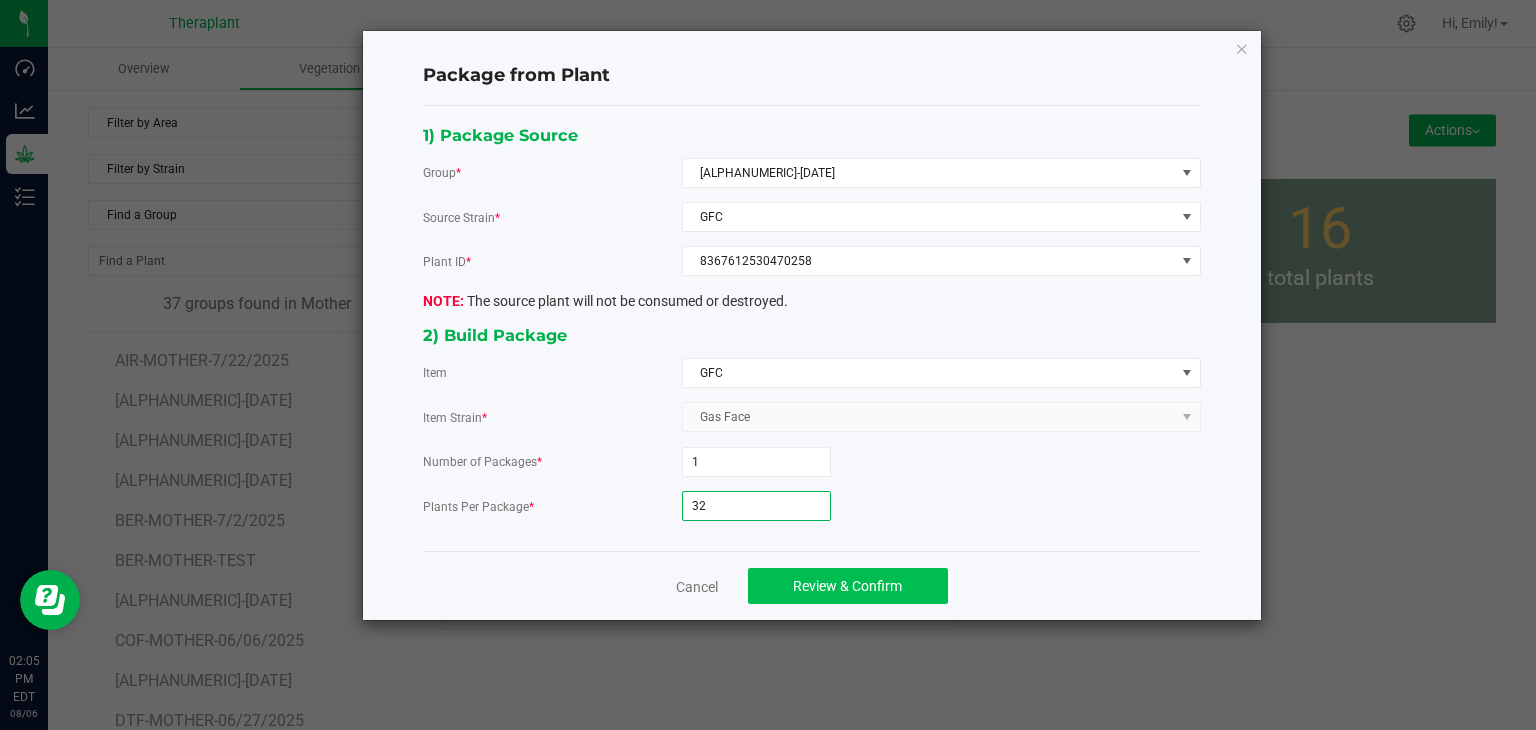 type on "32" 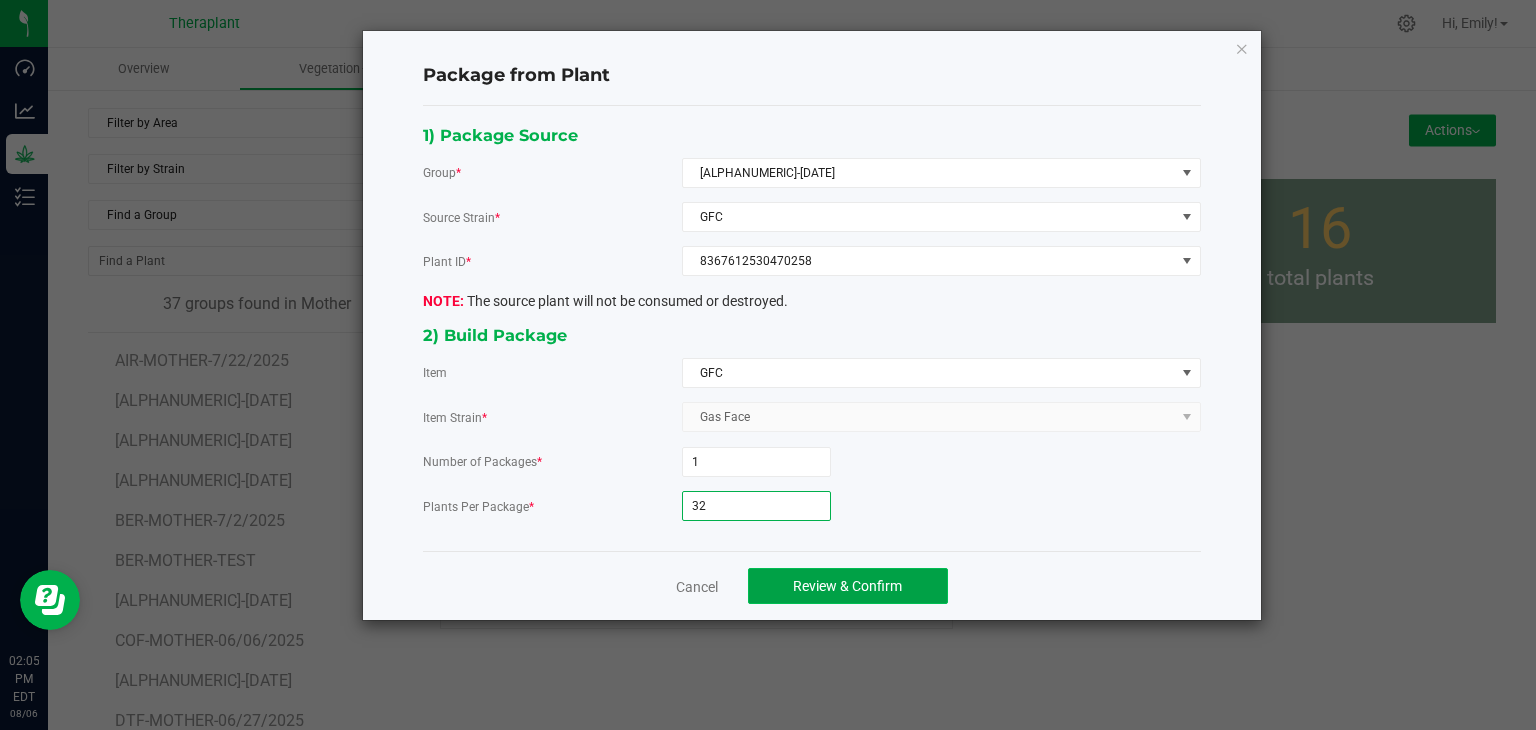 click on "Review & Confirm" 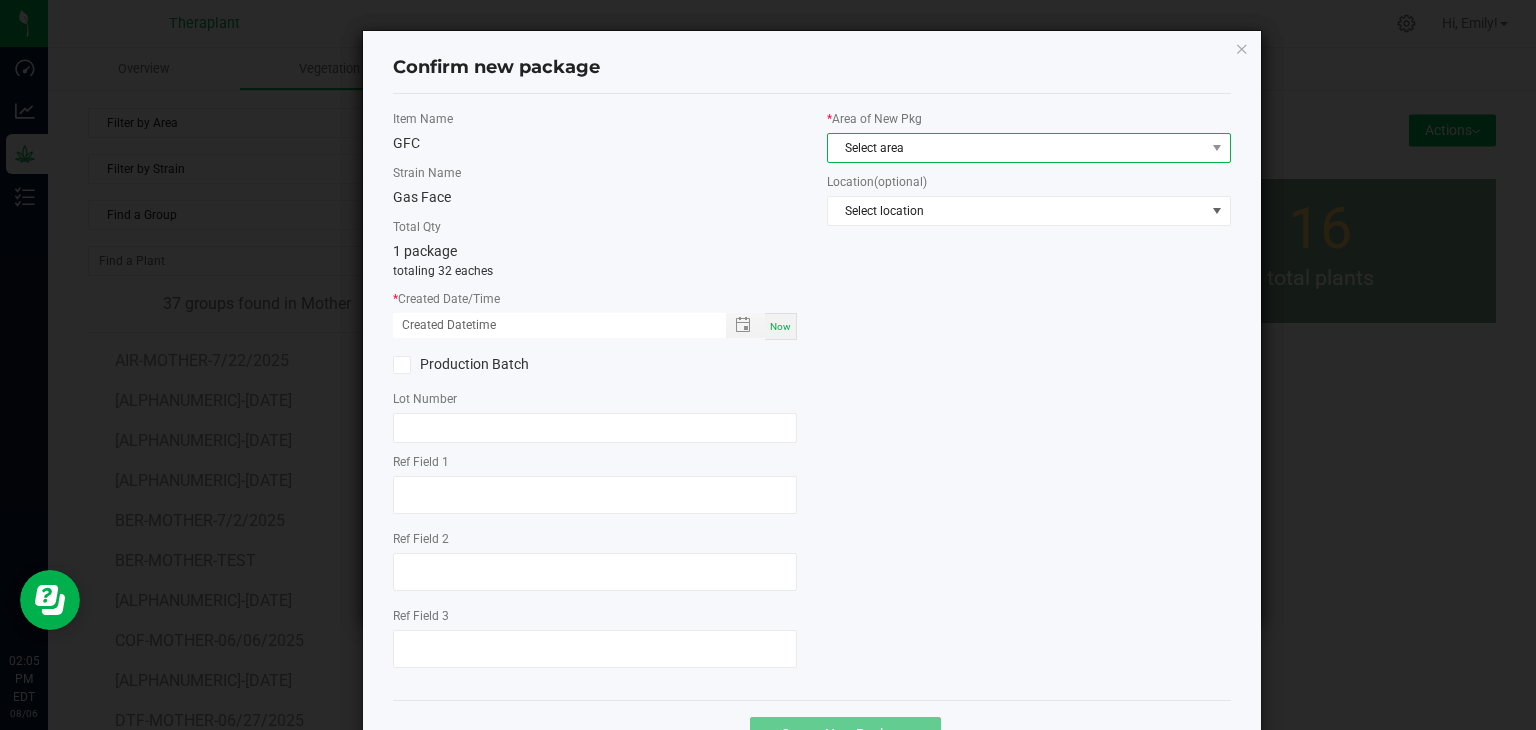 click on "Select area" at bounding box center [1016, 148] 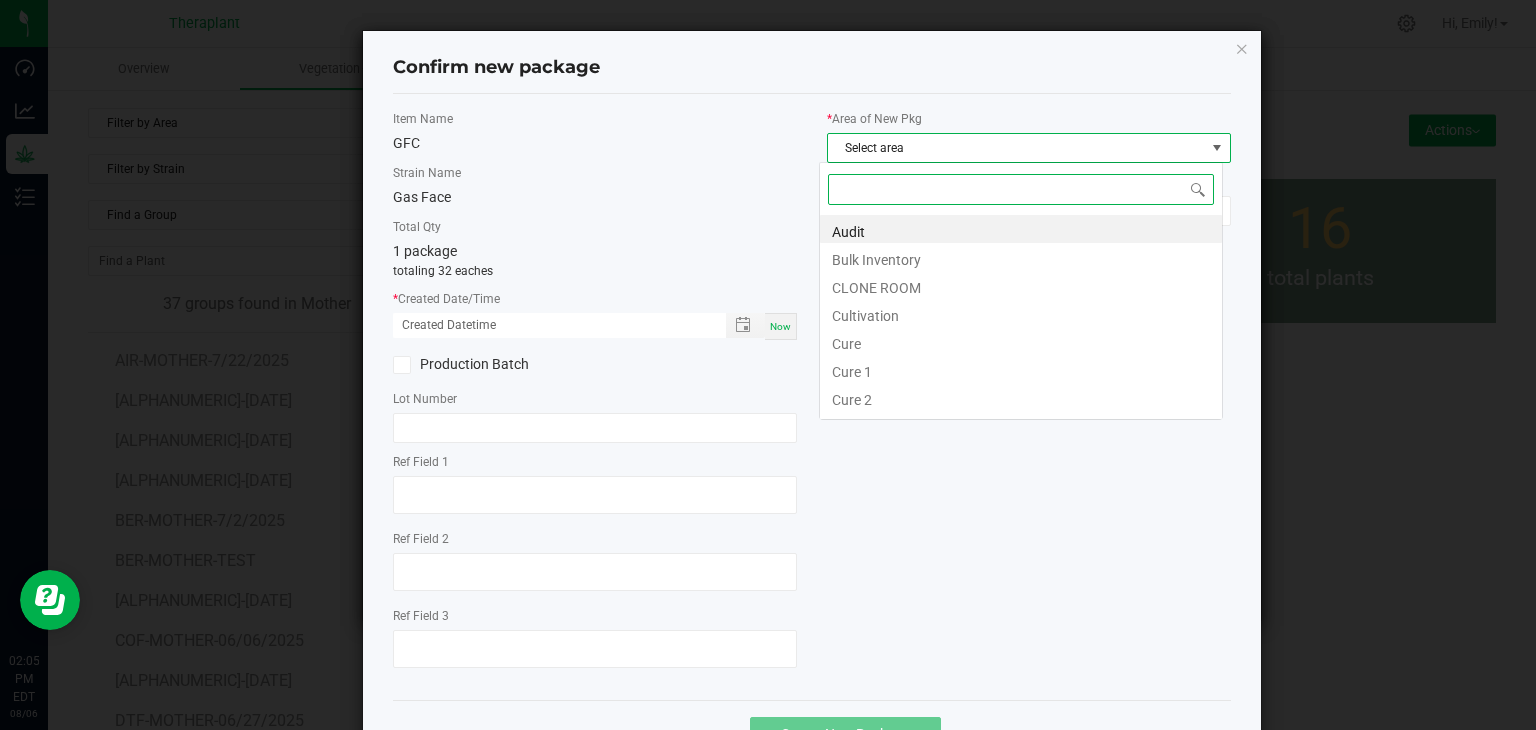 scroll, scrollTop: 99970, scrollLeft: 99596, axis: both 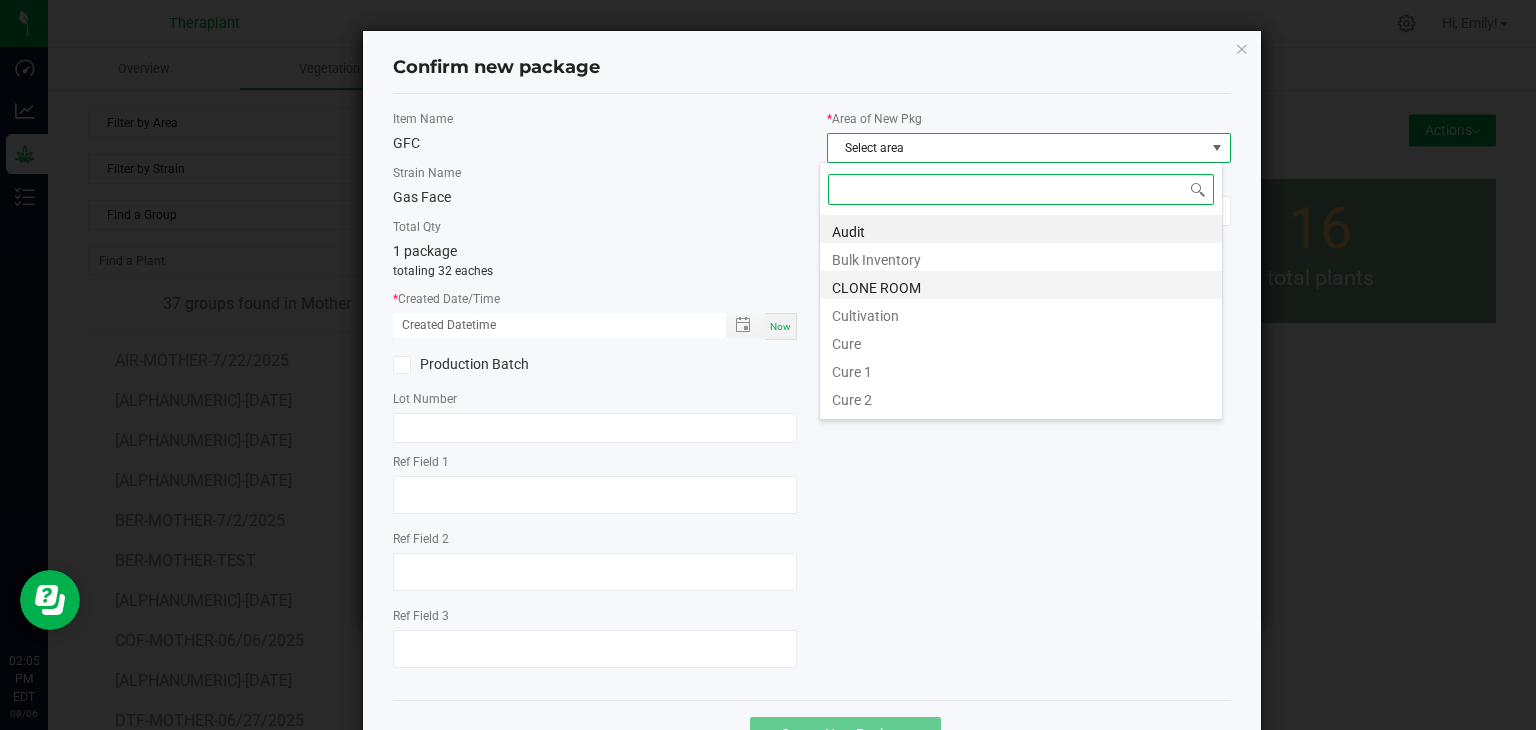 click on "CLONE ROOM" at bounding box center (1021, 285) 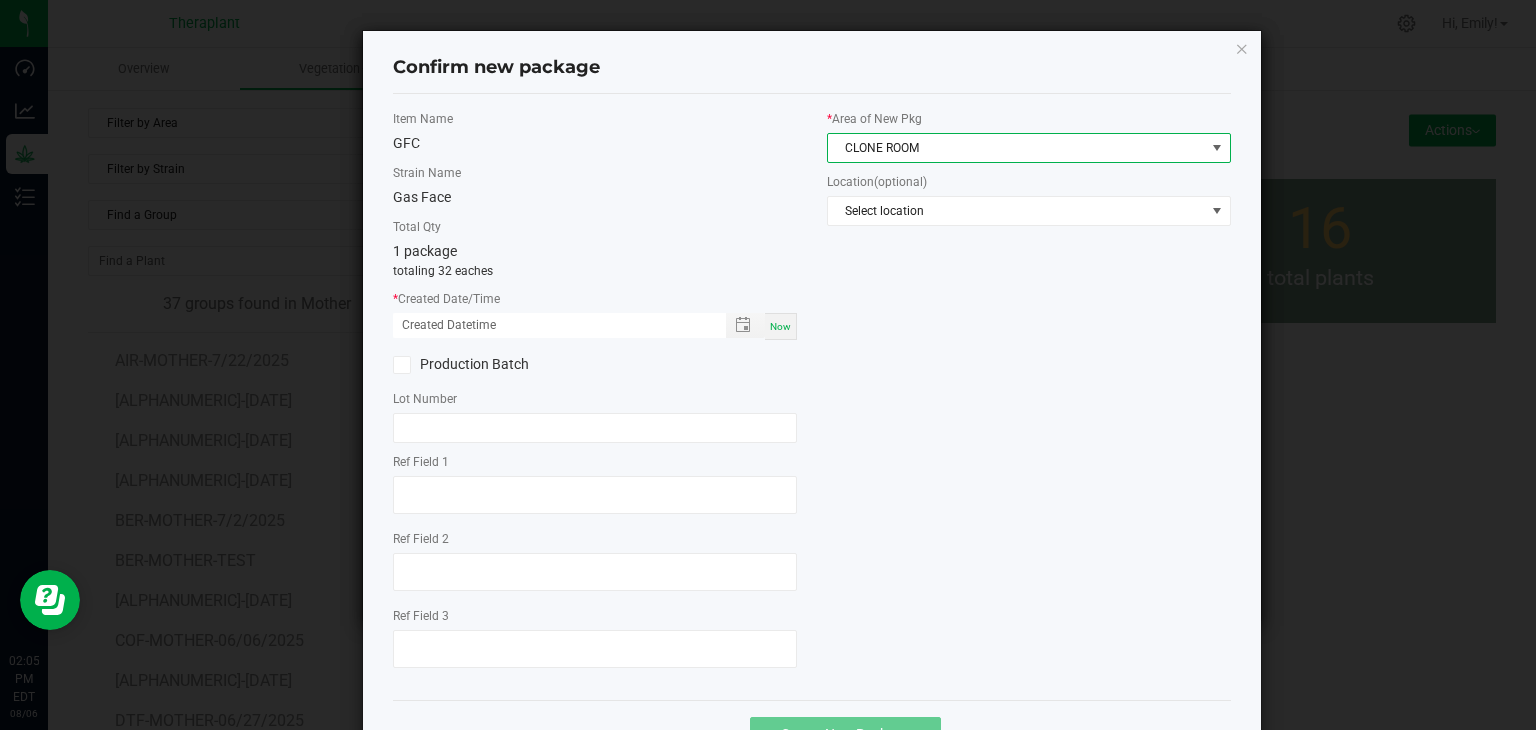 click on "Now" at bounding box center (781, 326) 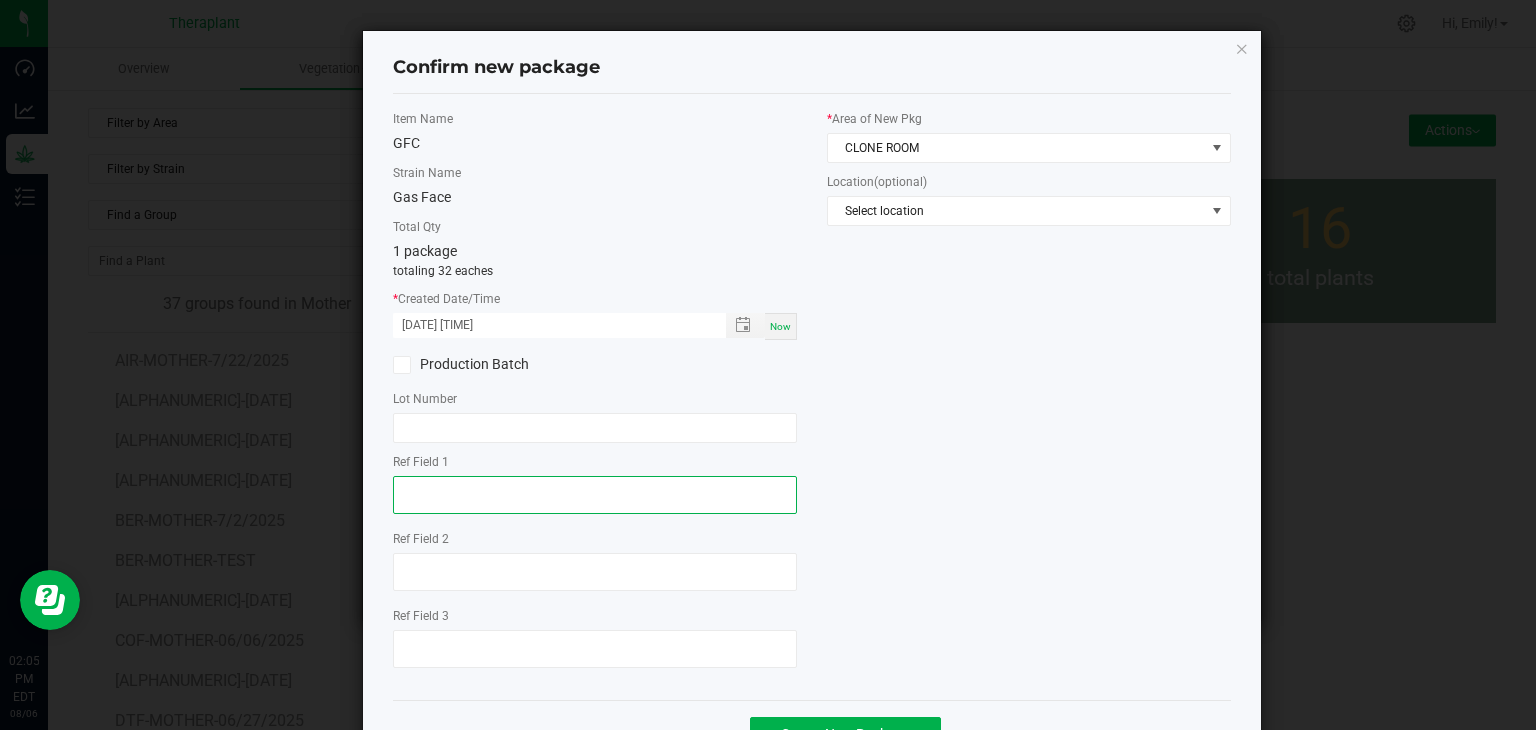 click 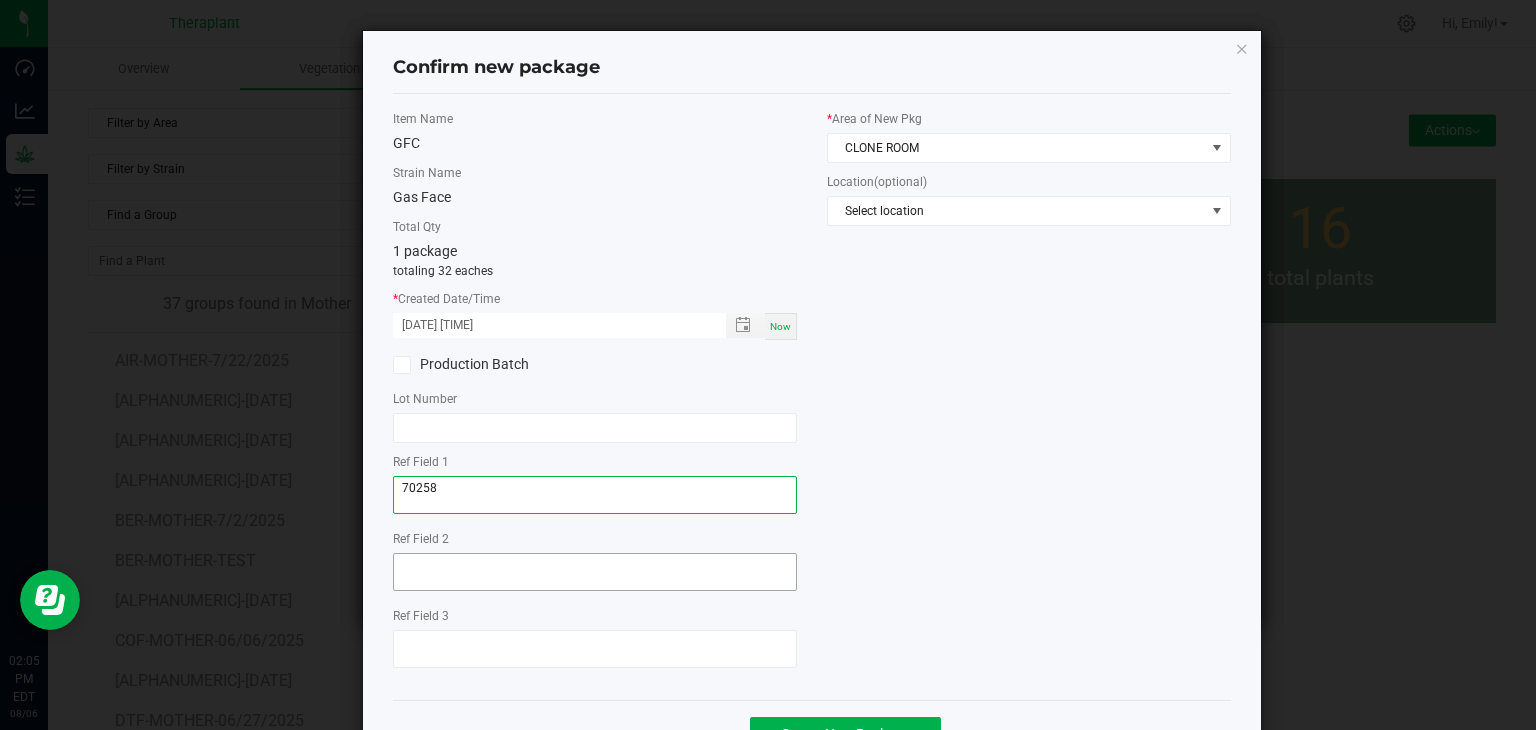 type on "70258" 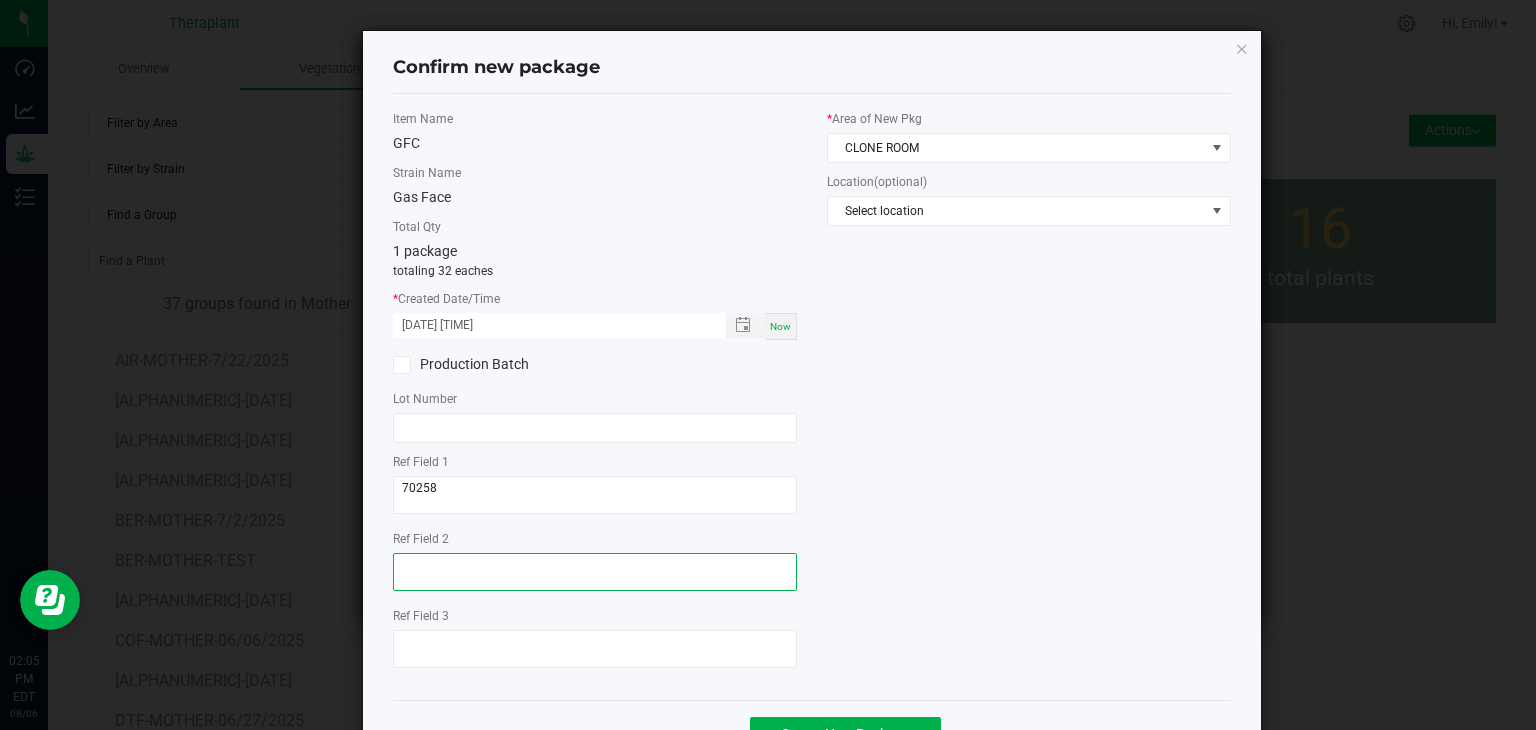 click at bounding box center [595, 572] 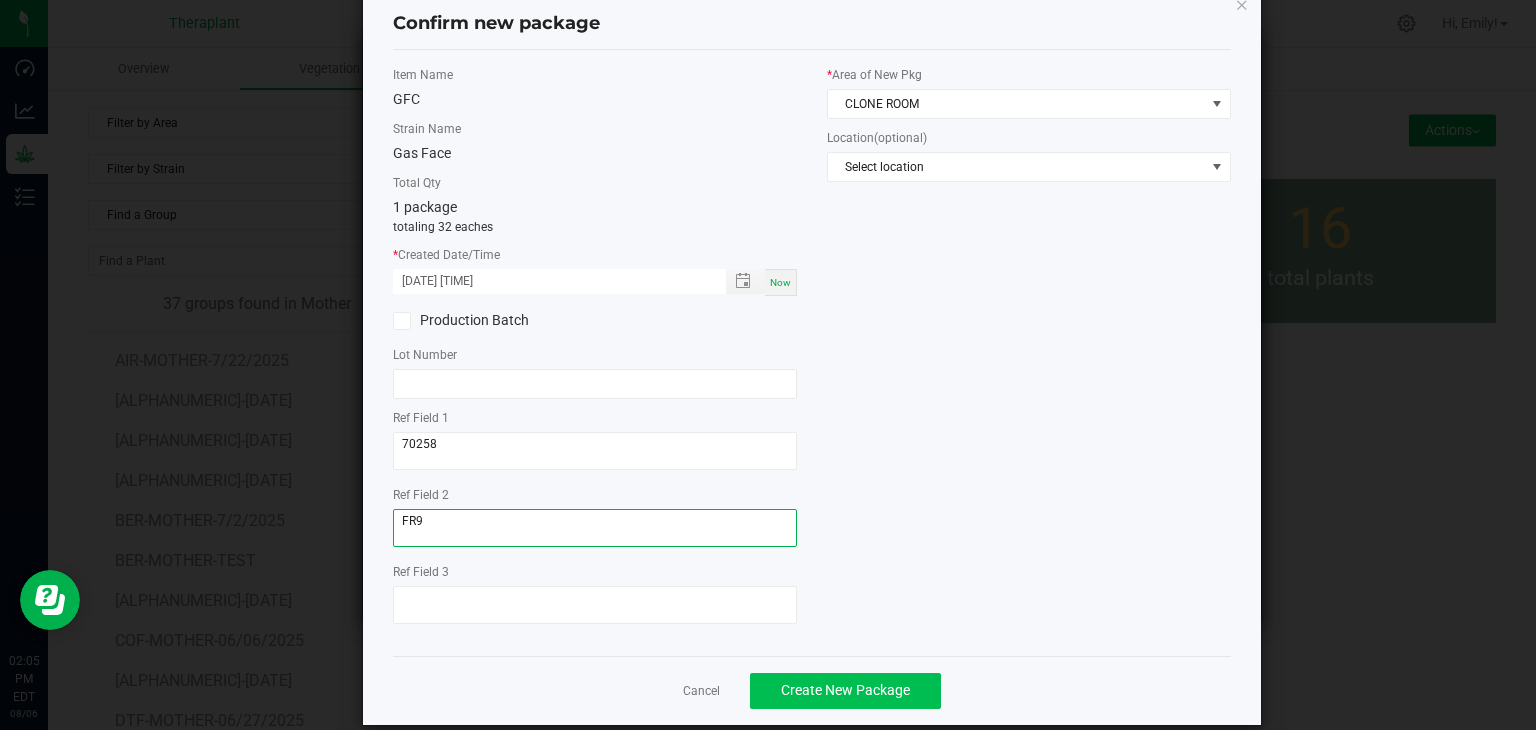 scroll, scrollTop: 69, scrollLeft: 0, axis: vertical 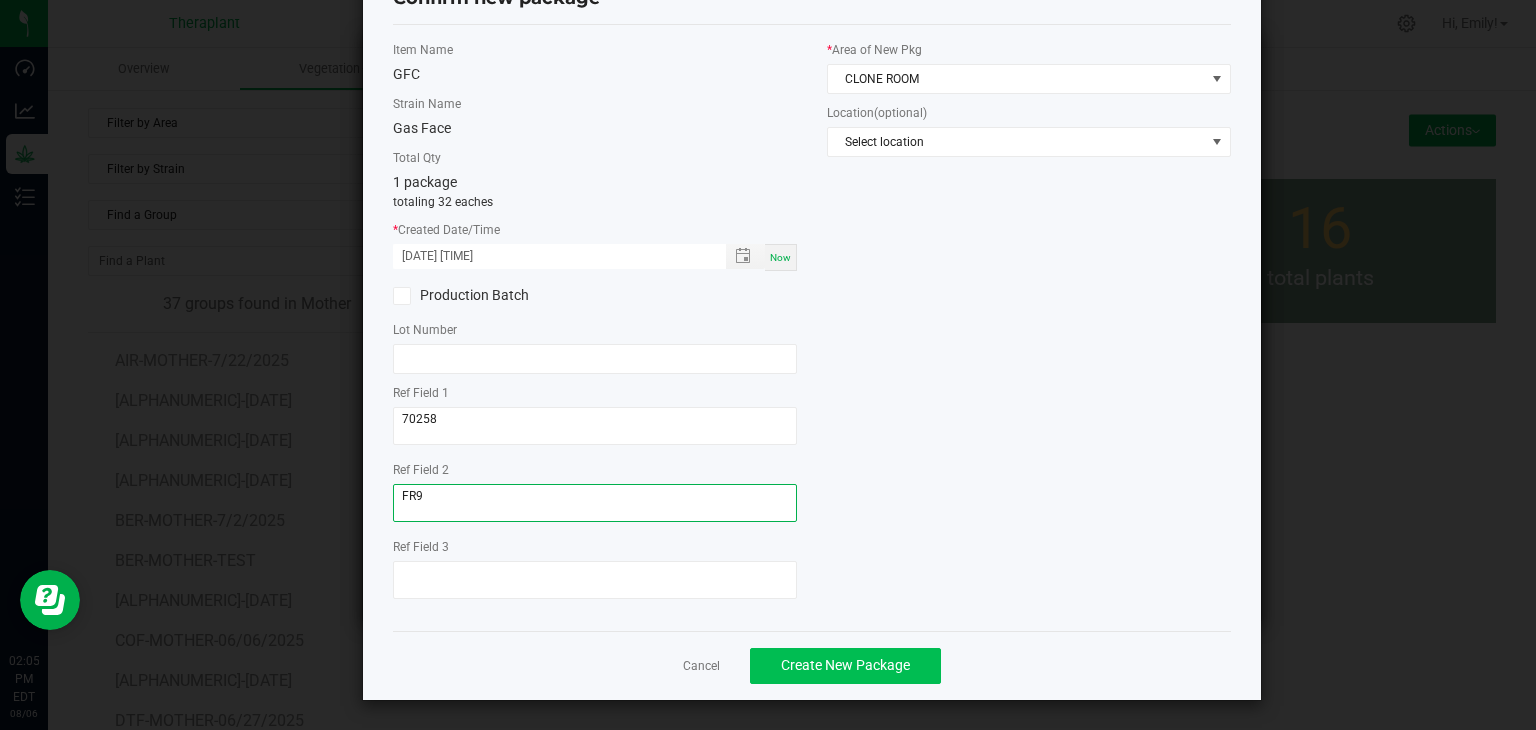 type on "FR9" 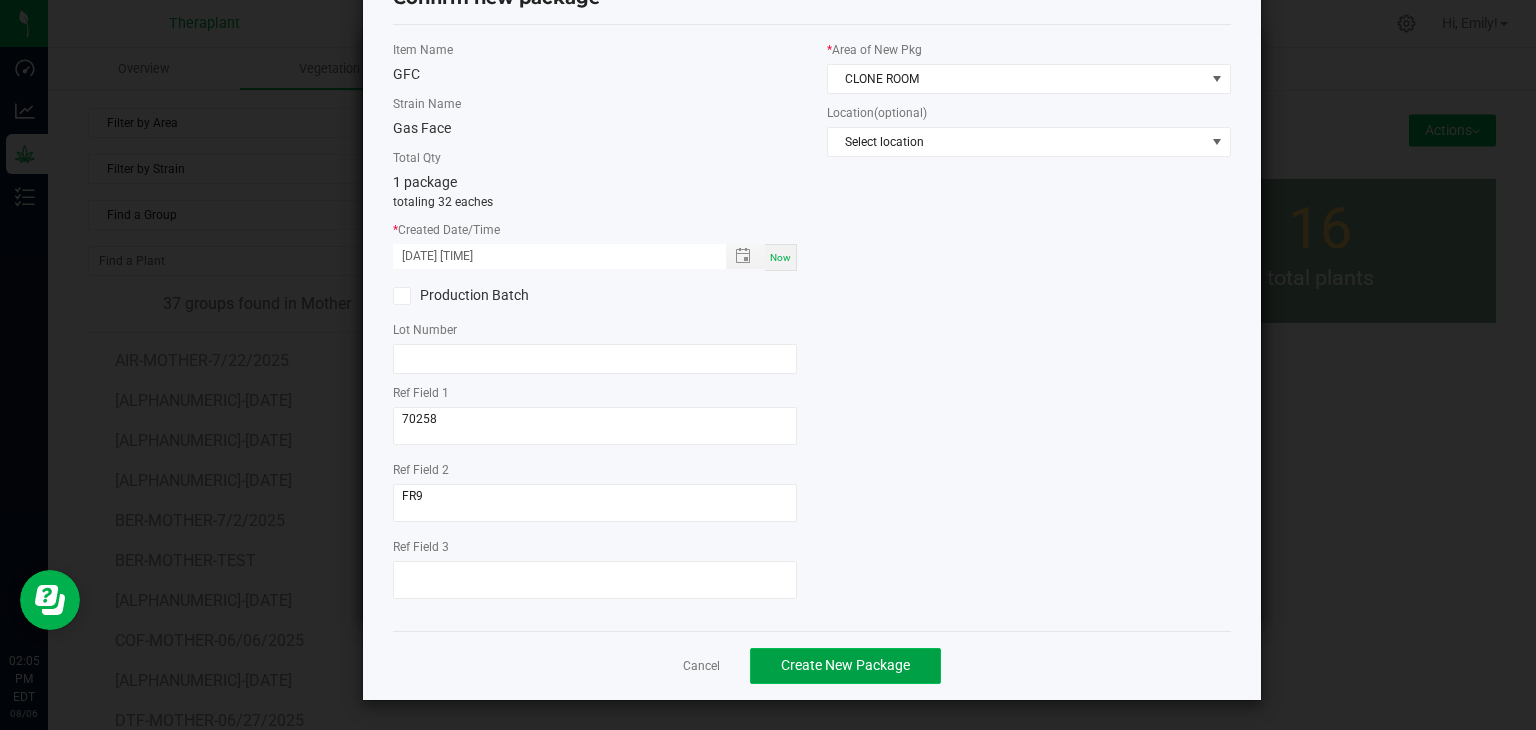 click on "Create New Package" 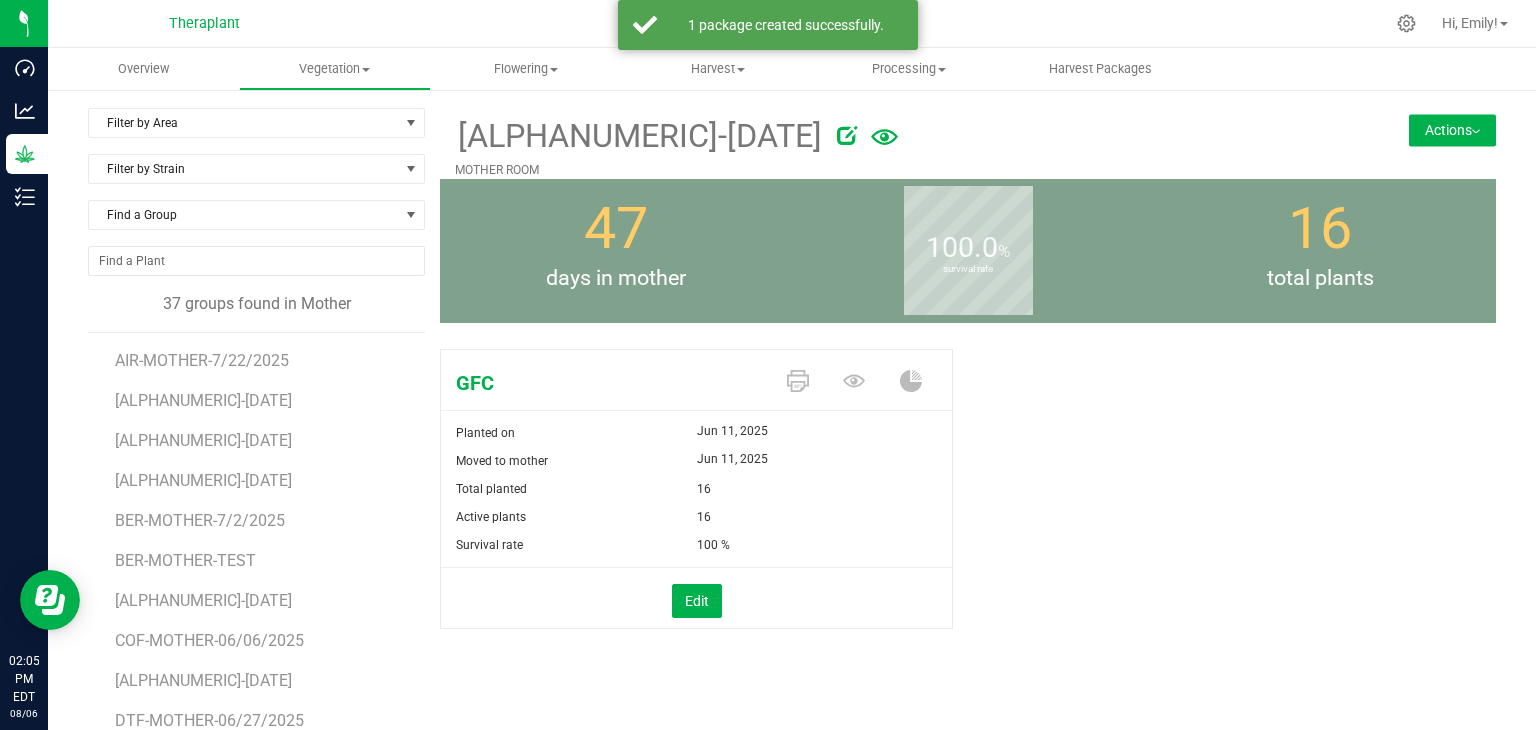 click on "Actions" at bounding box center [1452, 130] 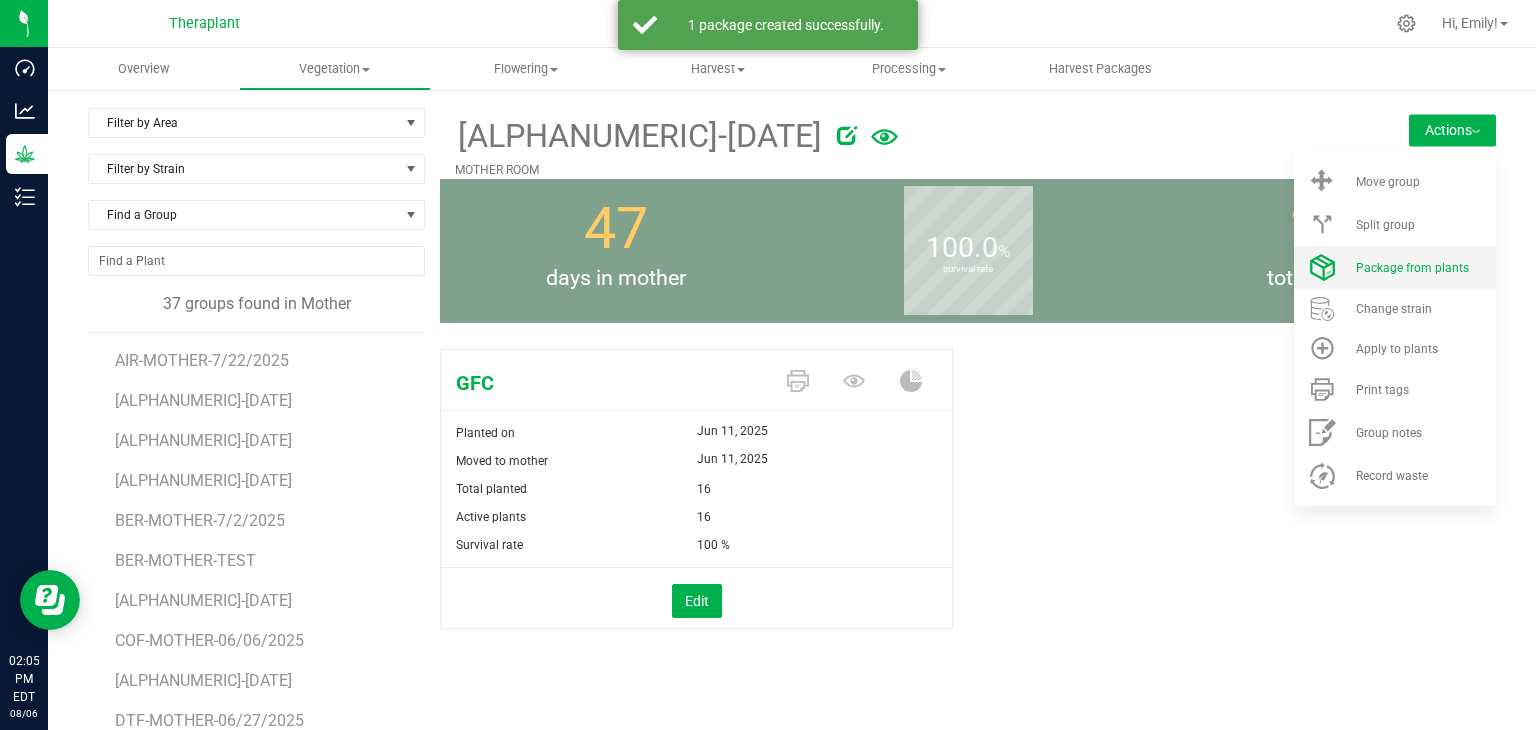 click on "Package from plants" at bounding box center (1412, 268) 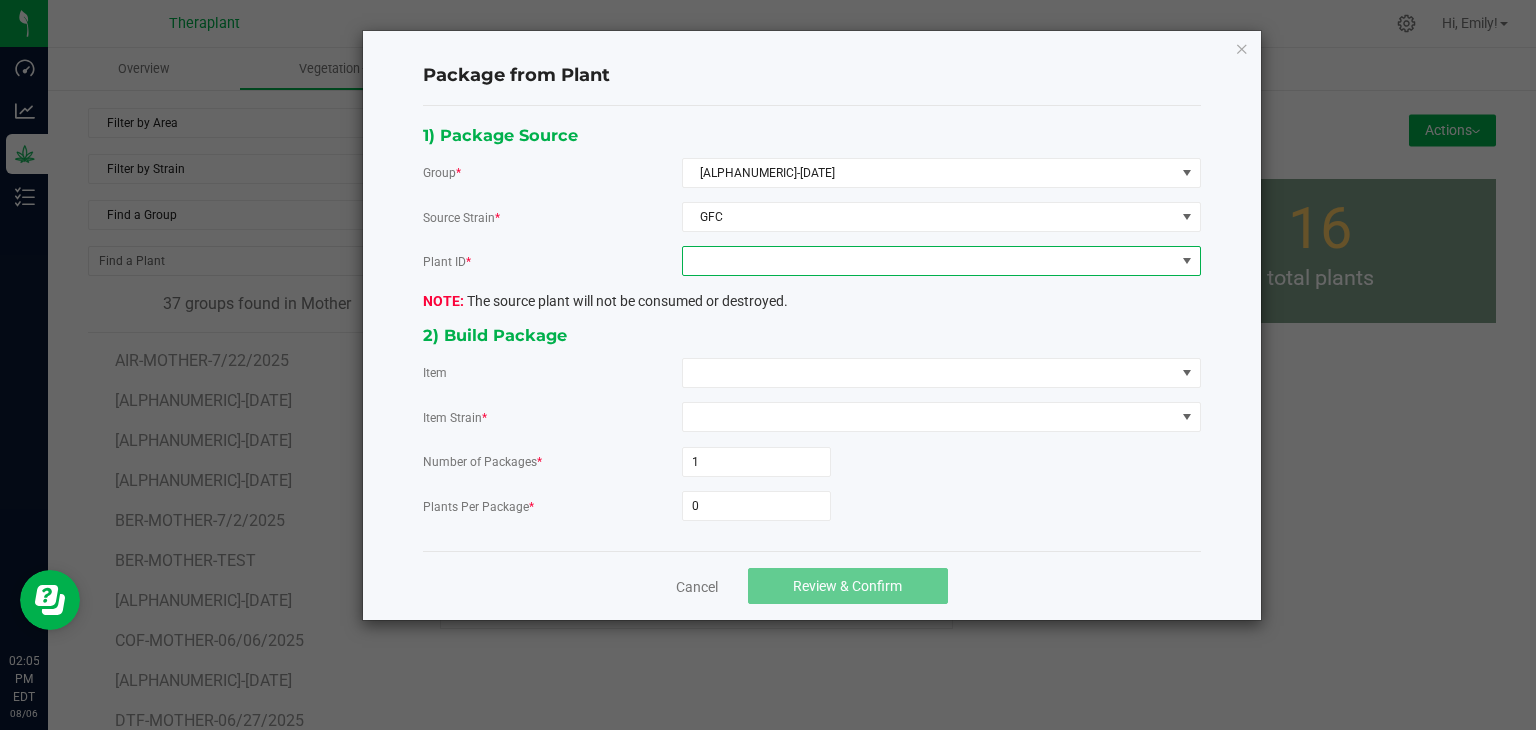 click at bounding box center (929, 261) 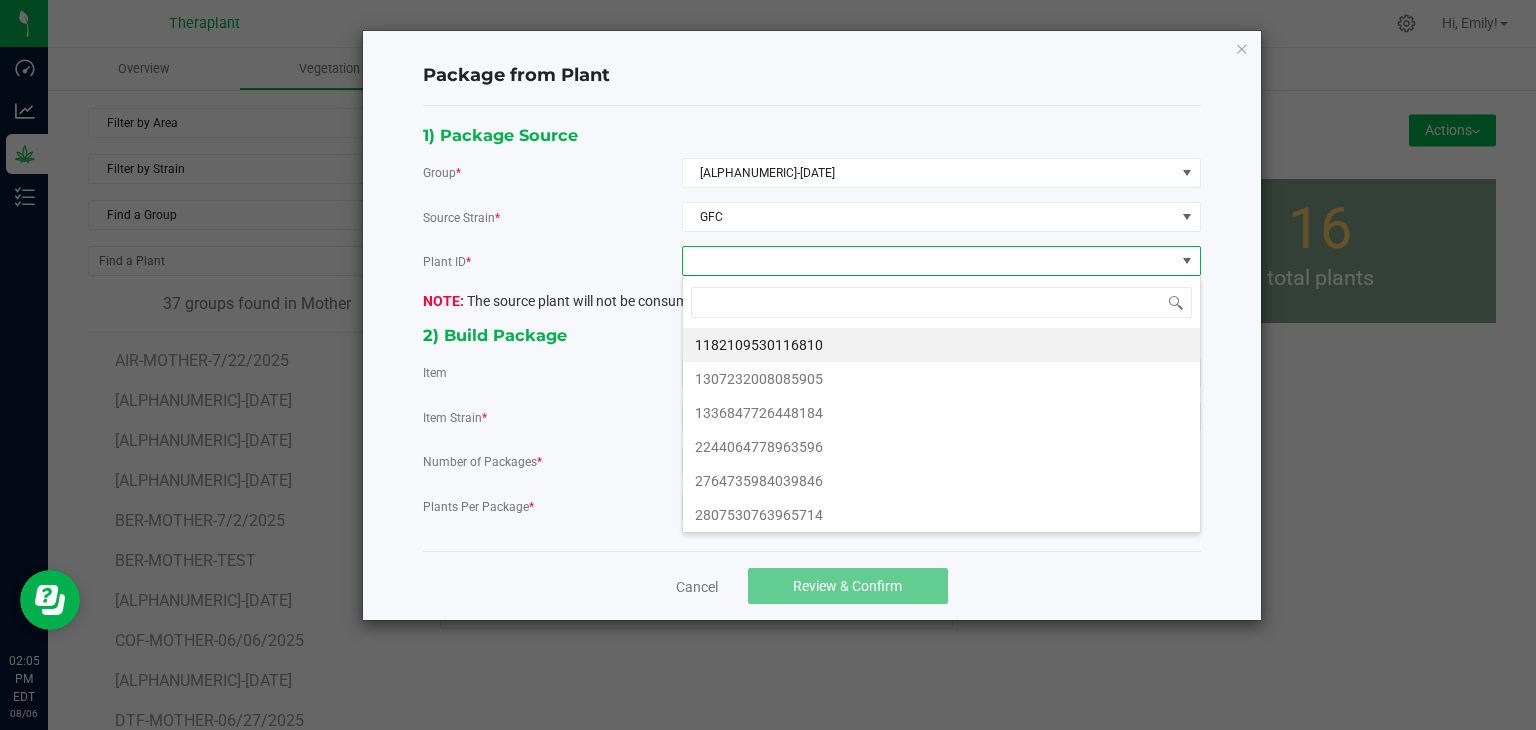 scroll, scrollTop: 99970, scrollLeft: 99480, axis: both 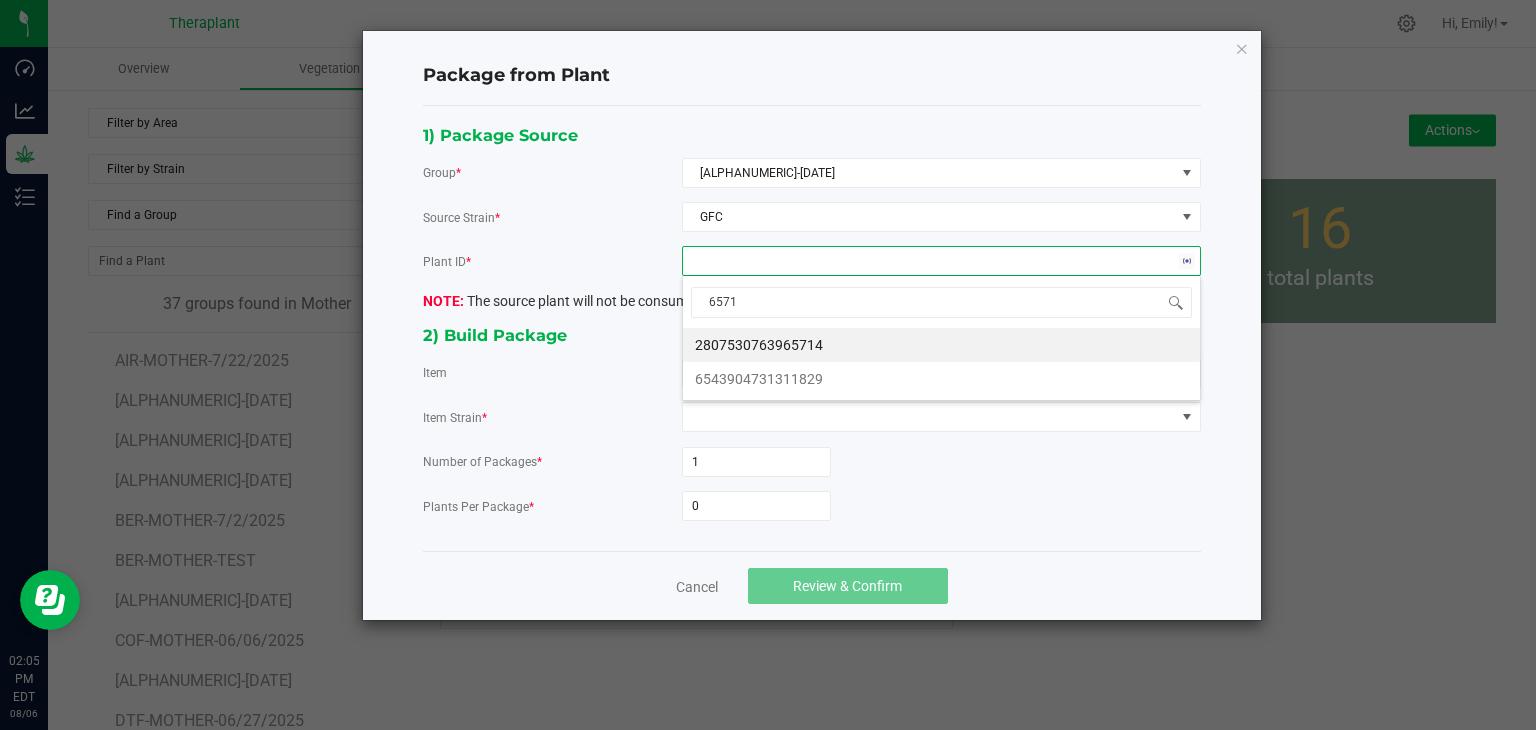 type on "65714" 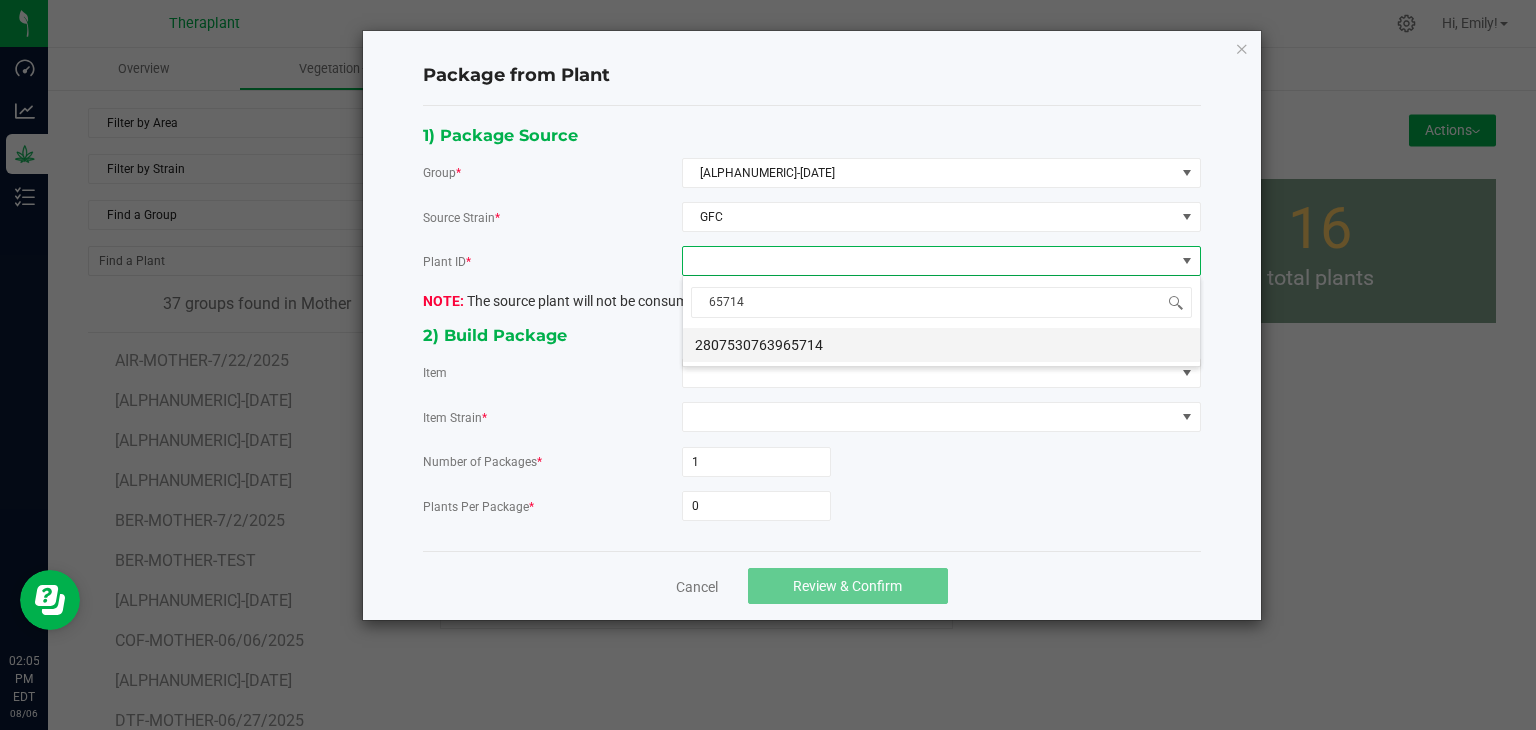 click on "2807530763965714" at bounding box center (941, 345) 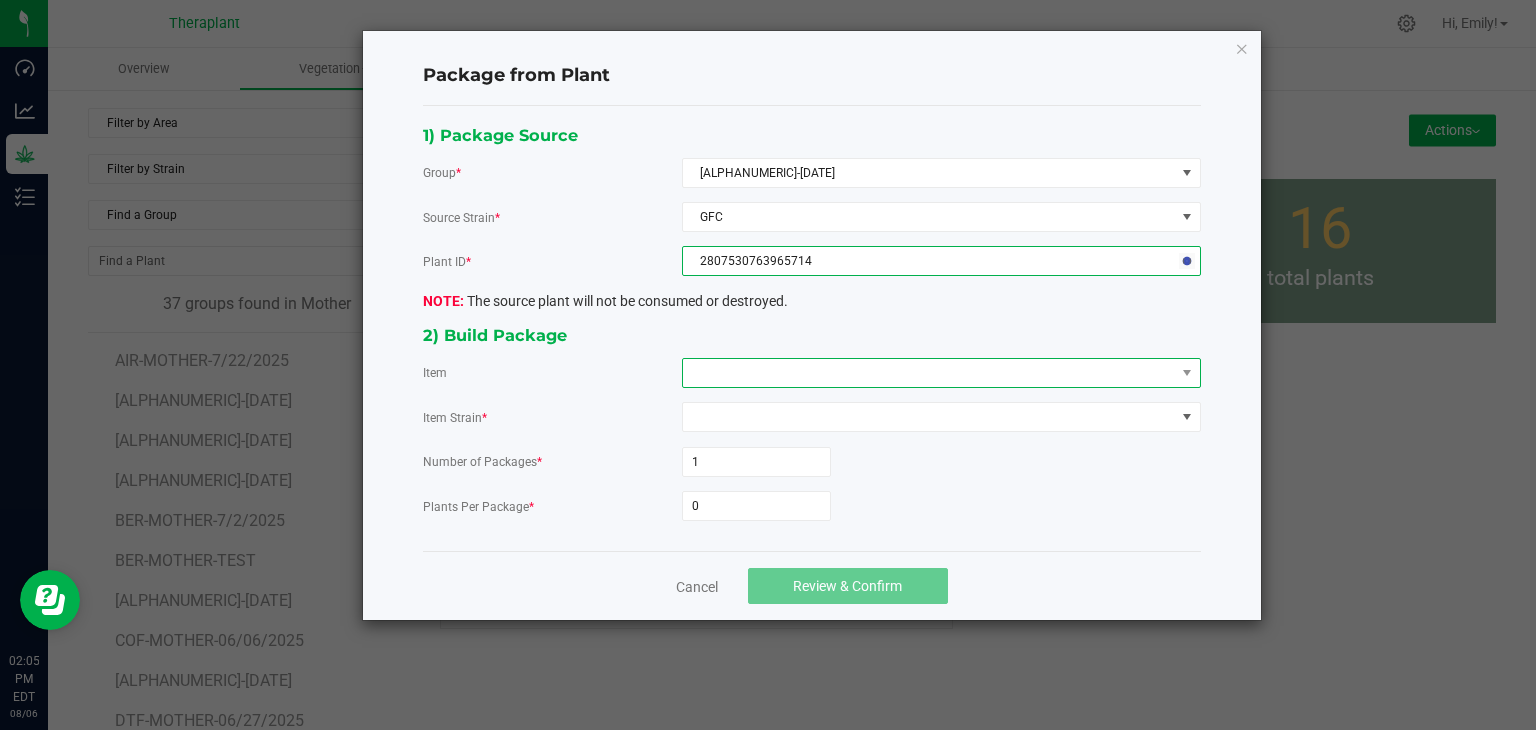 click at bounding box center (929, 373) 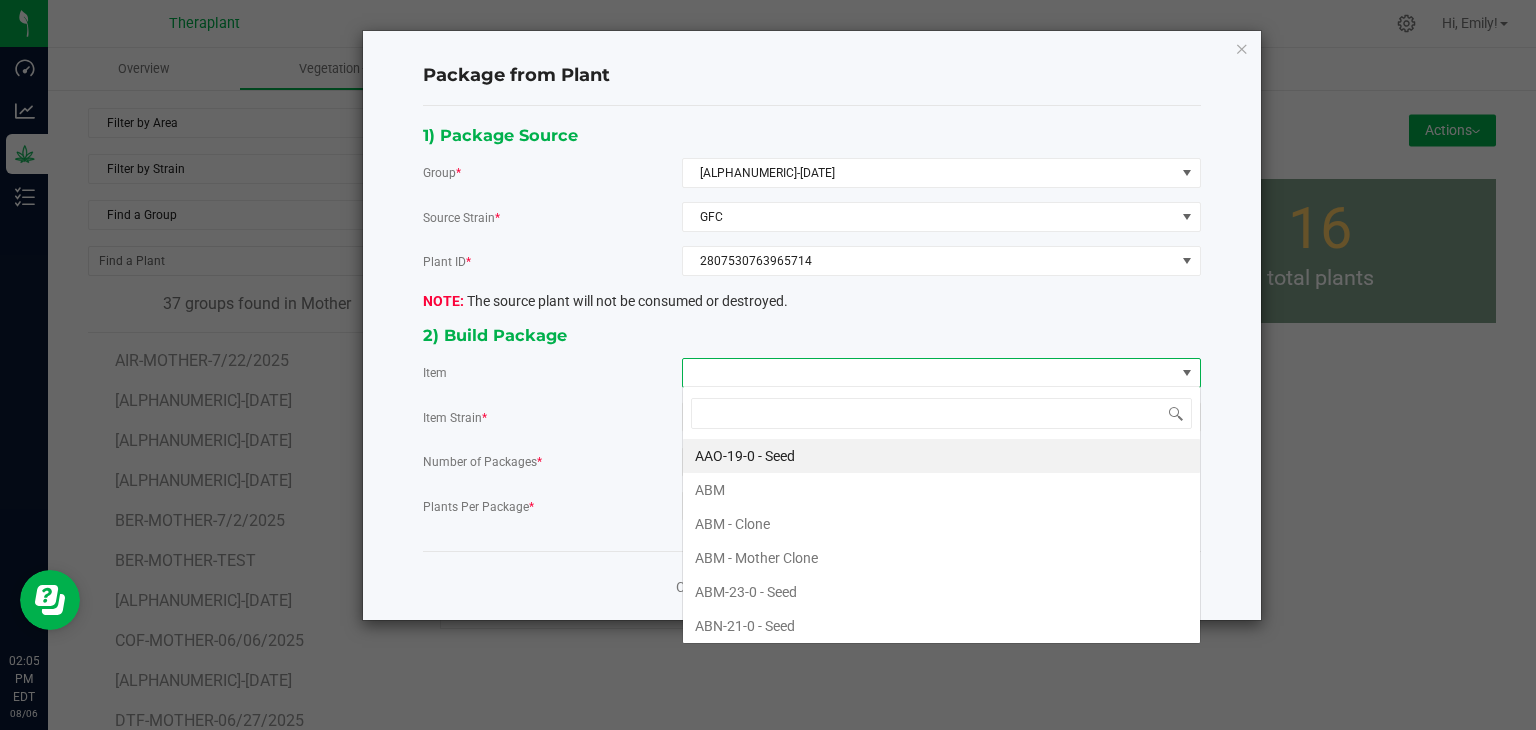 scroll, scrollTop: 99970, scrollLeft: 99480, axis: both 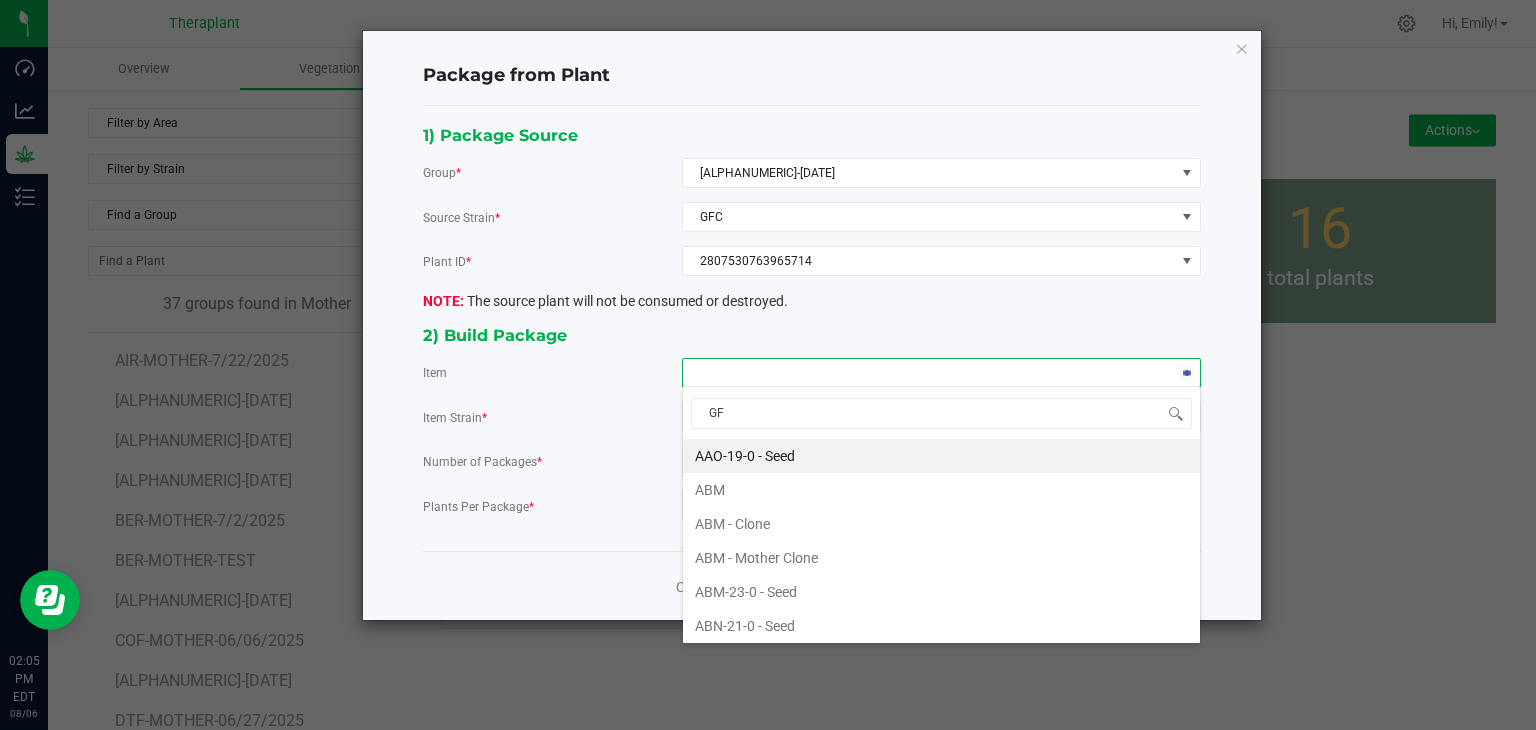 type on "GFC" 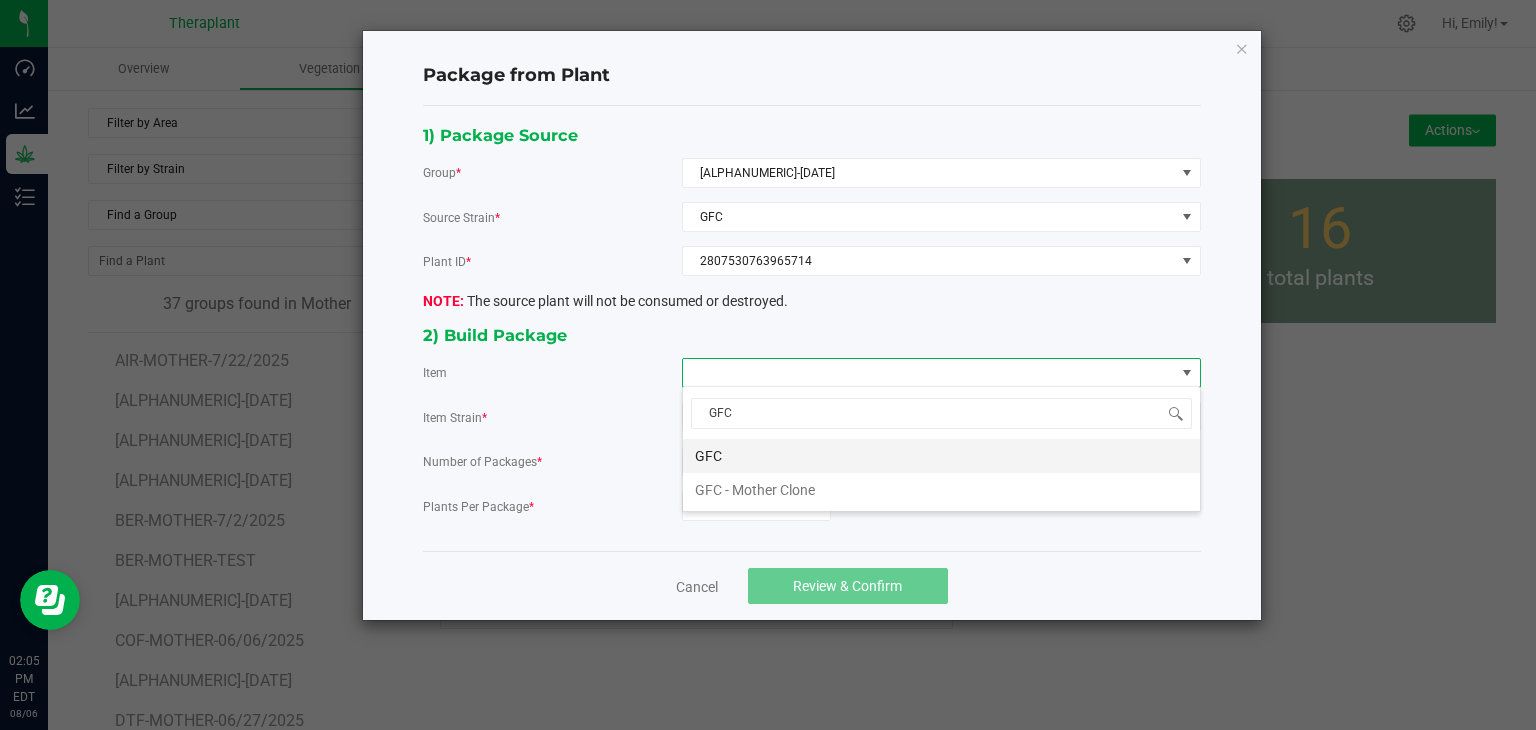 click on "GFC" at bounding box center (941, 456) 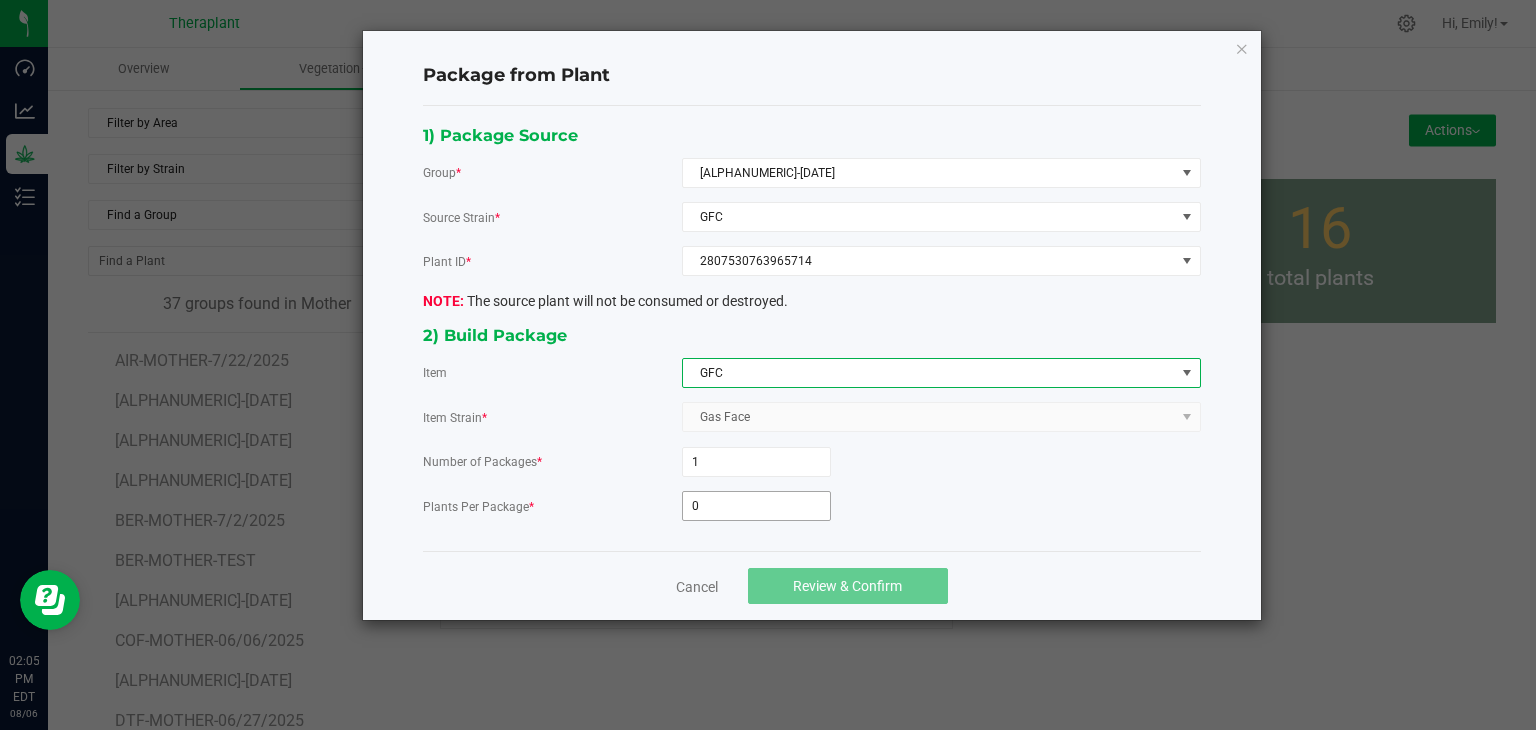 click on "0" at bounding box center (756, 506) 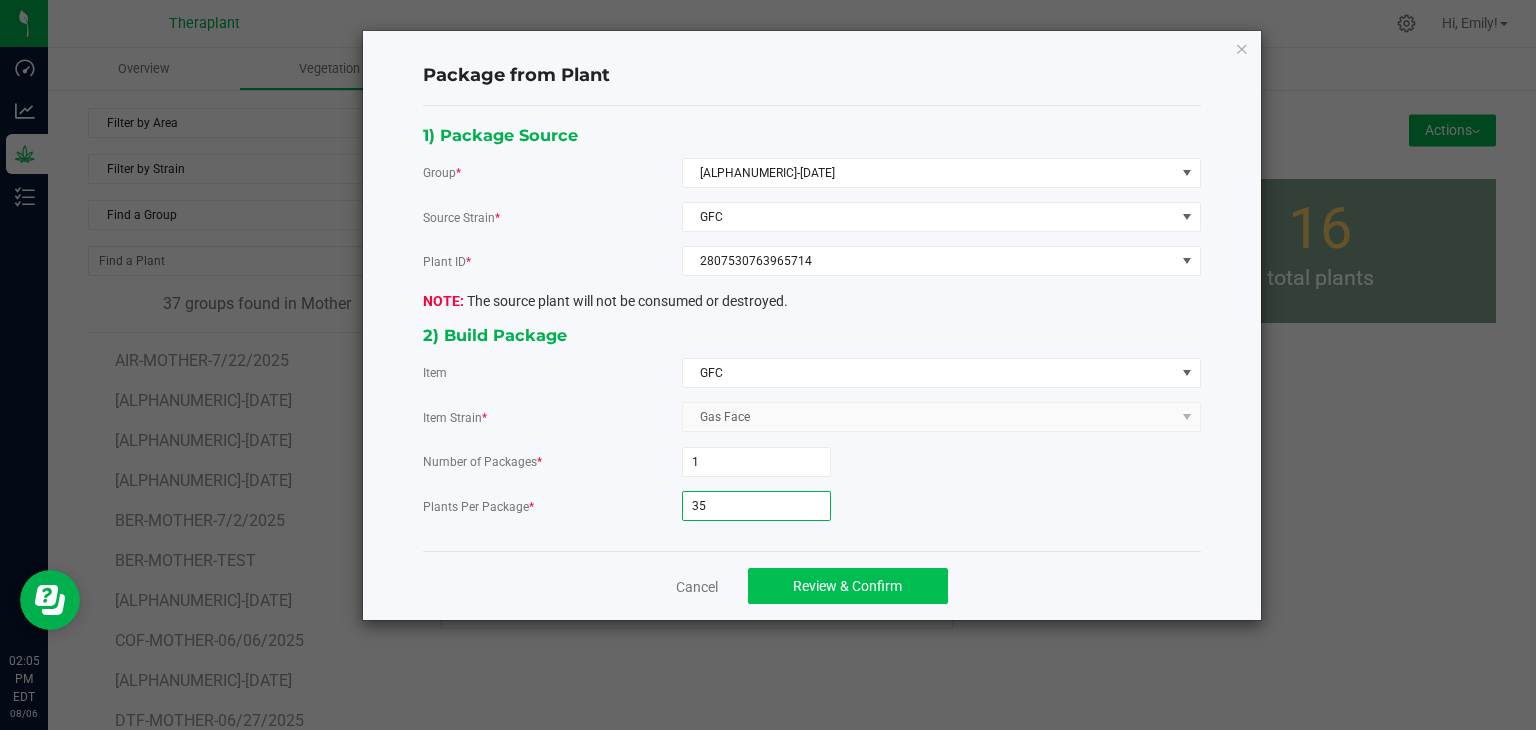 type on "35" 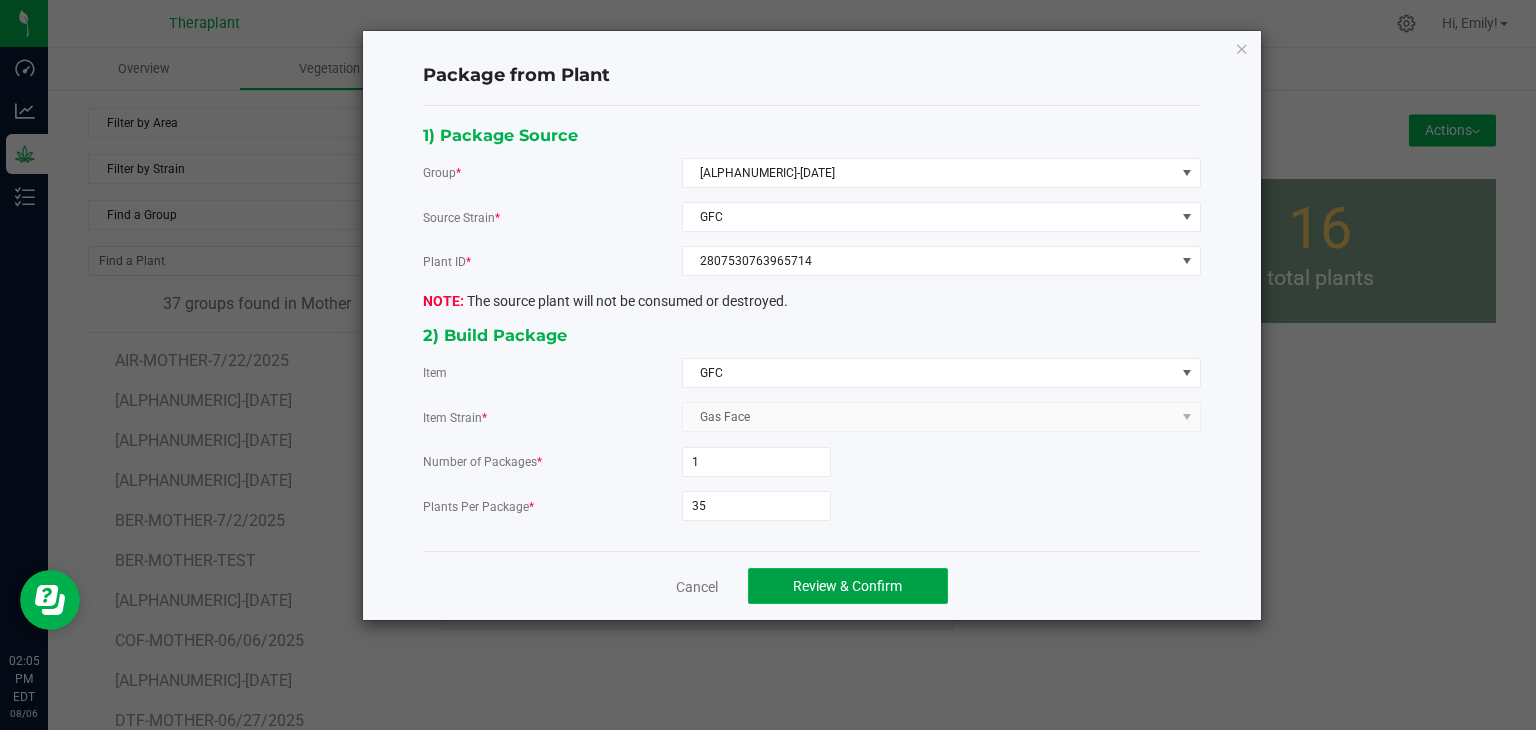 click on "Review & Confirm" 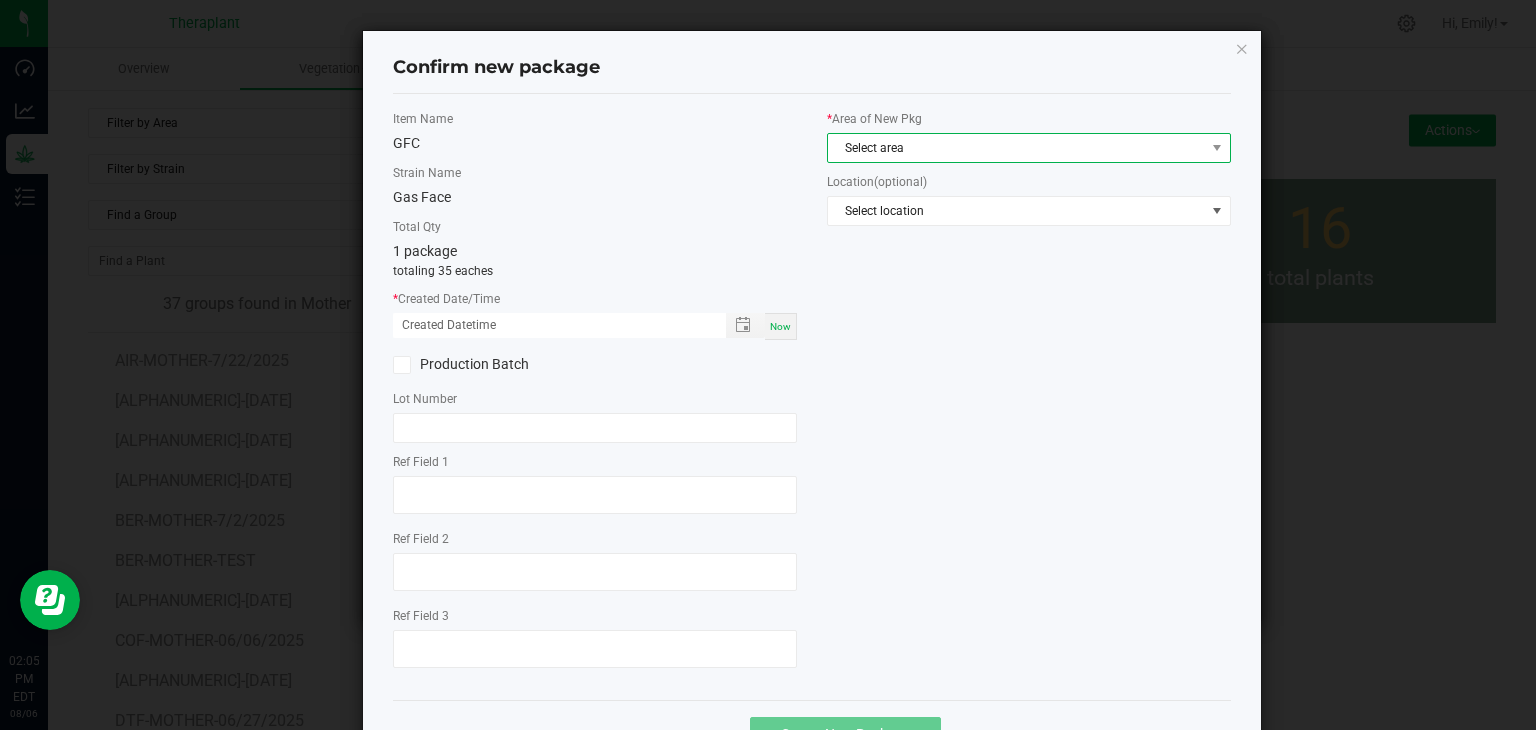 click on "Select area" at bounding box center [1016, 148] 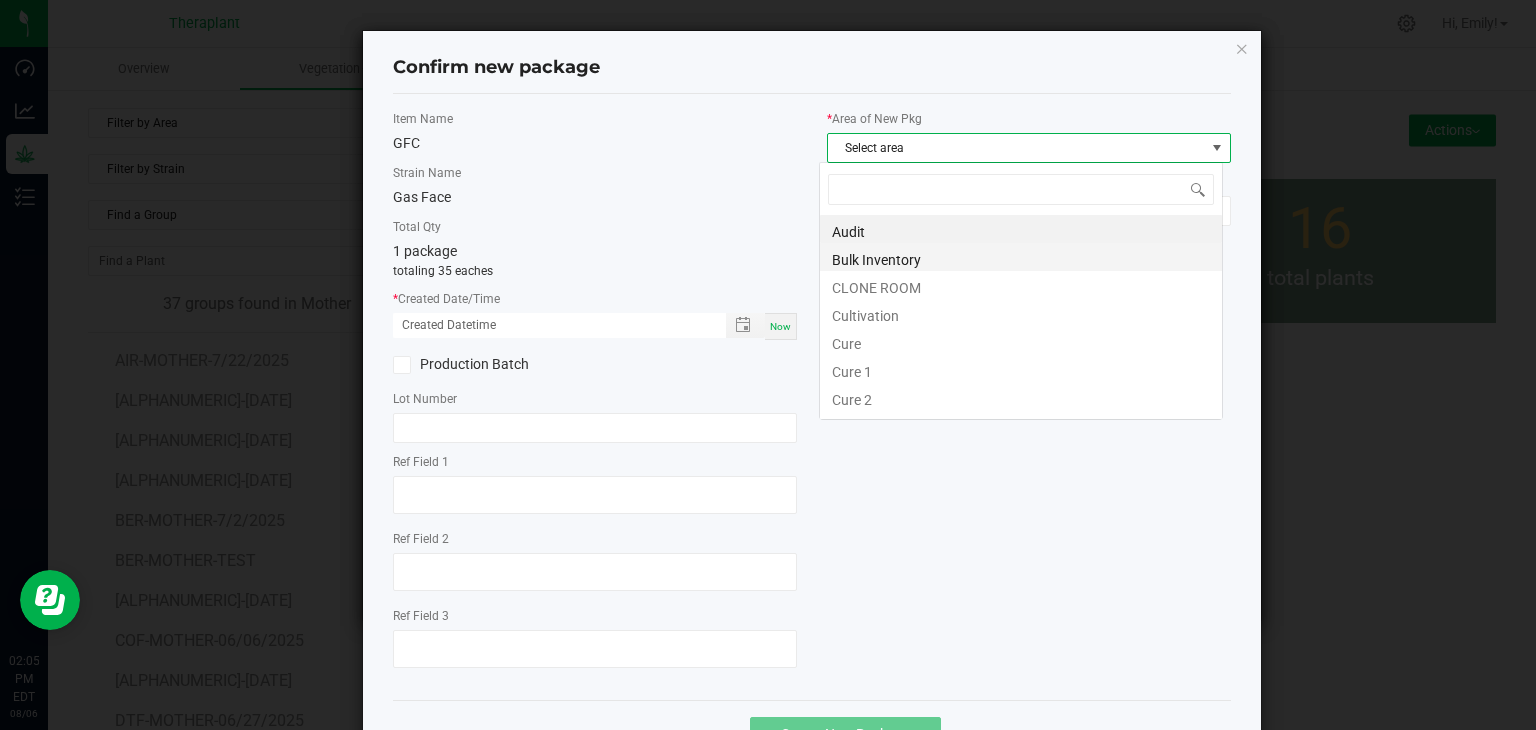 scroll, scrollTop: 99970, scrollLeft: 99596, axis: both 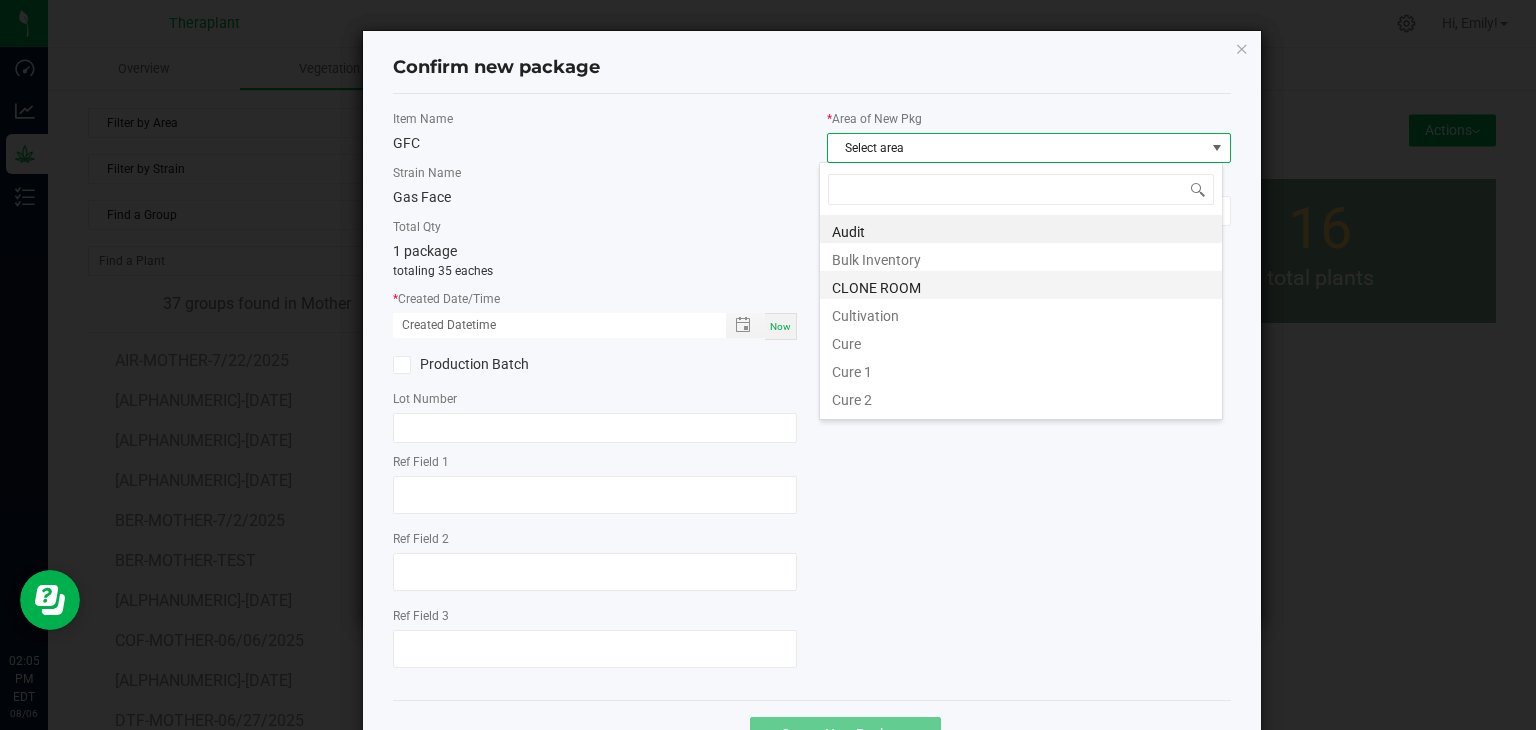 click on "CLONE ROOM" at bounding box center [1021, 285] 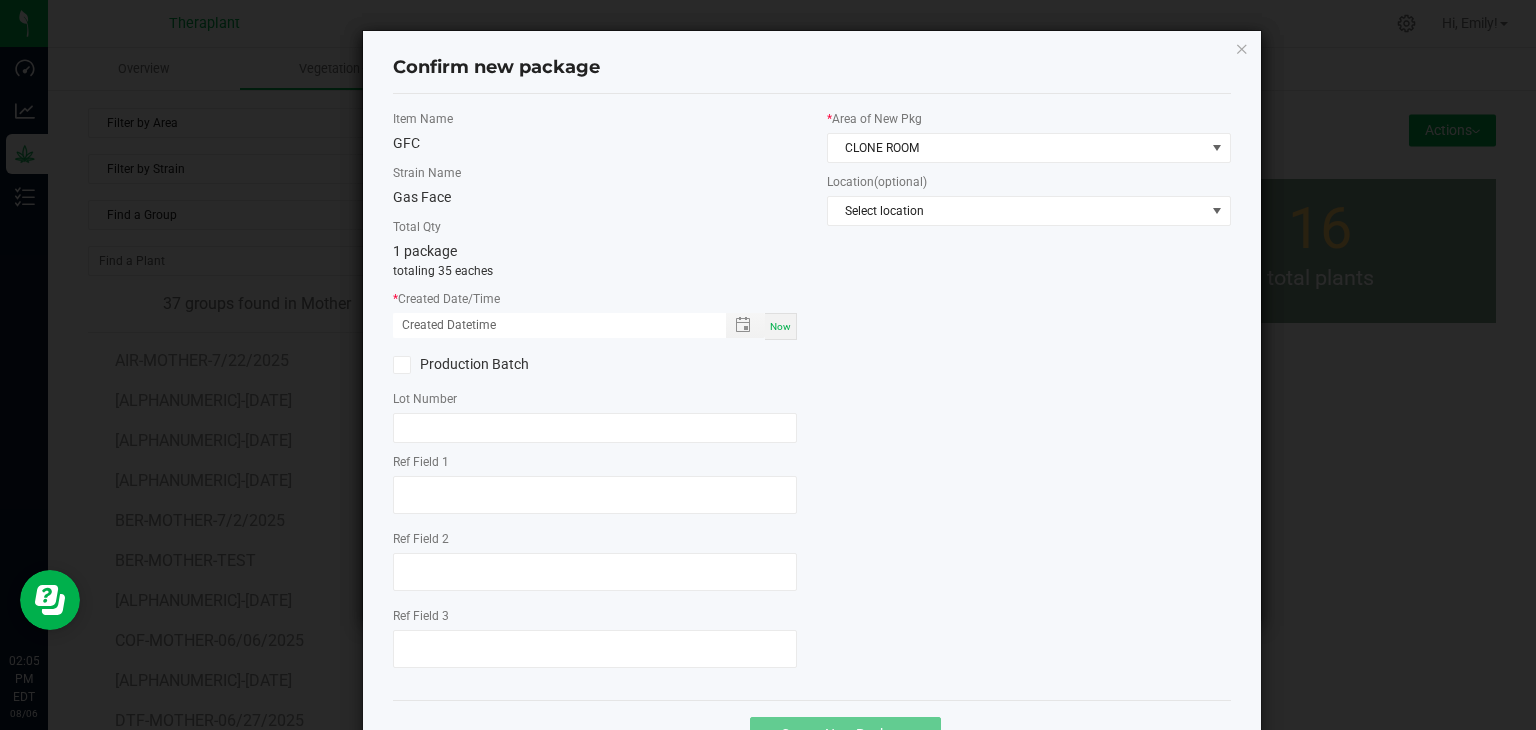 click on "Now" at bounding box center [780, 326] 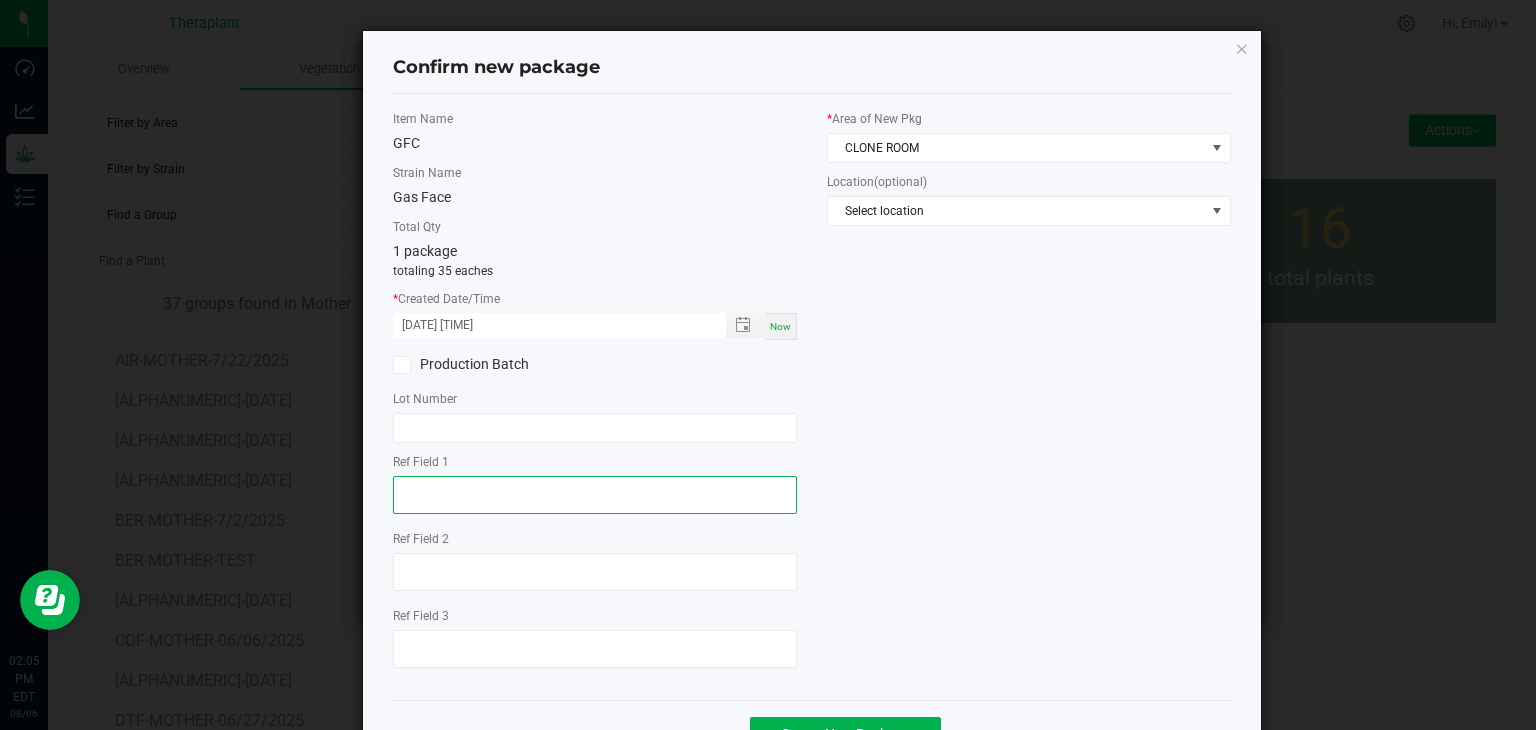 click 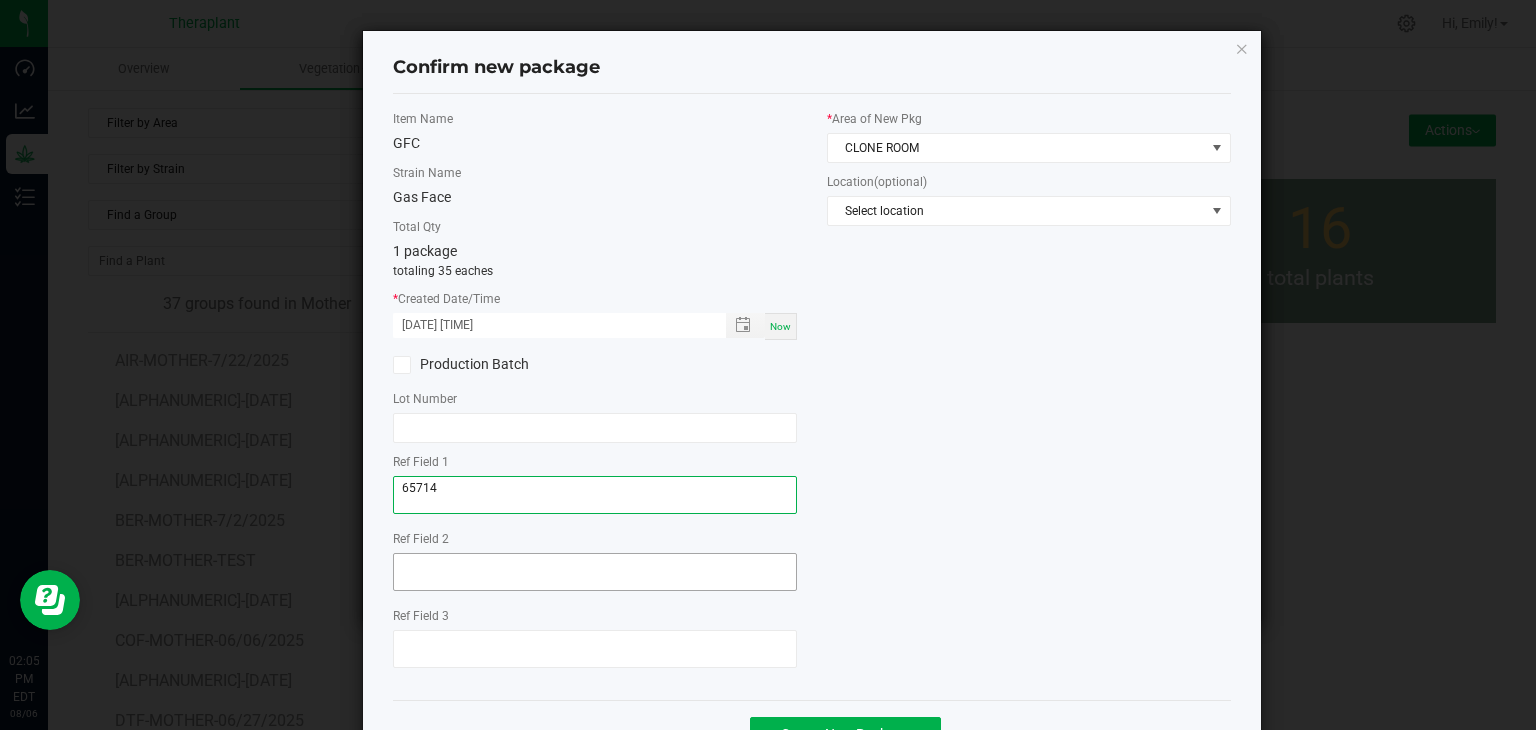type on "65714" 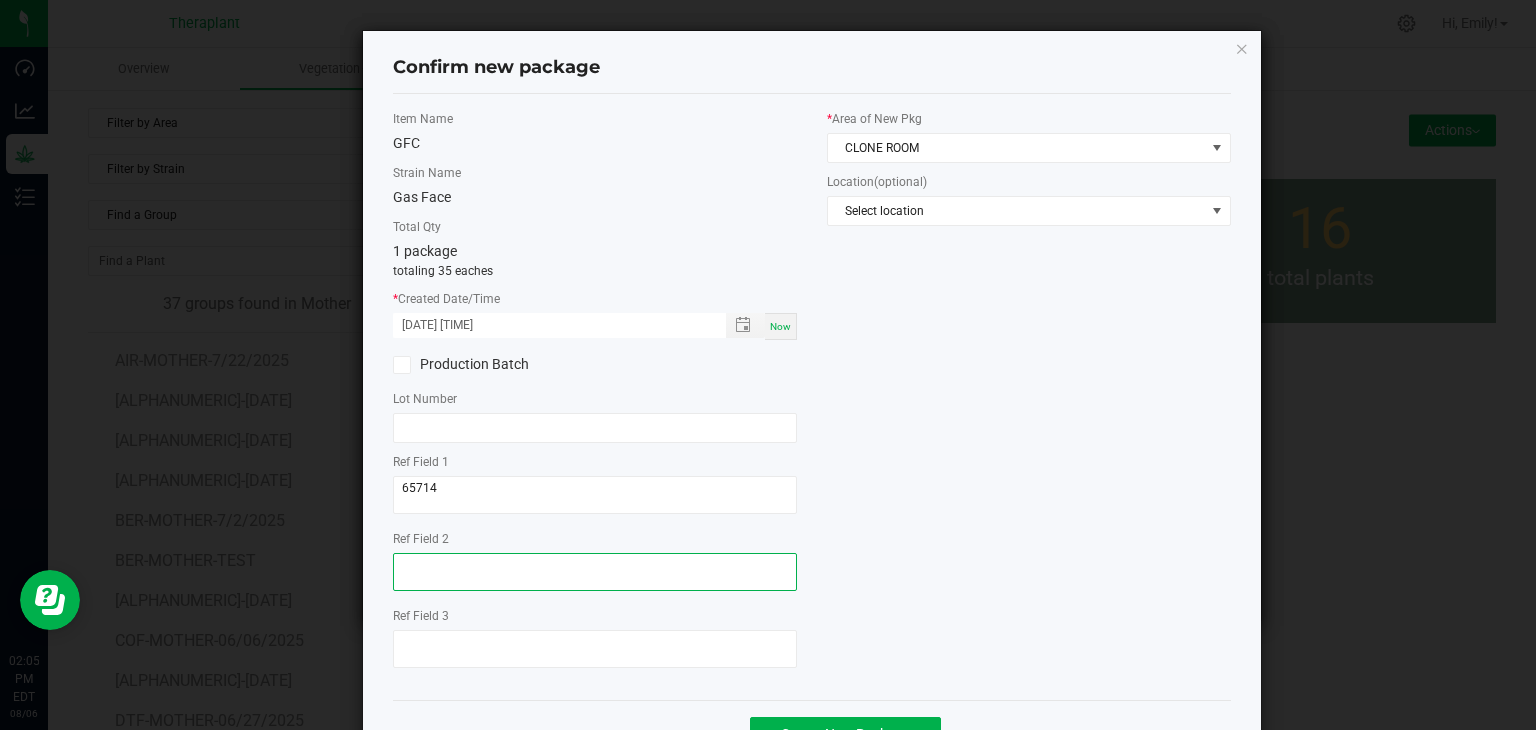 click at bounding box center (595, 572) 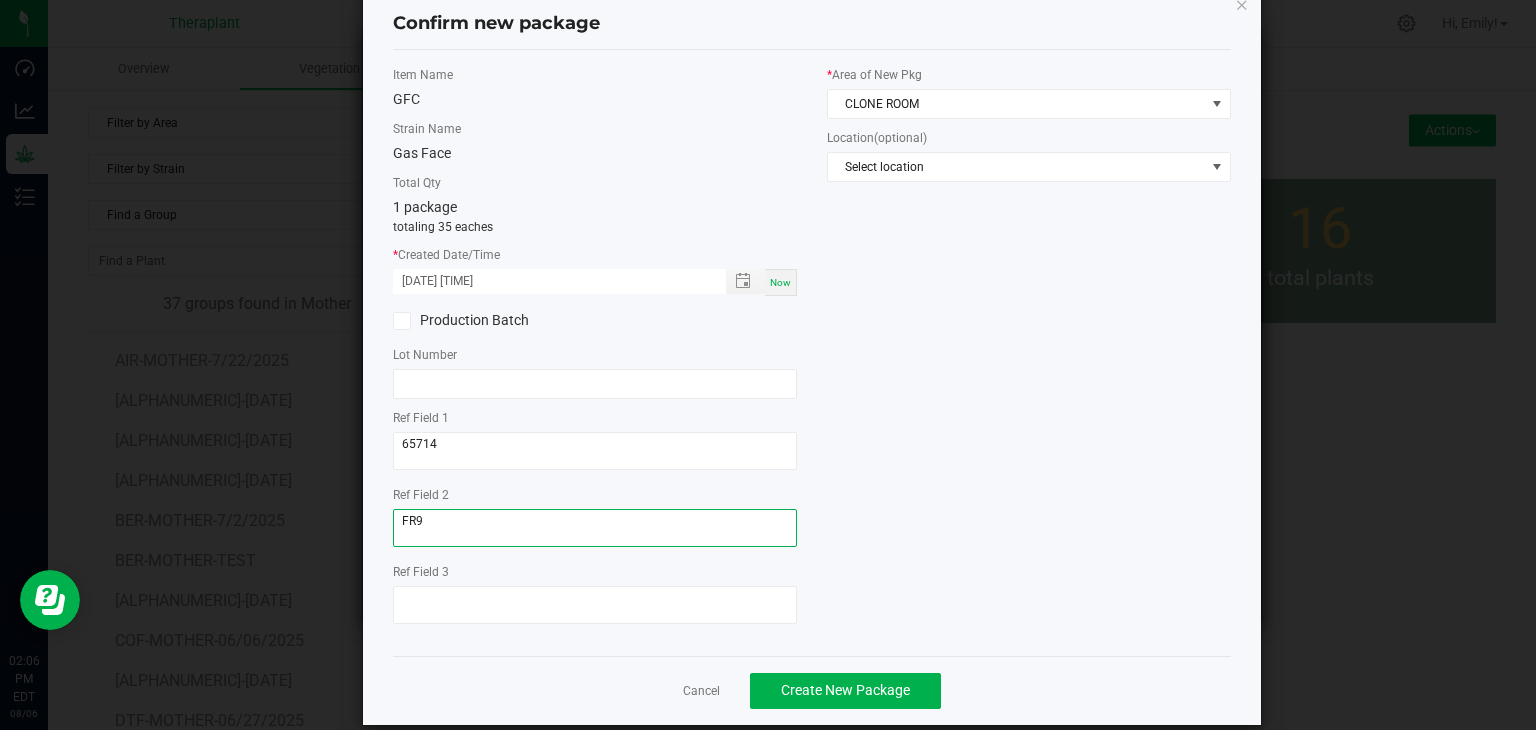 scroll, scrollTop: 69, scrollLeft: 0, axis: vertical 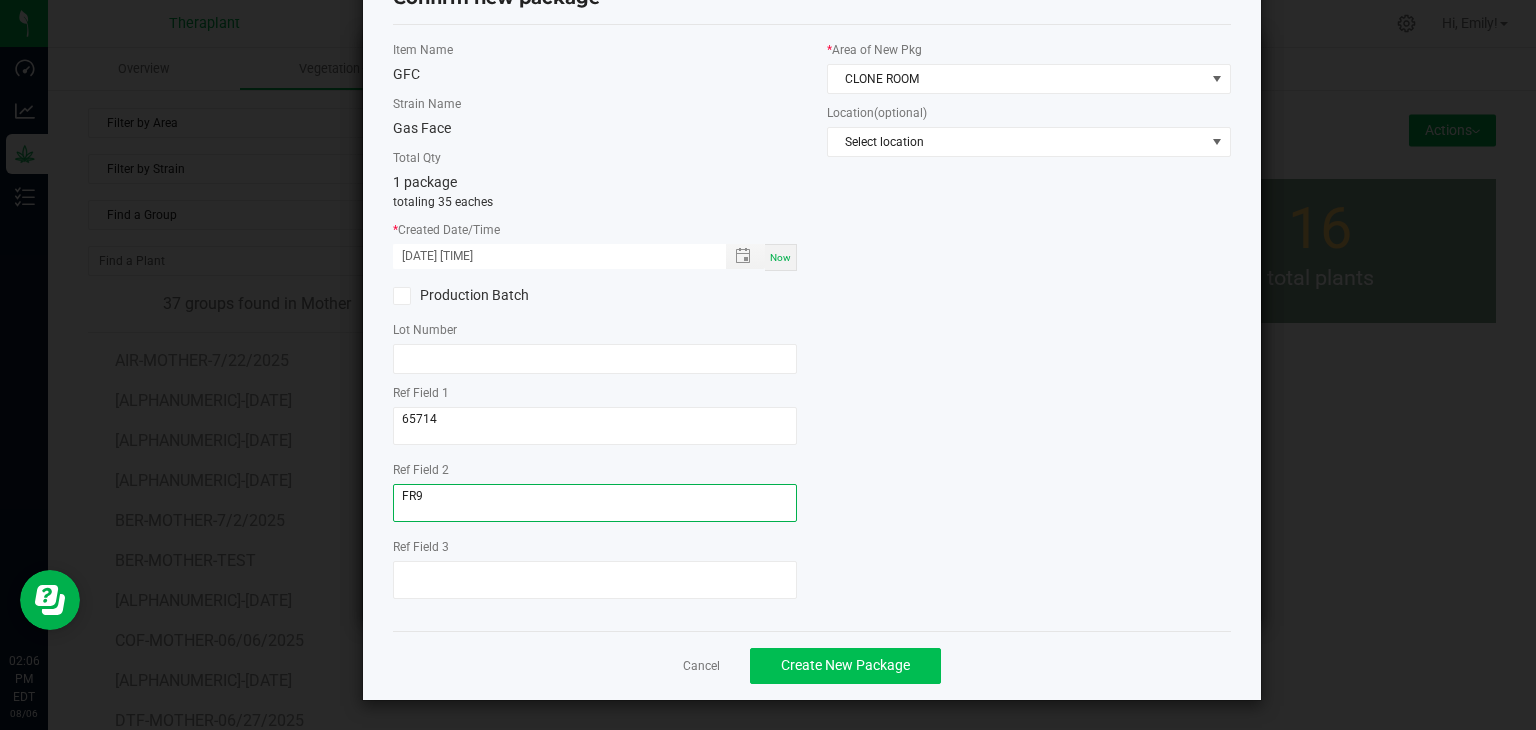 type on "FR9" 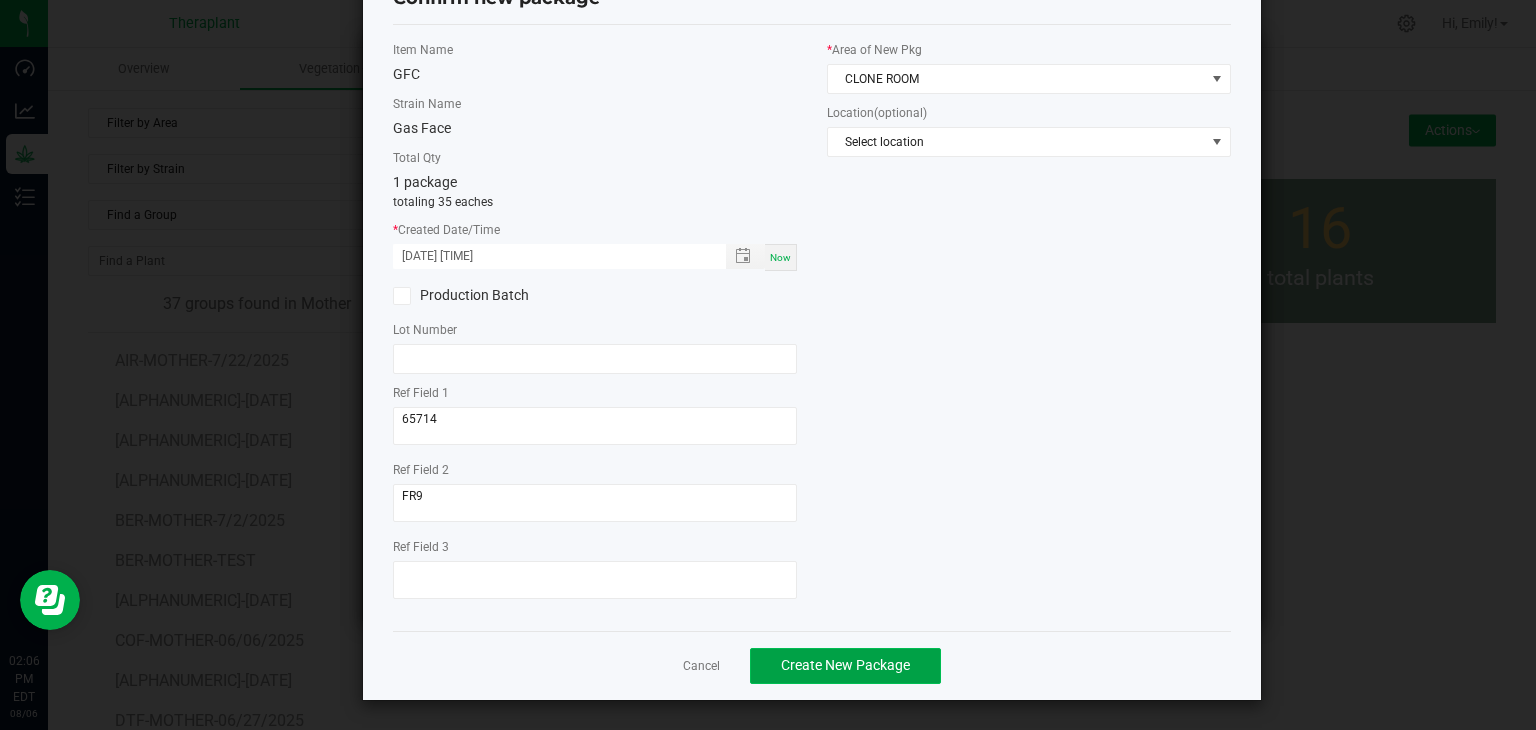 click on "Create New Package" 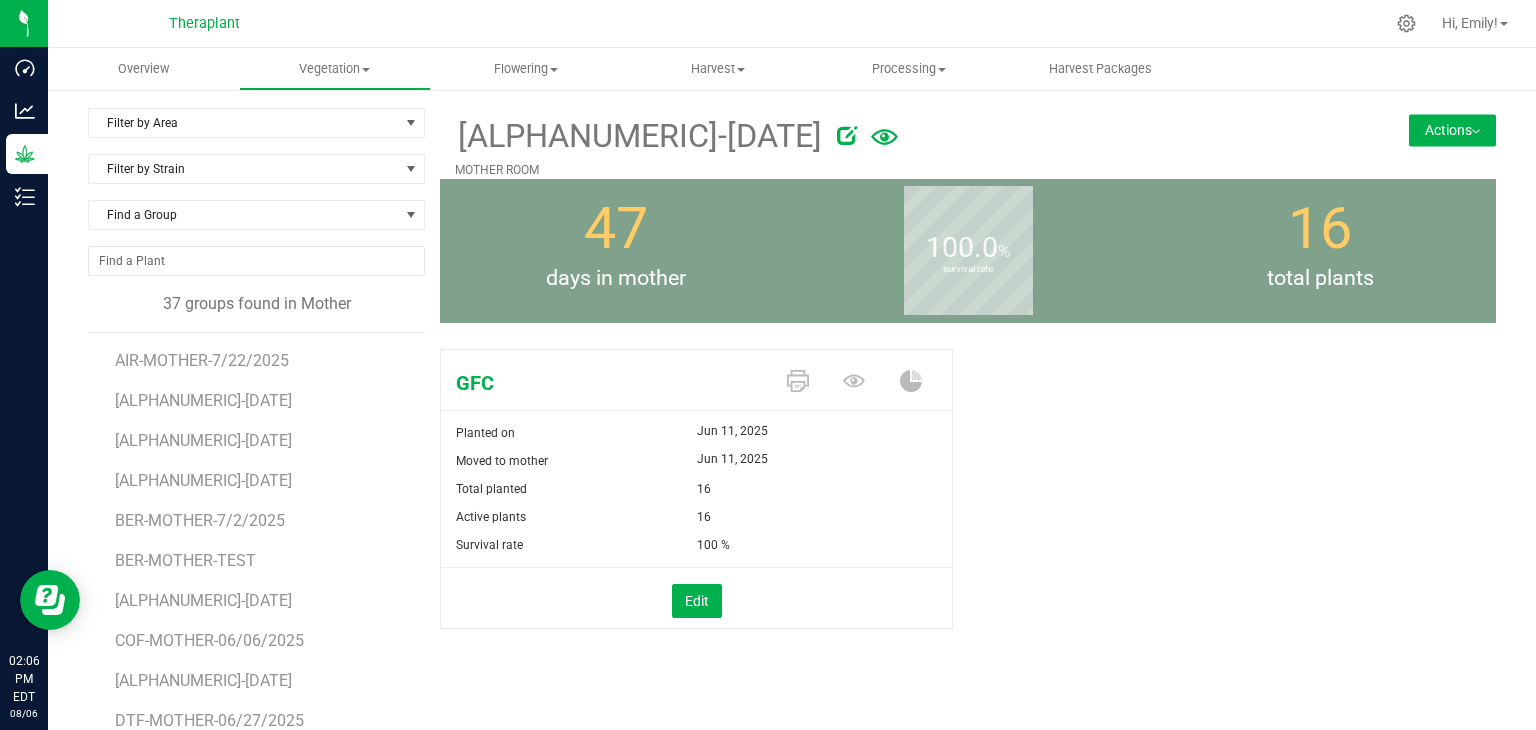 click on "Actions" at bounding box center [1452, 130] 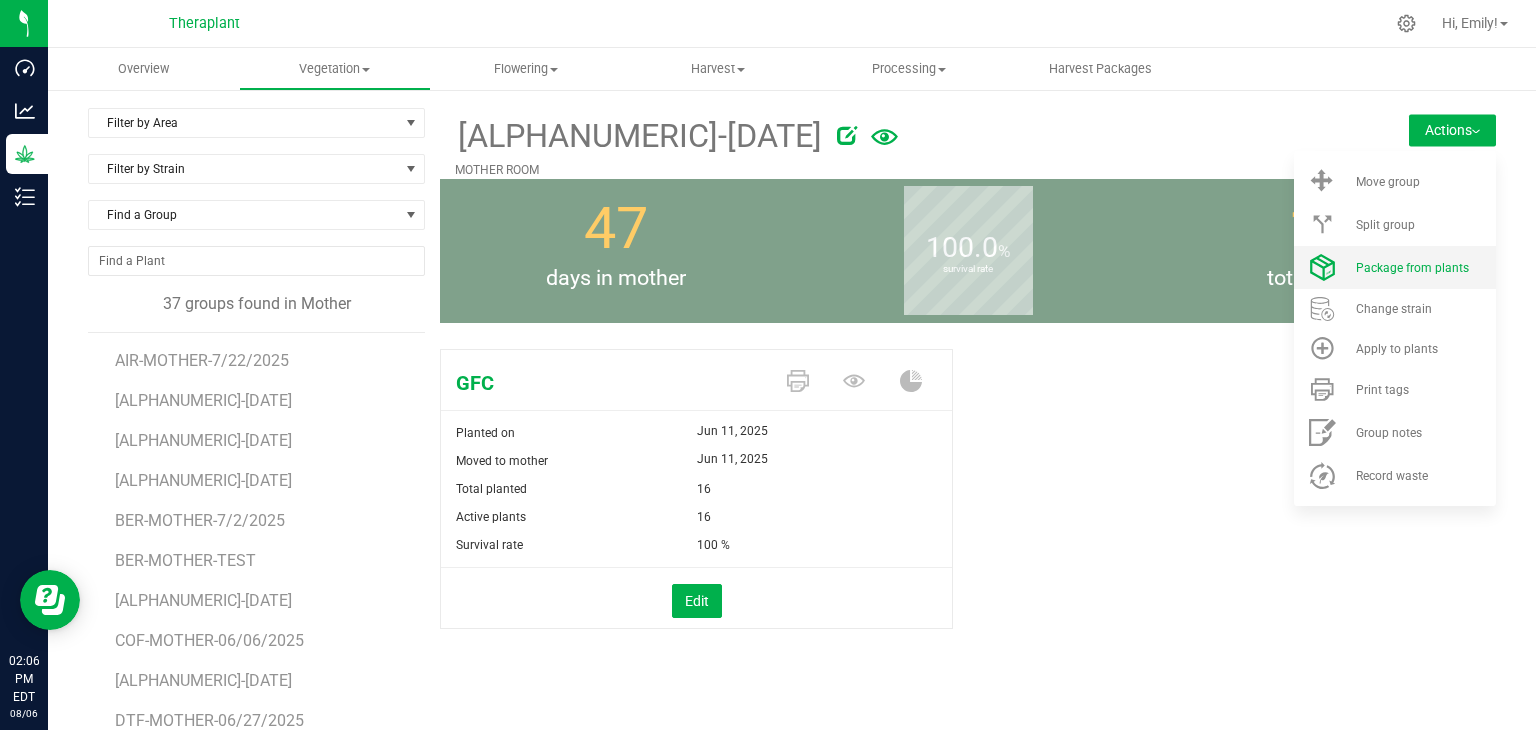click on "Package from plants" at bounding box center [1395, 267] 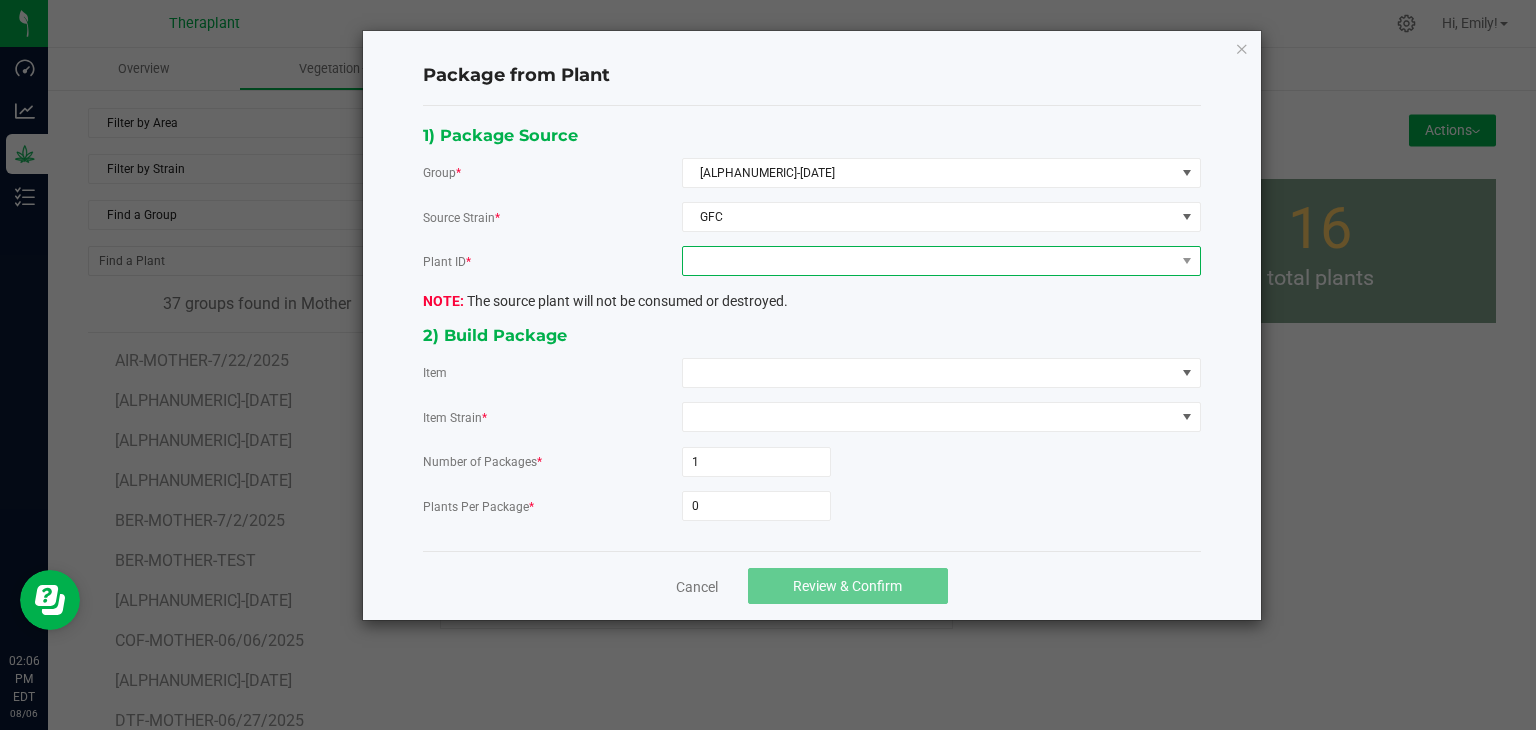 click at bounding box center (929, 261) 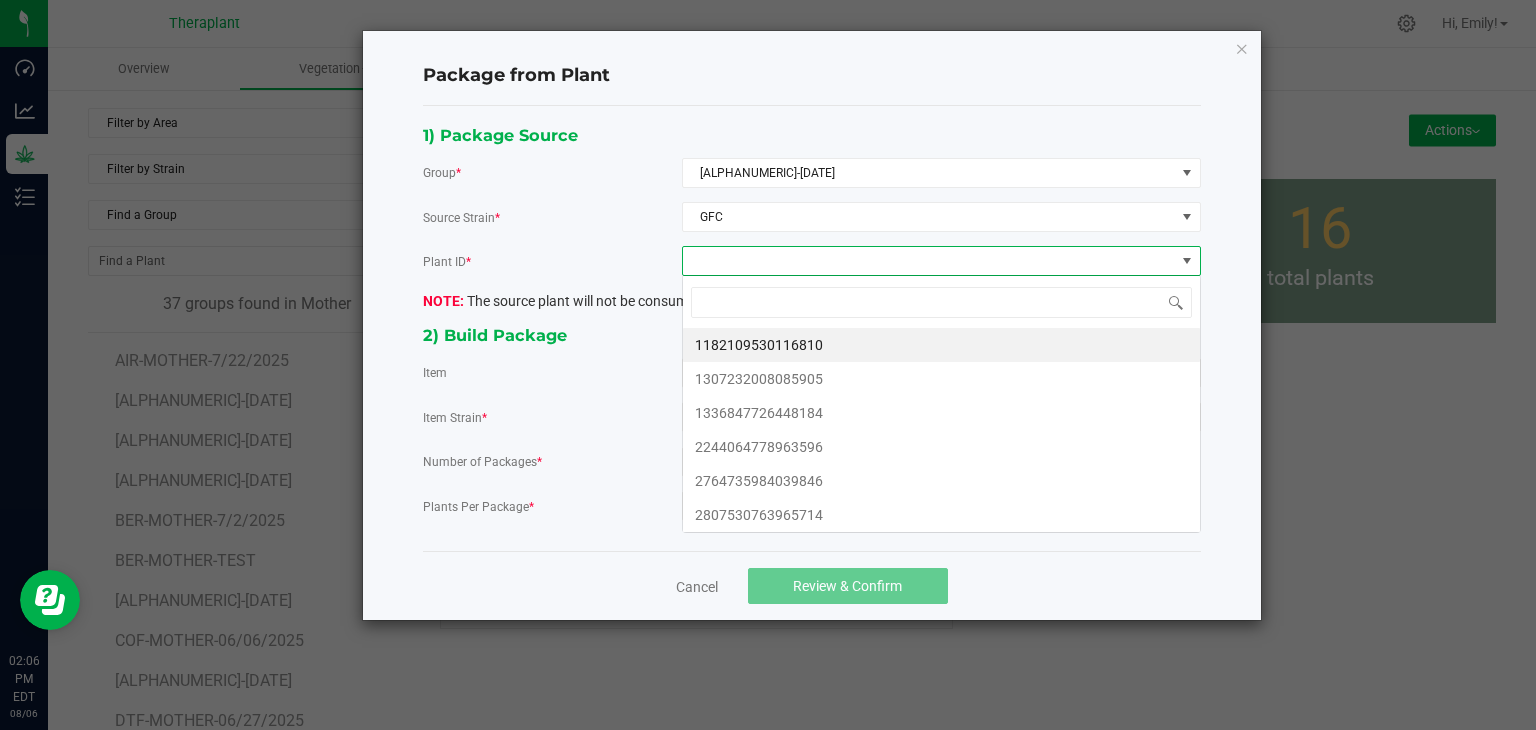 scroll, scrollTop: 99970, scrollLeft: 99480, axis: both 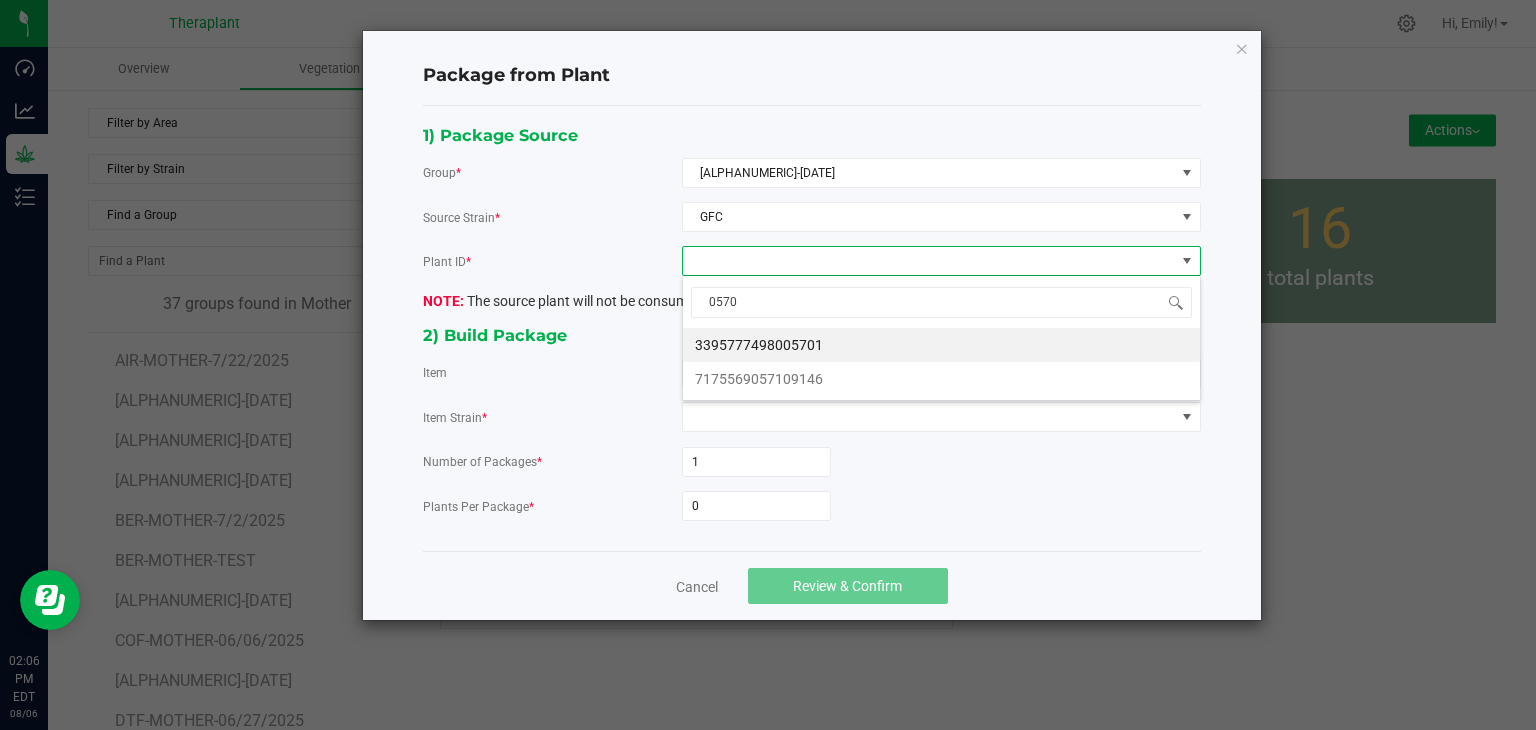 type on "05701" 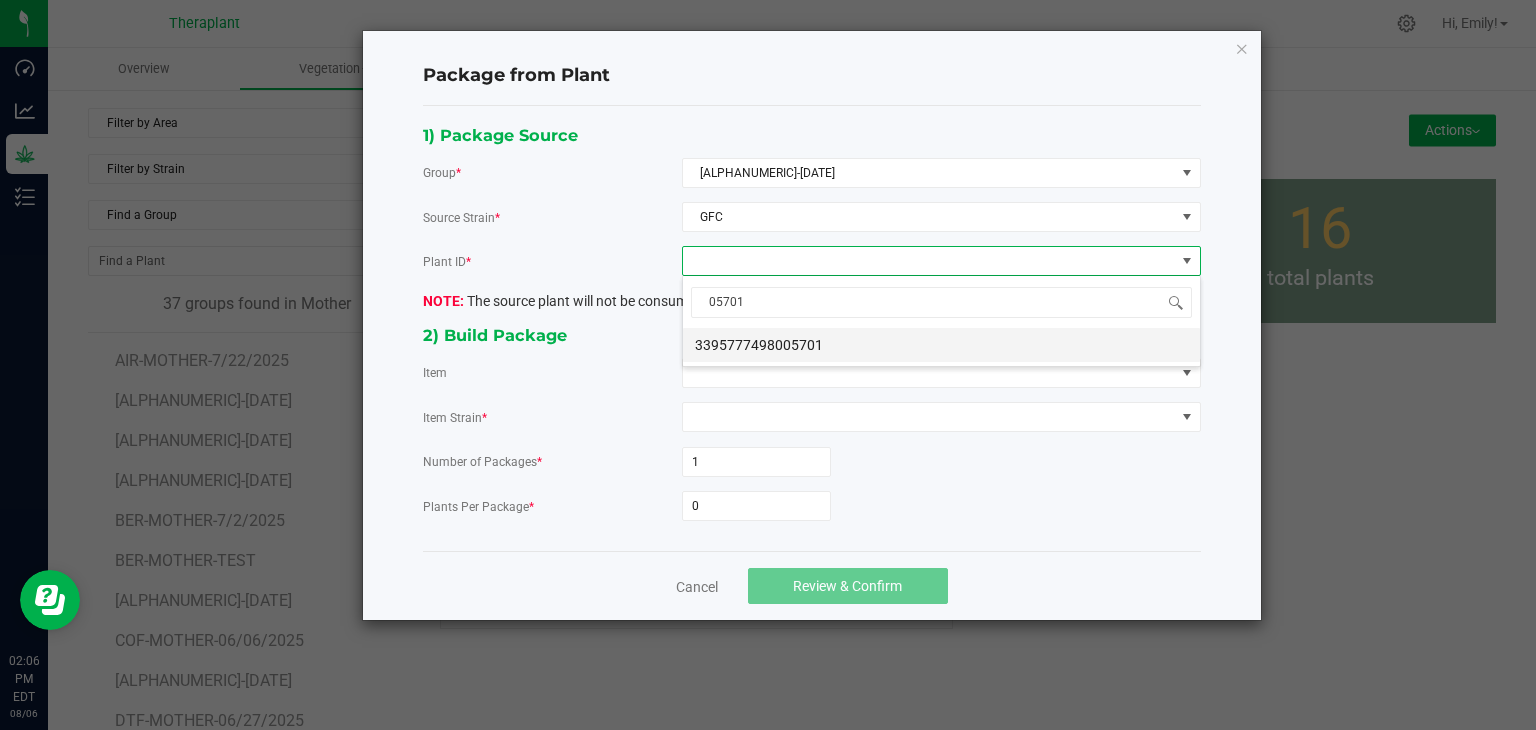 click on "3395777498005701" at bounding box center [941, 345] 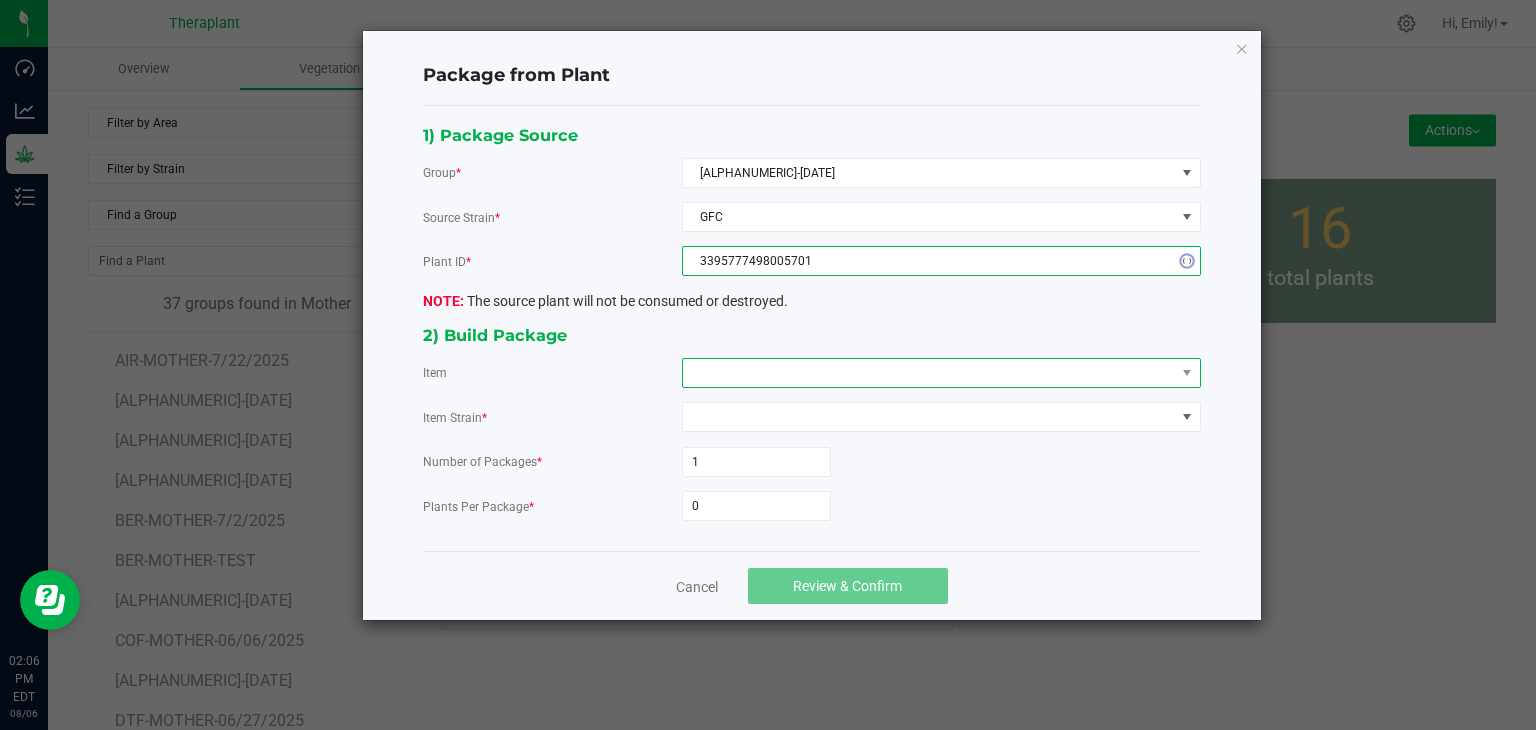 click at bounding box center [929, 373] 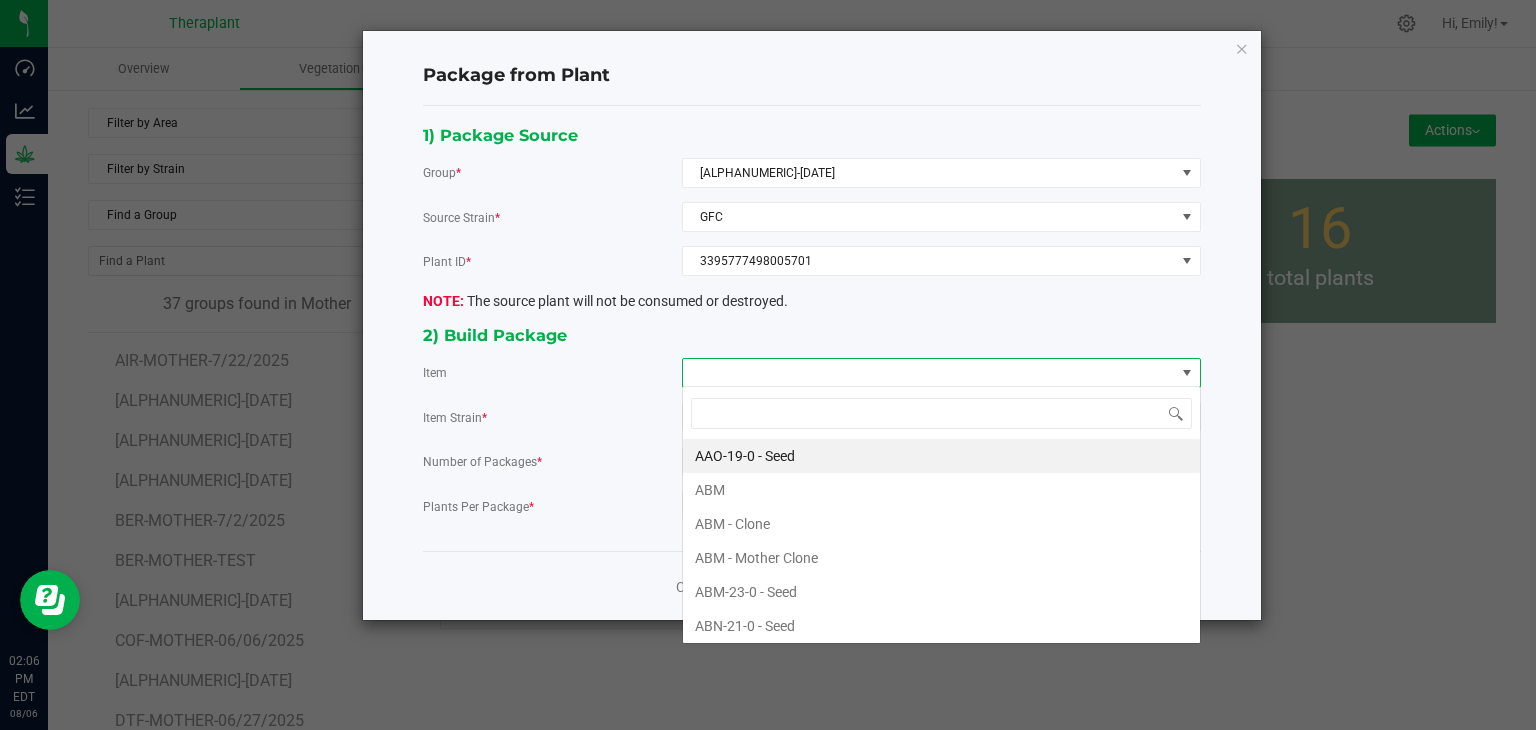 scroll, scrollTop: 99970, scrollLeft: 99480, axis: both 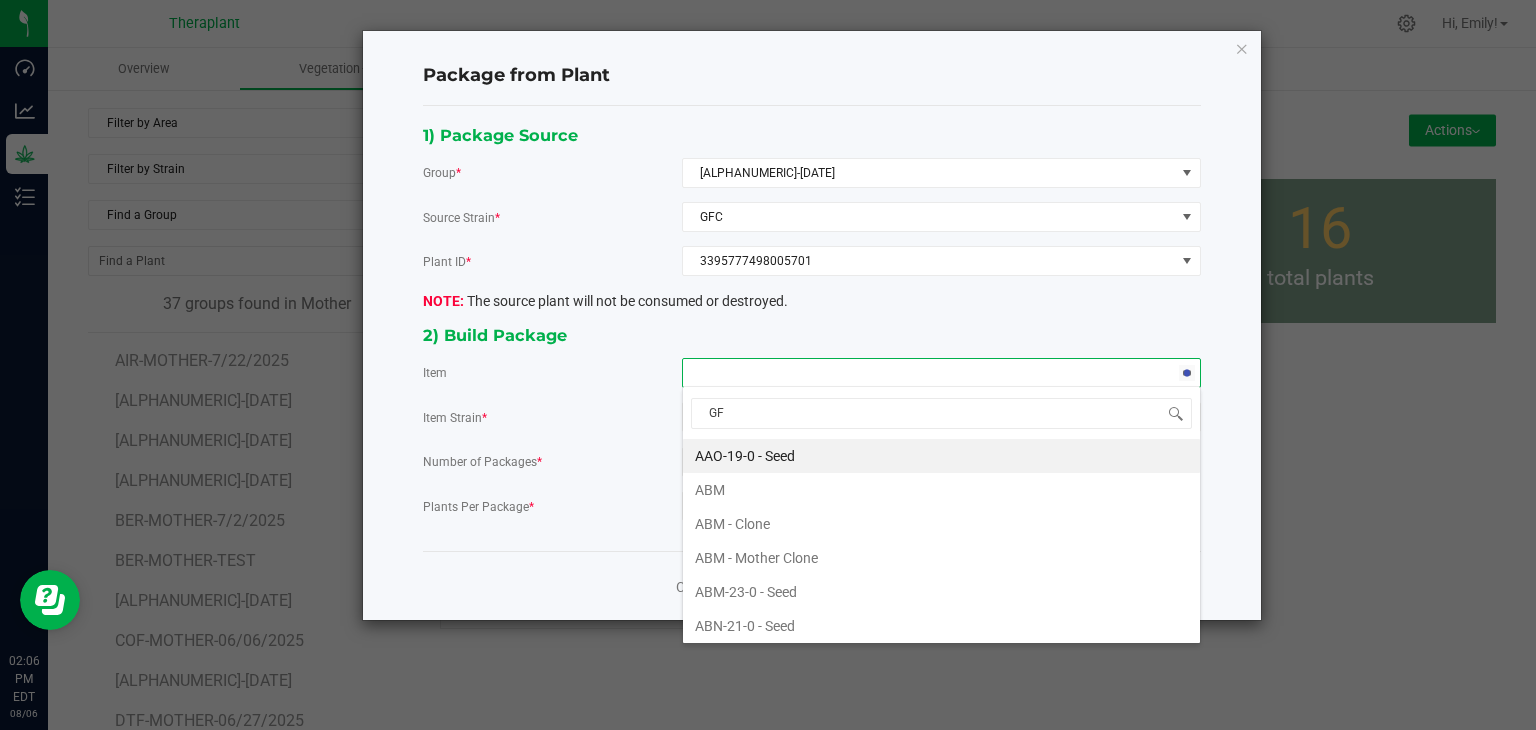 type on "GFC" 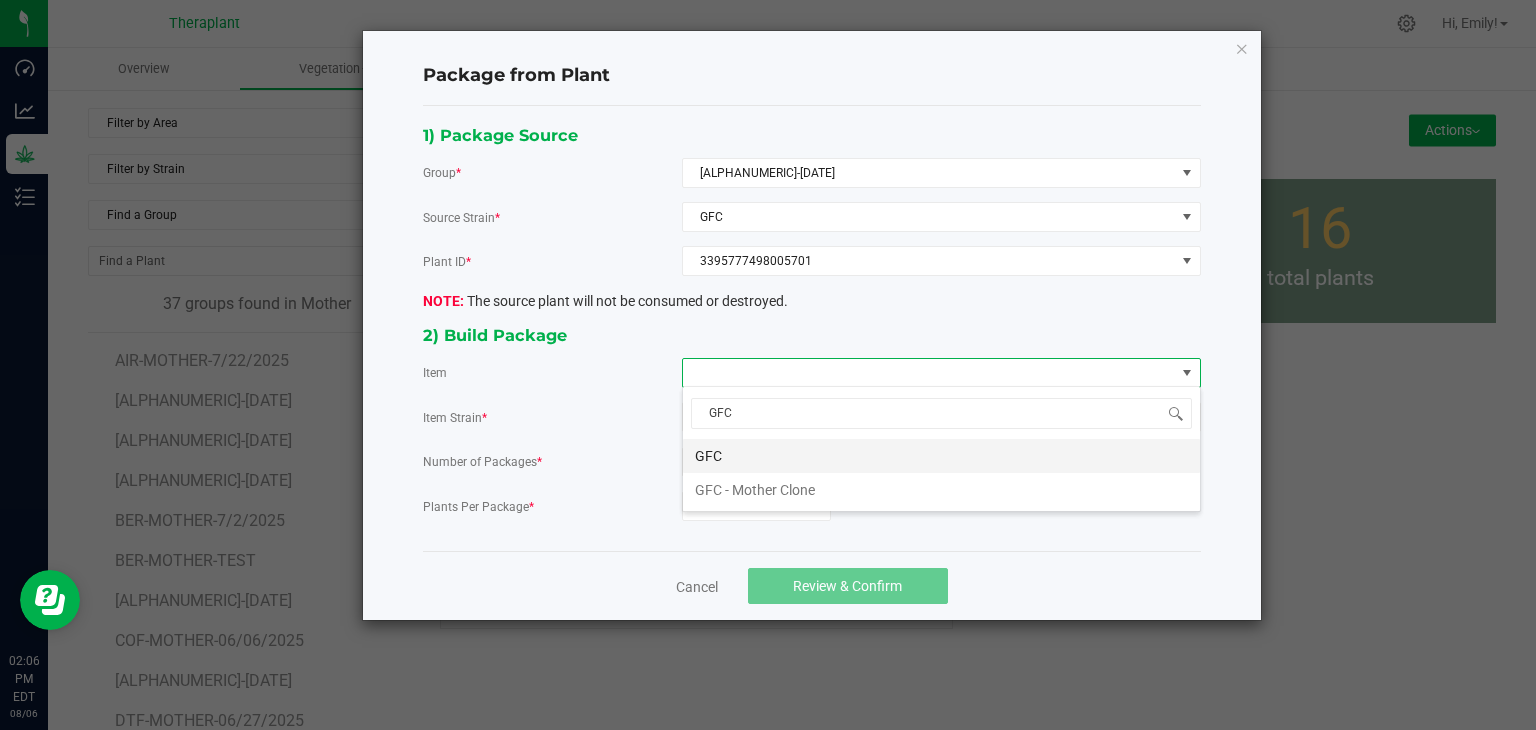 click on "GFC" at bounding box center (941, 456) 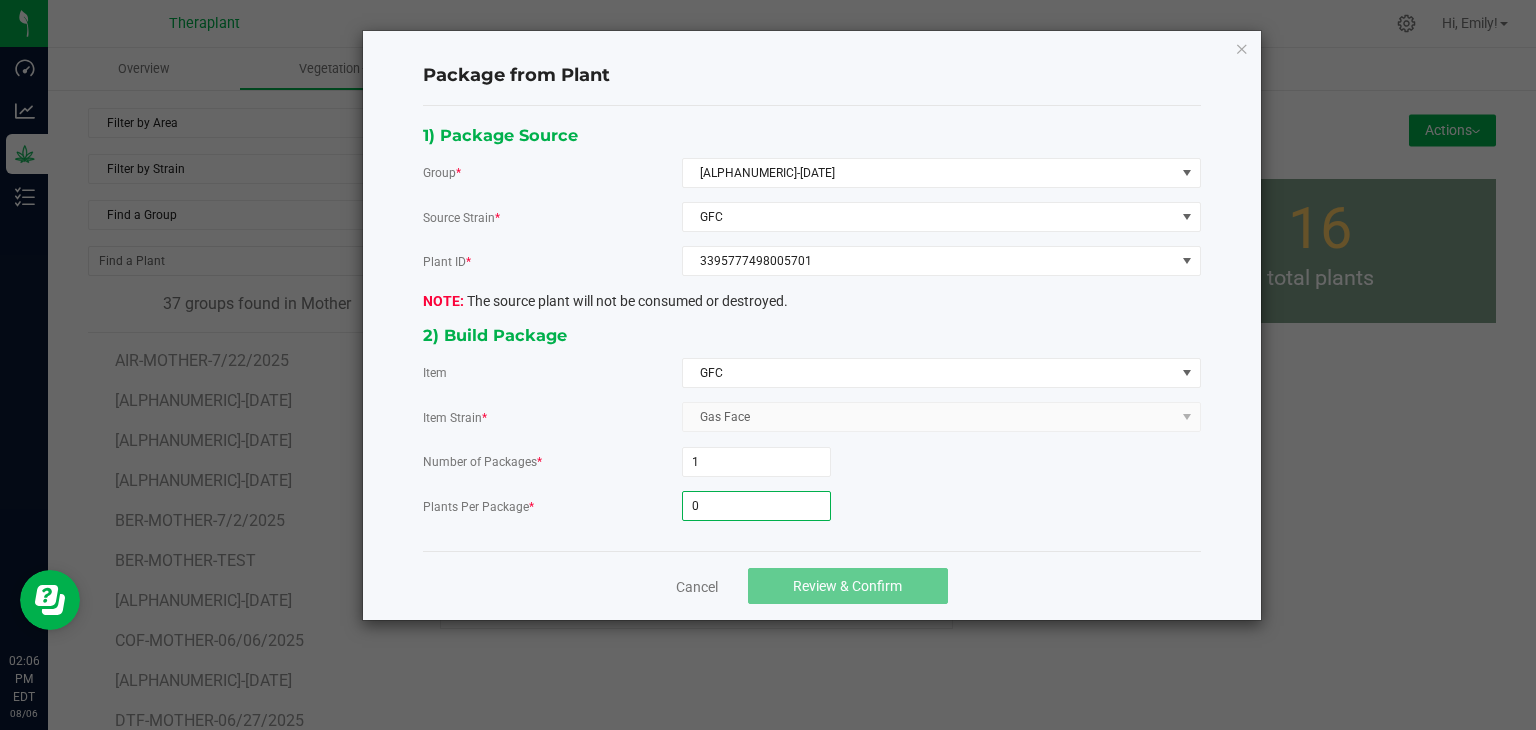 click on "0" at bounding box center (756, 506) 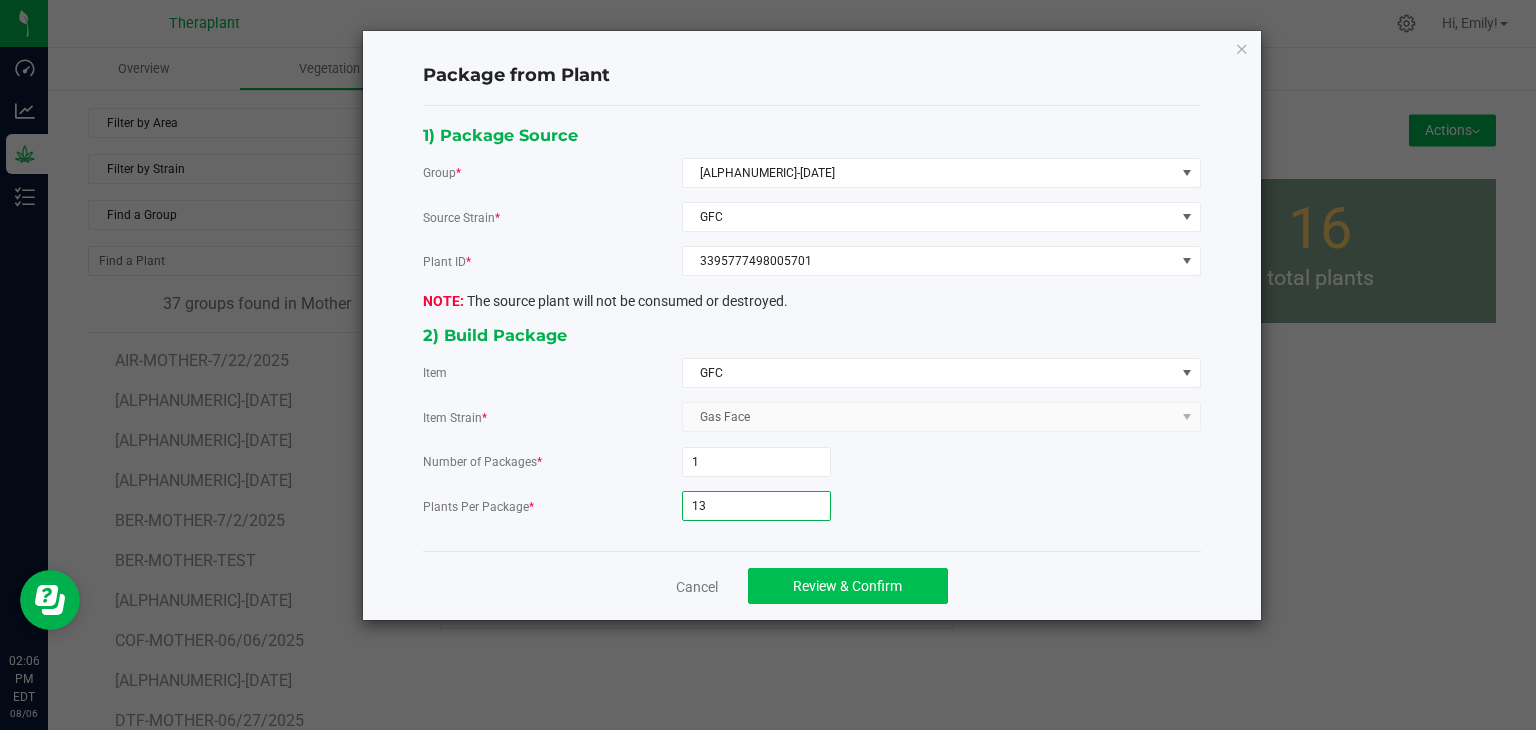 type on "13" 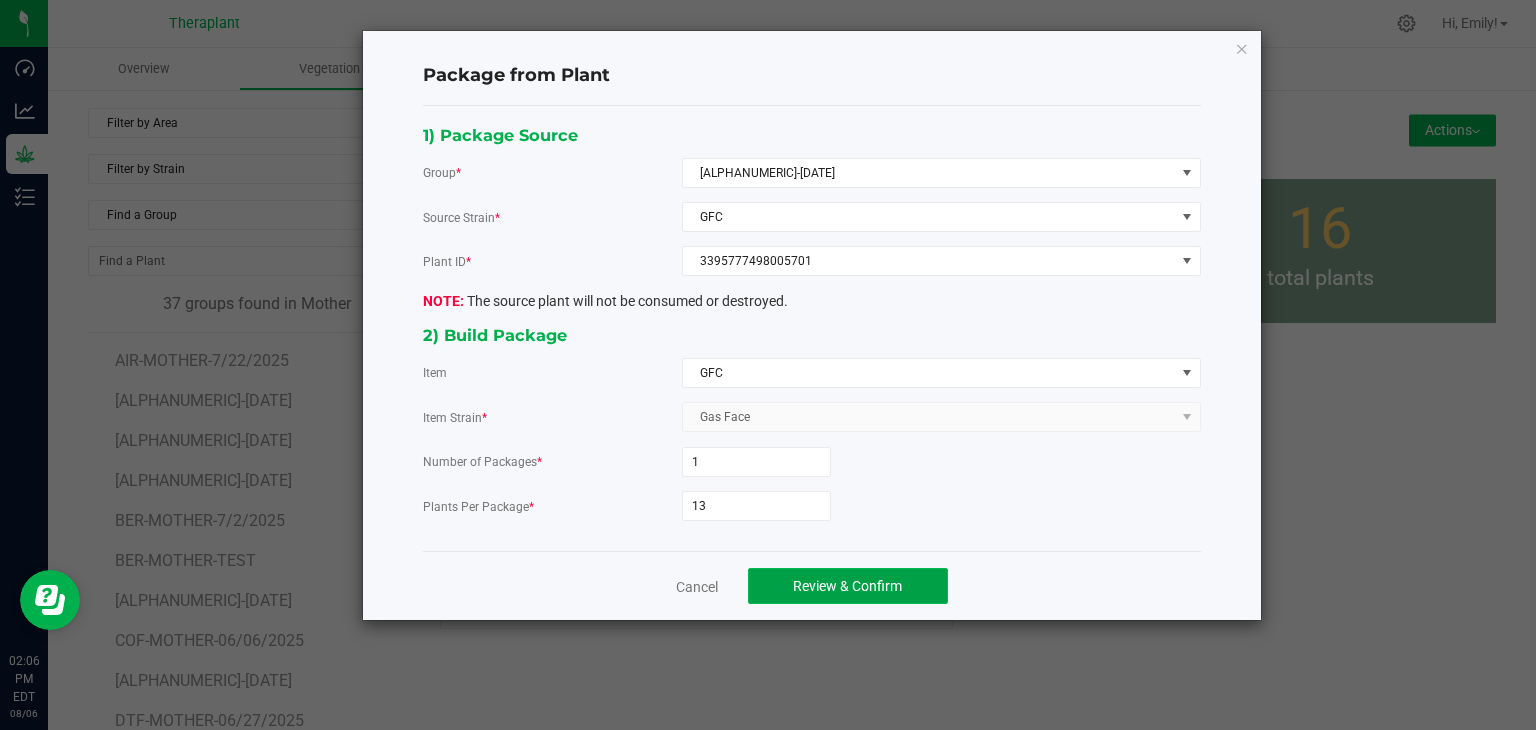click on "Review & Confirm" 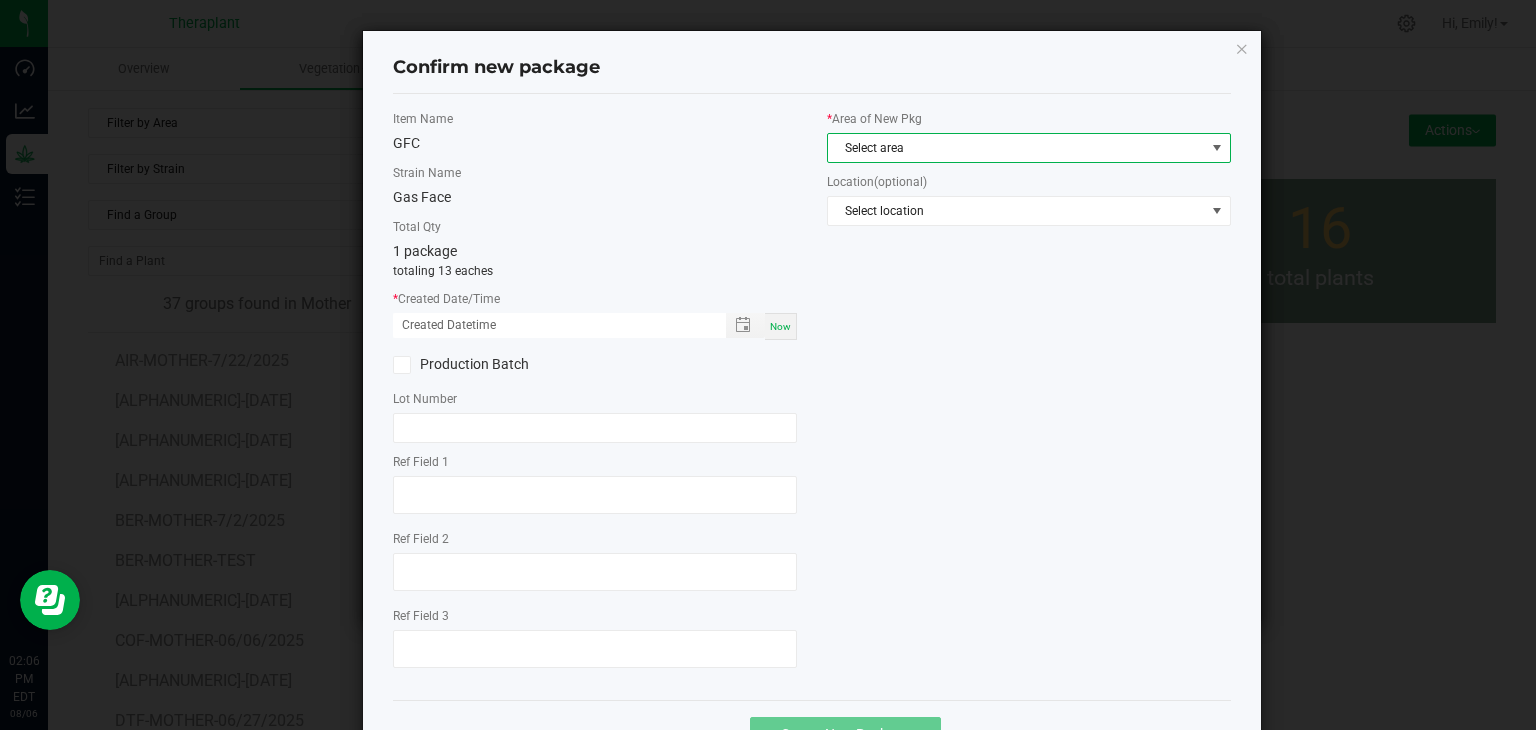 click on "Select area" at bounding box center [1016, 148] 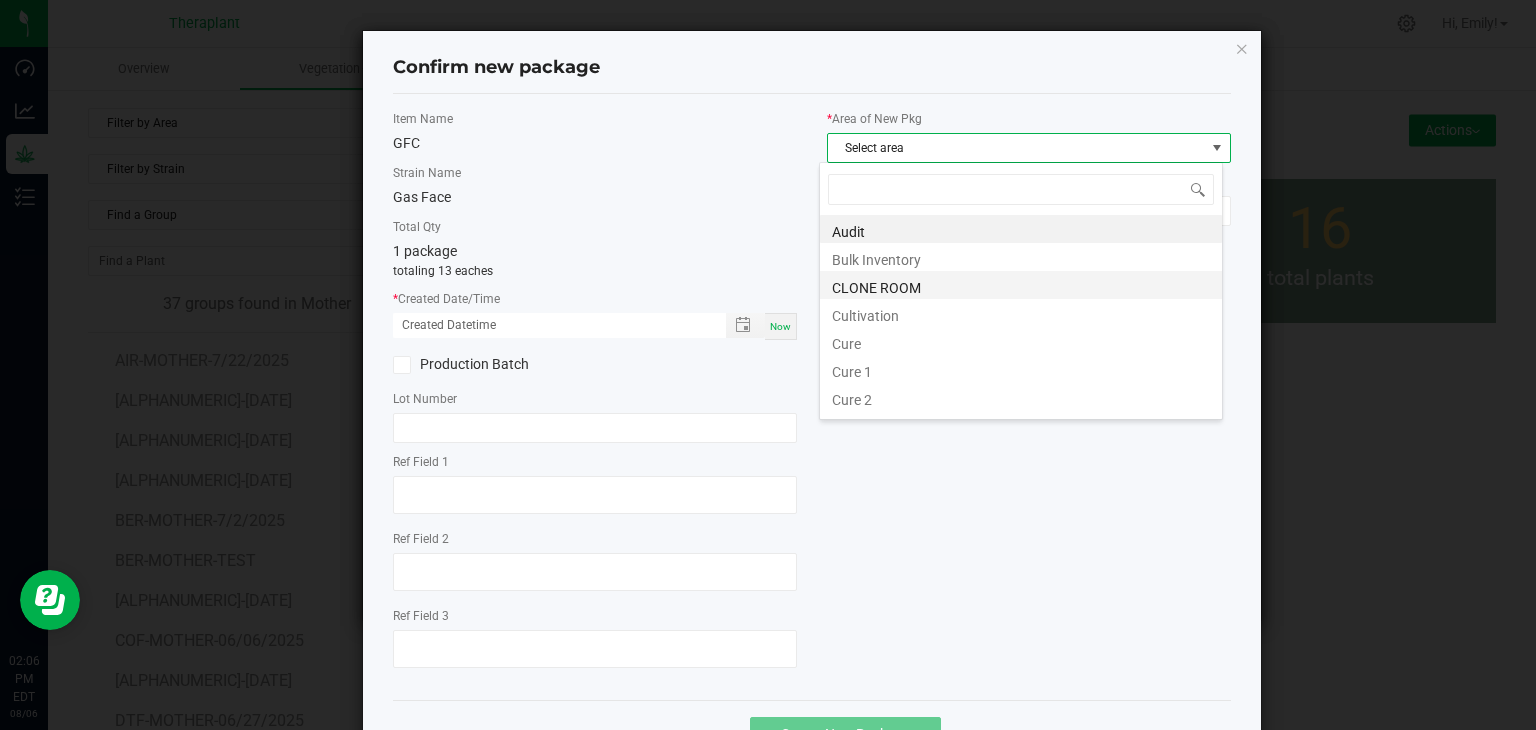 scroll, scrollTop: 99970, scrollLeft: 99596, axis: both 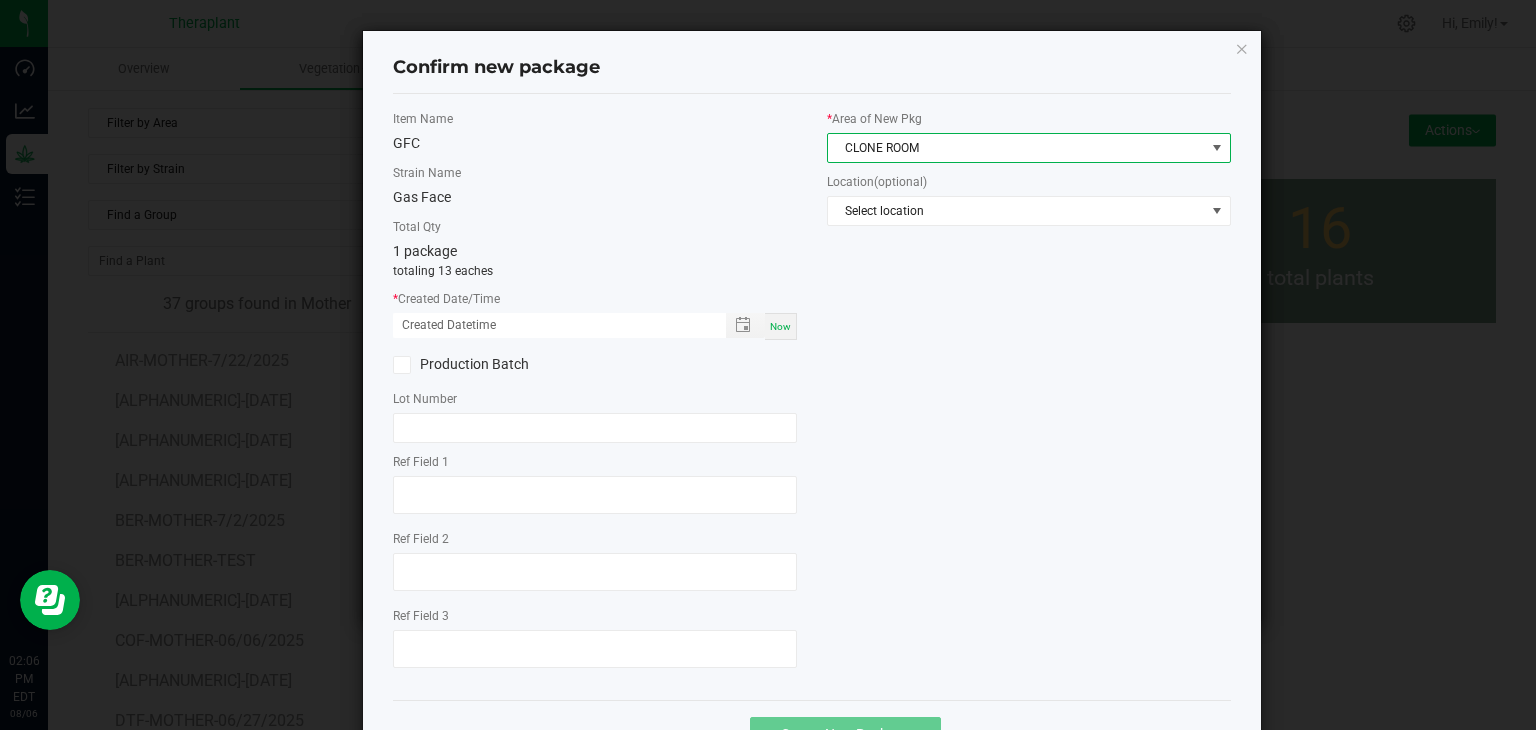 click on "Now" at bounding box center [780, 326] 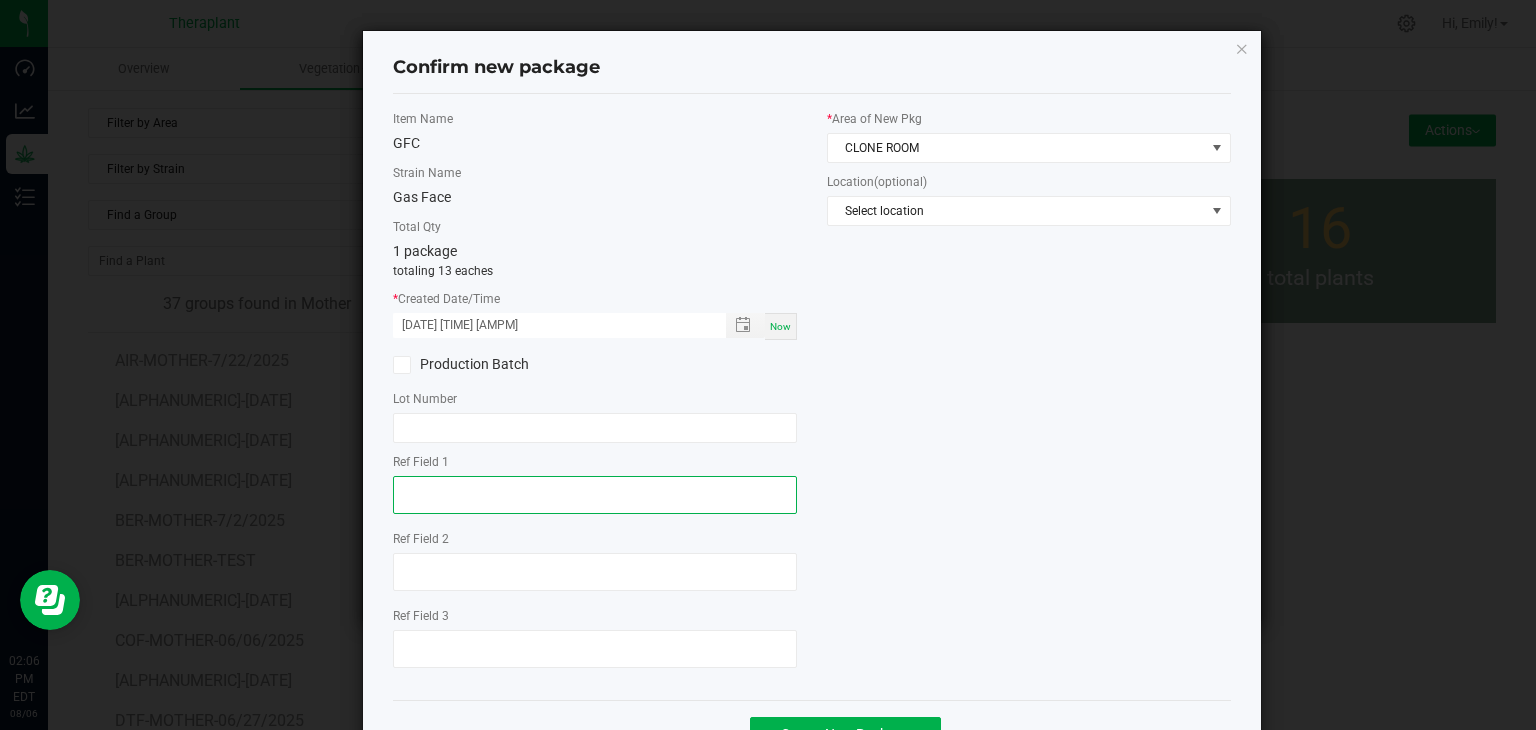 click 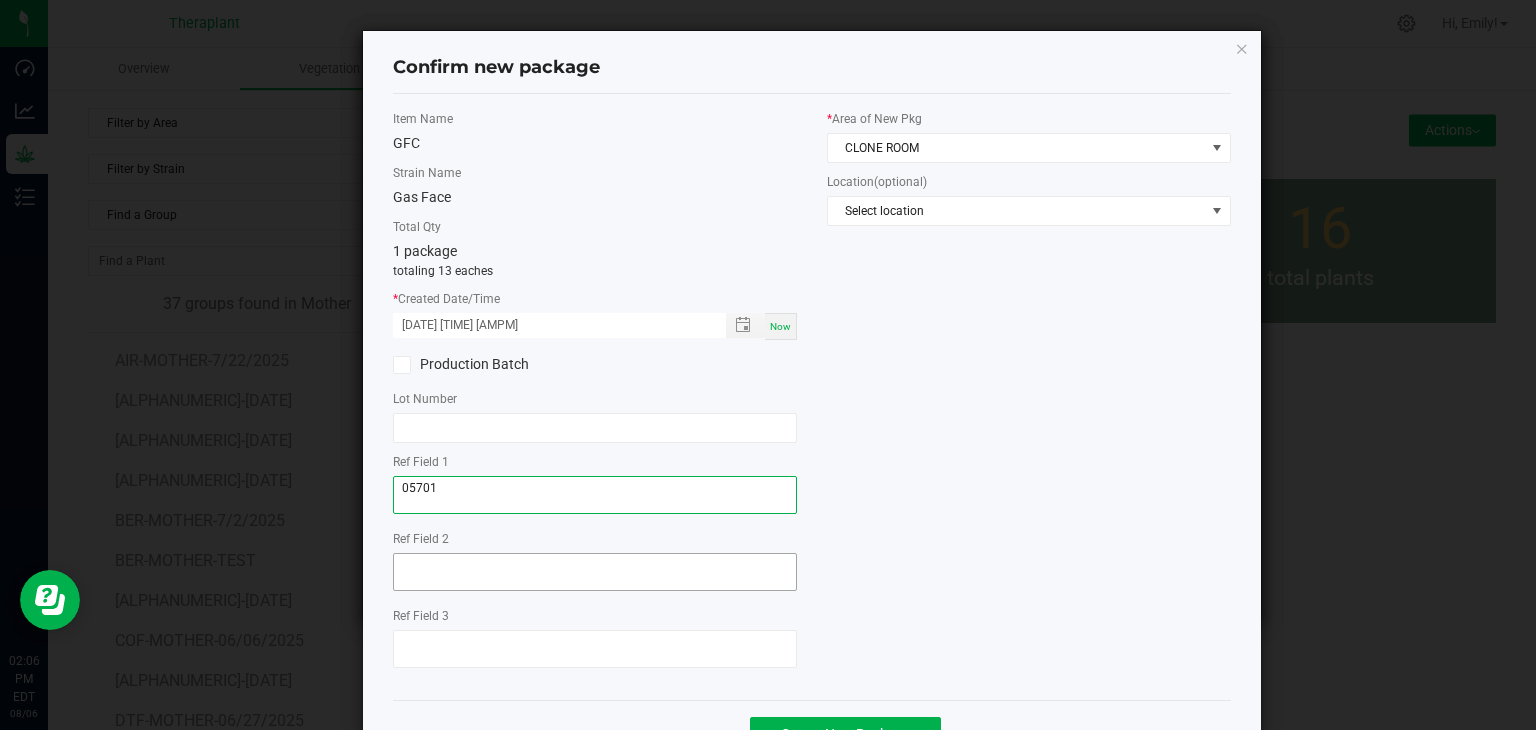 type on "05701" 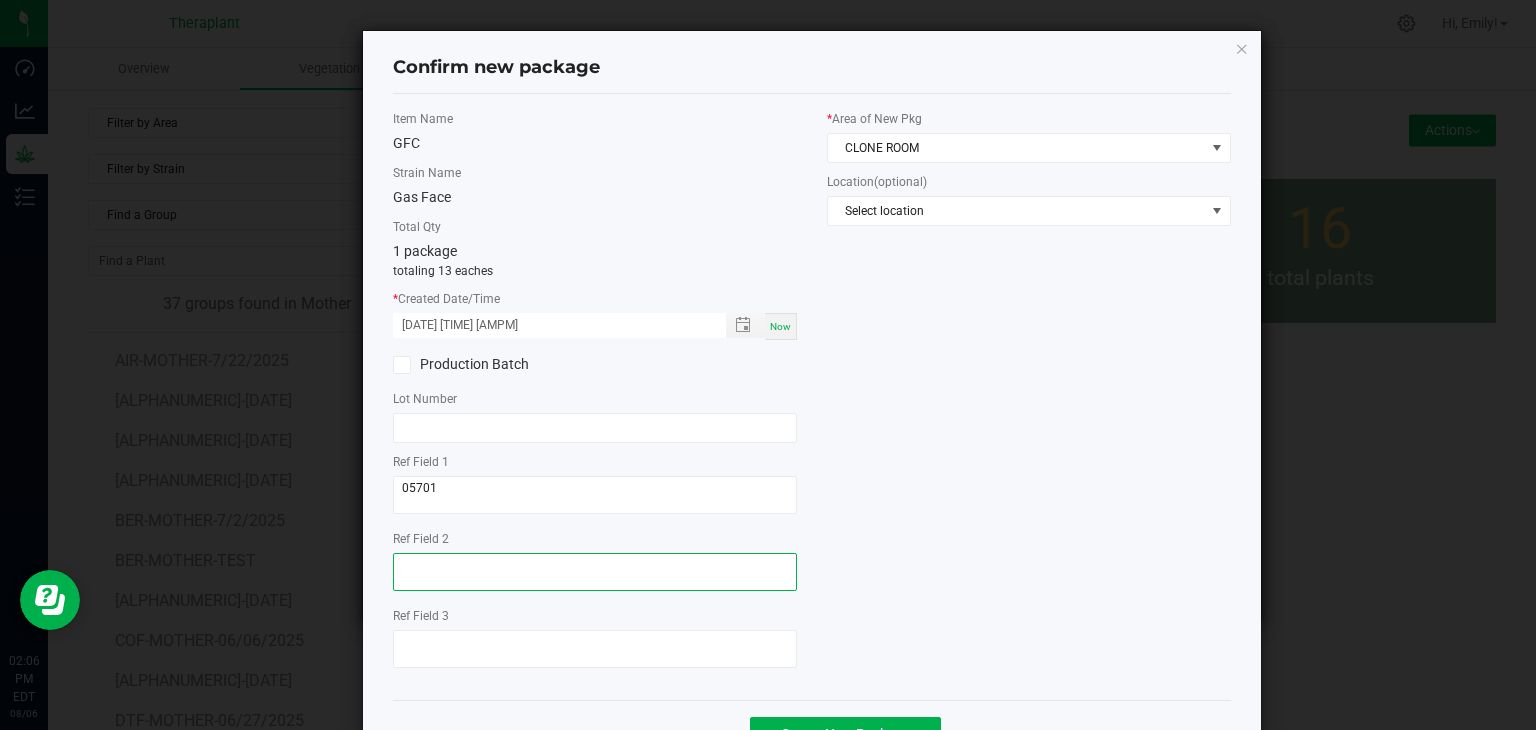 click at bounding box center (595, 572) 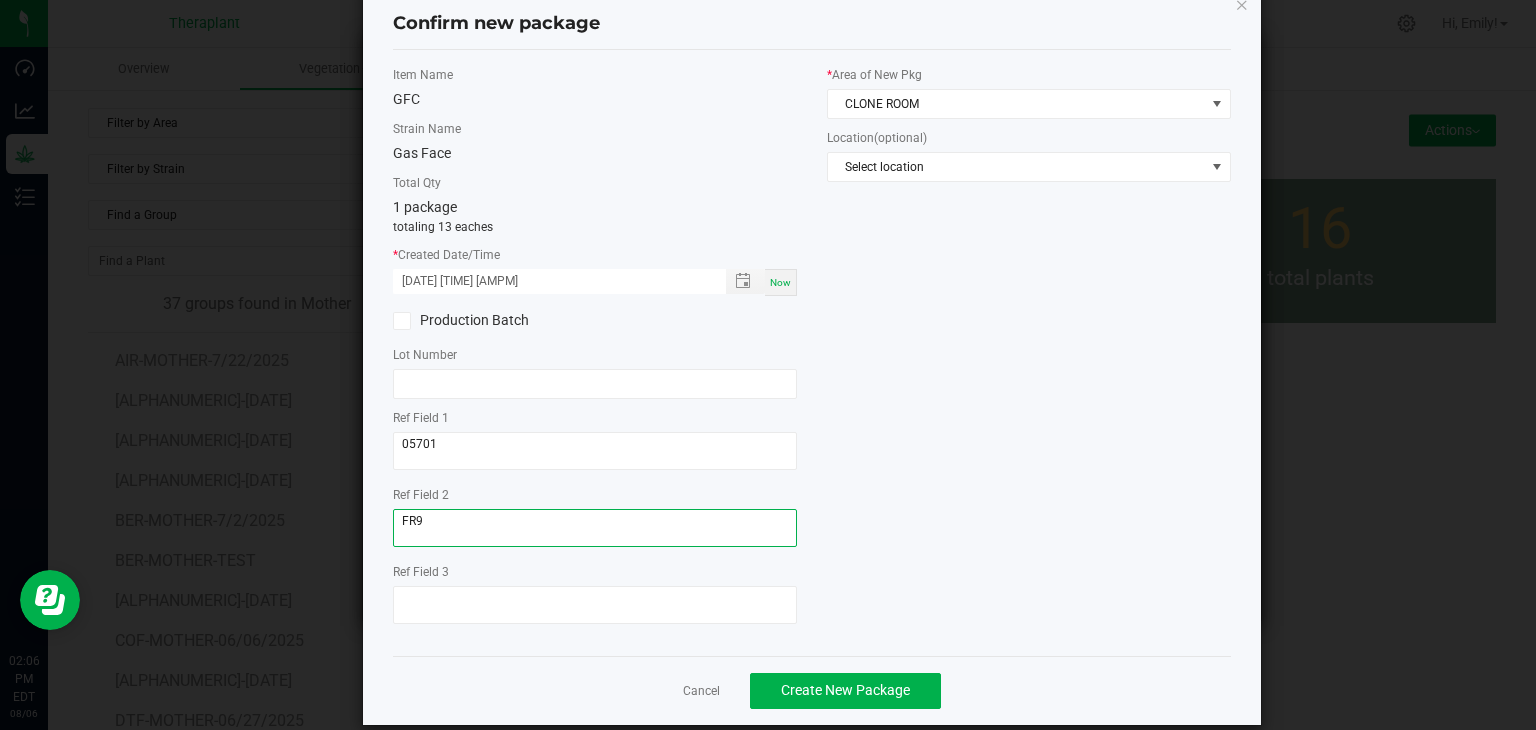 scroll, scrollTop: 69, scrollLeft: 0, axis: vertical 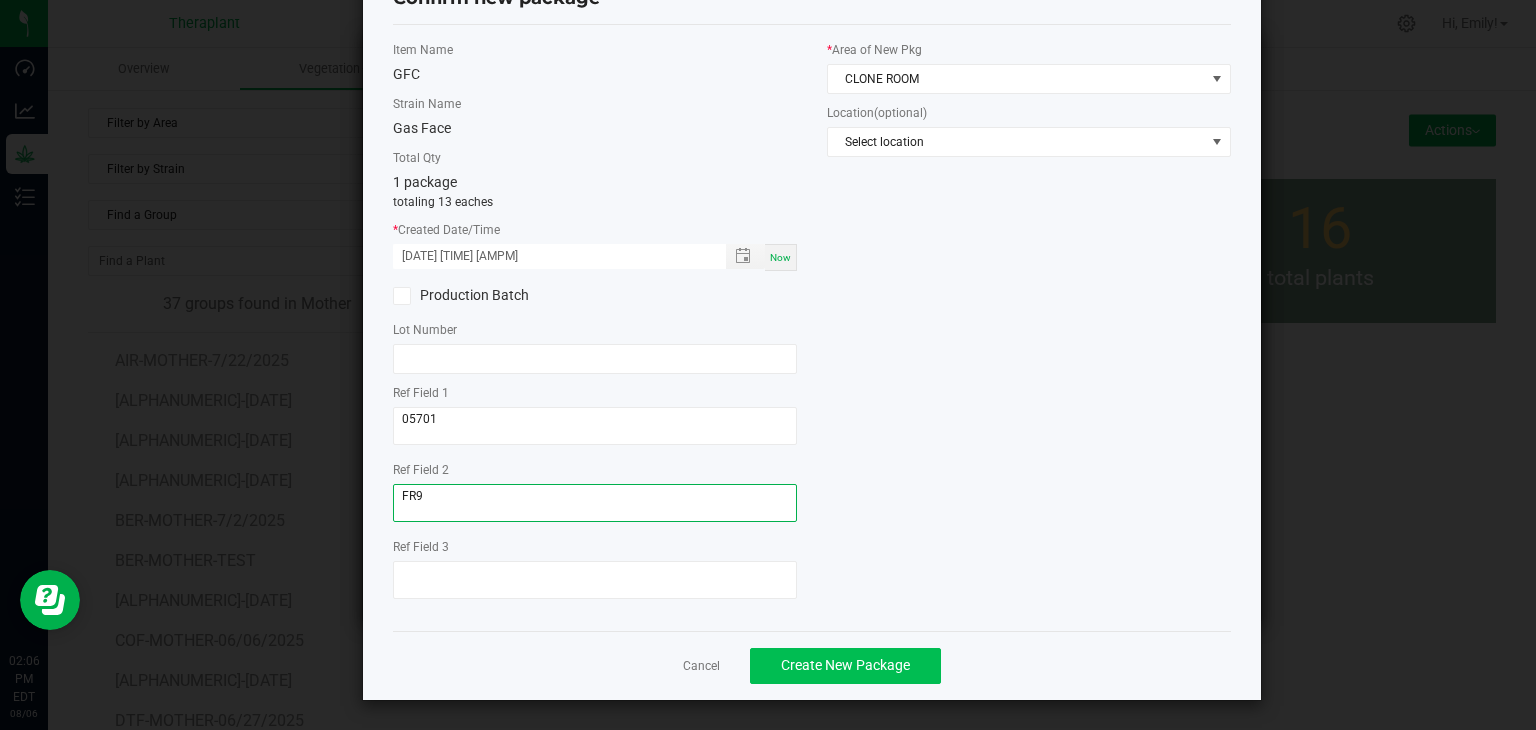 type on "FR9" 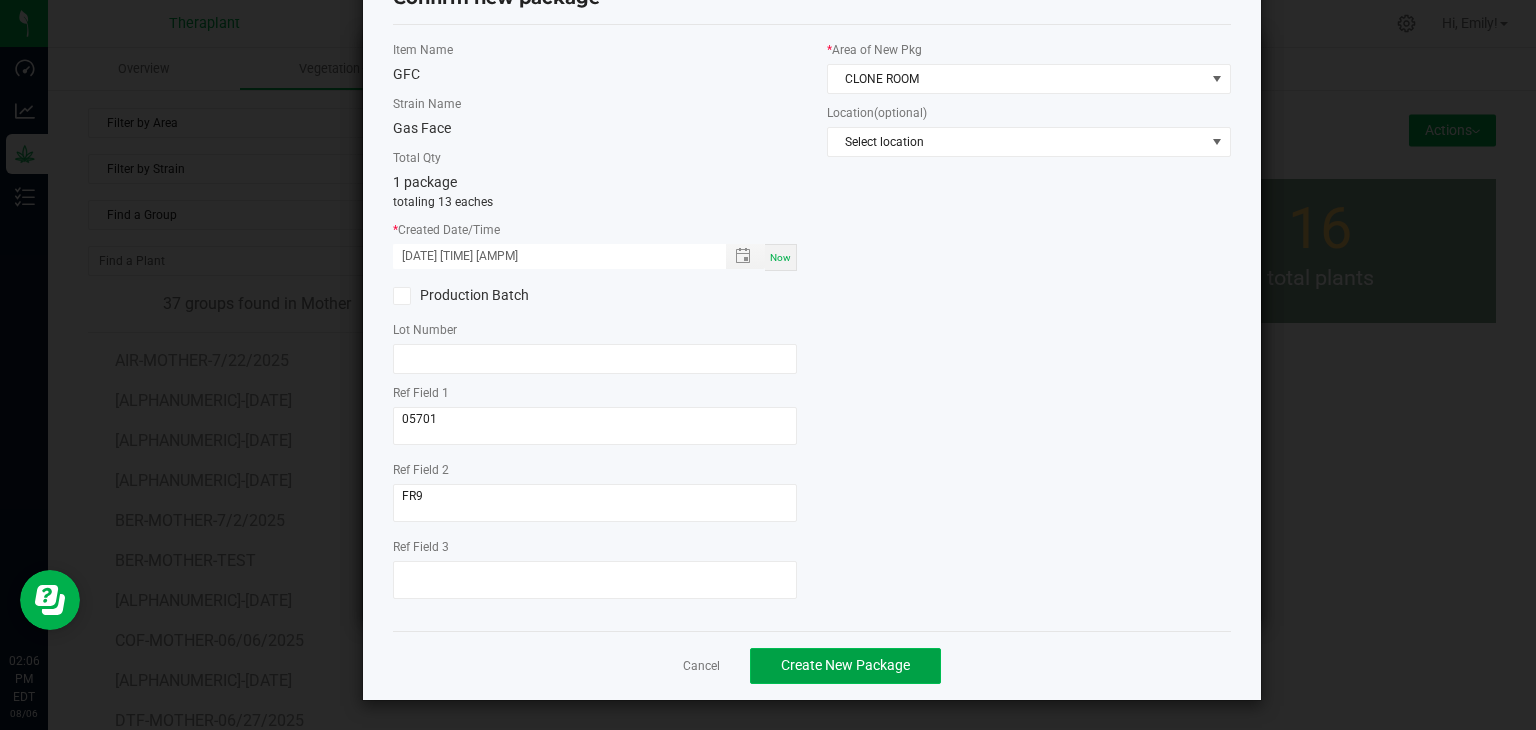 click on "Create New Package" 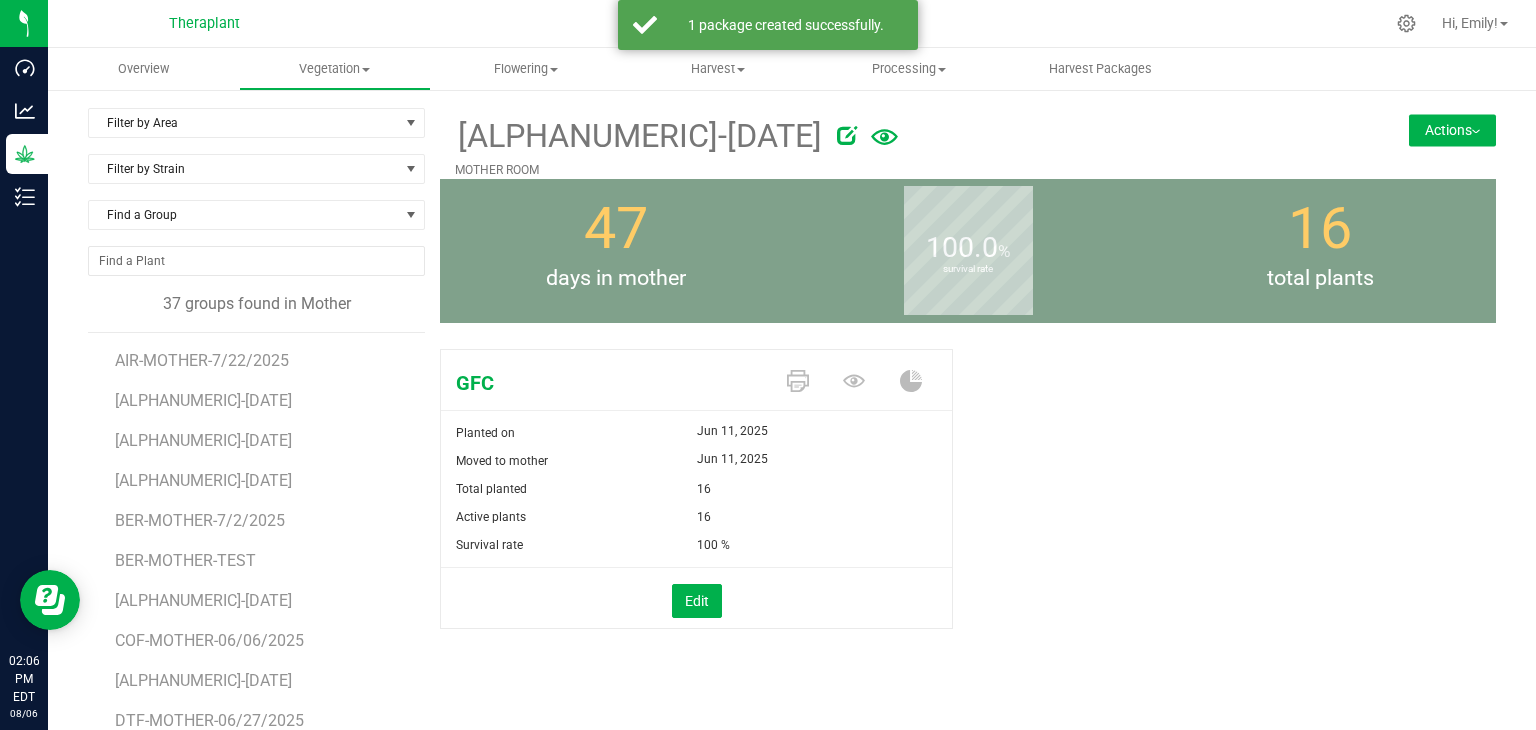 click on "Actions" at bounding box center (1452, 130) 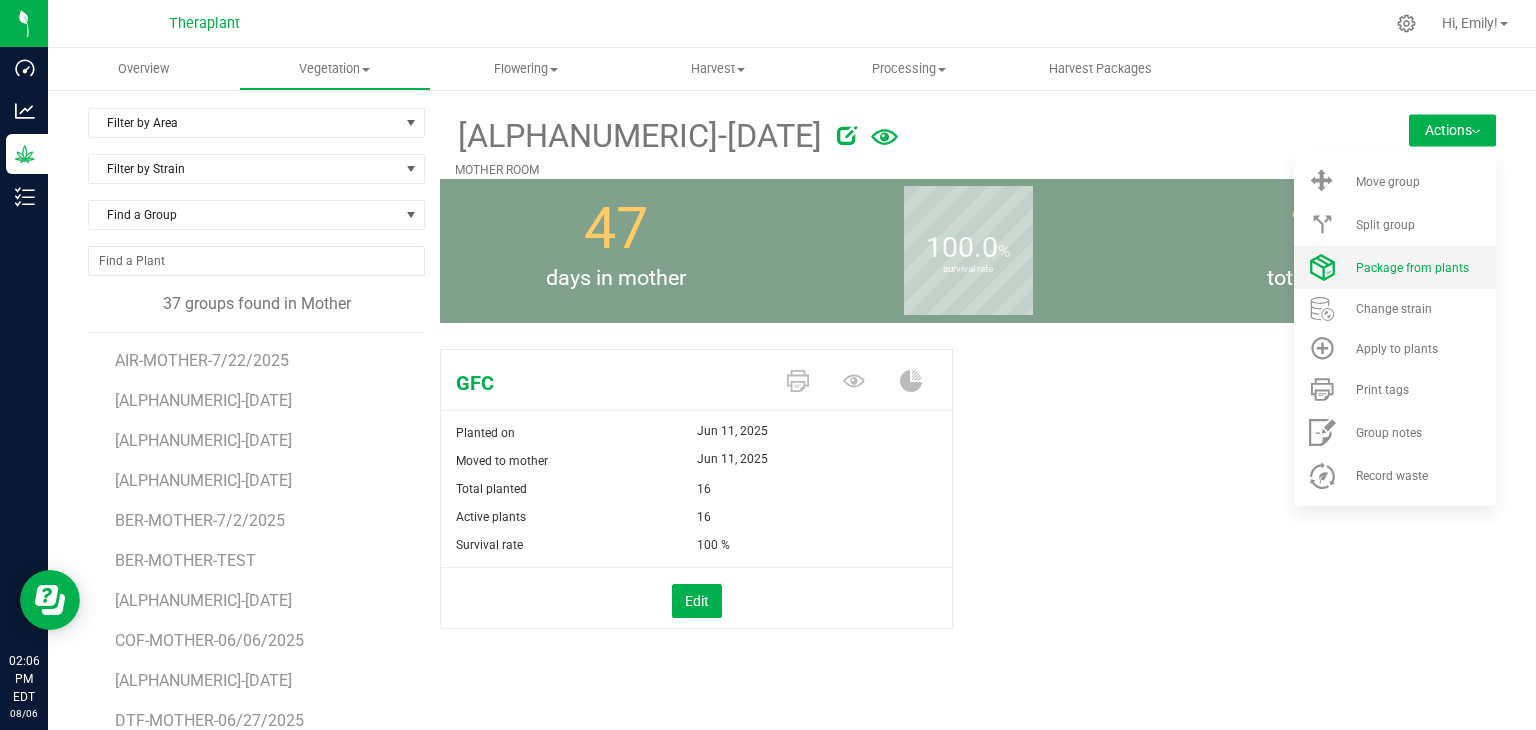 click on "Package from plants" at bounding box center [1395, 267] 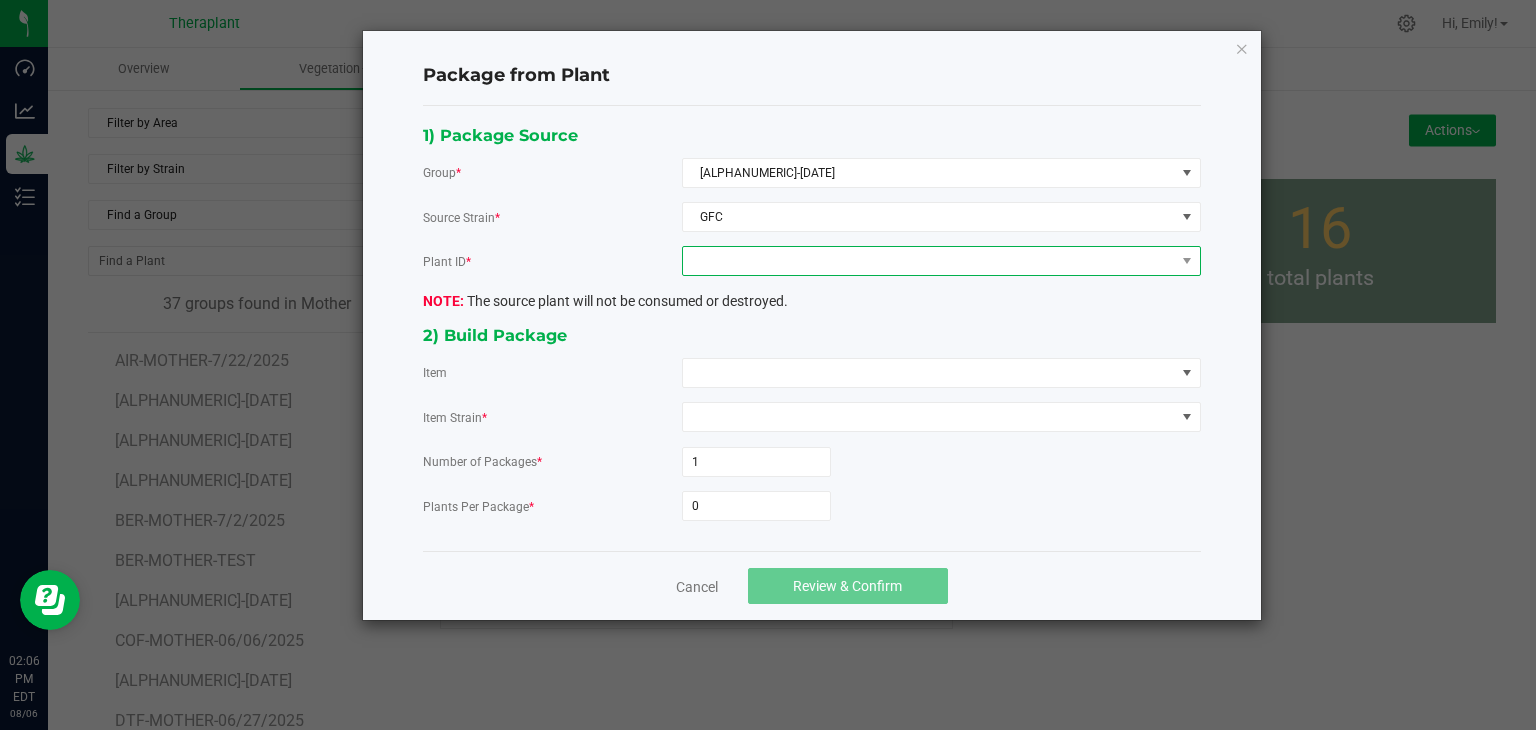 click at bounding box center (929, 261) 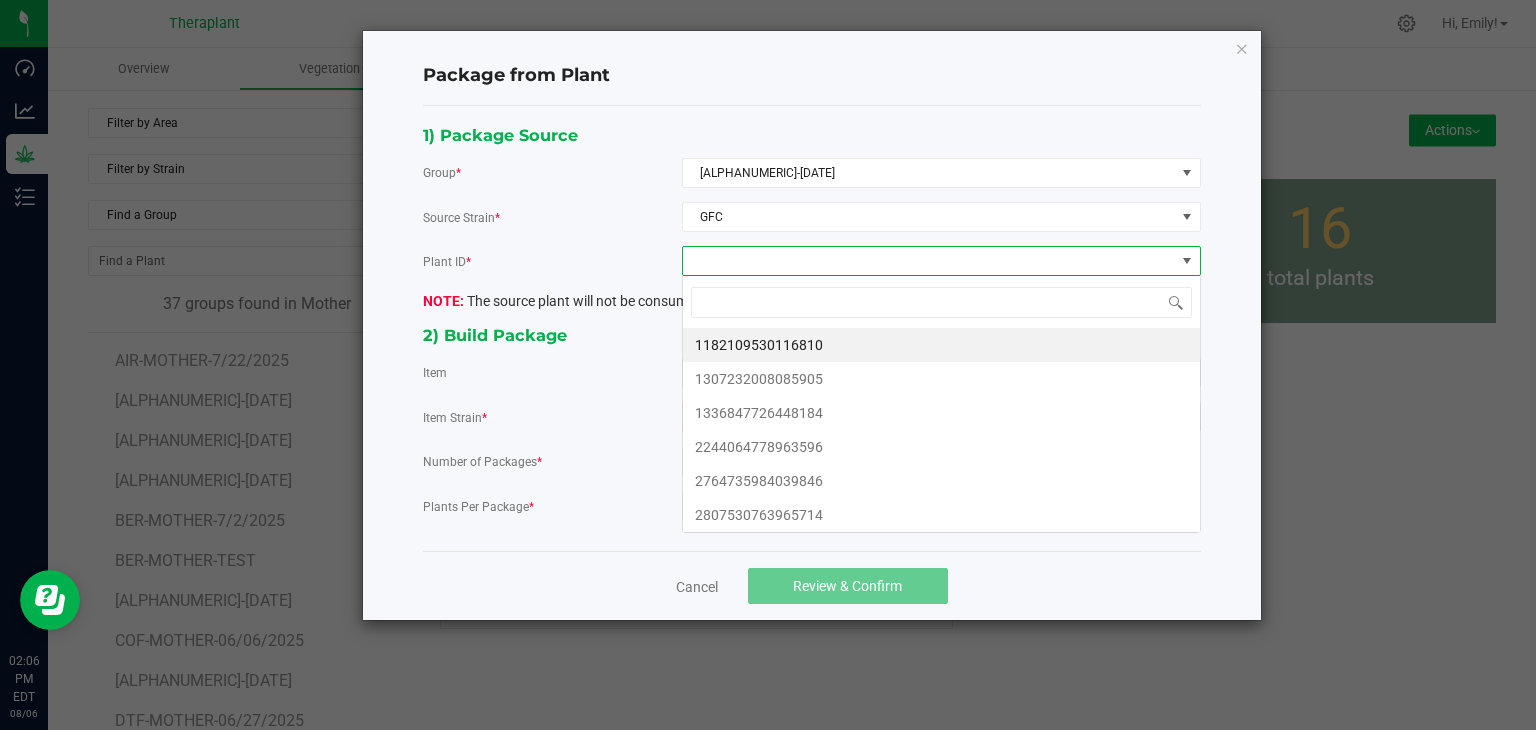 scroll, scrollTop: 99970, scrollLeft: 99480, axis: both 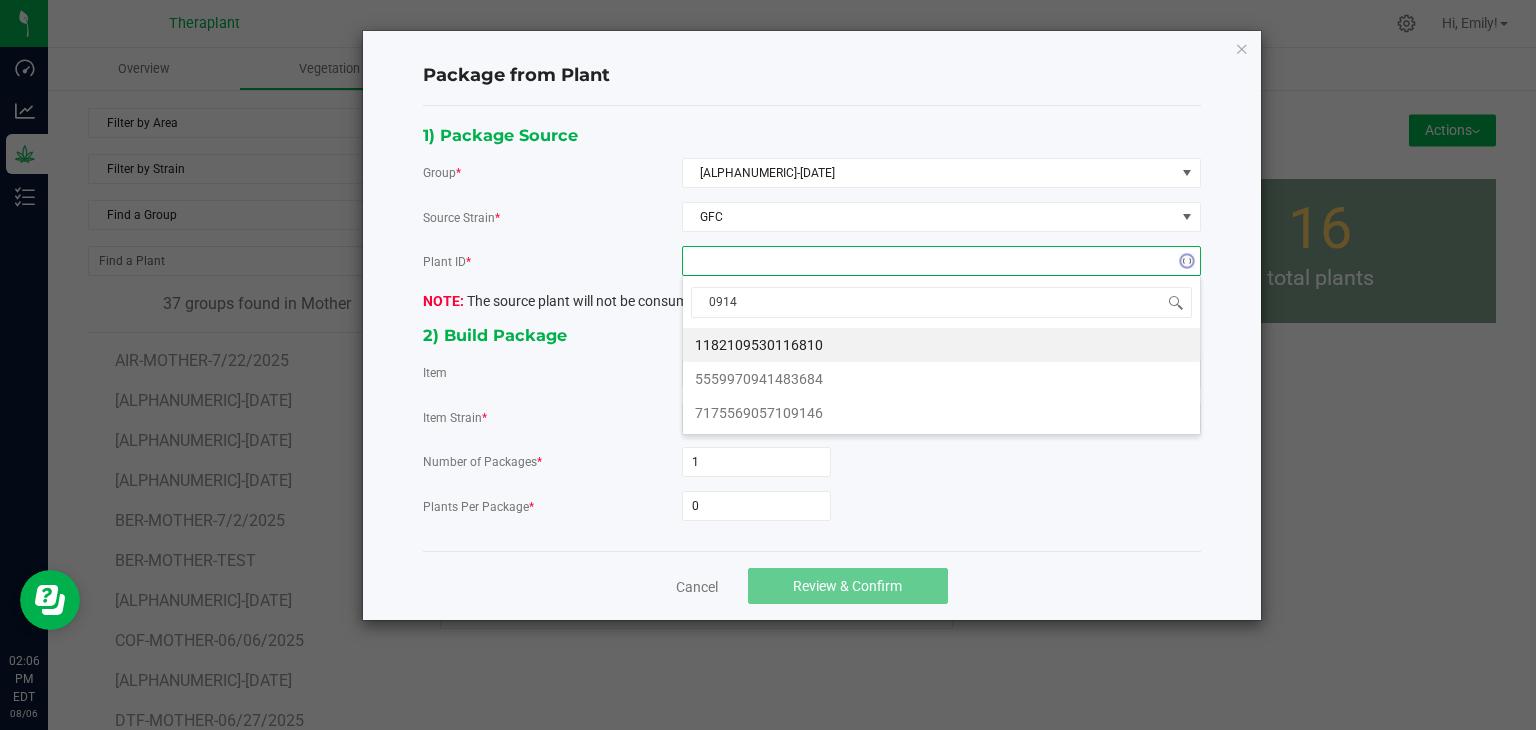 type on "09146" 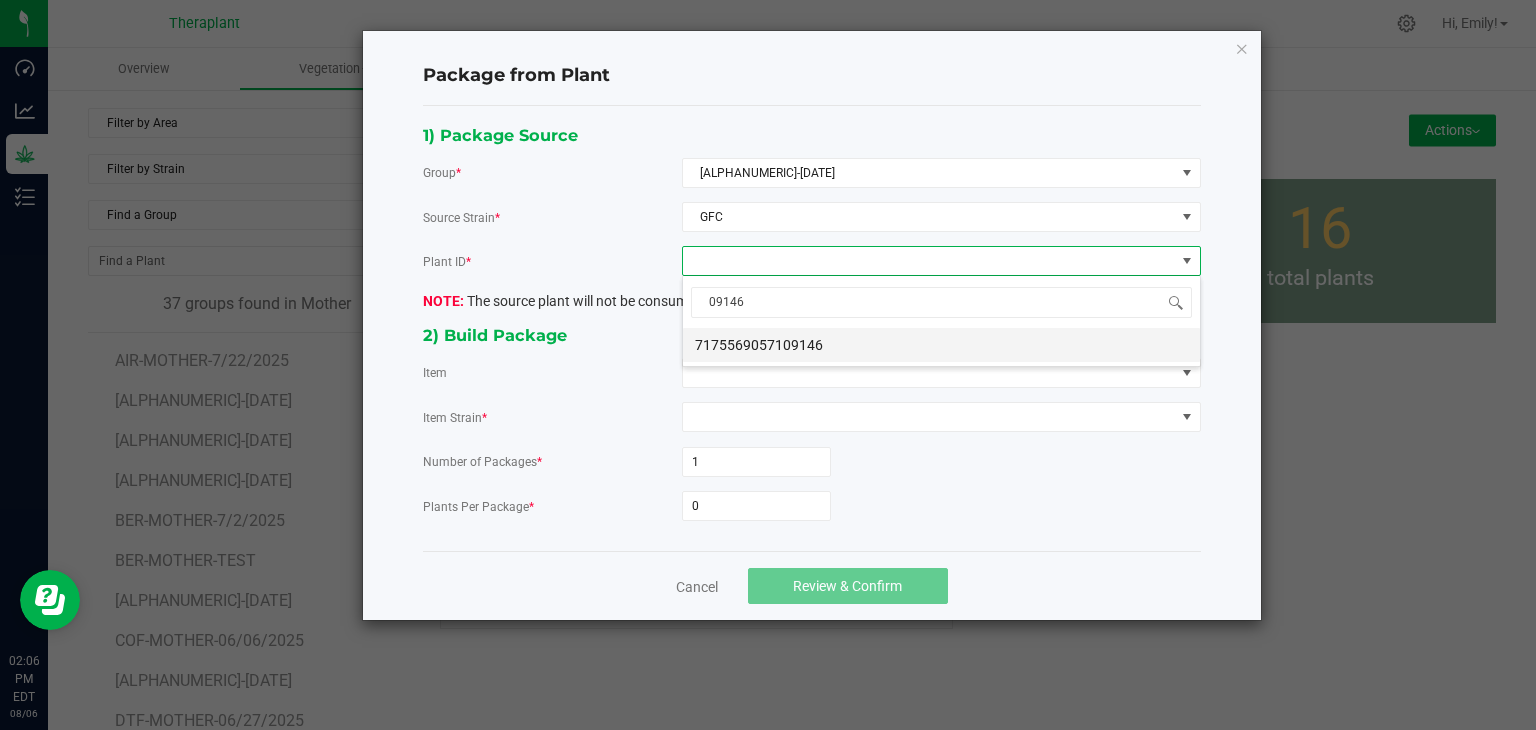 click on "7175569057109146" at bounding box center (941, 345) 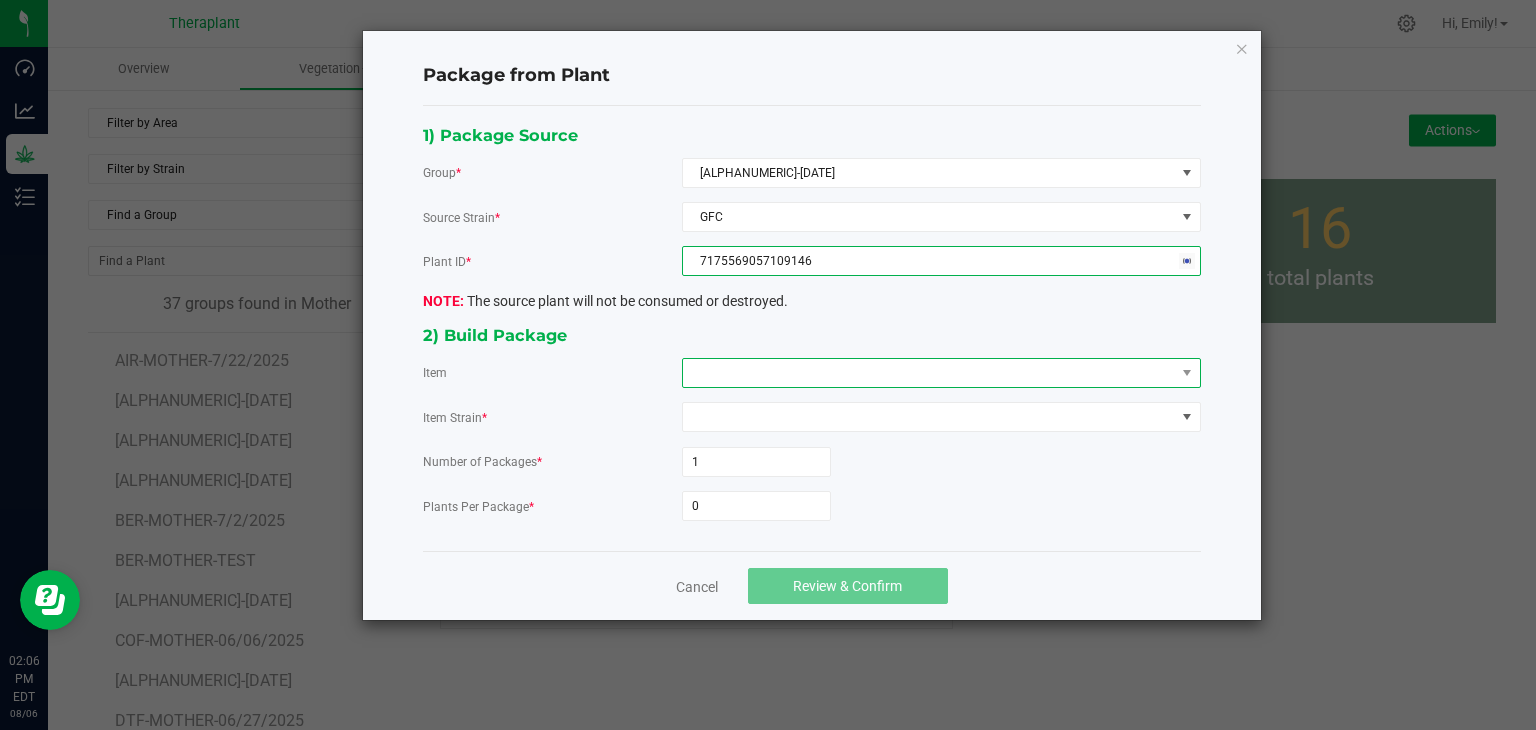click at bounding box center [929, 373] 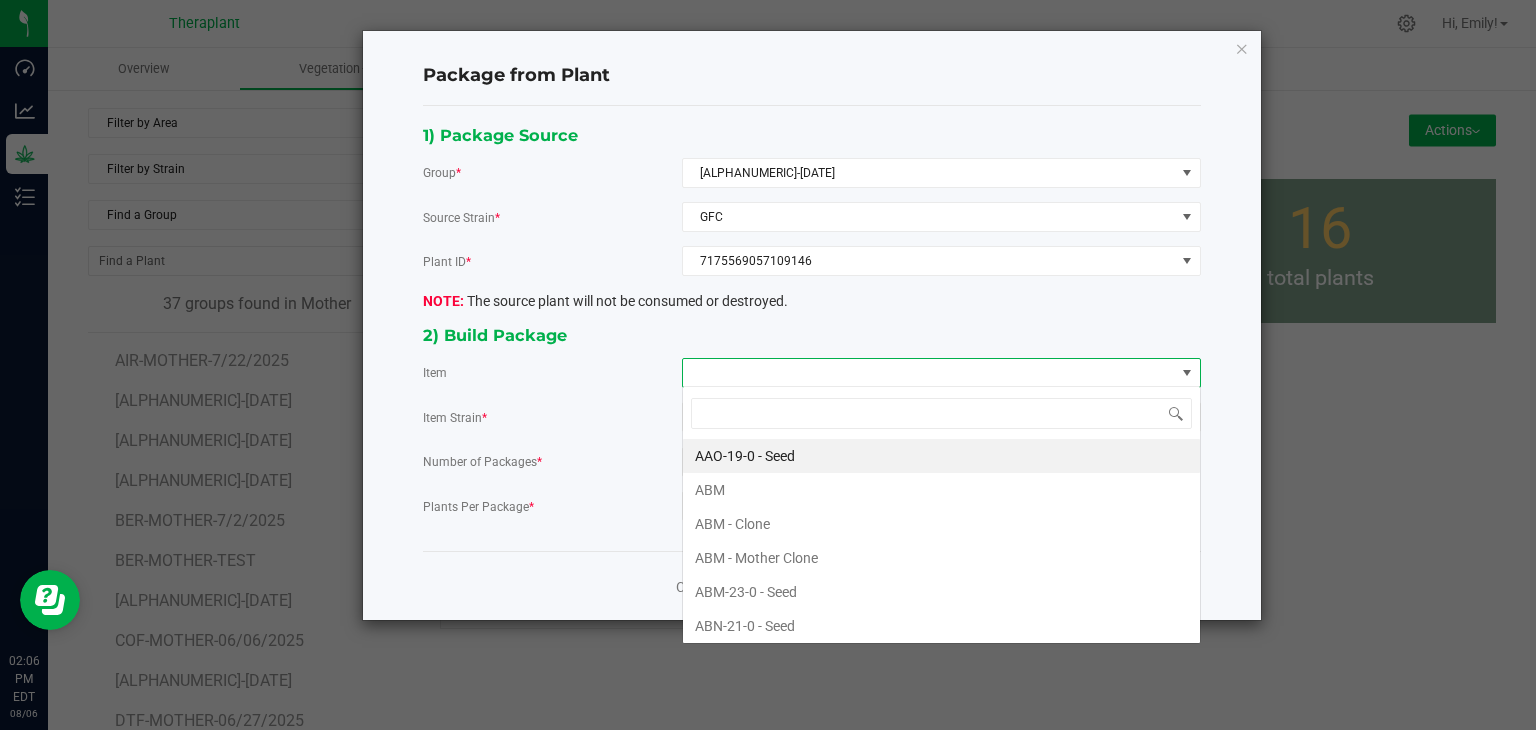 scroll, scrollTop: 99970, scrollLeft: 99480, axis: both 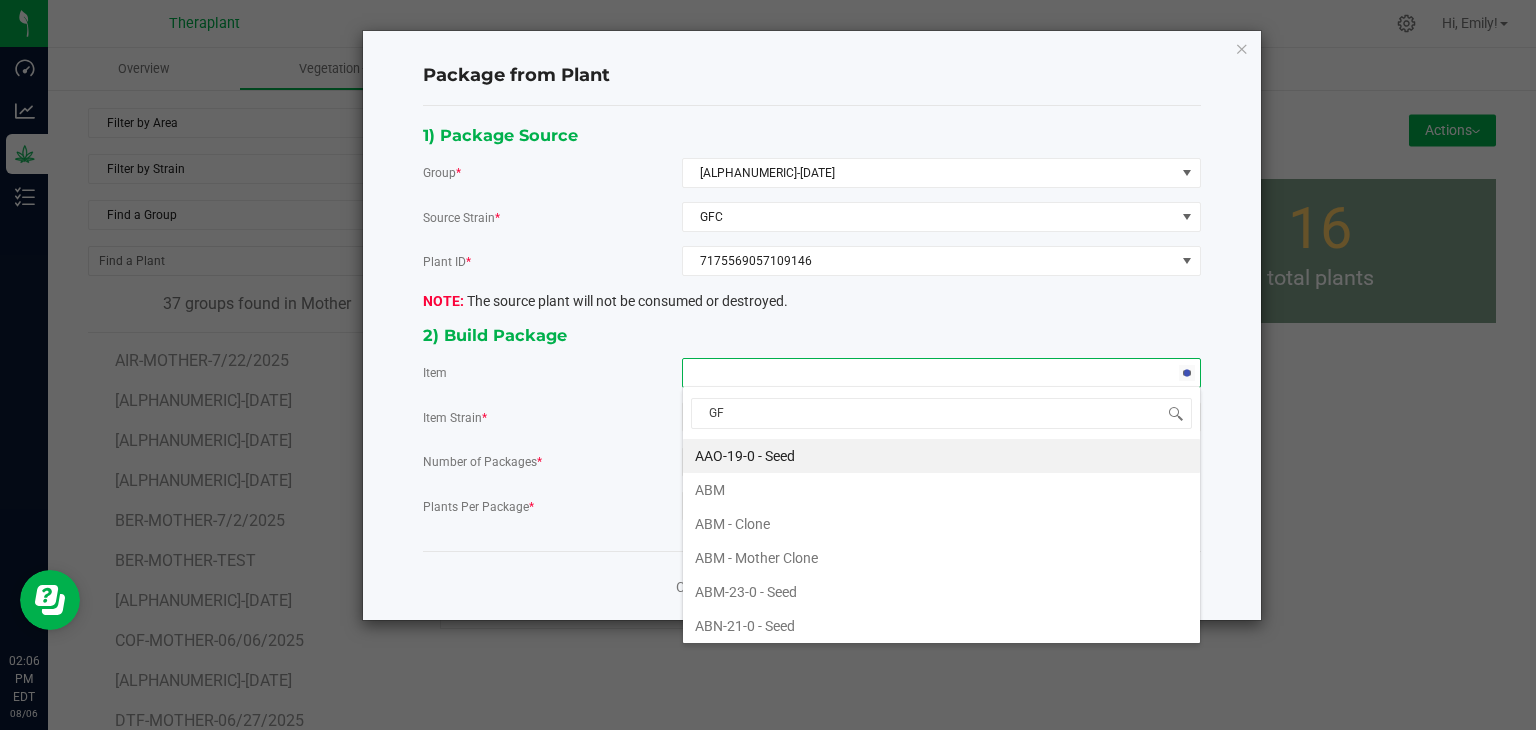 type on "GFC" 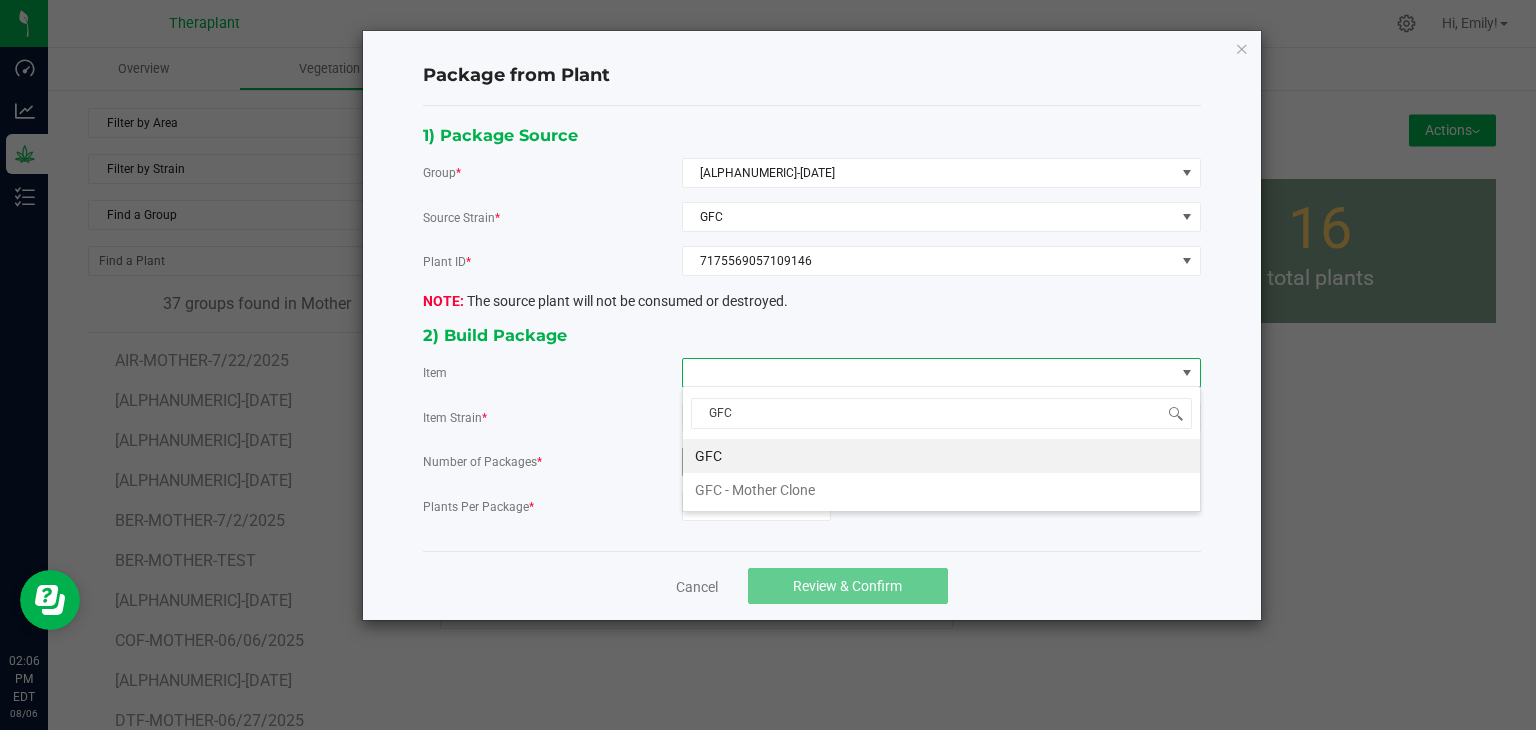 click on "GFC" at bounding box center (941, 456) 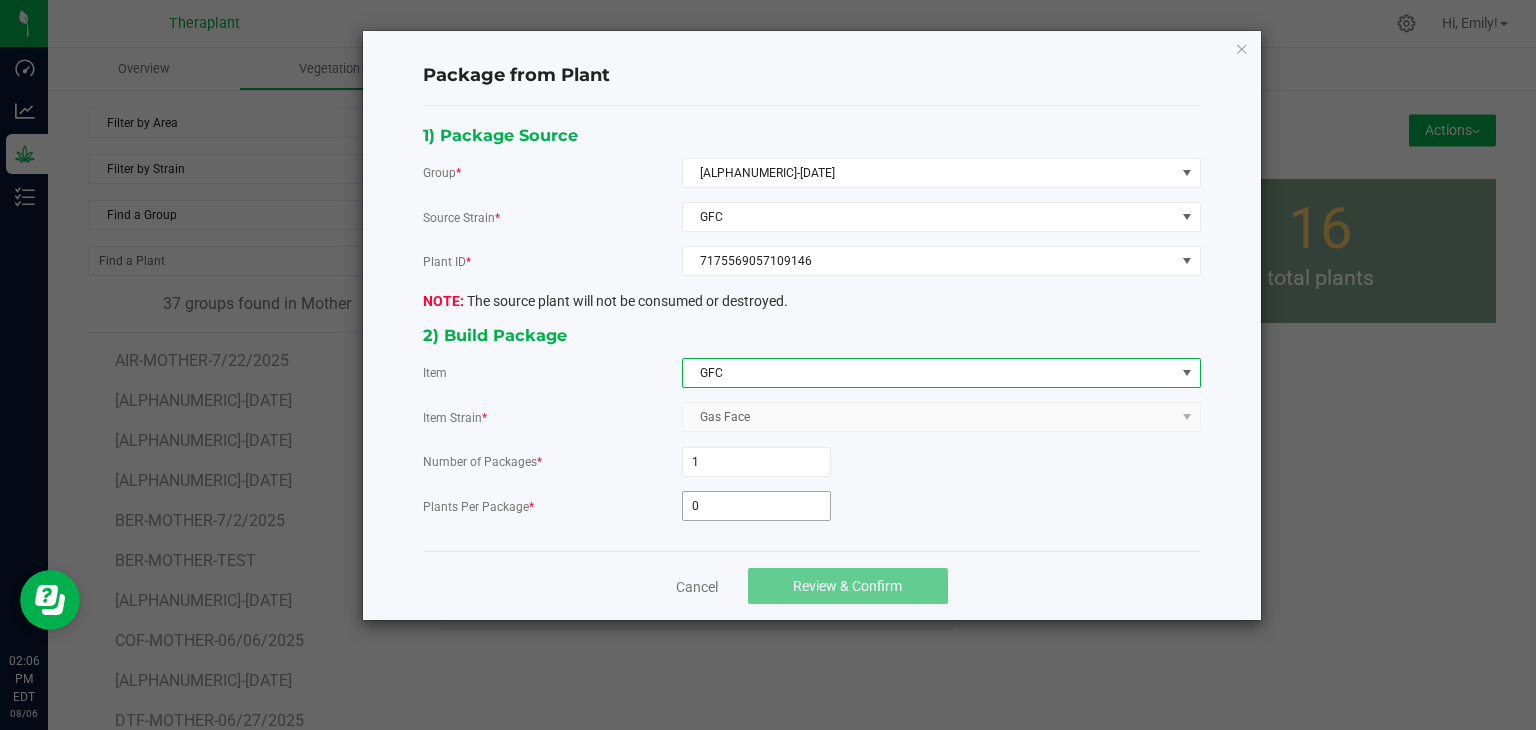 click on "0" at bounding box center [756, 506] 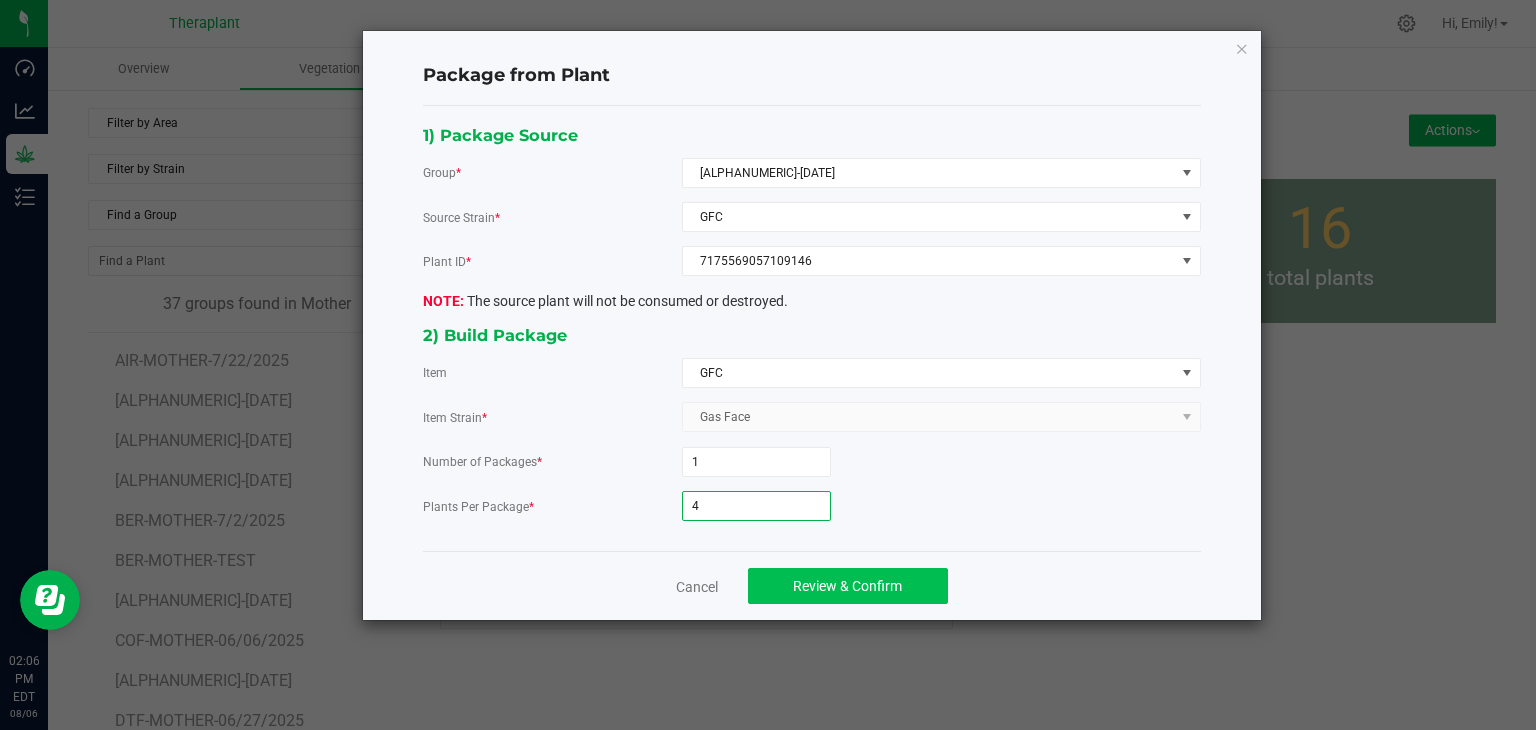 type on "4" 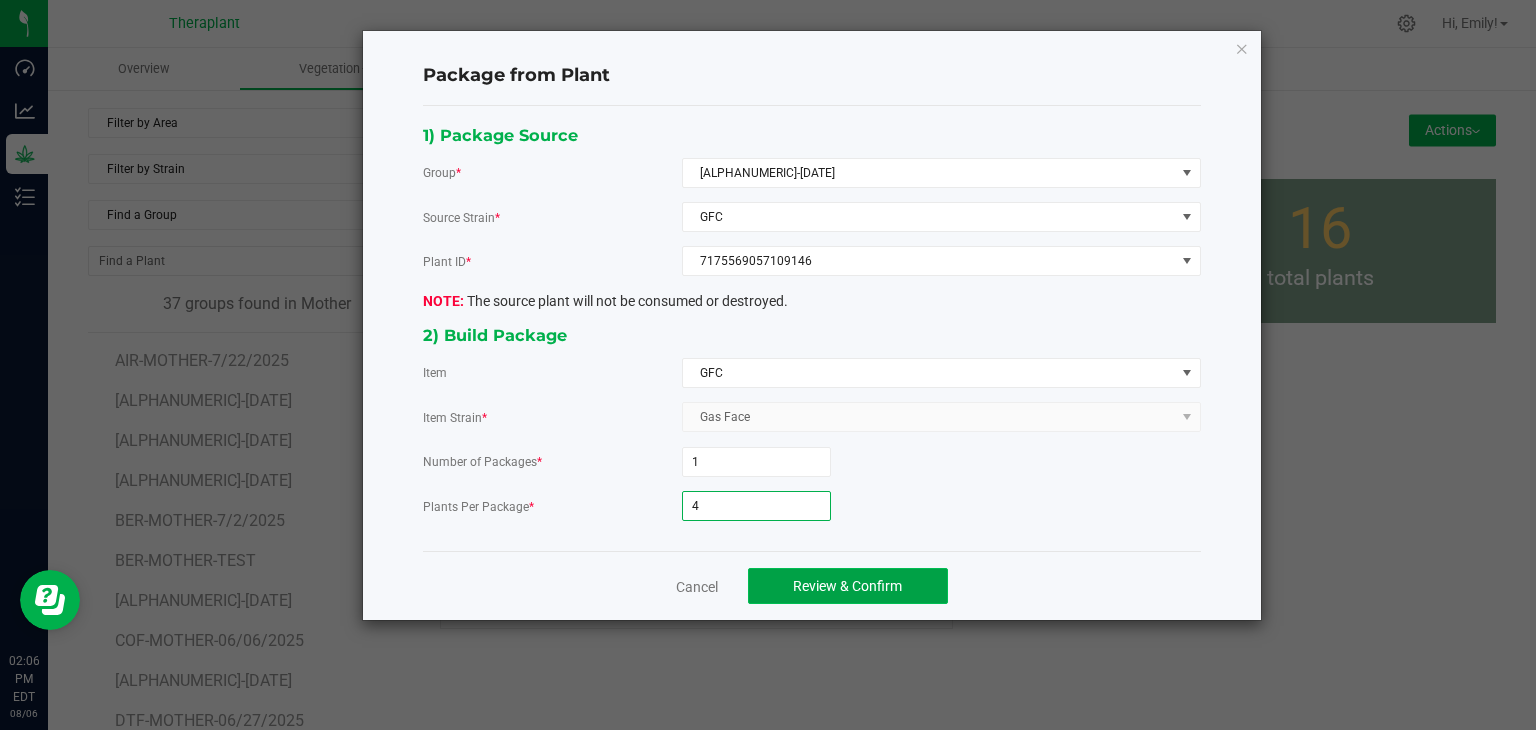 click on "Review & Confirm" 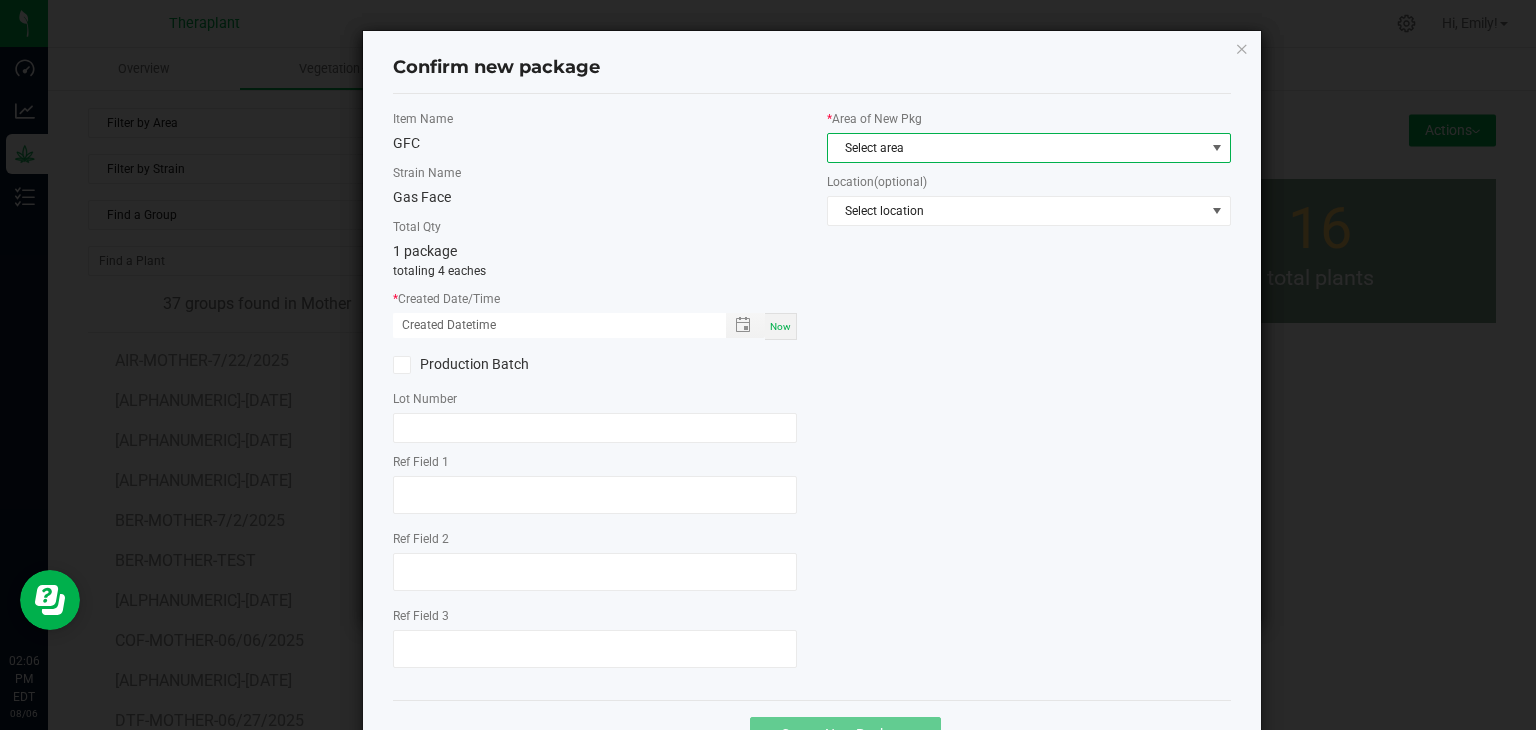 click on "Select area" at bounding box center (1016, 148) 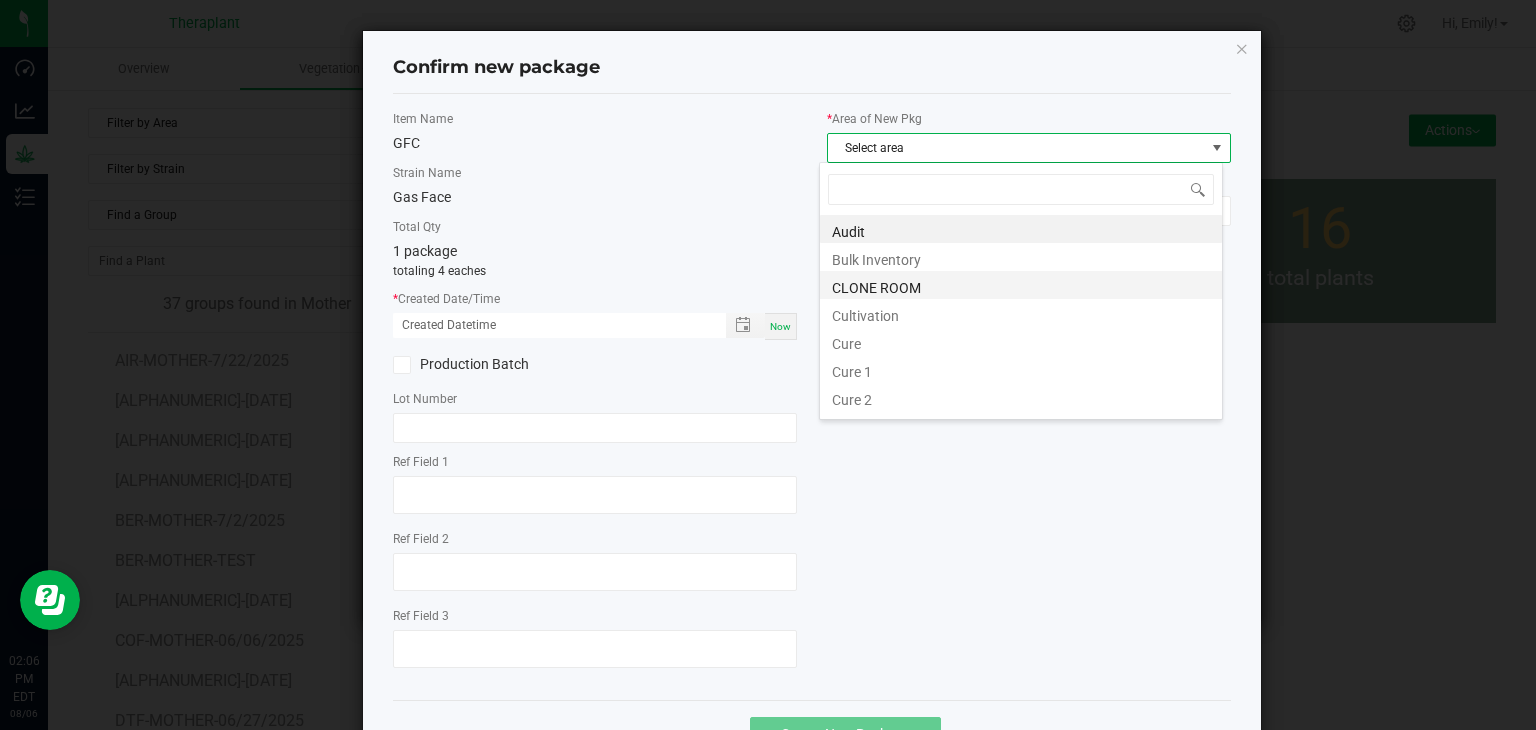 scroll, scrollTop: 99970, scrollLeft: 99596, axis: both 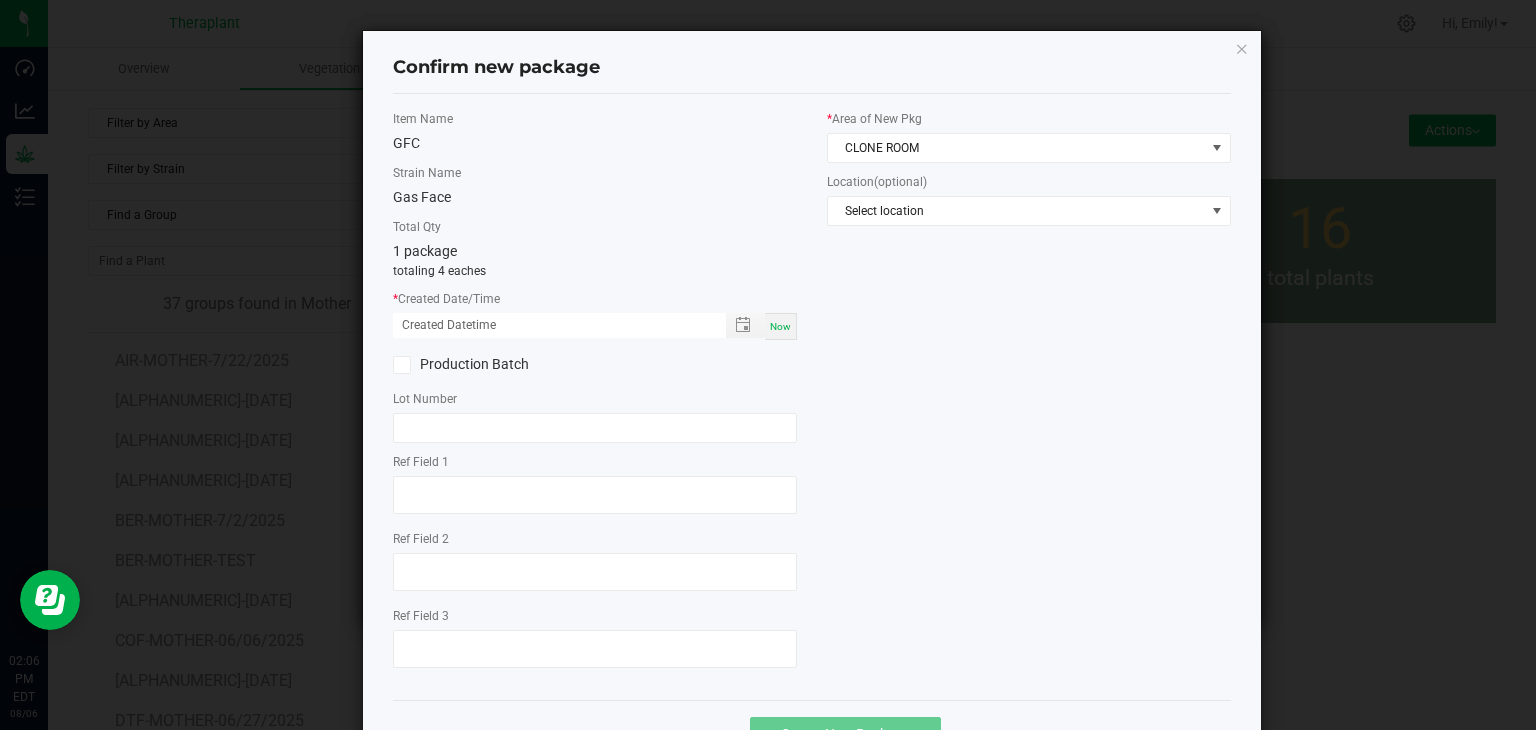 click on "Now" at bounding box center [780, 326] 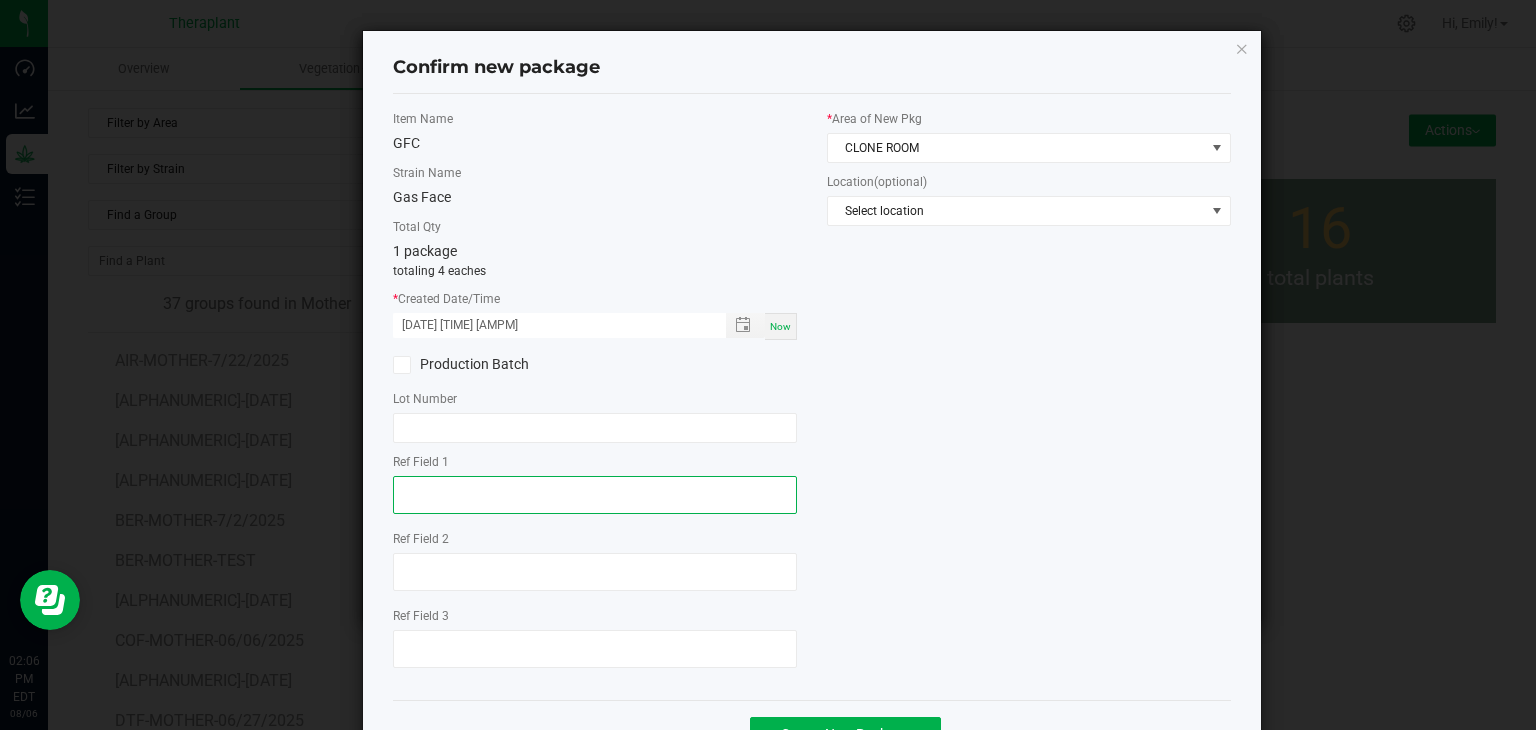 click 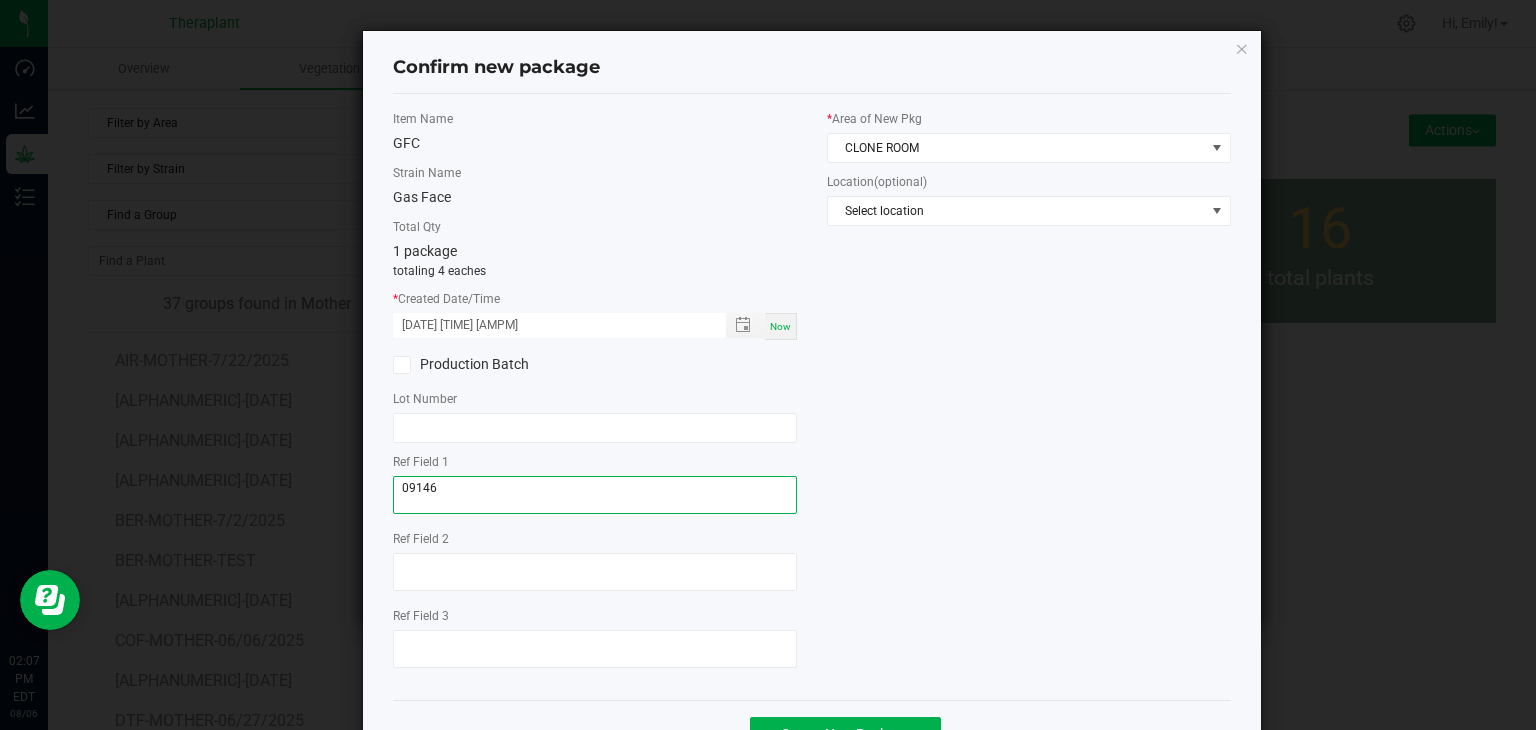 type on "09146" 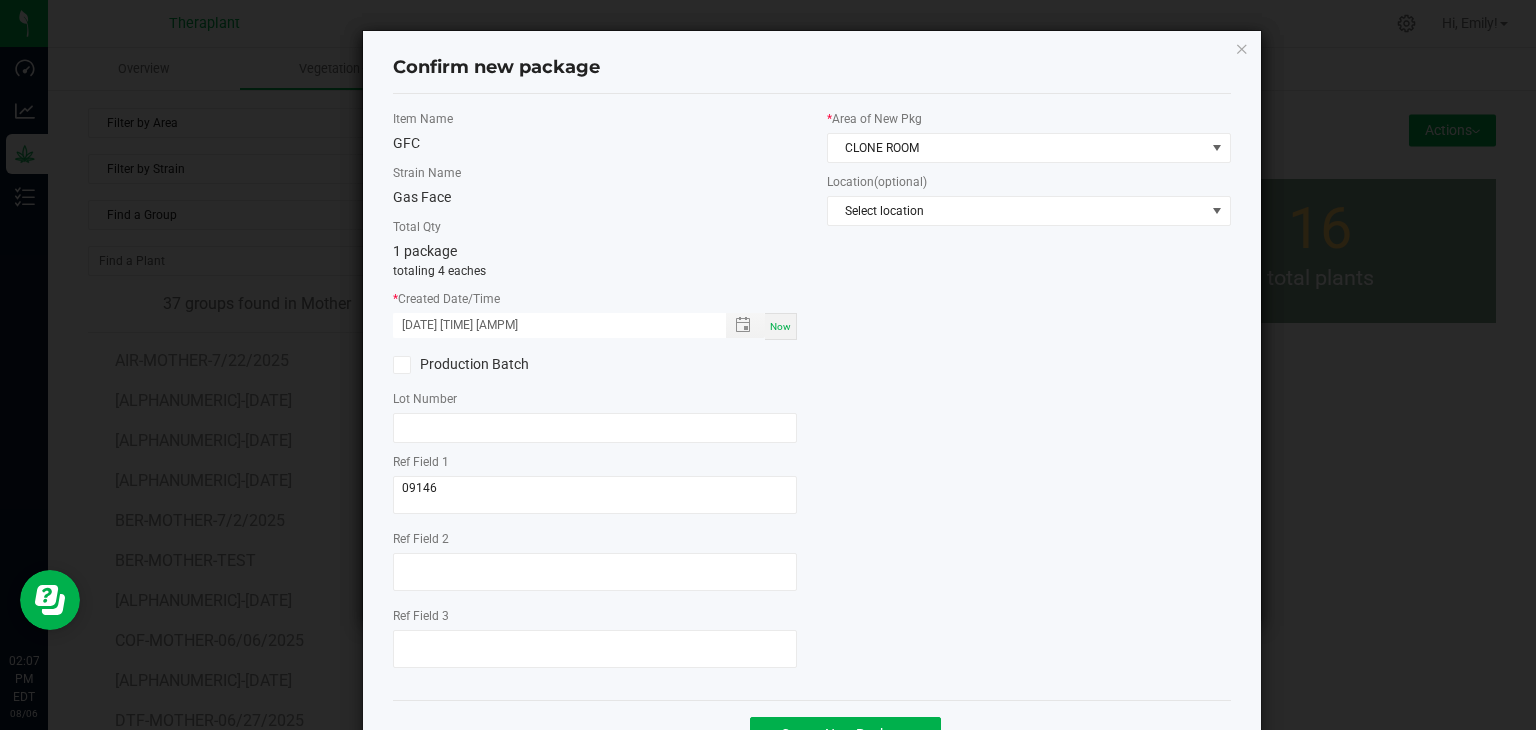 click on "Ref Field 3" 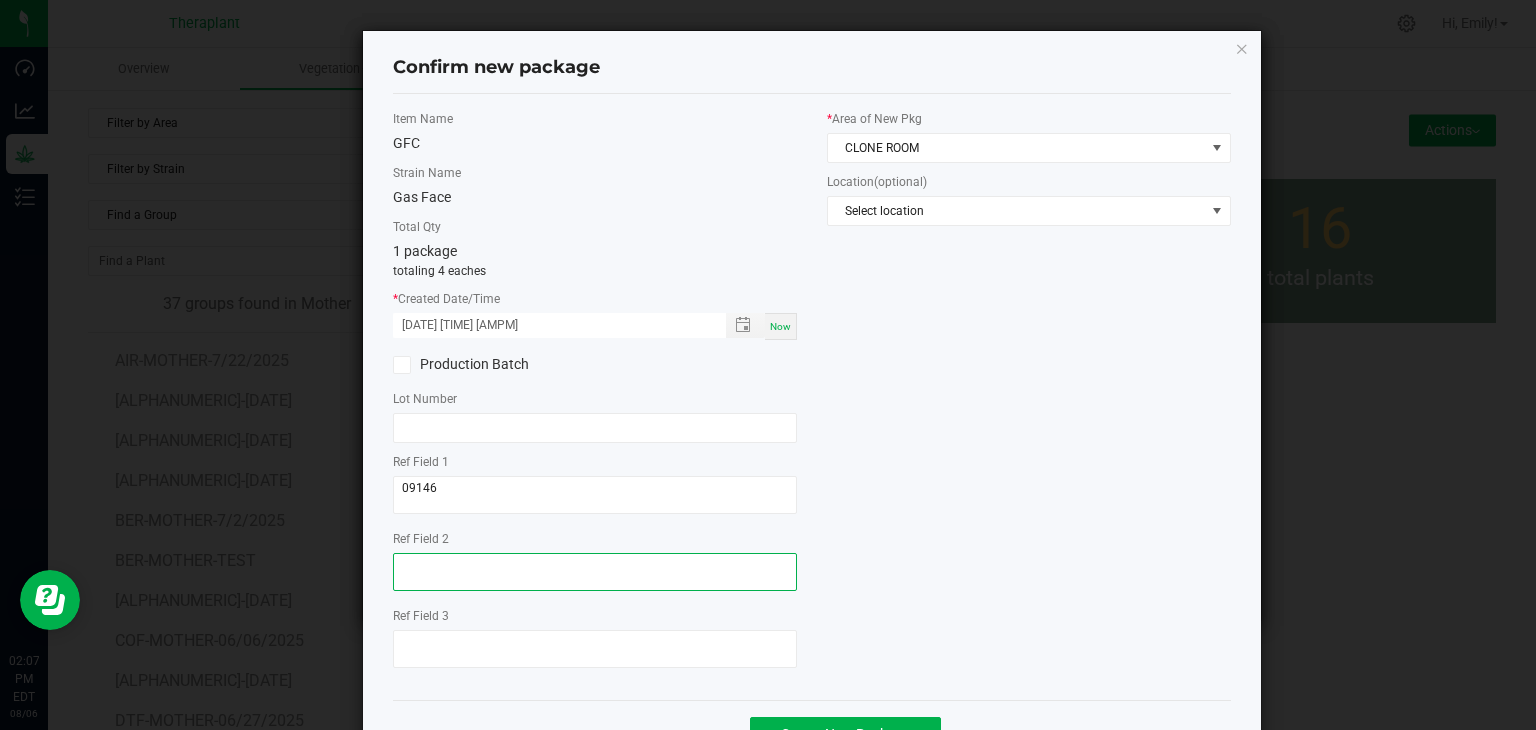 click at bounding box center [595, 572] 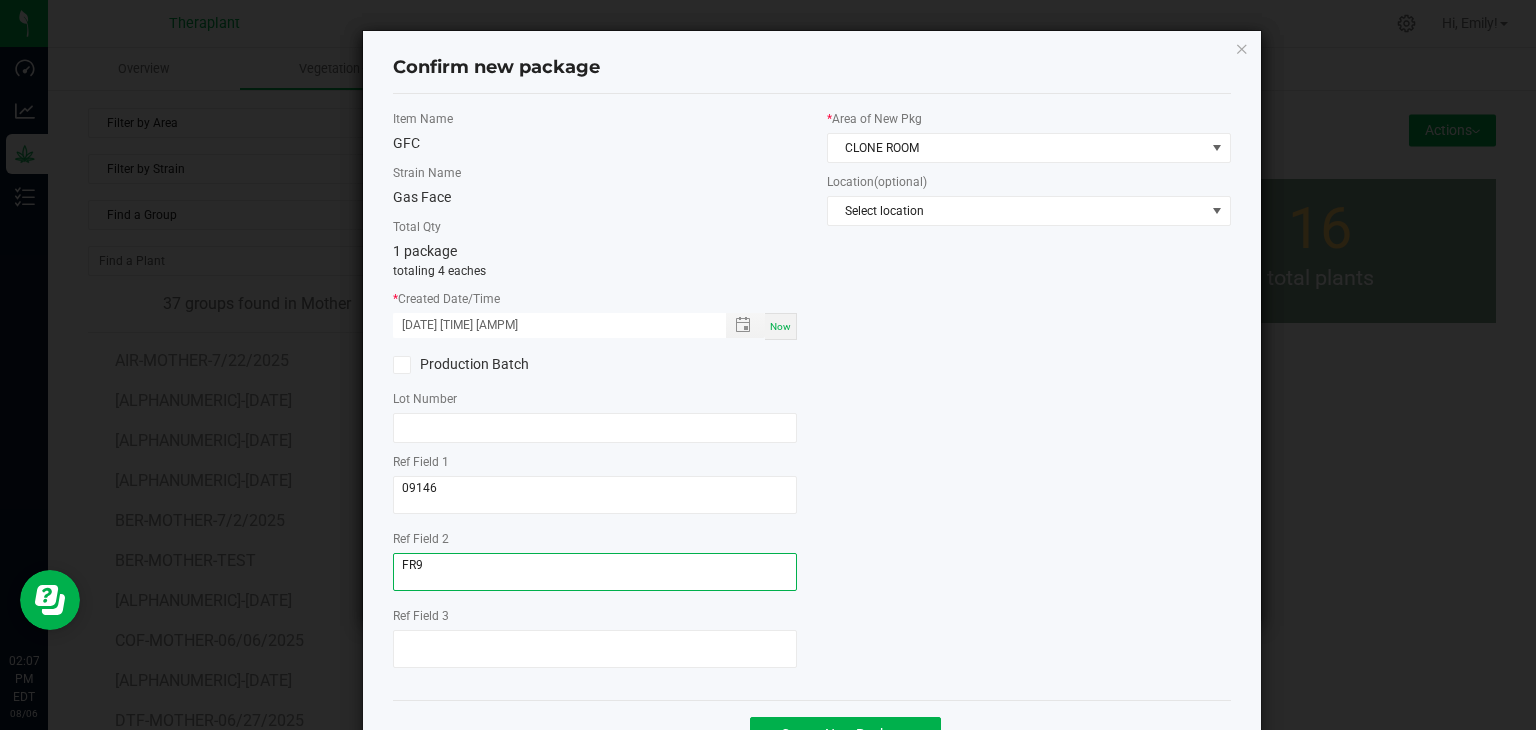 scroll, scrollTop: 69, scrollLeft: 0, axis: vertical 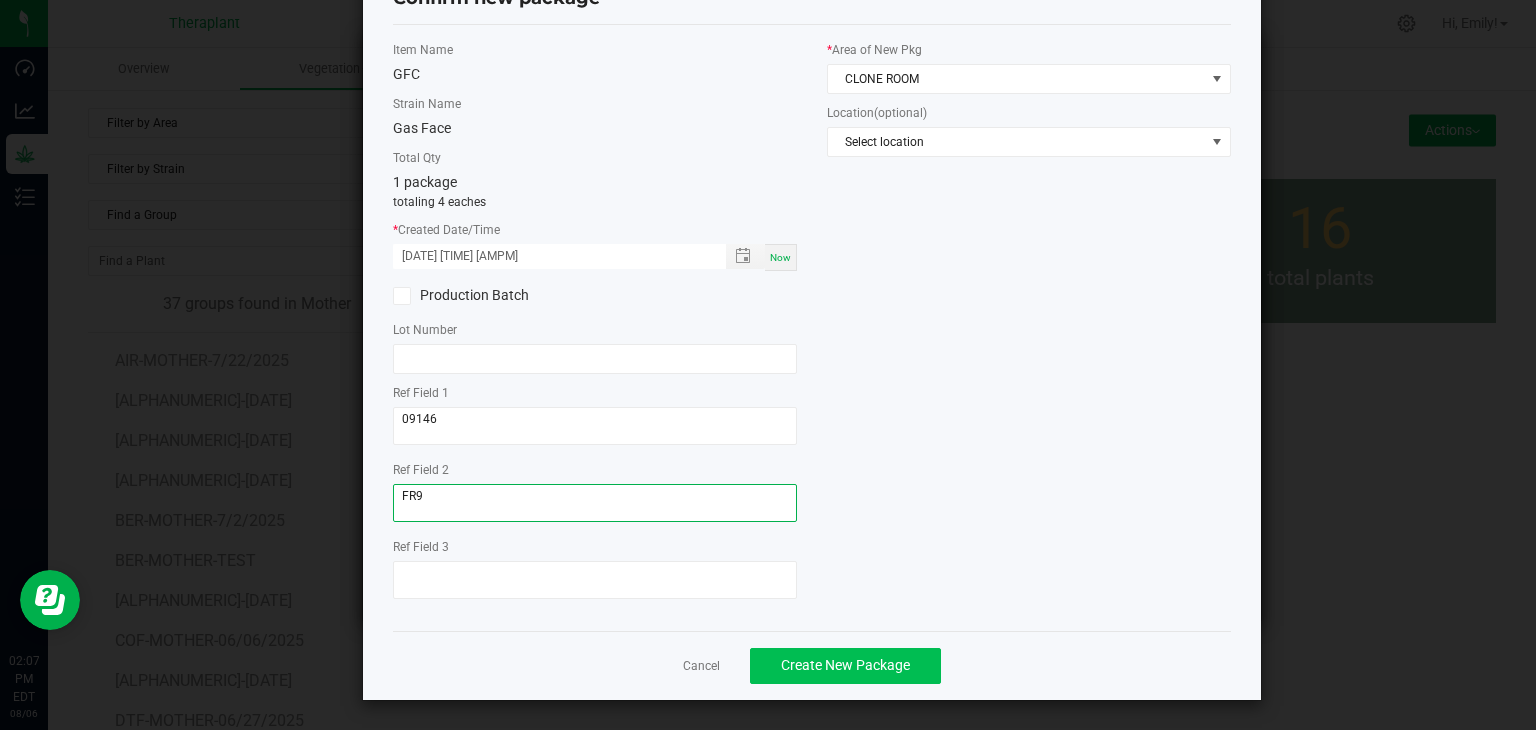 type on "FR9" 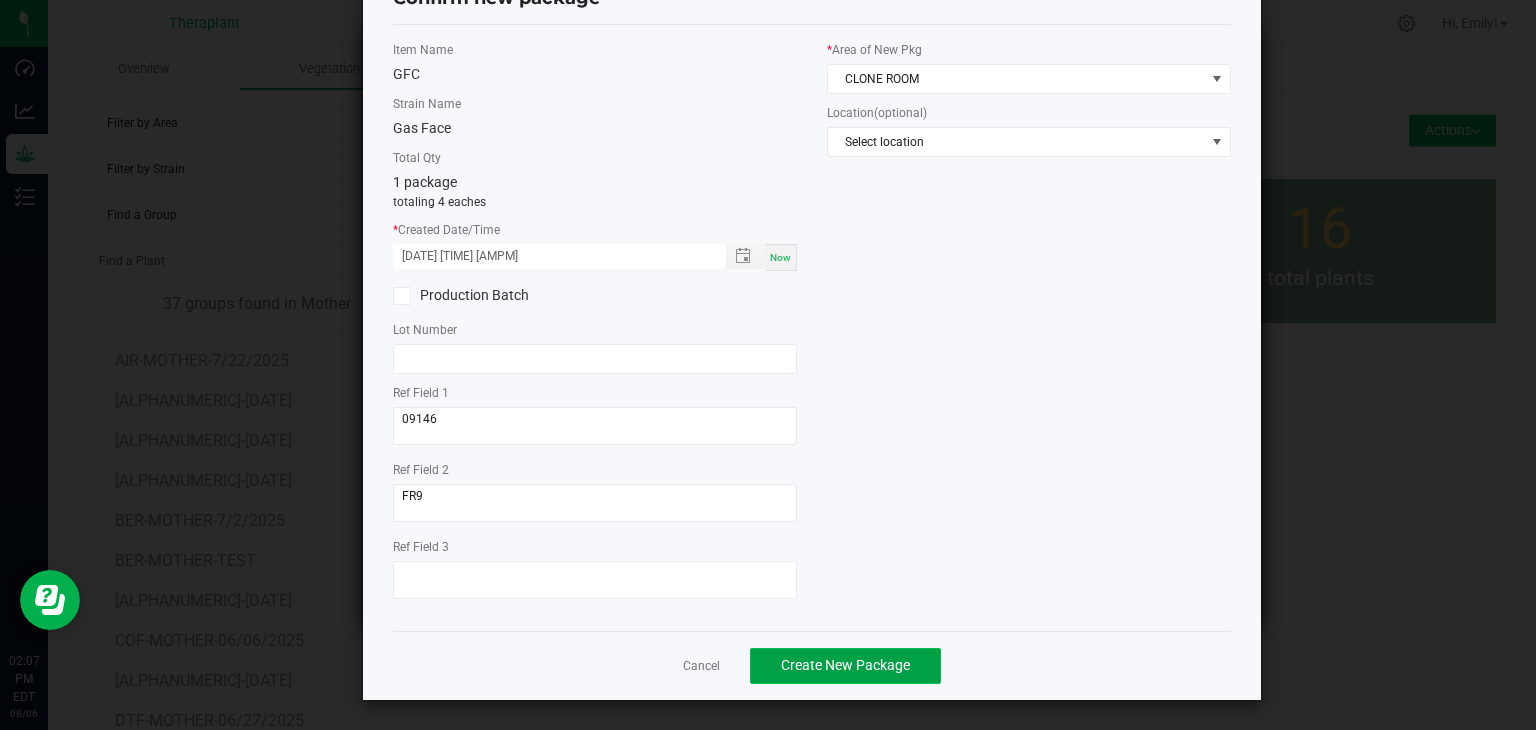 click on "Create New Package" 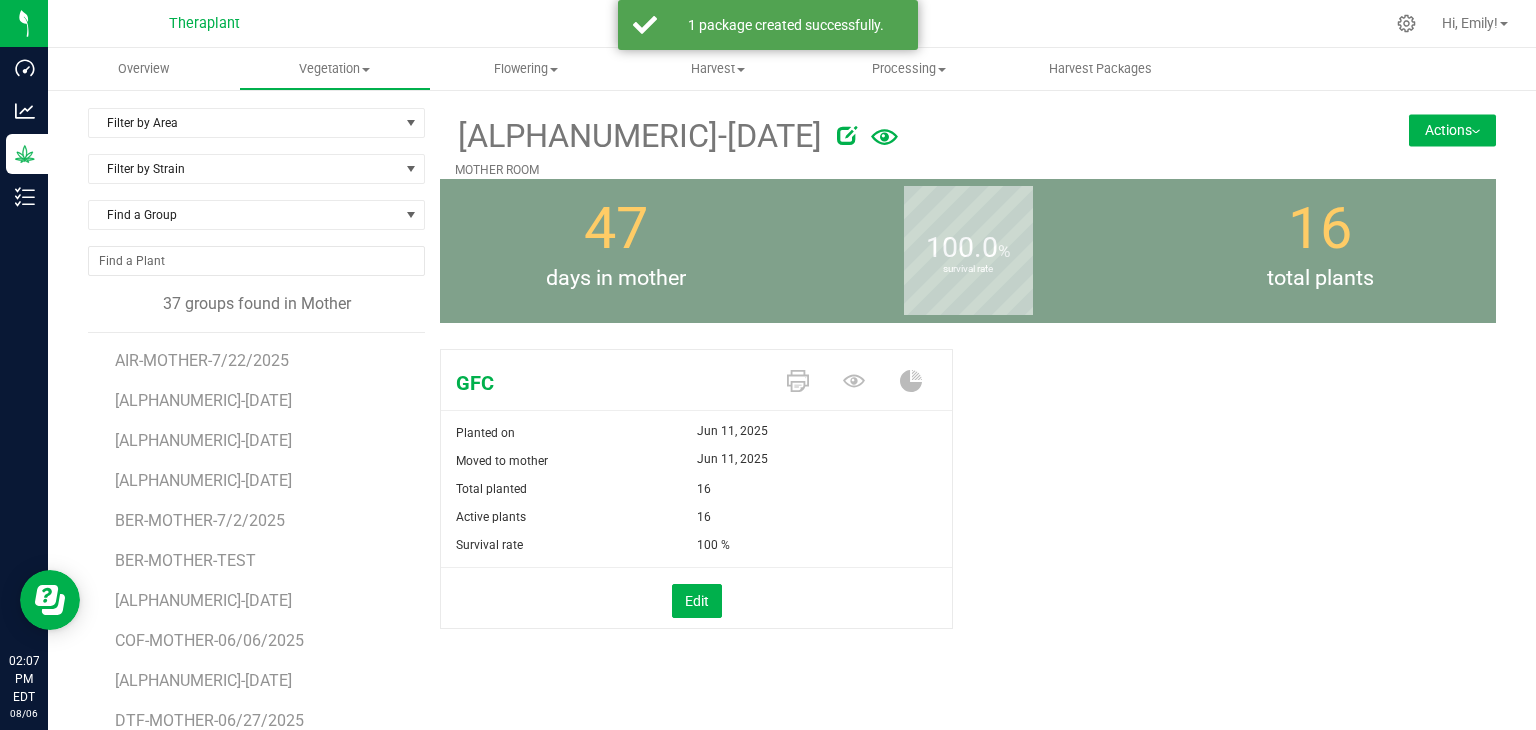 click on "Actions" at bounding box center (1452, 130) 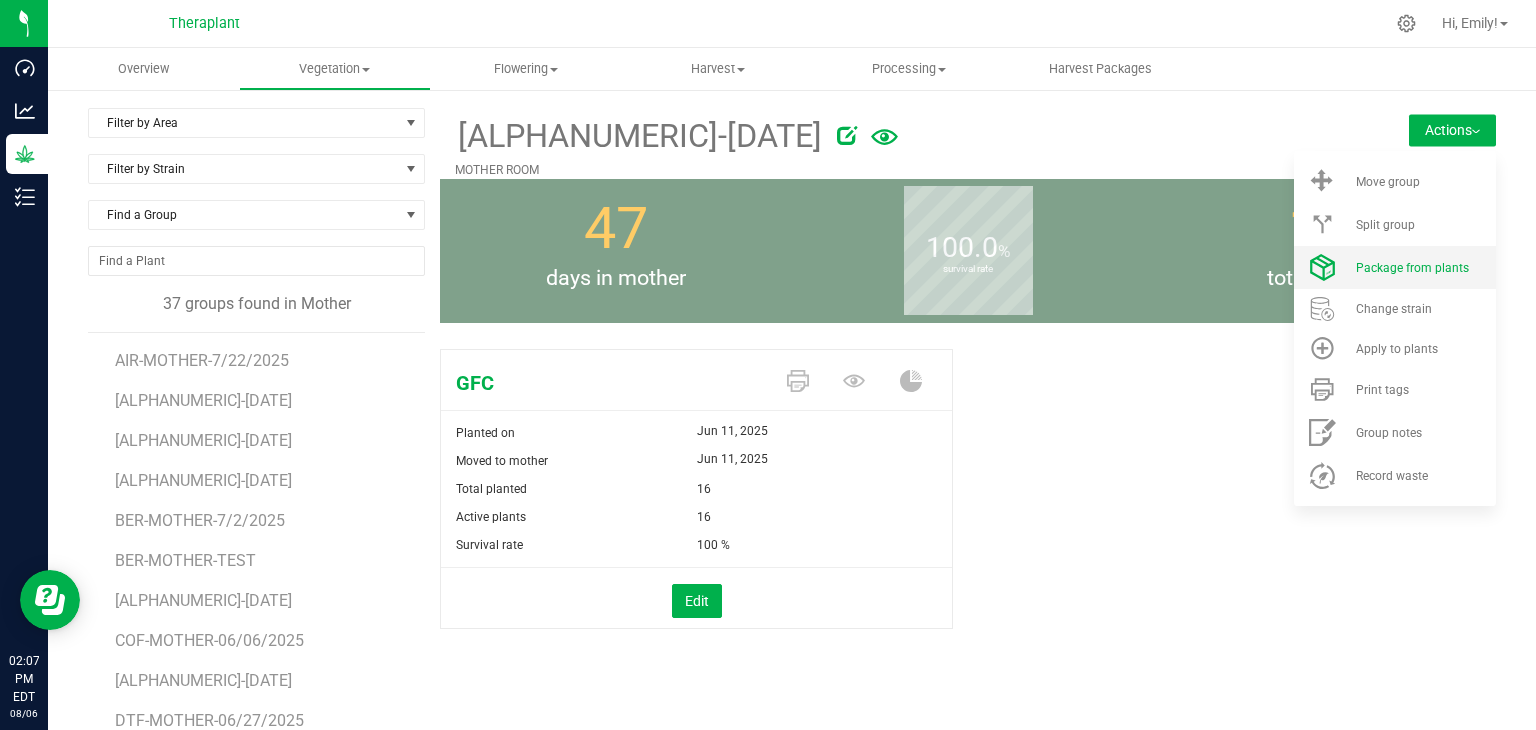 click on "Package from plants" at bounding box center [1412, 268] 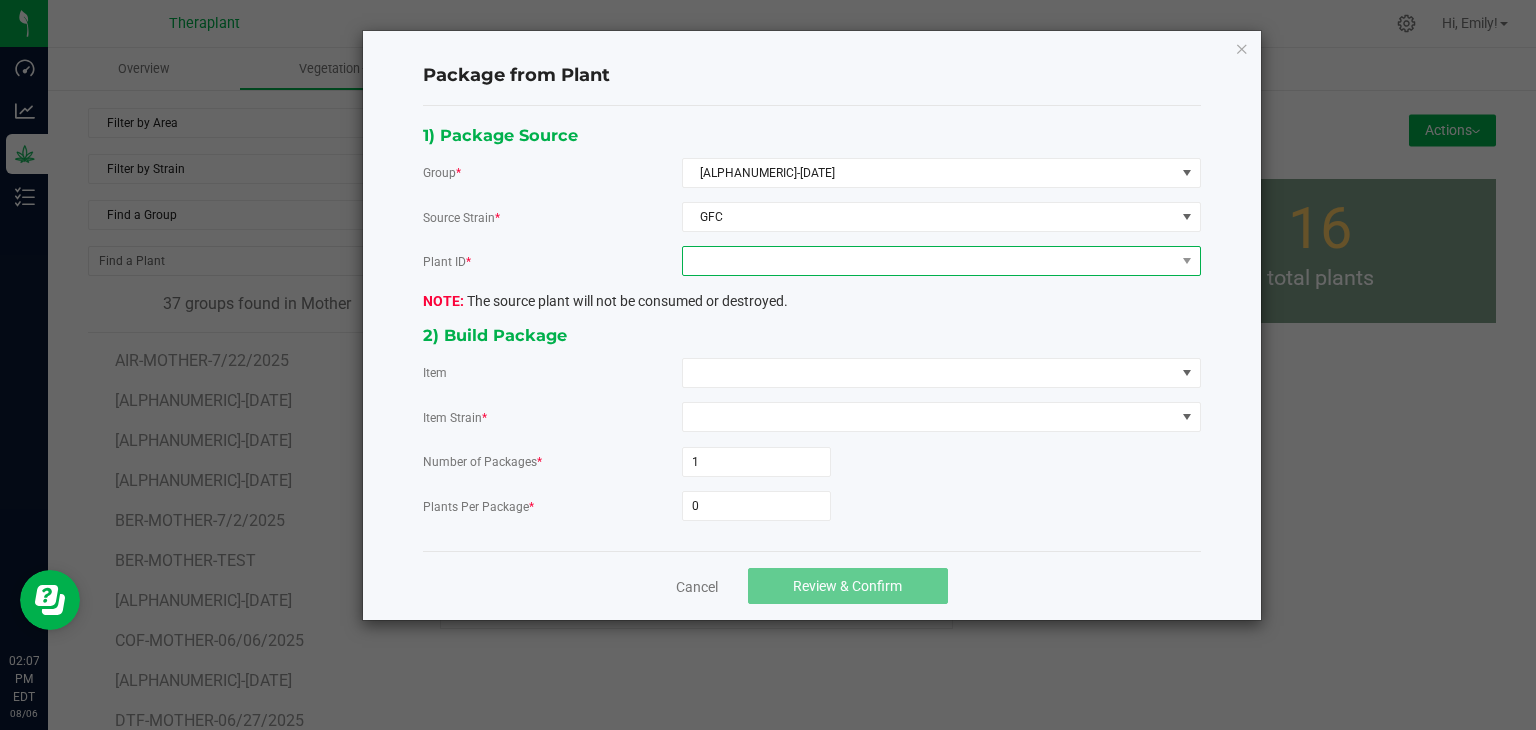 click at bounding box center (929, 261) 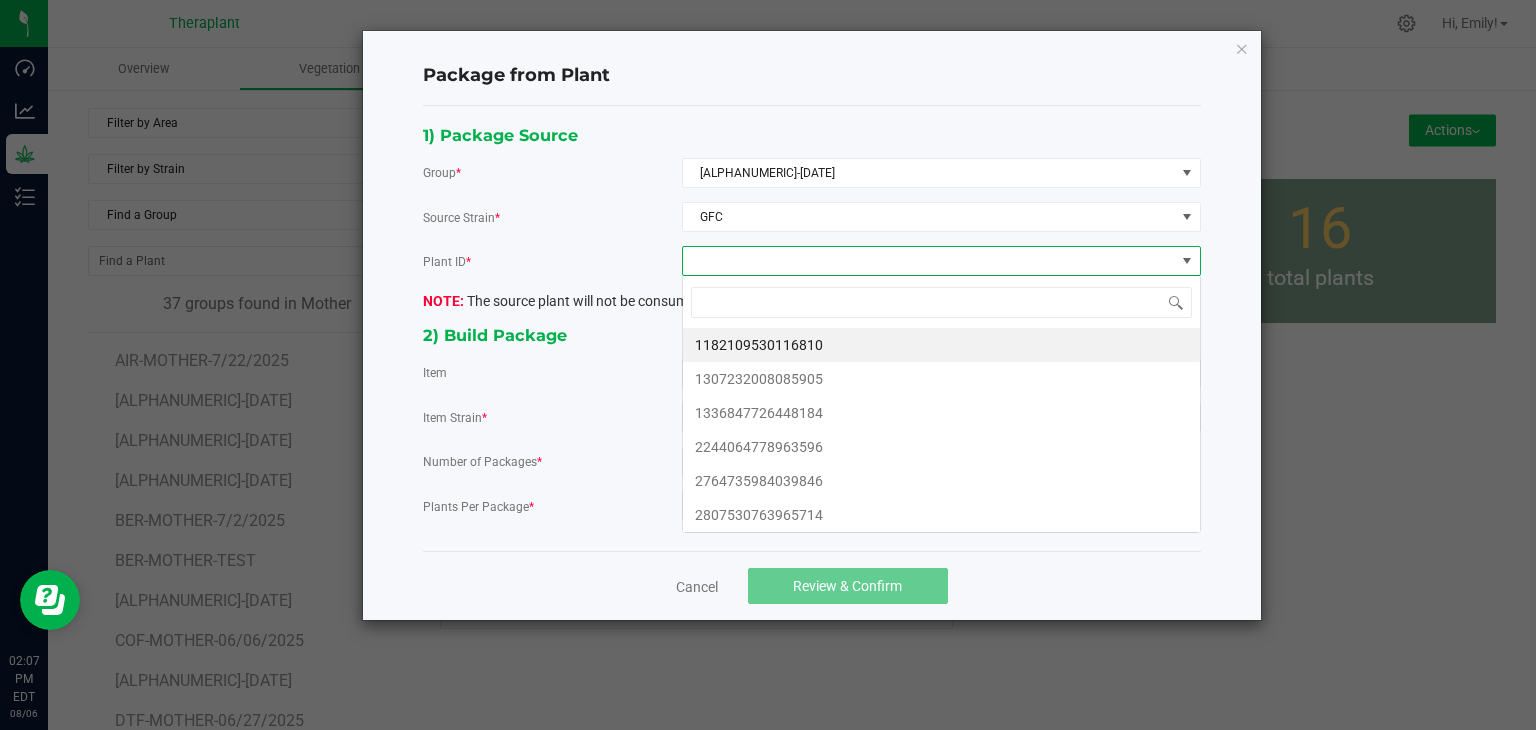 scroll, scrollTop: 99970, scrollLeft: 99480, axis: both 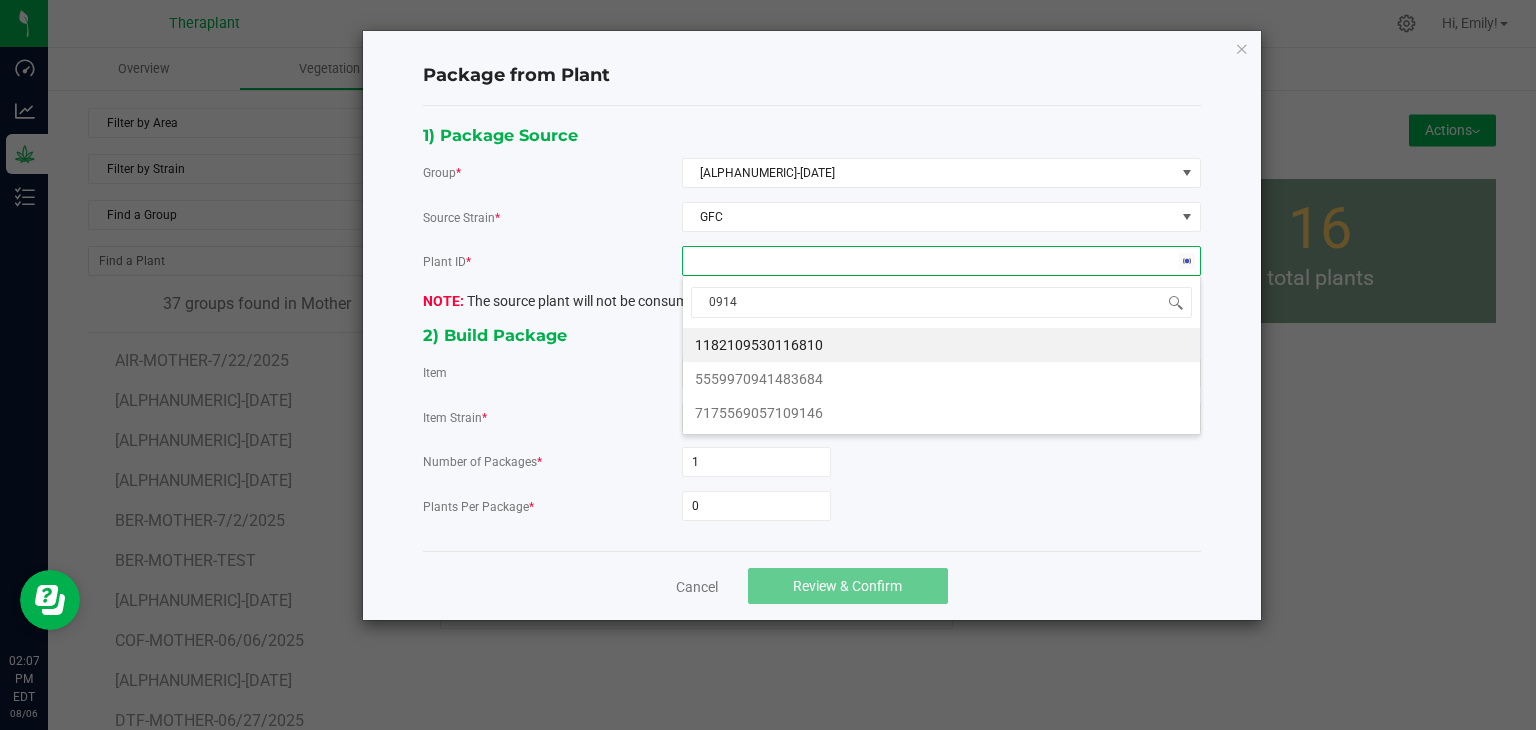 type on "09146" 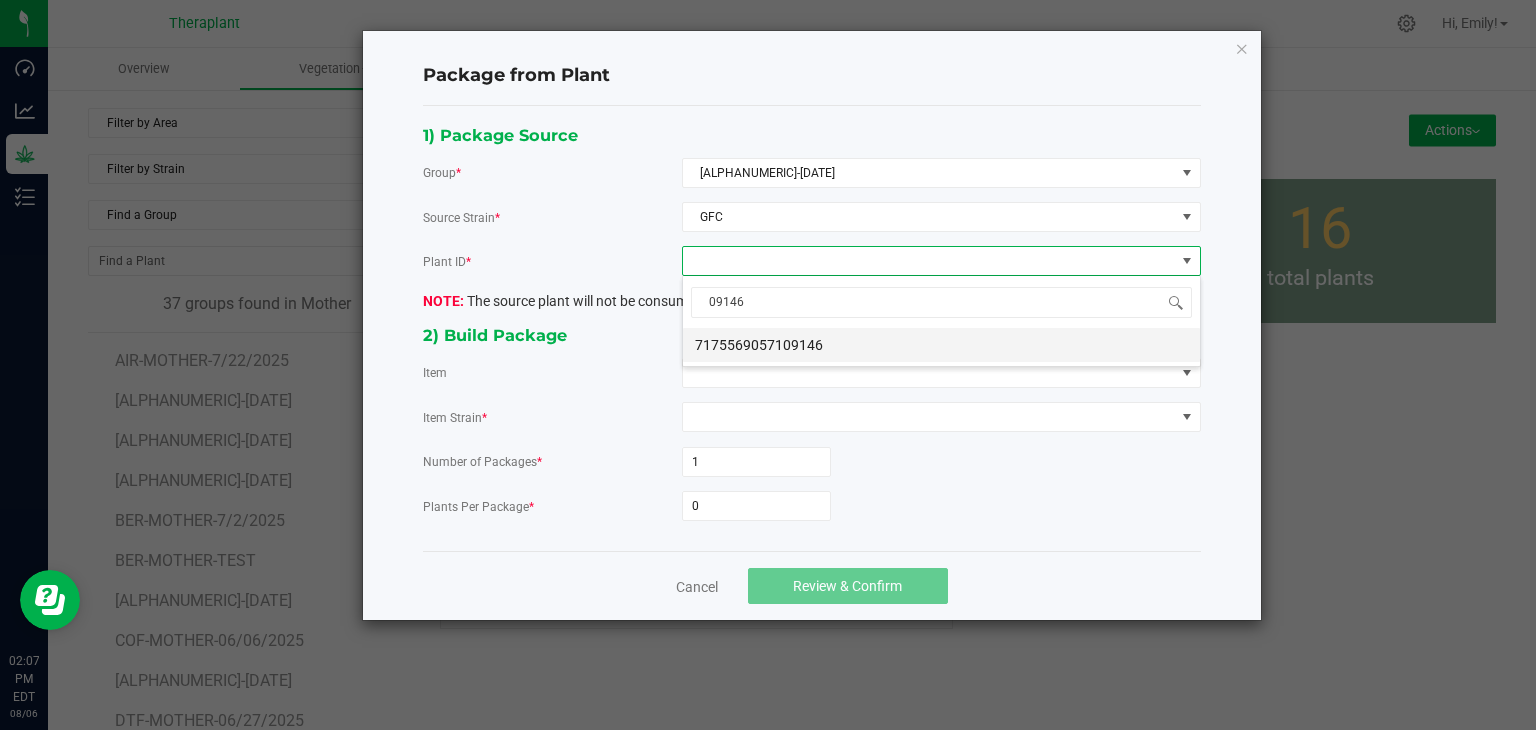 click on "7175569057109146" at bounding box center [941, 345] 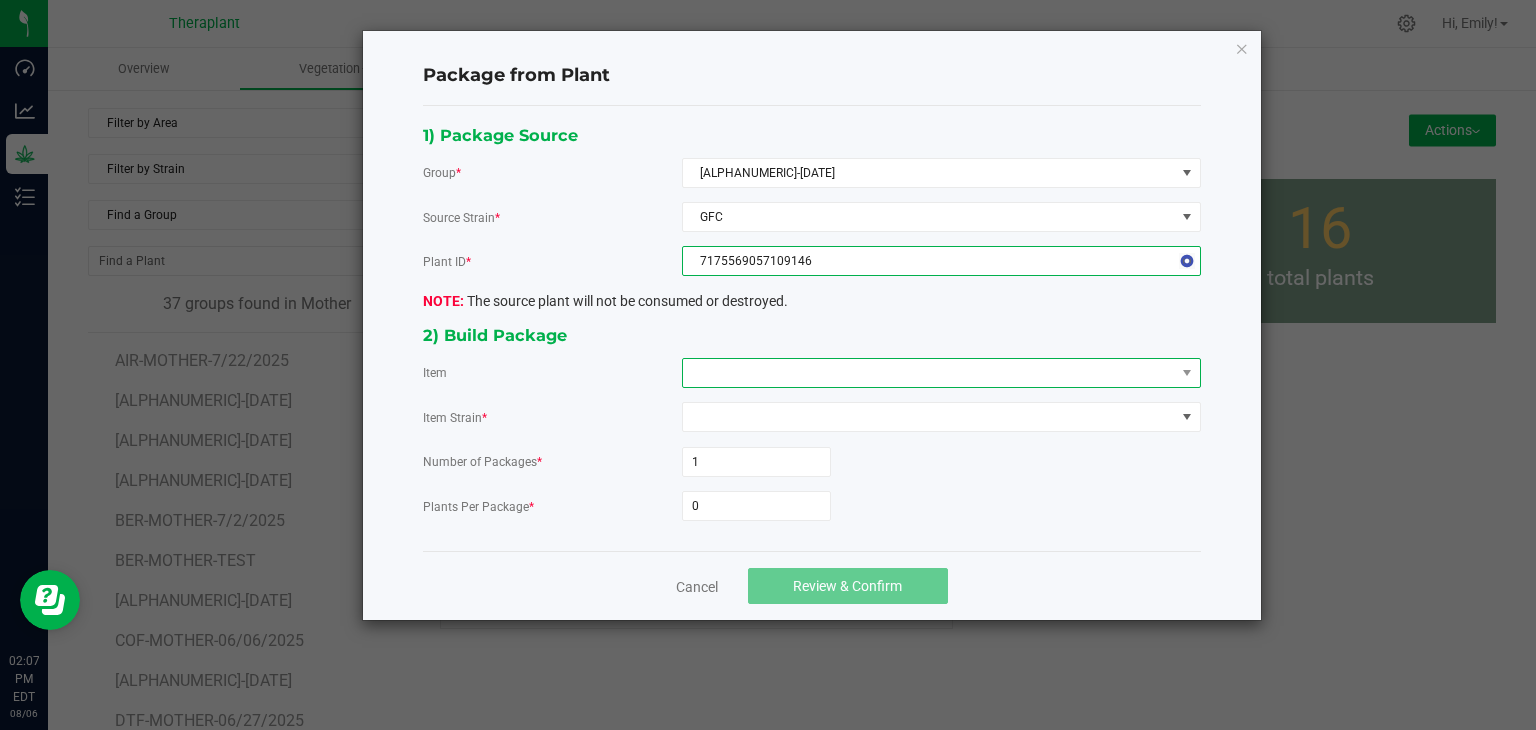 click at bounding box center (929, 373) 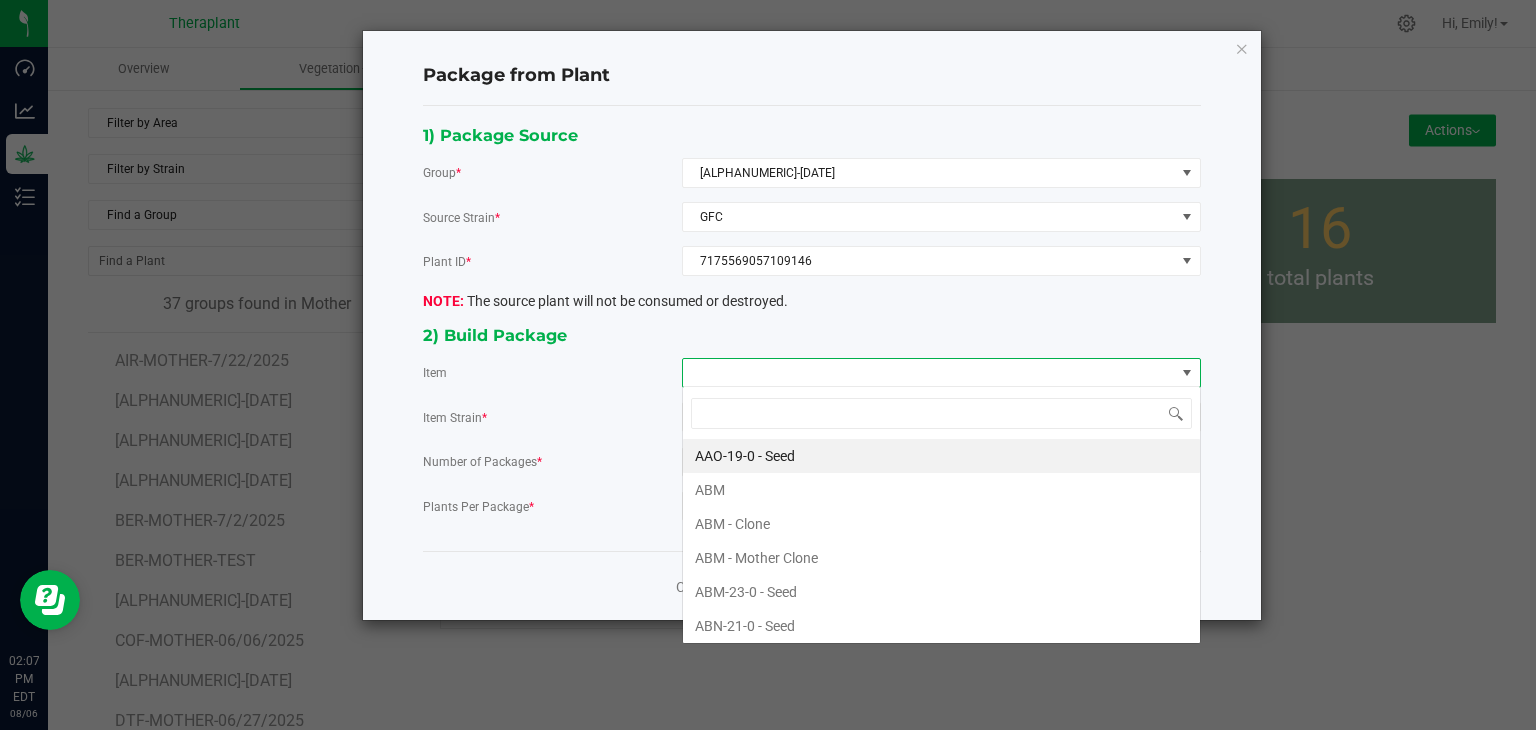 scroll, scrollTop: 99970, scrollLeft: 99480, axis: both 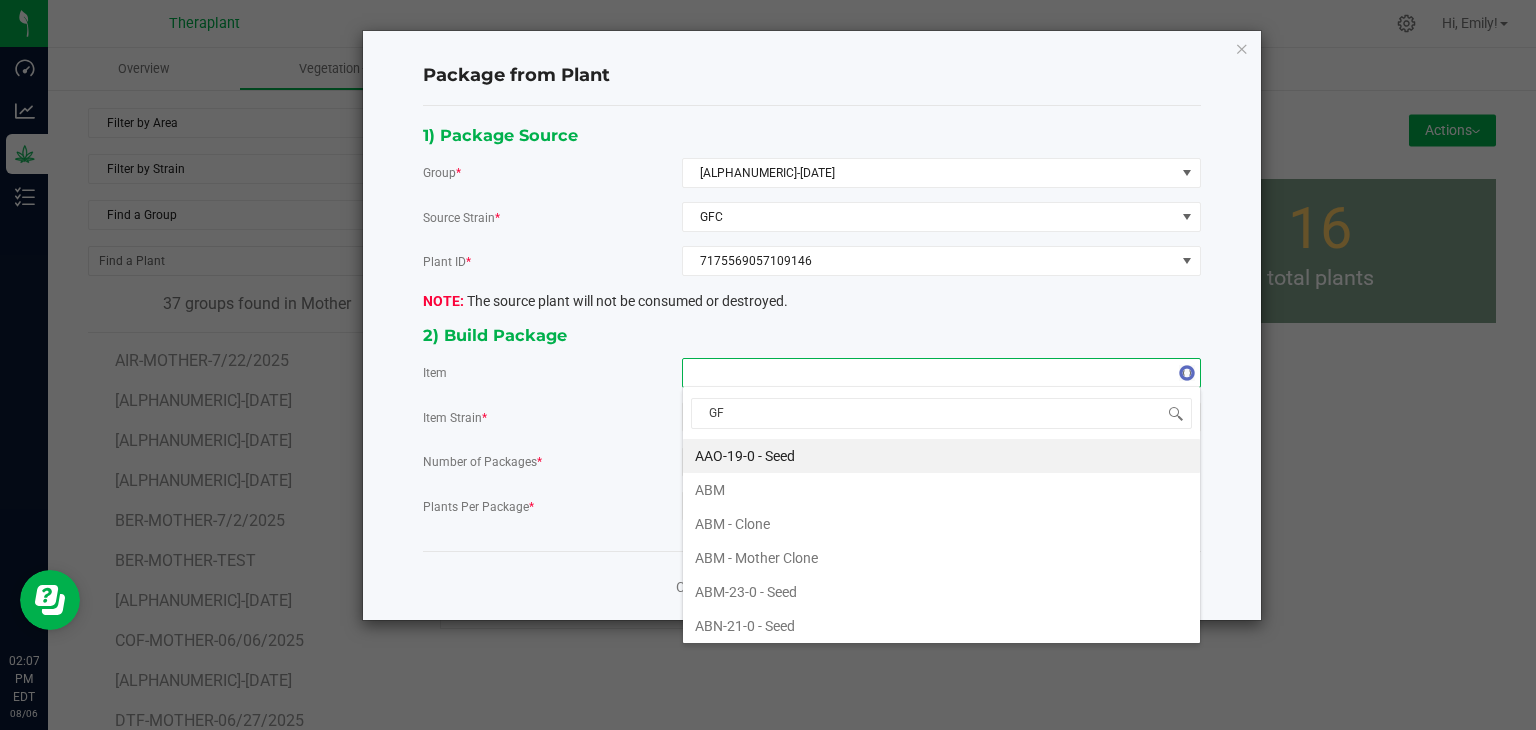 type on "GFC" 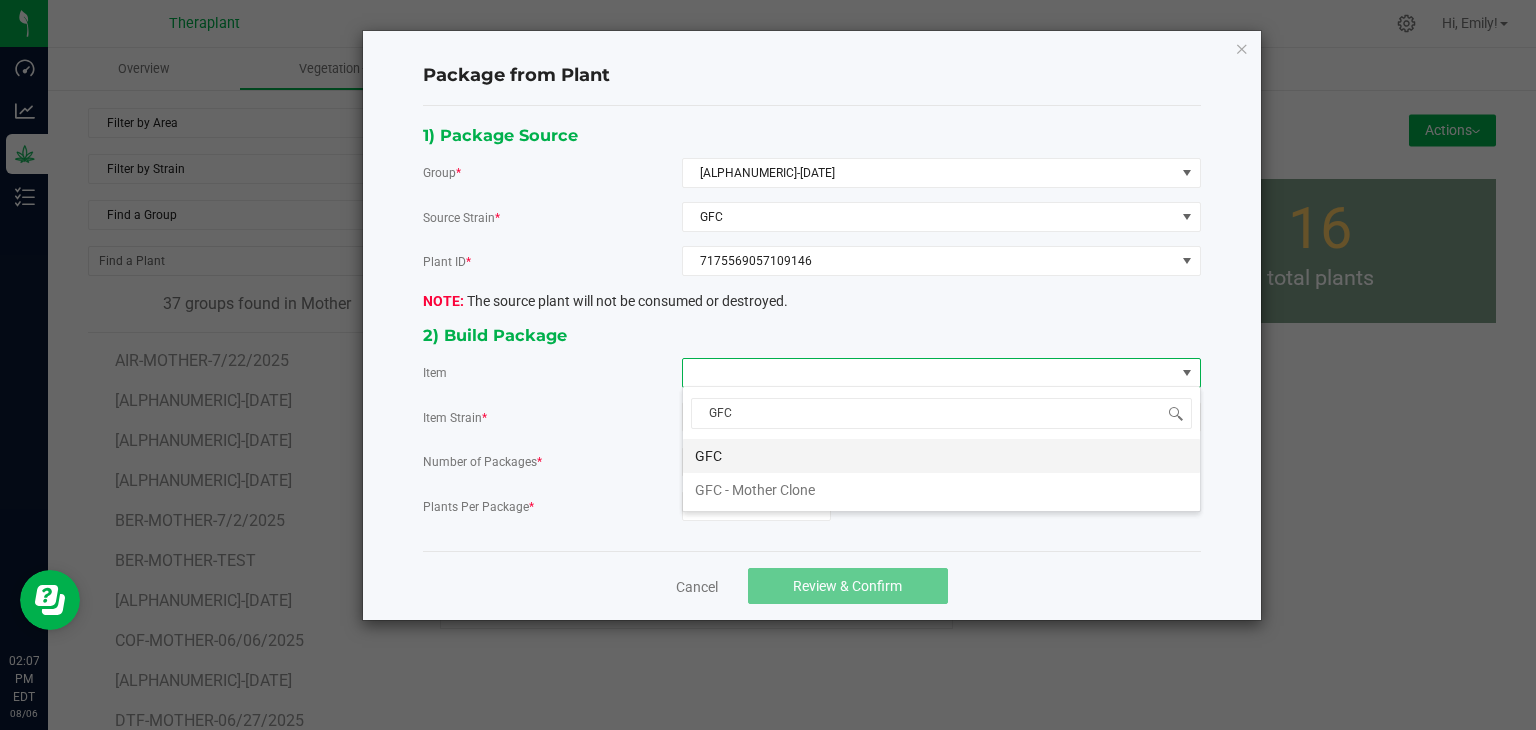 click on "GFC" at bounding box center (941, 456) 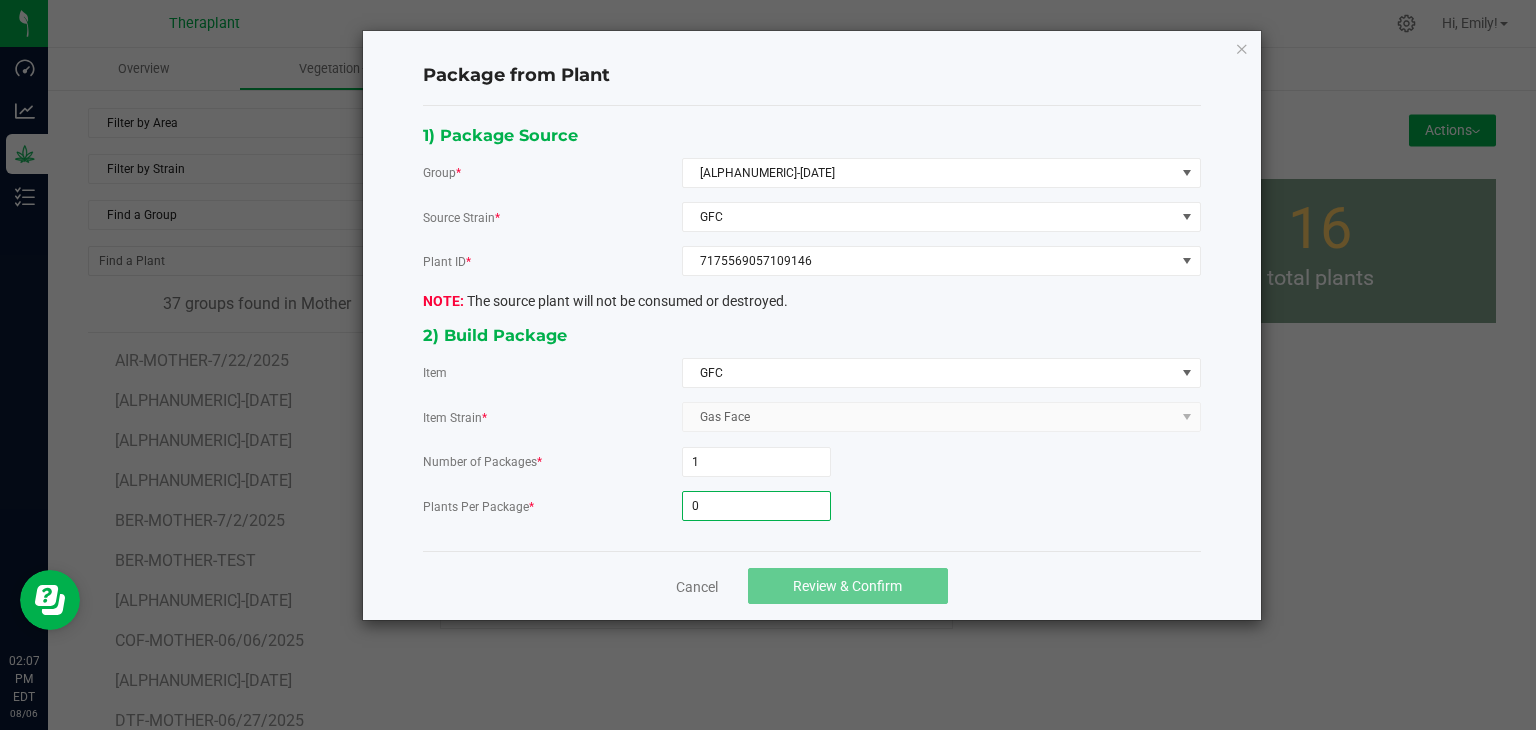 click on "0" at bounding box center (756, 506) 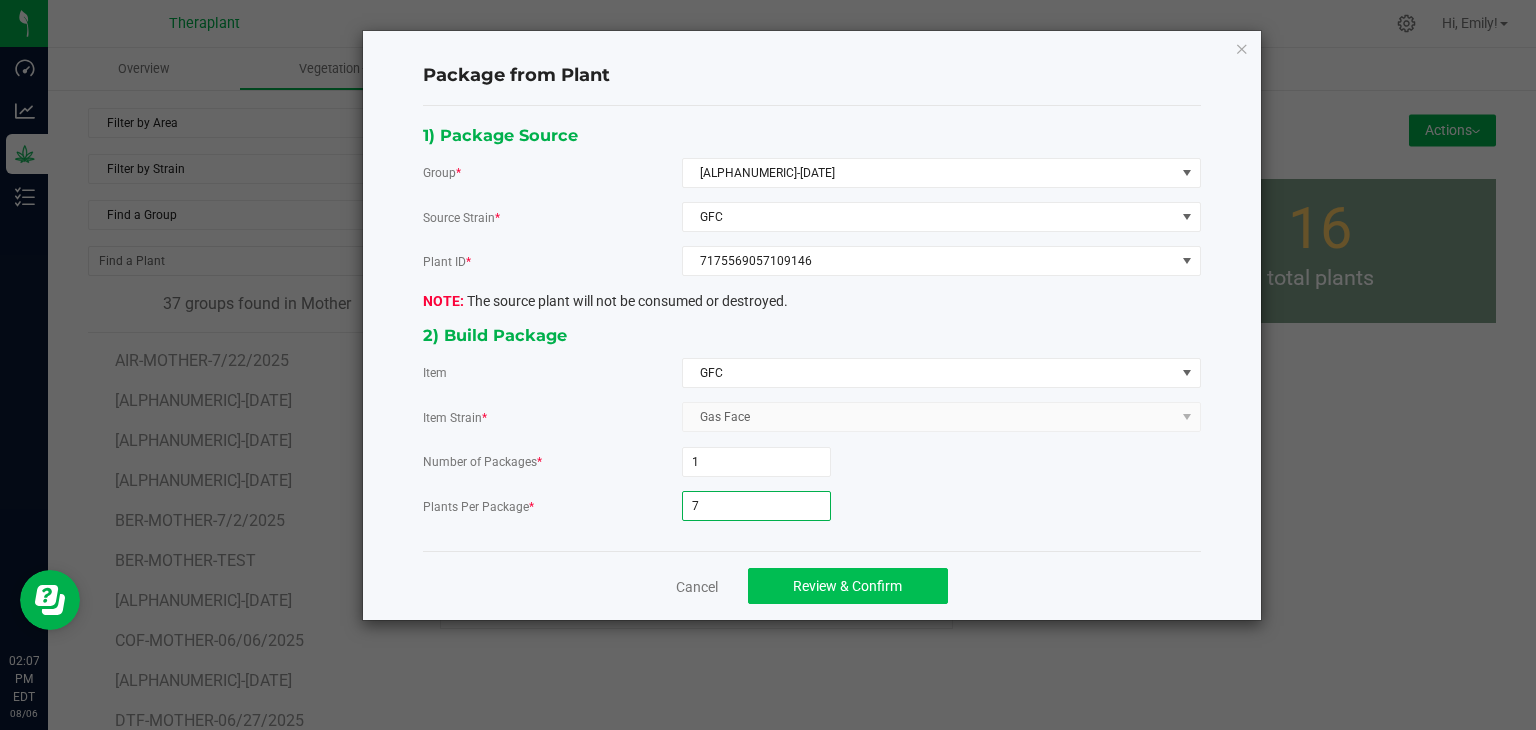 type on "7" 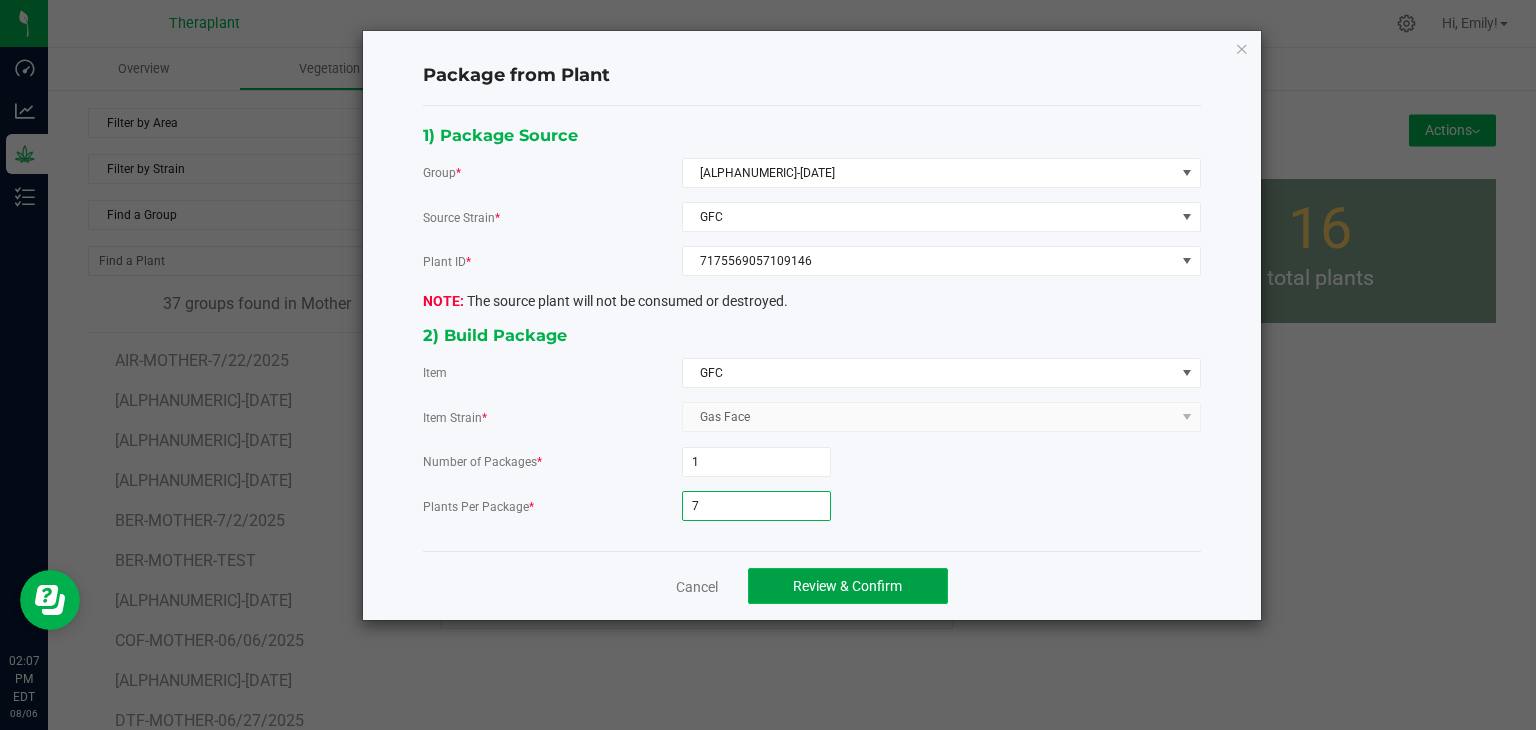 click on "Review & Confirm" 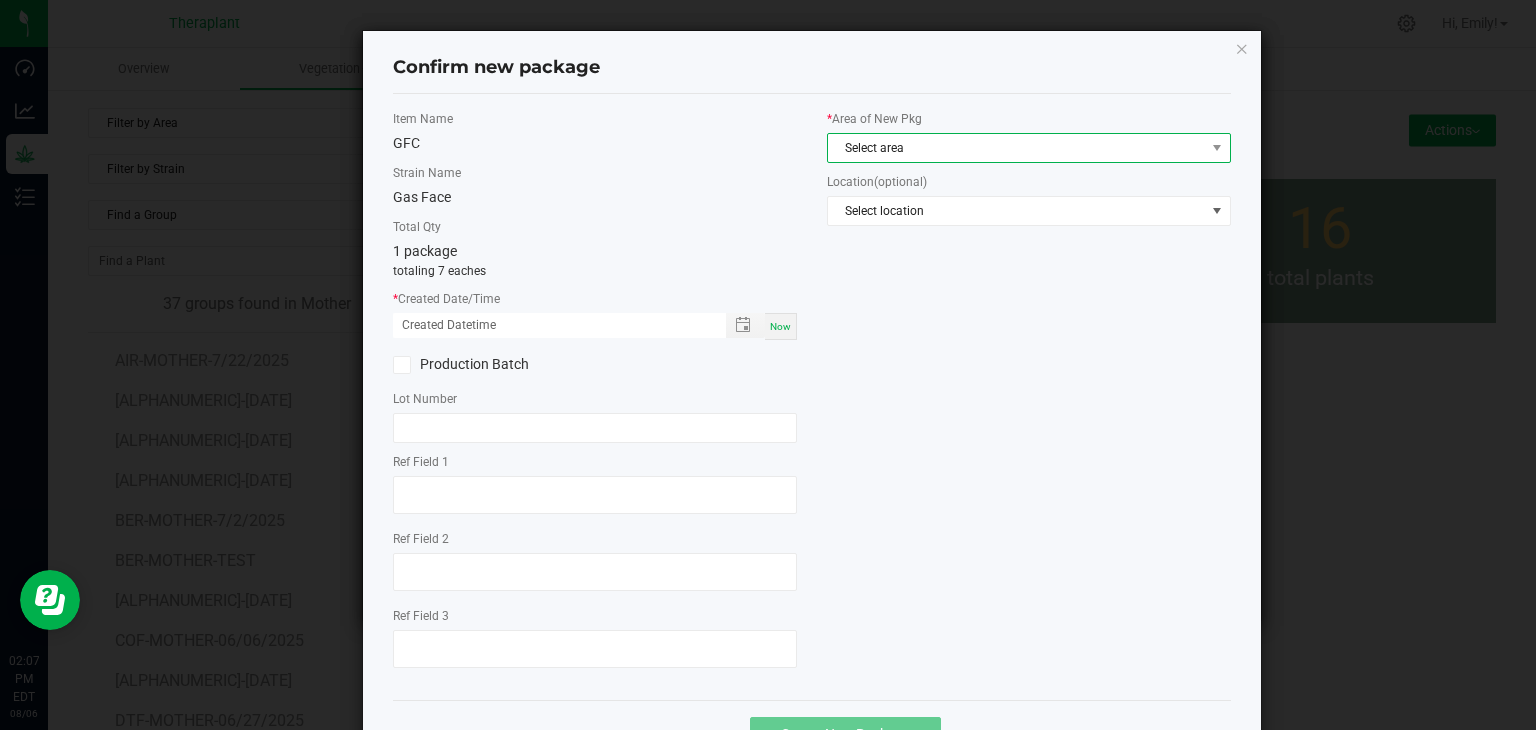 click on "Select area" at bounding box center (1016, 148) 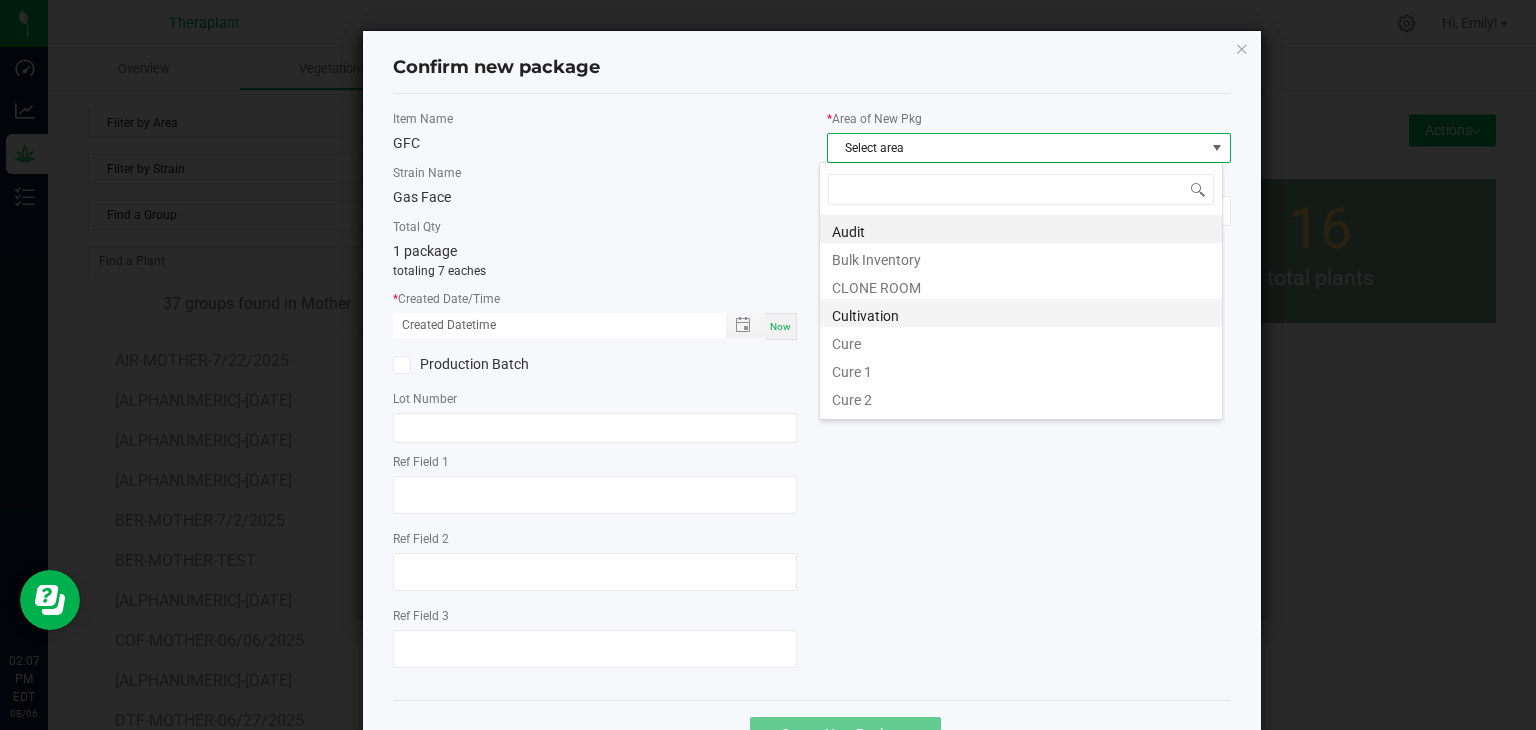 scroll, scrollTop: 99970, scrollLeft: 99596, axis: both 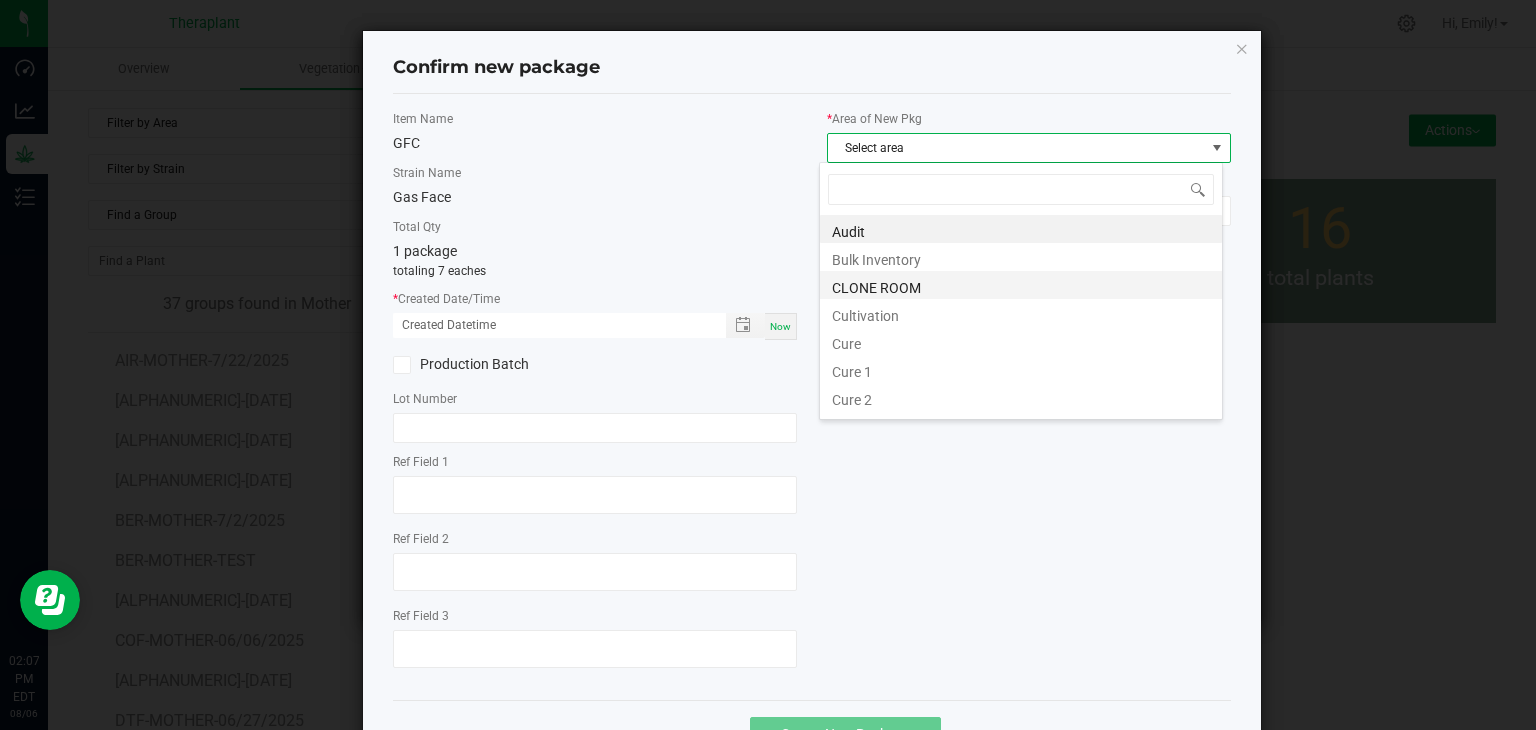 click on "CLONE ROOM" at bounding box center [1021, 285] 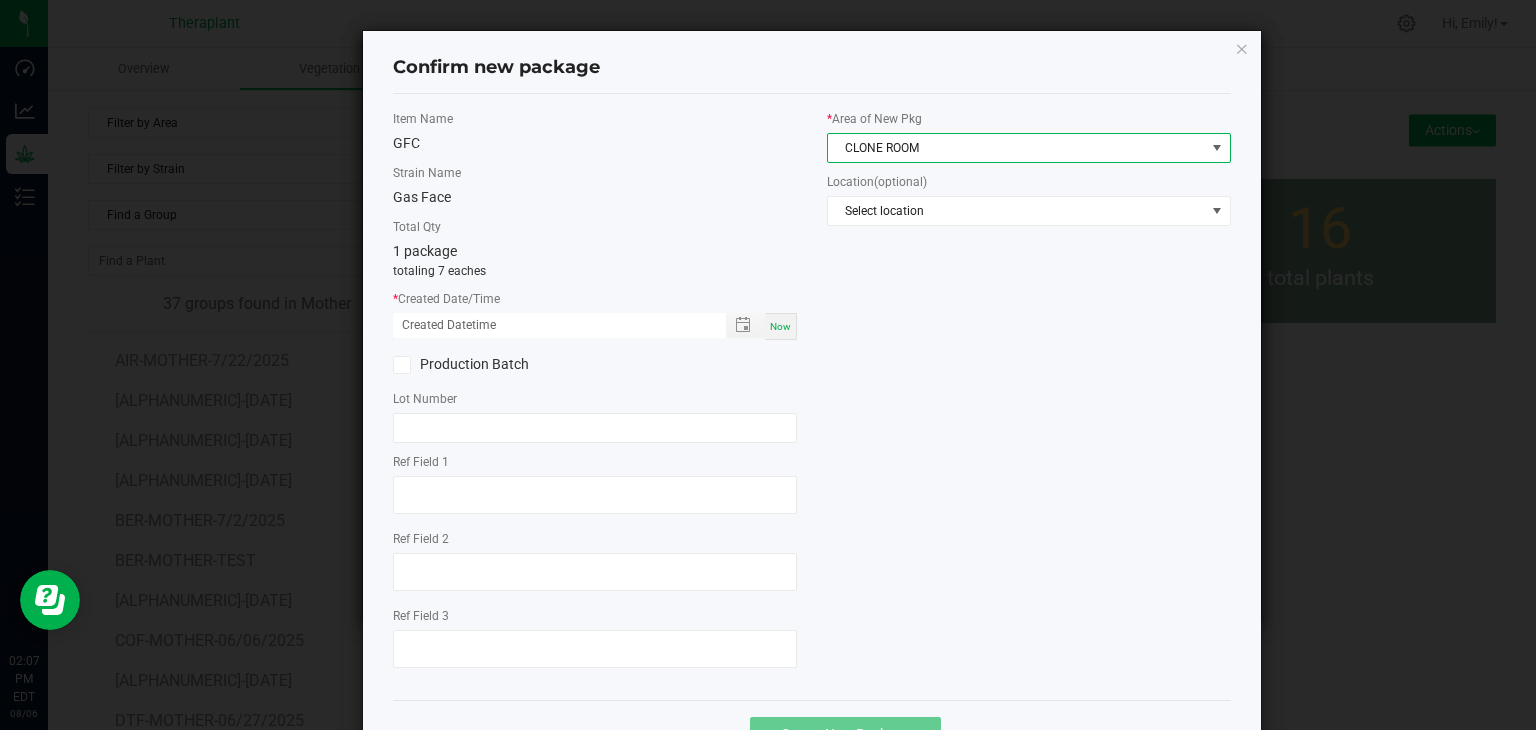click on "Now" at bounding box center [780, 326] 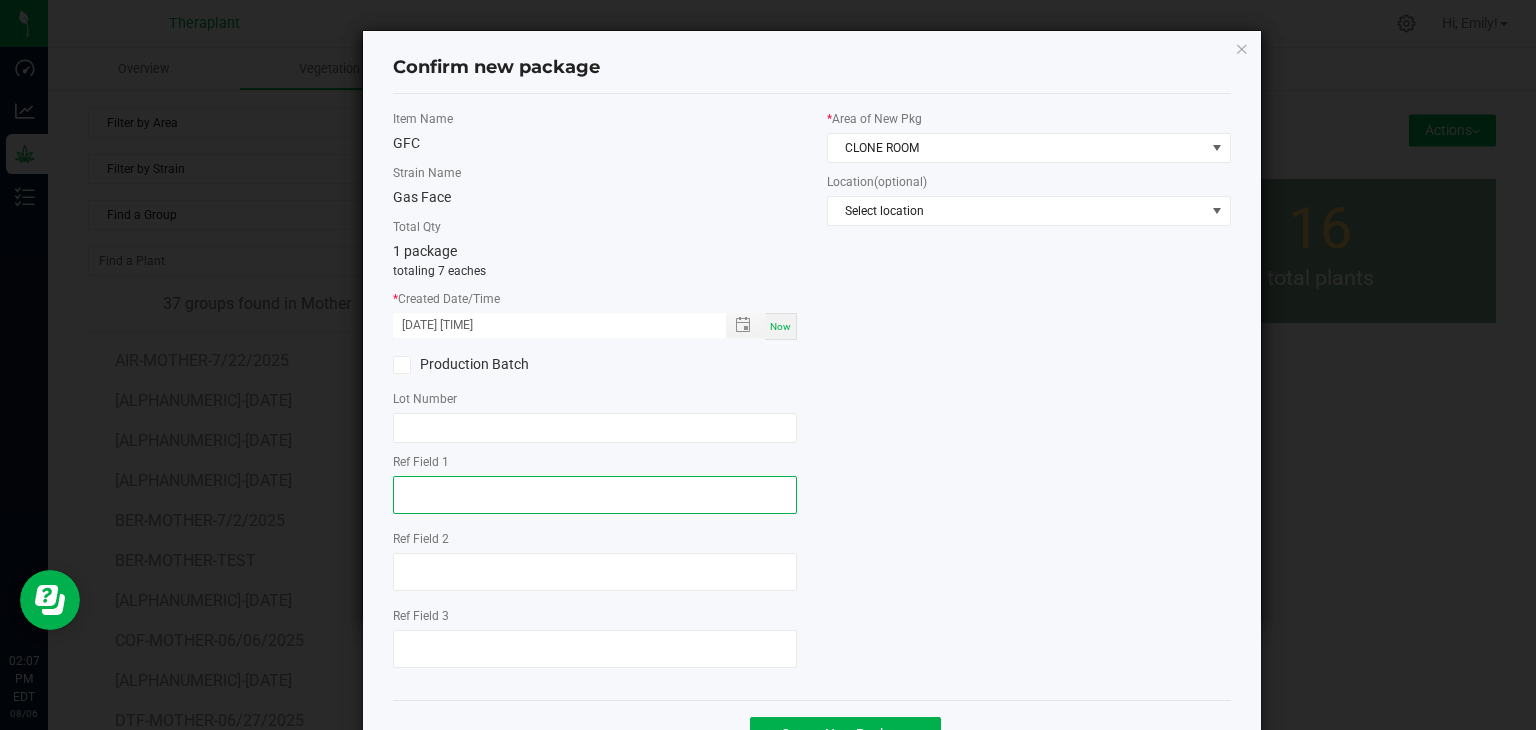 click 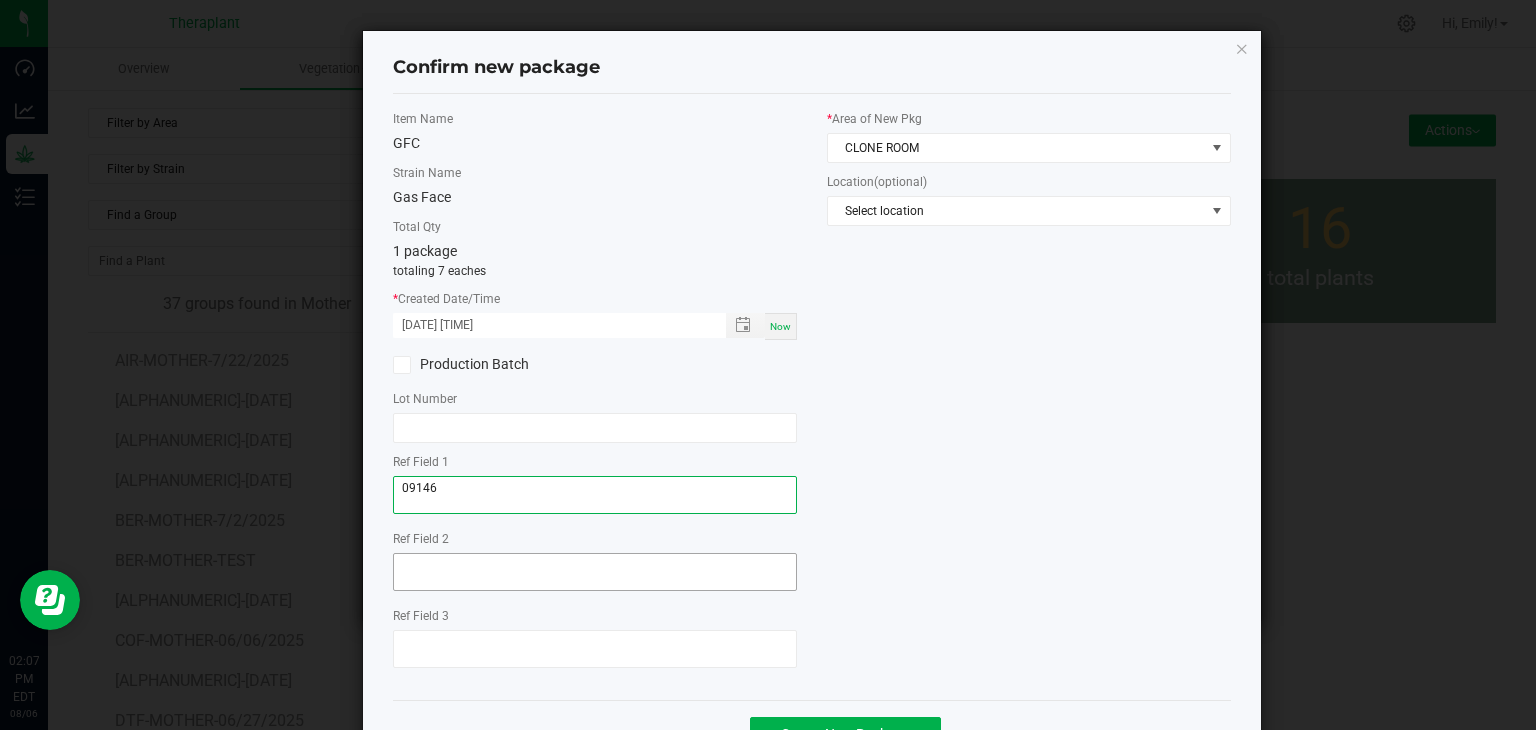 type on "09146" 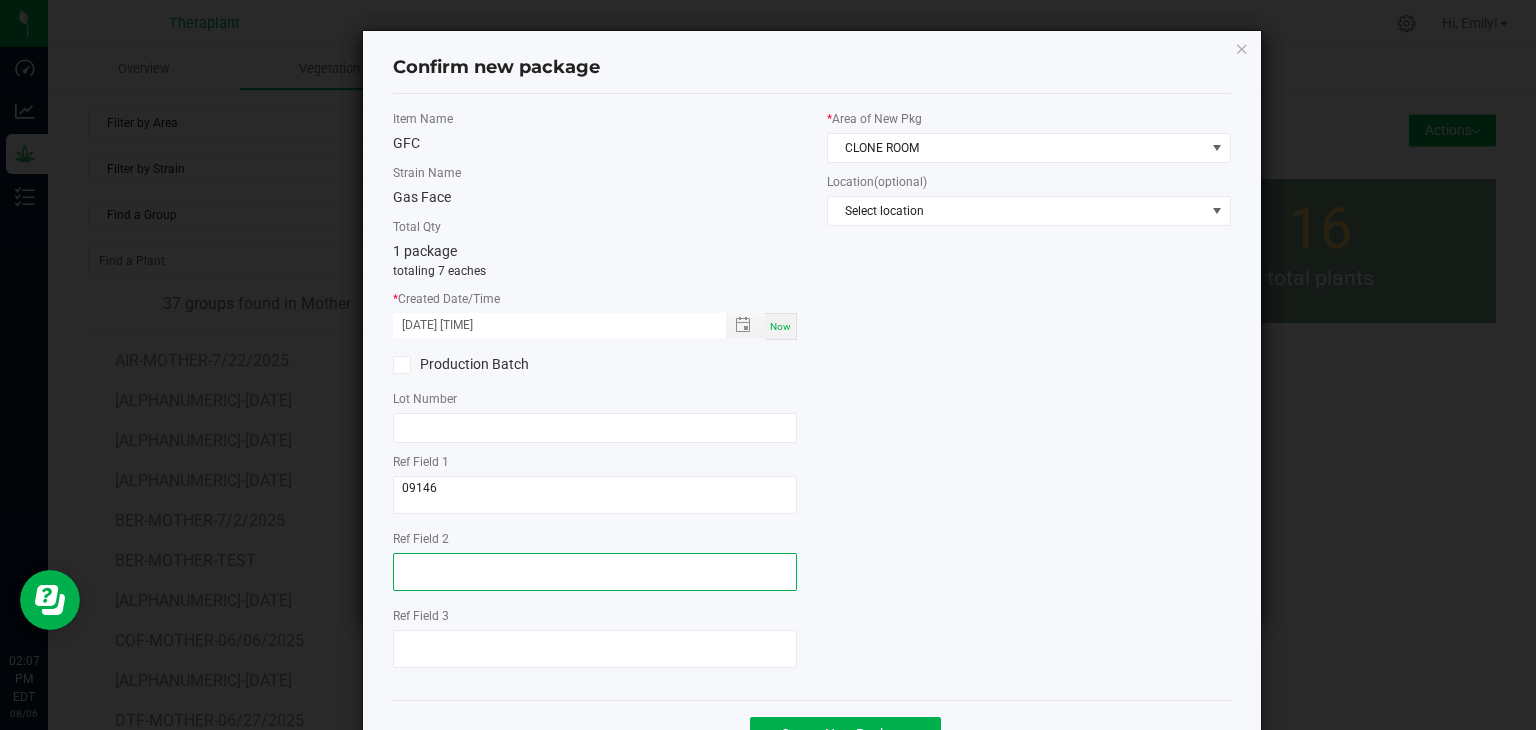 click at bounding box center [595, 572] 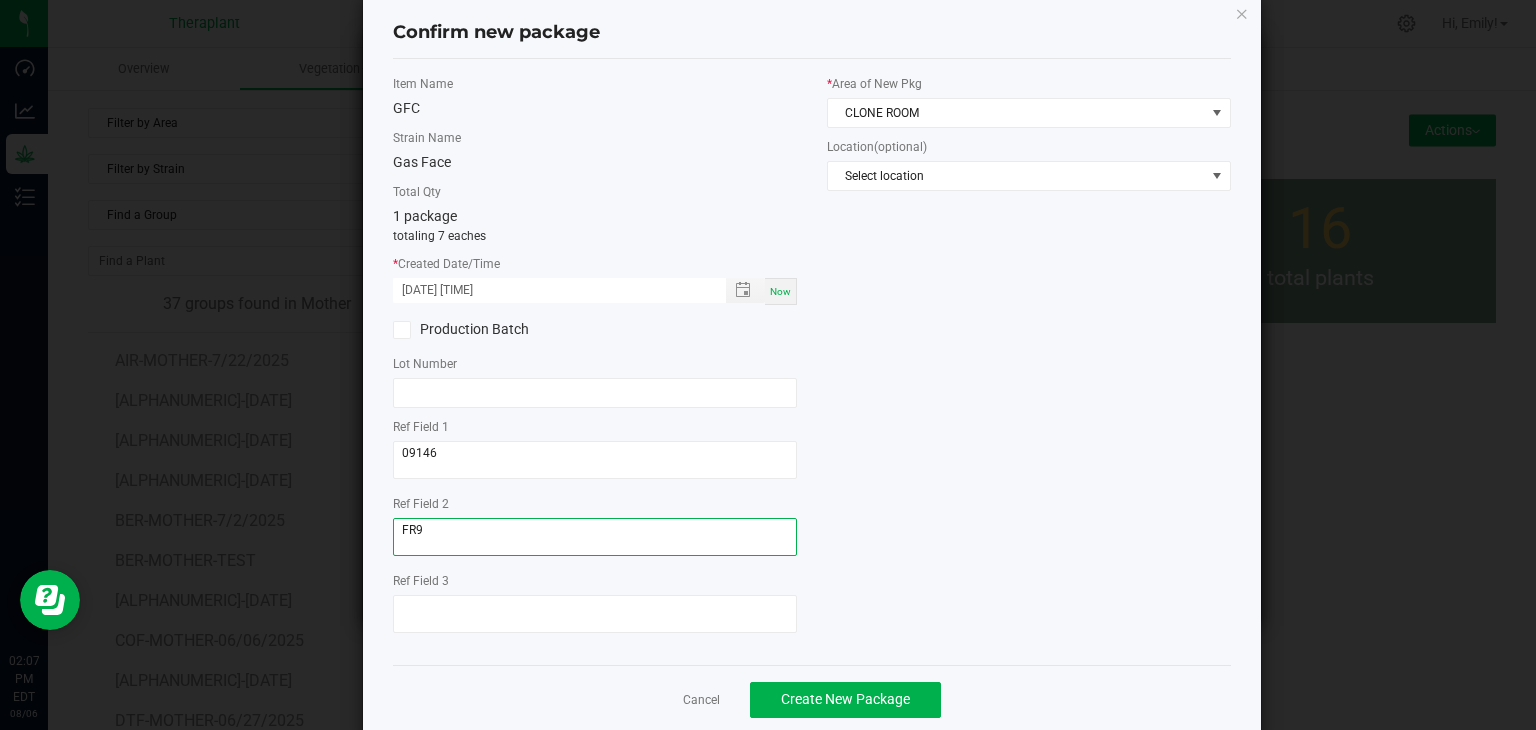 scroll, scrollTop: 69, scrollLeft: 0, axis: vertical 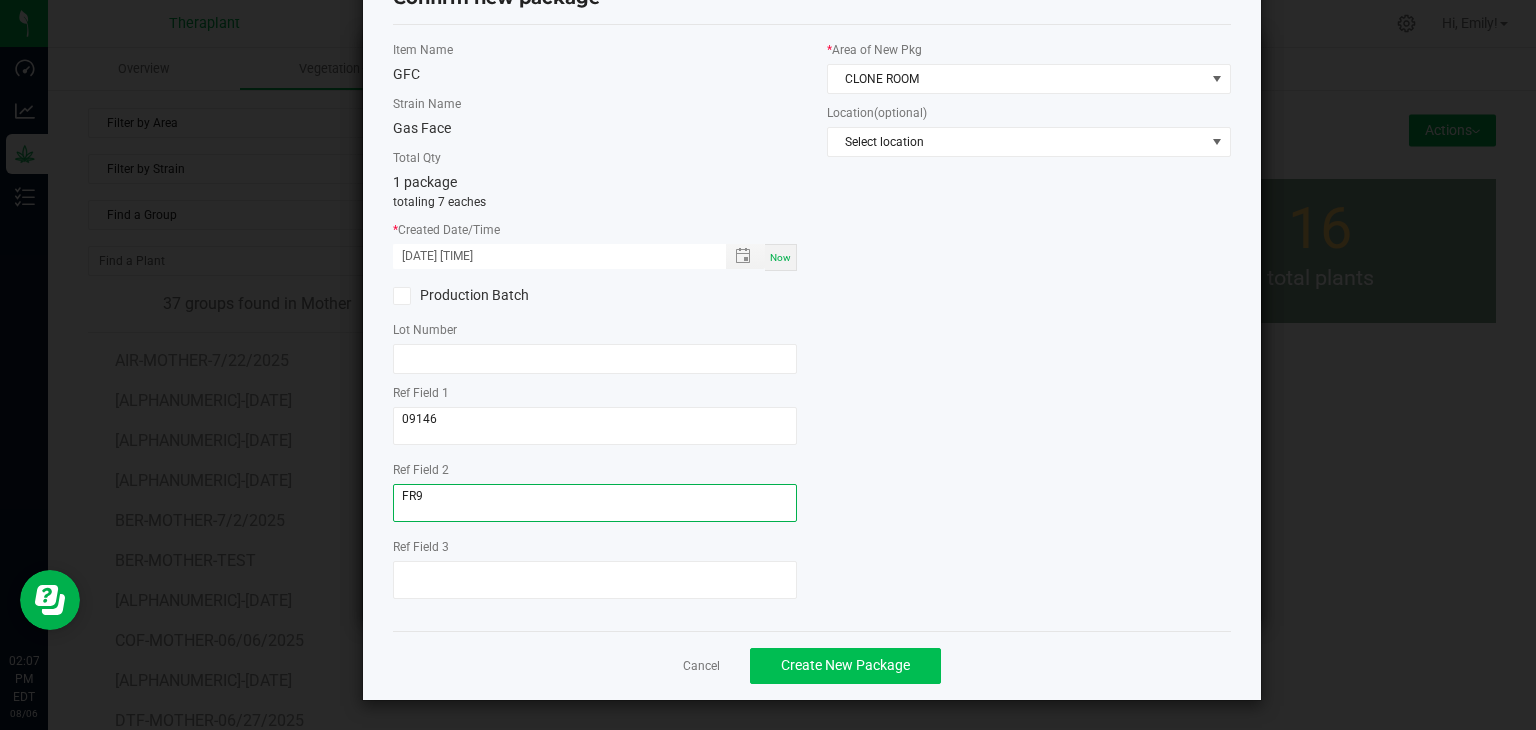 type on "FR9" 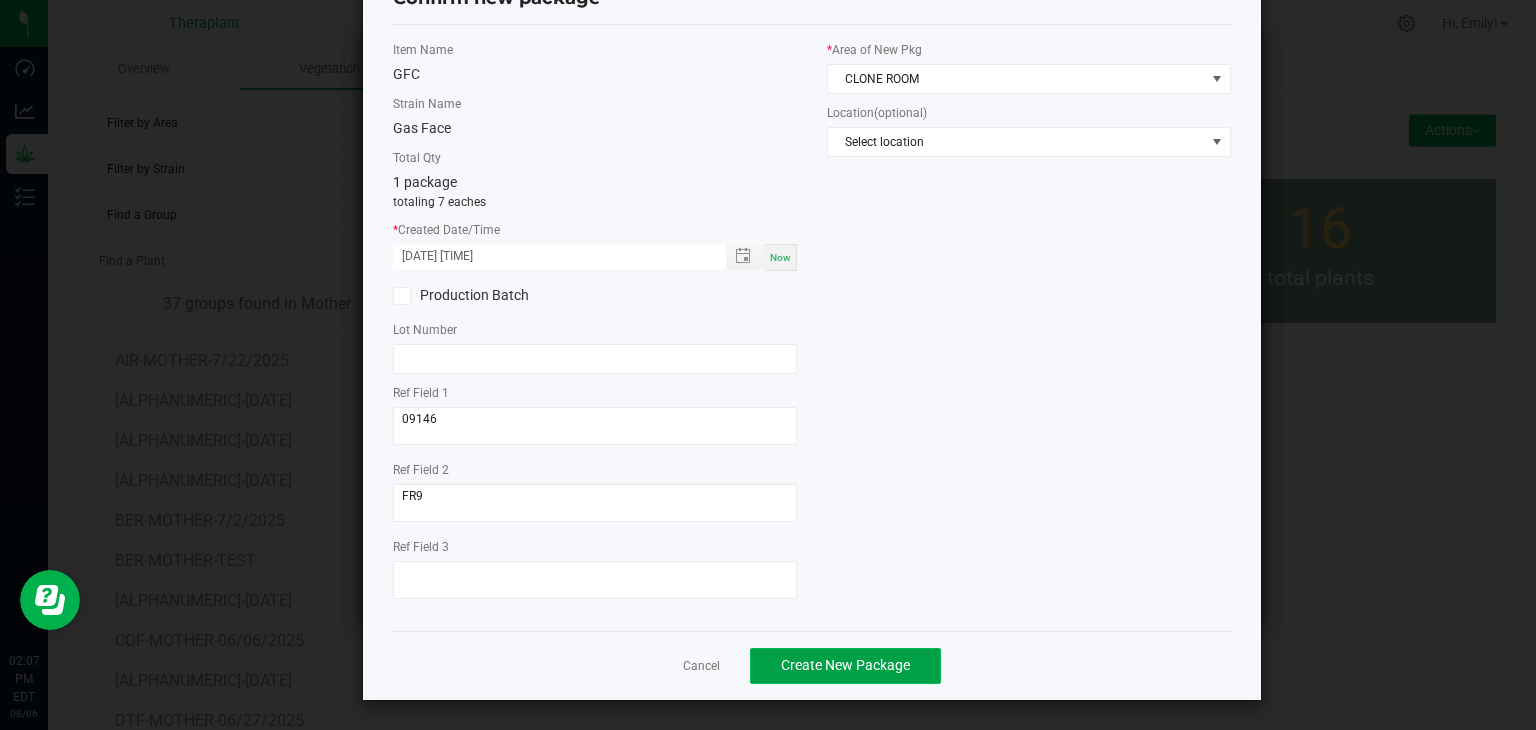 click on "Create New Package" 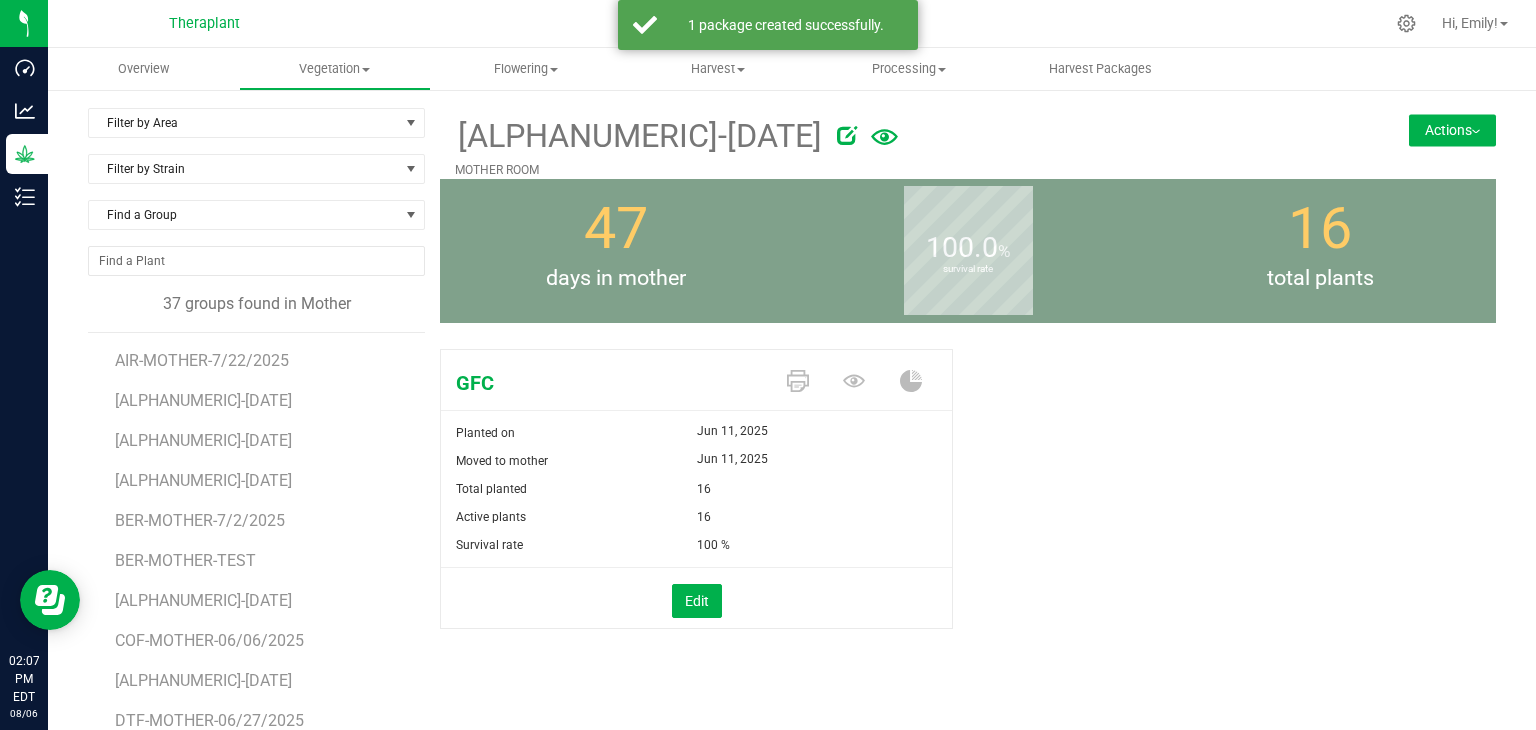 click on "Actions" at bounding box center [1452, 130] 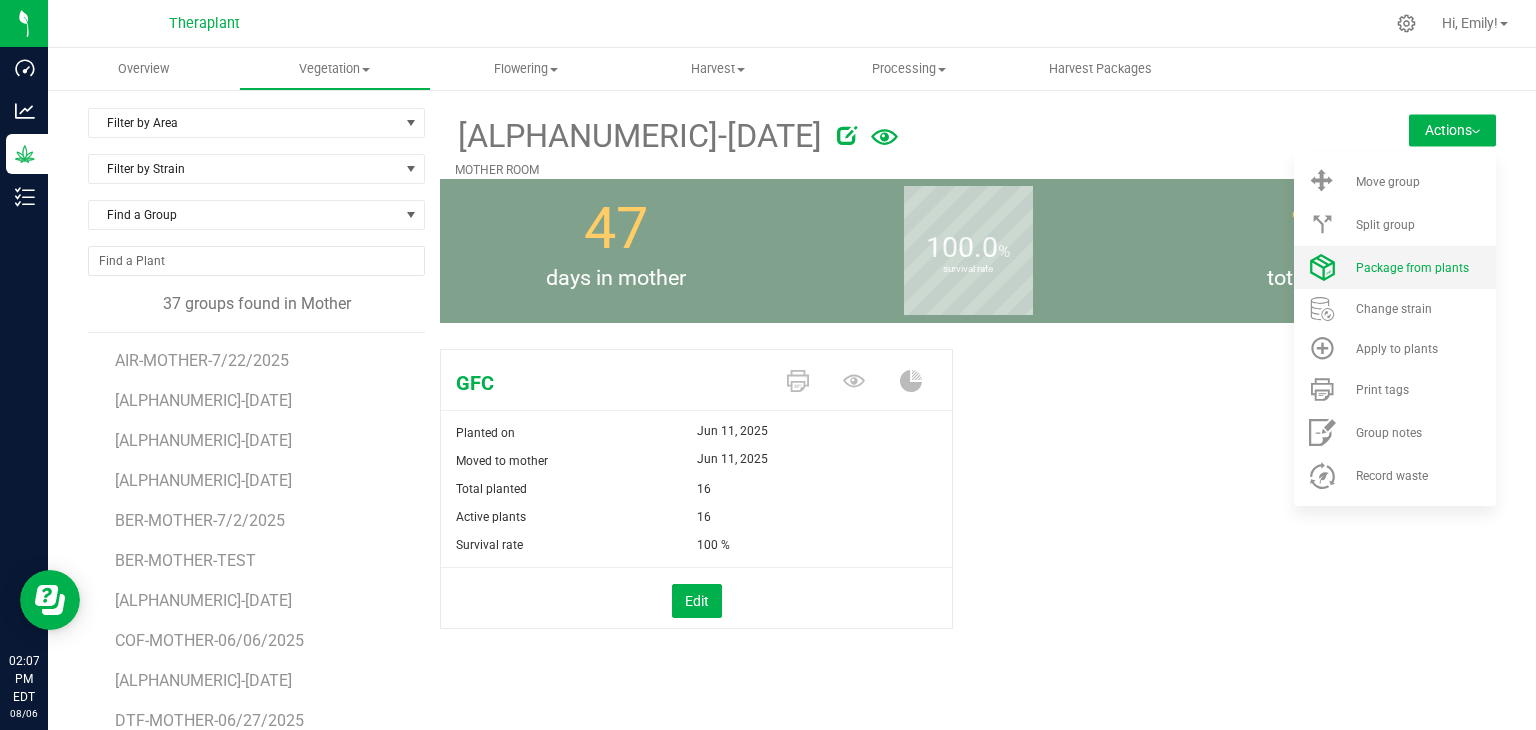 click on "Package from plants" at bounding box center [1412, 268] 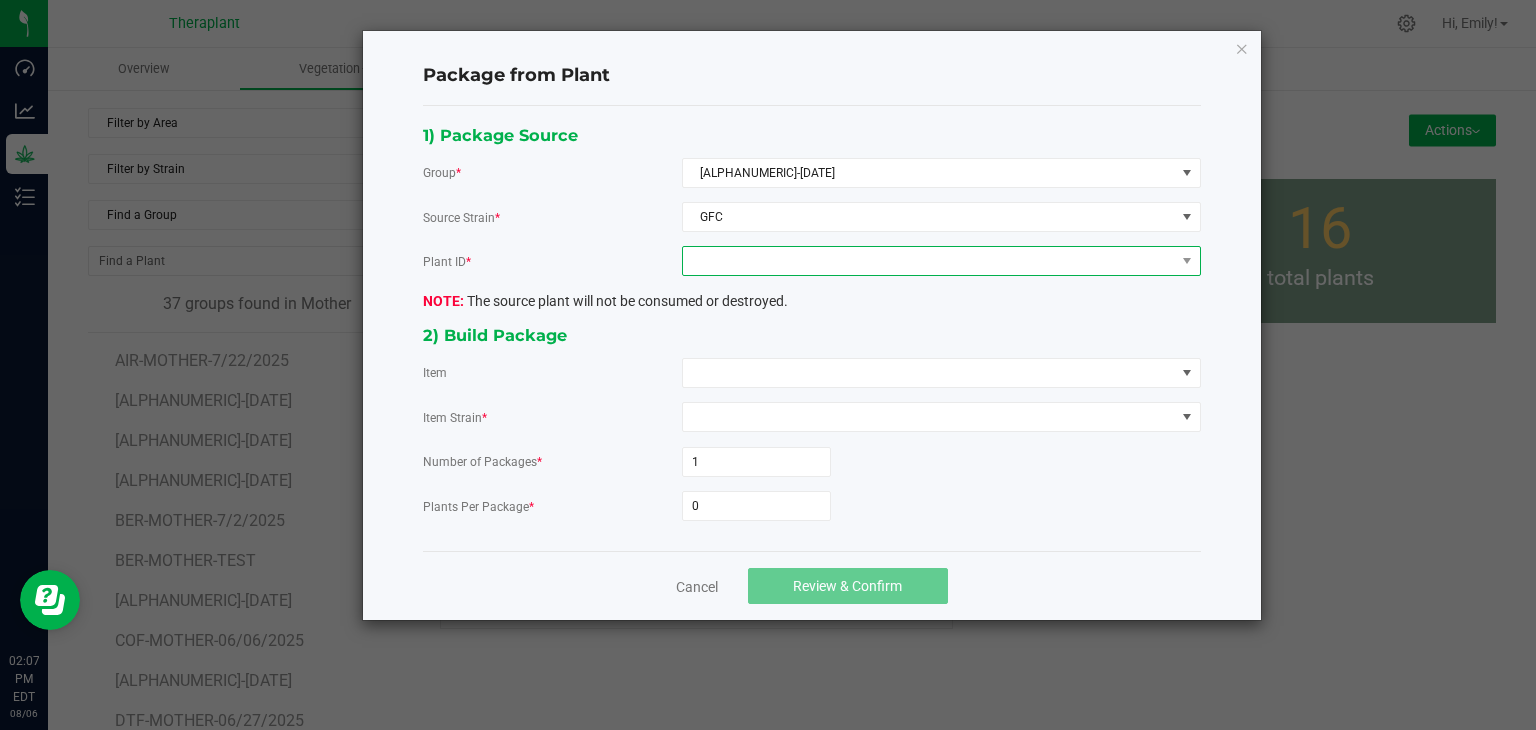 click at bounding box center [929, 261] 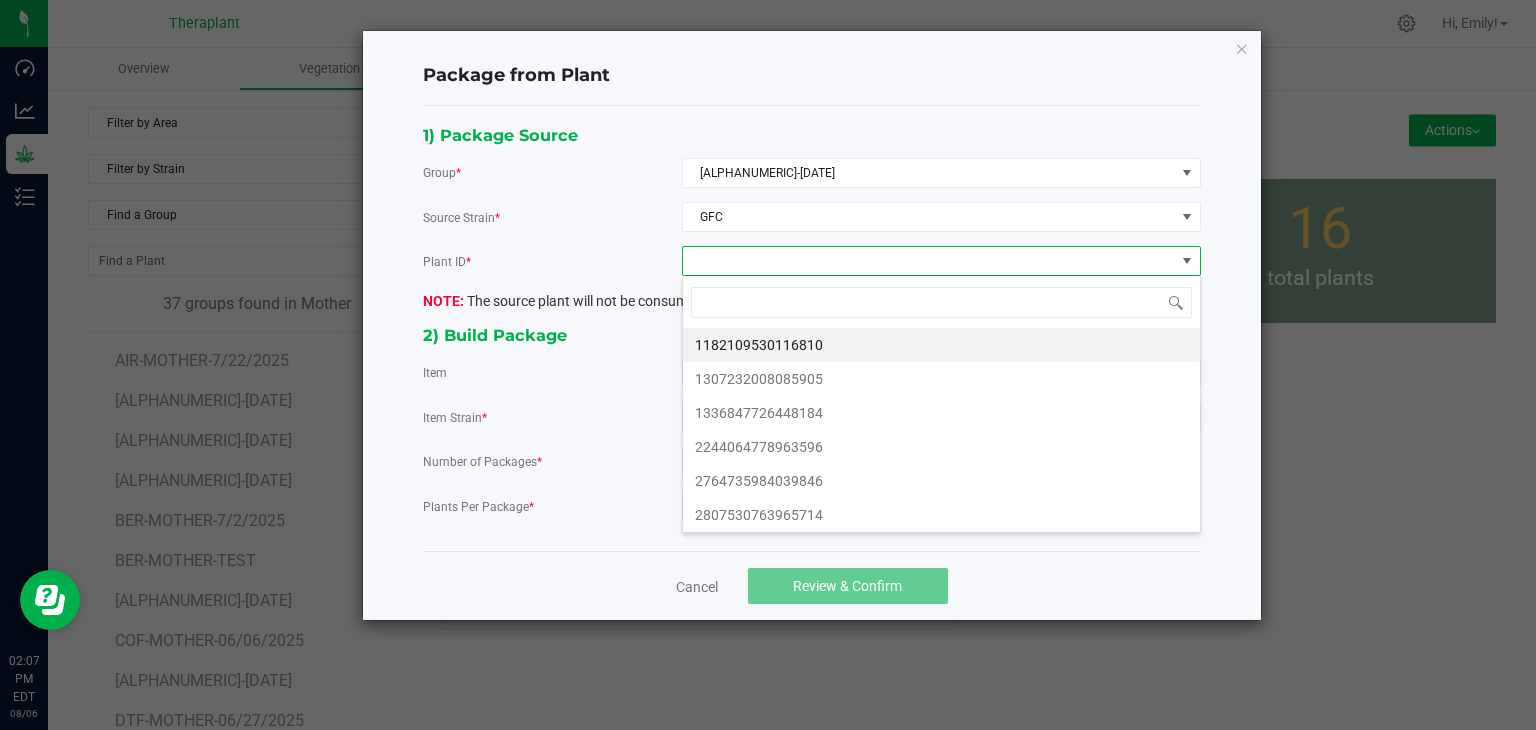 scroll, scrollTop: 99970, scrollLeft: 99480, axis: both 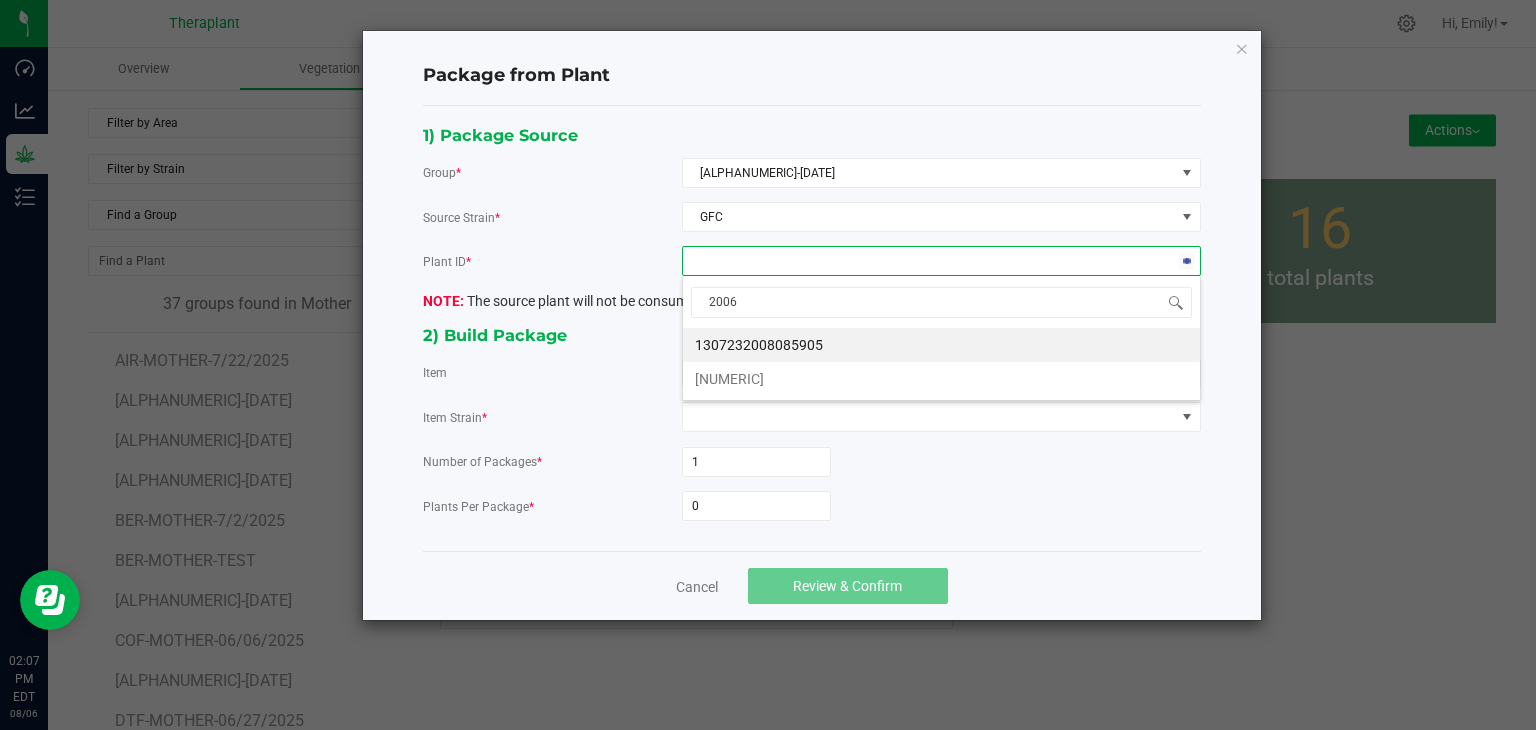 type on "20061" 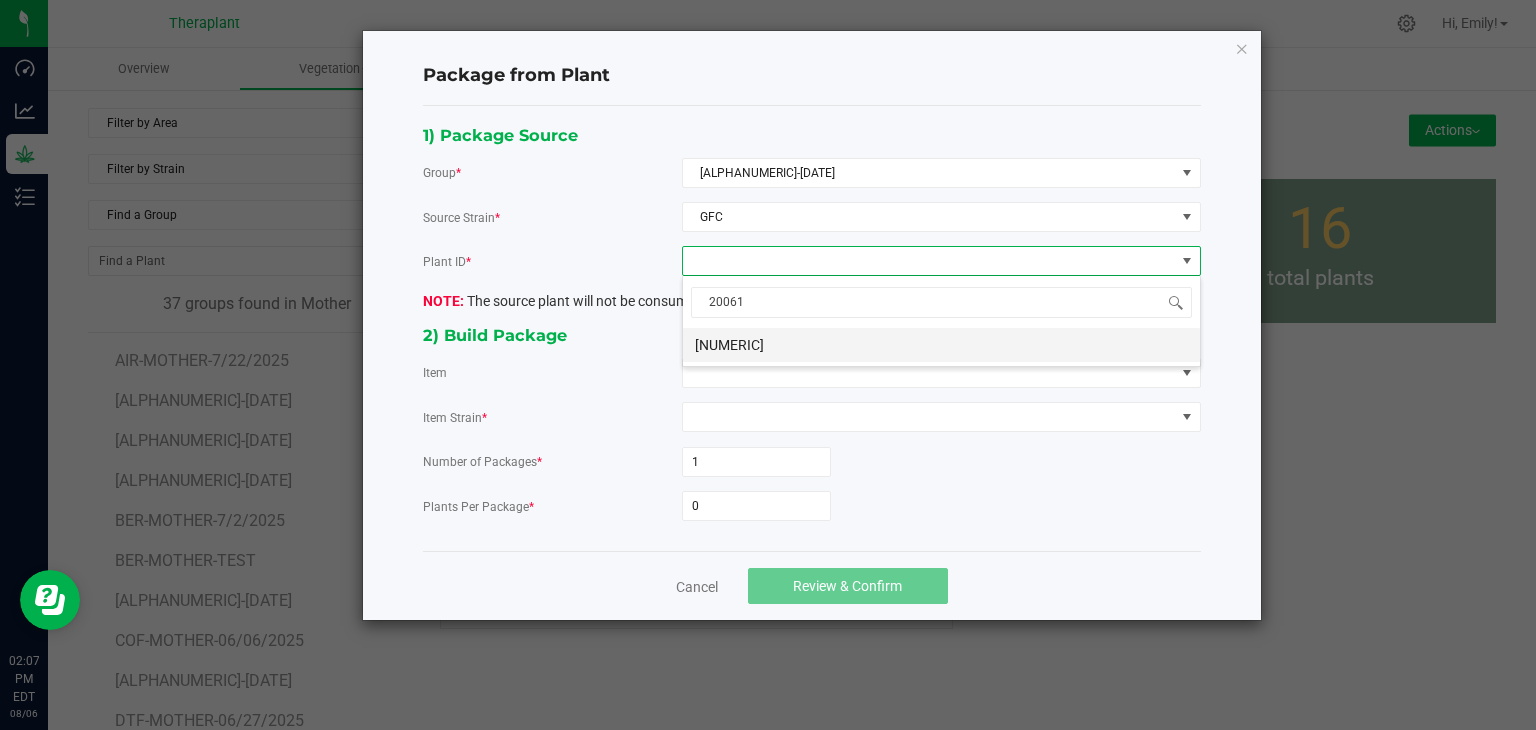 click on "[NUMERIC]" at bounding box center (941, 345) 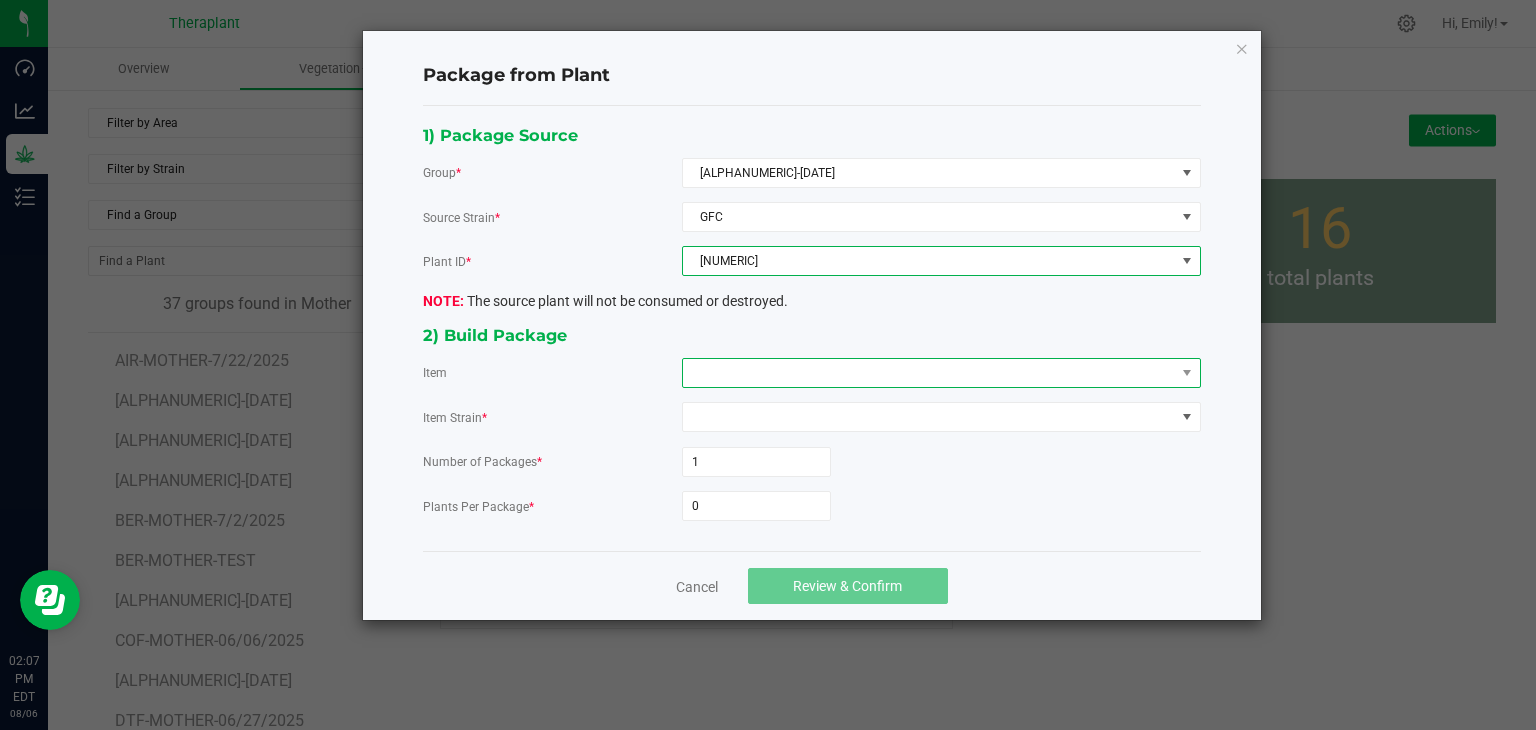 click at bounding box center [929, 373] 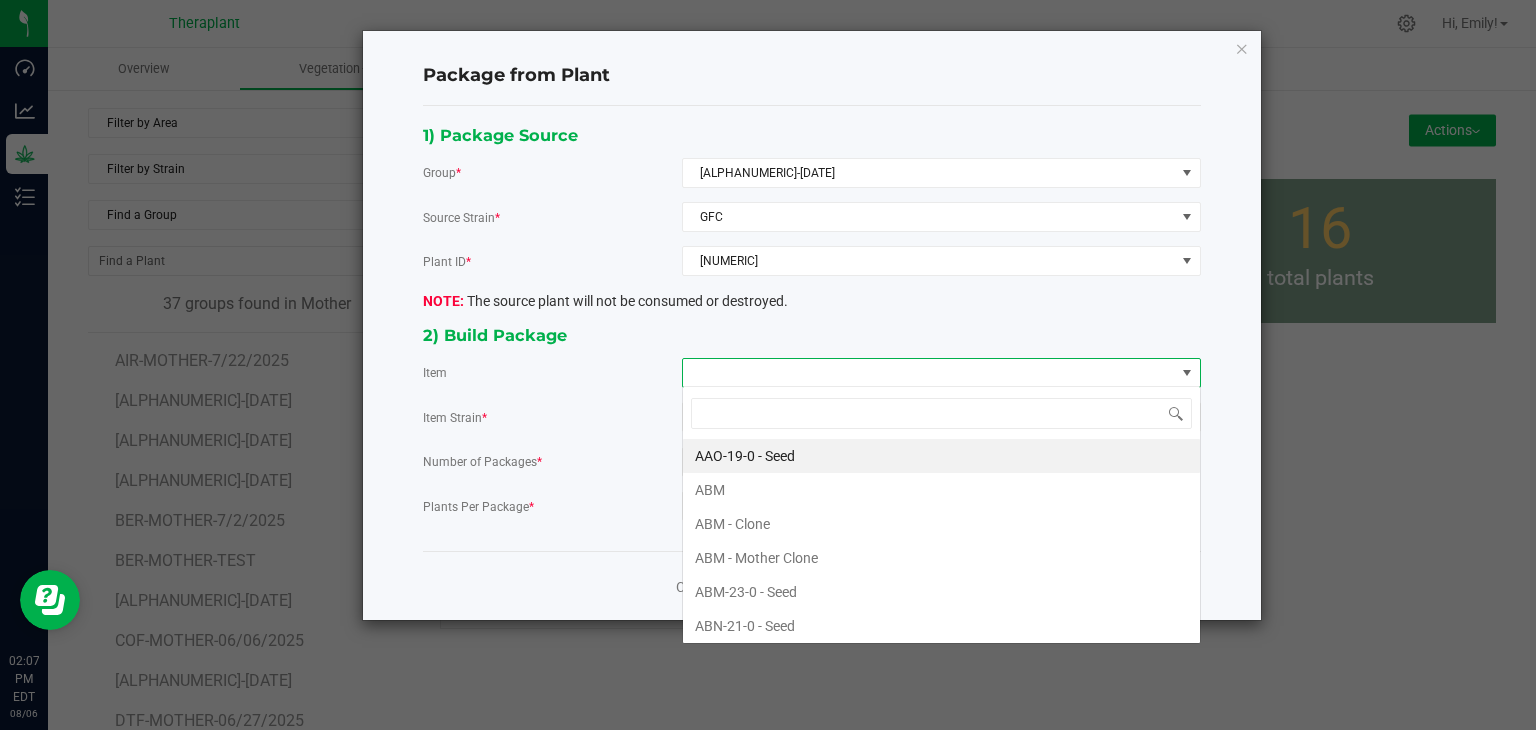 scroll, scrollTop: 99970, scrollLeft: 99480, axis: both 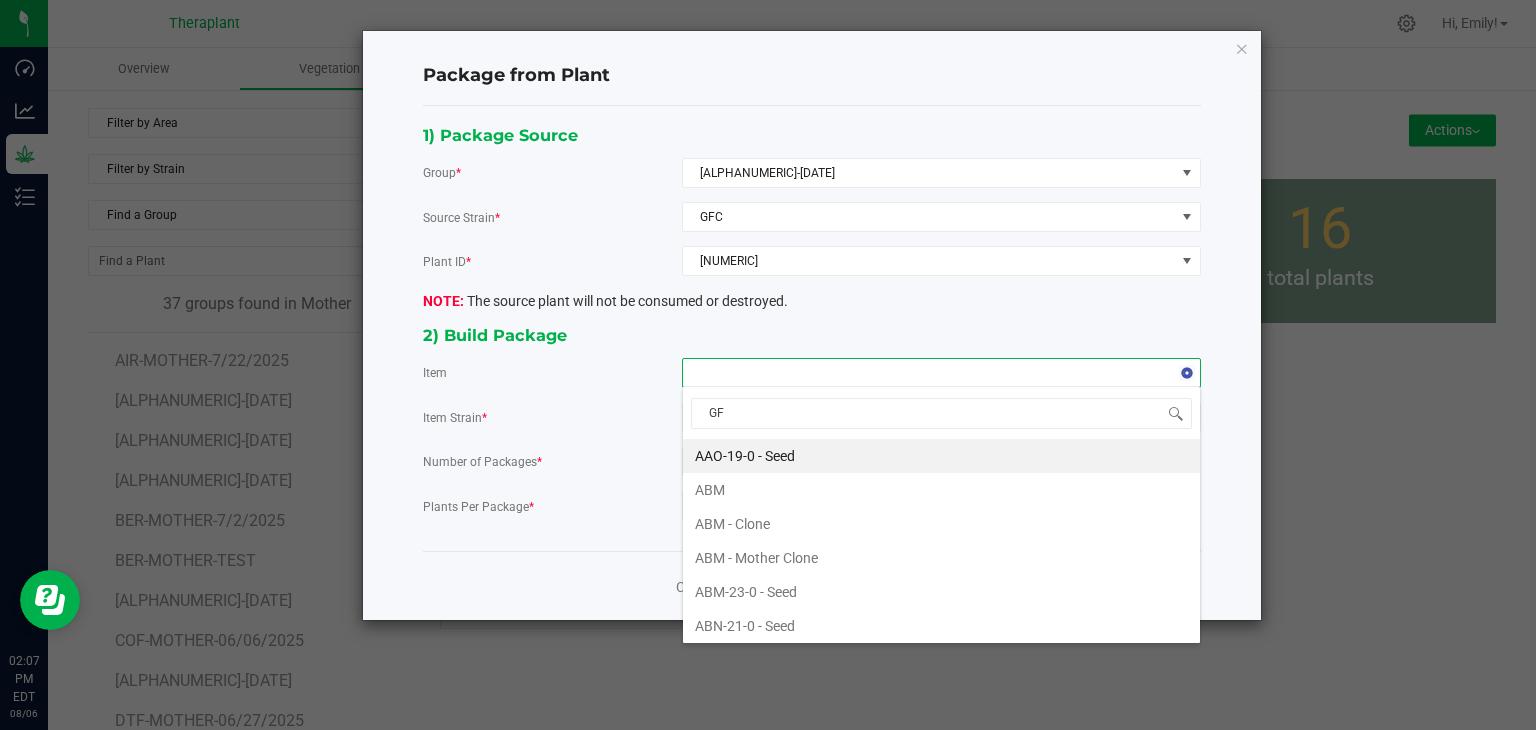 type on "GFC" 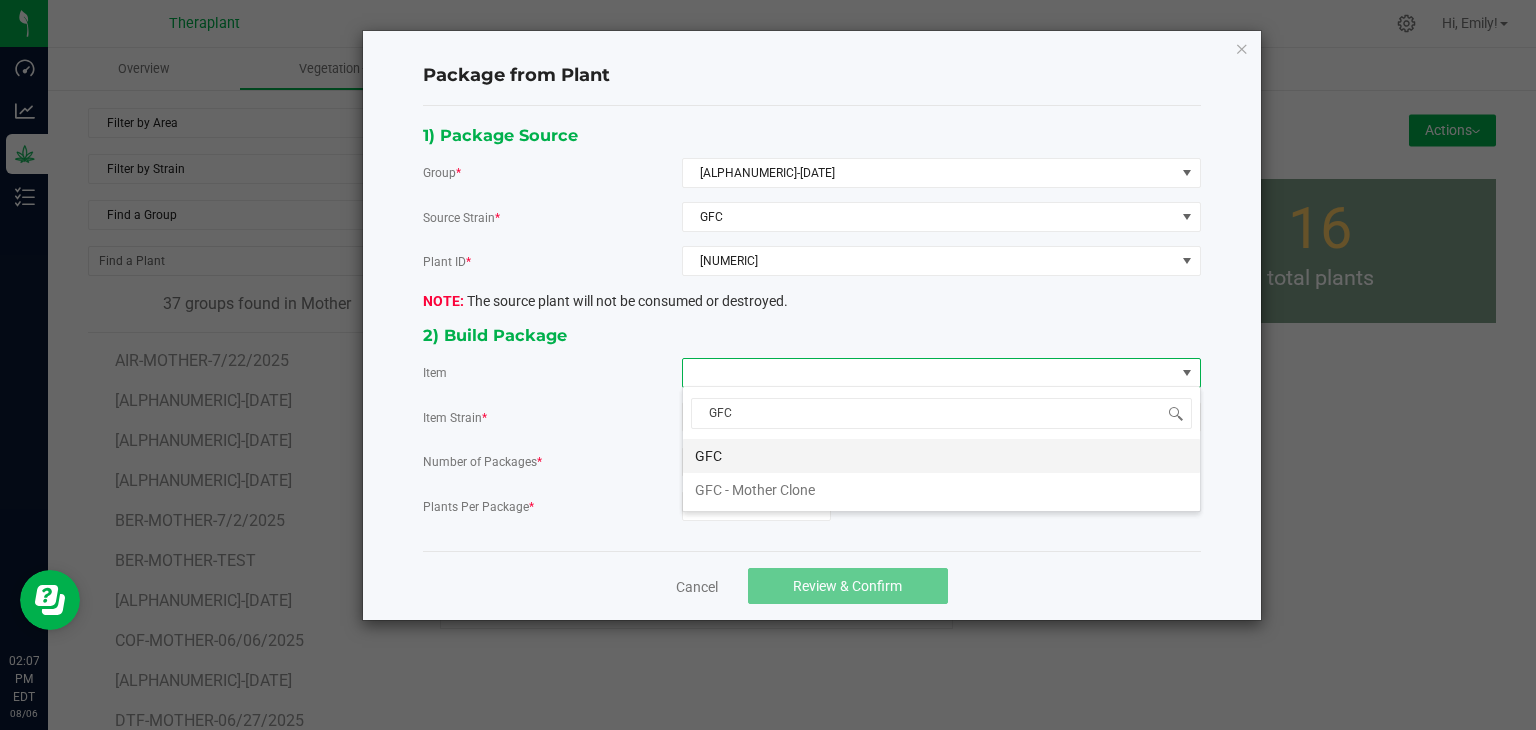 click on "GFC" at bounding box center (941, 456) 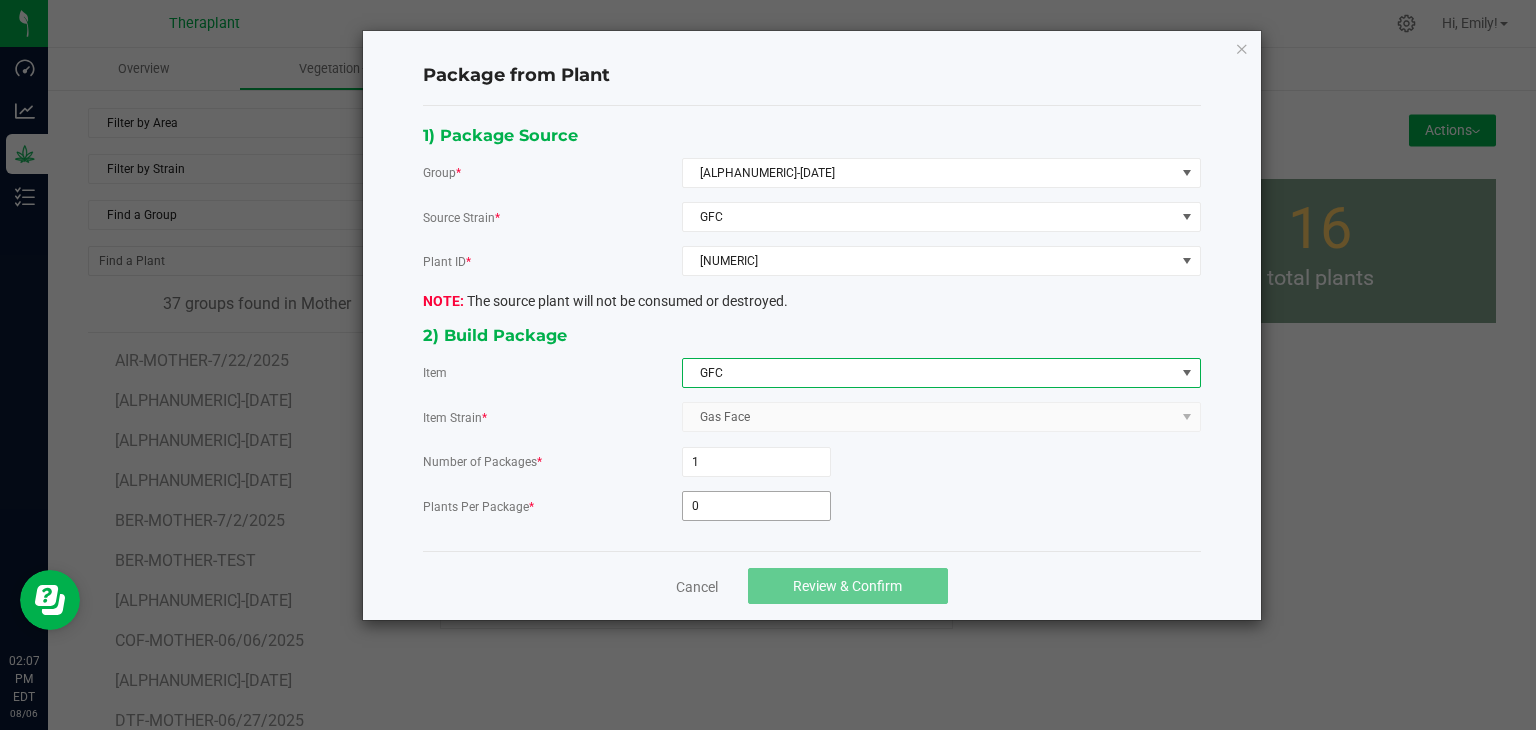 click on "0" at bounding box center (756, 506) 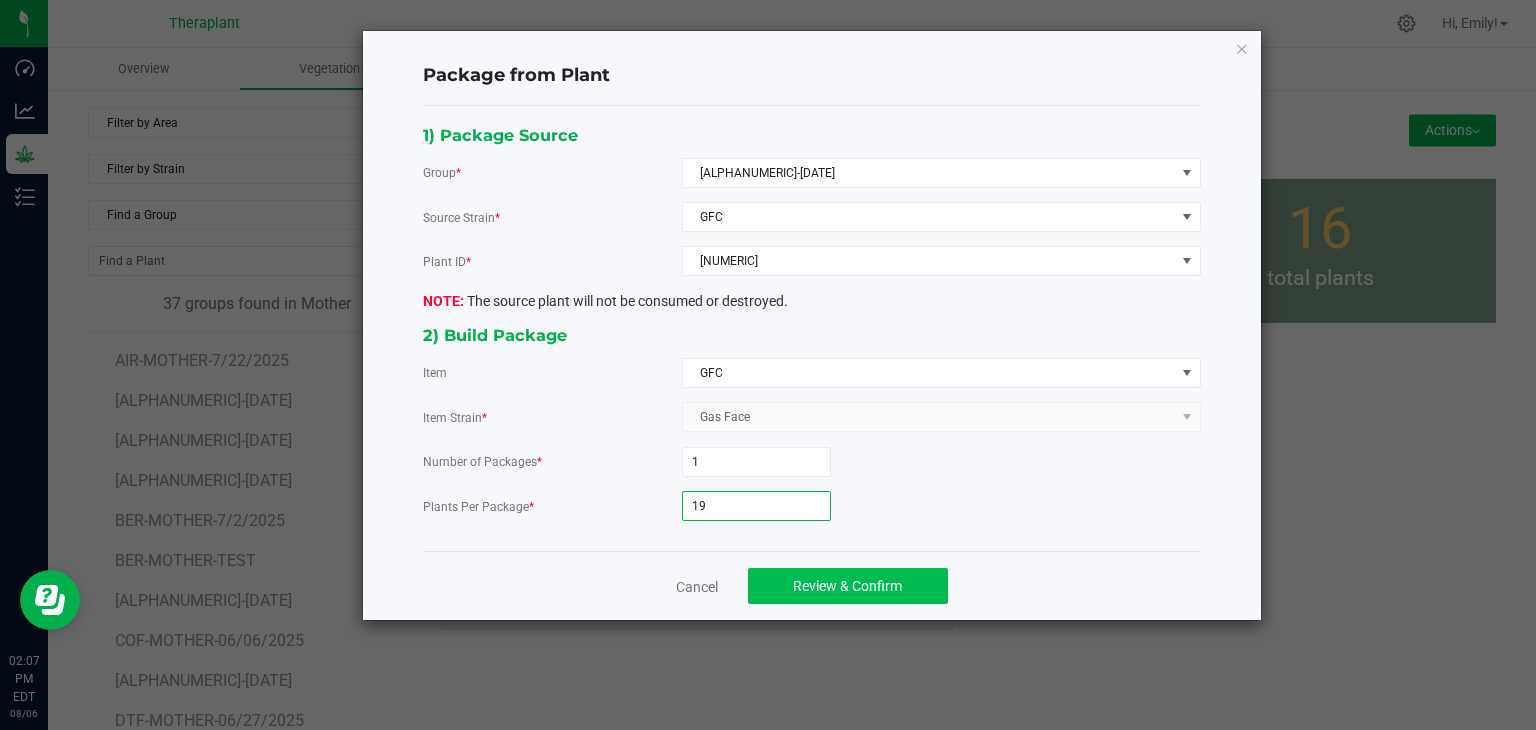 type on "19" 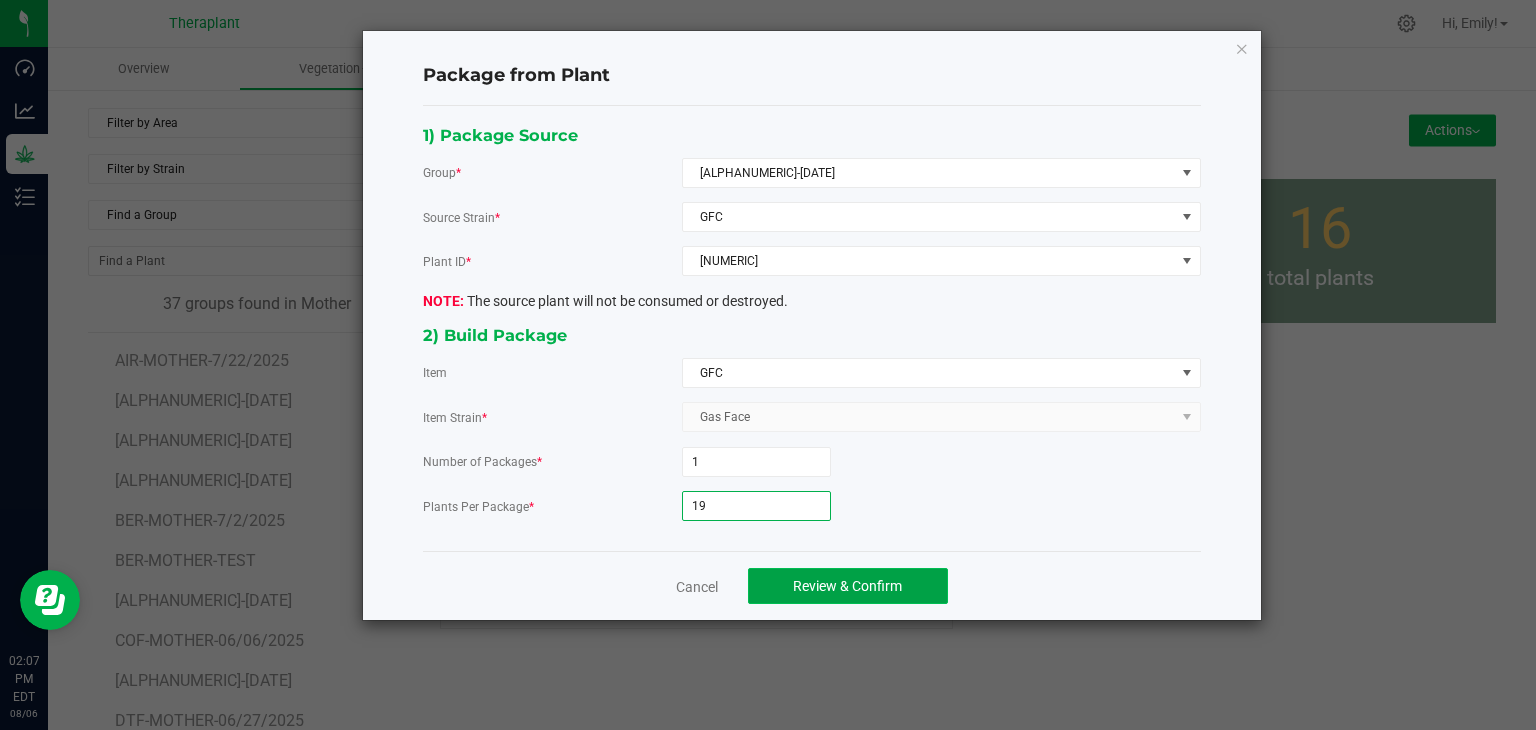 click on "Review & Confirm" 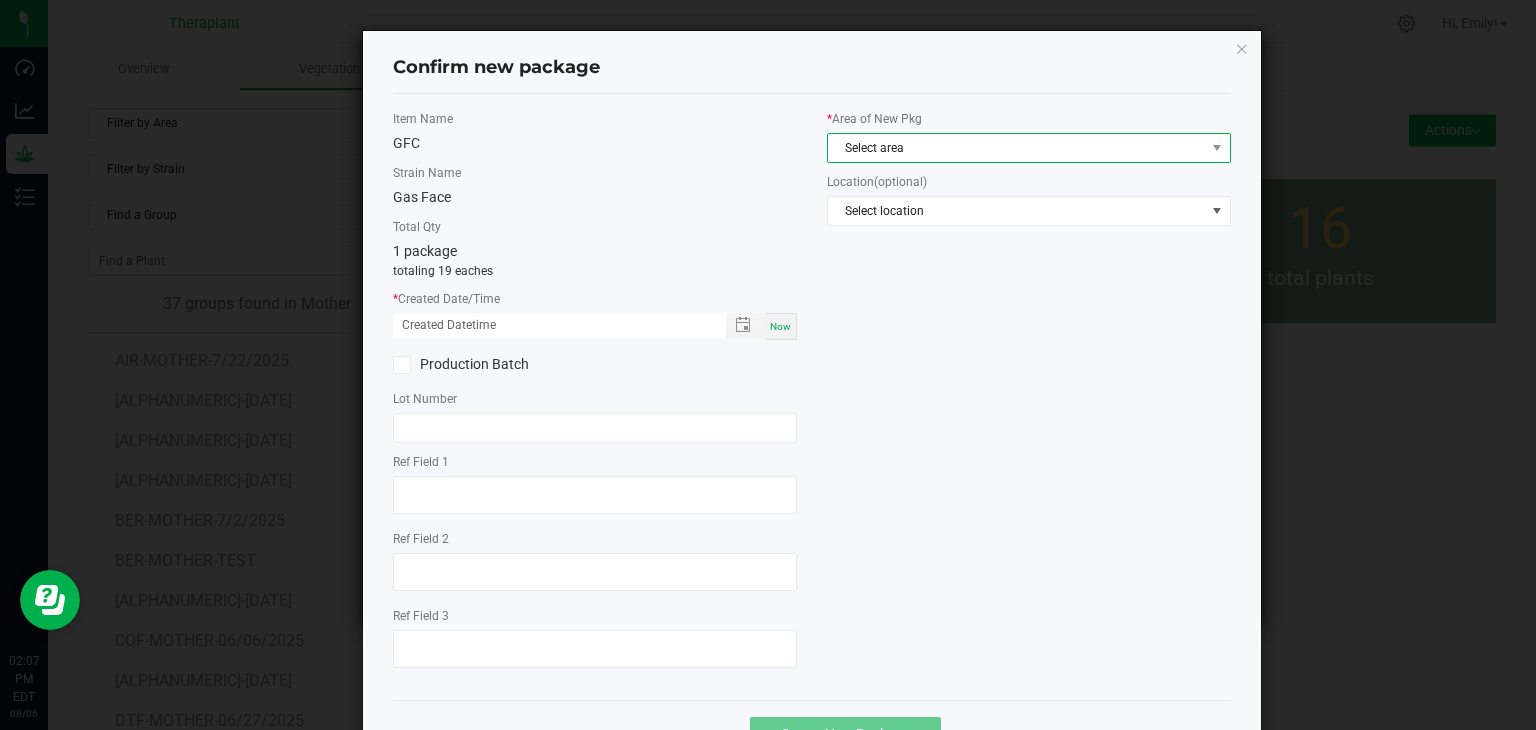 click on "Select area" at bounding box center [1016, 148] 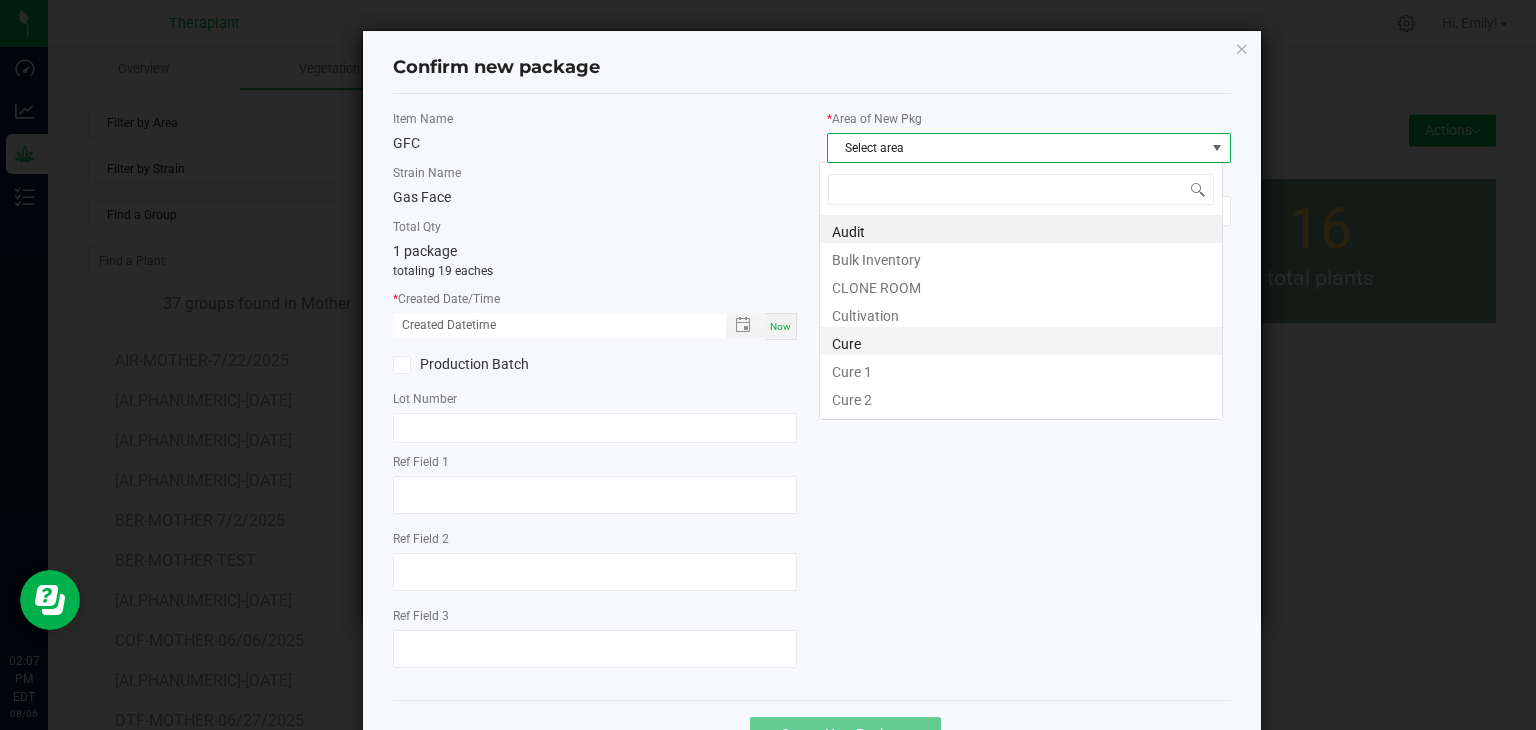 scroll, scrollTop: 99970, scrollLeft: 99596, axis: both 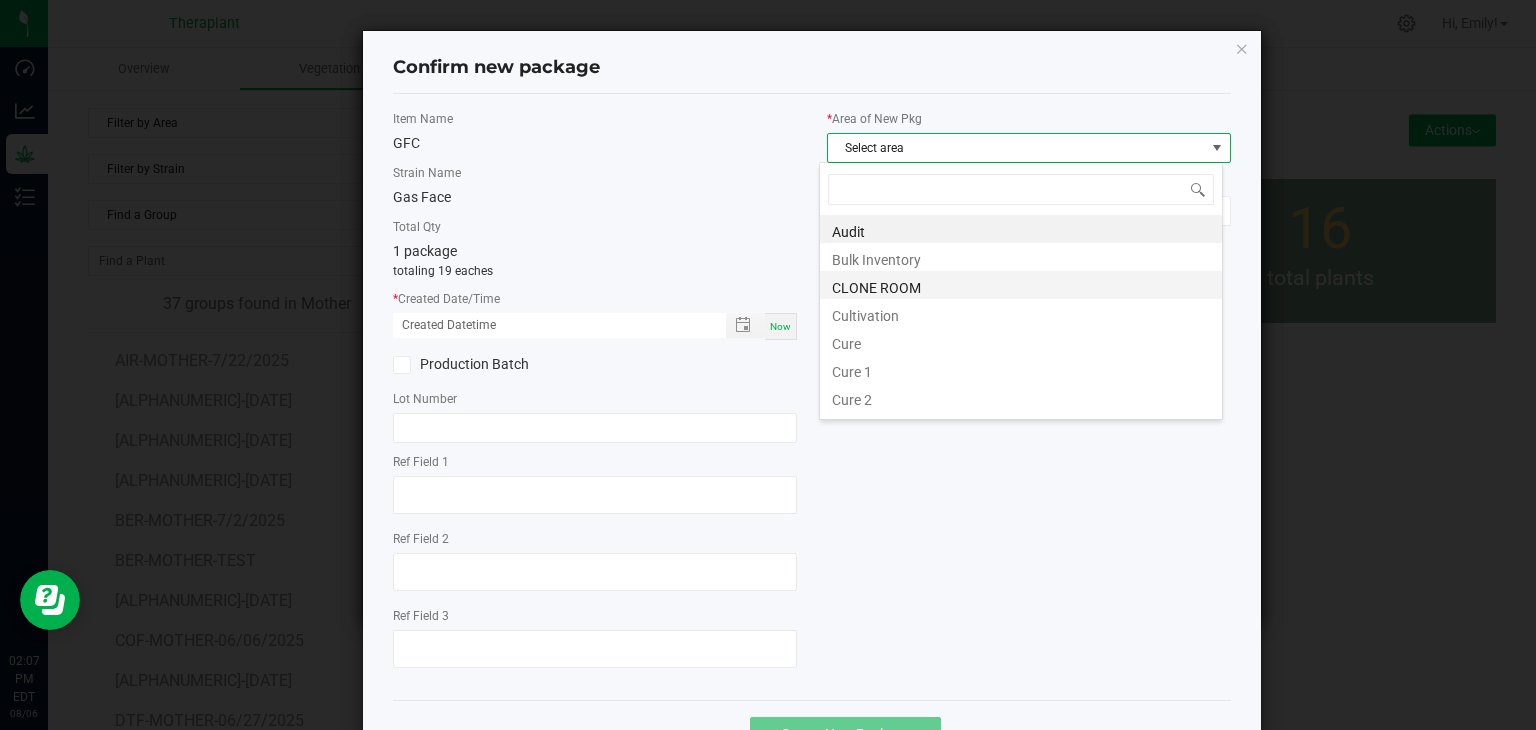 click on "CLONE ROOM" at bounding box center (1021, 285) 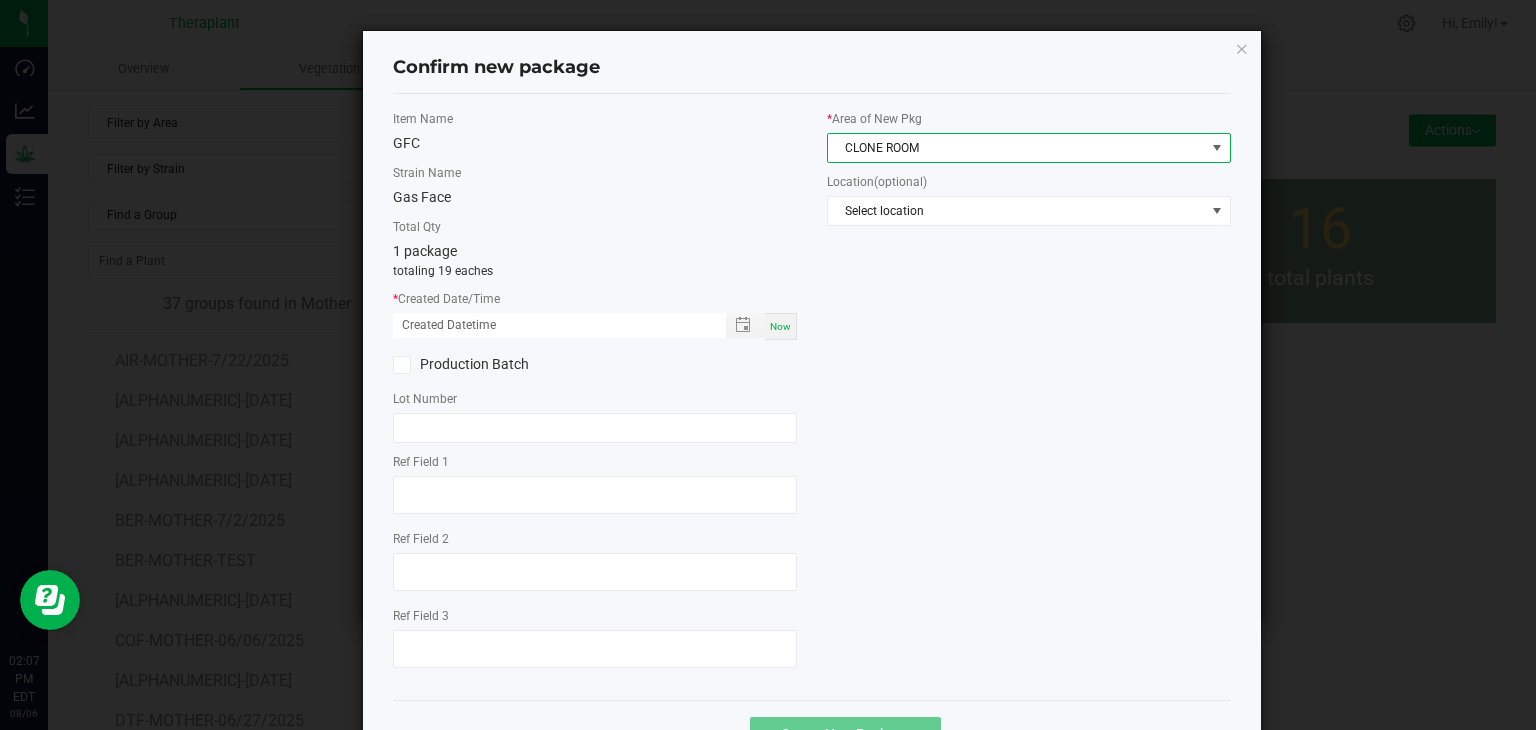 click on "Now" at bounding box center [780, 326] 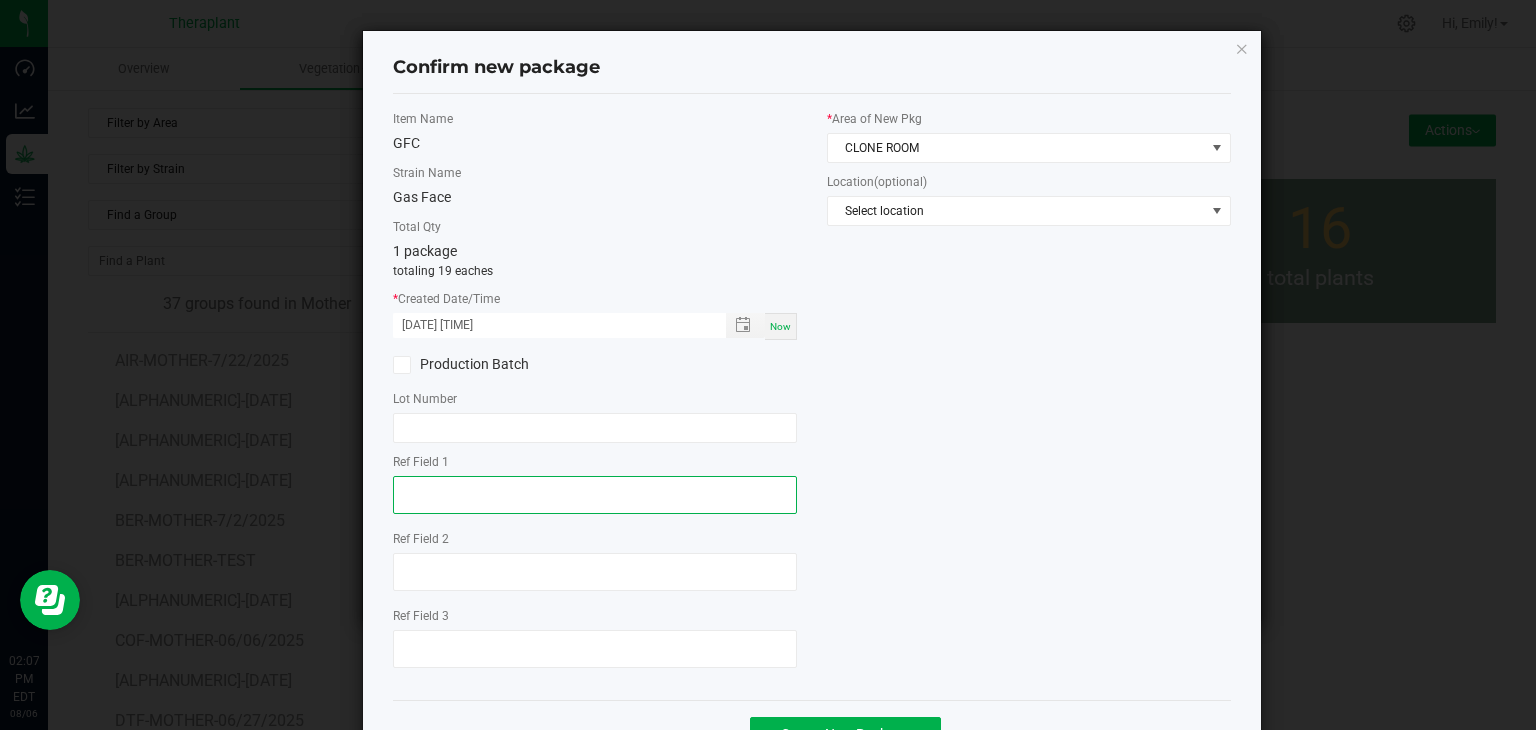 click 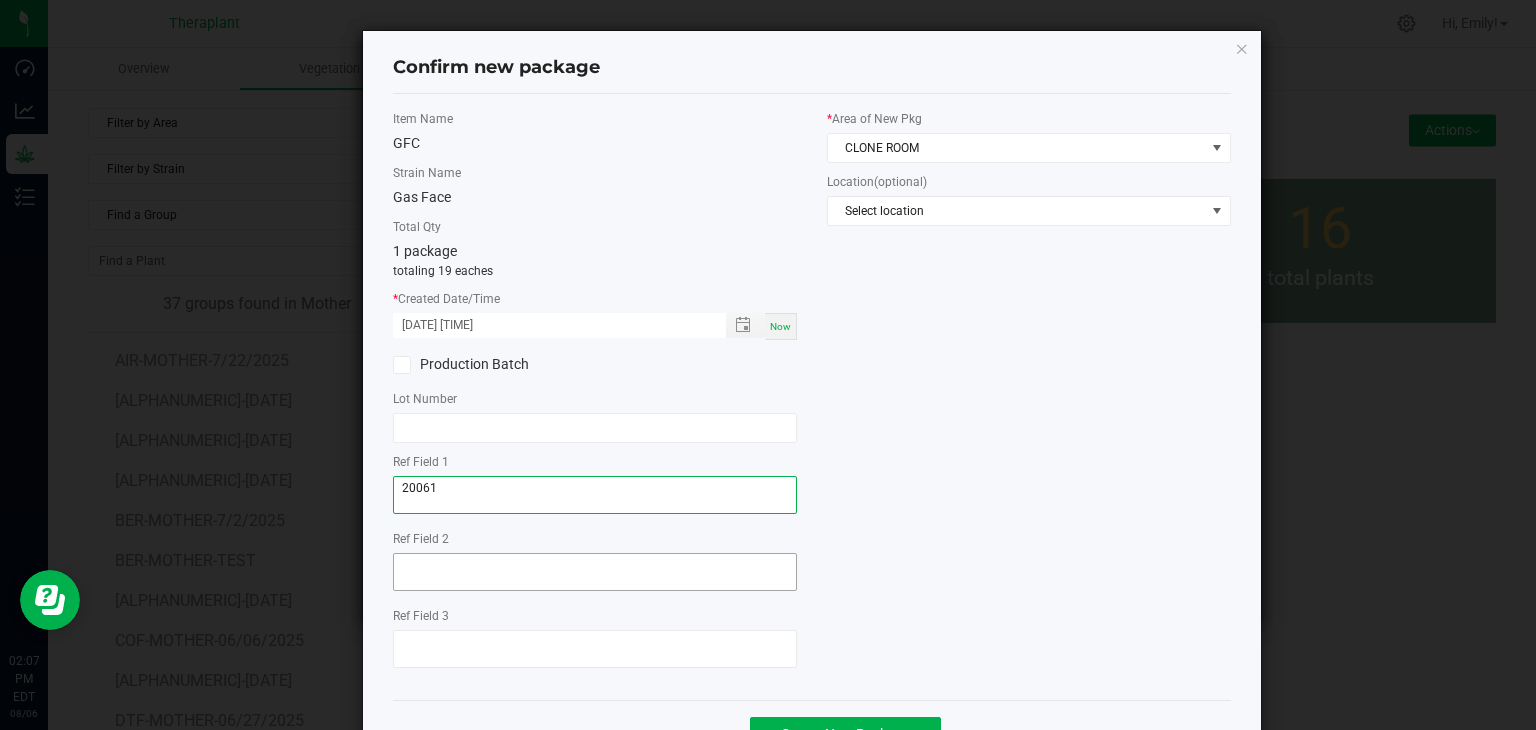 type on "20061" 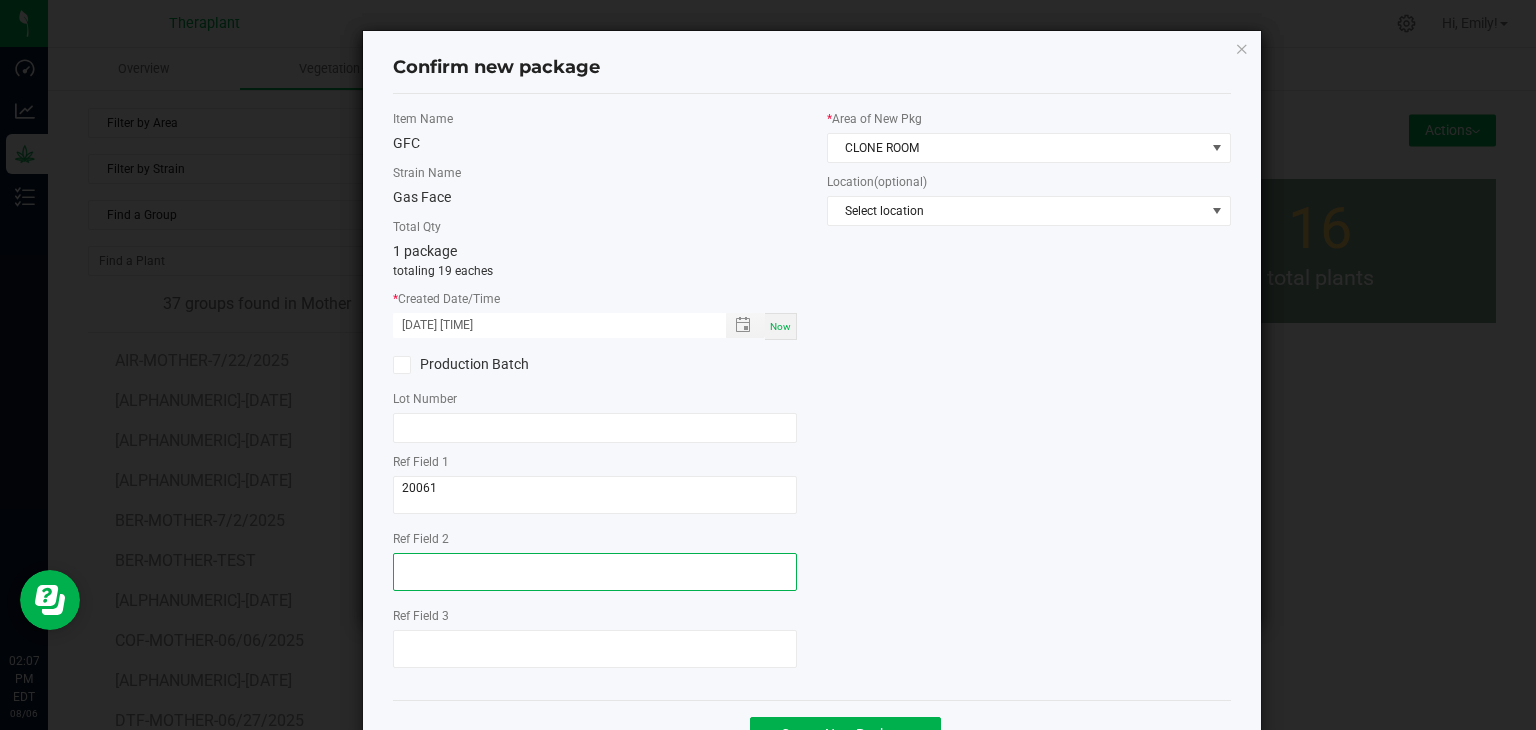click at bounding box center [595, 572] 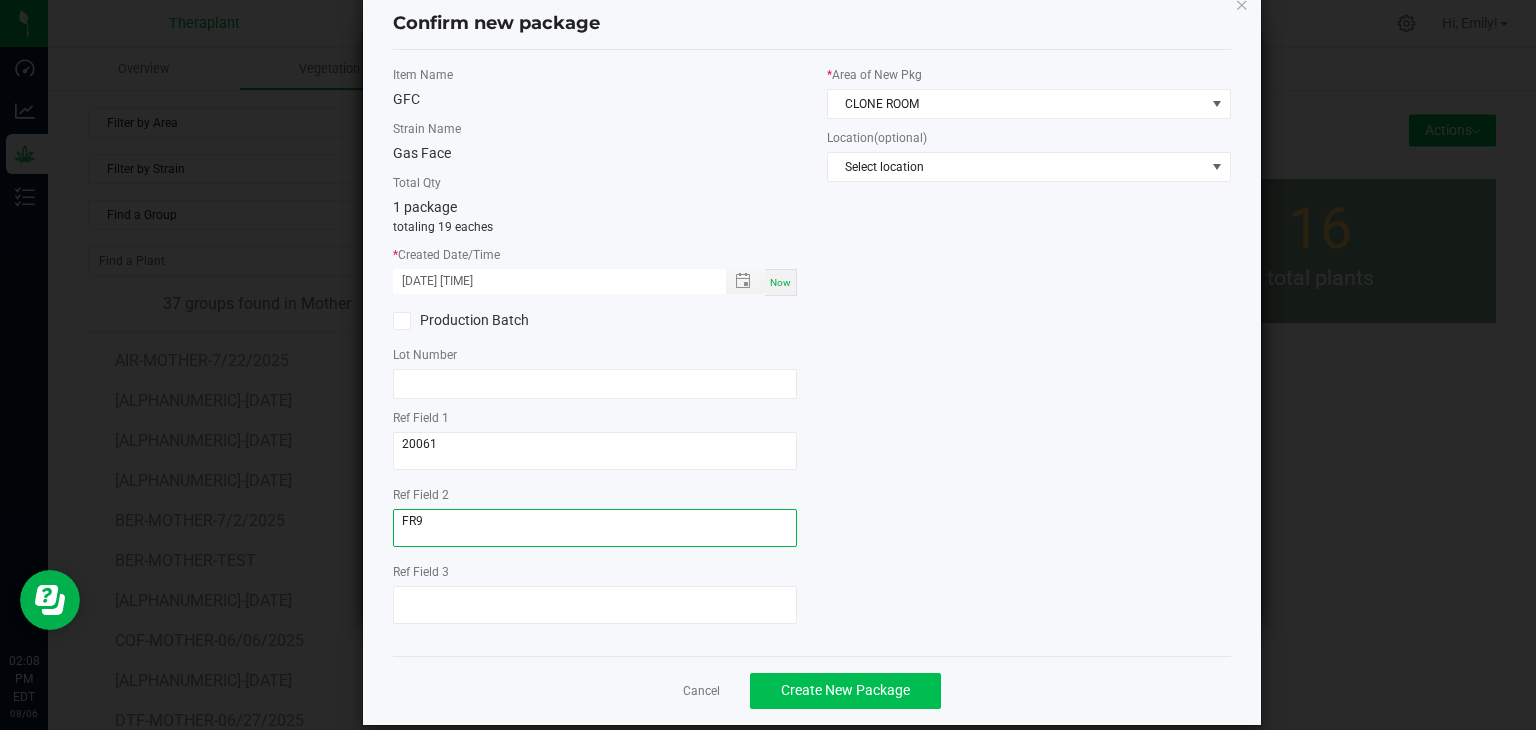 scroll, scrollTop: 69, scrollLeft: 0, axis: vertical 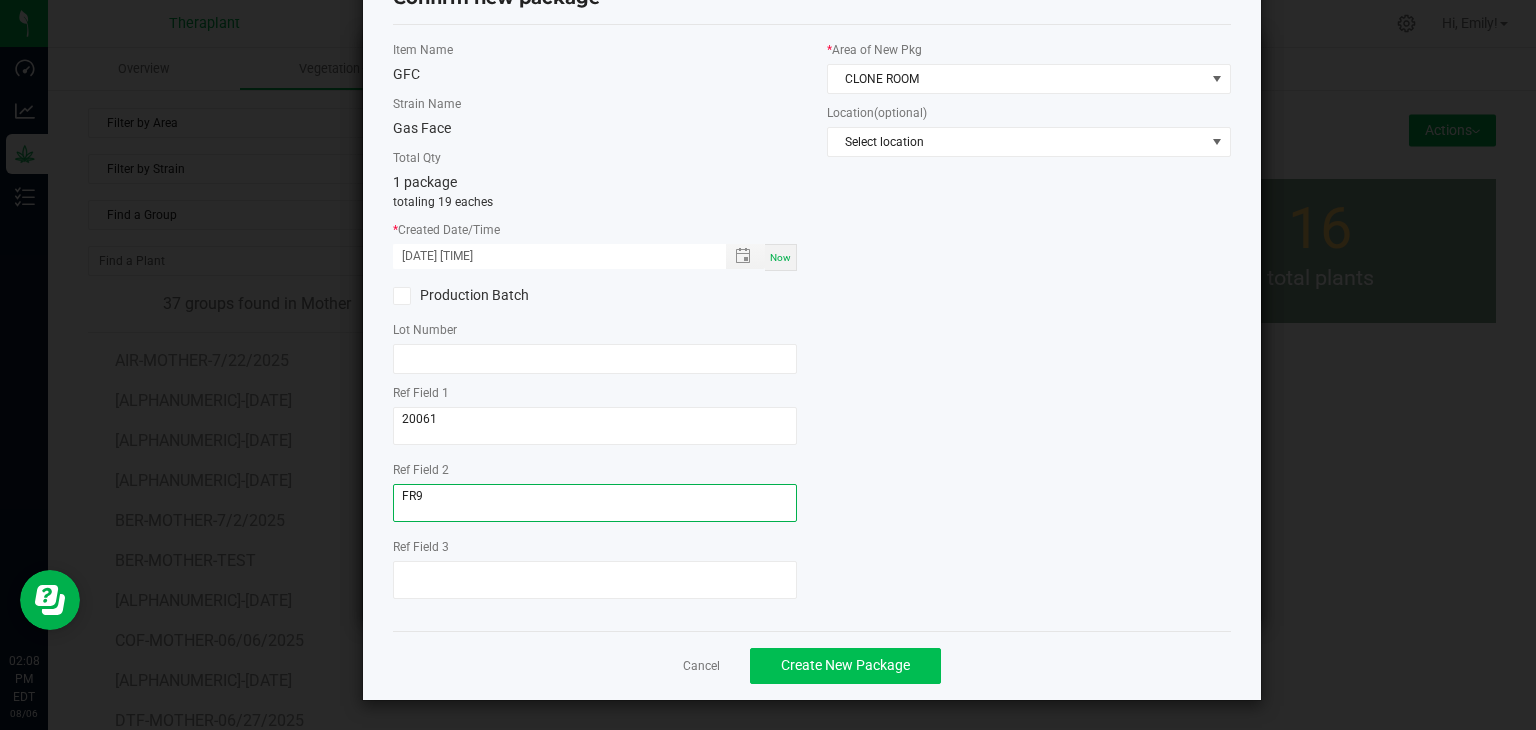 type on "FR9" 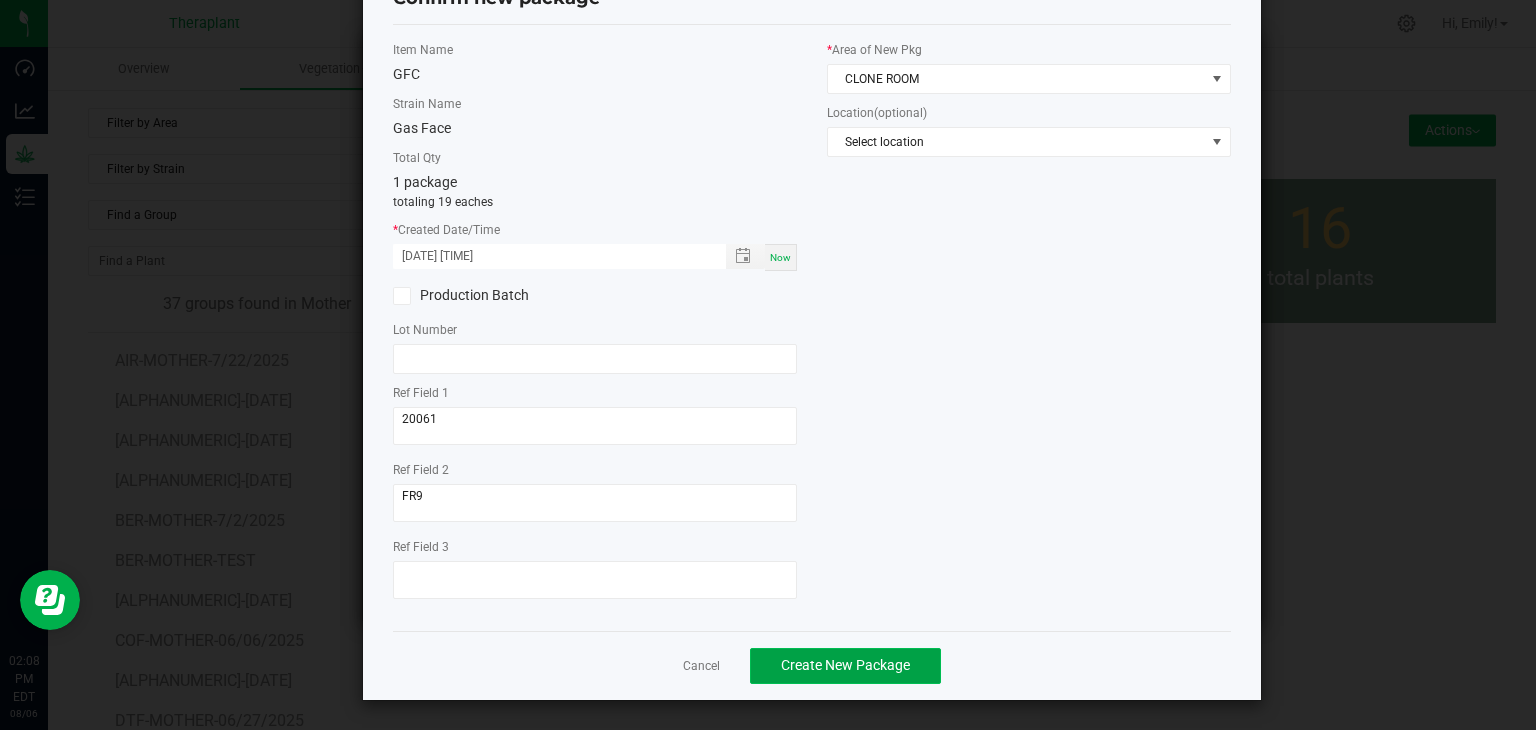 click on "Create New Package" 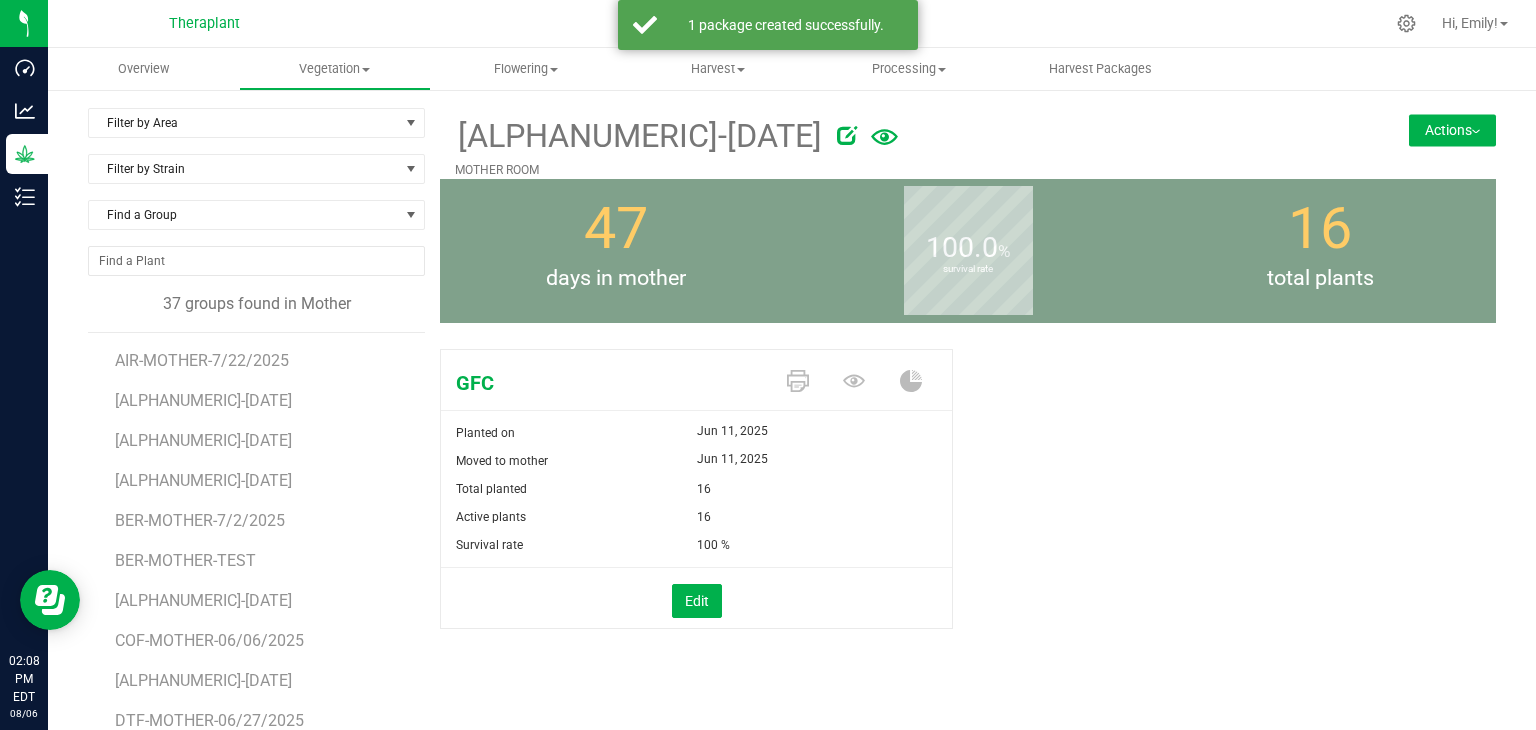 click on "Actions" at bounding box center (1452, 130) 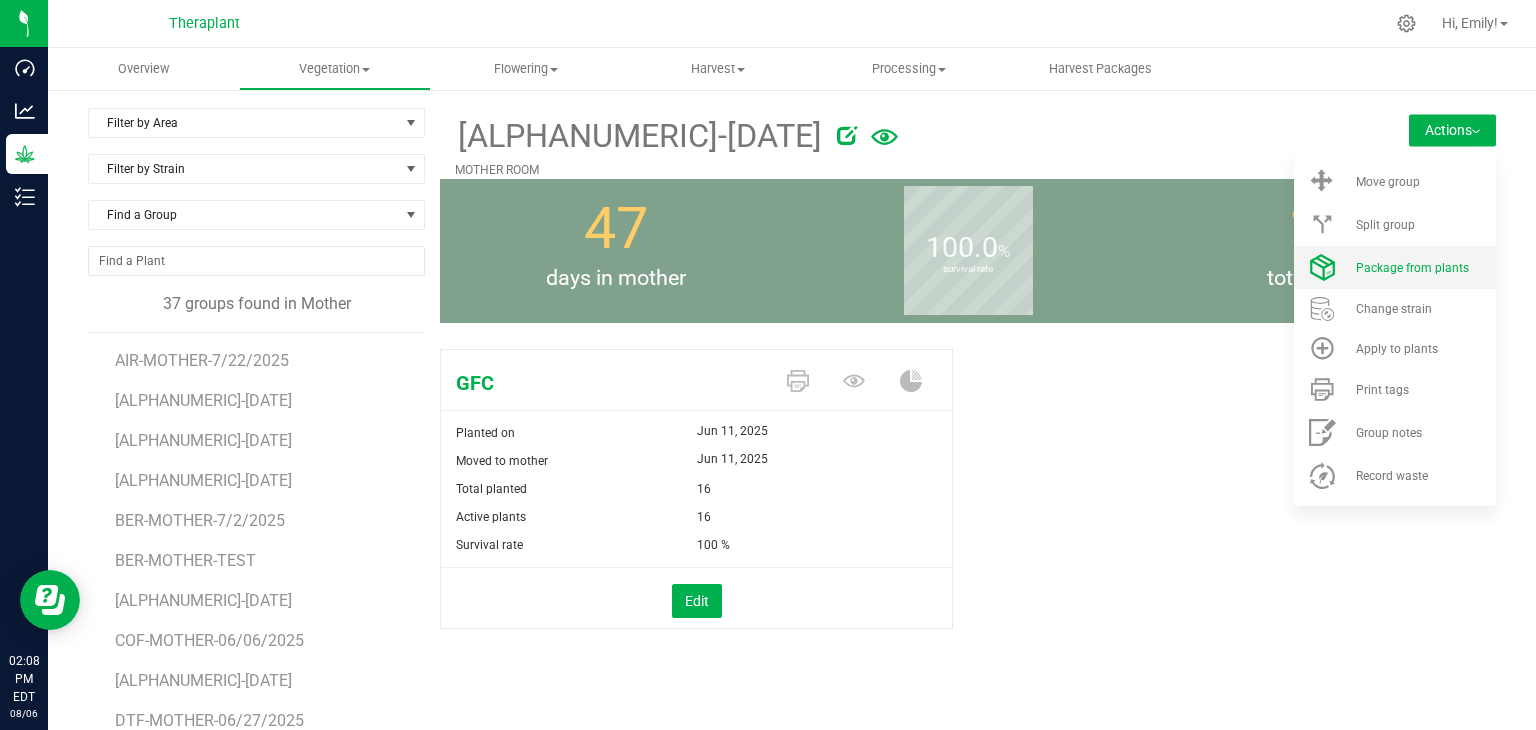 click on "Package from plants" at bounding box center [1412, 268] 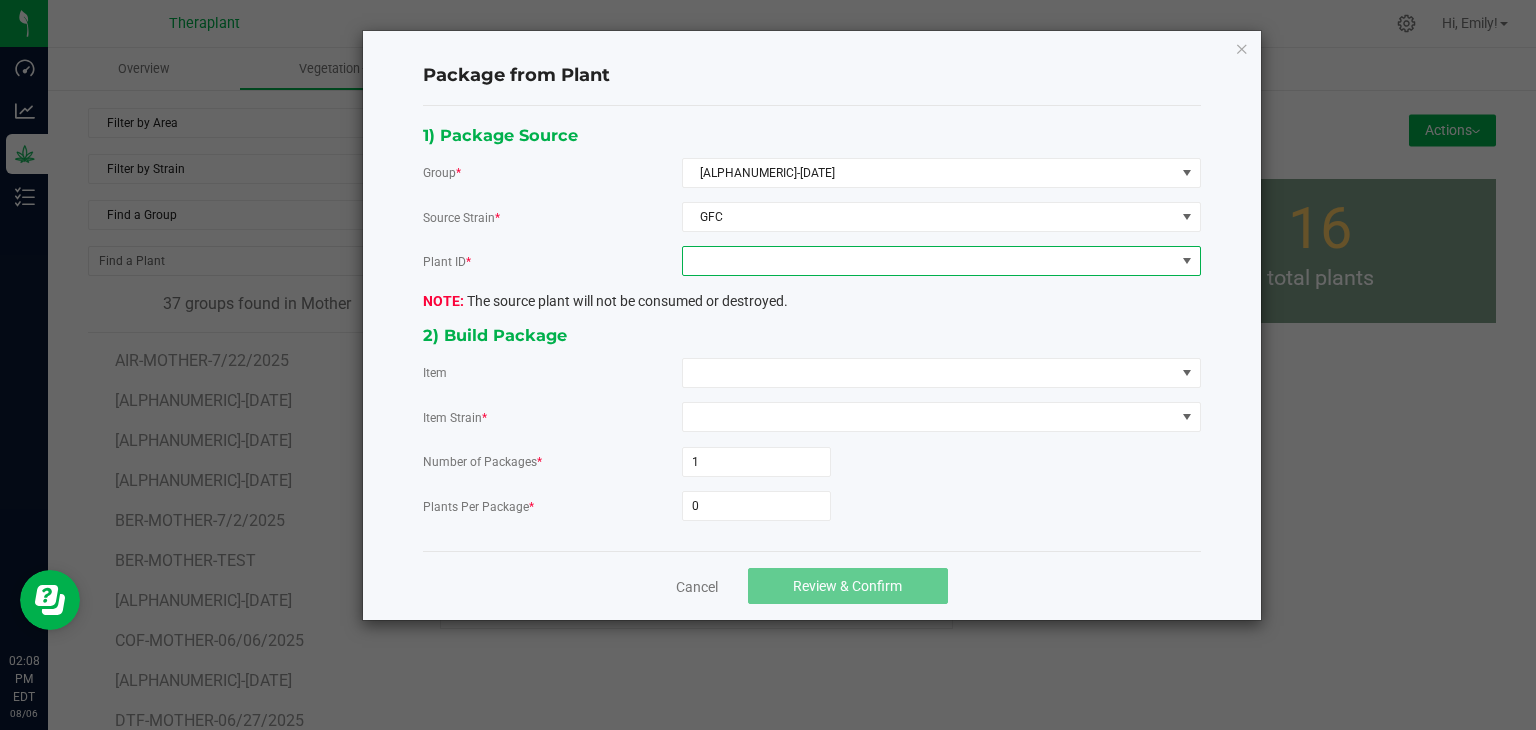 click at bounding box center (929, 261) 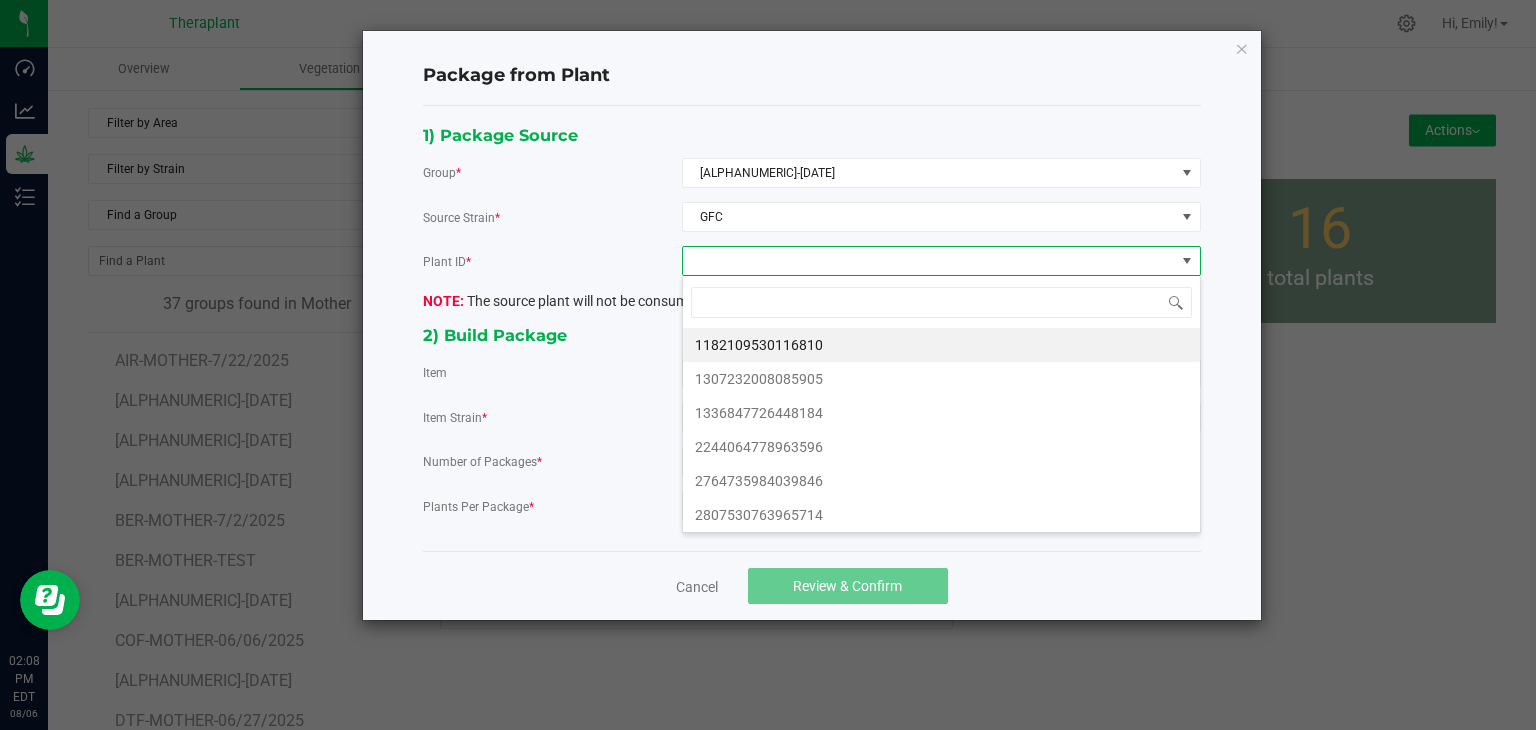 scroll, scrollTop: 99970, scrollLeft: 99480, axis: both 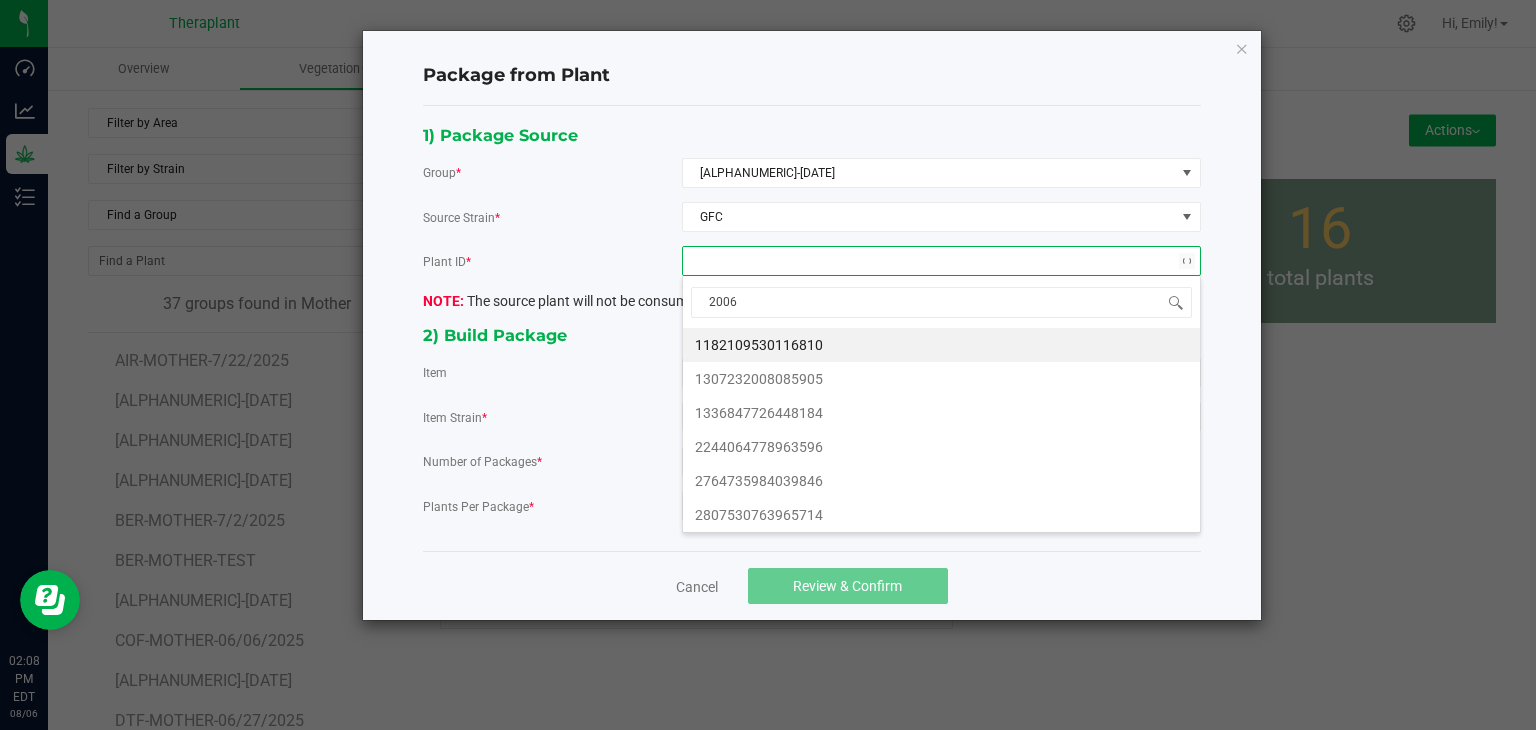 type on "20061" 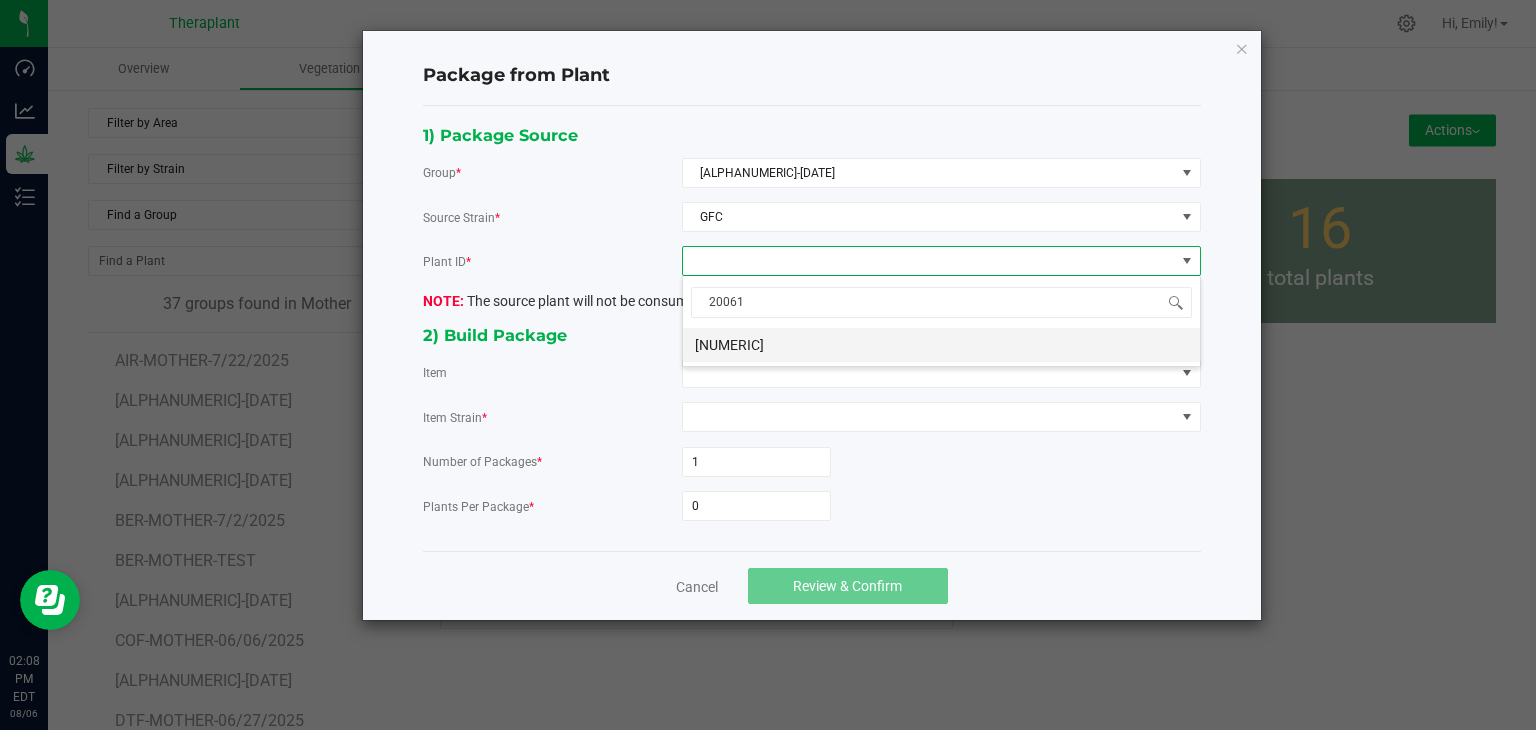 click on "[NUMERIC]" at bounding box center (941, 345) 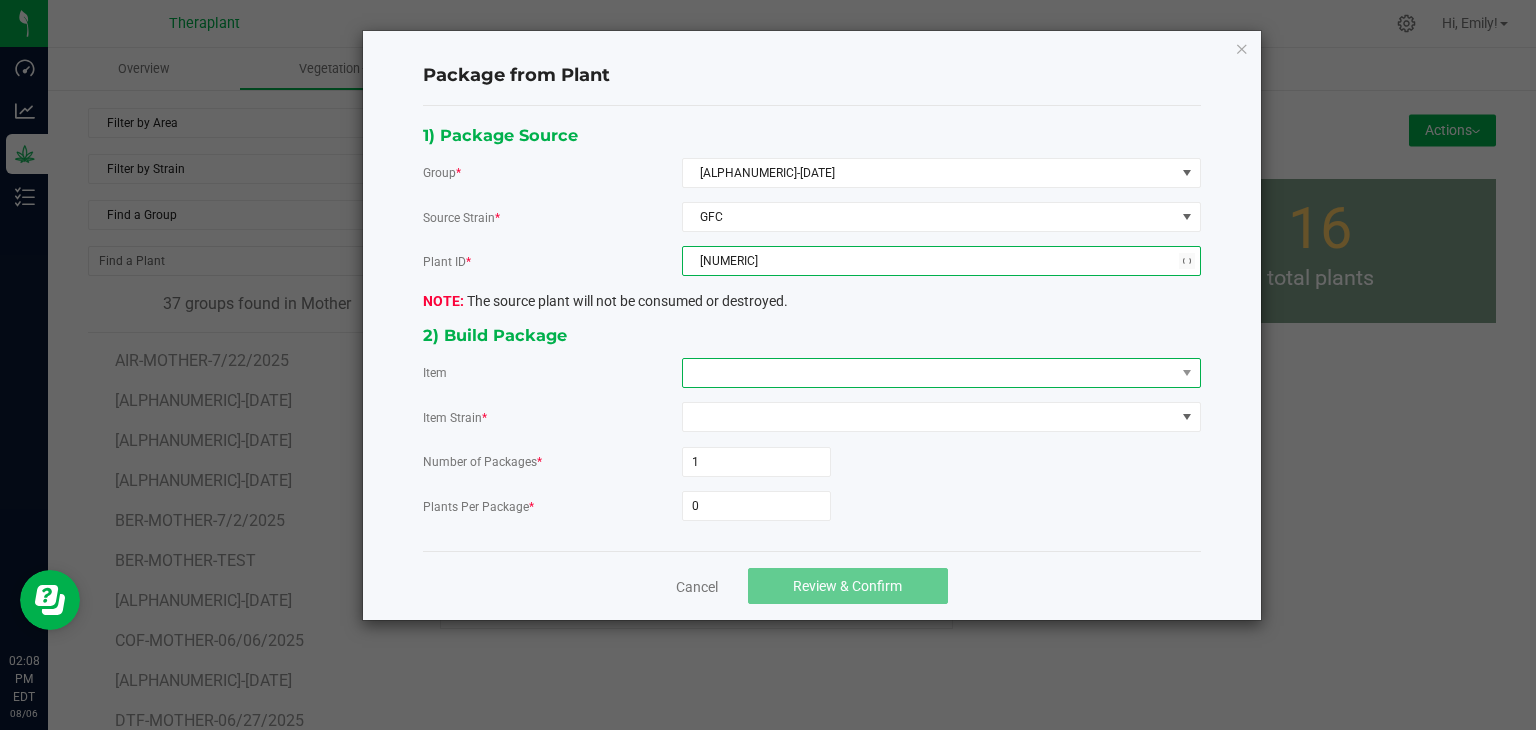 click at bounding box center [929, 373] 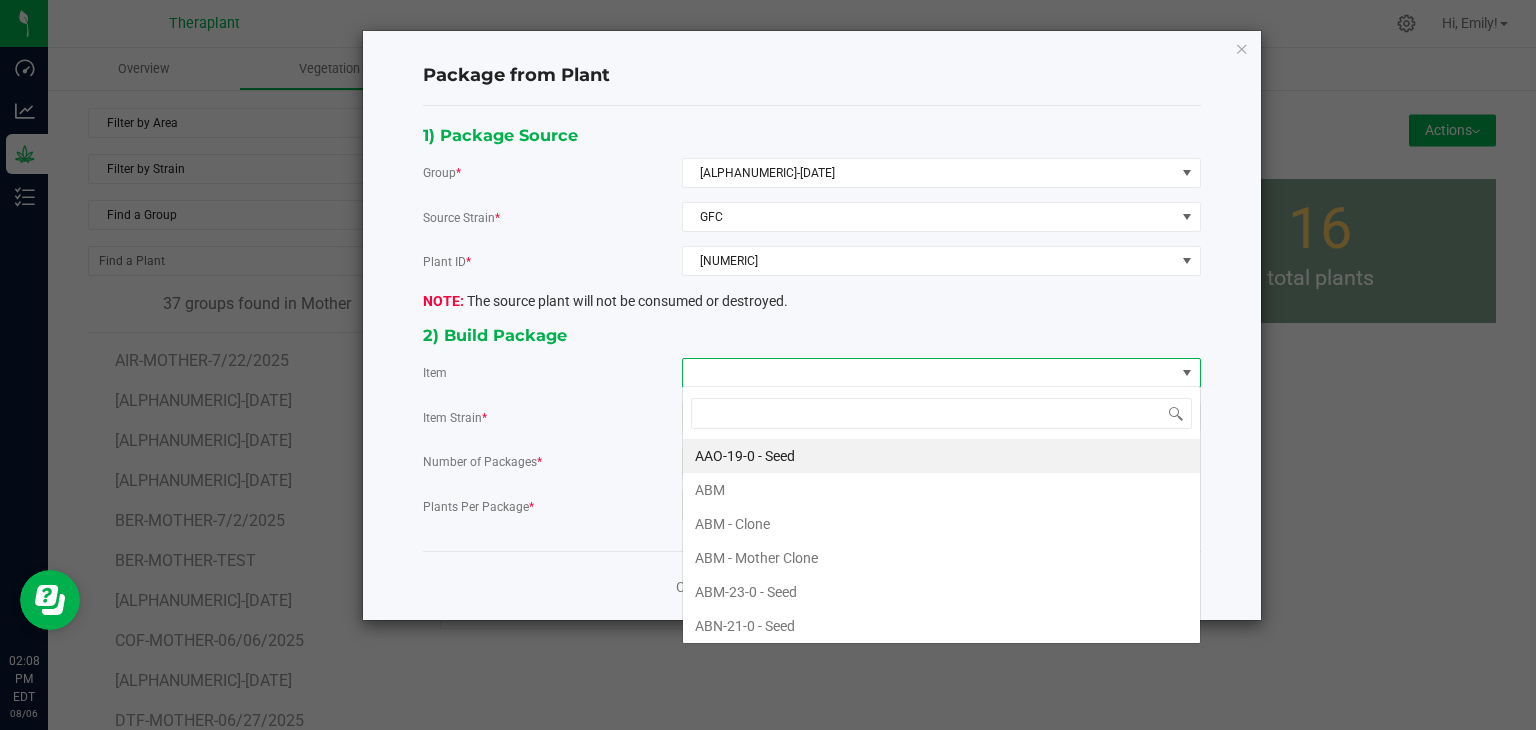 scroll, scrollTop: 99970, scrollLeft: 99480, axis: both 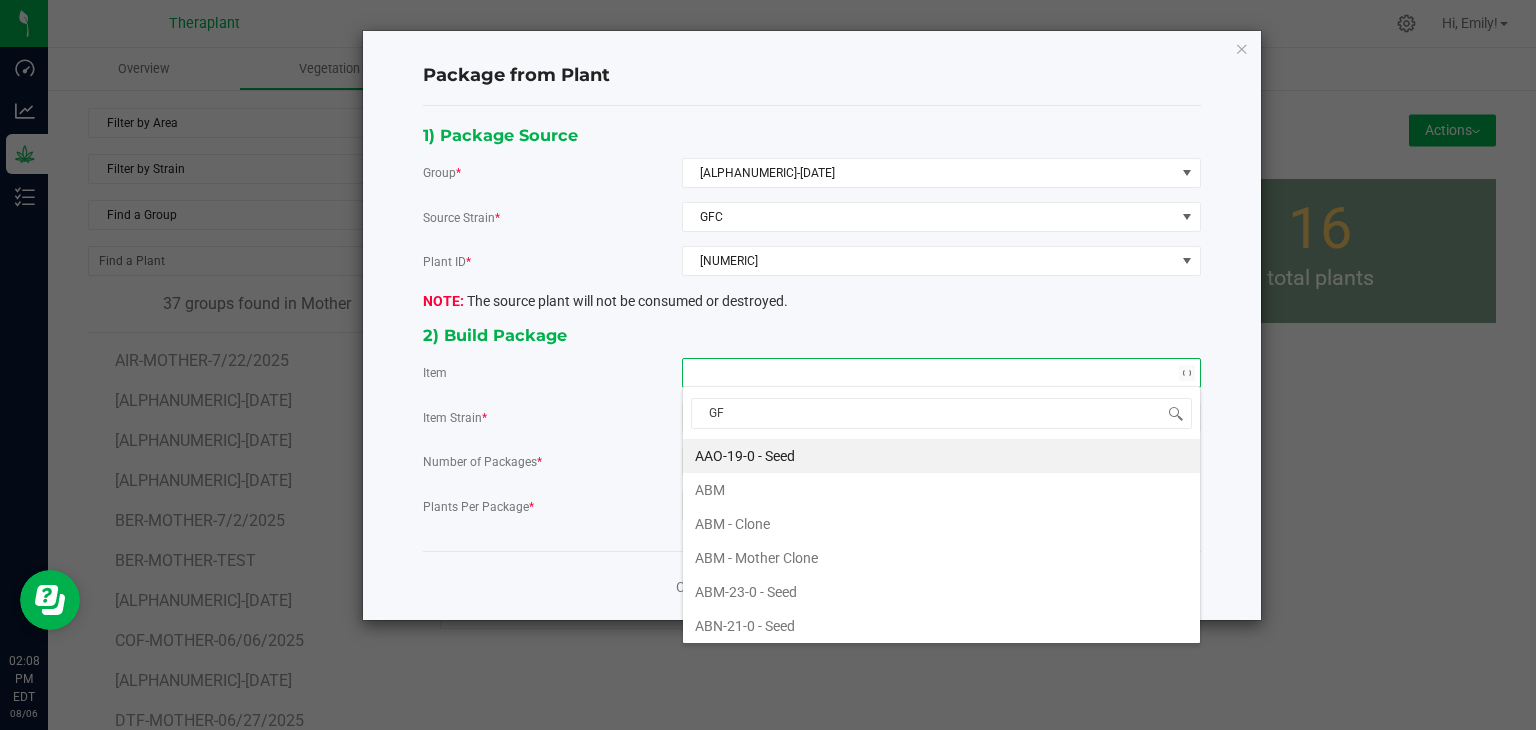 type on "GFC" 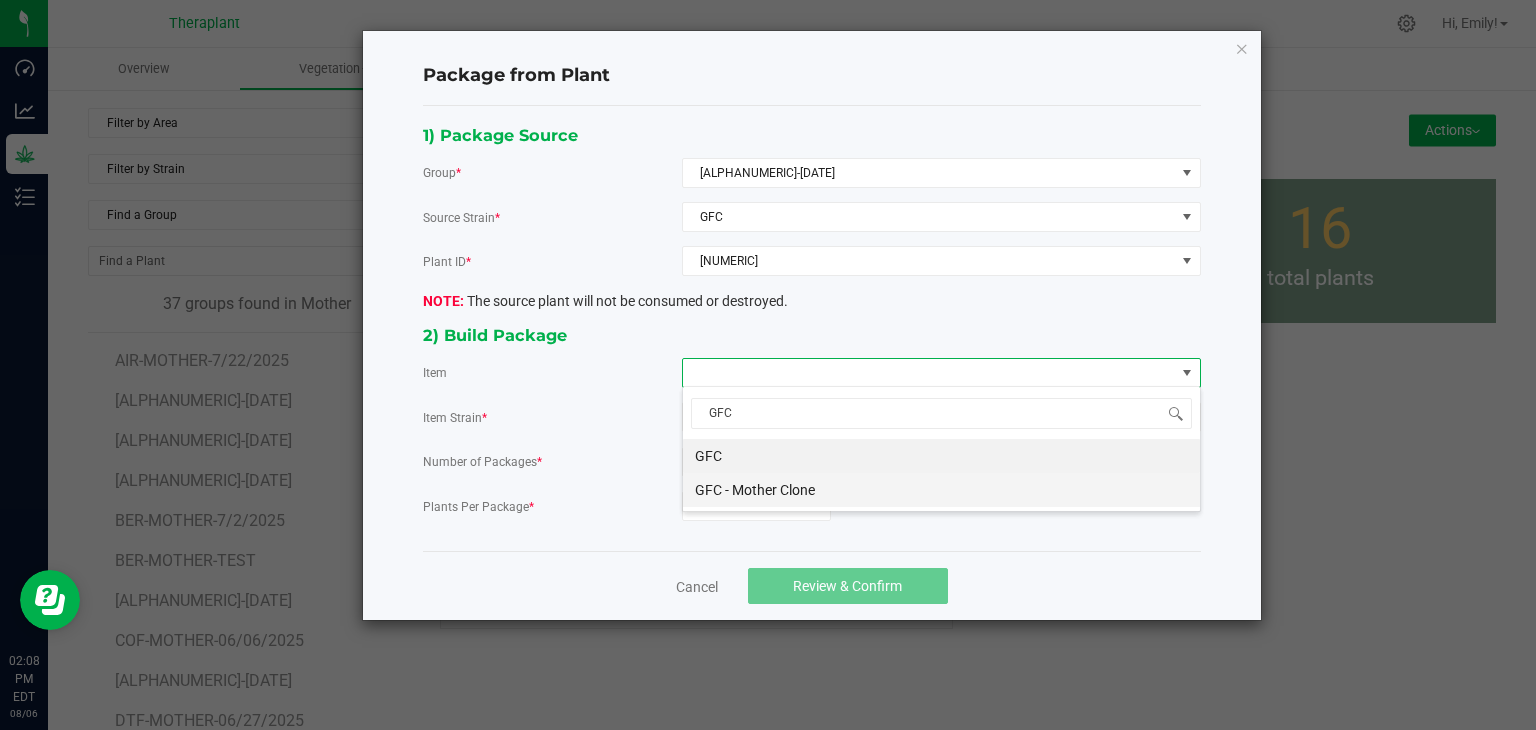 click on "GFC - Mother Clone" at bounding box center [941, 490] 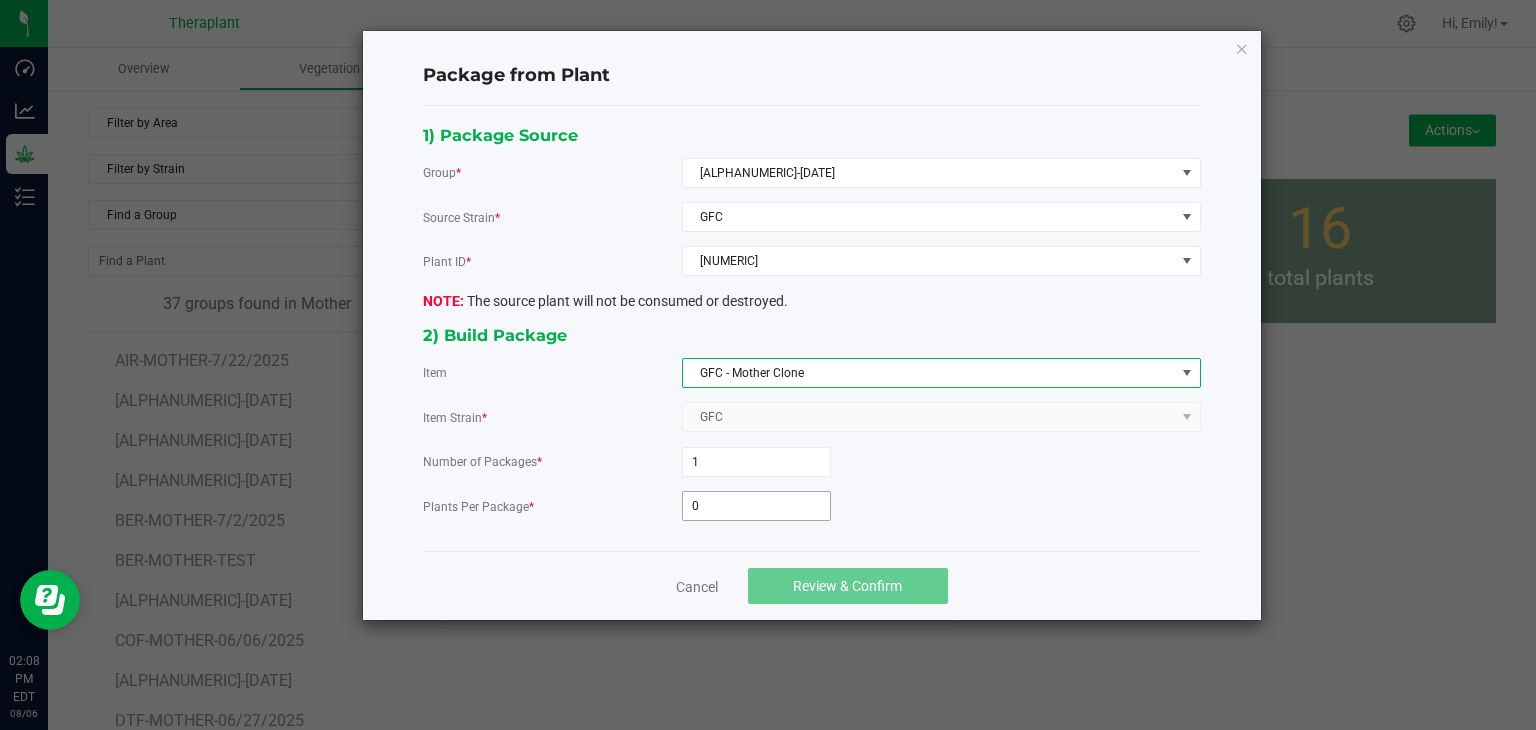 click on "0" at bounding box center [756, 506] 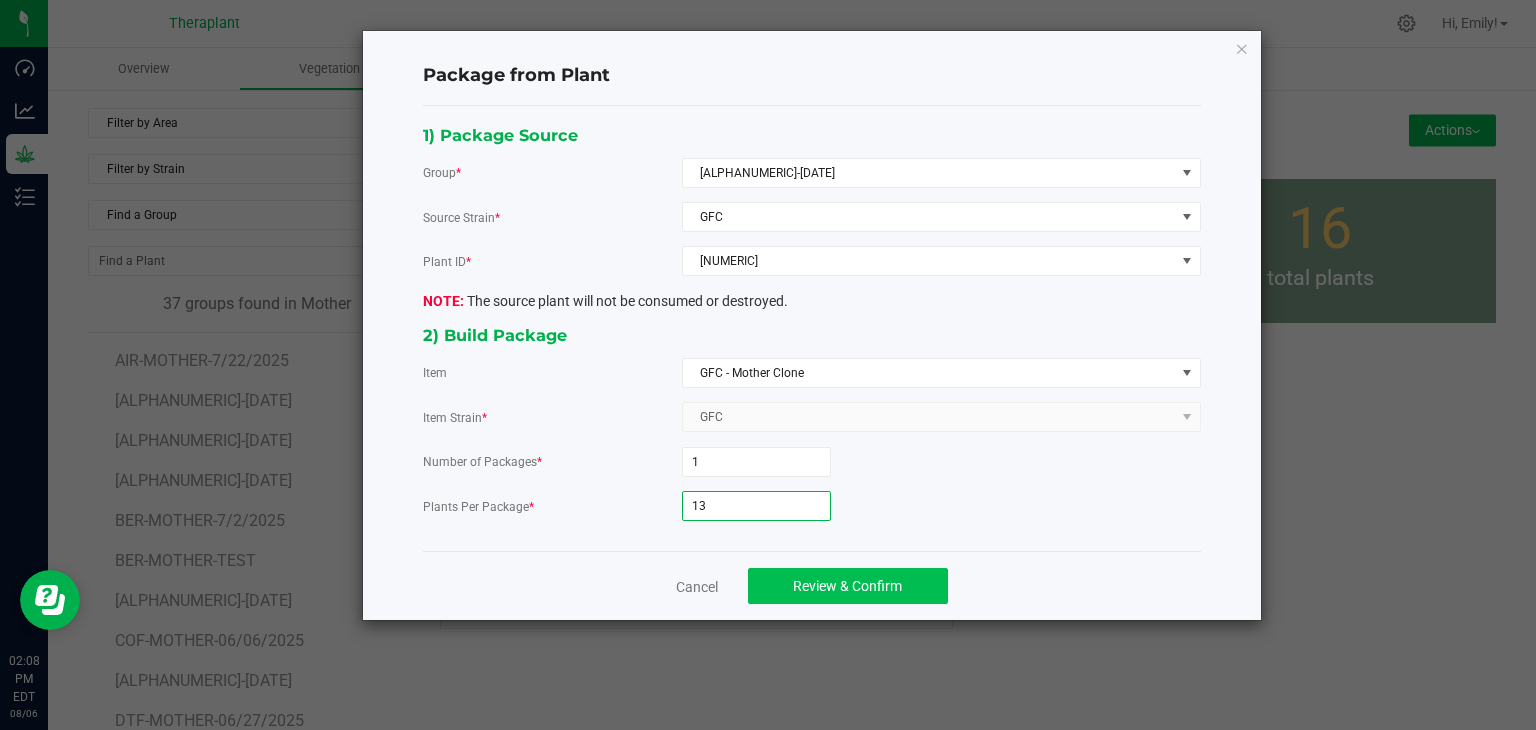 type on "13" 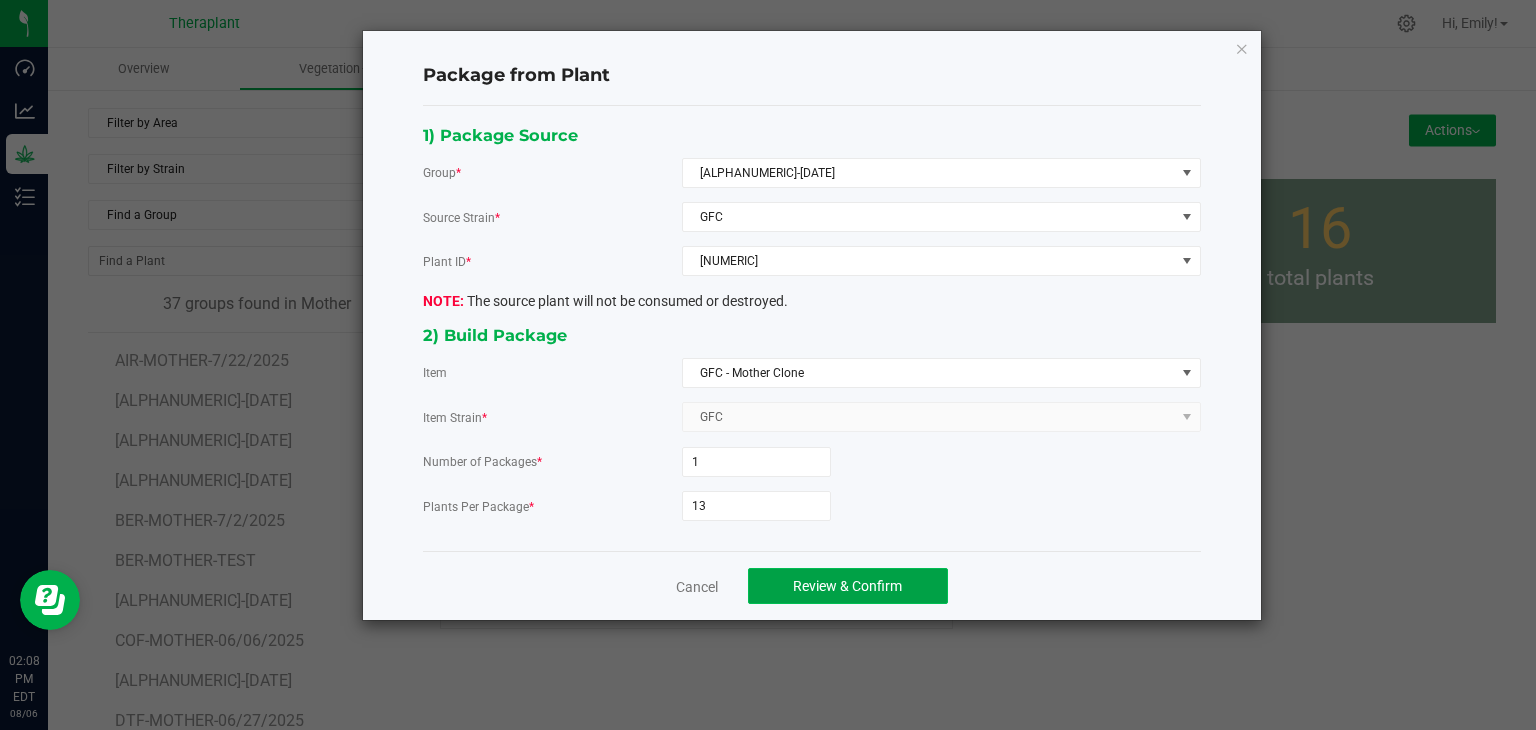 click on "Review & Confirm" 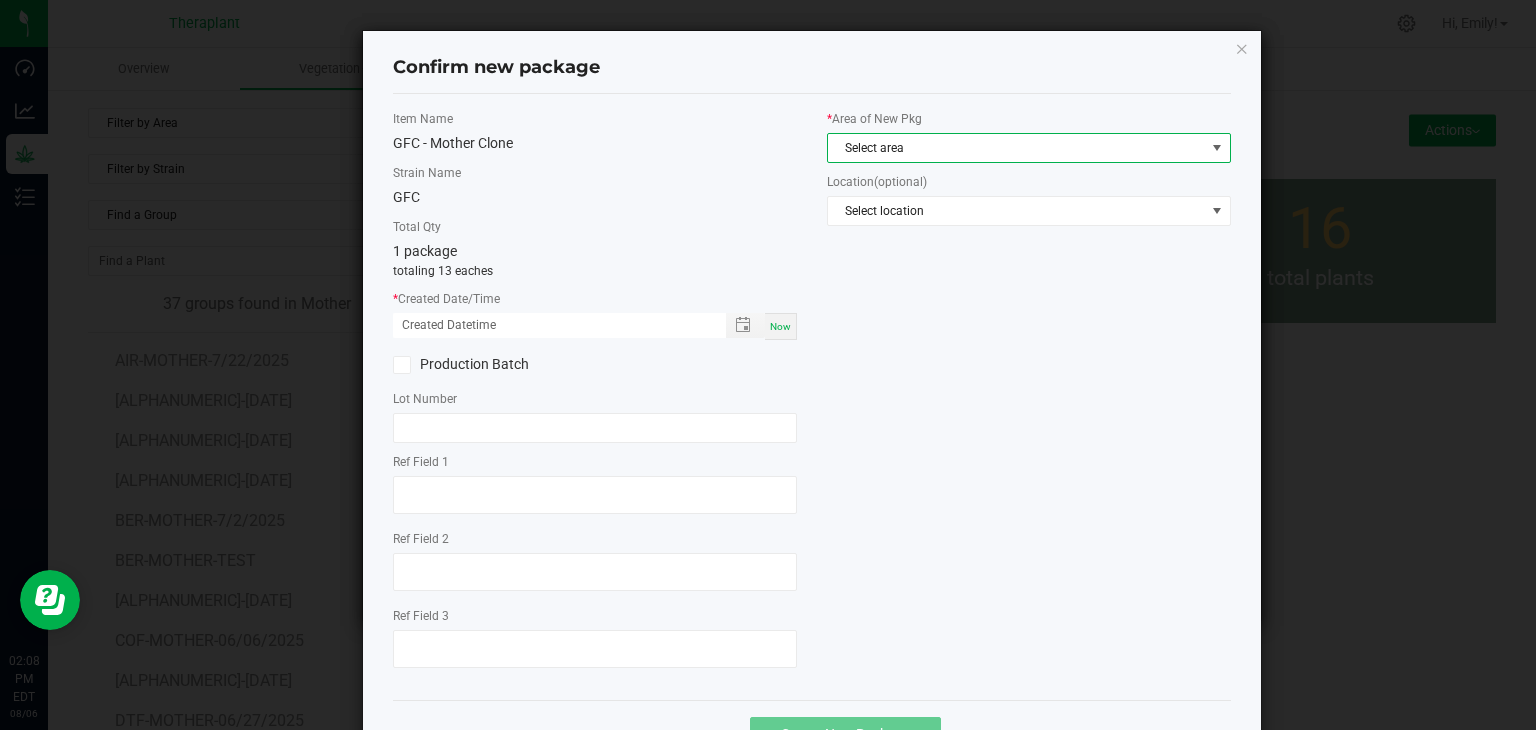 click on "Select area" at bounding box center [1016, 148] 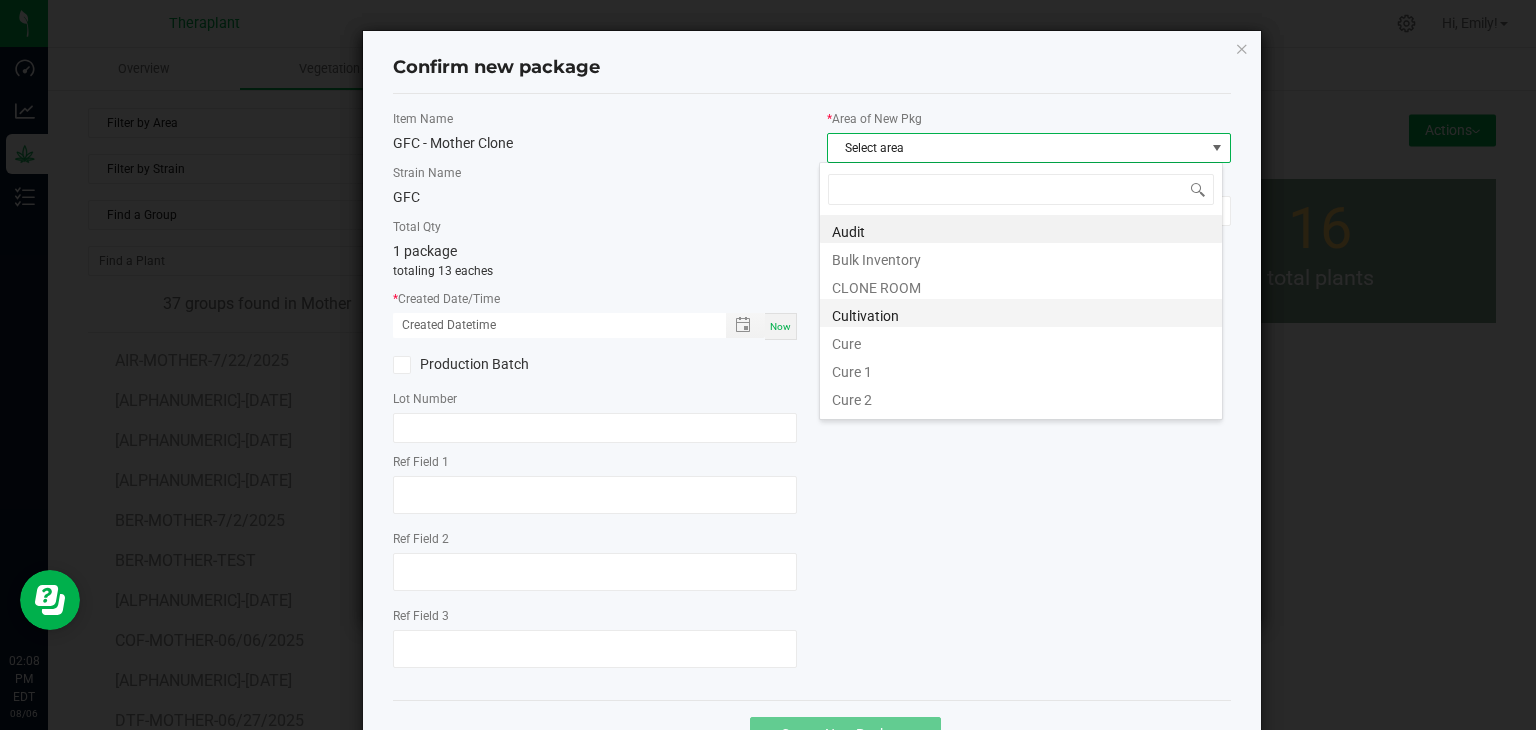 scroll, scrollTop: 99970, scrollLeft: 99596, axis: both 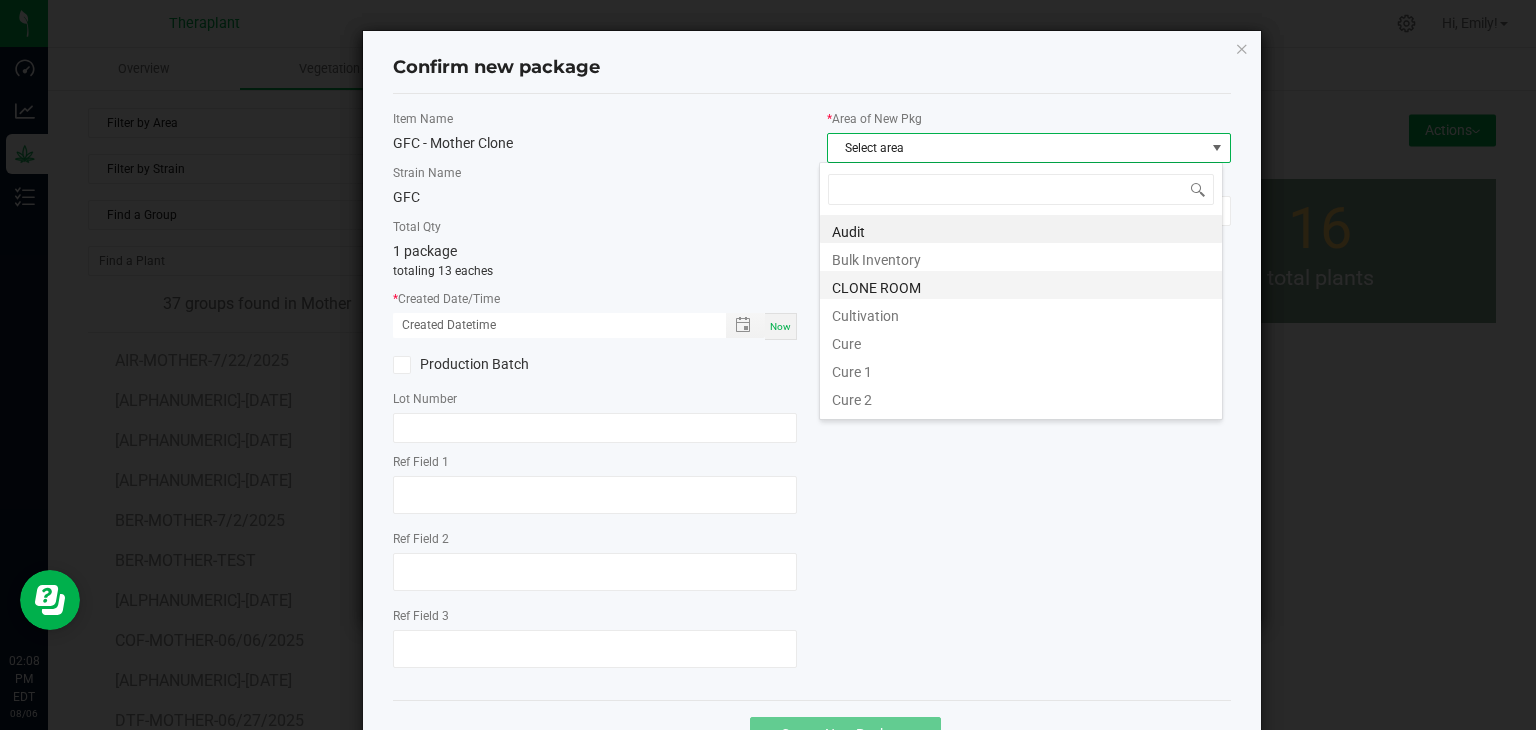 click on "CLONE ROOM" at bounding box center (1021, 285) 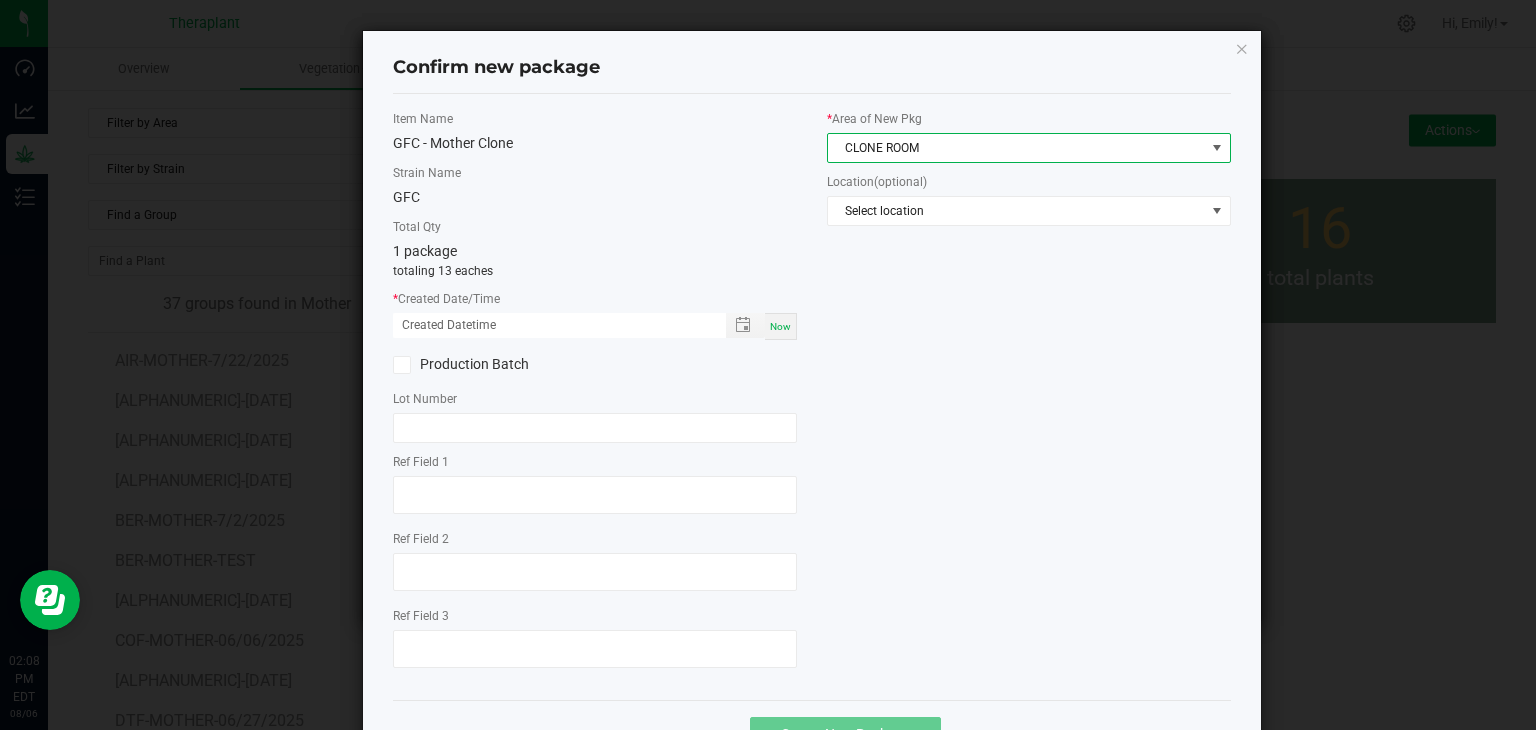 click on "Now" at bounding box center [781, 326] 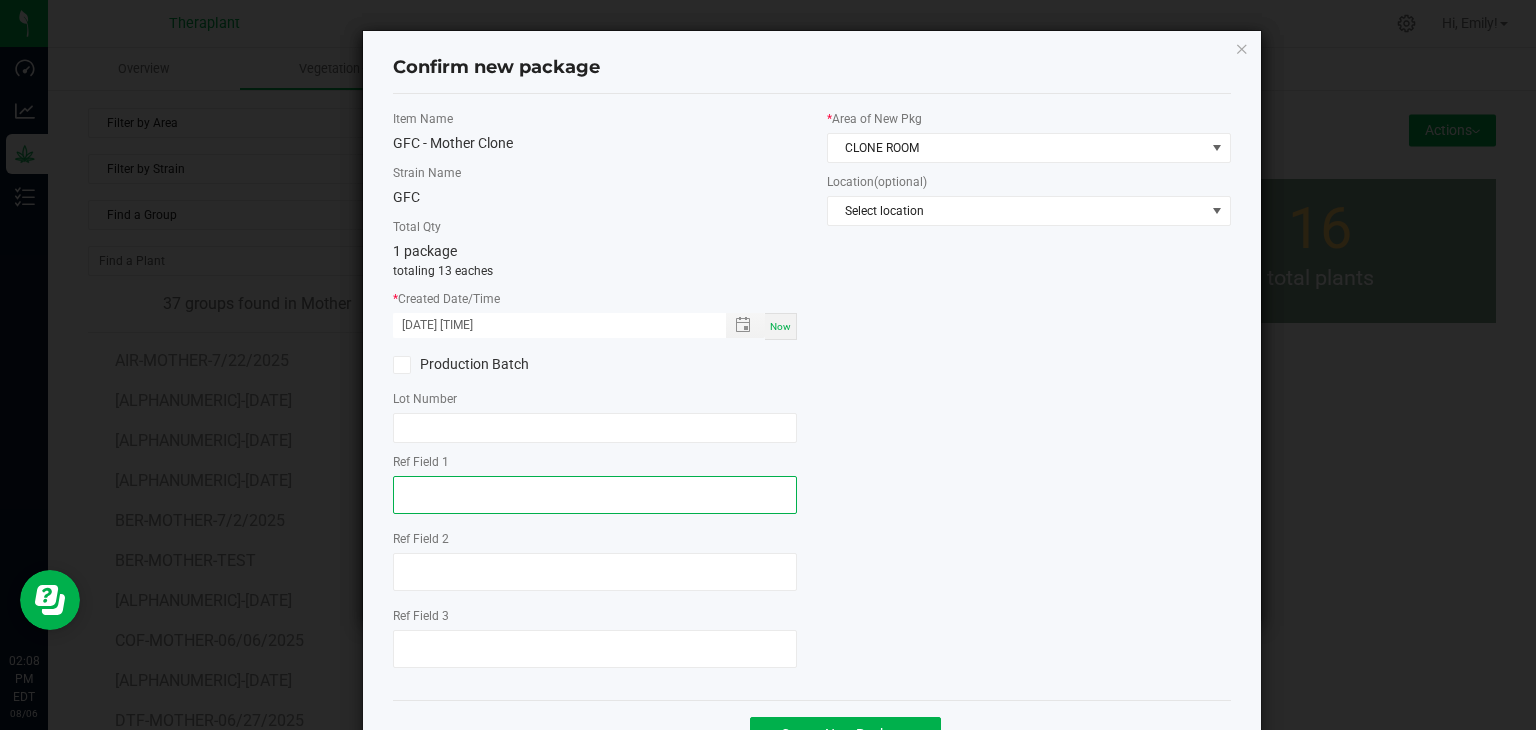 click 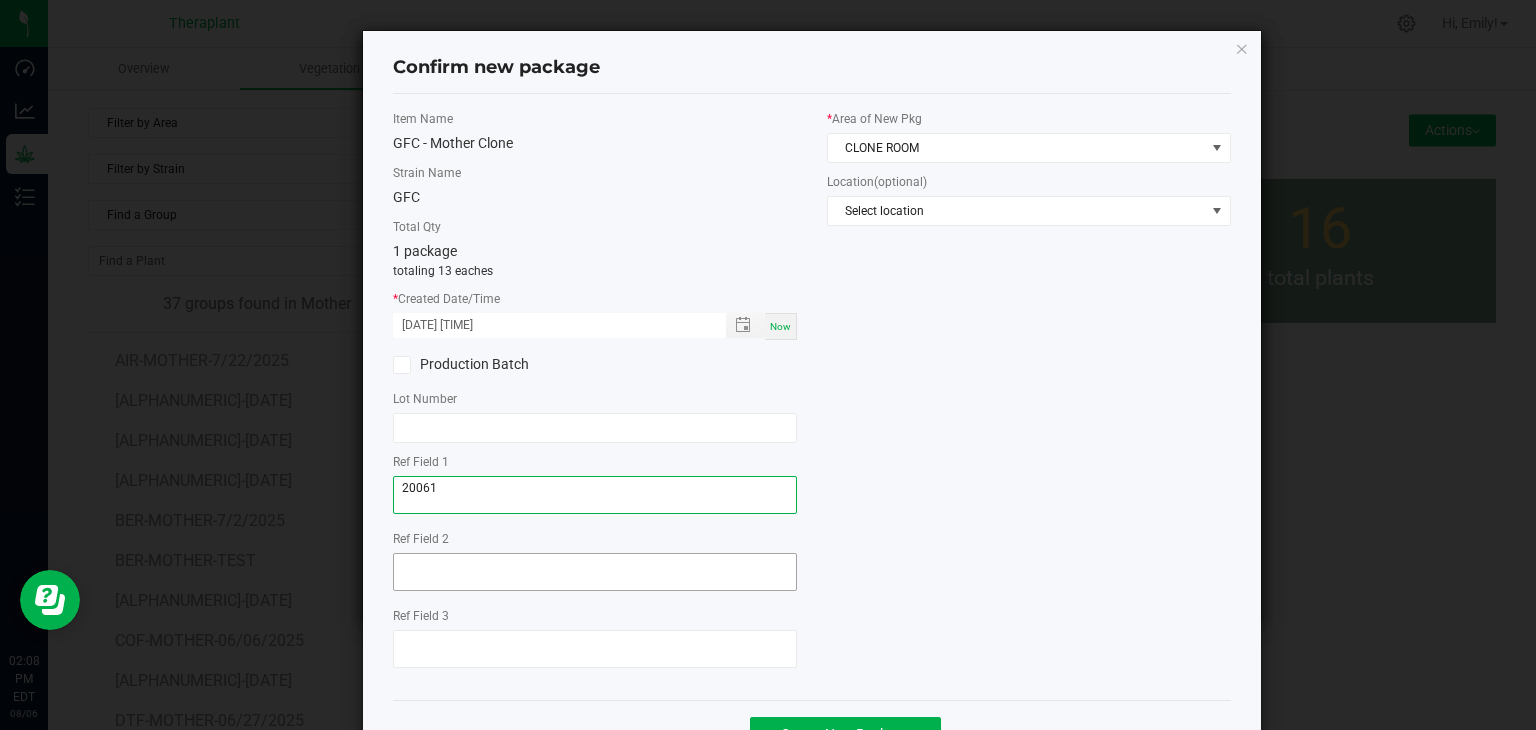 type on "20061" 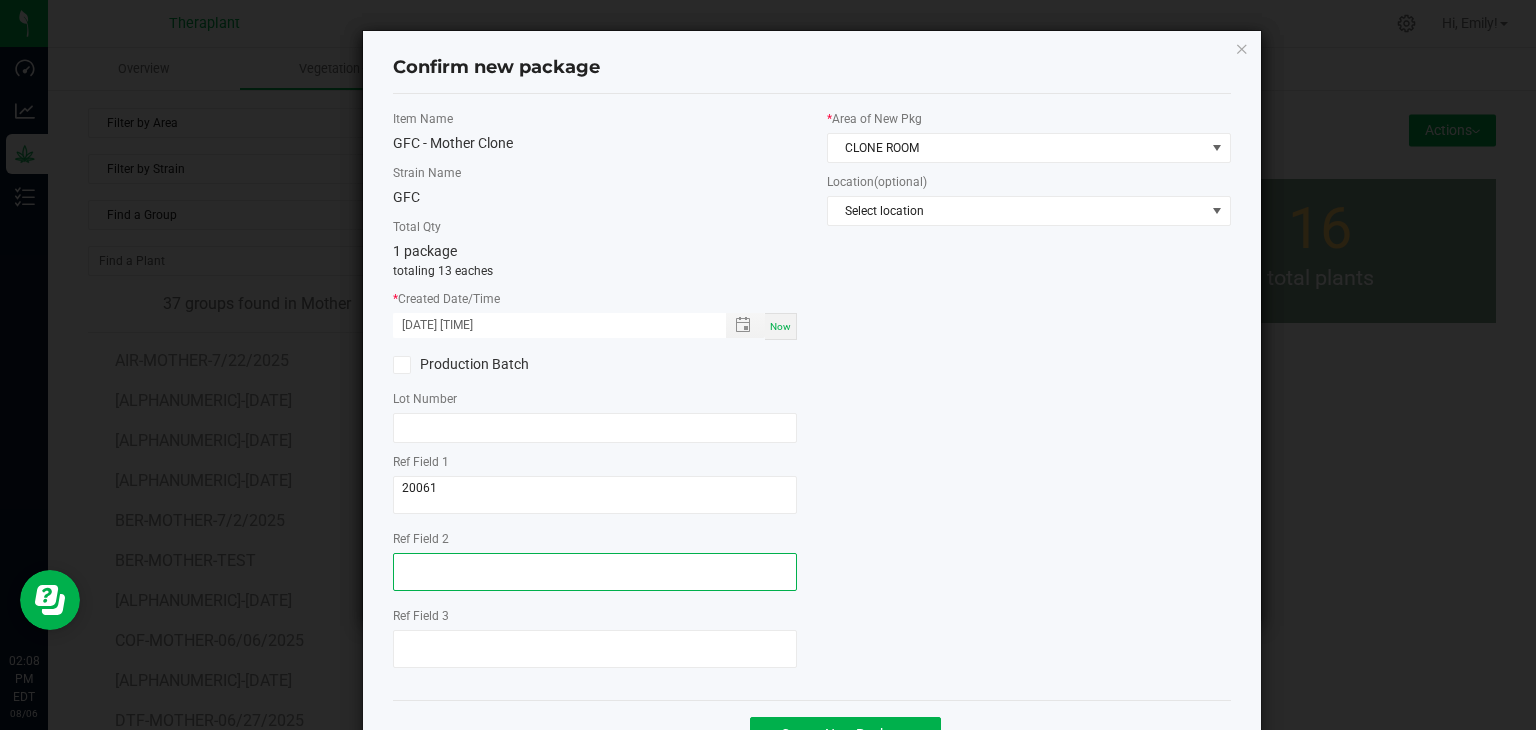 click at bounding box center [595, 572] 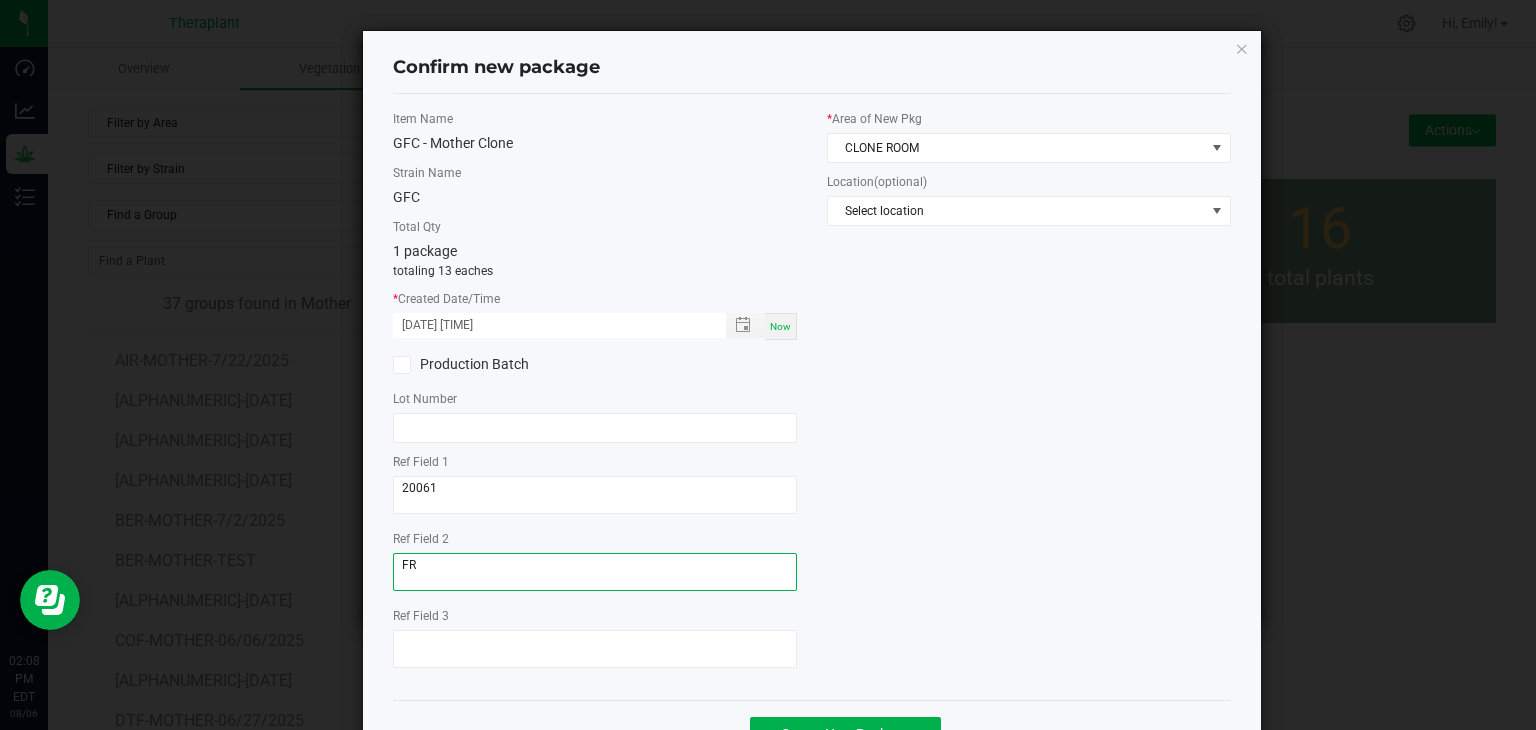 type on "F" 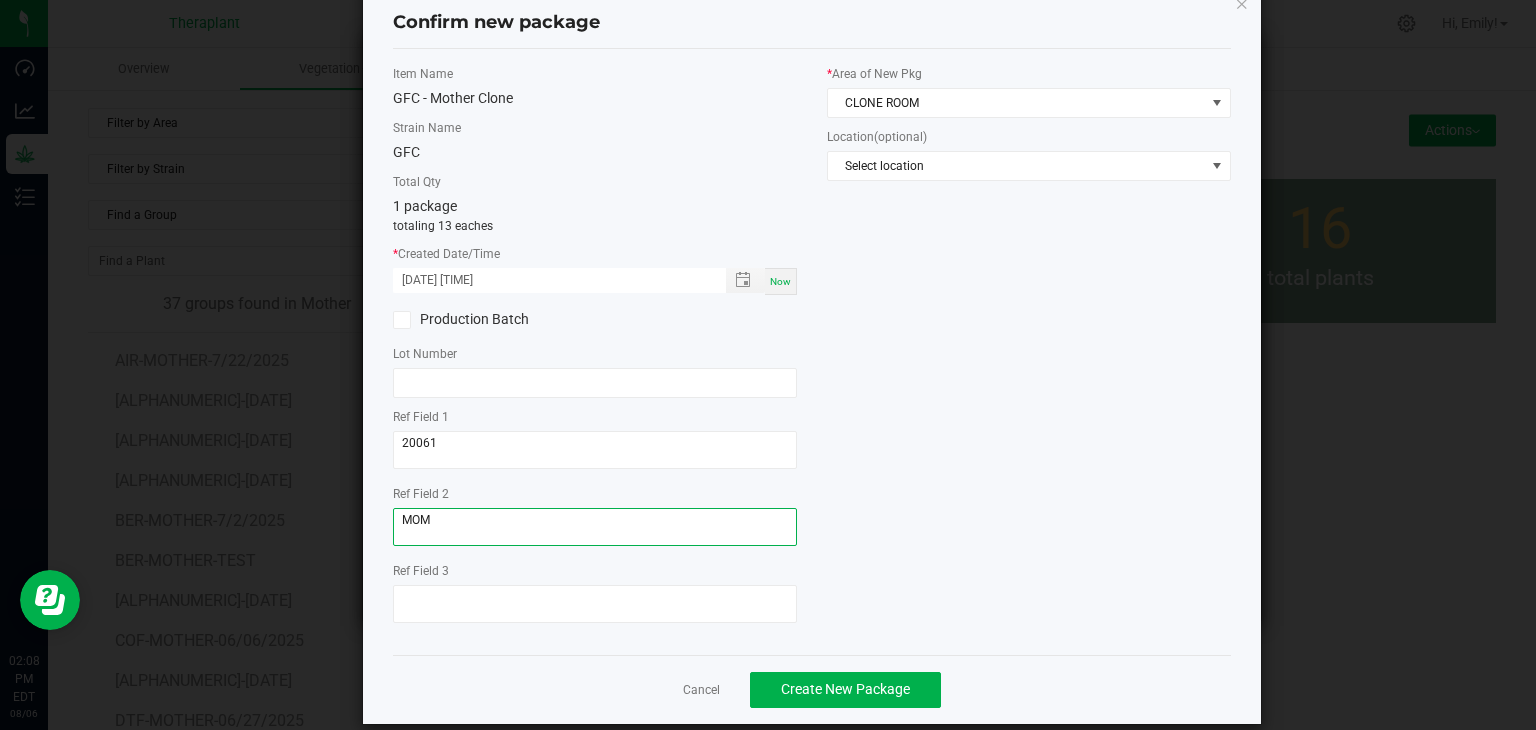scroll, scrollTop: 69, scrollLeft: 0, axis: vertical 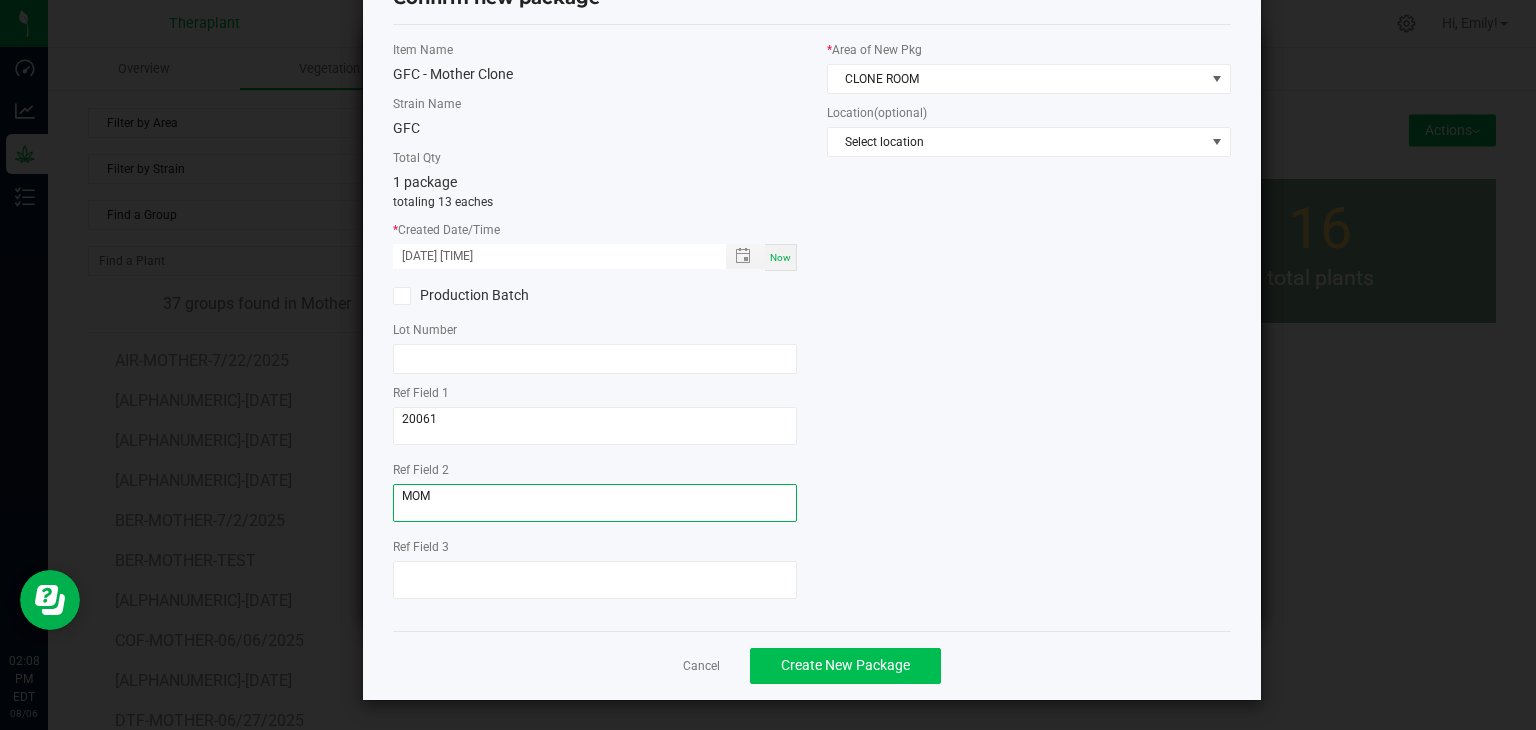 type on "MOM" 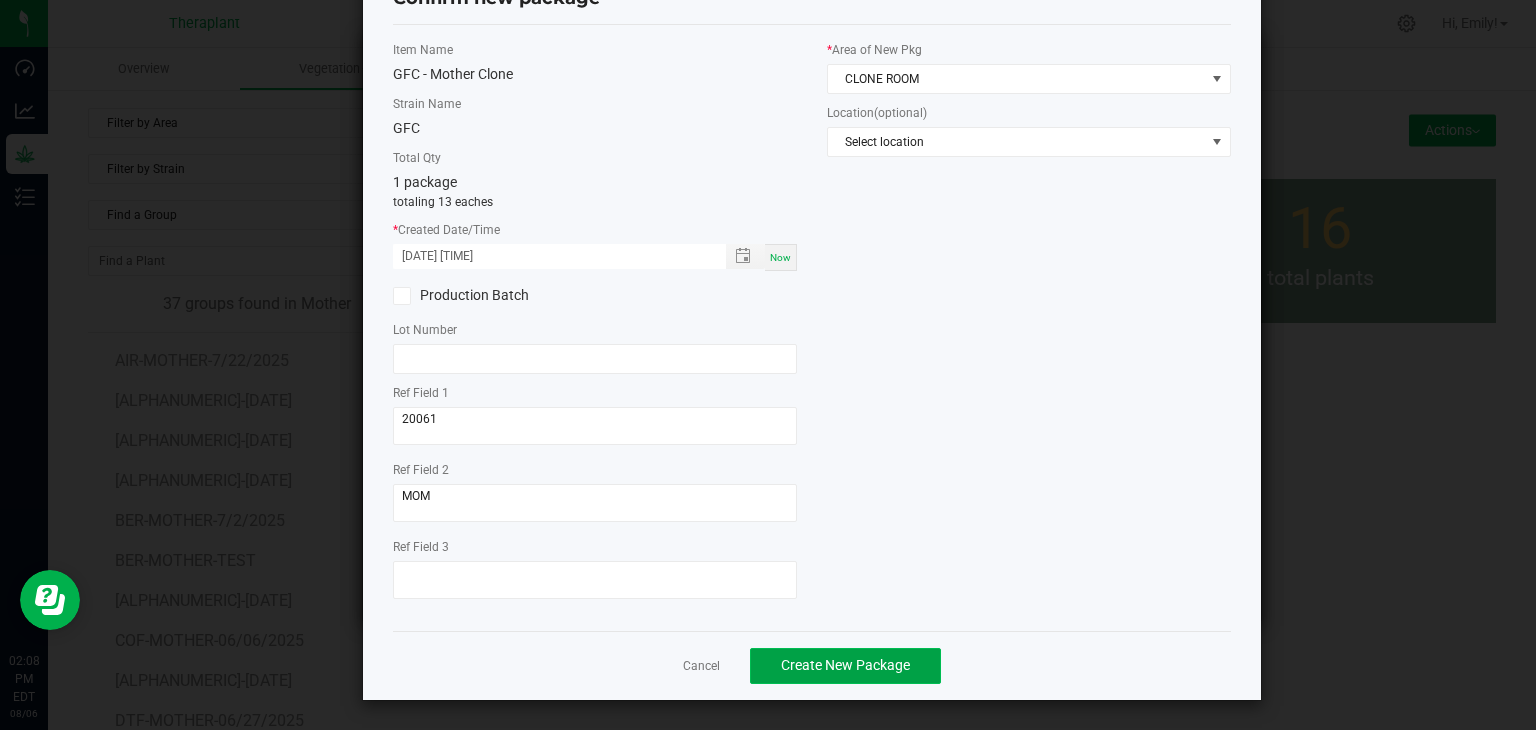 click on "Create New Package" 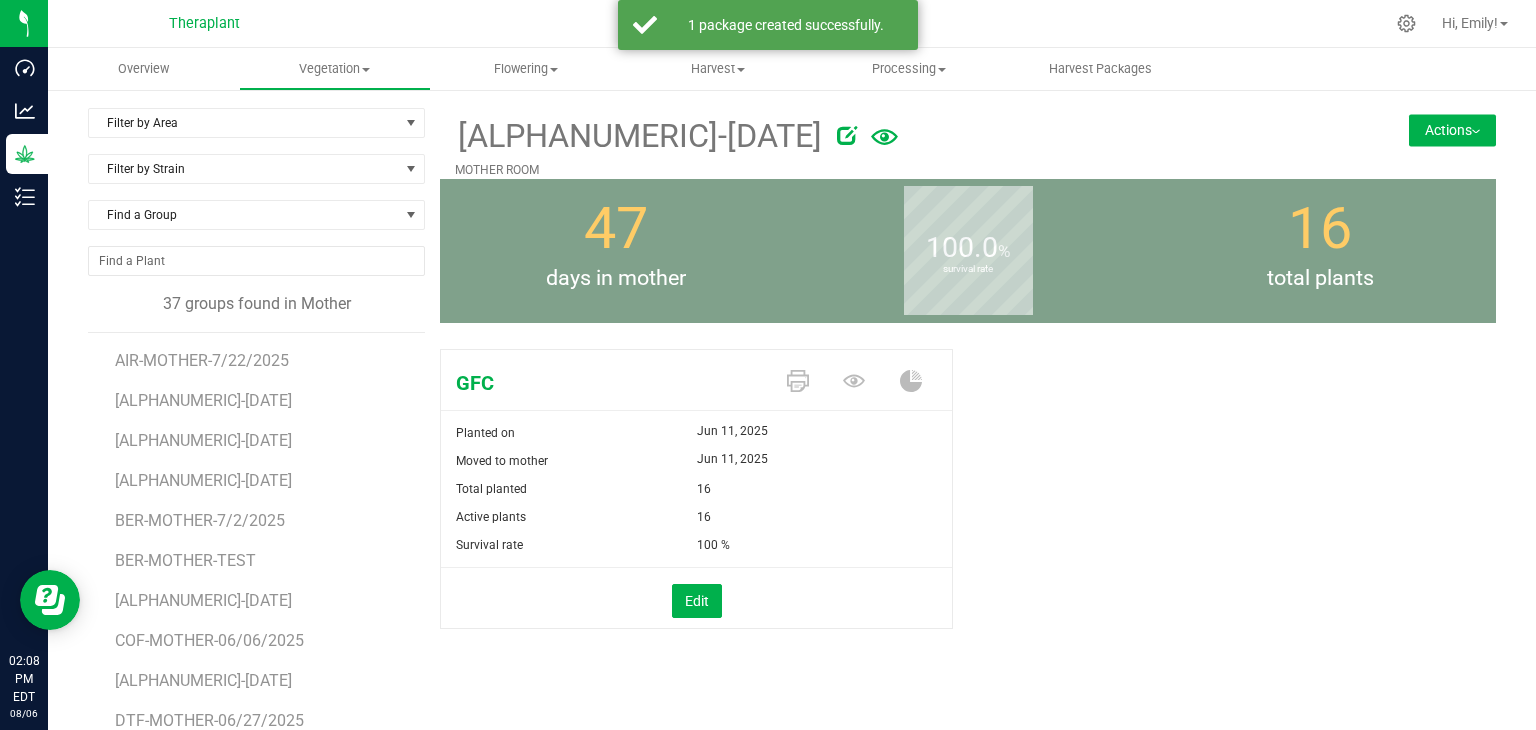 click on "[ALPHANUMERIC]-[DATE]
MOTHER ROOM
Actions
Move group
Split group" at bounding box center (968, 143) 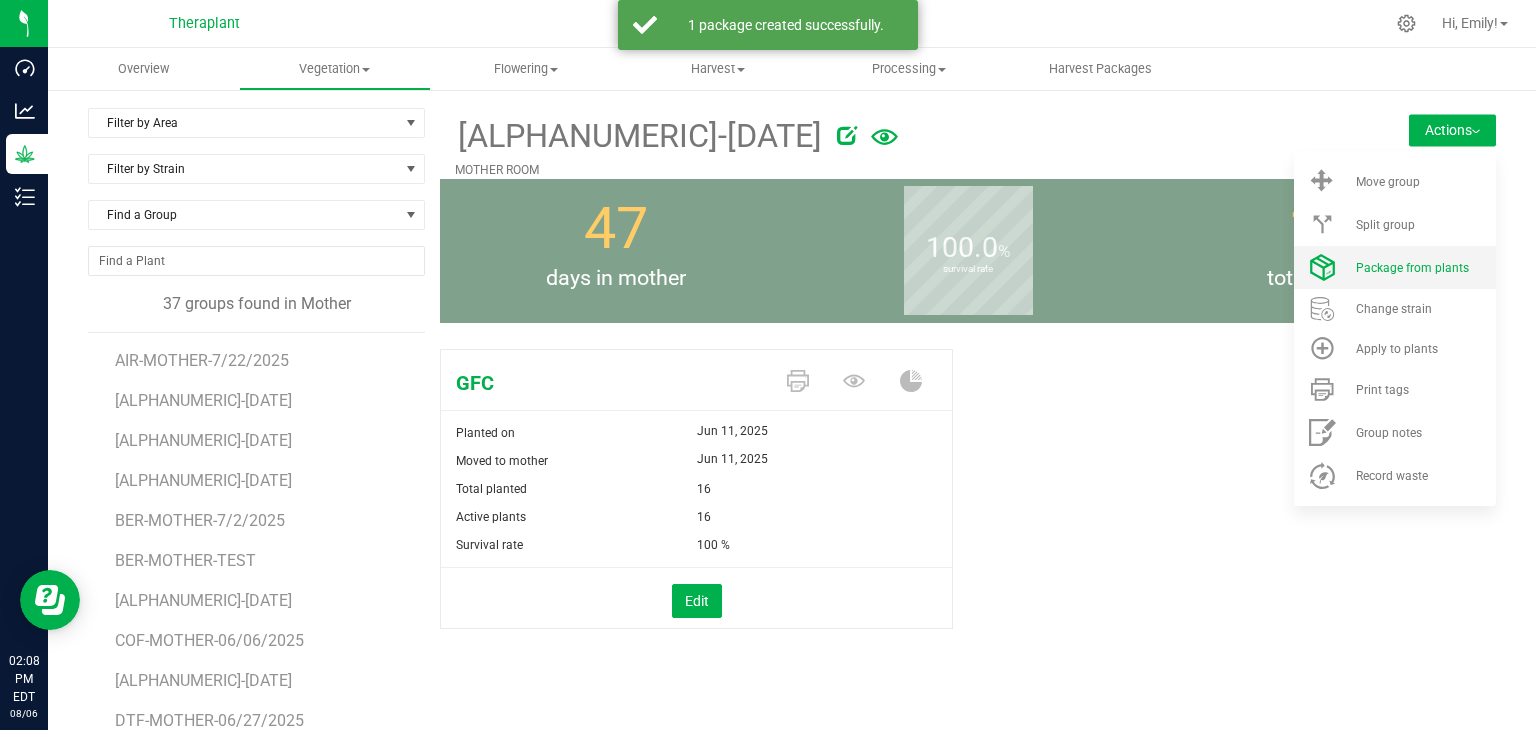 click on "Package from plants" at bounding box center (1412, 268) 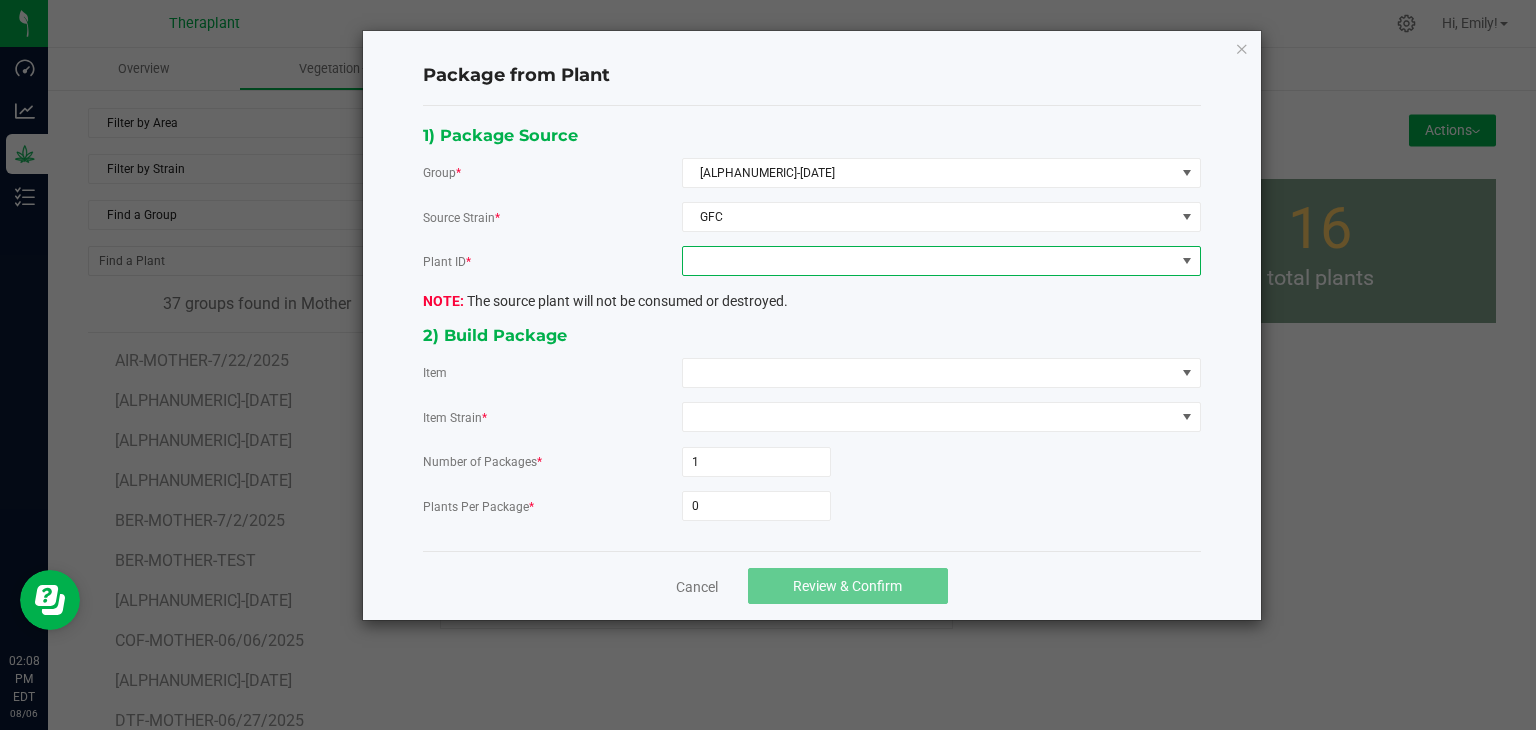 click at bounding box center (929, 261) 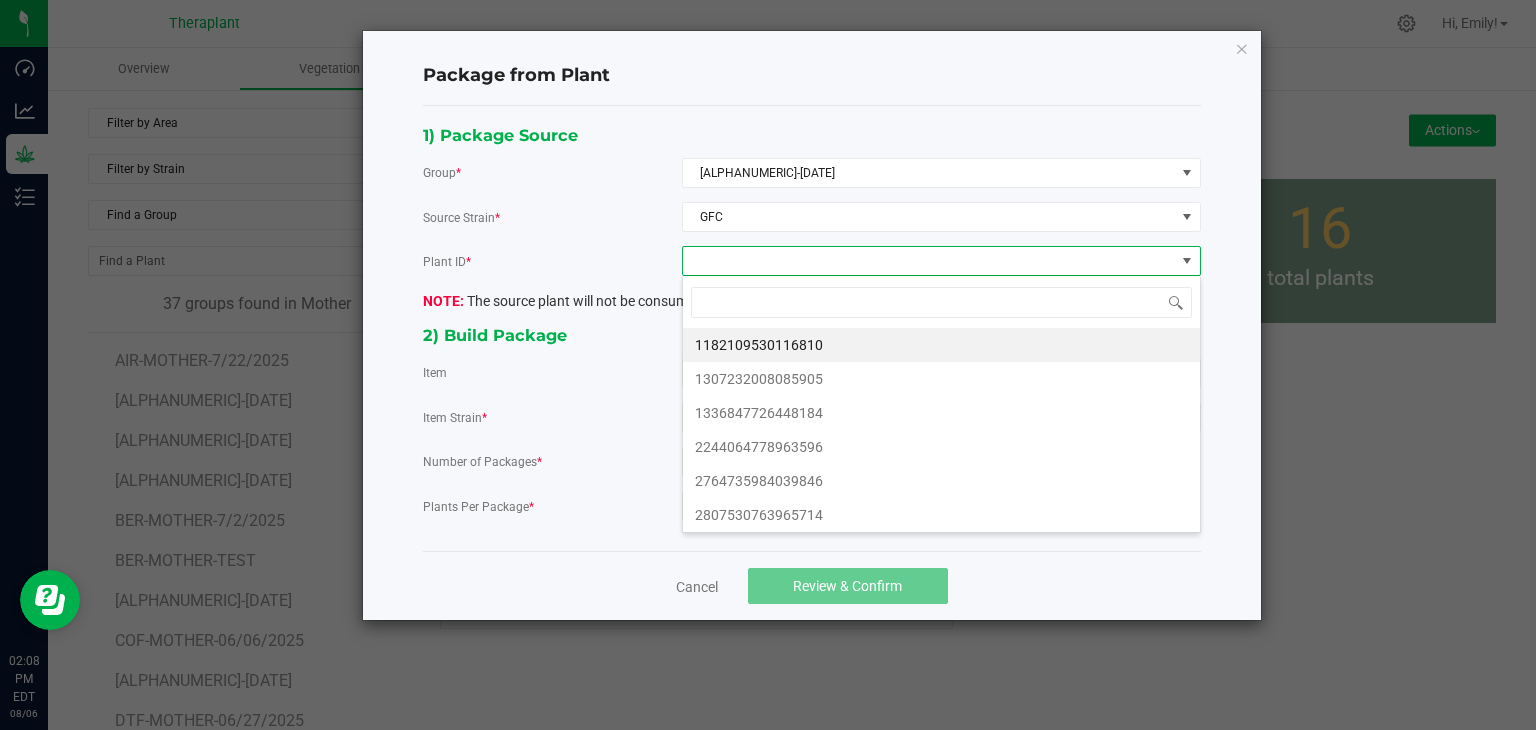scroll, scrollTop: 99970, scrollLeft: 99480, axis: both 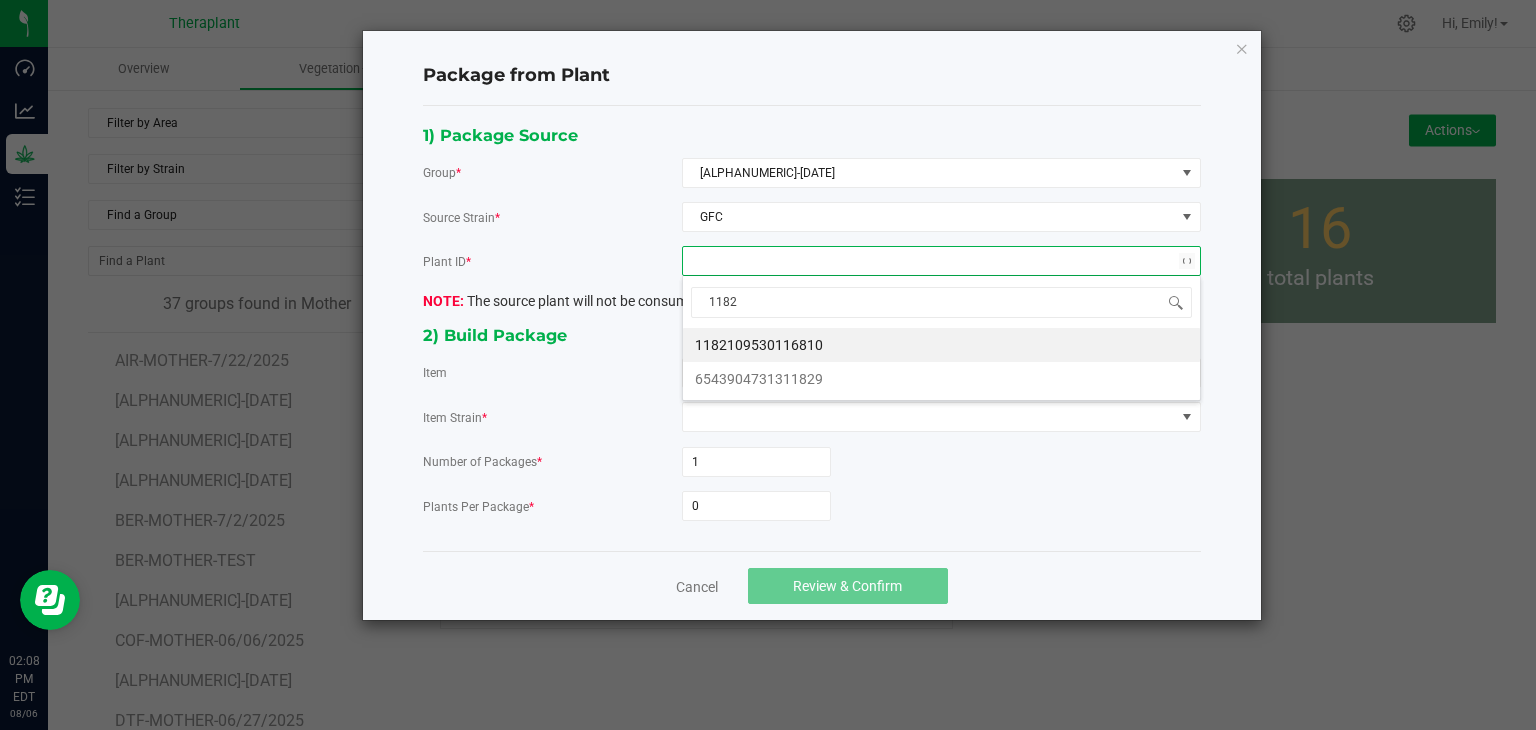 type on "11829" 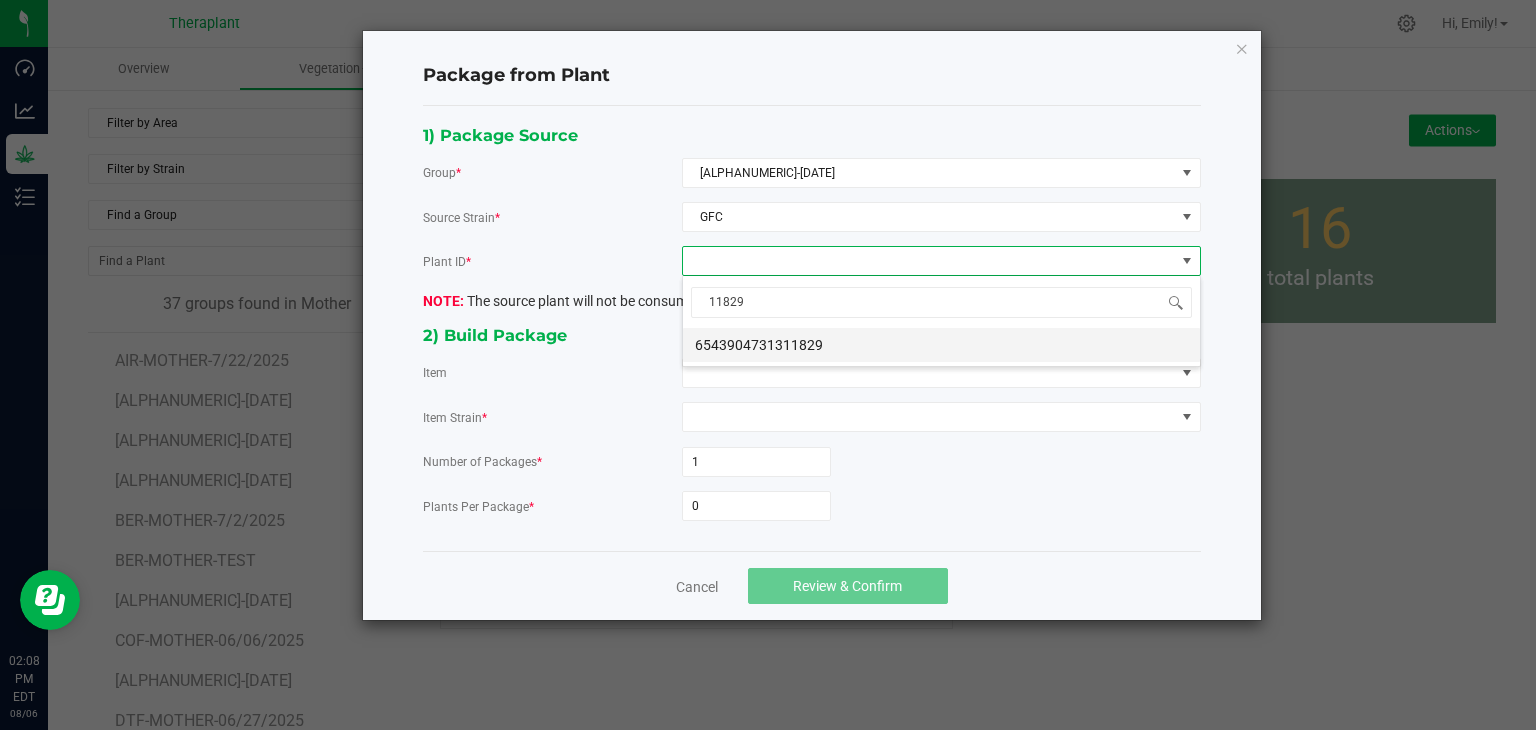 click on "6543904731311829" at bounding box center [941, 345] 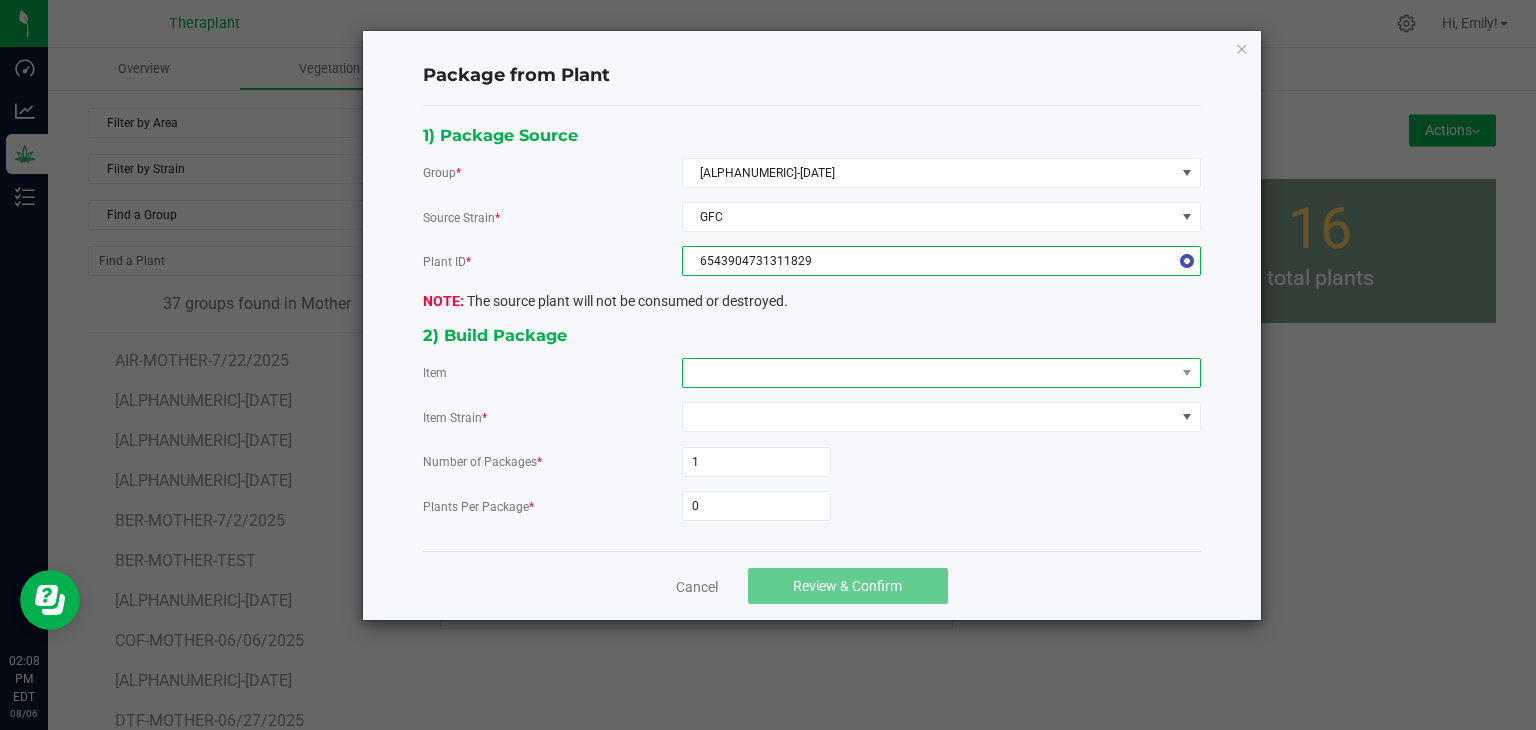 click at bounding box center (929, 373) 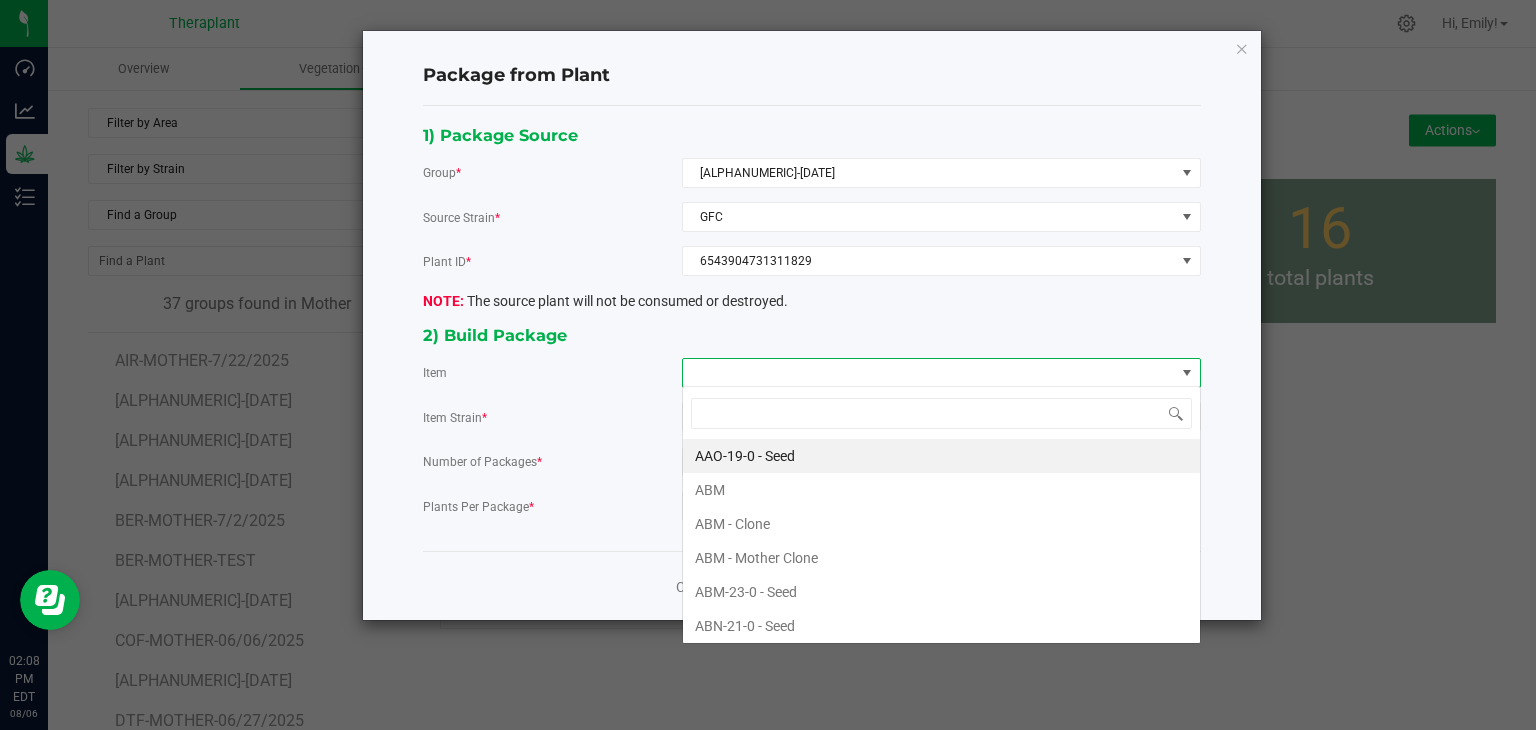 scroll, scrollTop: 99970, scrollLeft: 99480, axis: both 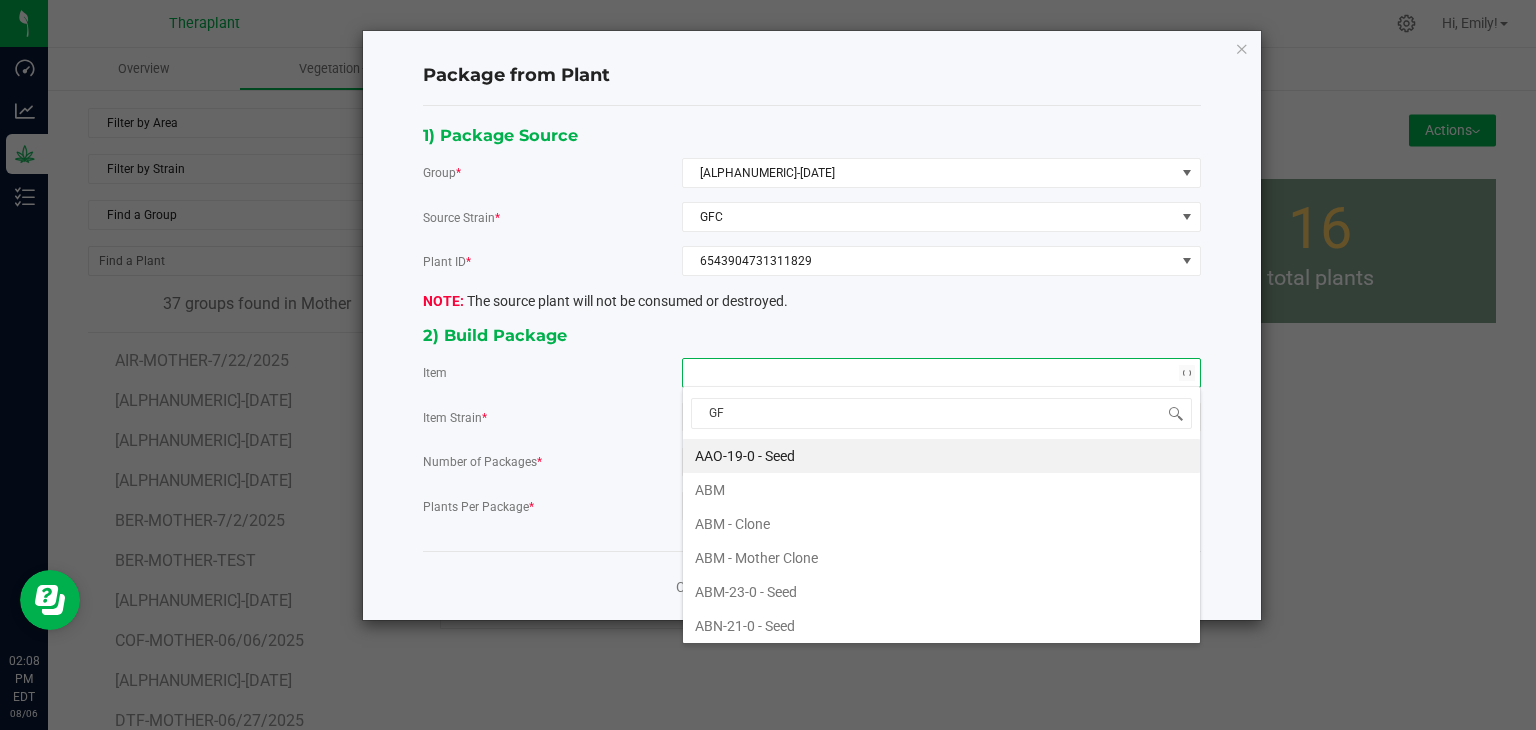 type on "GFC" 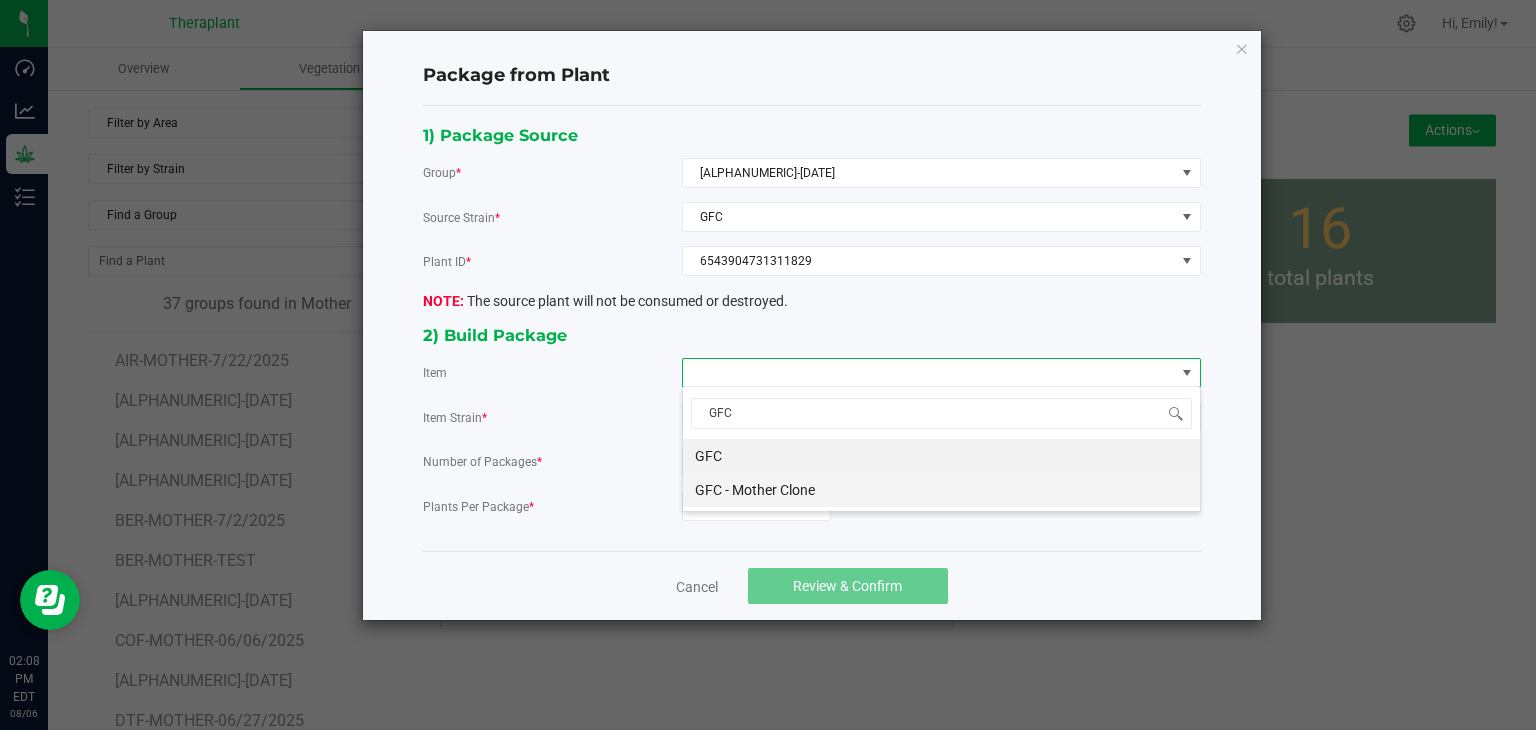 click on "GFC - Mother Clone" at bounding box center [941, 490] 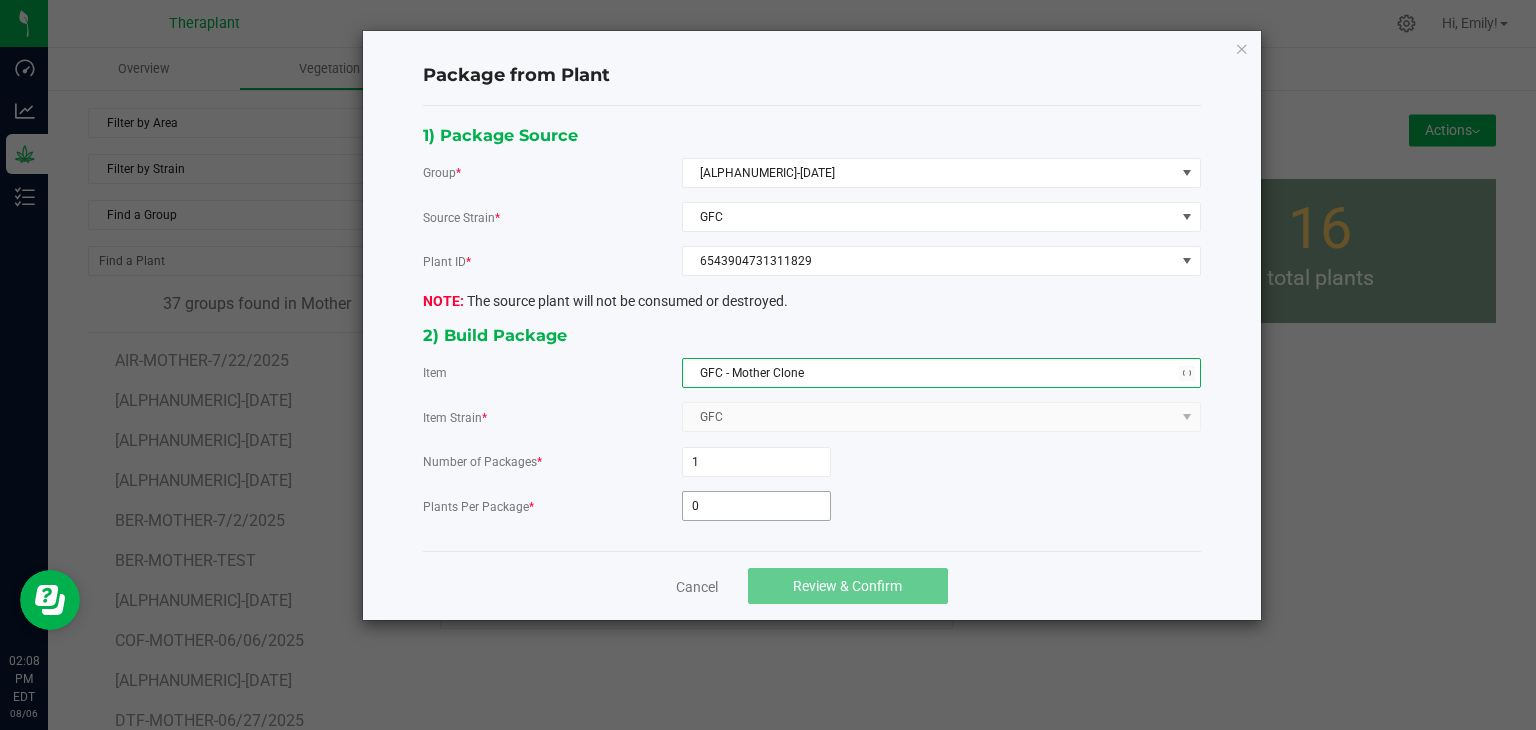 click on "0" at bounding box center [756, 506] 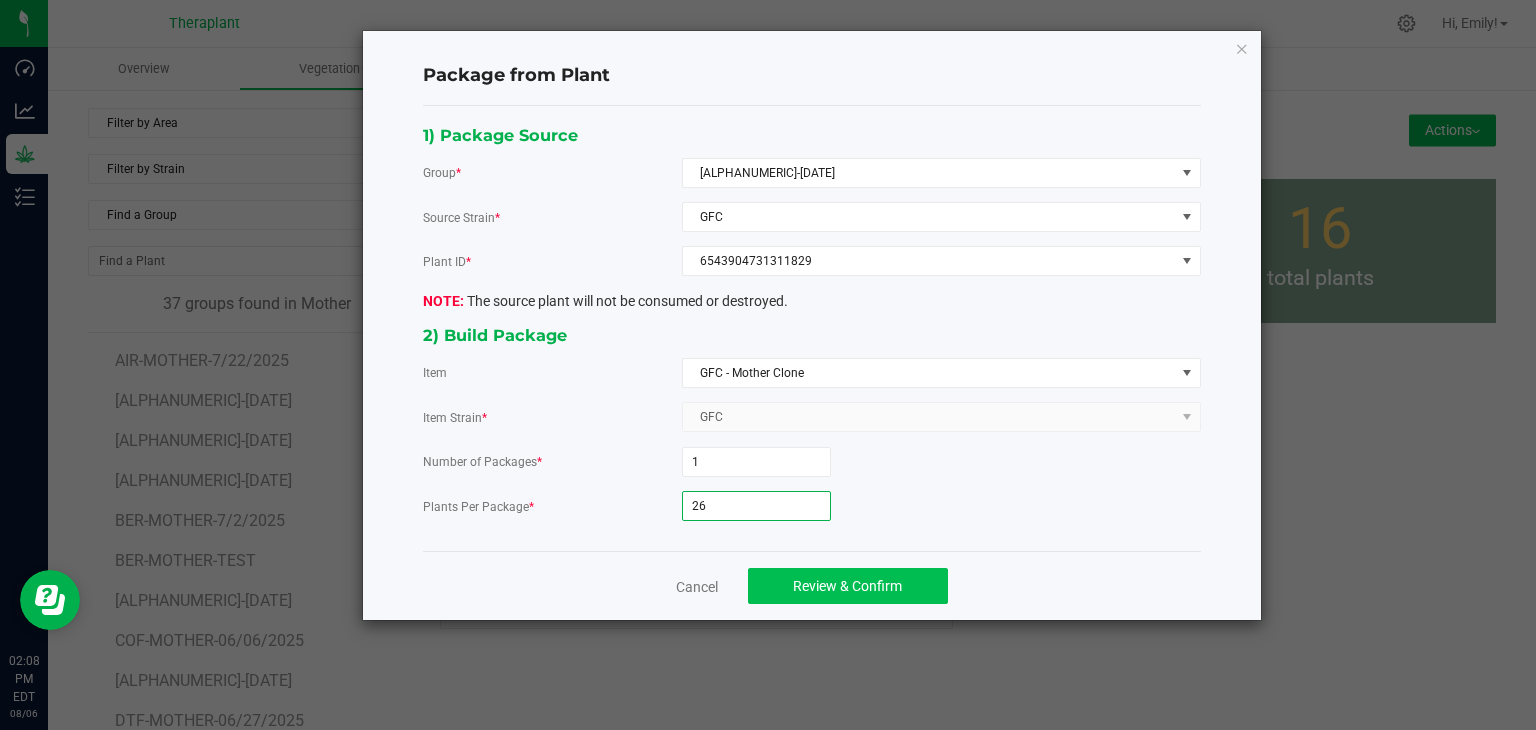 type on "26" 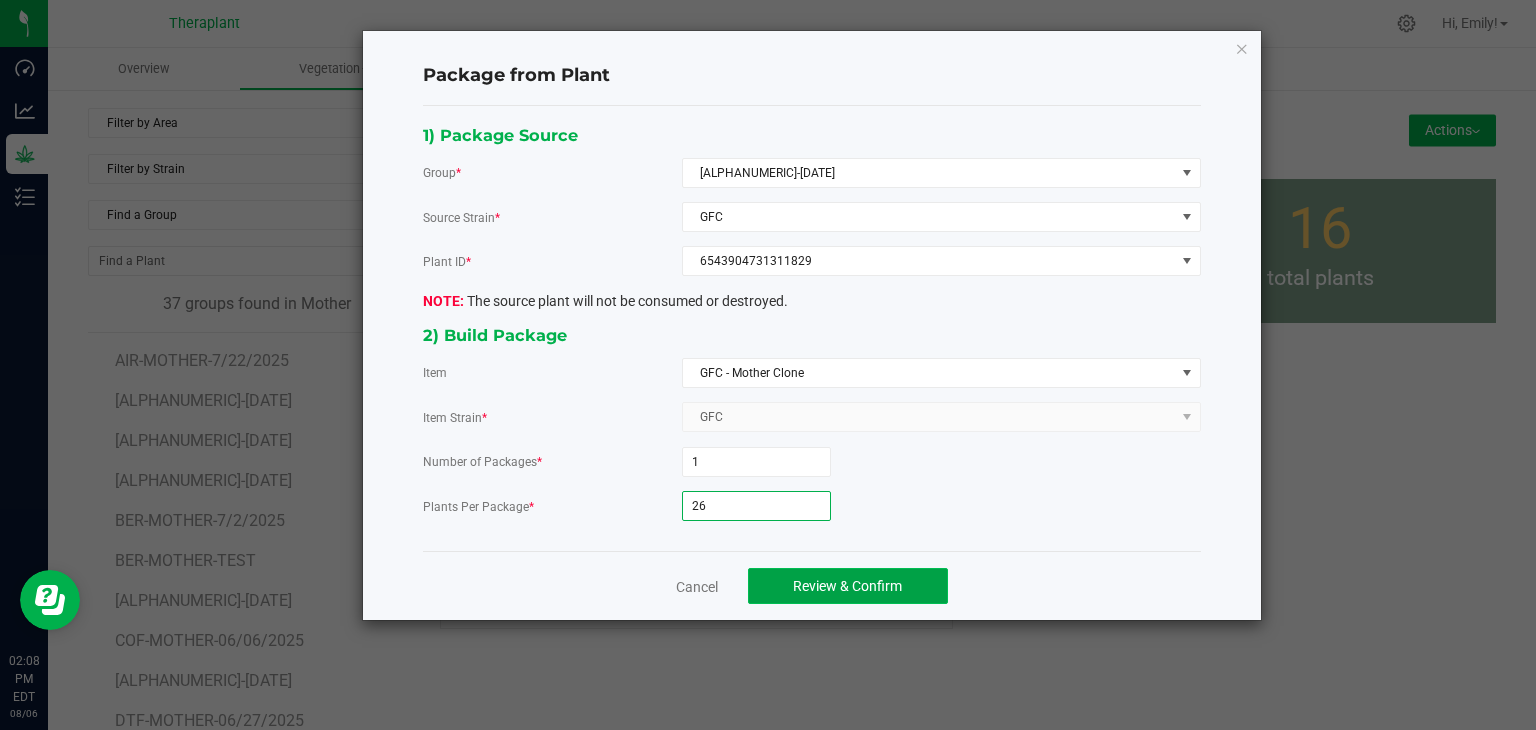 click on "Review & Confirm" 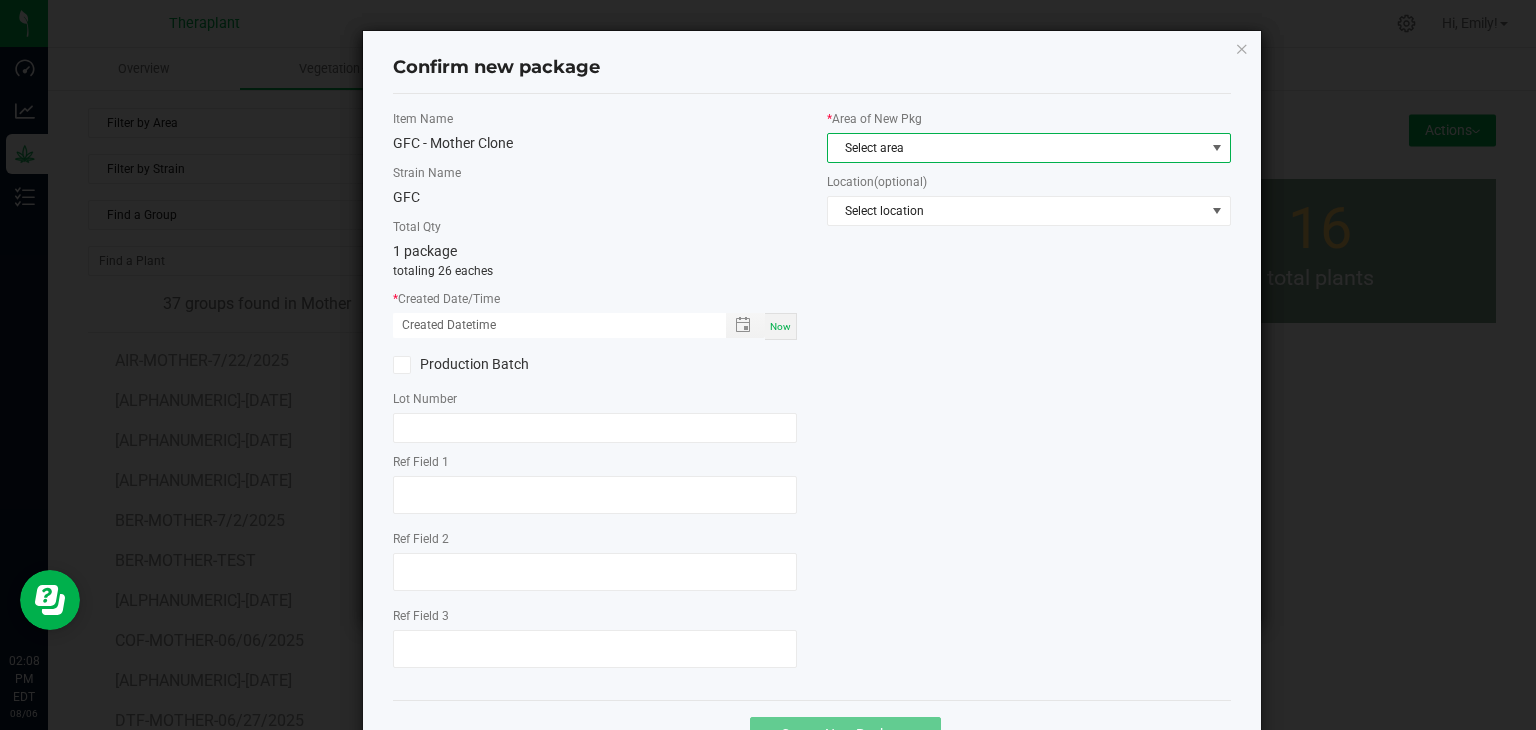 click on "Select area" at bounding box center (1016, 148) 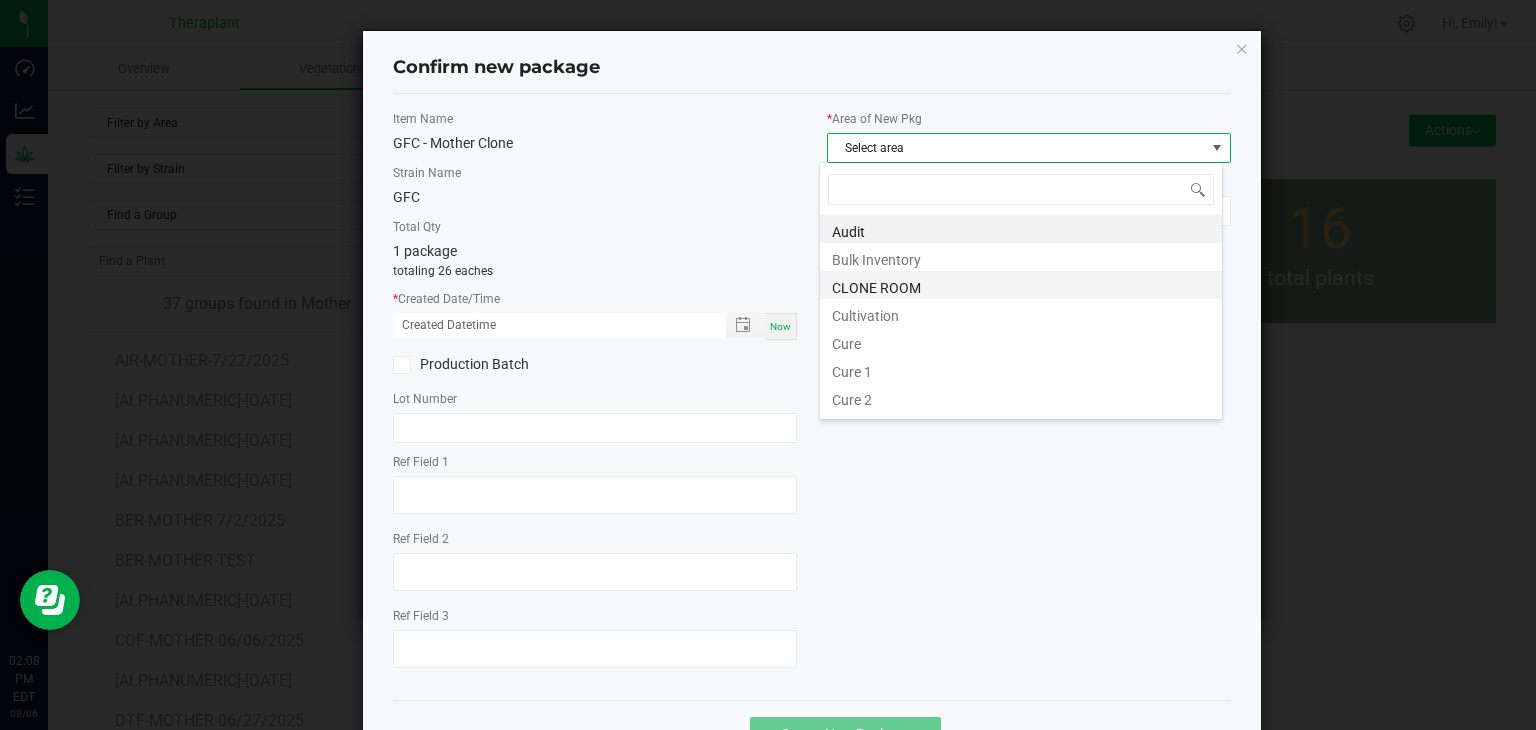 scroll, scrollTop: 99970, scrollLeft: 99596, axis: both 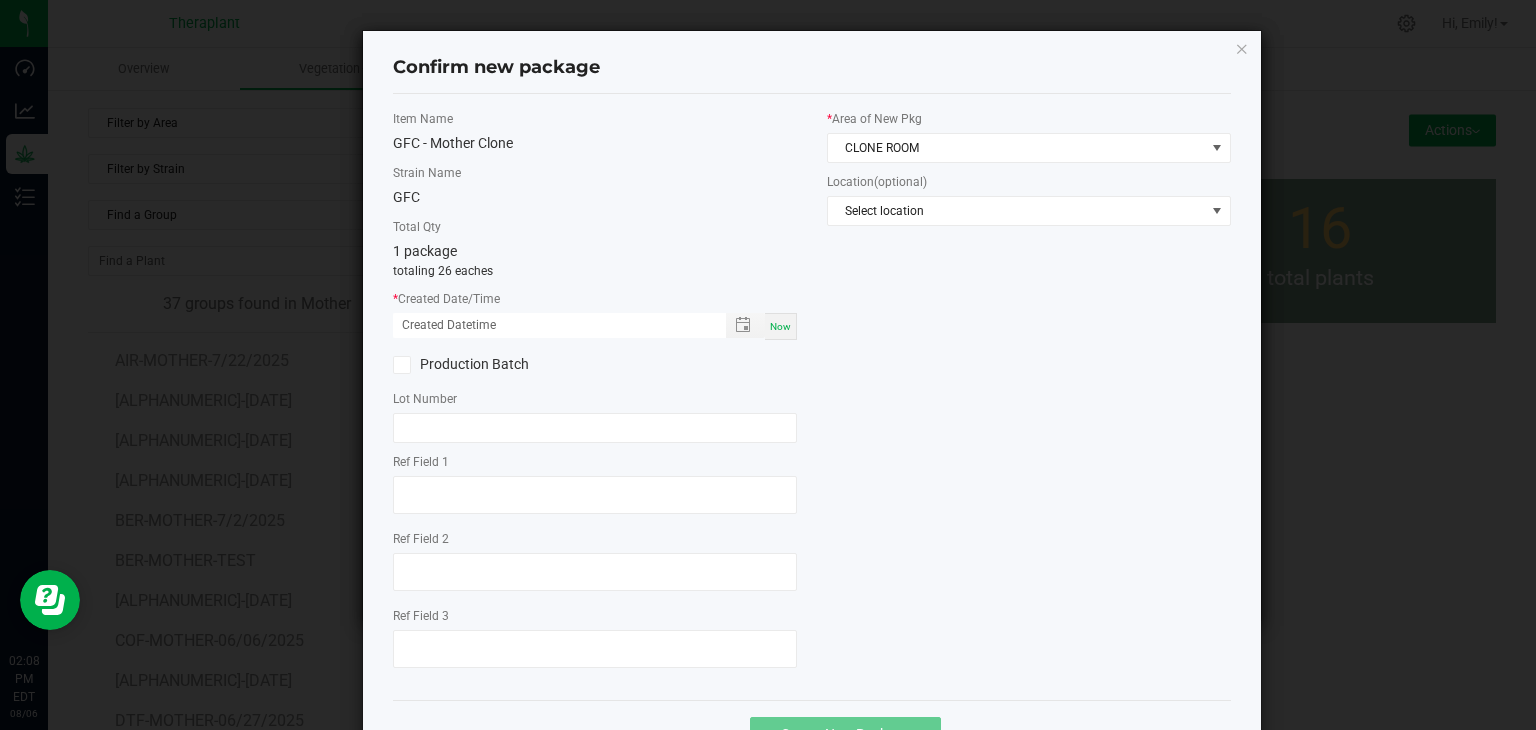 click on "Now" at bounding box center [781, 326] 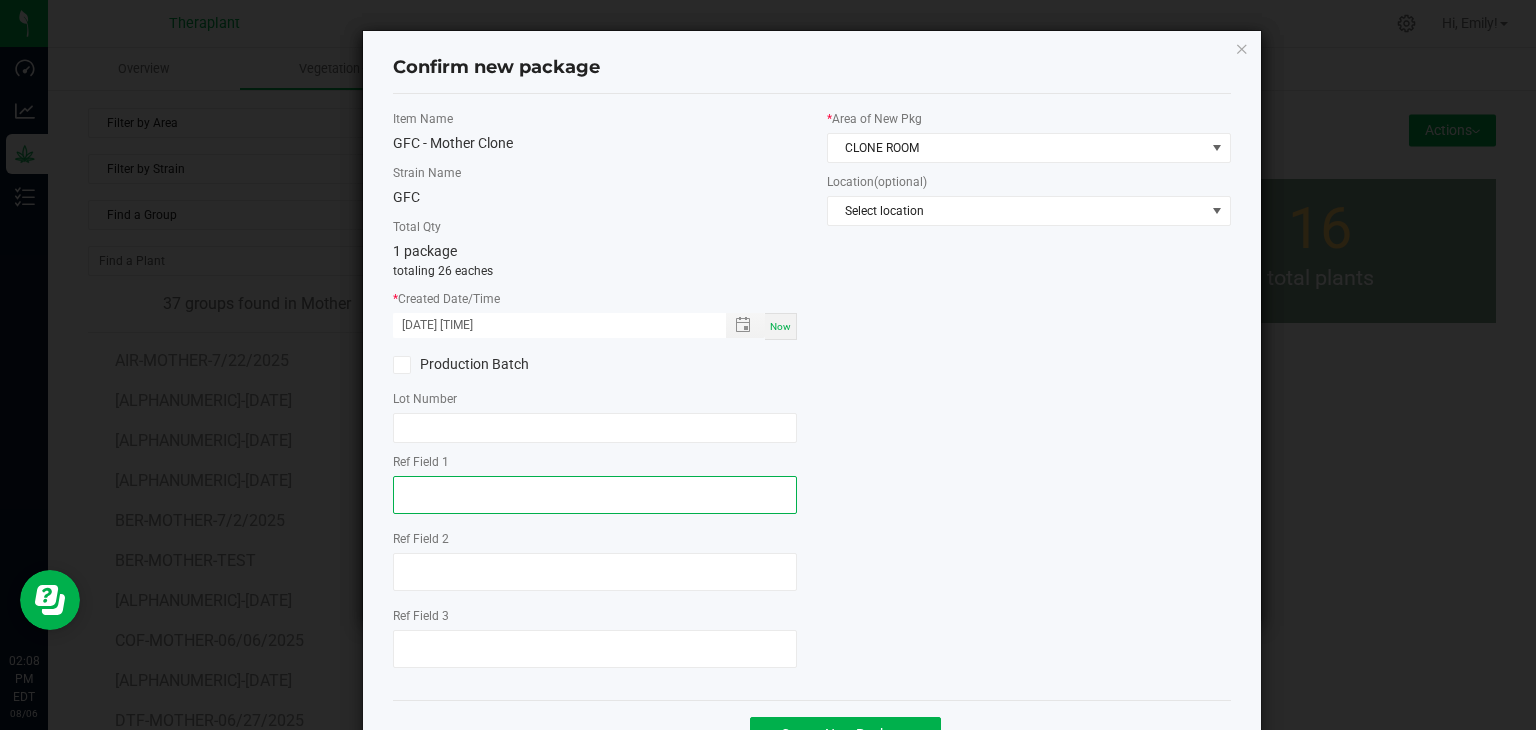 click 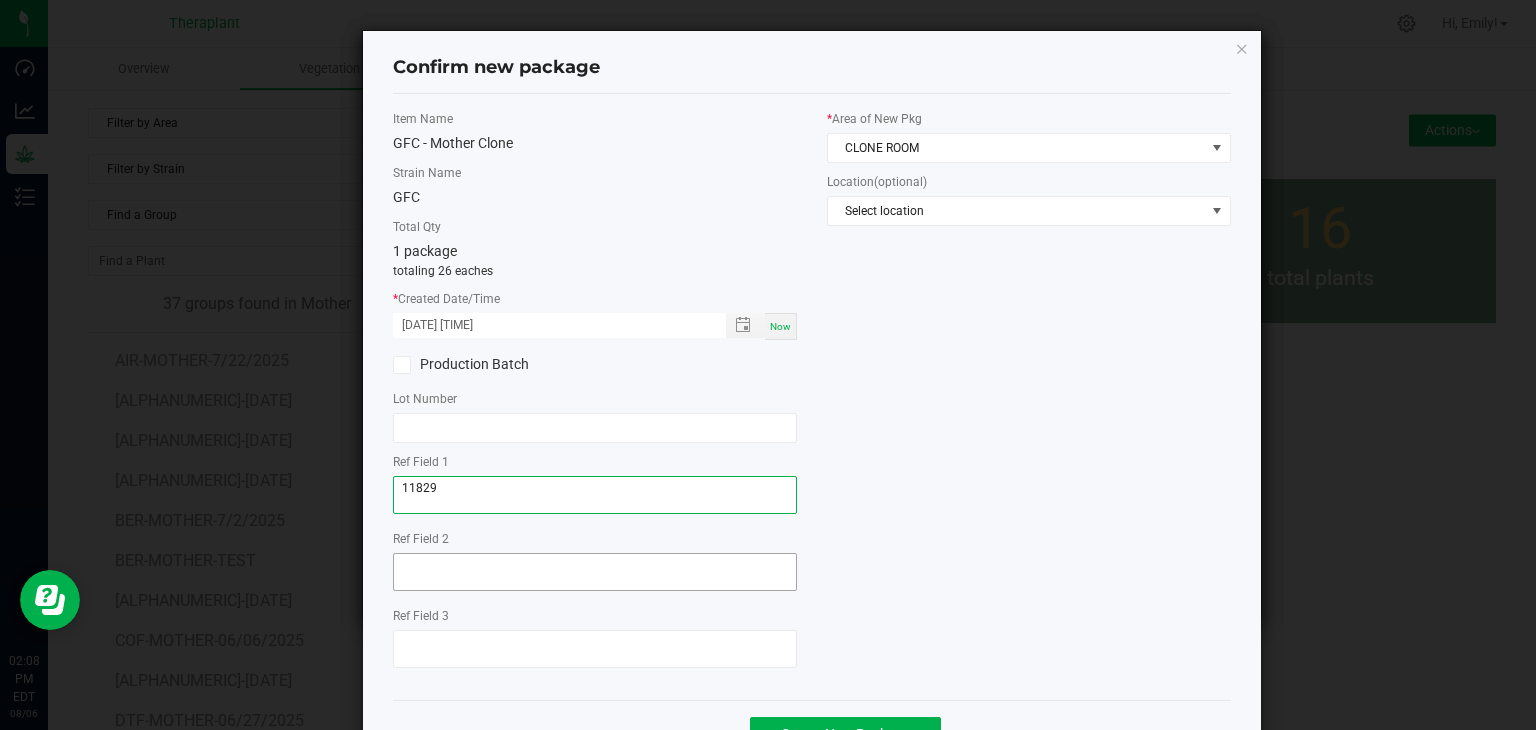 type on "11829" 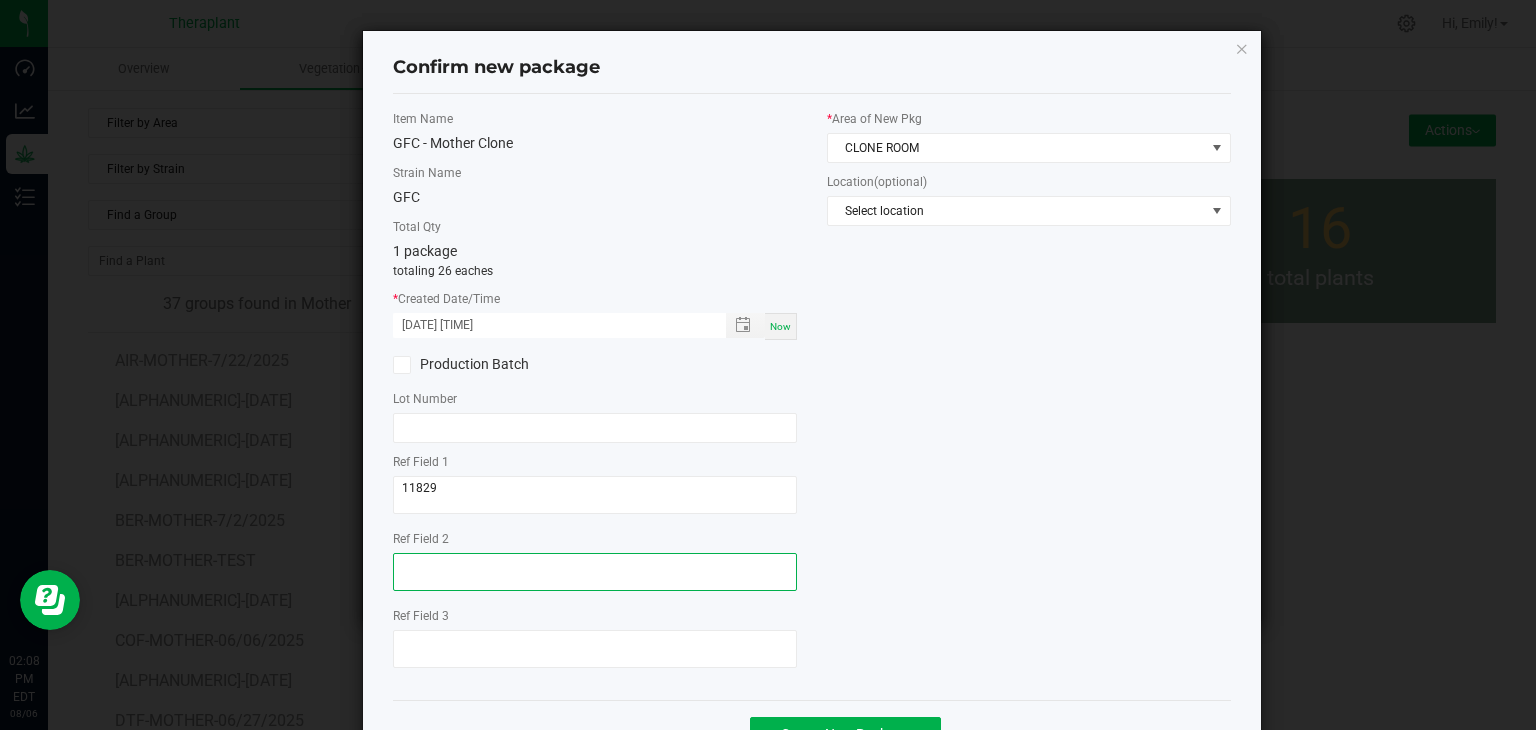 click at bounding box center [595, 572] 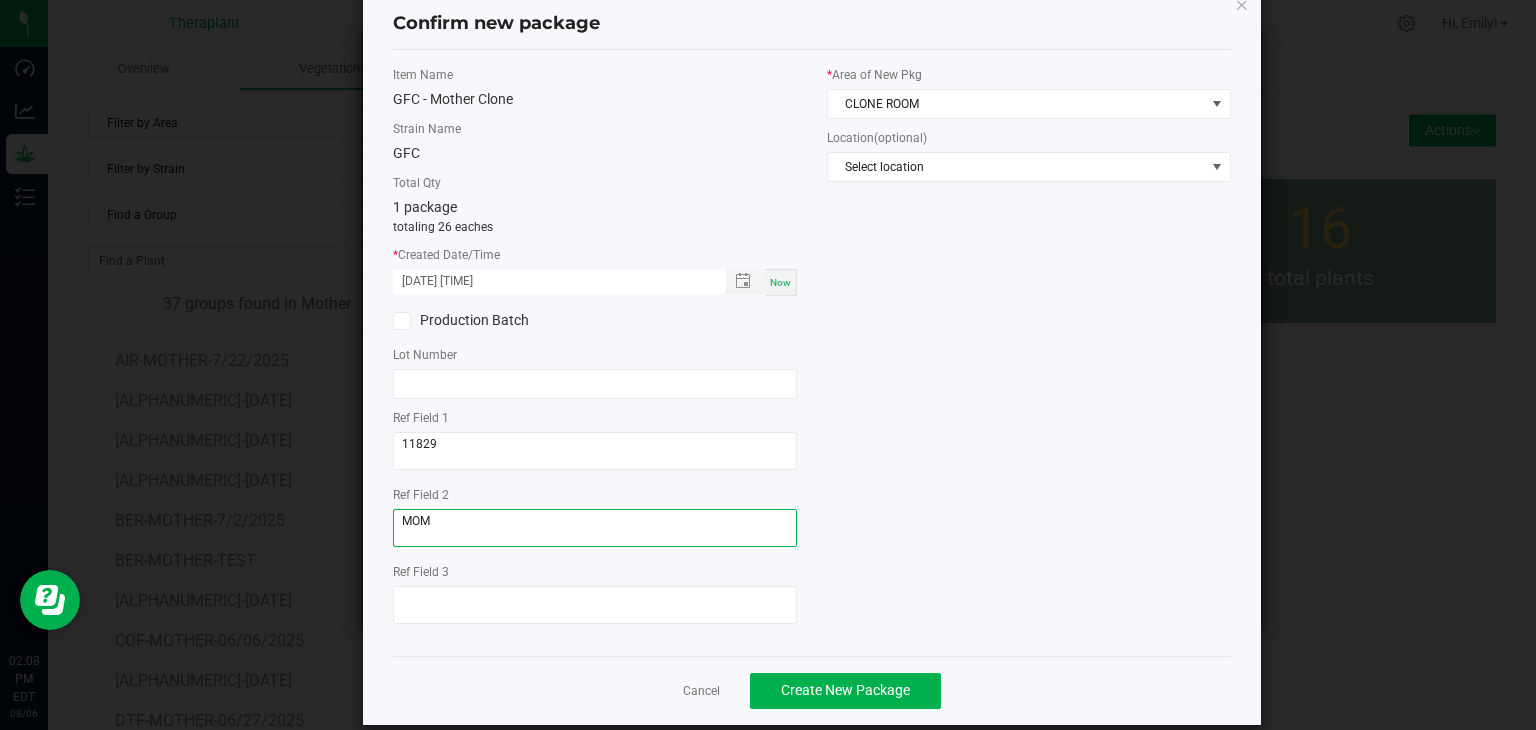 scroll, scrollTop: 69, scrollLeft: 0, axis: vertical 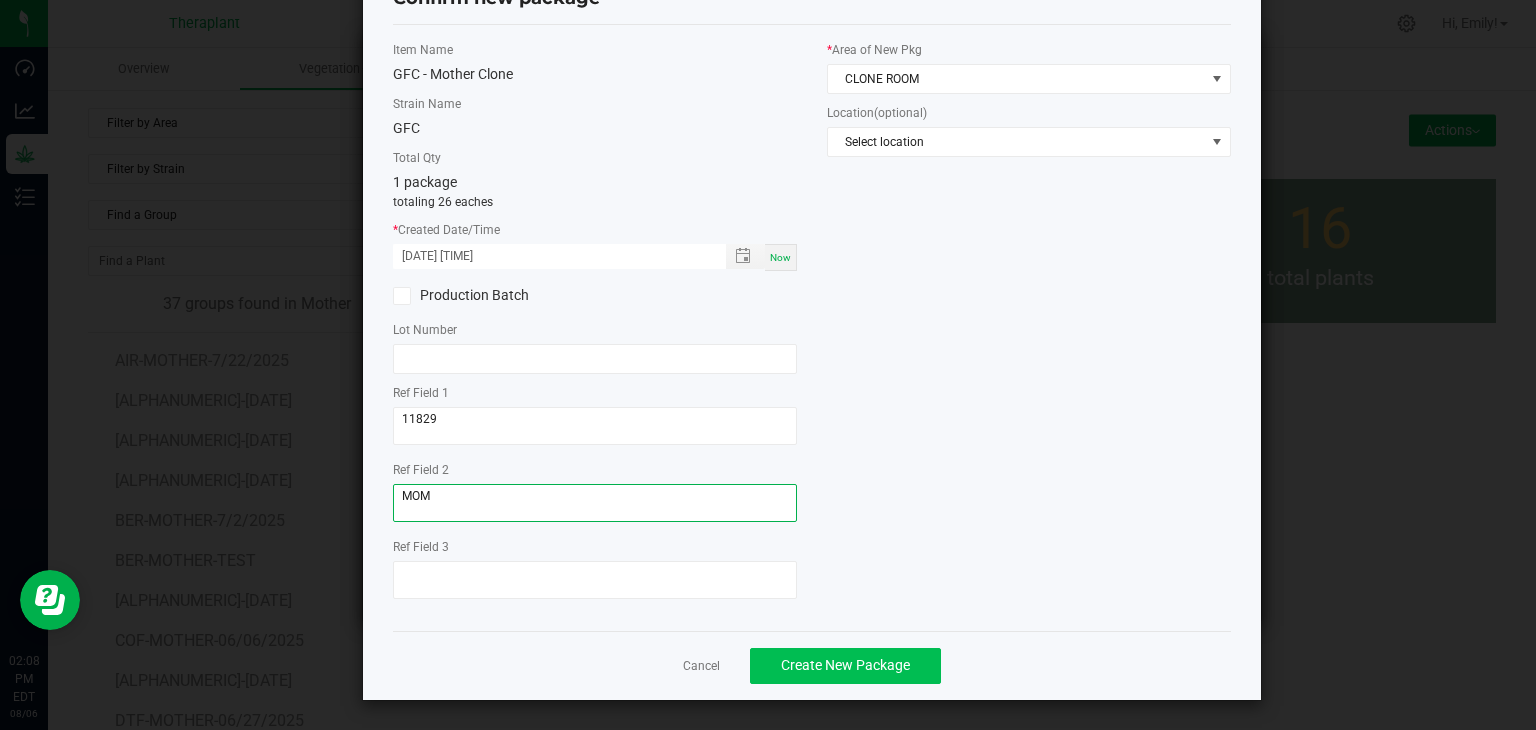 type on "MOM" 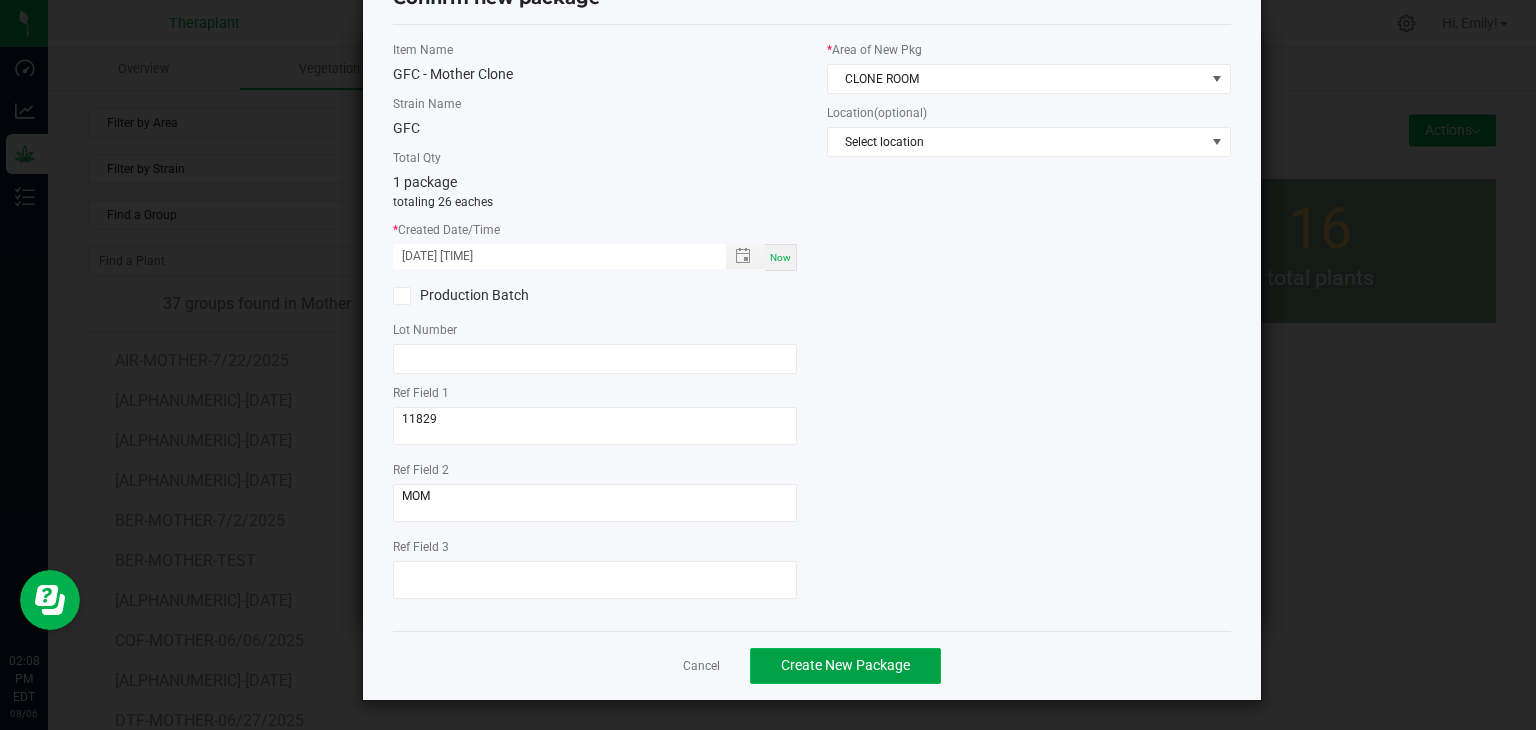 click on "Create New Package" 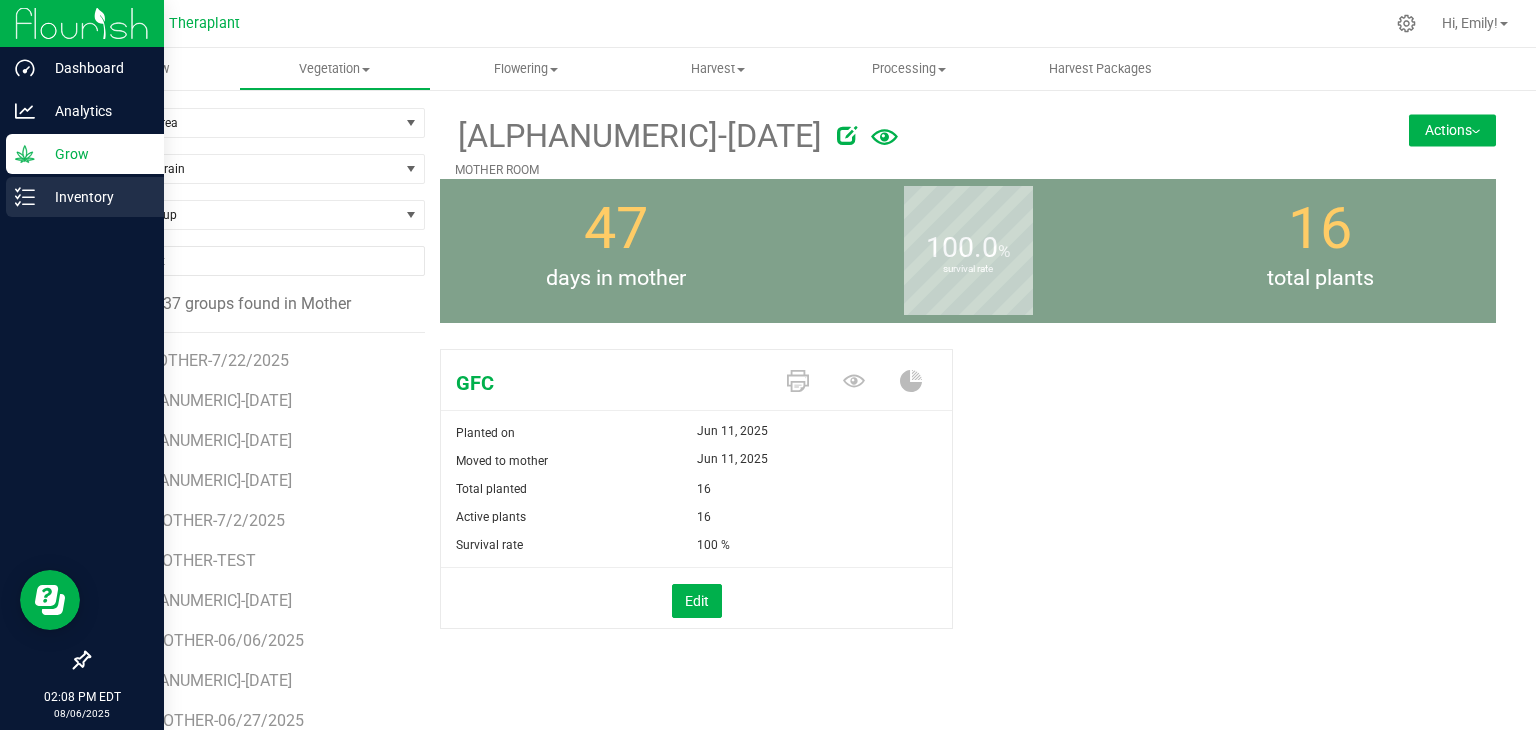 click on "Inventory" at bounding box center [95, 197] 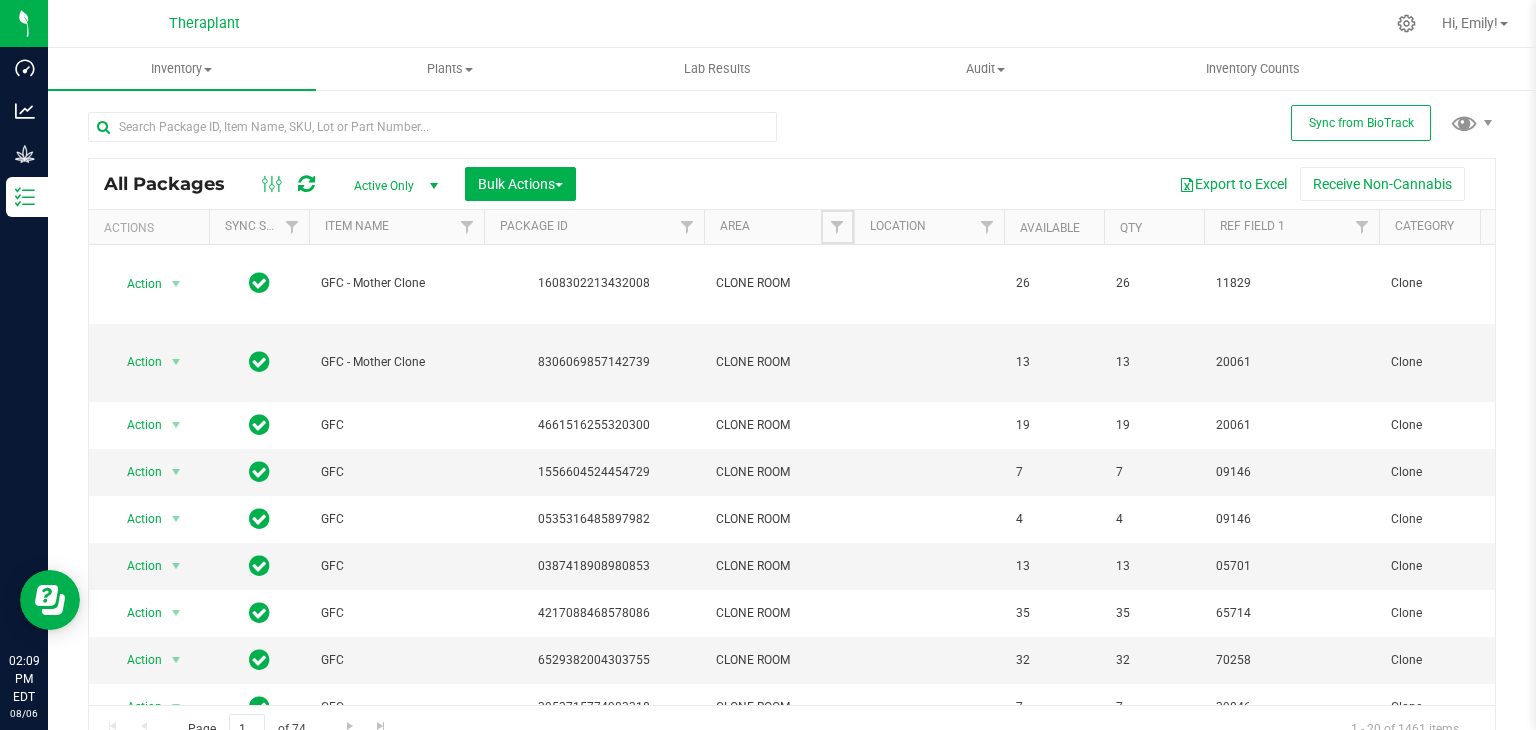 click at bounding box center (837, 227) 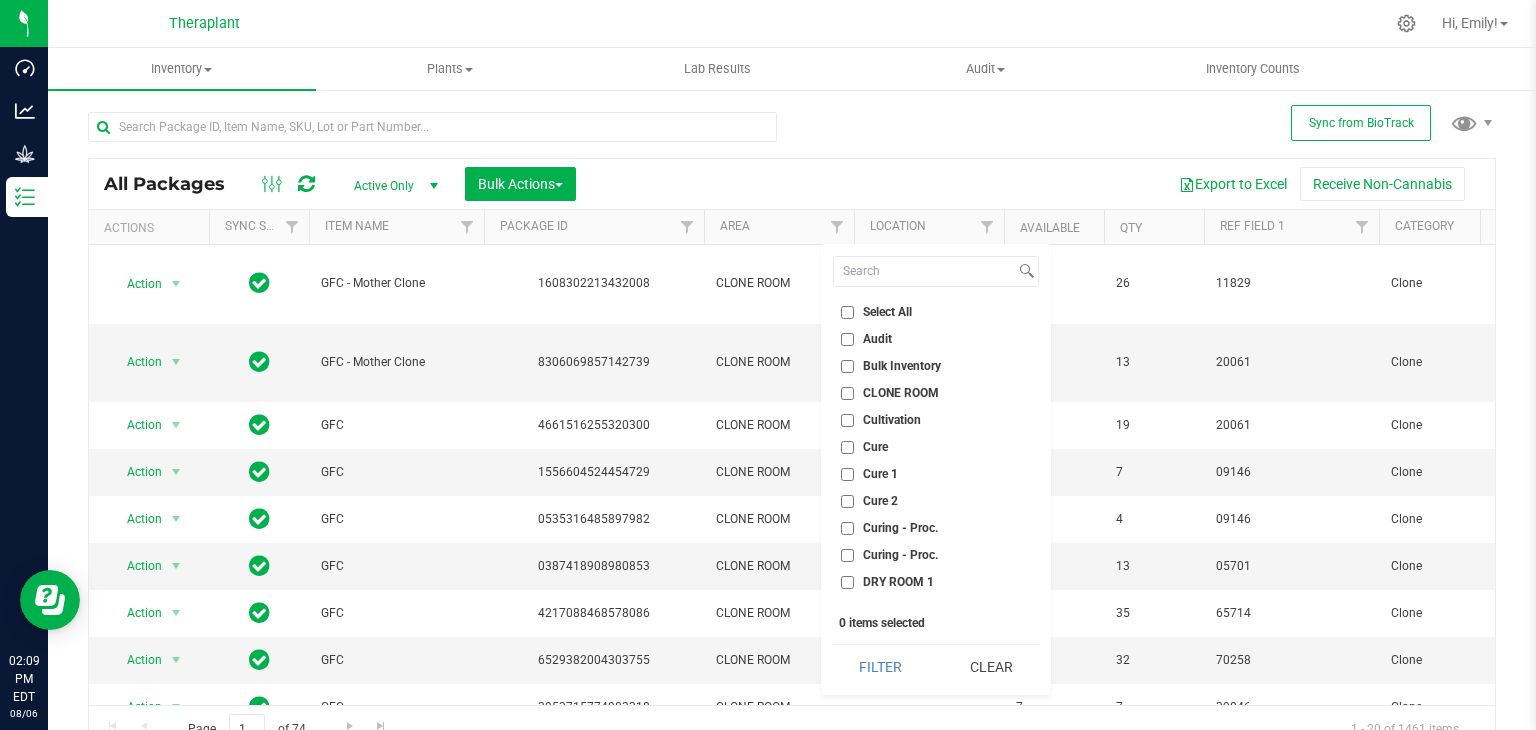 click on "CLONE ROOM" at bounding box center (901, 393) 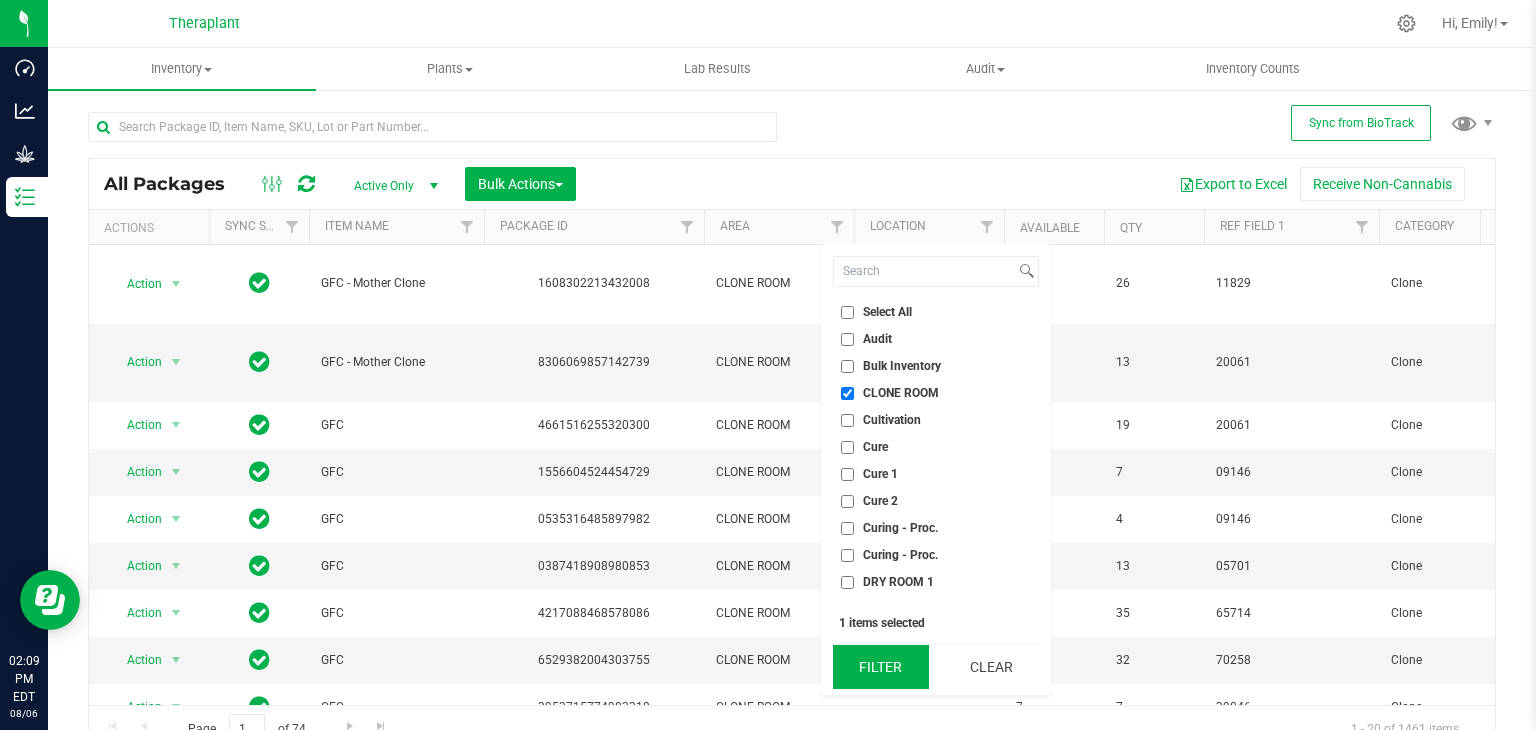 click on "Filter" at bounding box center (881, 667) 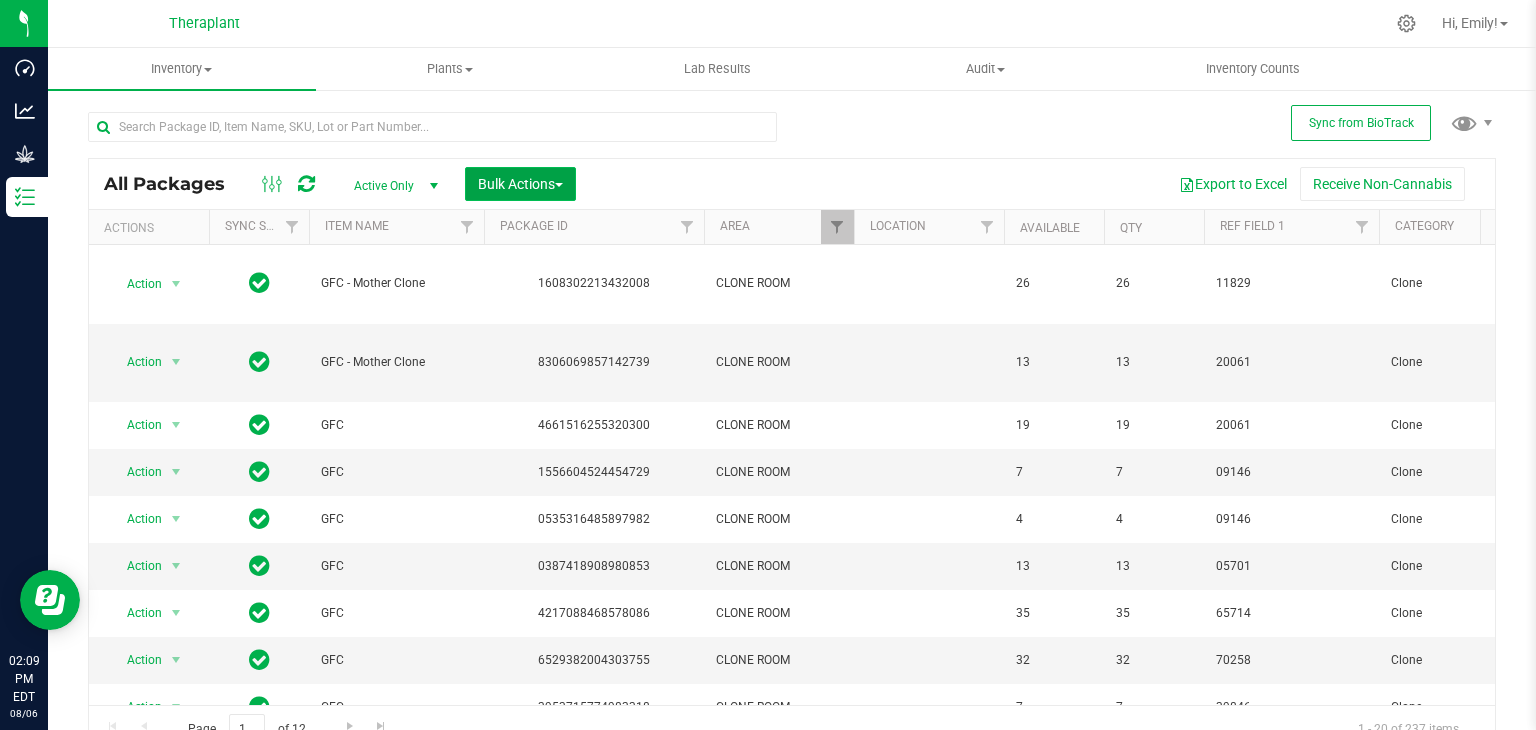 click at bounding box center [559, 185] 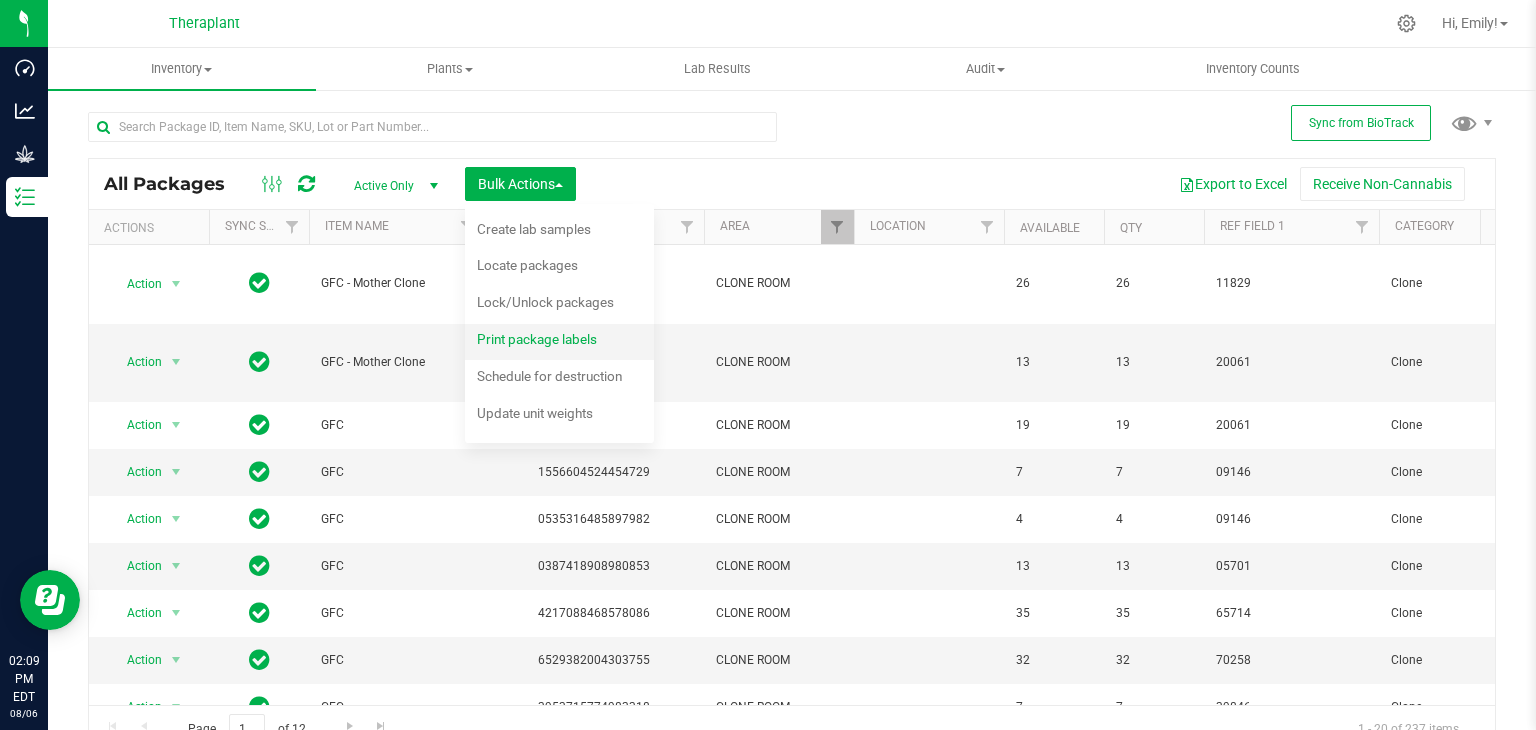click on "Print package labels" at bounding box center [537, 339] 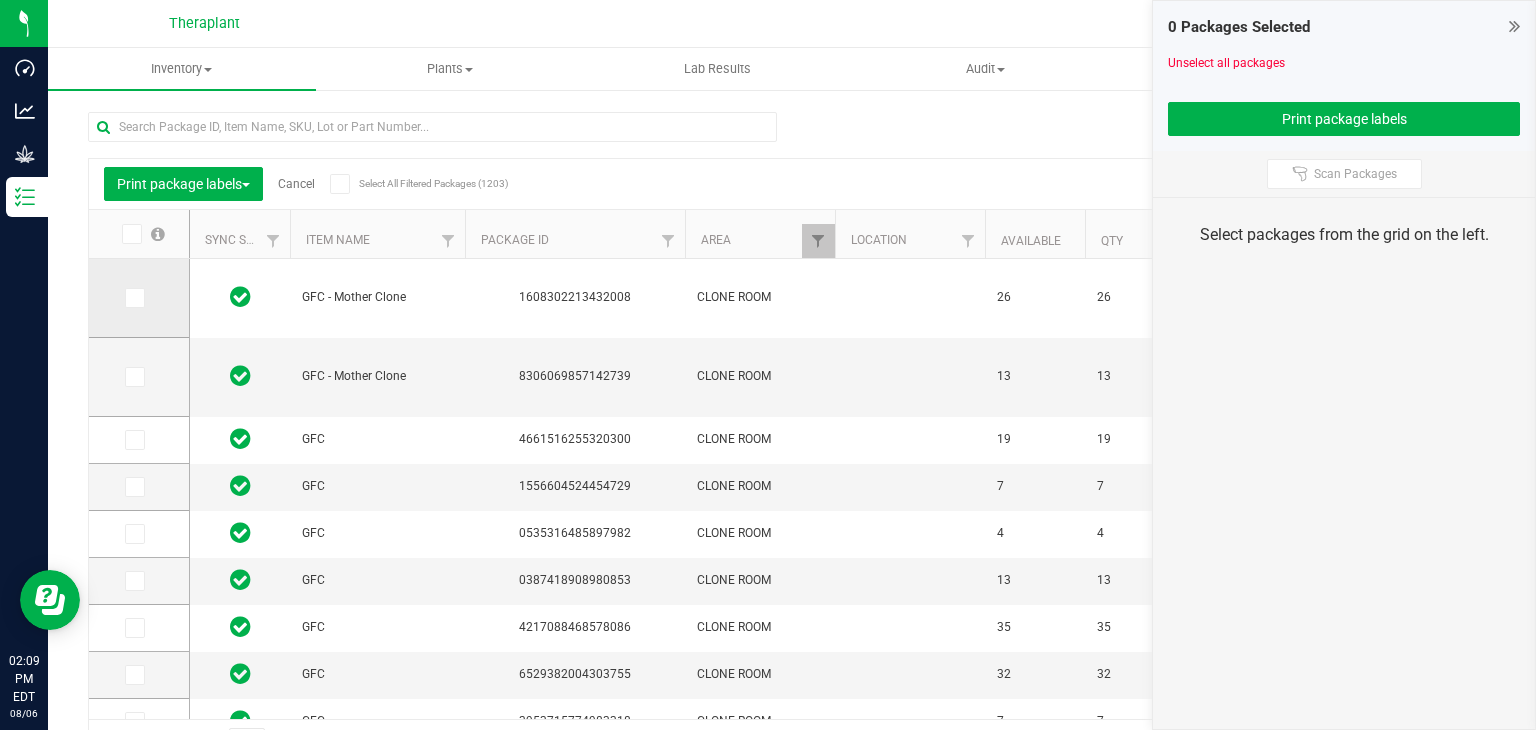 click at bounding box center [139, 298] 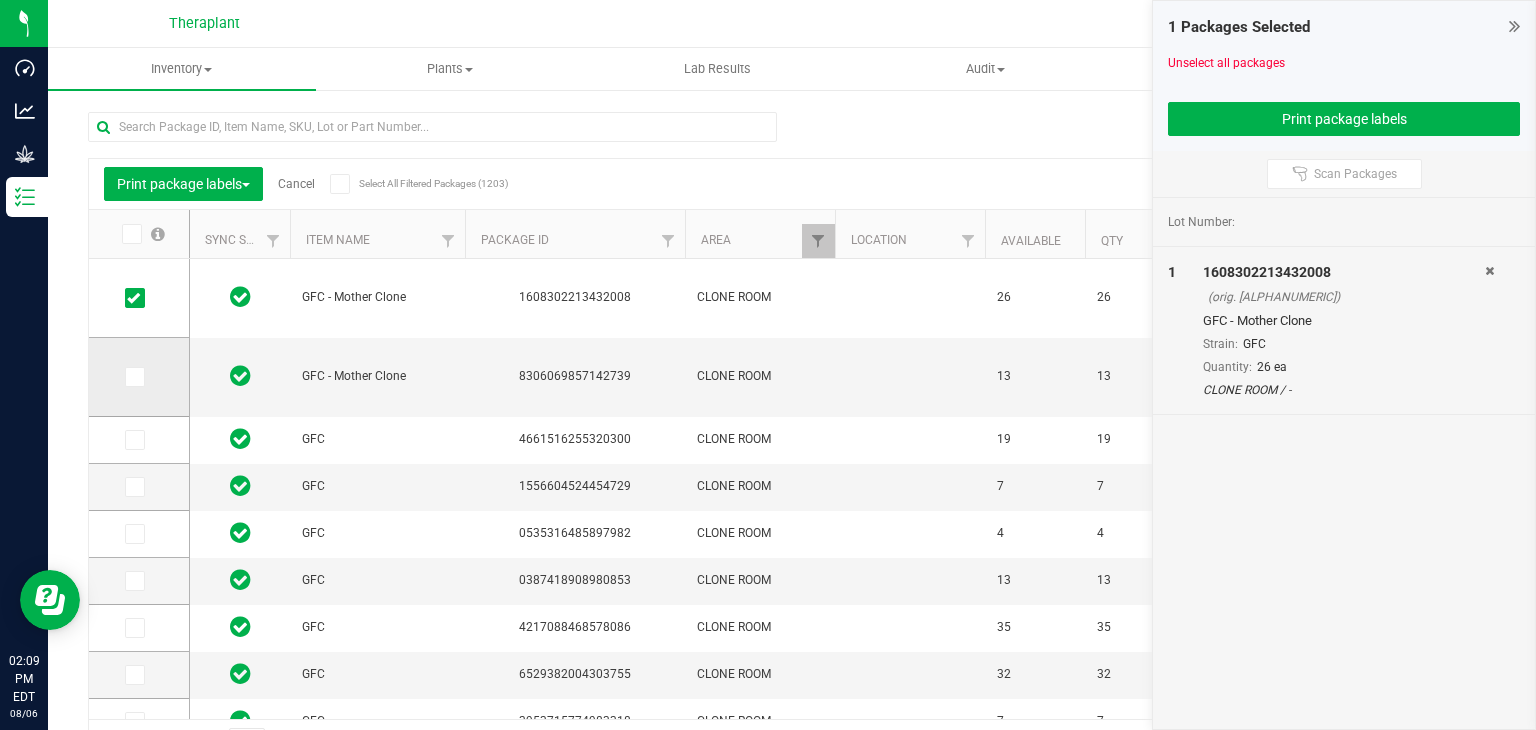 click at bounding box center (133, 377) 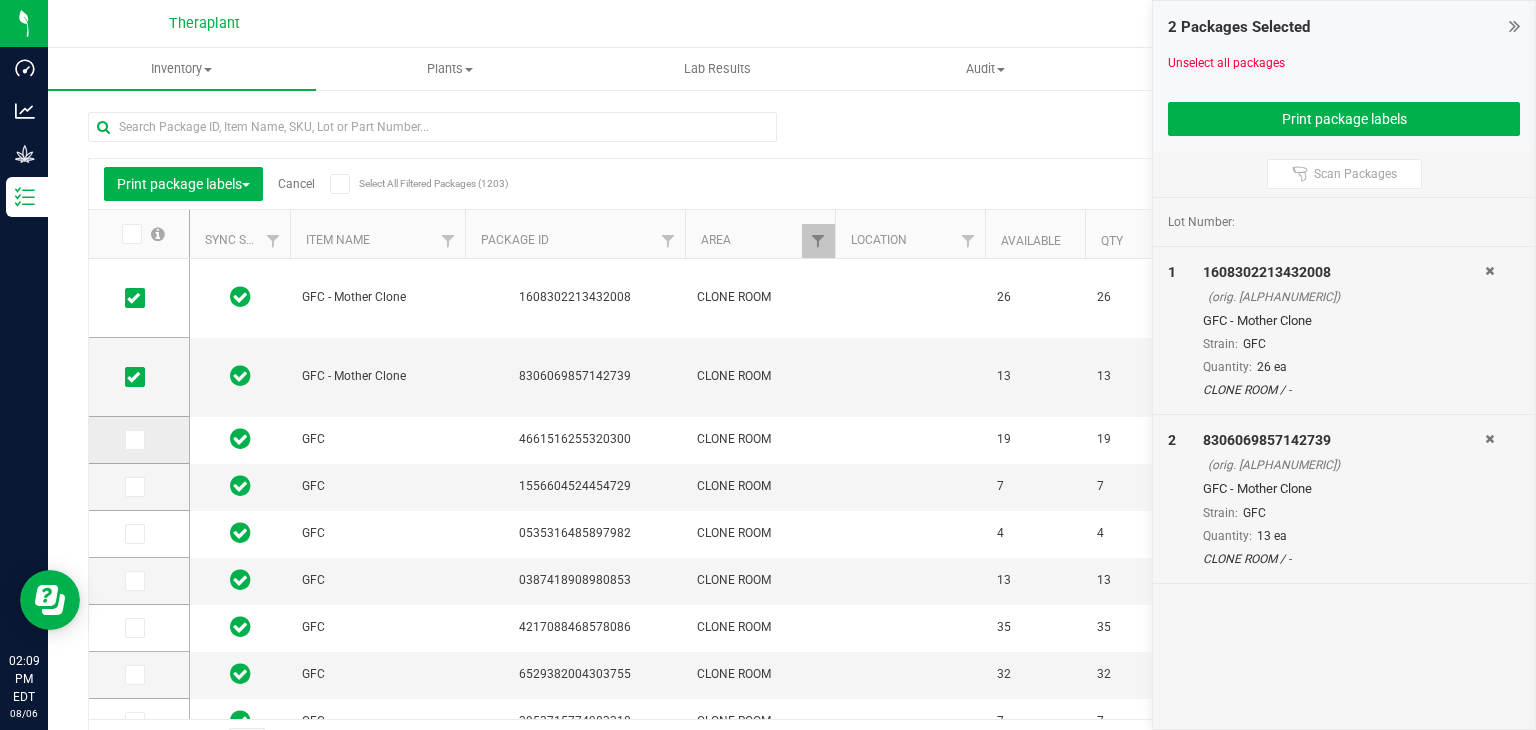 click at bounding box center [133, 440] 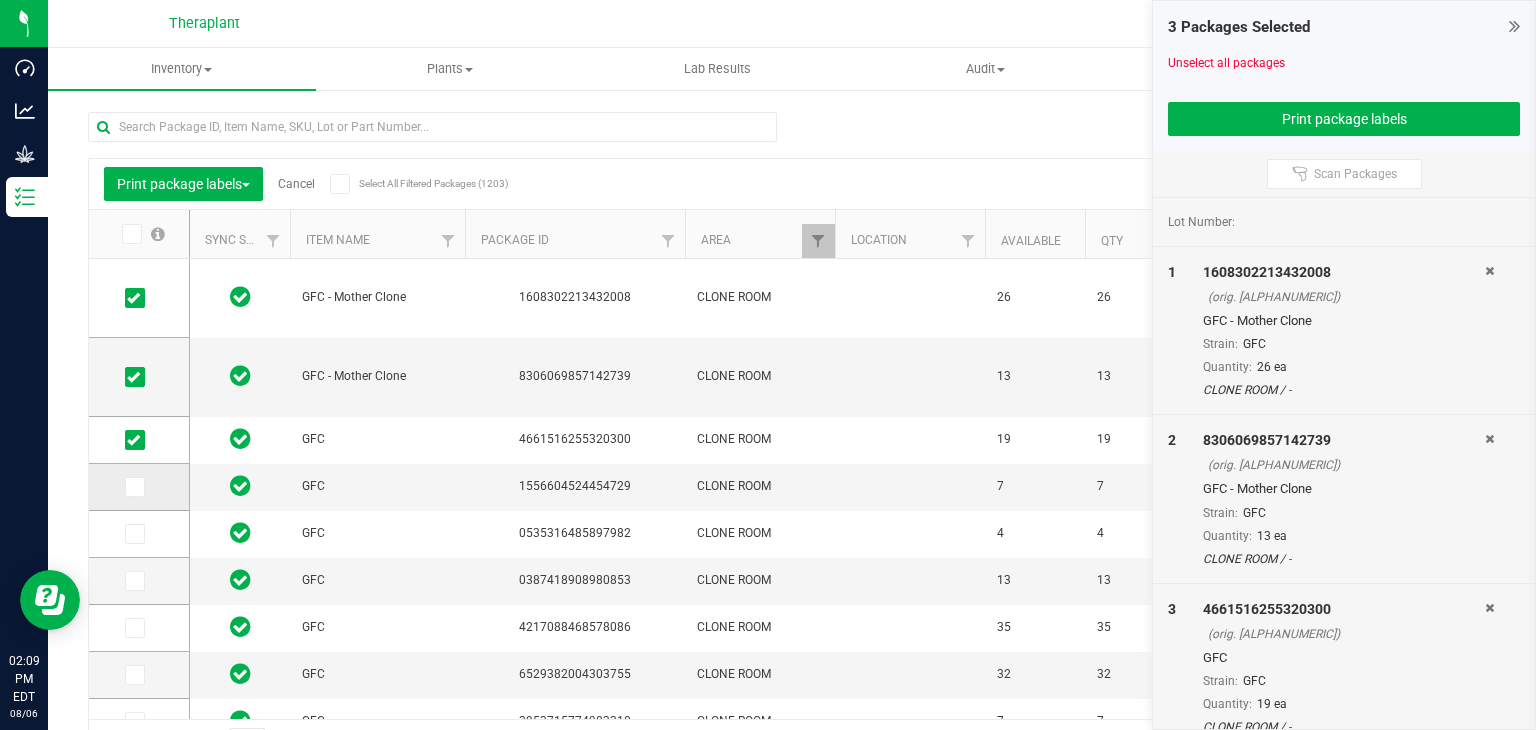 click at bounding box center [133, 487] 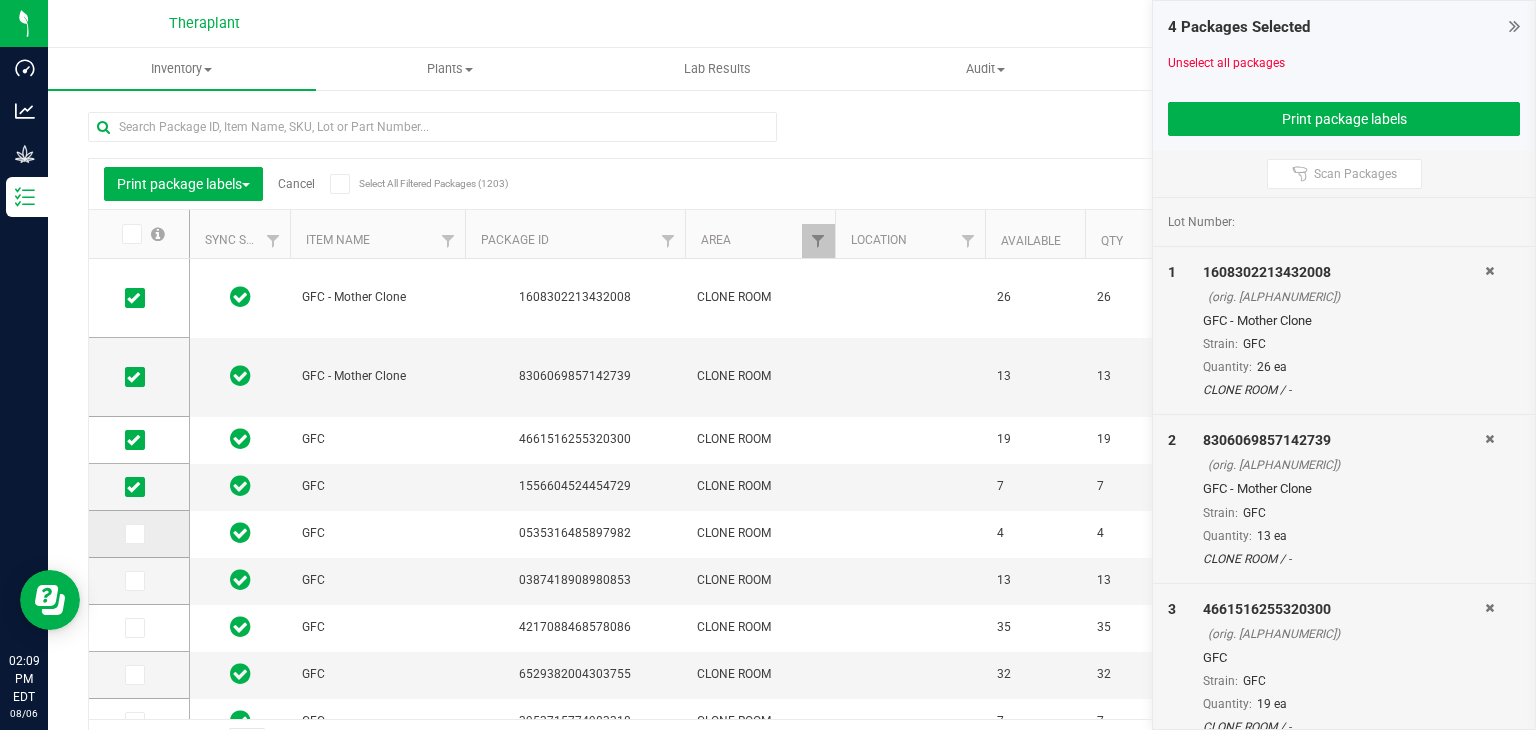 click at bounding box center (133, 534) 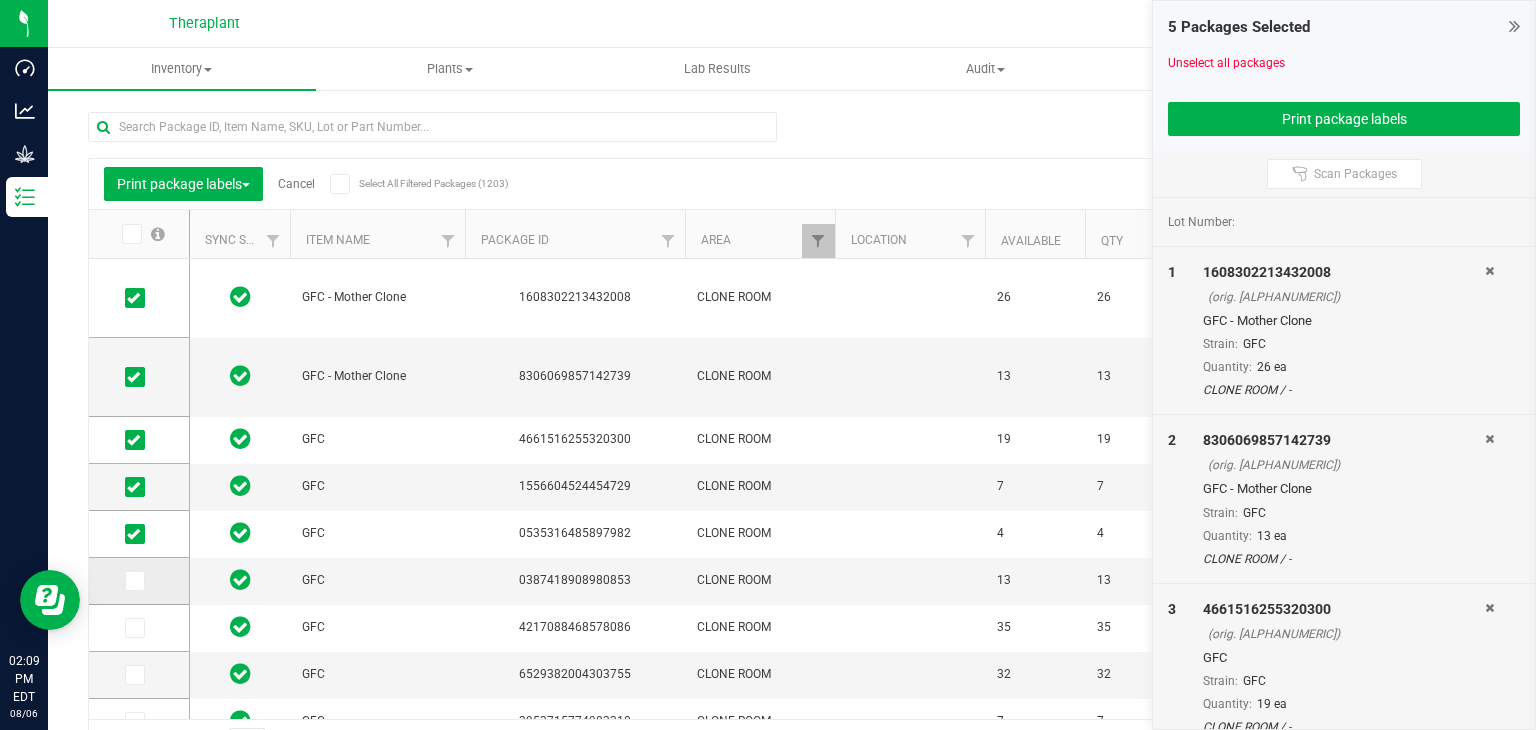 click at bounding box center (133, 581) 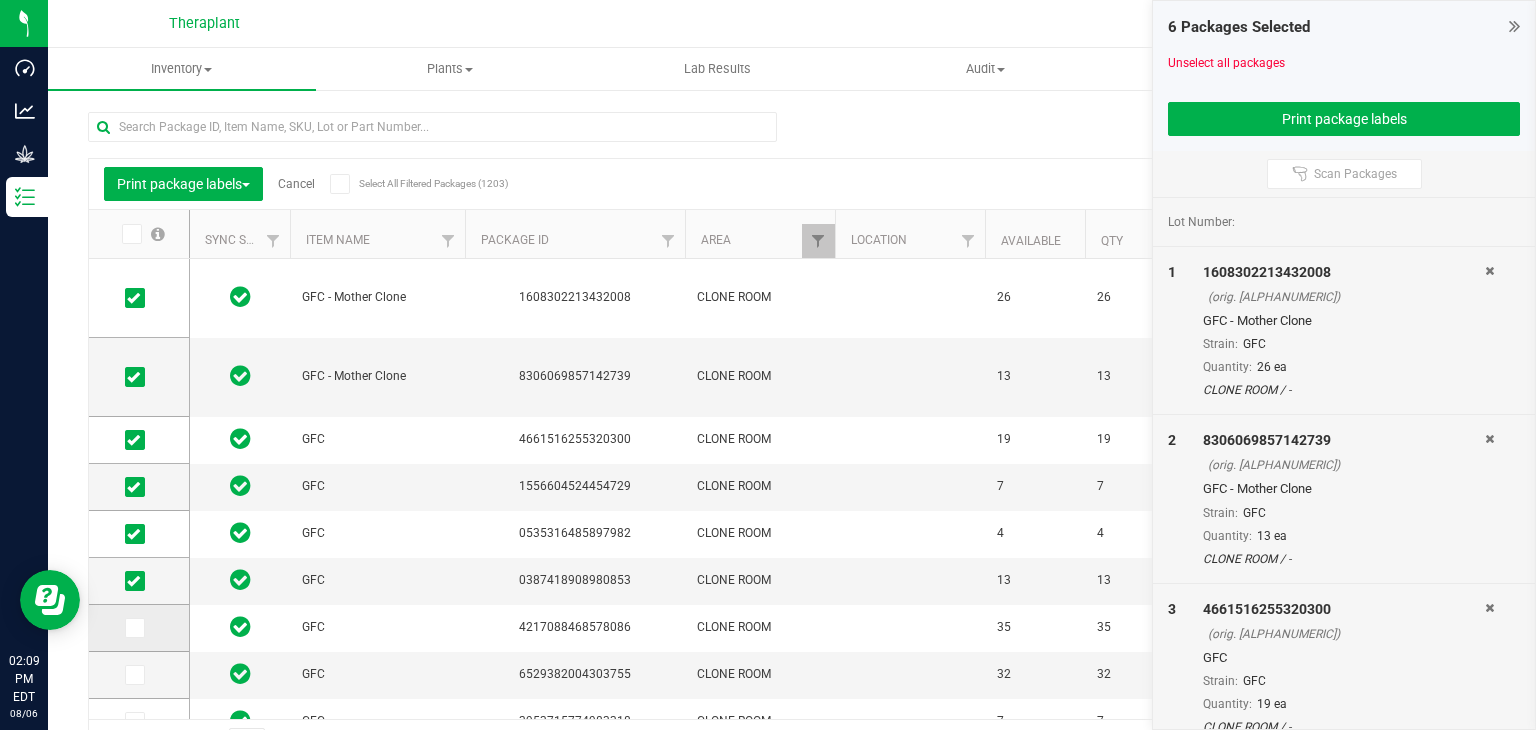 click at bounding box center [133, 628] 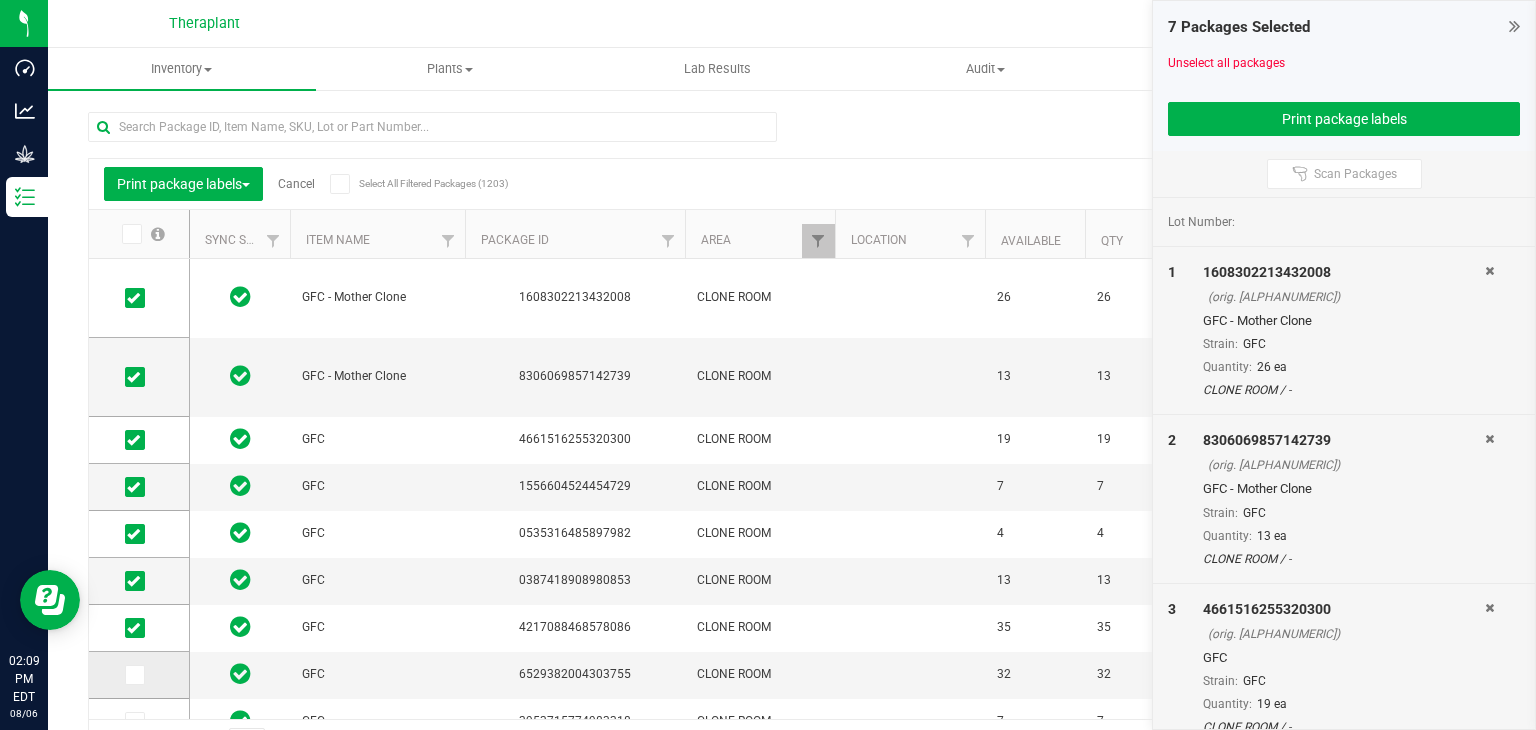 click at bounding box center (133, 675) 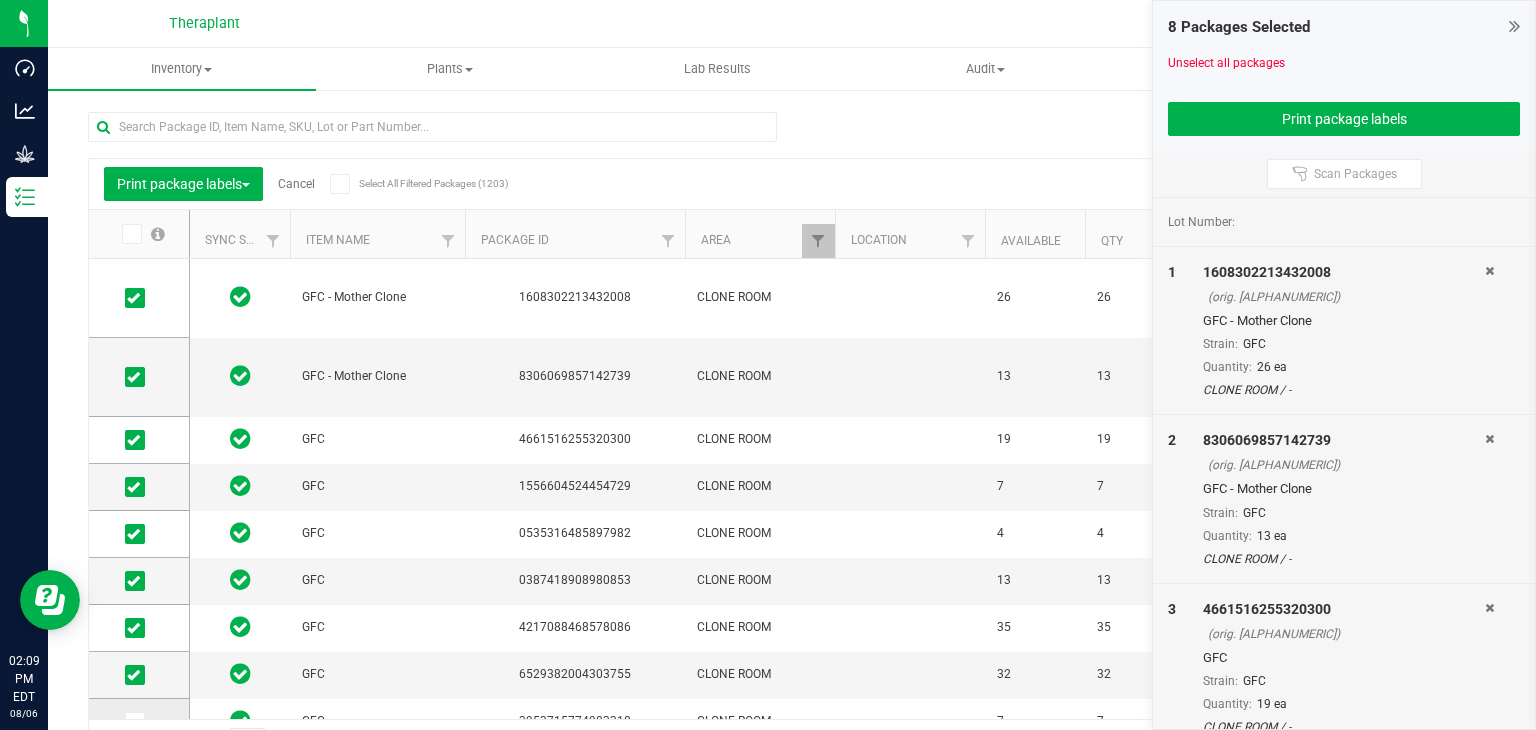 scroll, scrollTop: 120, scrollLeft: 0, axis: vertical 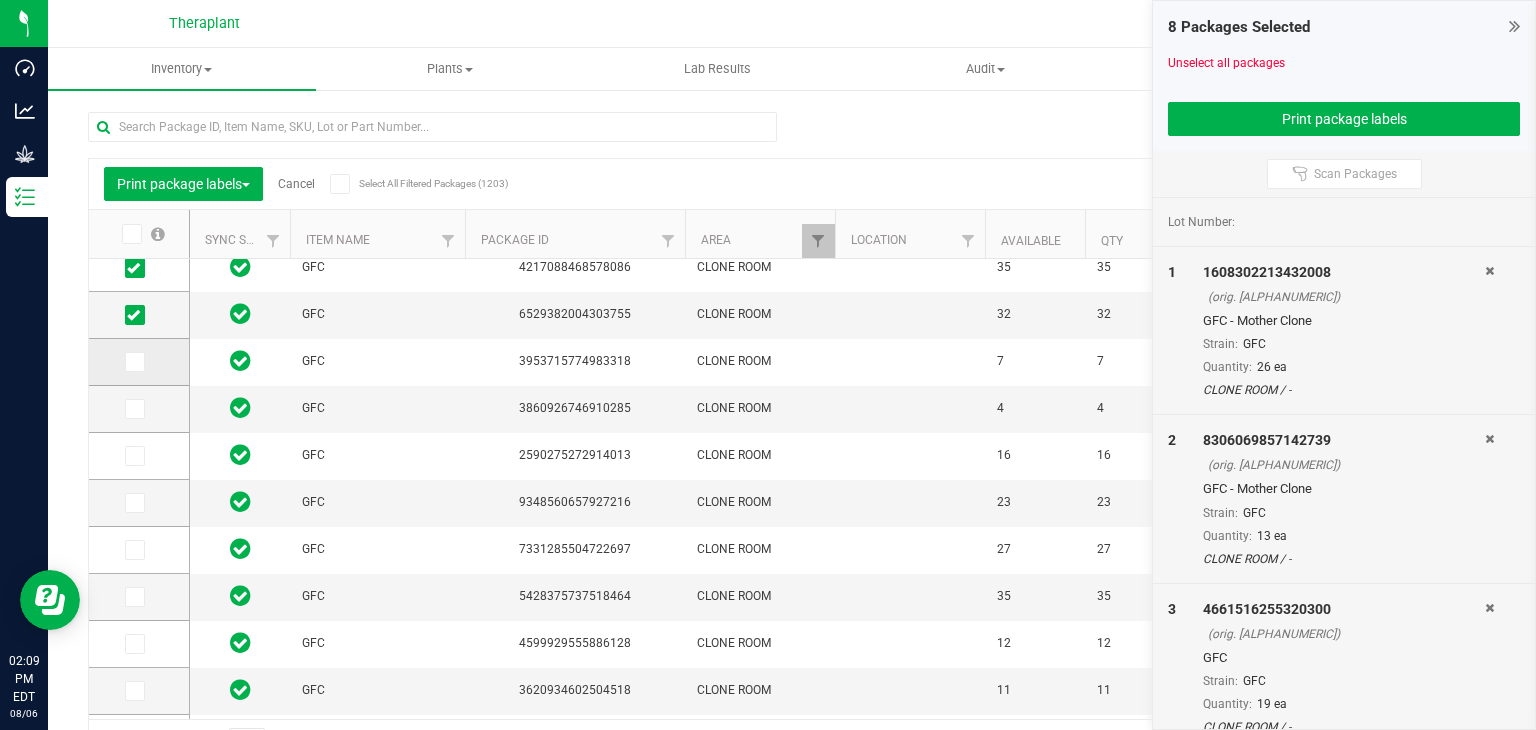 click at bounding box center (133, 362) 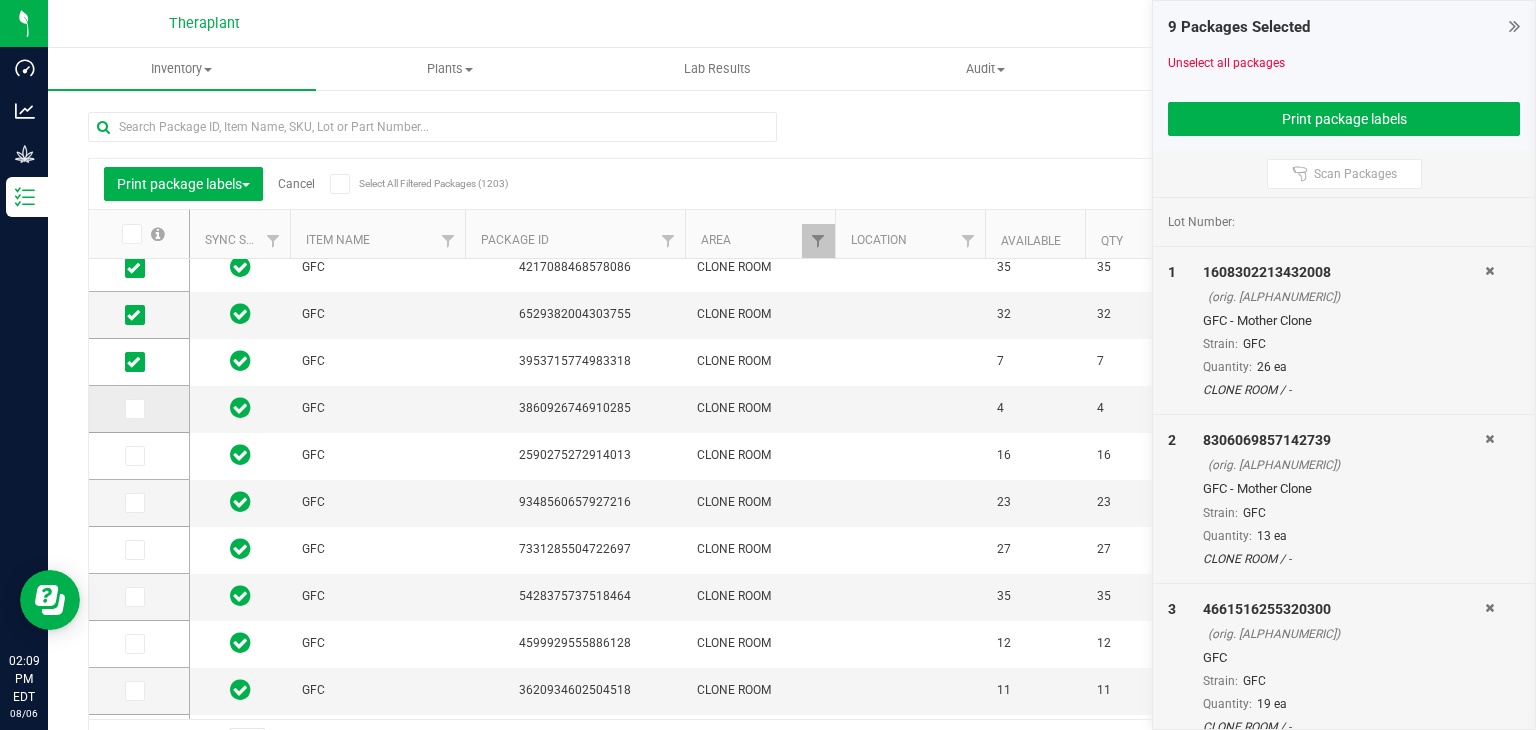 click at bounding box center [133, 409] 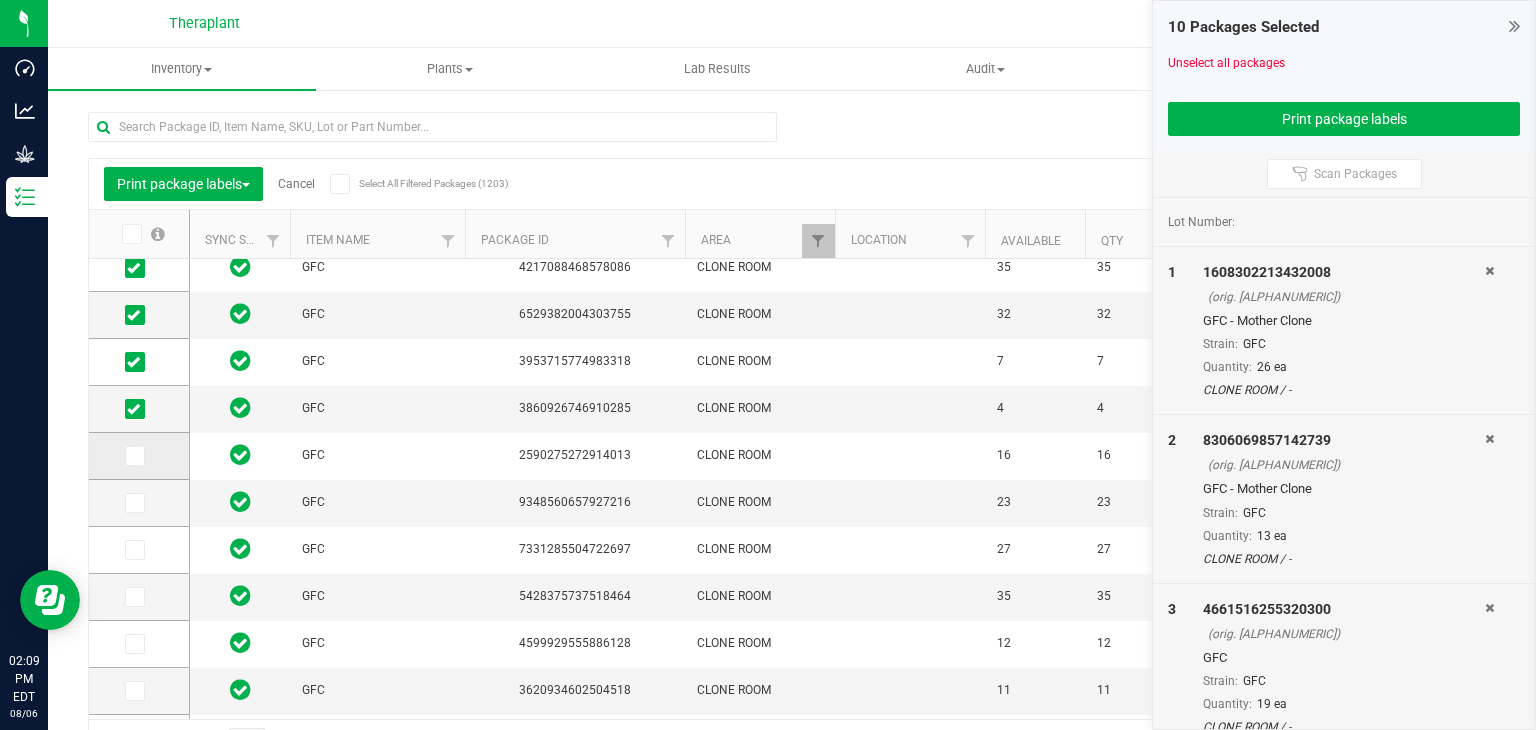 click at bounding box center [135, 456] 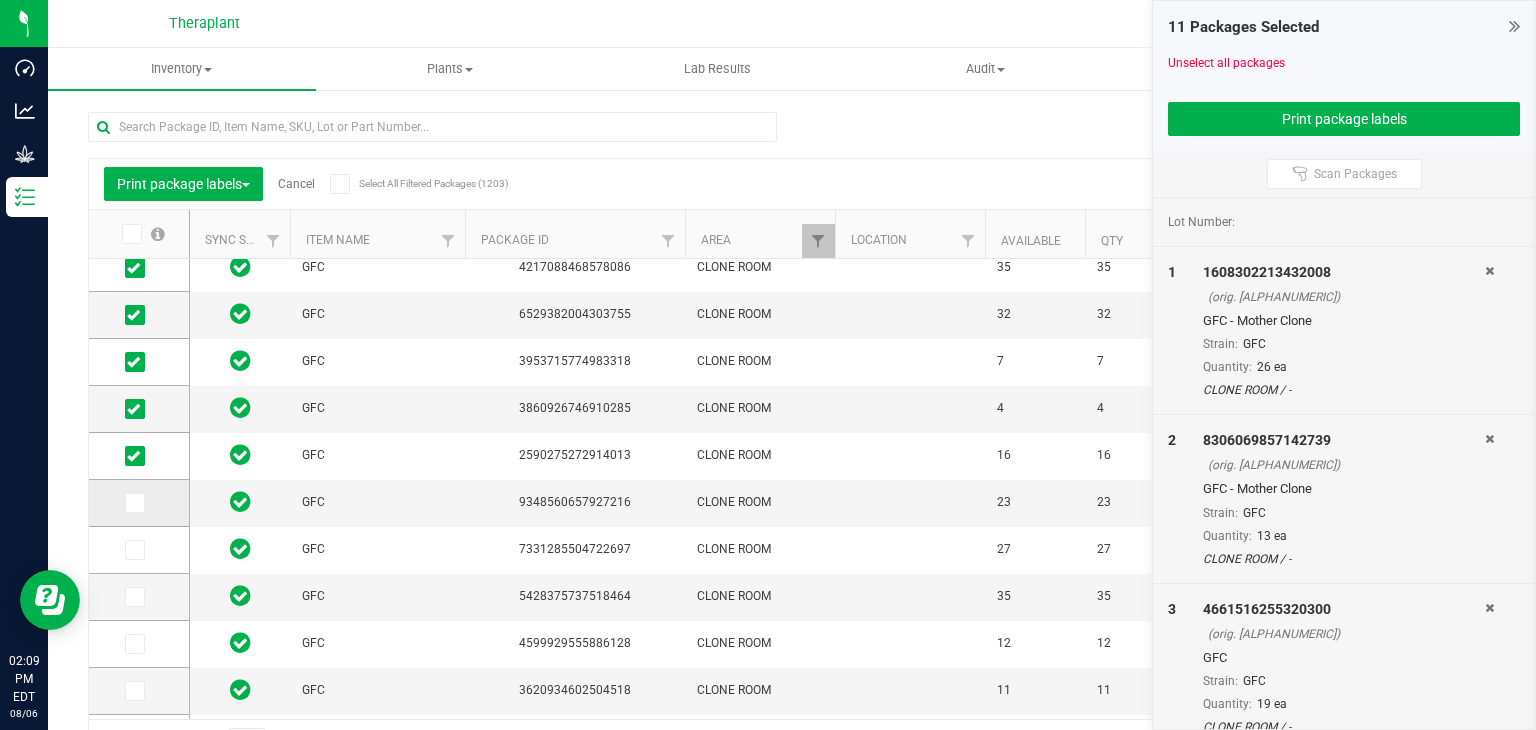 click at bounding box center (135, 503) 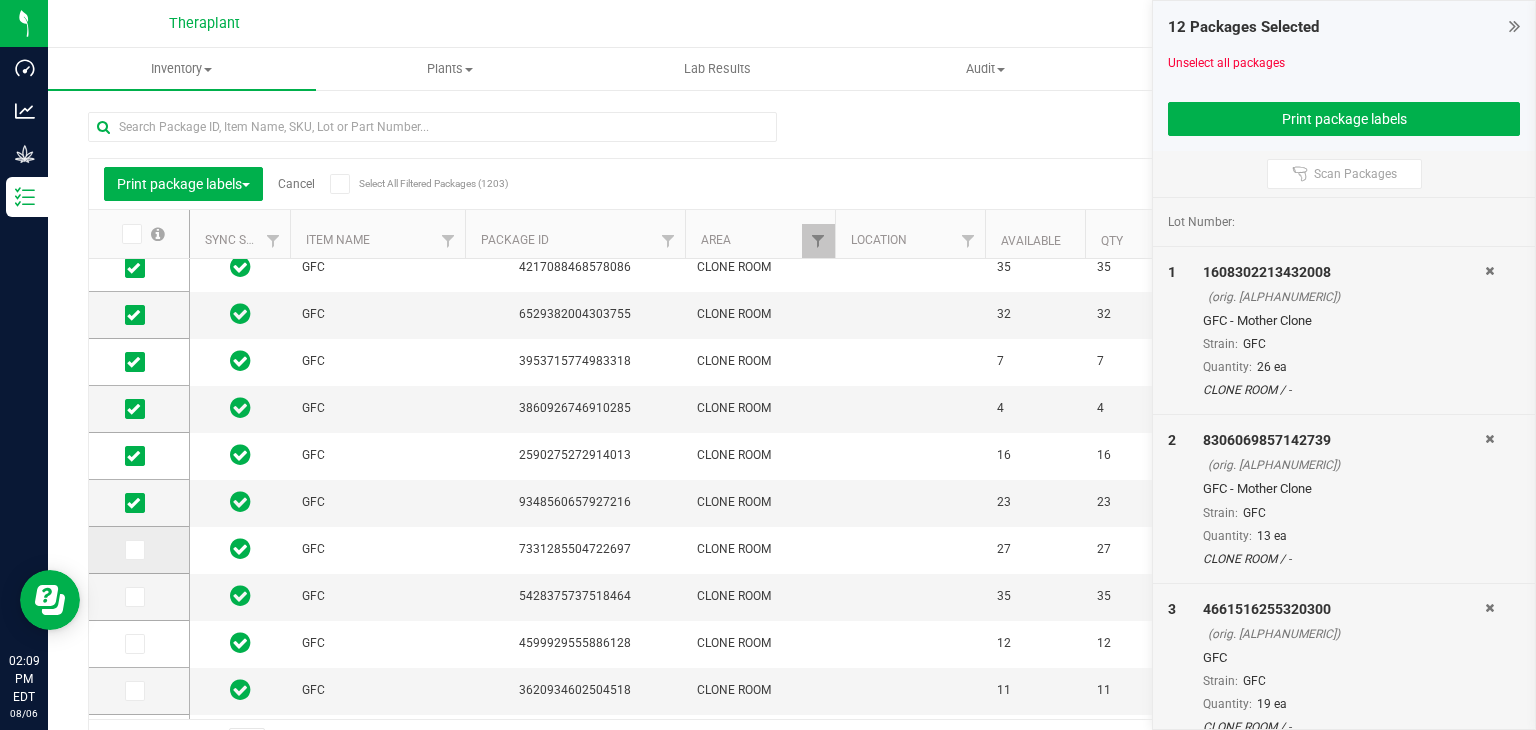 click at bounding box center [133, 550] 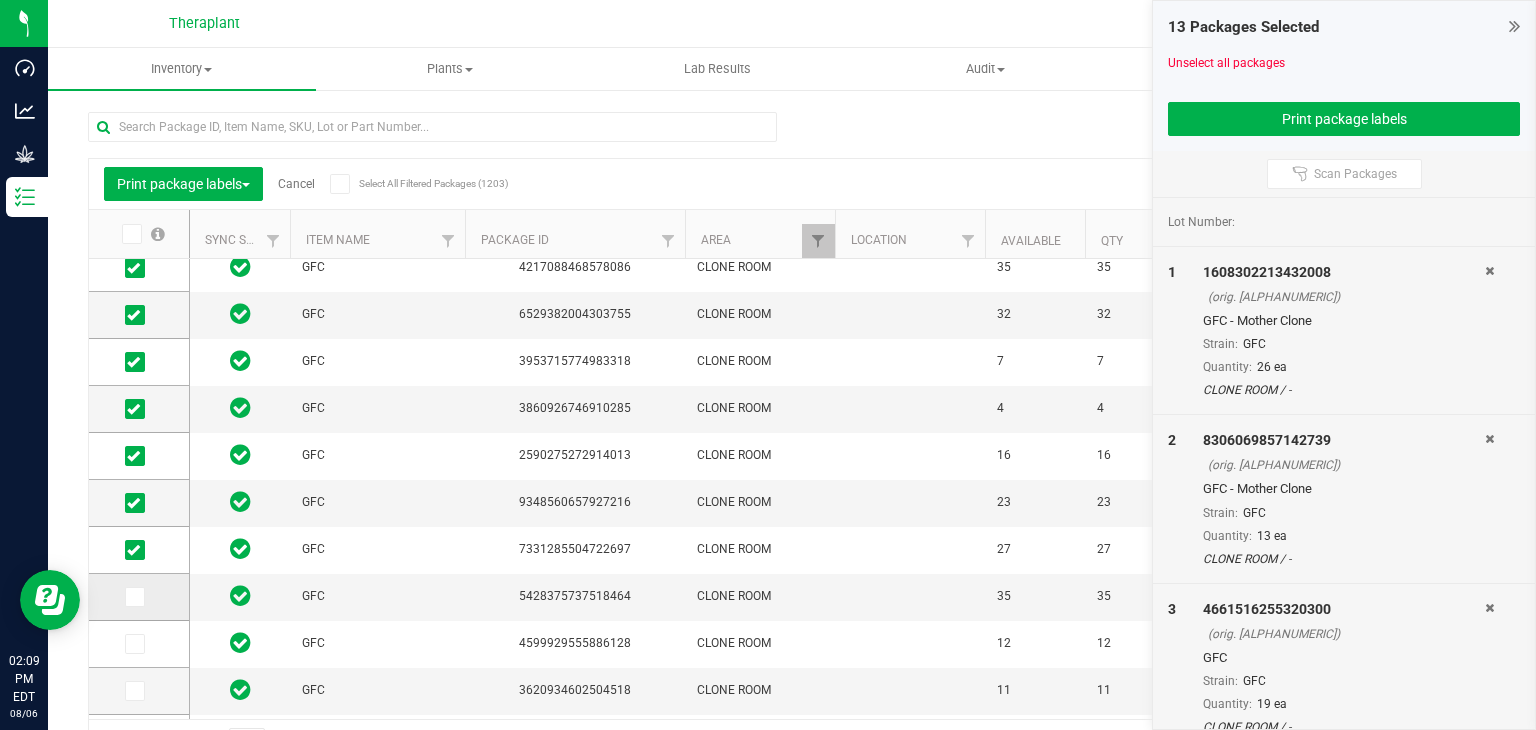click at bounding box center [133, 597] 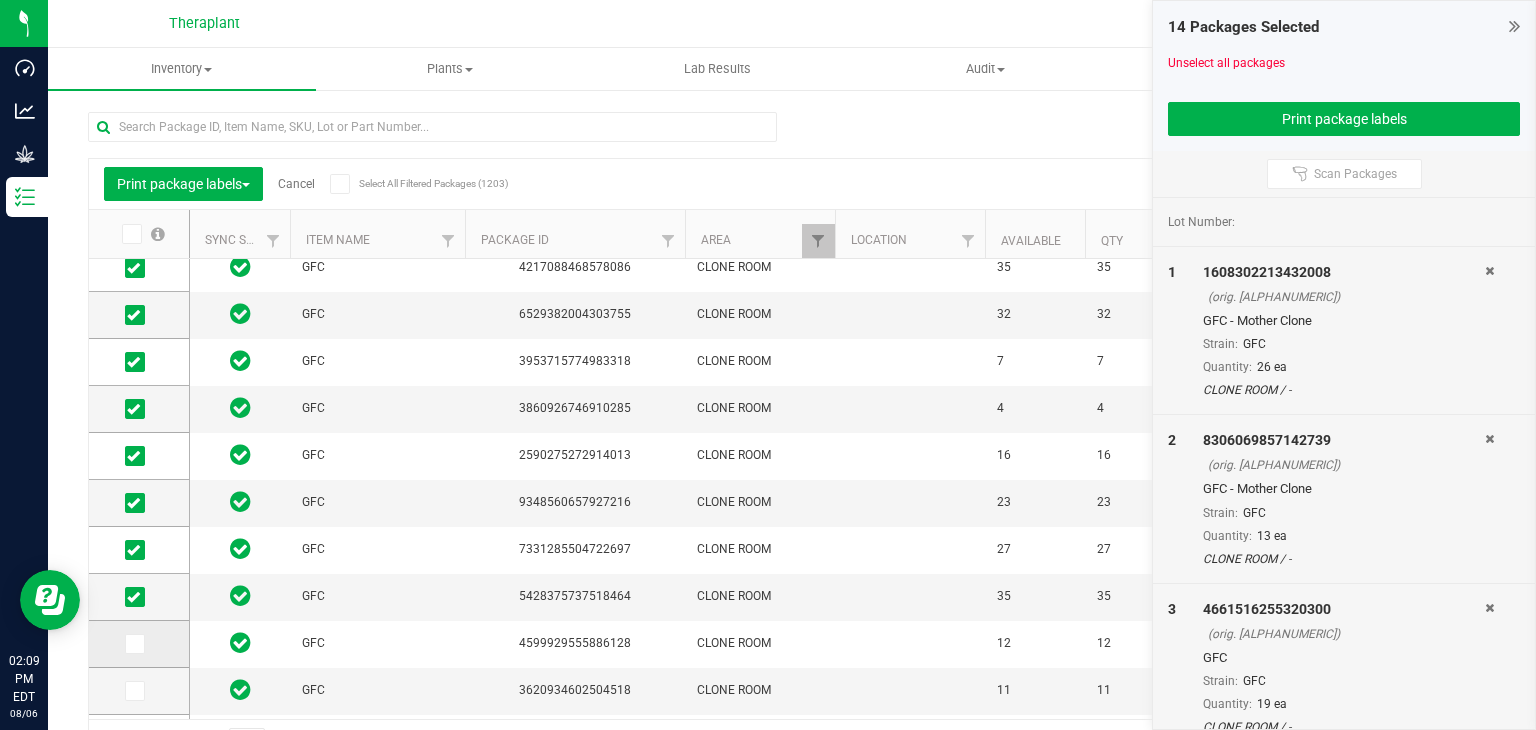 click at bounding box center (135, 644) 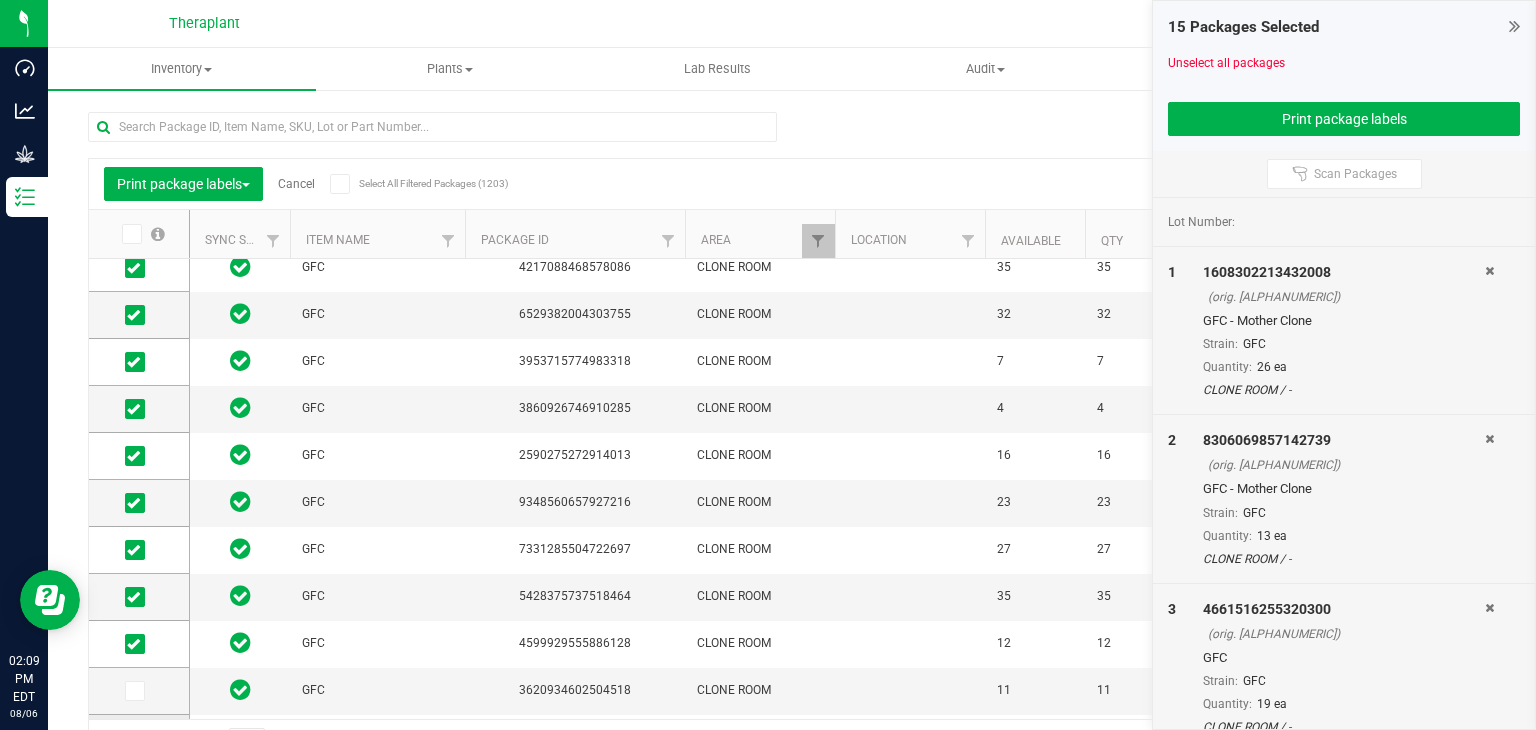 scroll, scrollTop: 480, scrollLeft: 0, axis: vertical 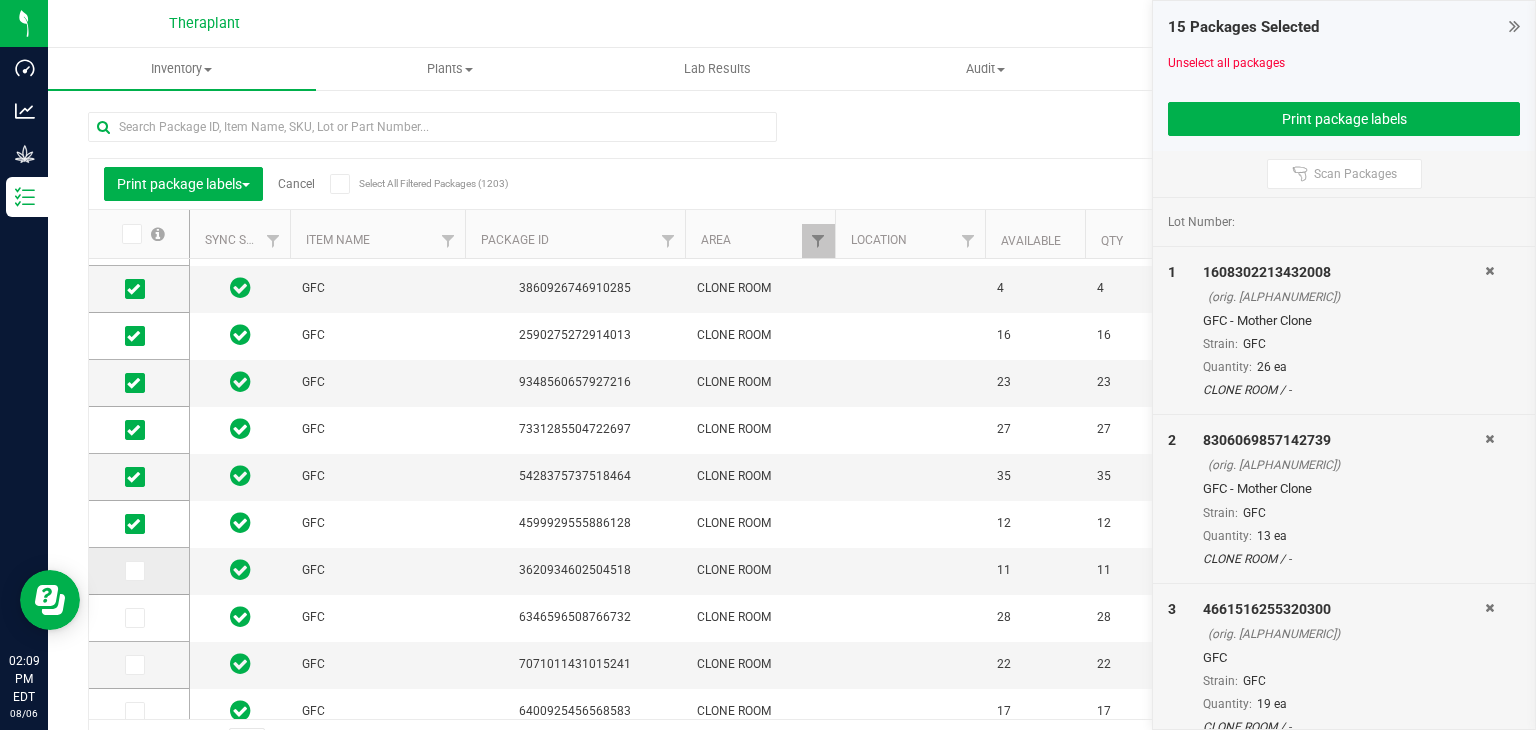 click at bounding box center (133, 571) 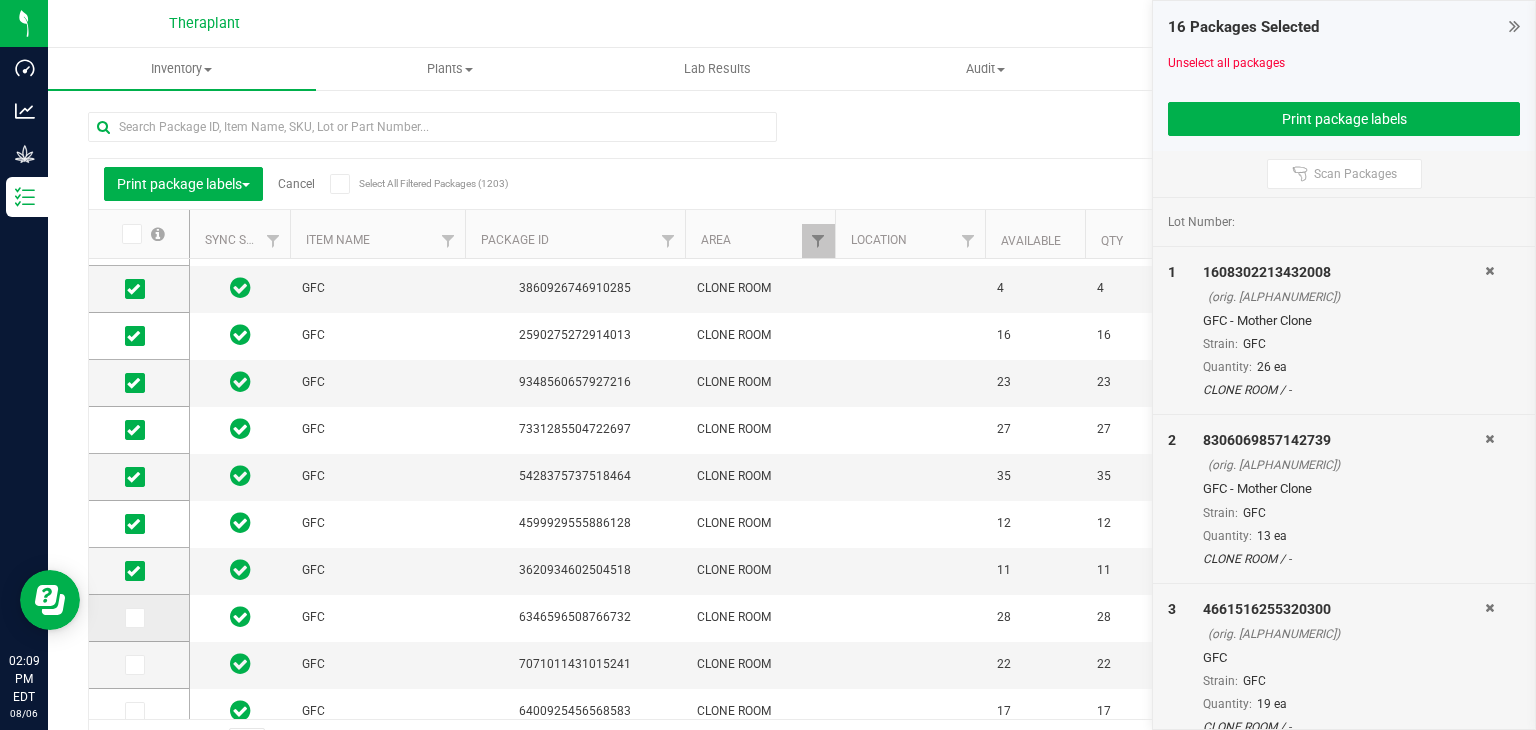 click at bounding box center [133, 618] 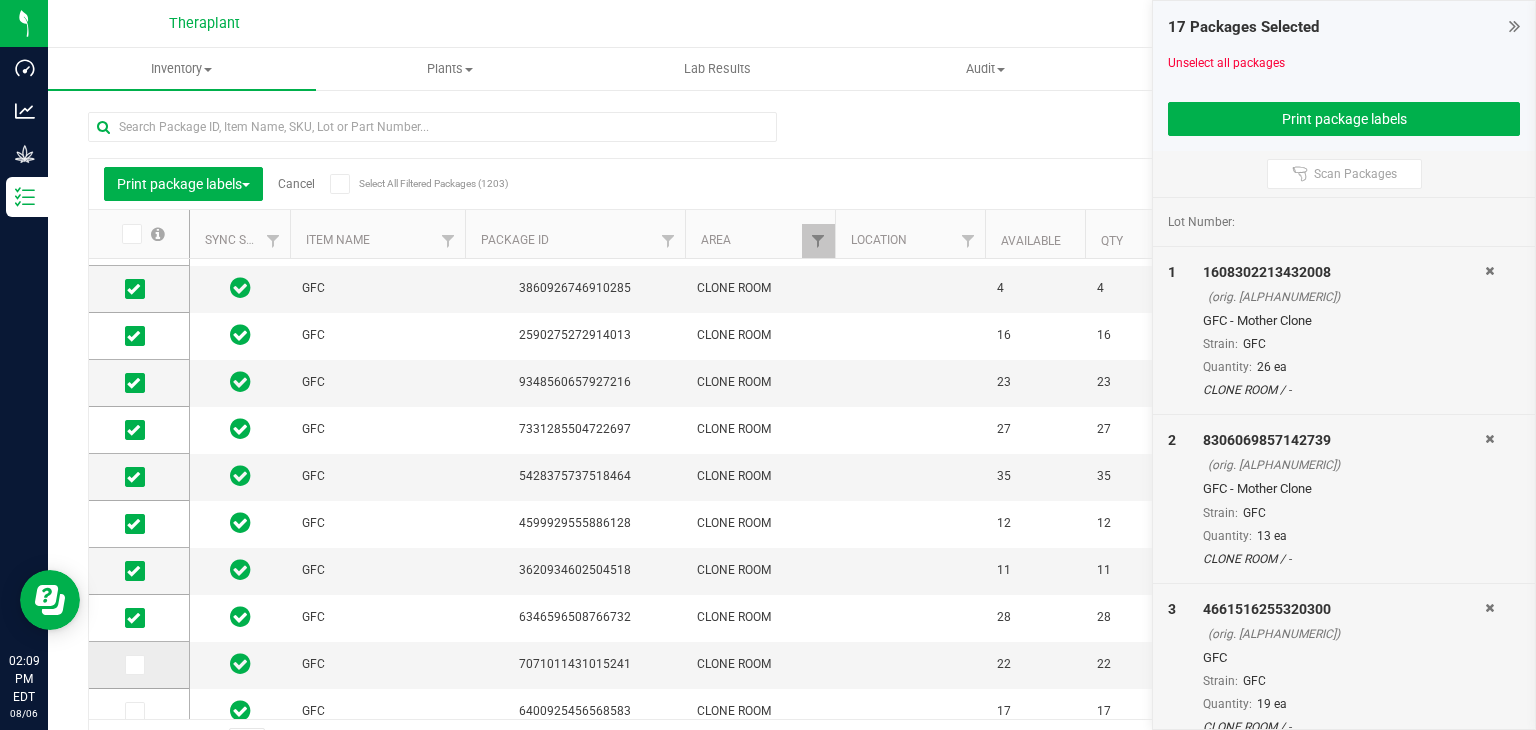 click at bounding box center [133, 665] 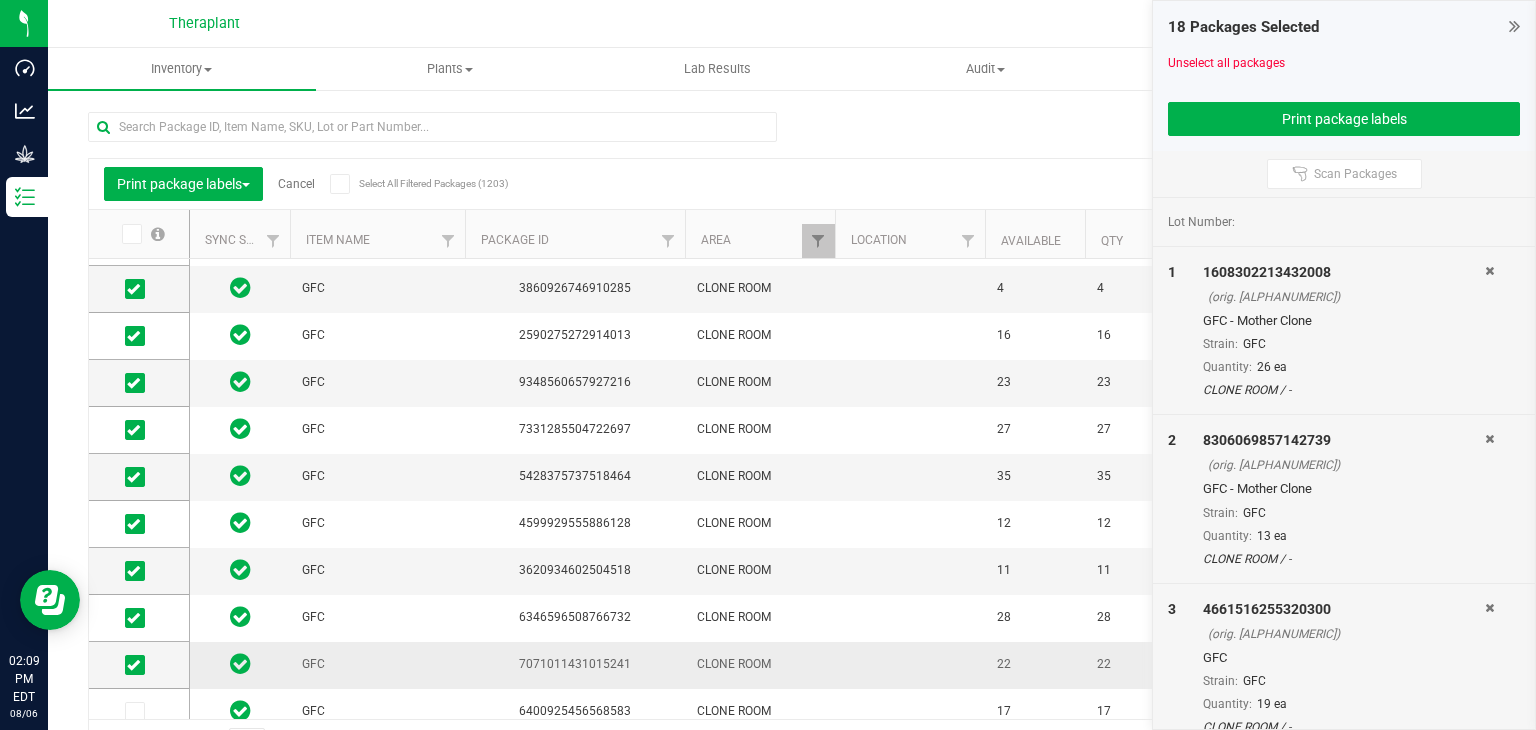 scroll, scrollTop: 530, scrollLeft: 0, axis: vertical 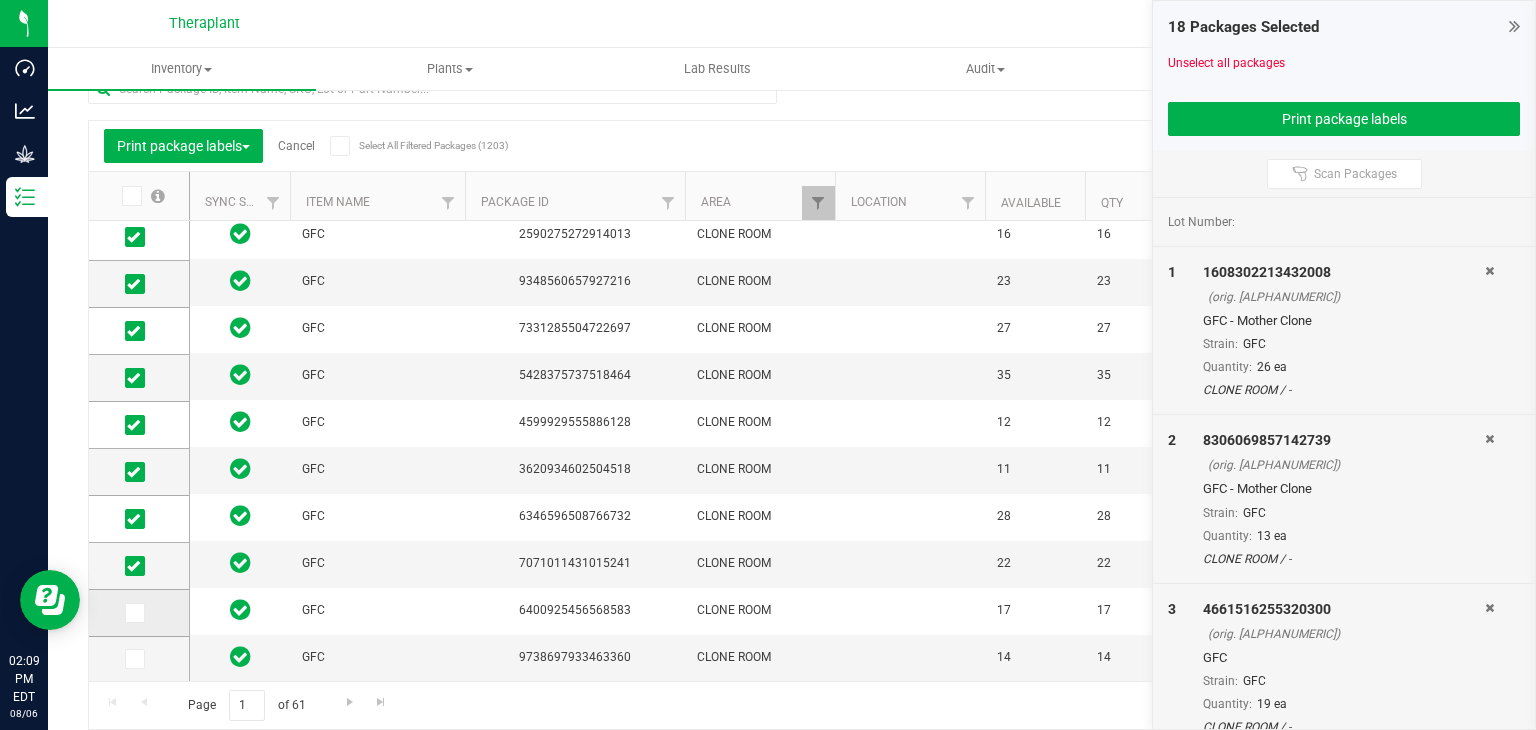 click at bounding box center [135, 613] 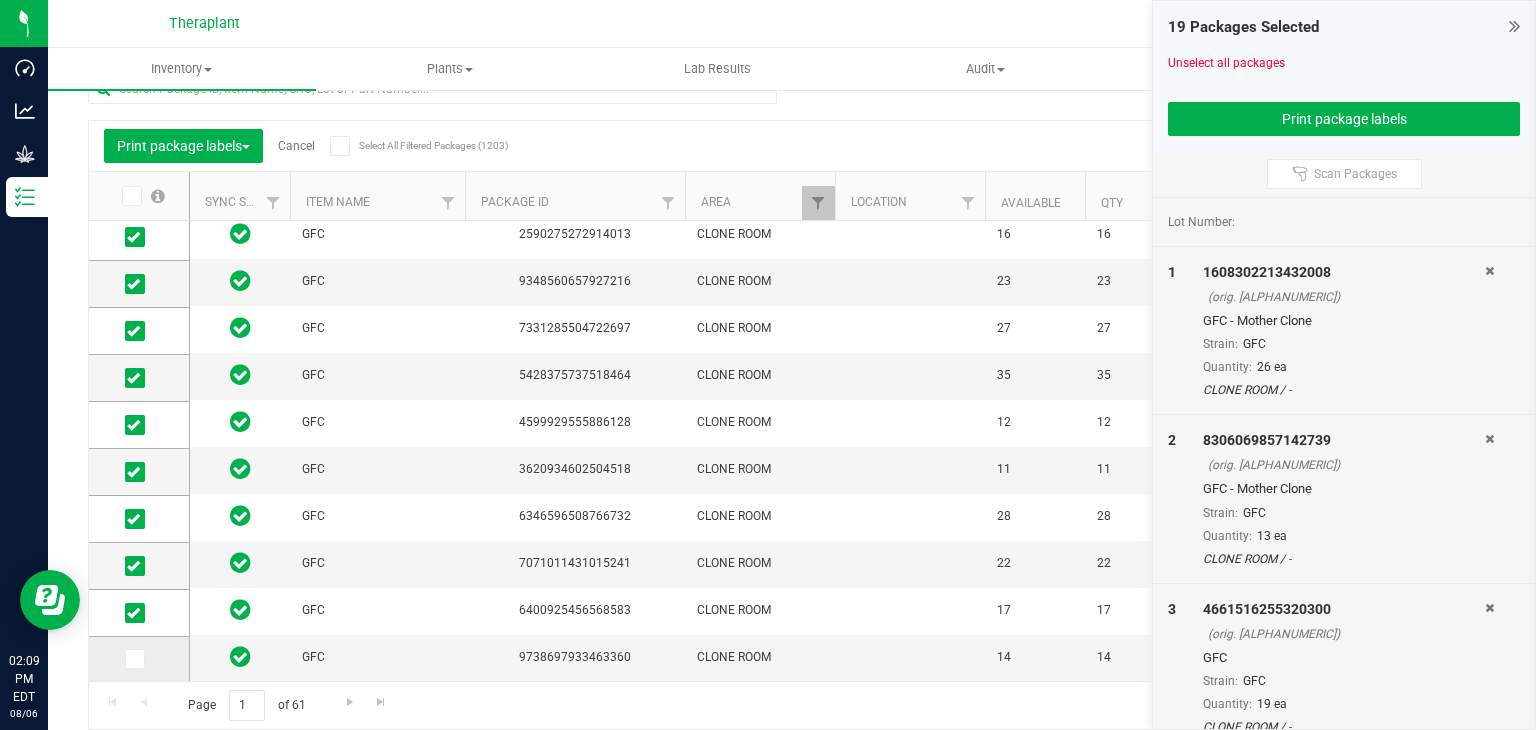 click at bounding box center [139, 659] 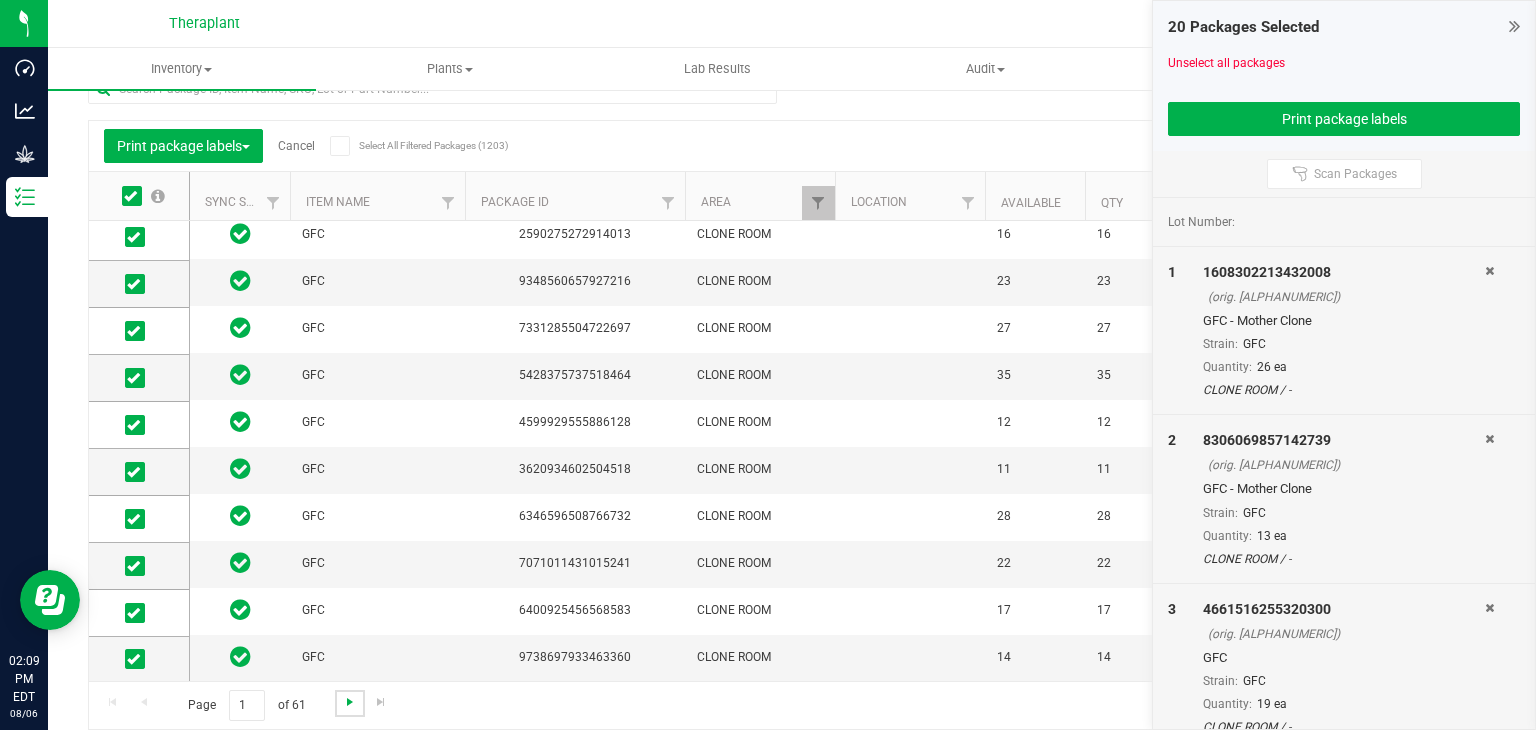 click at bounding box center [350, 702] 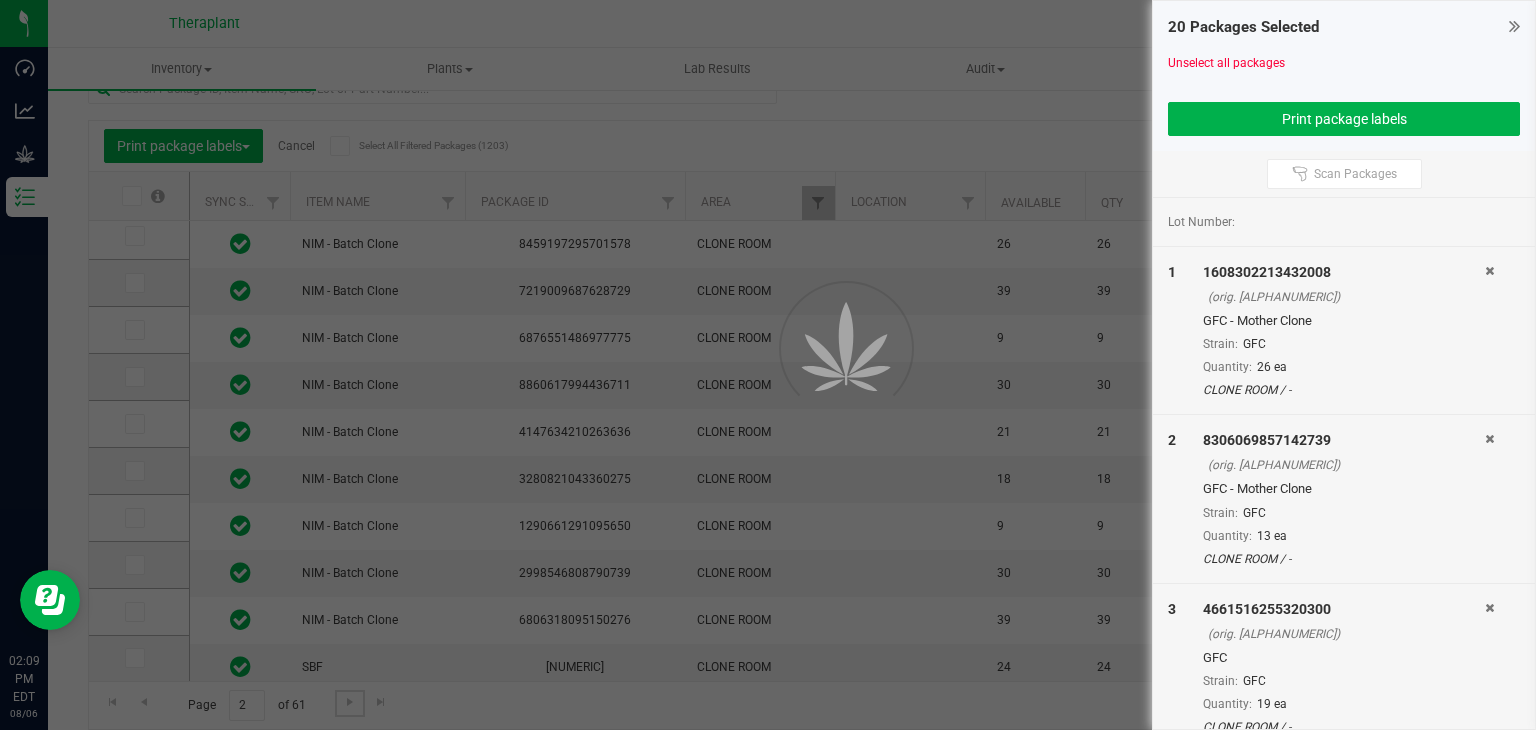 scroll, scrollTop: 0, scrollLeft: 0, axis: both 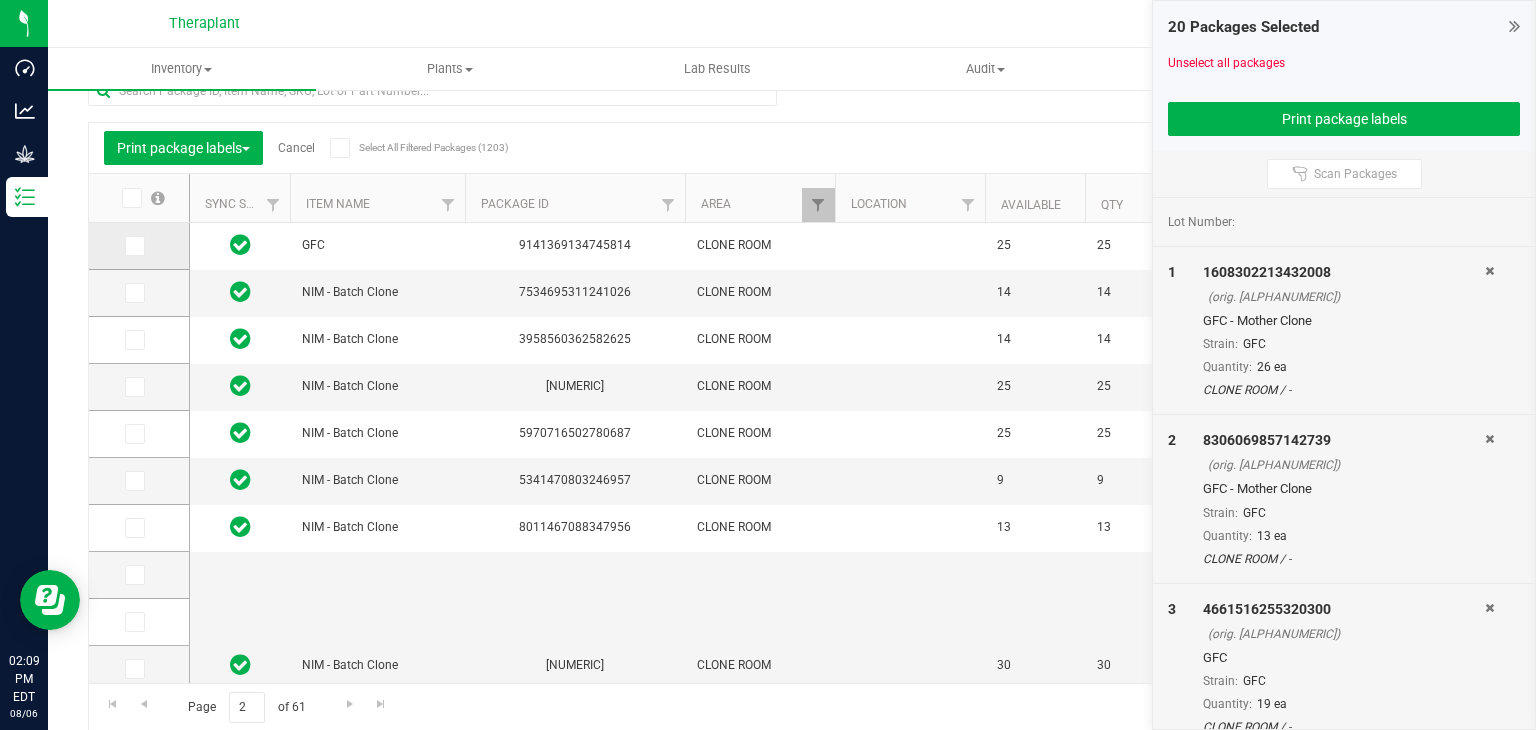 click at bounding box center [133, 246] 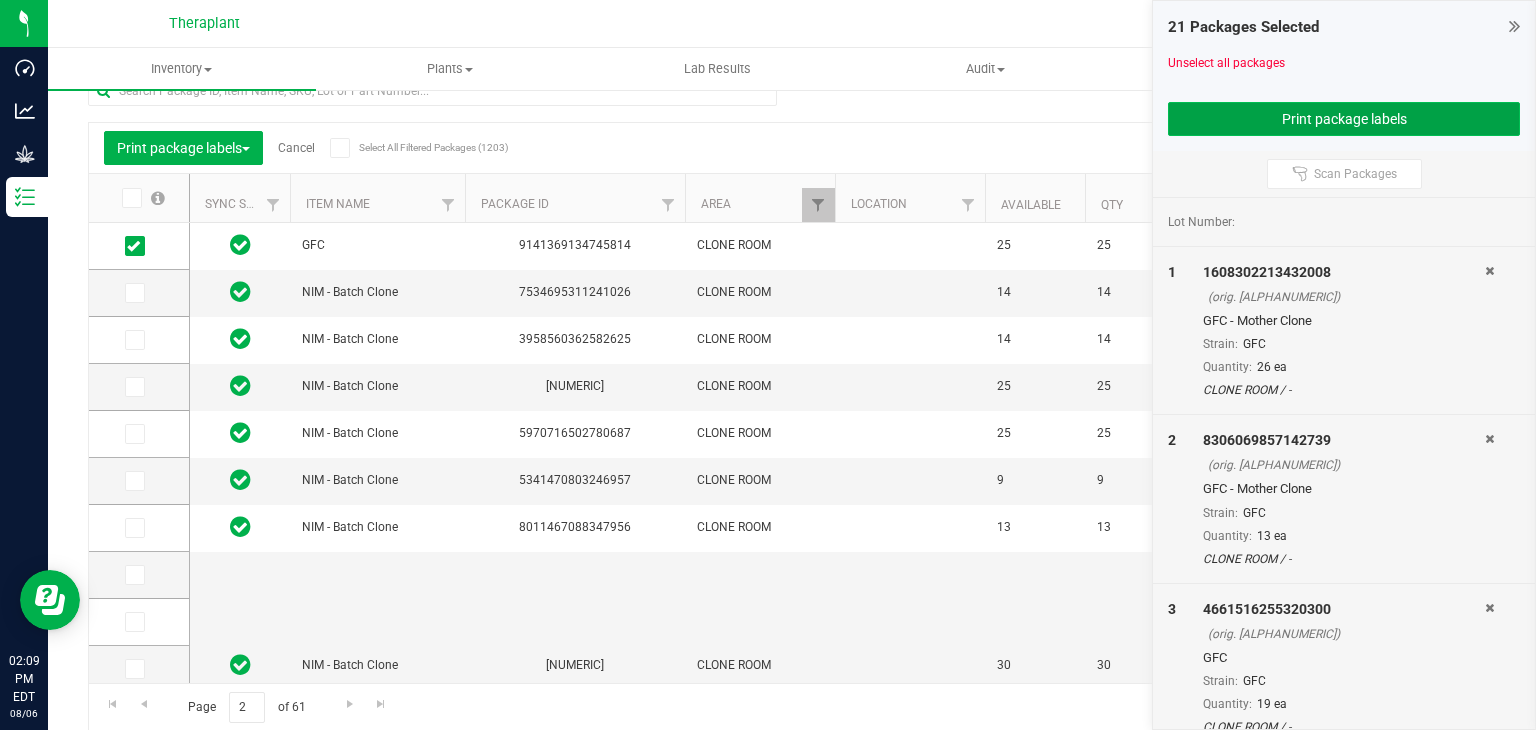 click on "Print package labels" at bounding box center (1344, 119) 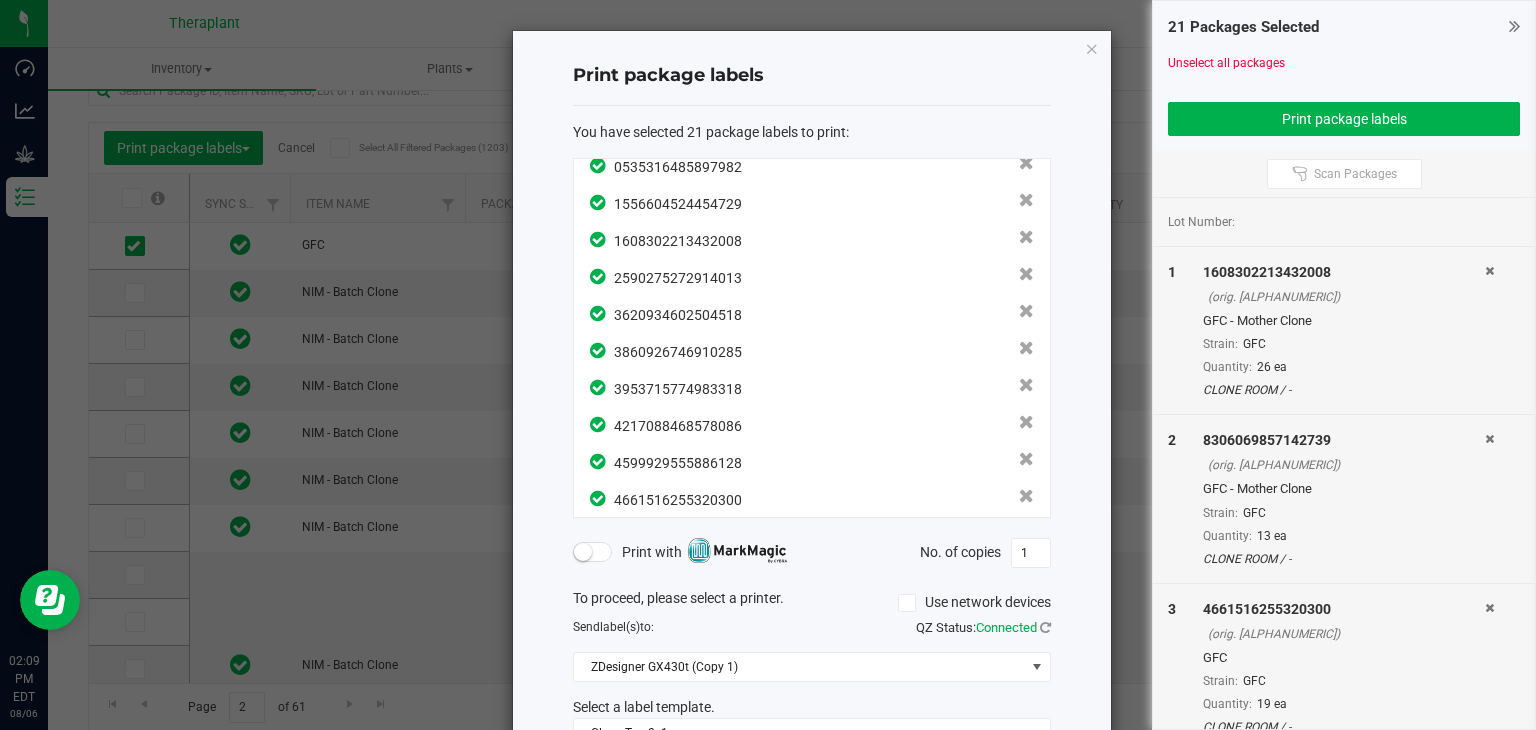 scroll, scrollTop: 200, scrollLeft: 0, axis: vertical 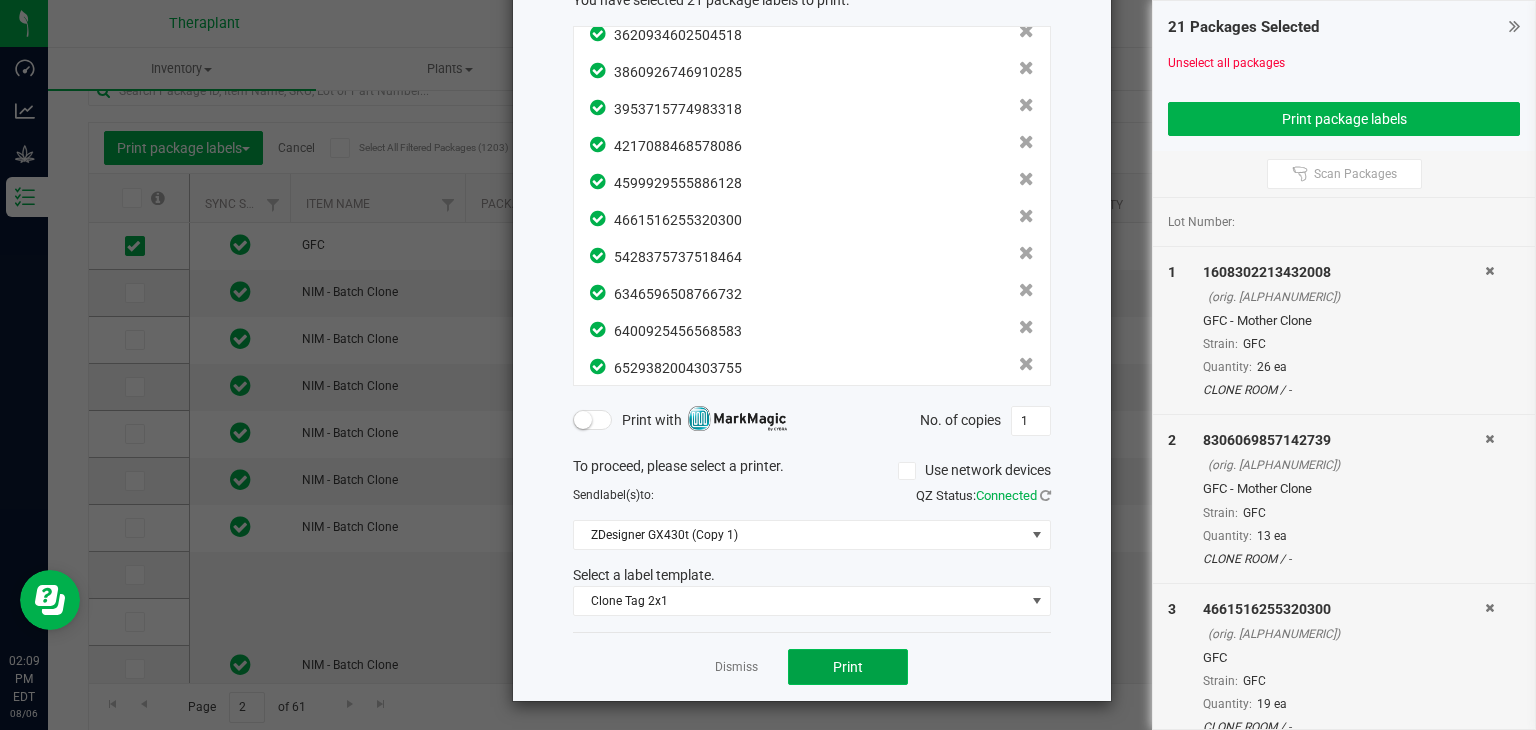 click on "Print" 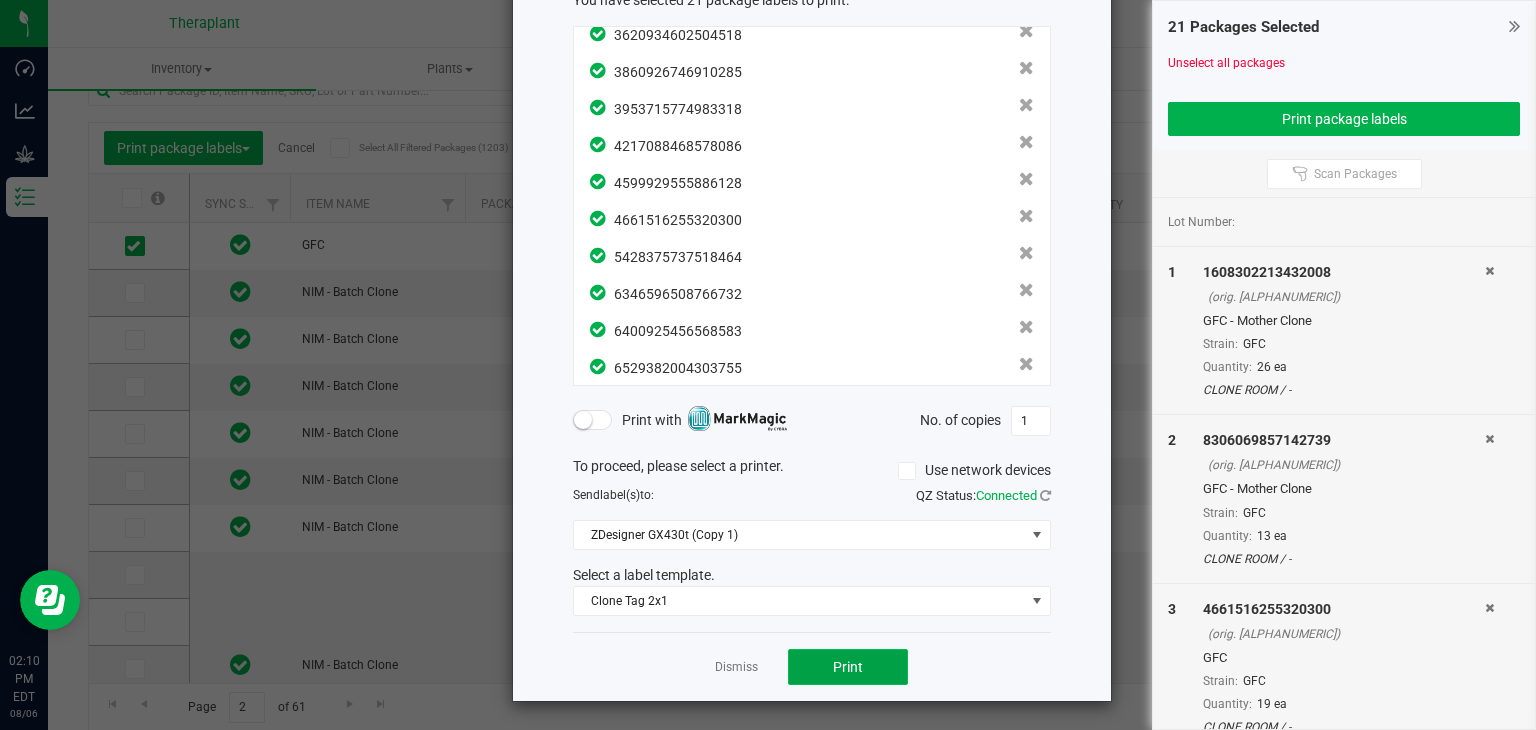 click on "Print" 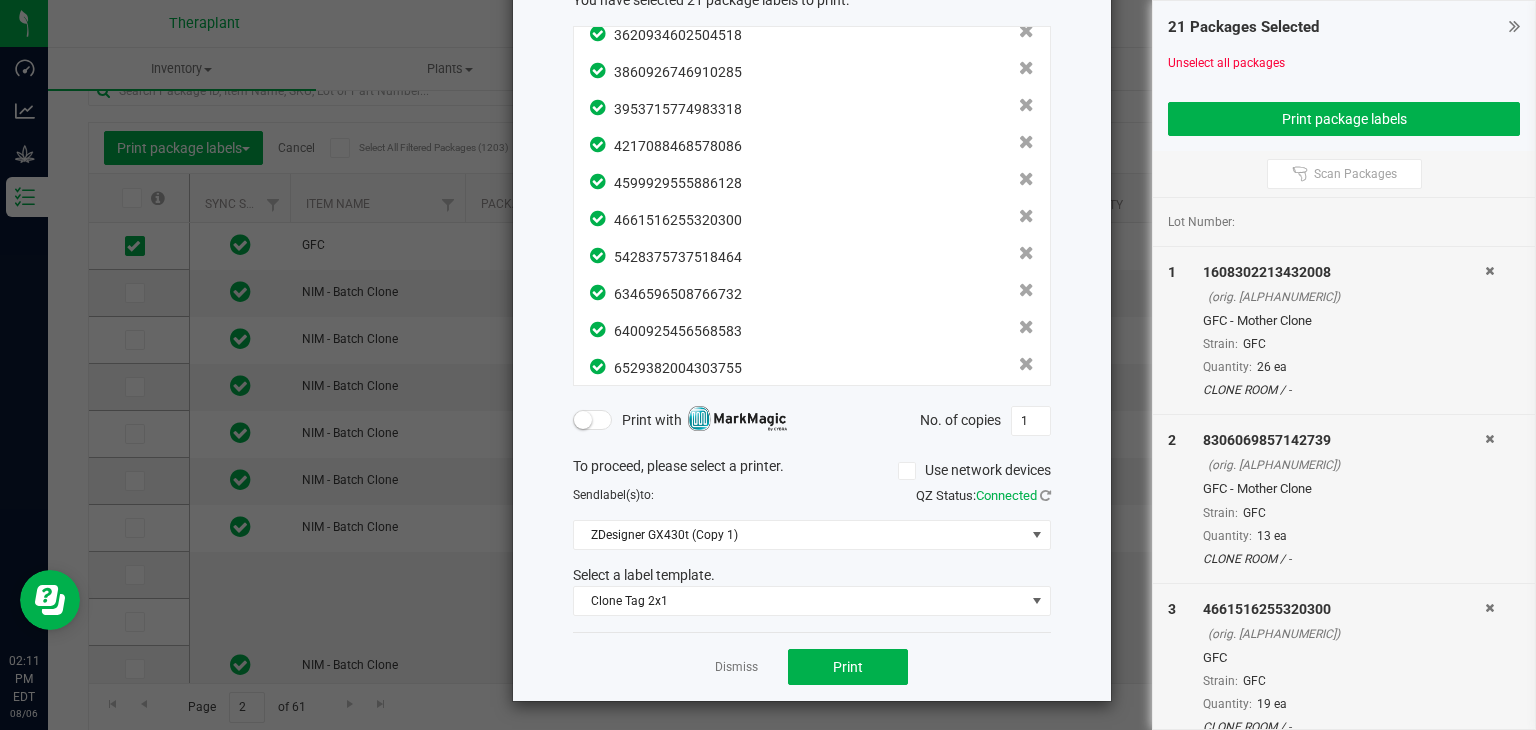 click on "Dismiss   Print" 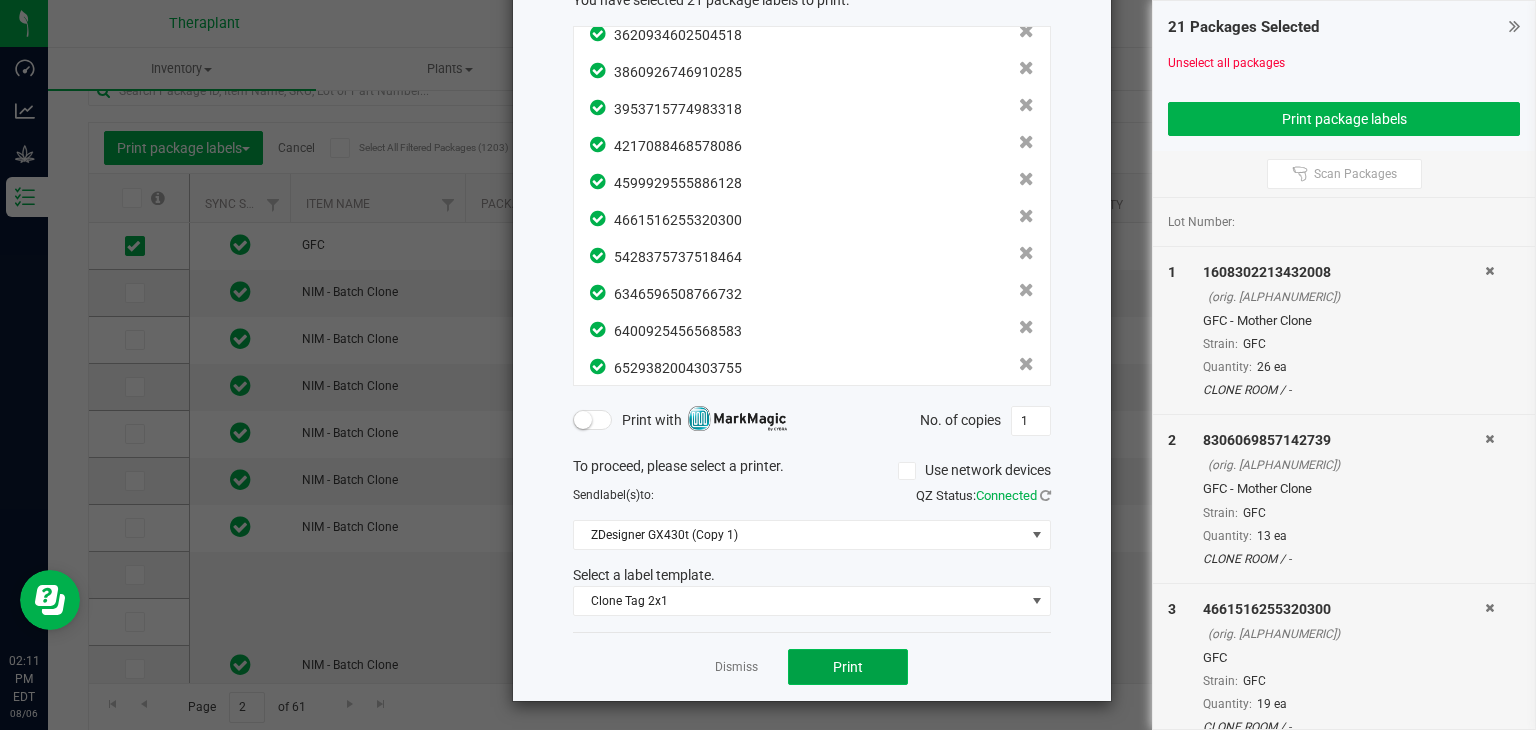 click on "Print" 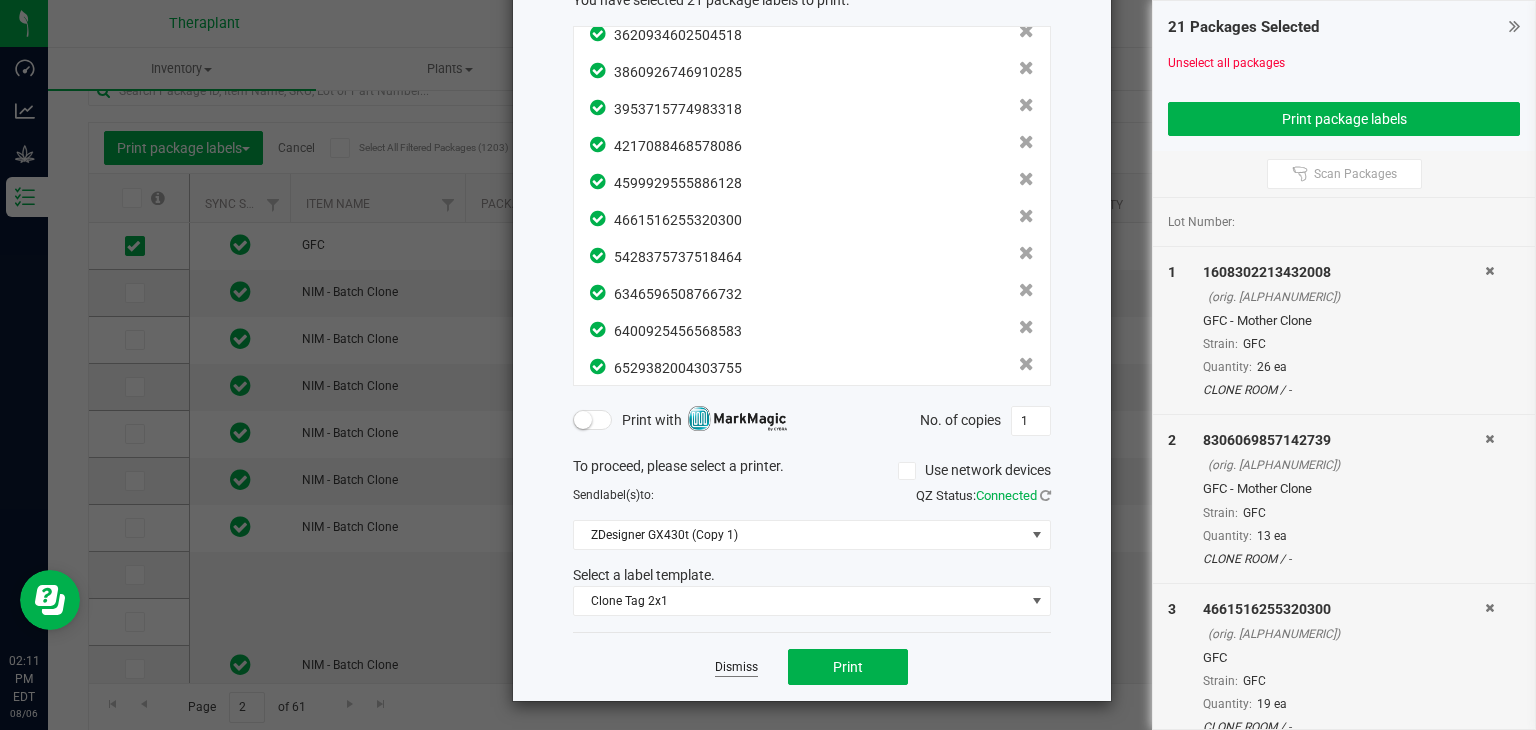 click on "Dismiss" 